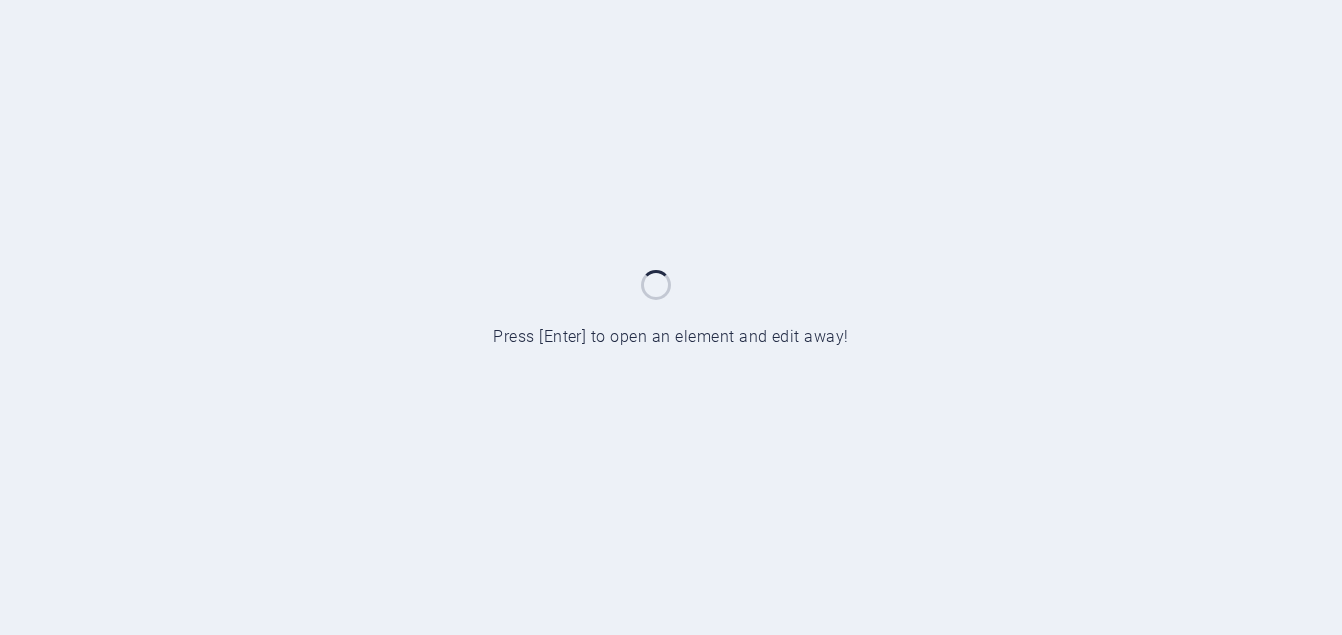 scroll, scrollTop: 0, scrollLeft: 0, axis: both 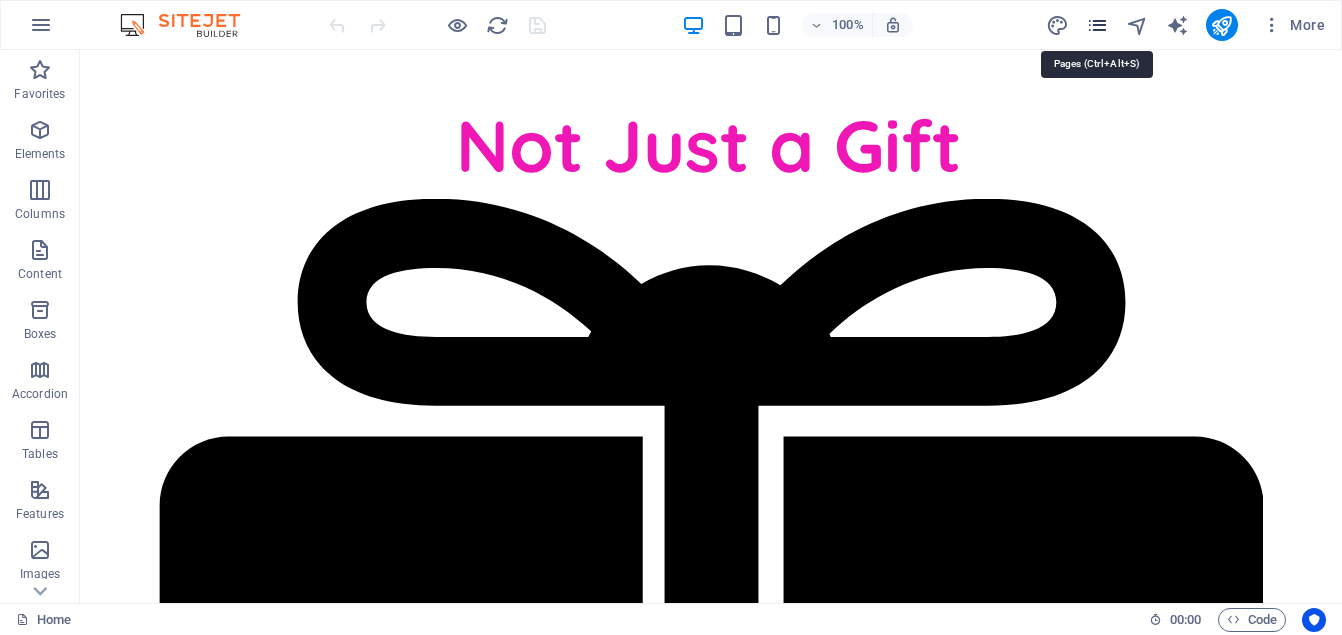 click at bounding box center [1097, 25] 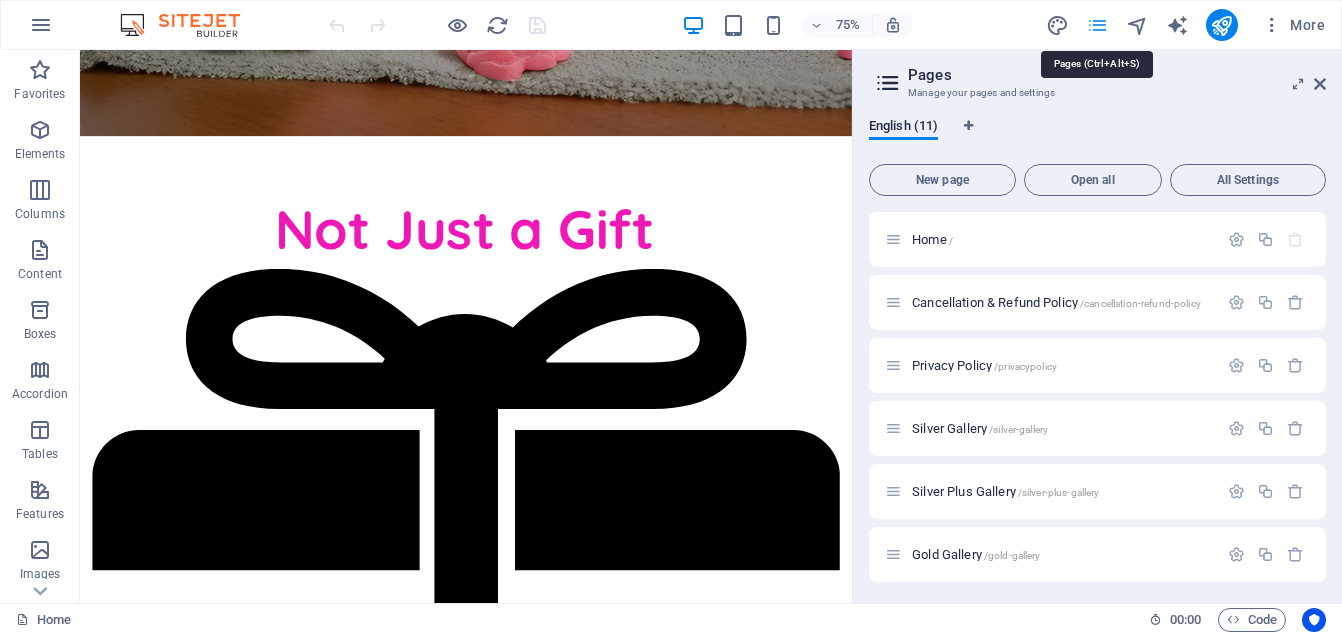 scroll, scrollTop: 1089, scrollLeft: 0, axis: vertical 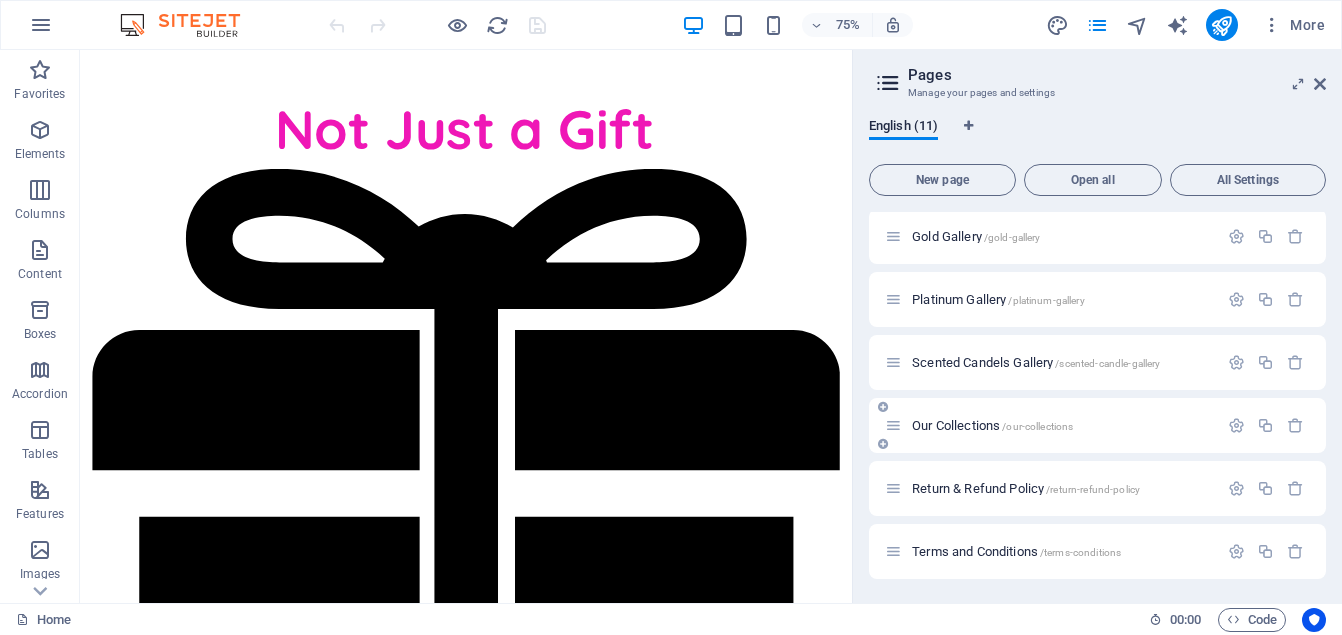 click on "/our-collections" at bounding box center [1037, 426] 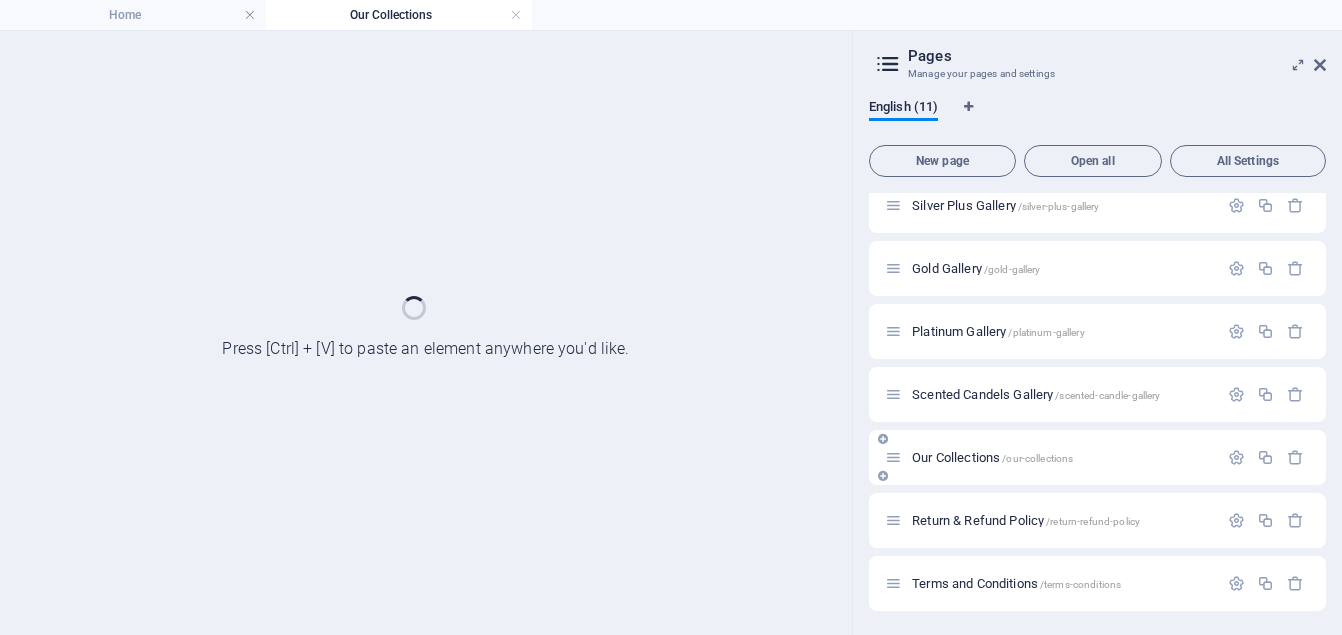 scroll, scrollTop: 0, scrollLeft: 0, axis: both 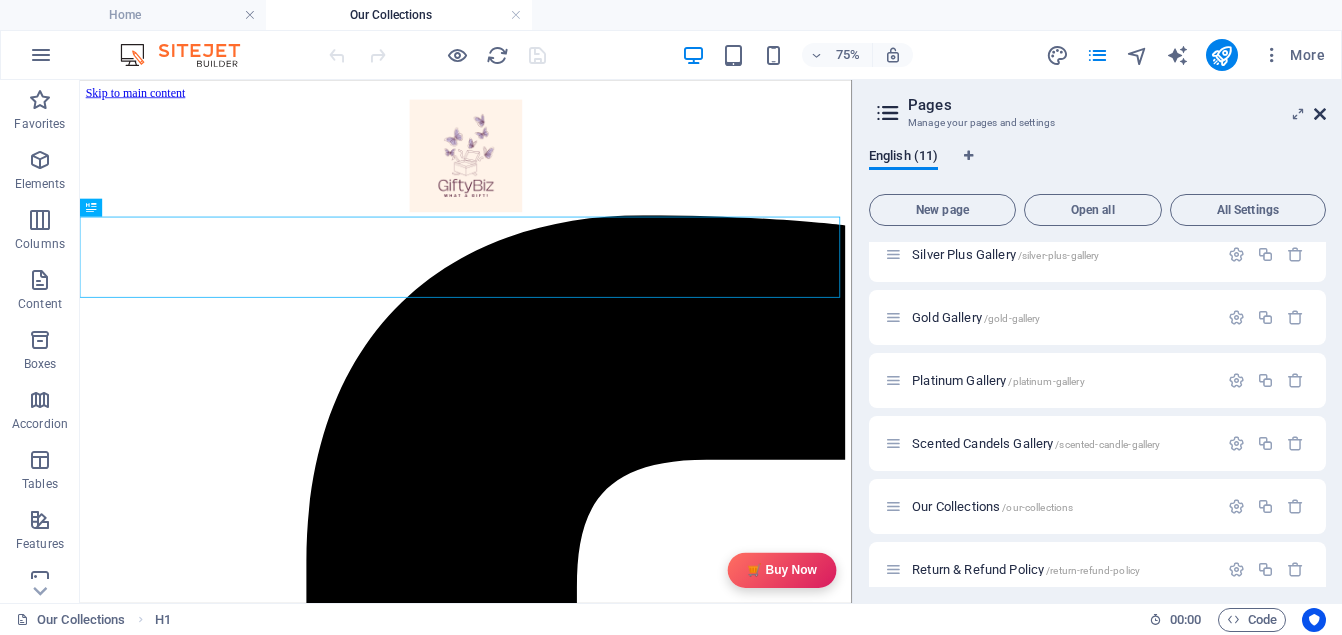 click at bounding box center [1320, 114] 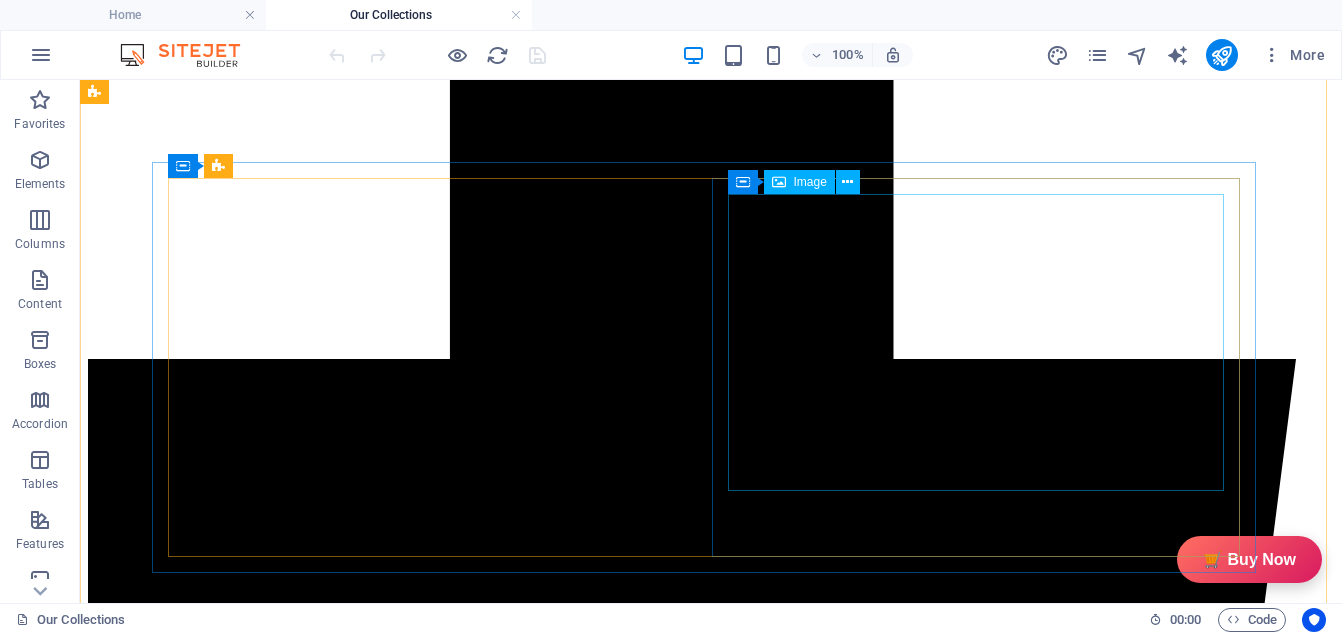 scroll, scrollTop: 808, scrollLeft: 0, axis: vertical 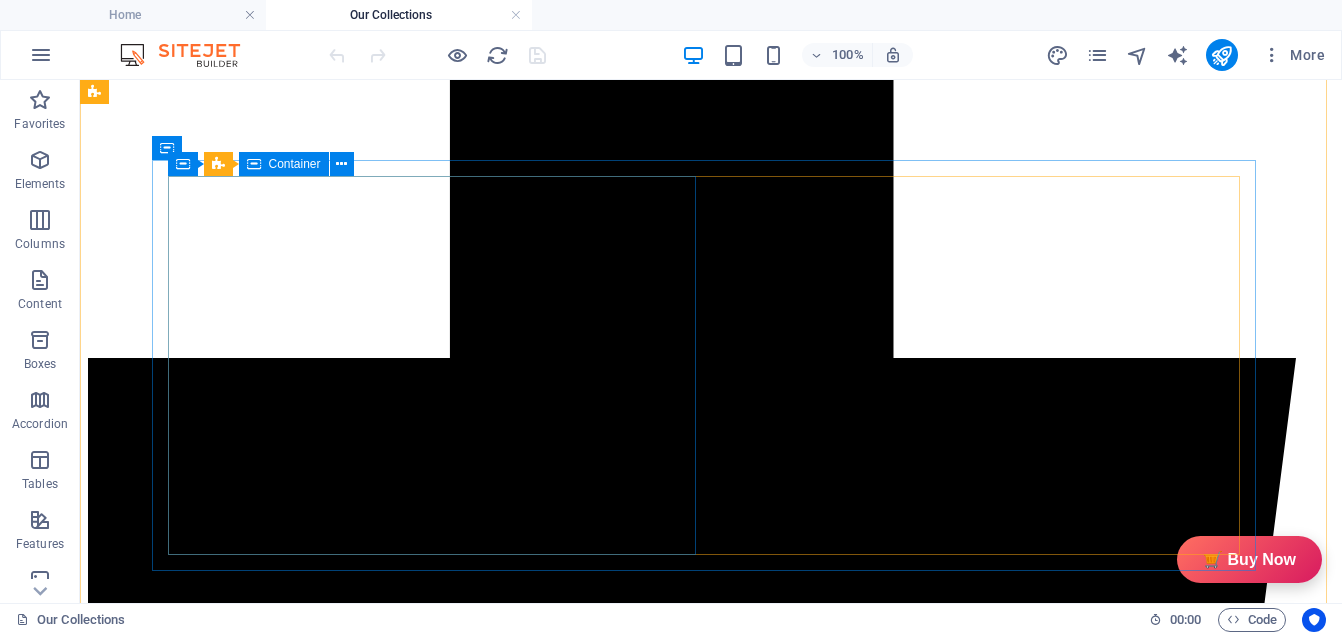 click on "Container" at bounding box center (295, 164) 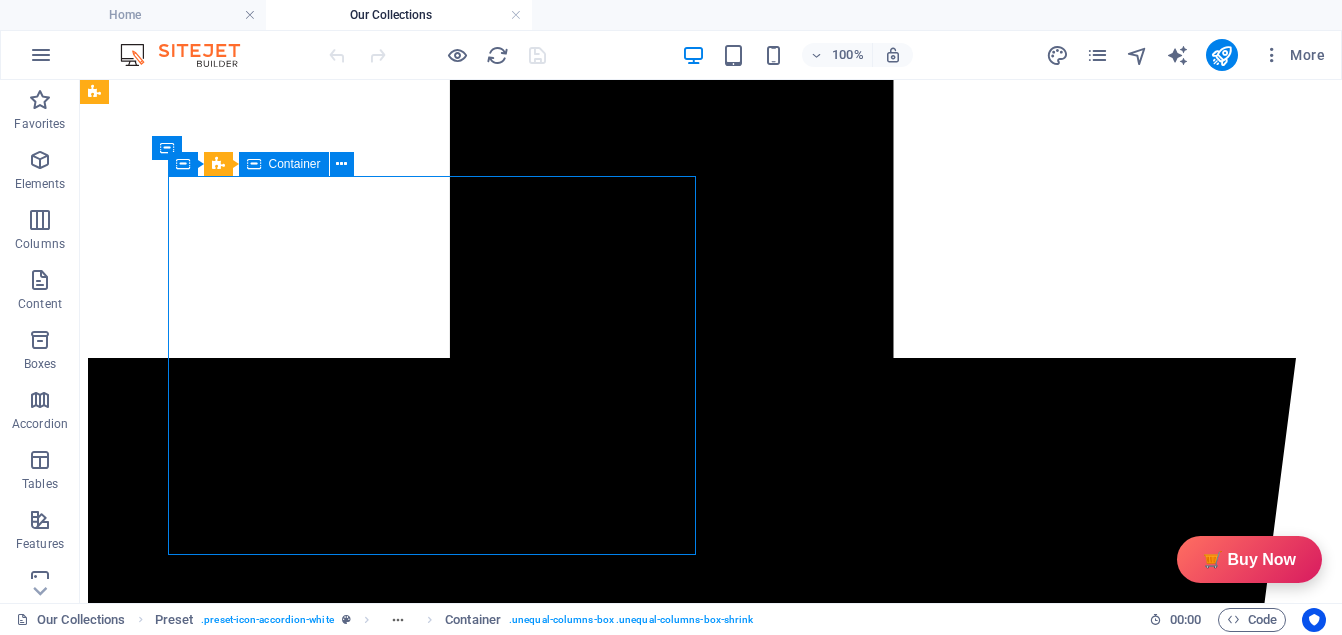 click on "Container" at bounding box center [295, 164] 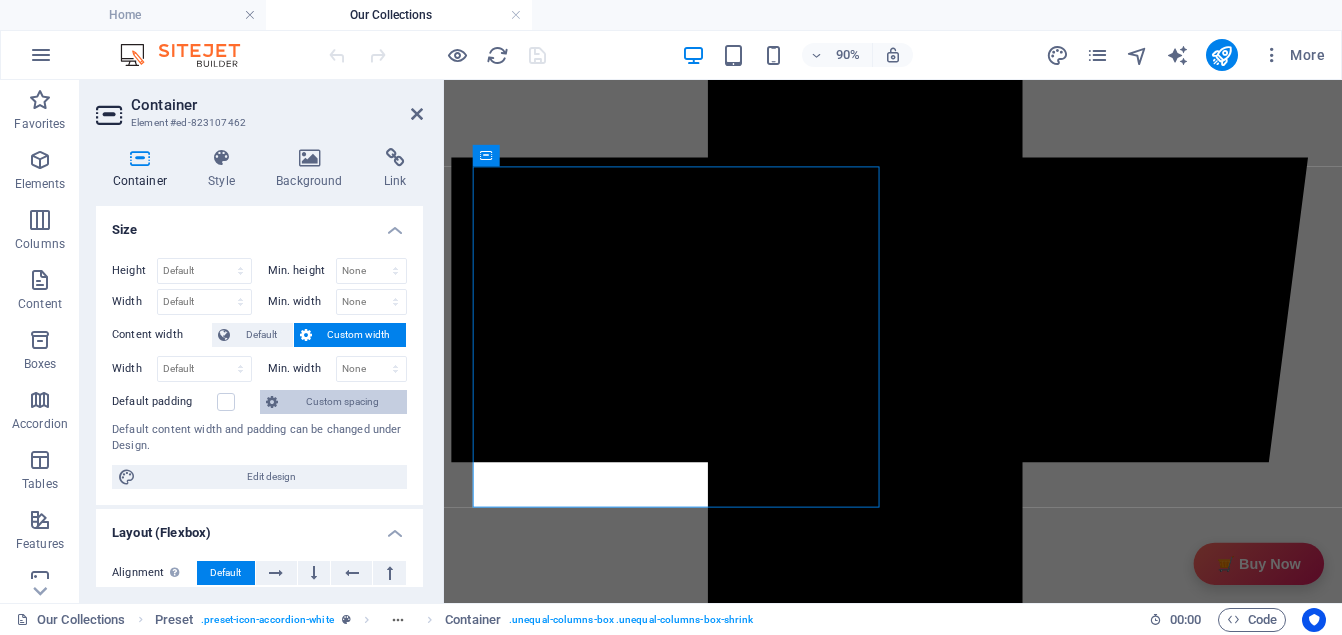click on "Custom spacing" at bounding box center [342, 402] 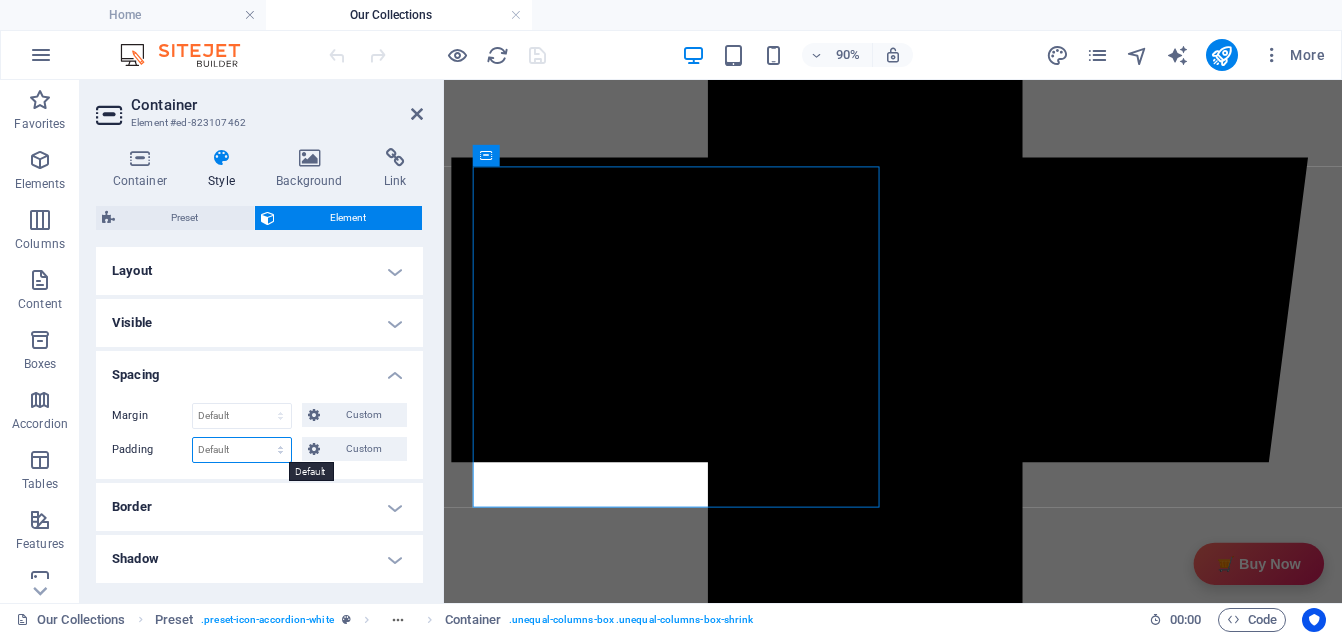 click on "Default px rem % vh vw Custom" at bounding box center [242, 450] 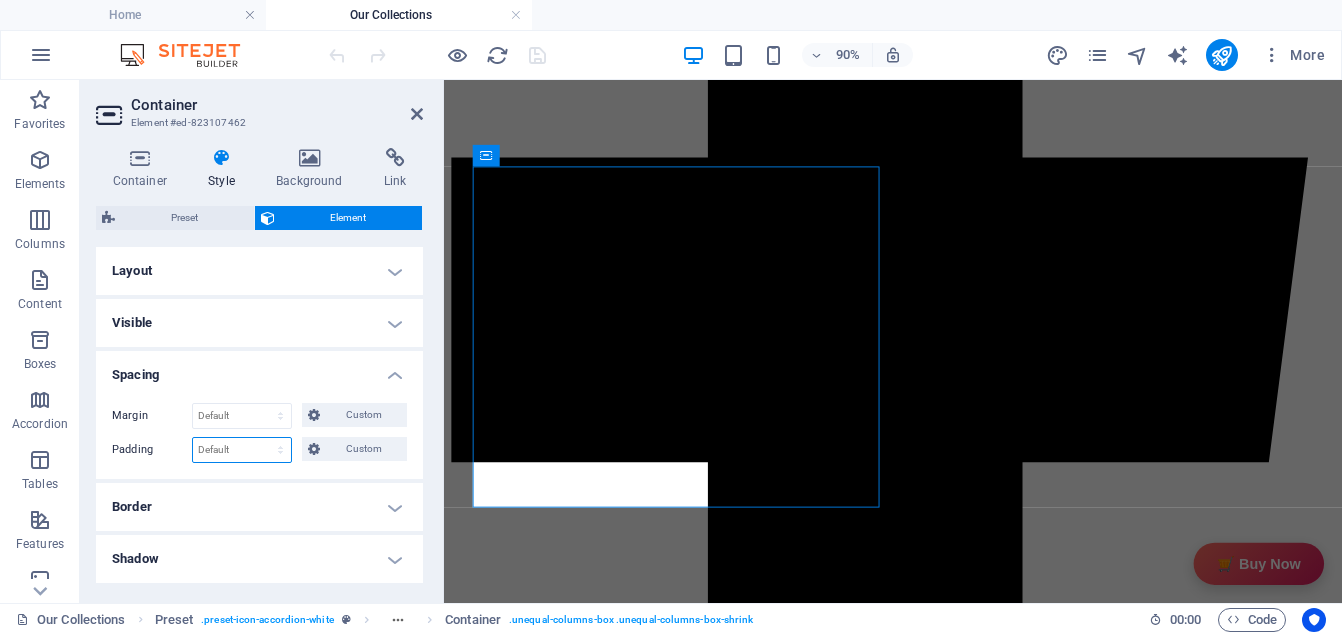 select on "px" 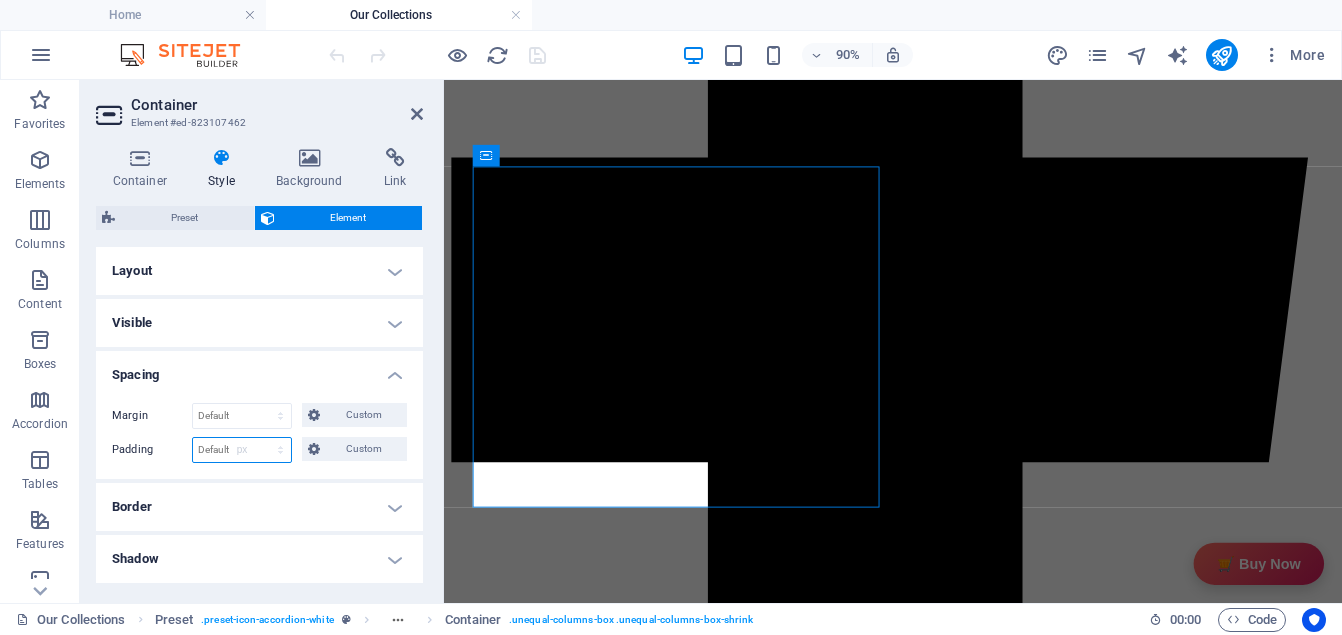 click on "Default px rem % vh vw Custom" at bounding box center (242, 450) 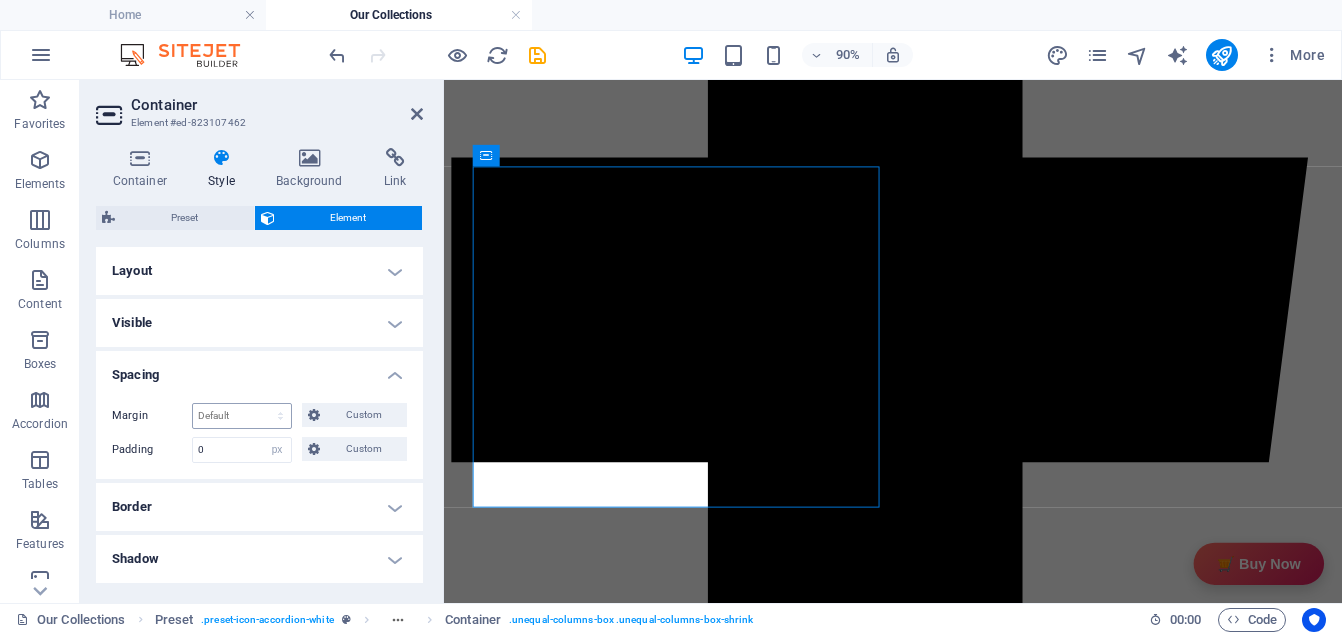 click on "Default auto px % rem vw vh Custom" at bounding box center (242, 416) 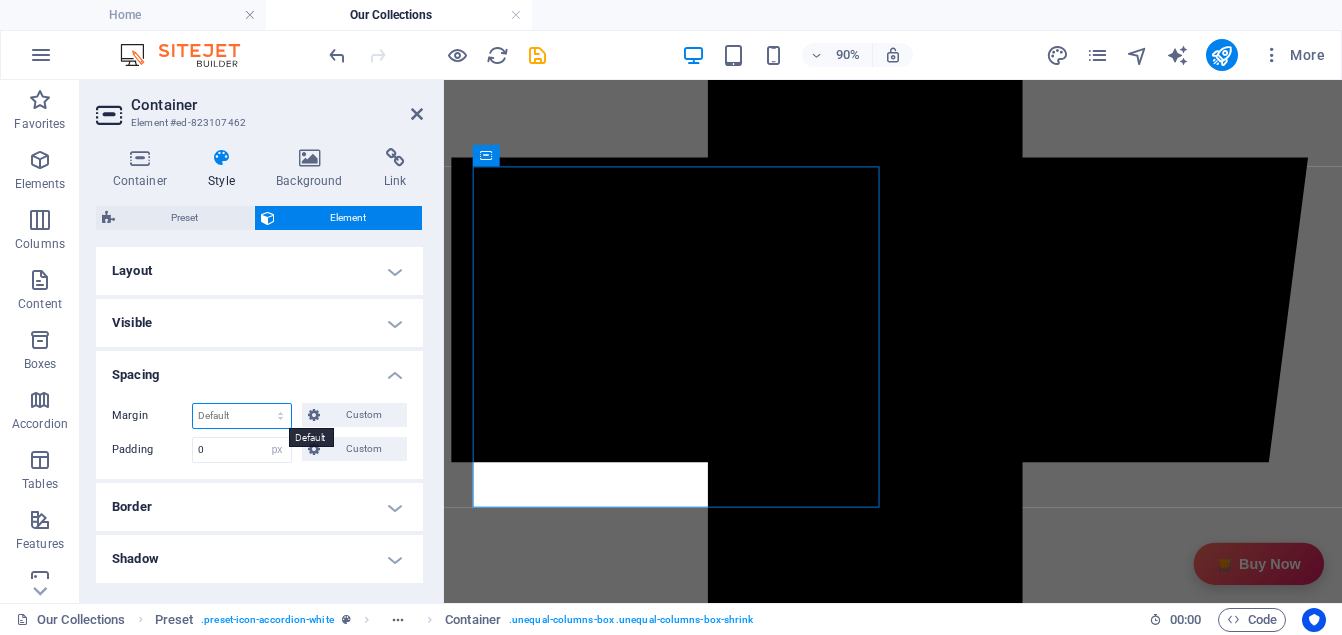 click on "Default auto px % rem vw vh Custom" at bounding box center [242, 416] 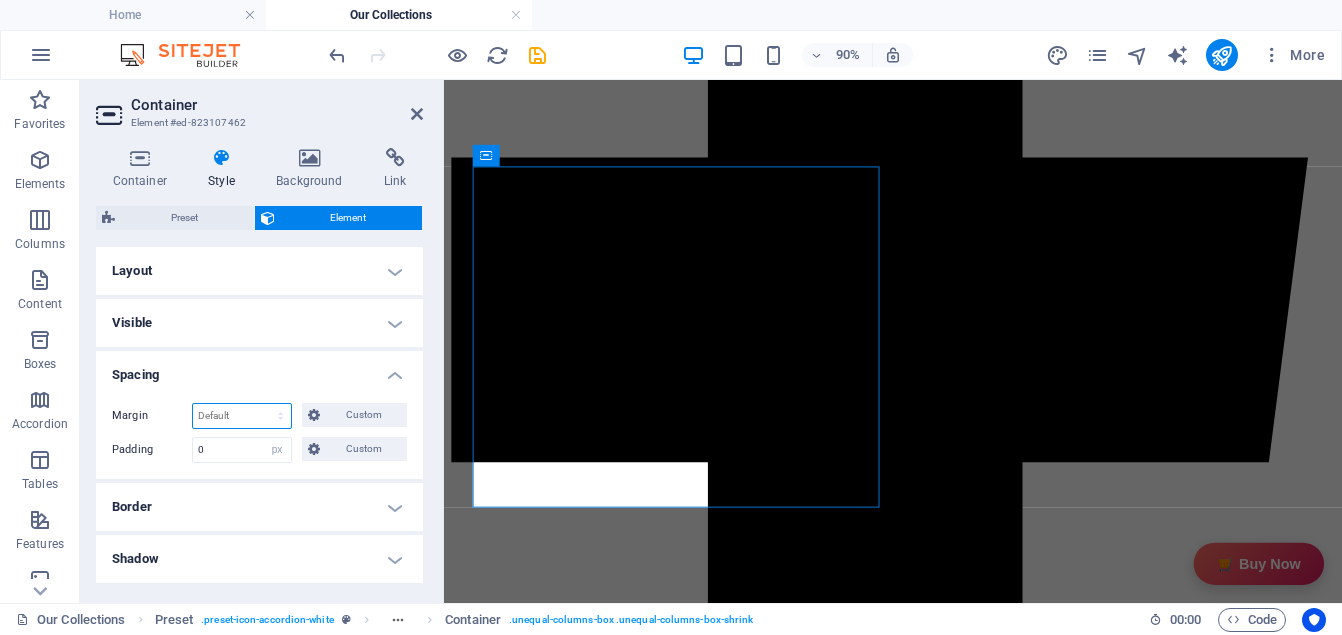 select on "px" 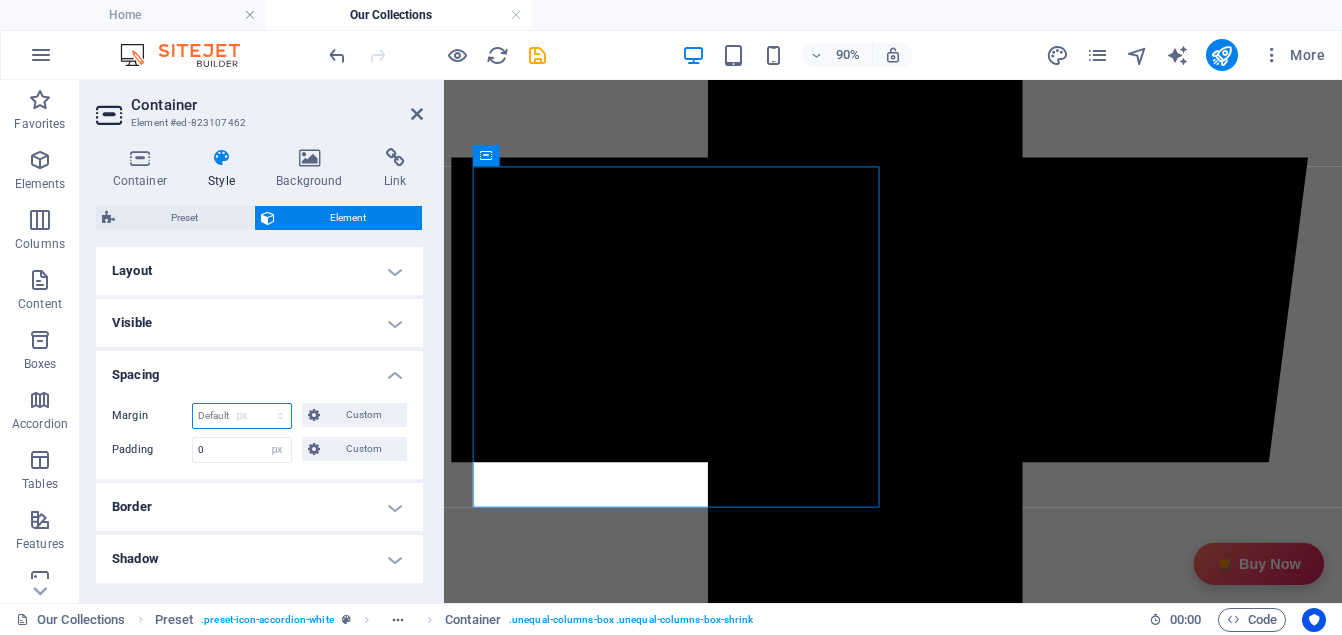 click on "Default auto px % rem vw vh Custom" at bounding box center [242, 416] 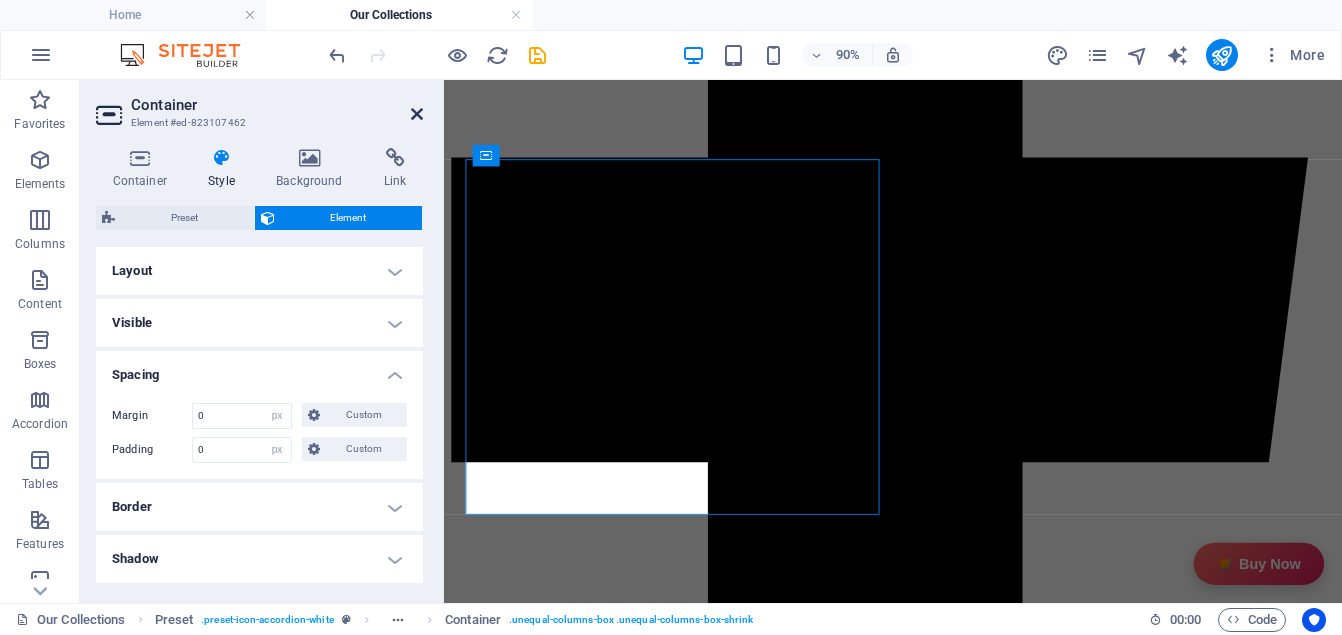 click at bounding box center [417, 114] 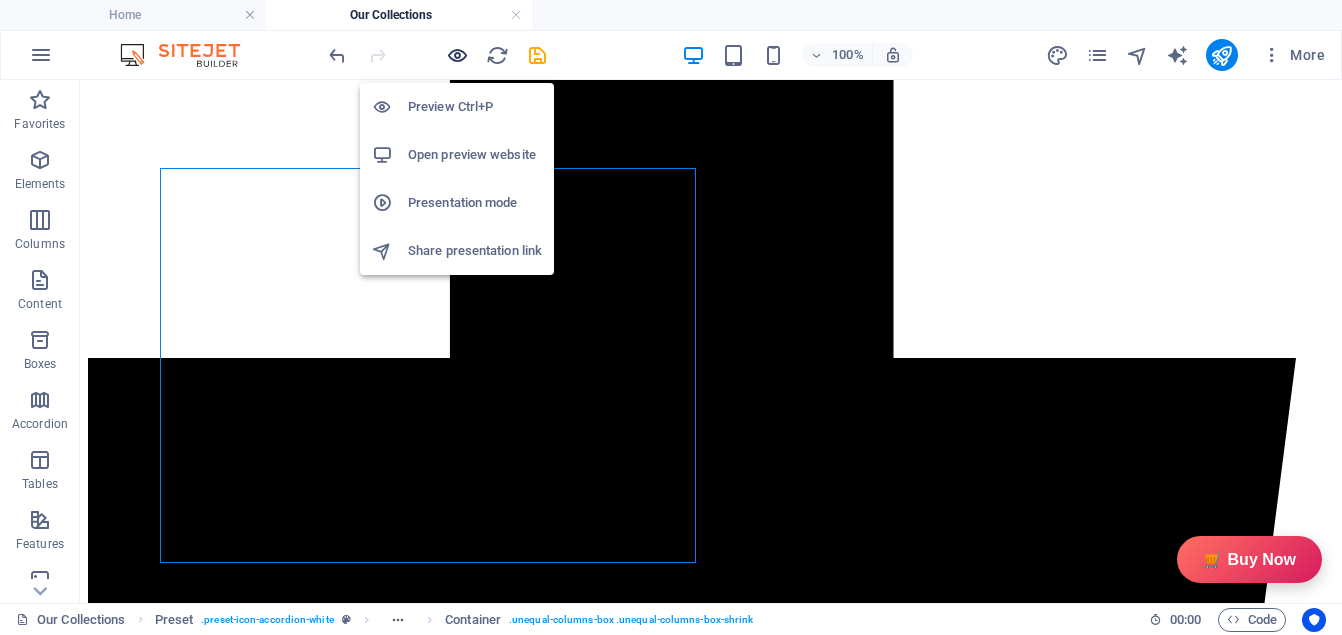 click at bounding box center (457, 55) 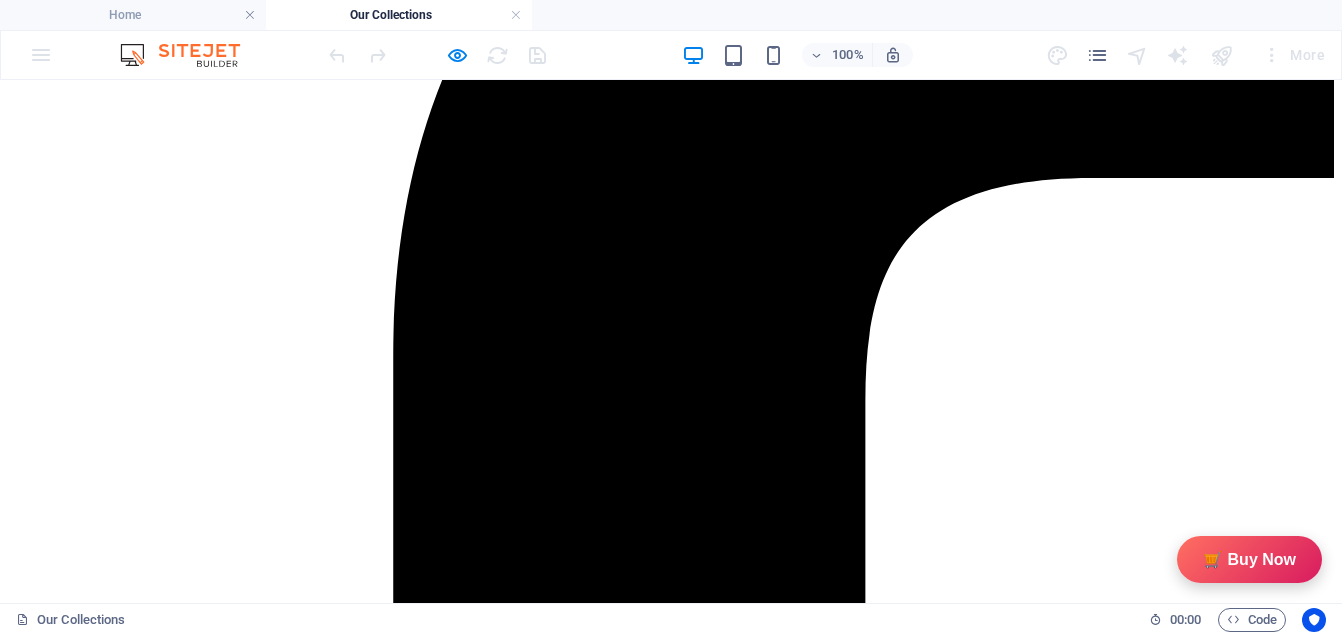 scroll, scrollTop: 527, scrollLeft: 0, axis: vertical 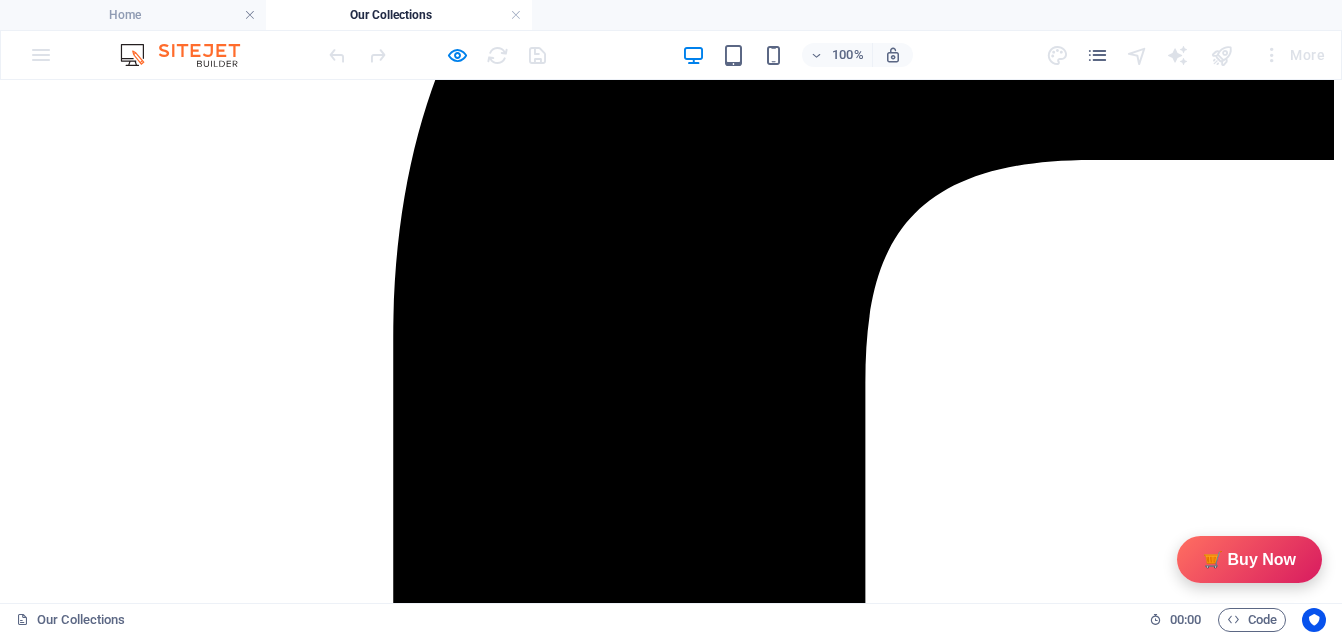 click on "Show More" at bounding box center [667, 6415] 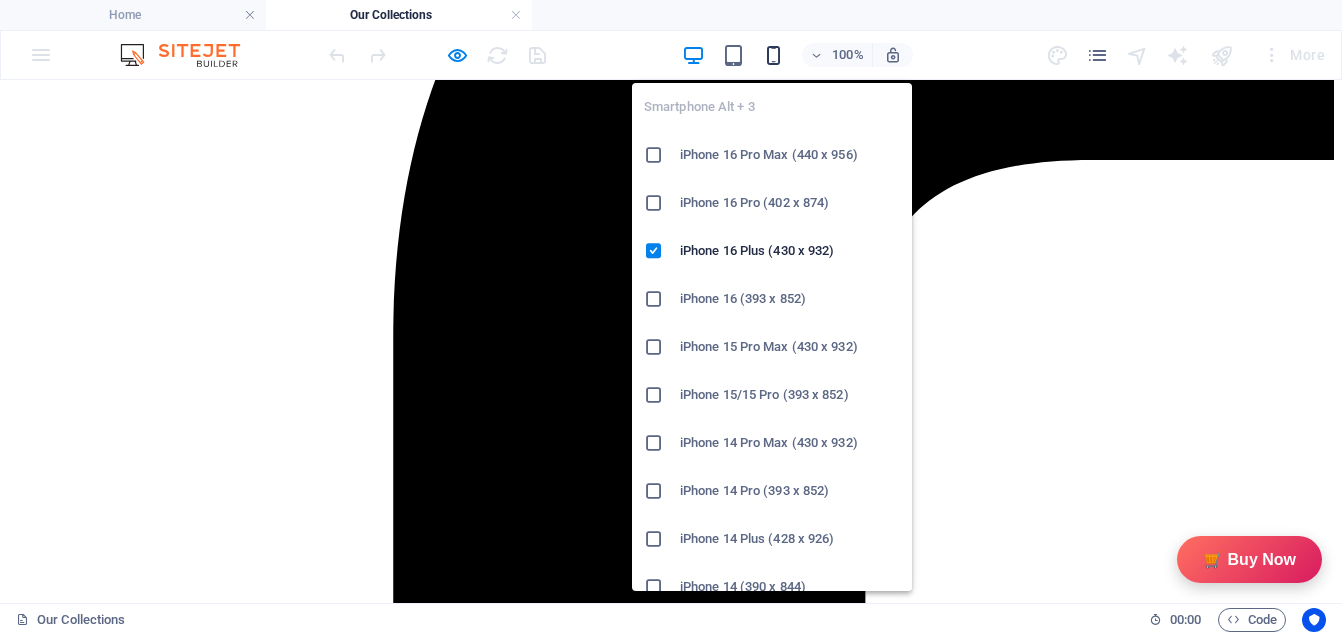 click at bounding box center (773, 55) 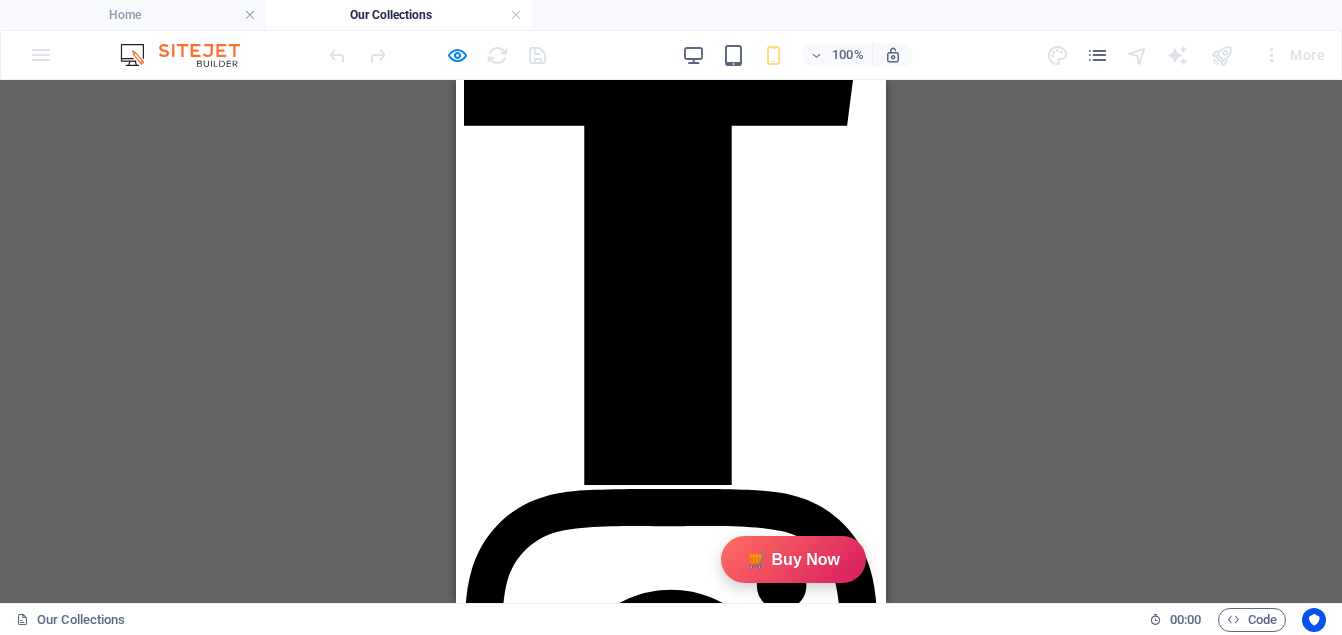 scroll, scrollTop: 527, scrollLeft: 0, axis: vertical 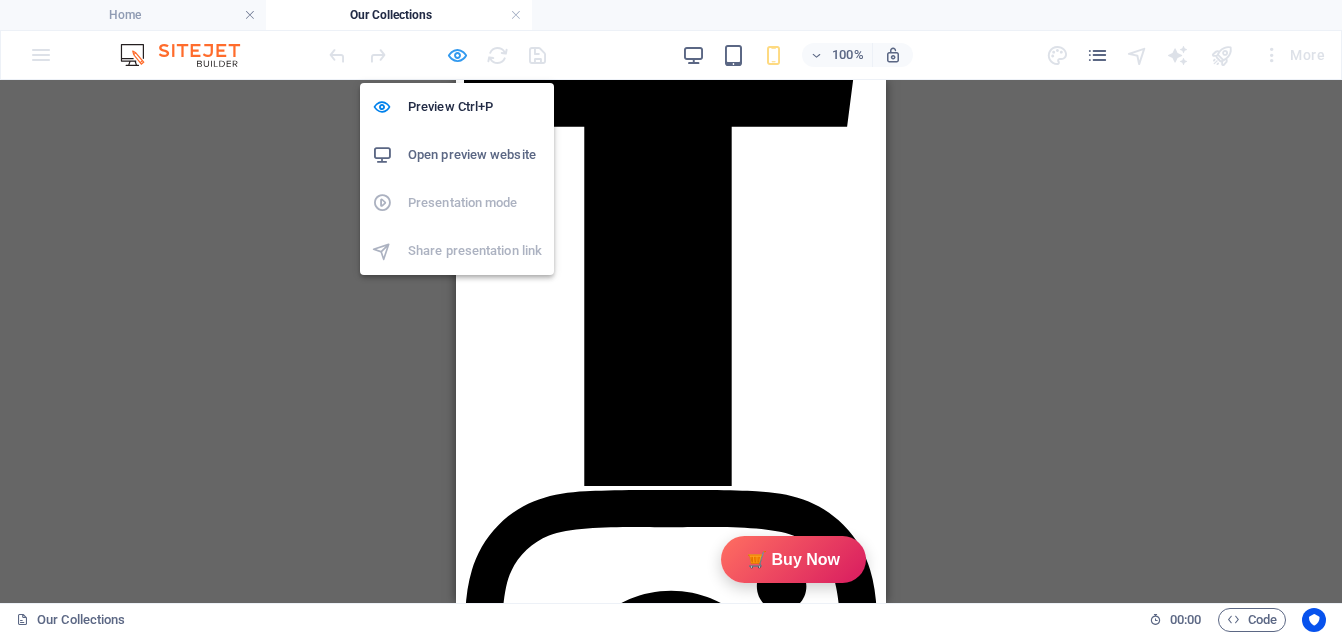click at bounding box center (457, 55) 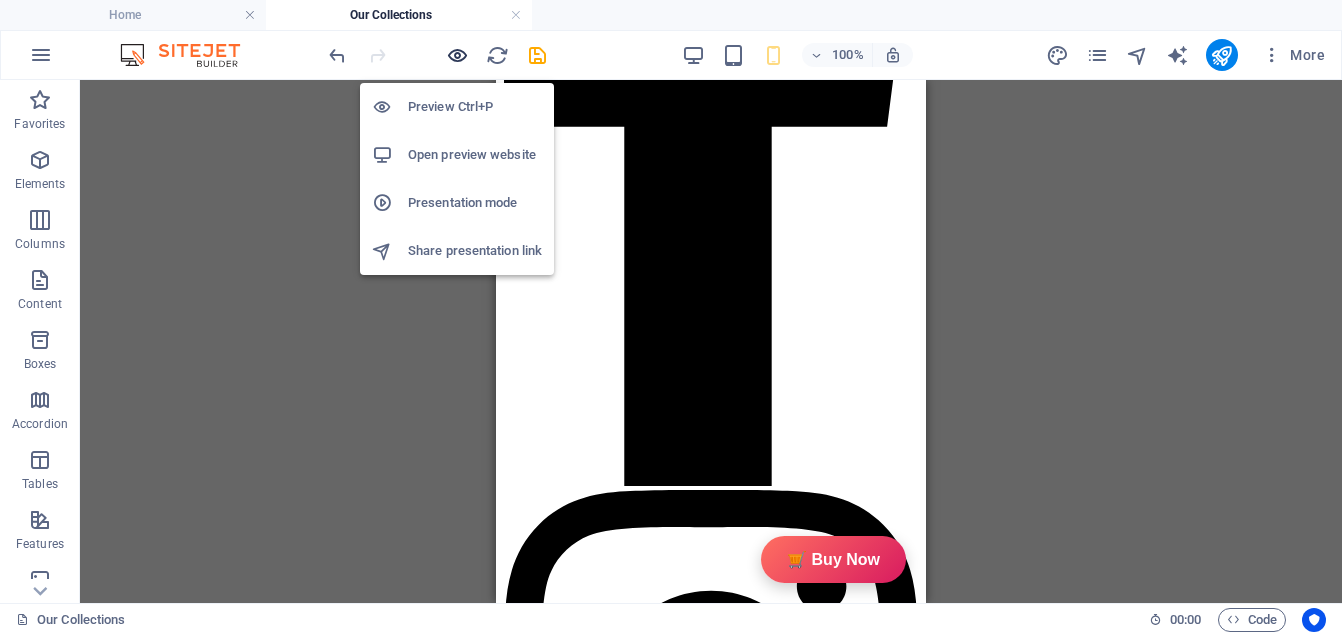 type 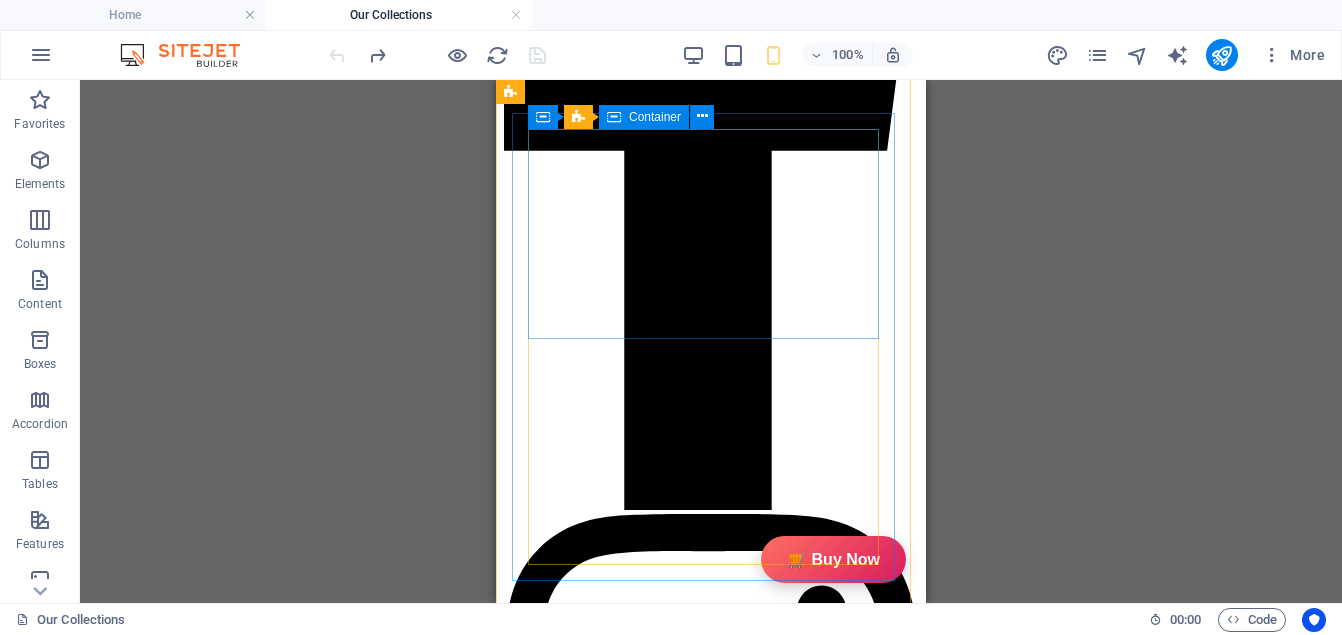 scroll, scrollTop: 500, scrollLeft: 0, axis: vertical 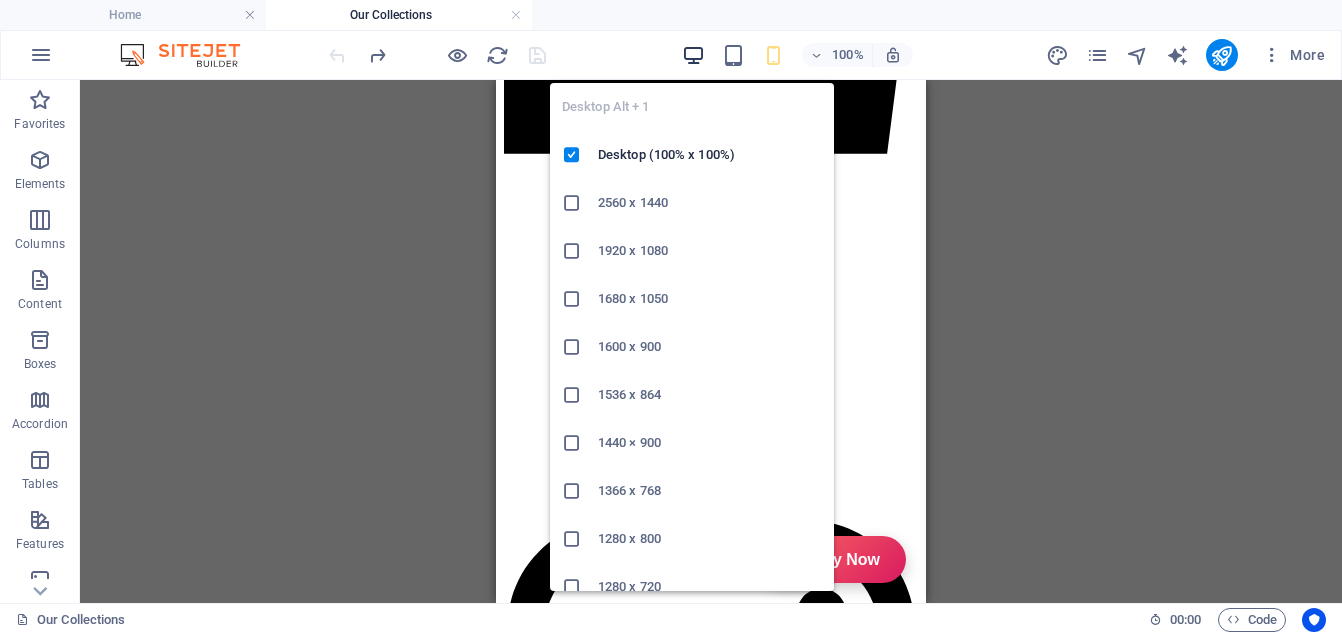 click at bounding box center (693, 55) 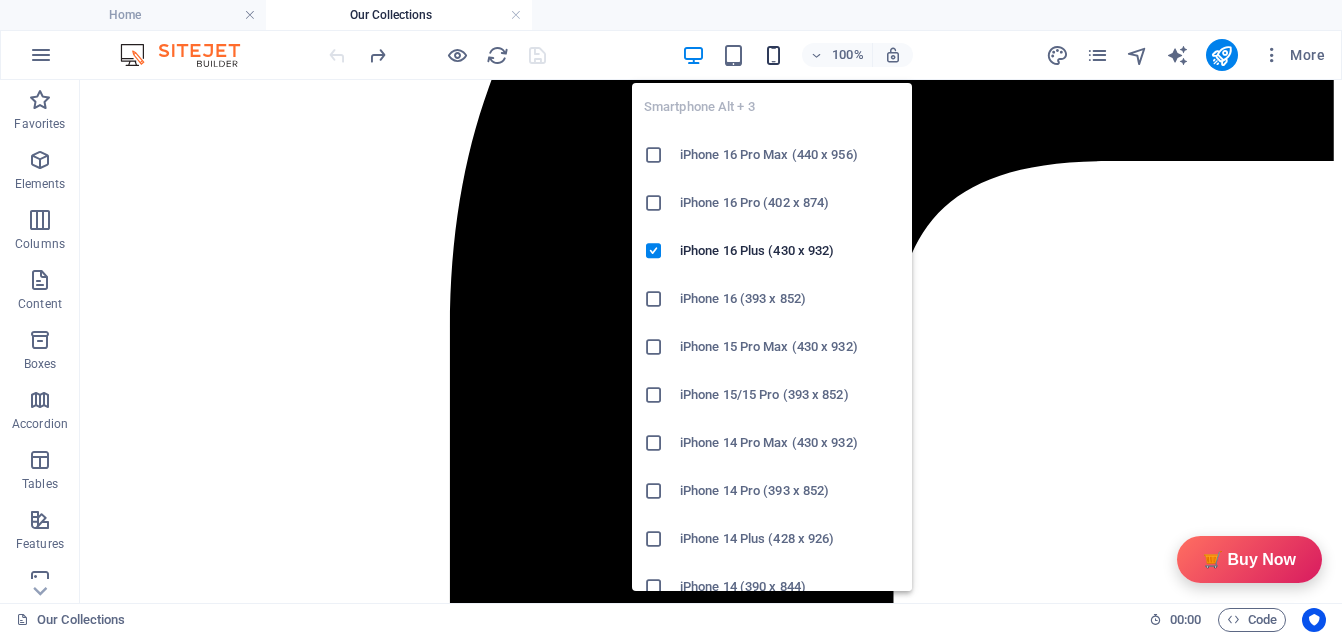 click at bounding box center [773, 55] 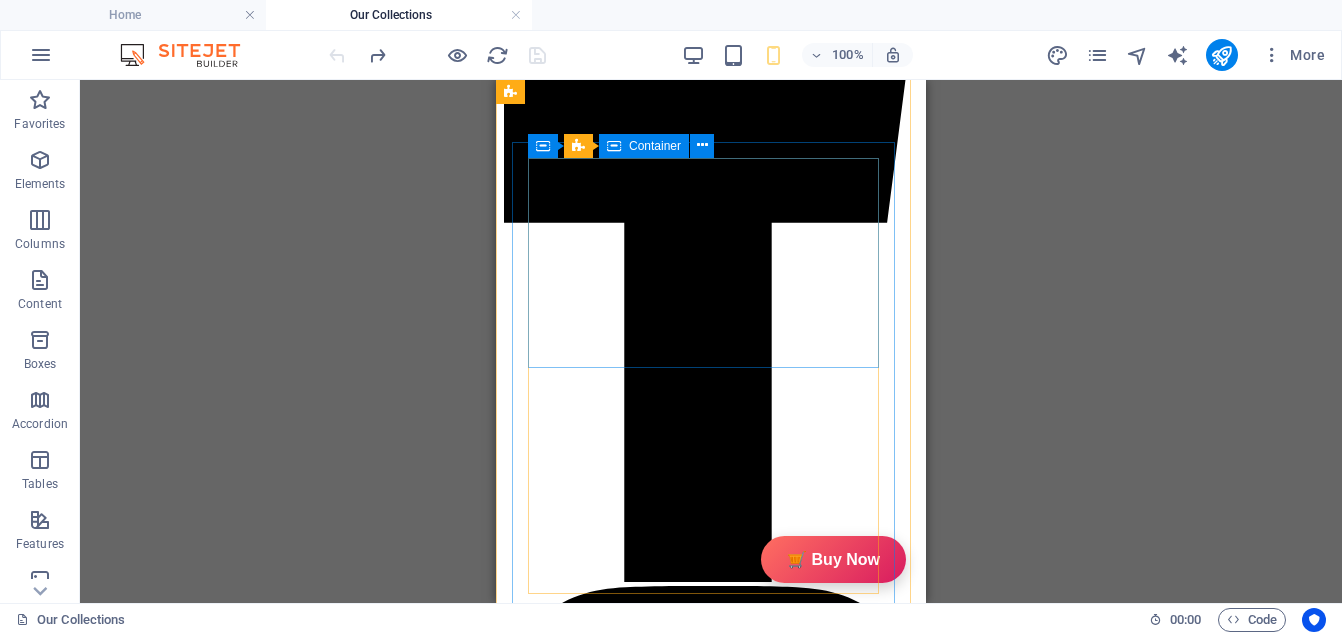 scroll, scrollTop: 424, scrollLeft: 0, axis: vertical 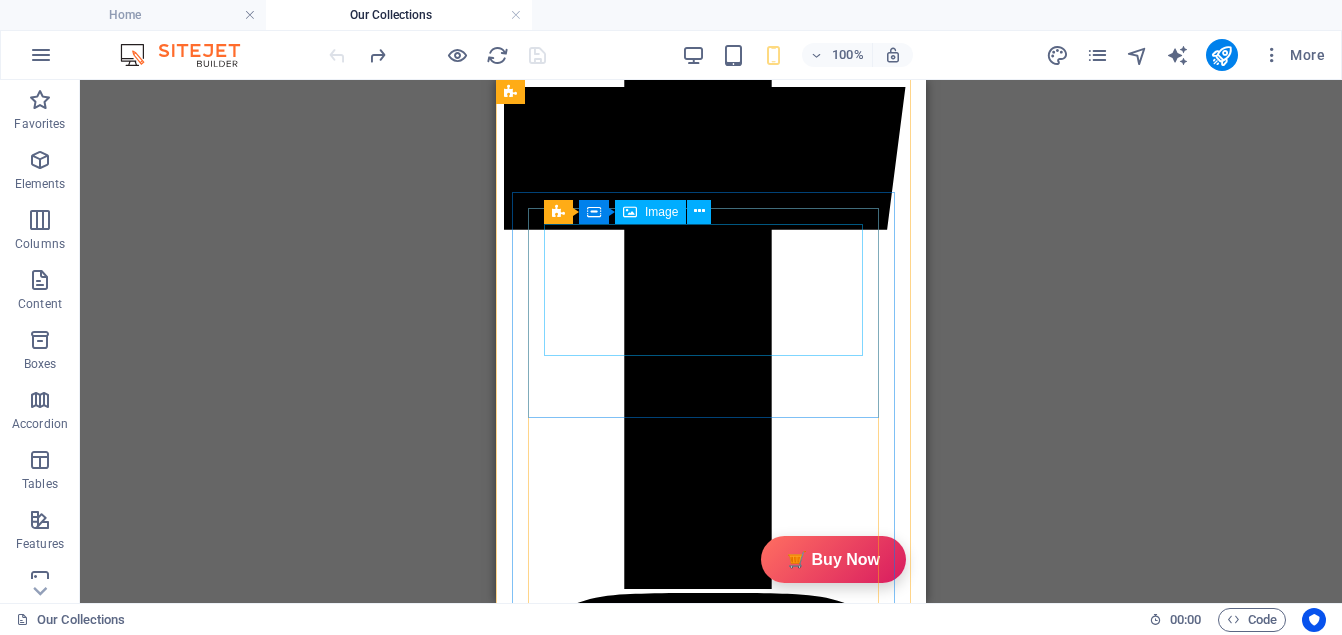 click at bounding box center [711, 2559] 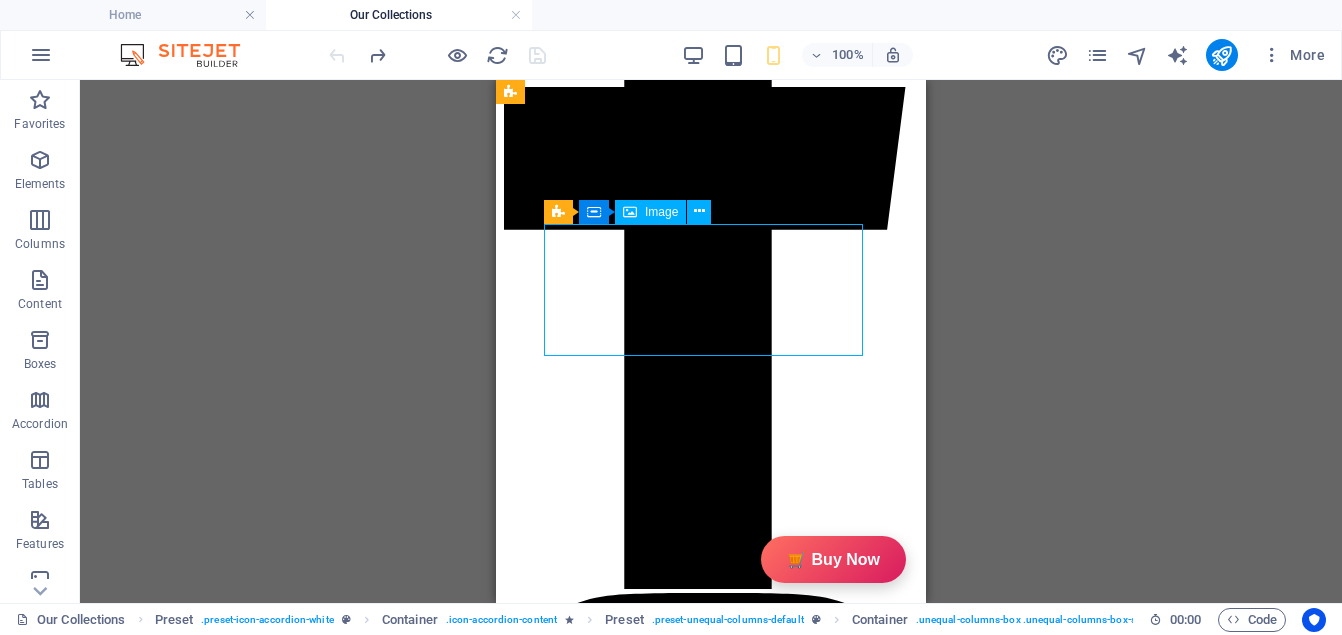 click at bounding box center [711, 2559] 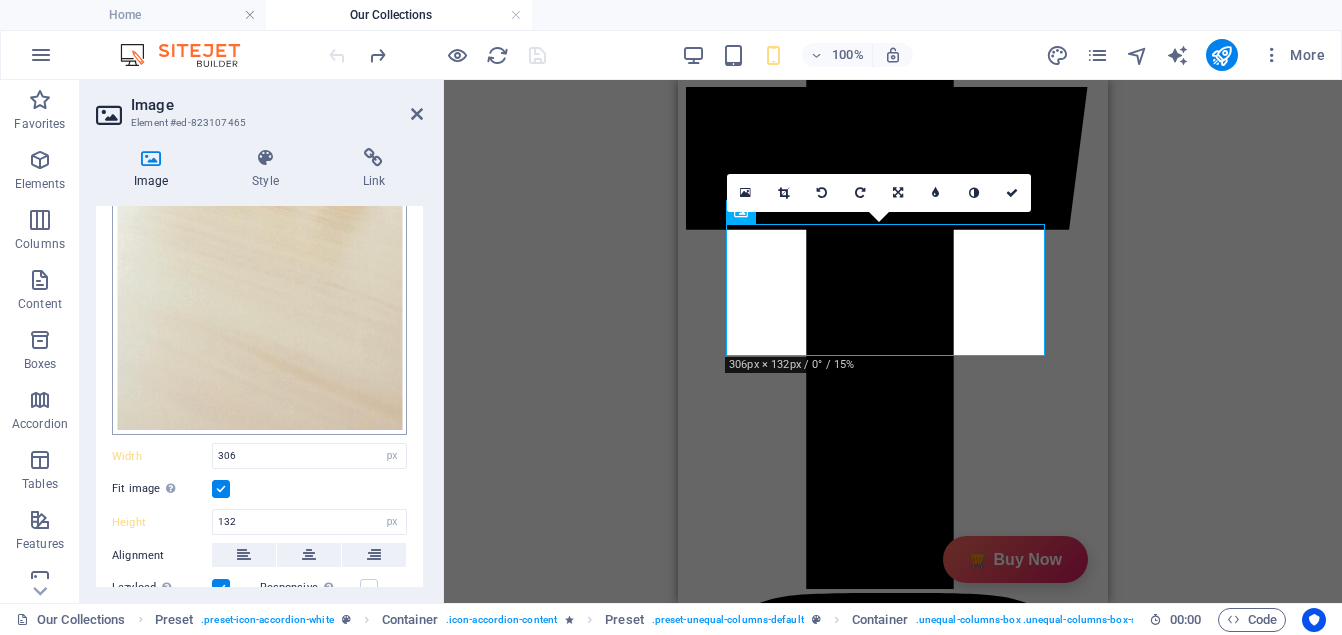 scroll, scrollTop: 454, scrollLeft: 0, axis: vertical 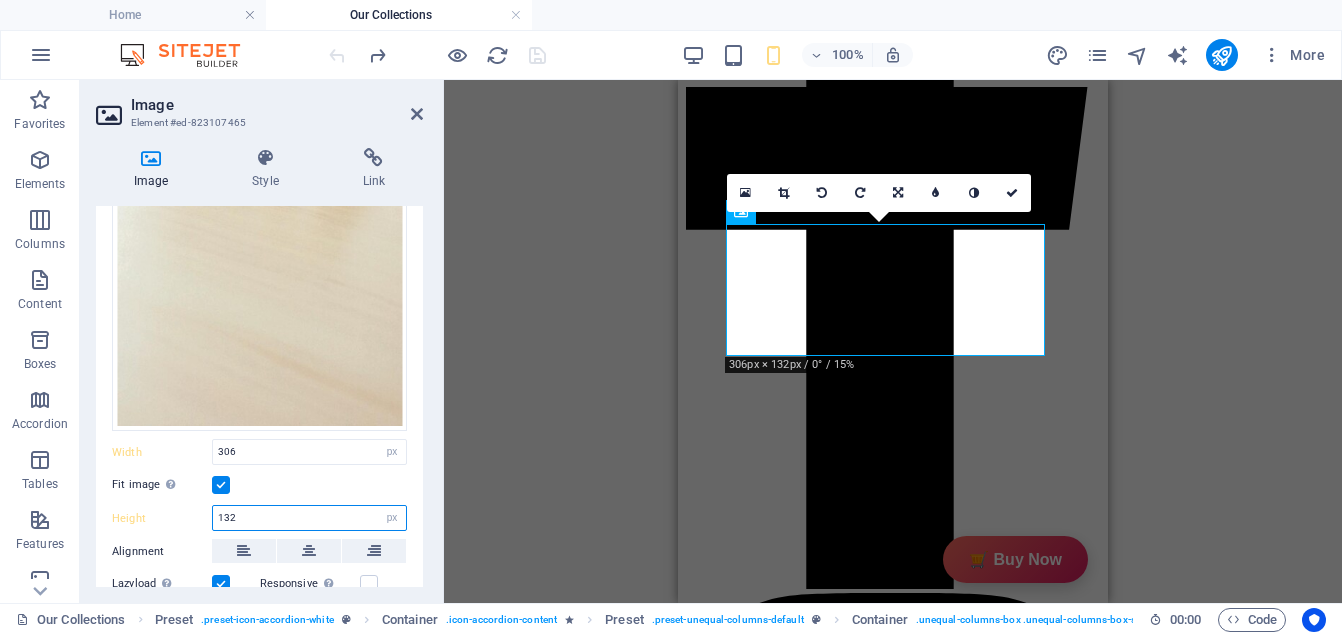 click on "132" at bounding box center (309, 518) 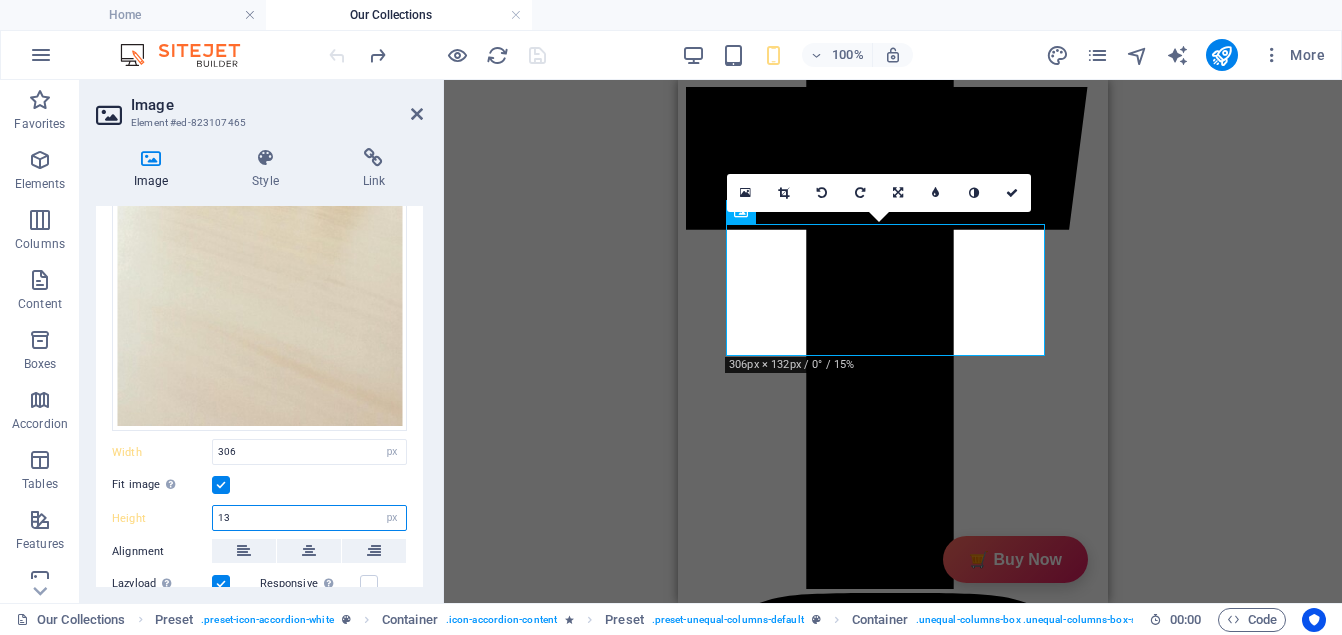 type on "1" 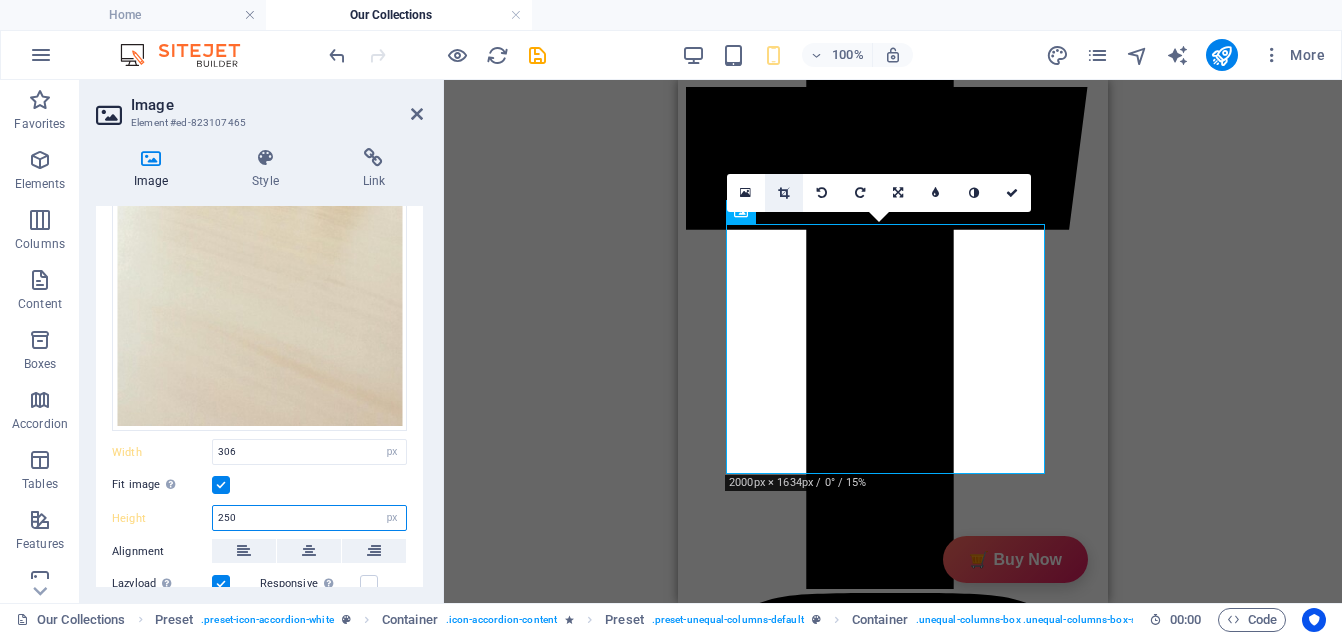 type on "250" 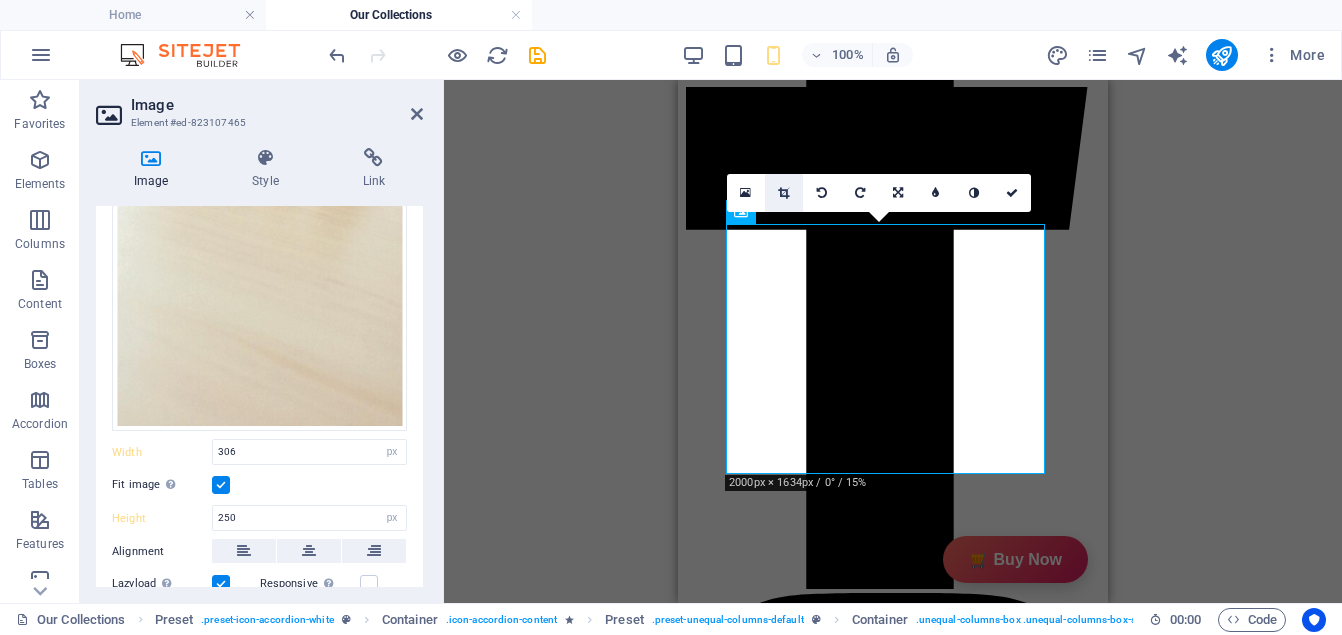 click at bounding box center [783, 193] 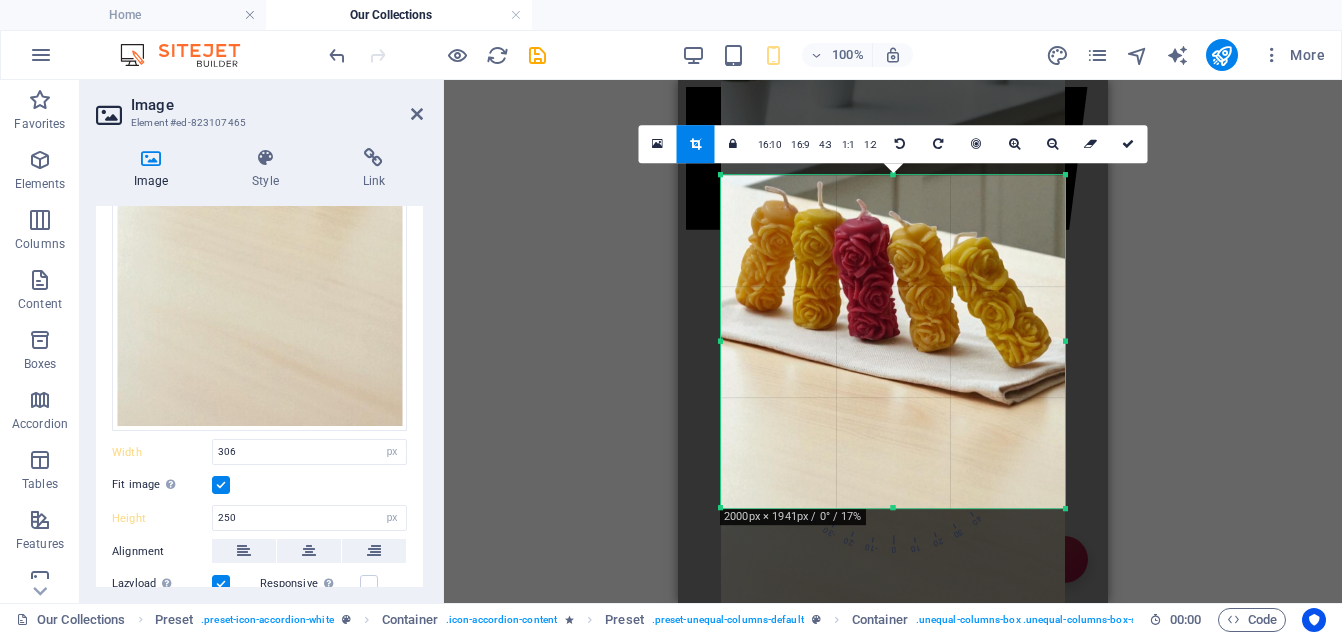 click at bounding box center (893, 508) 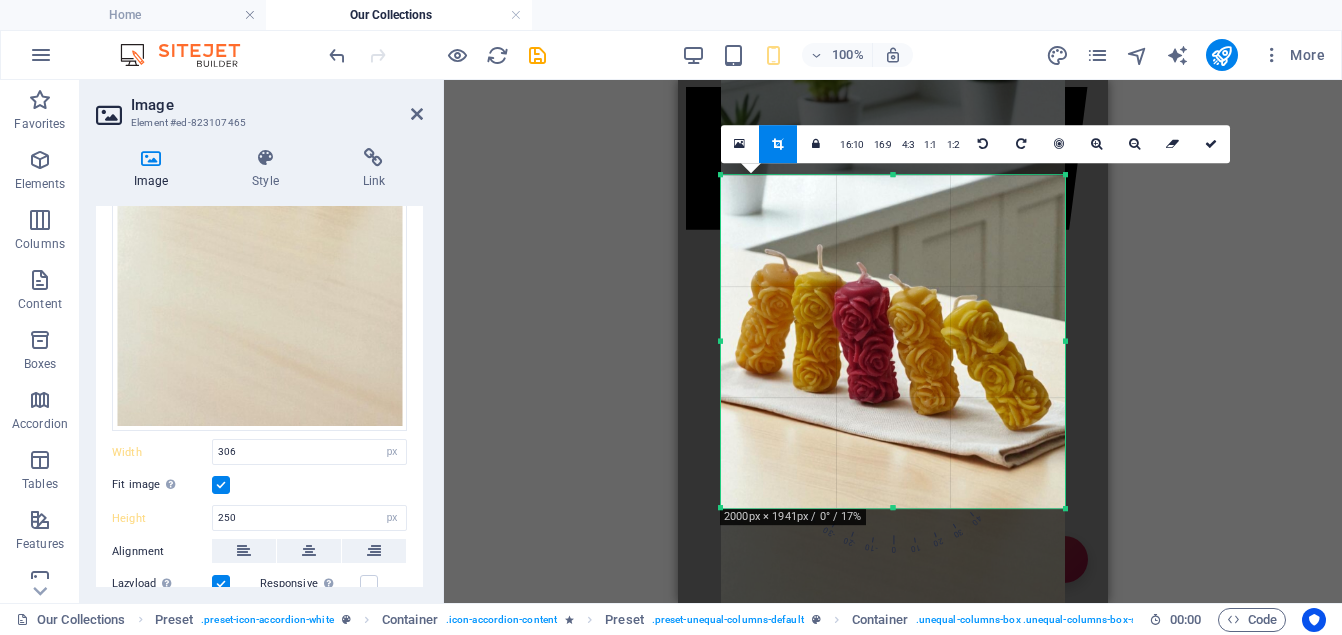 drag, startPoint x: 895, startPoint y: 291, endPoint x: 898, endPoint y: 354, distance: 63.07139 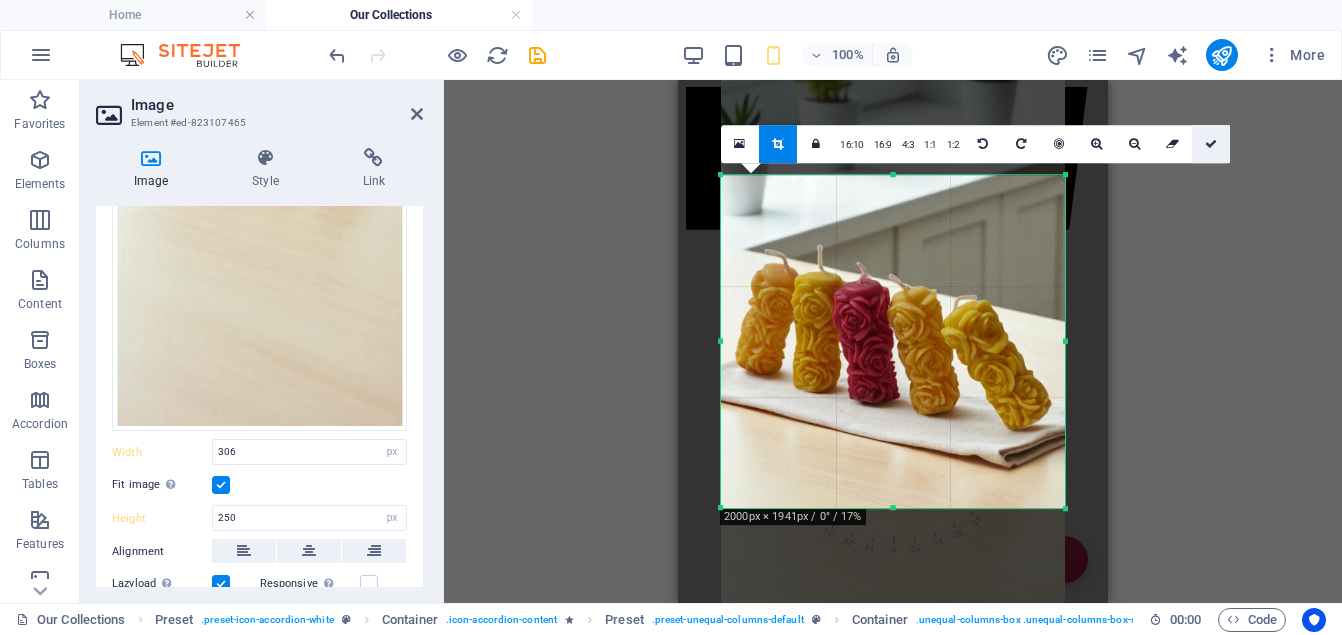 click at bounding box center [1211, 144] 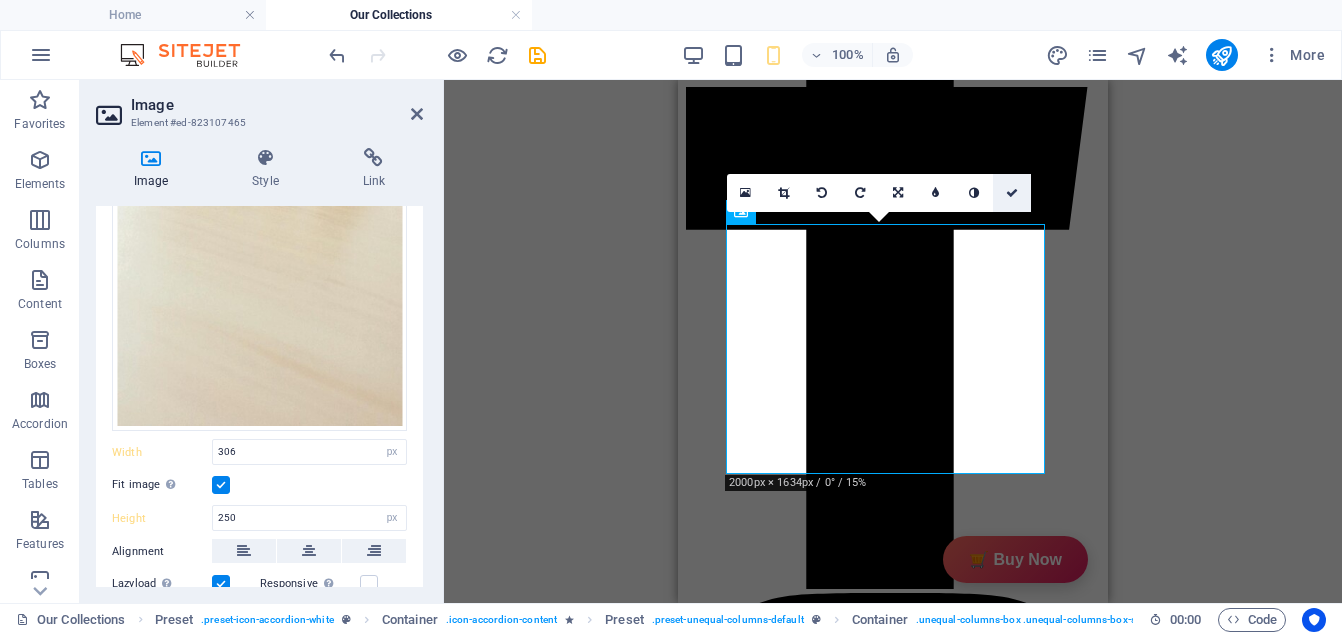 click at bounding box center (1012, 193) 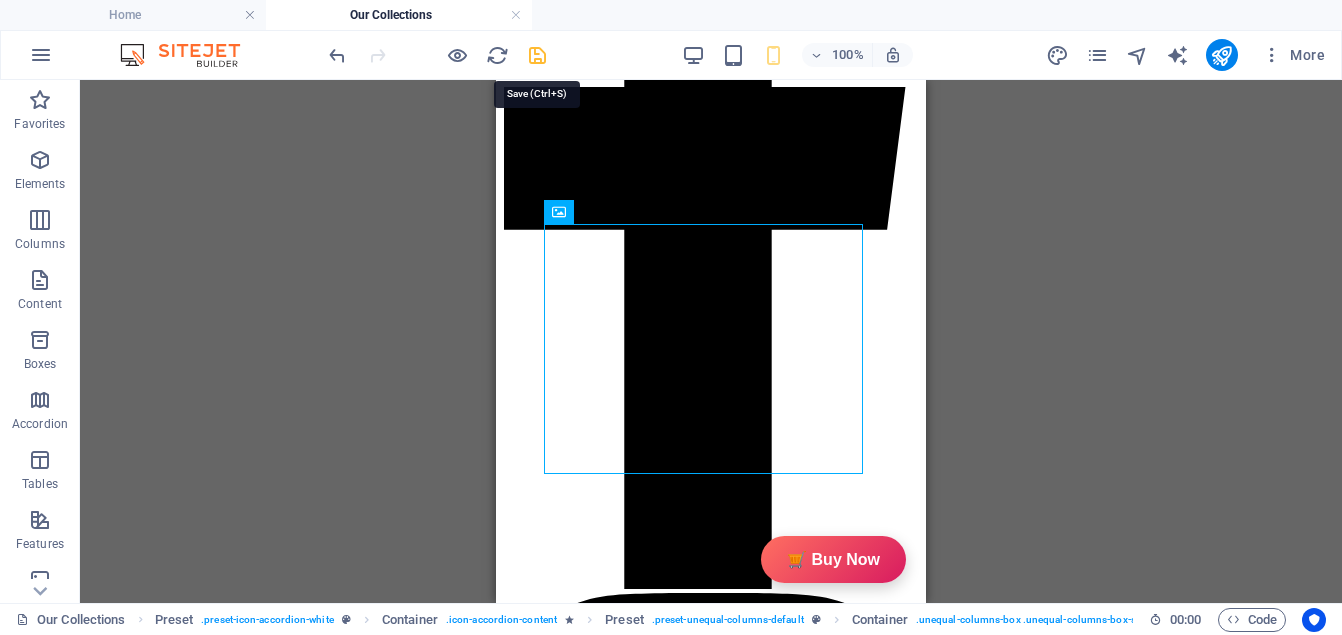 click at bounding box center [537, 55] 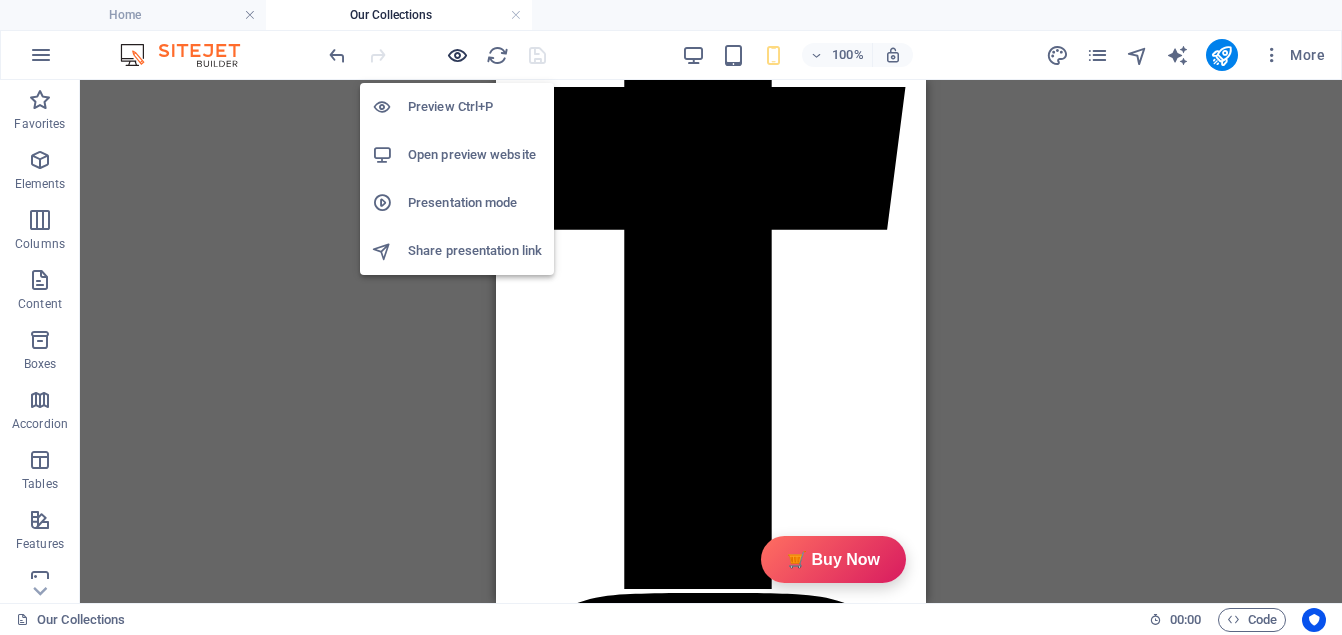 click at bounding box center [457, 55] 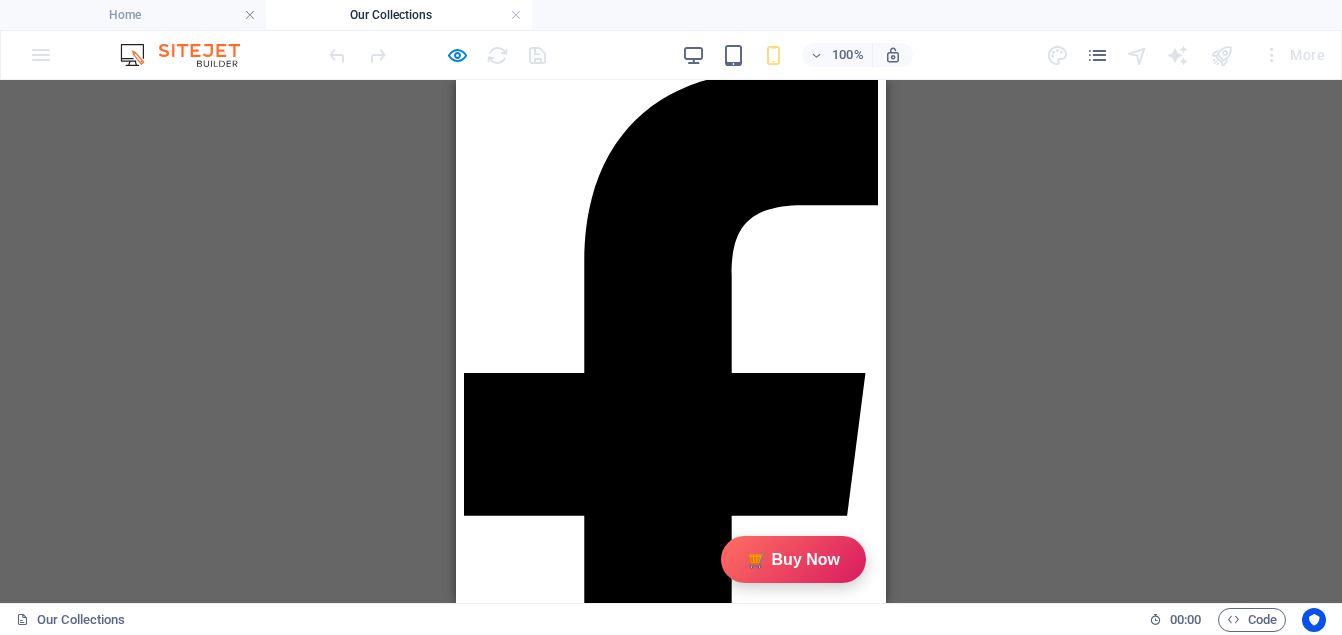 scroll, scrollTop: 136, scrollLeft: 0, axis: vertical 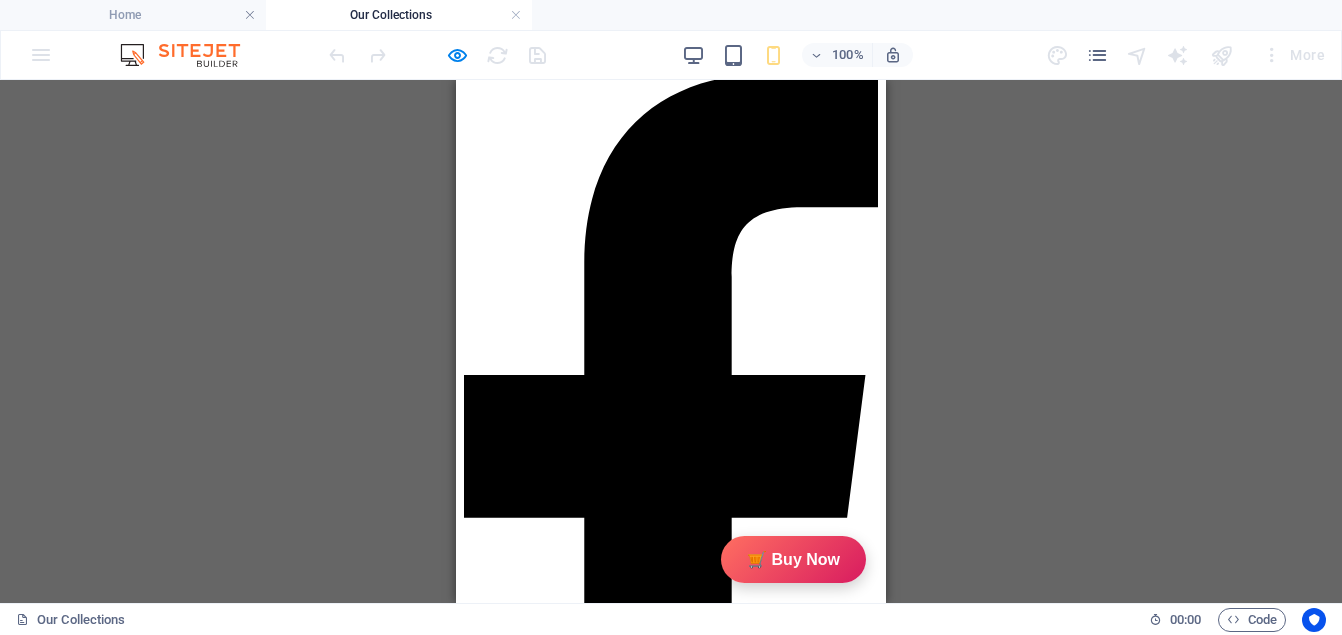 click on "Show More" at bounding box center [671, 2493] 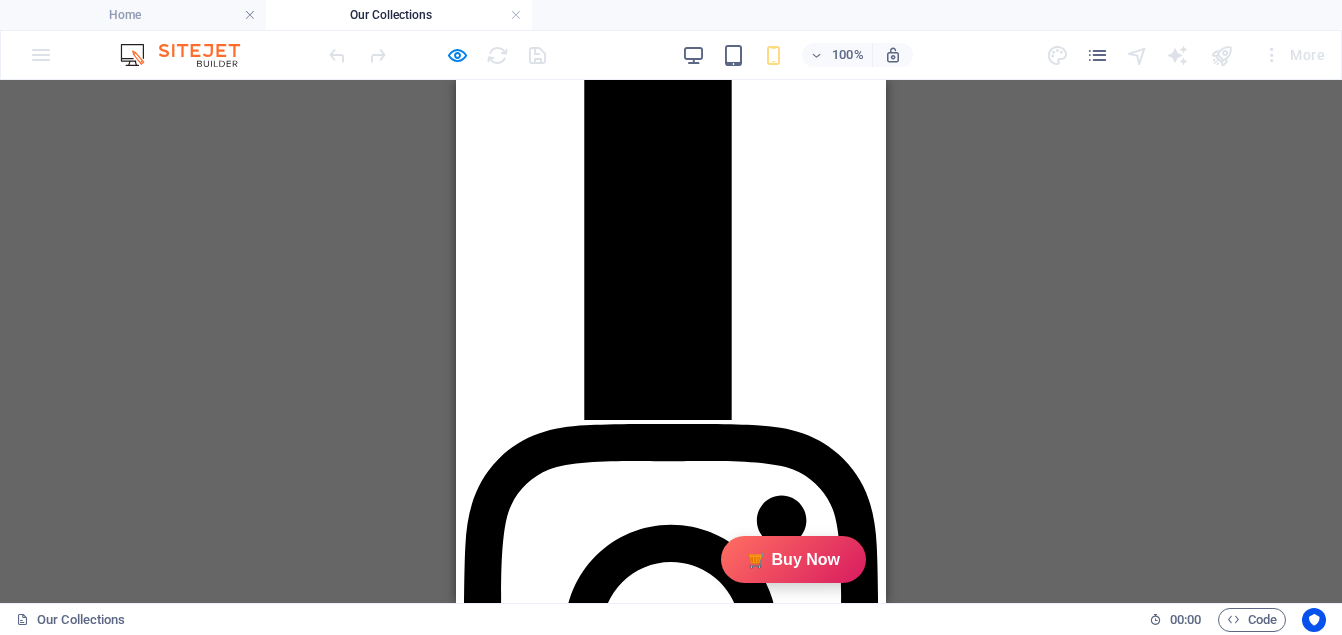 scroll, scrollTop: 597, scrollLeft: 0, axis: vertical 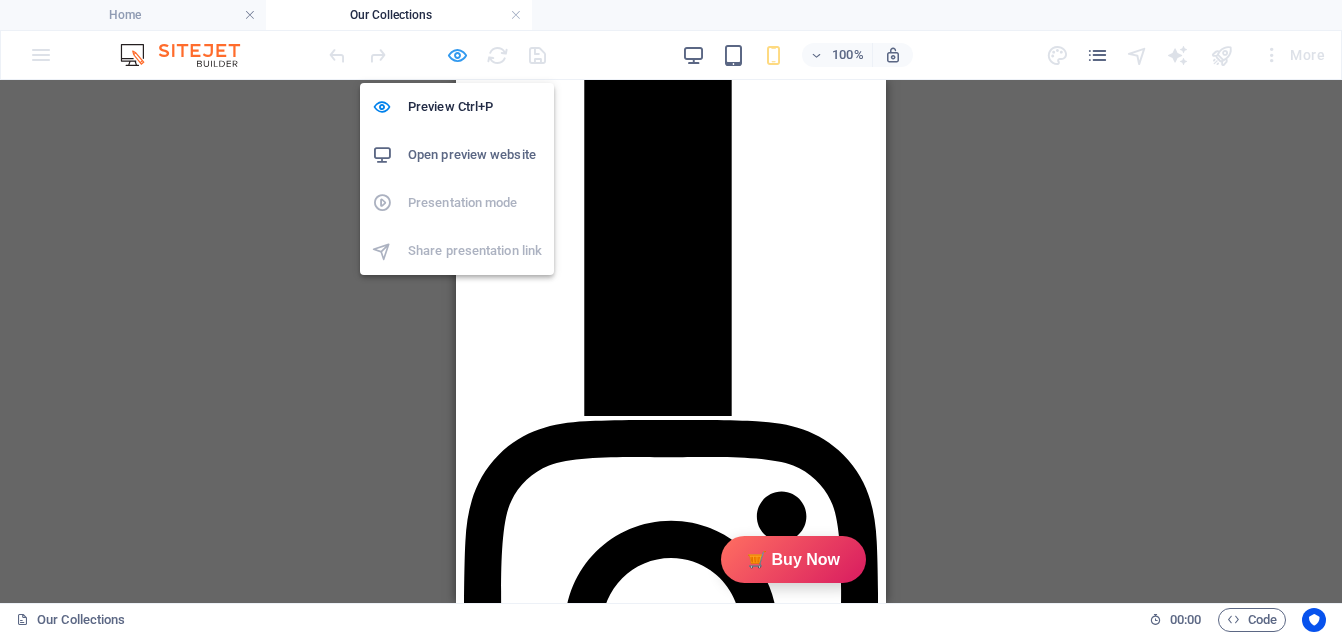 click at bounding box center (457, 55) 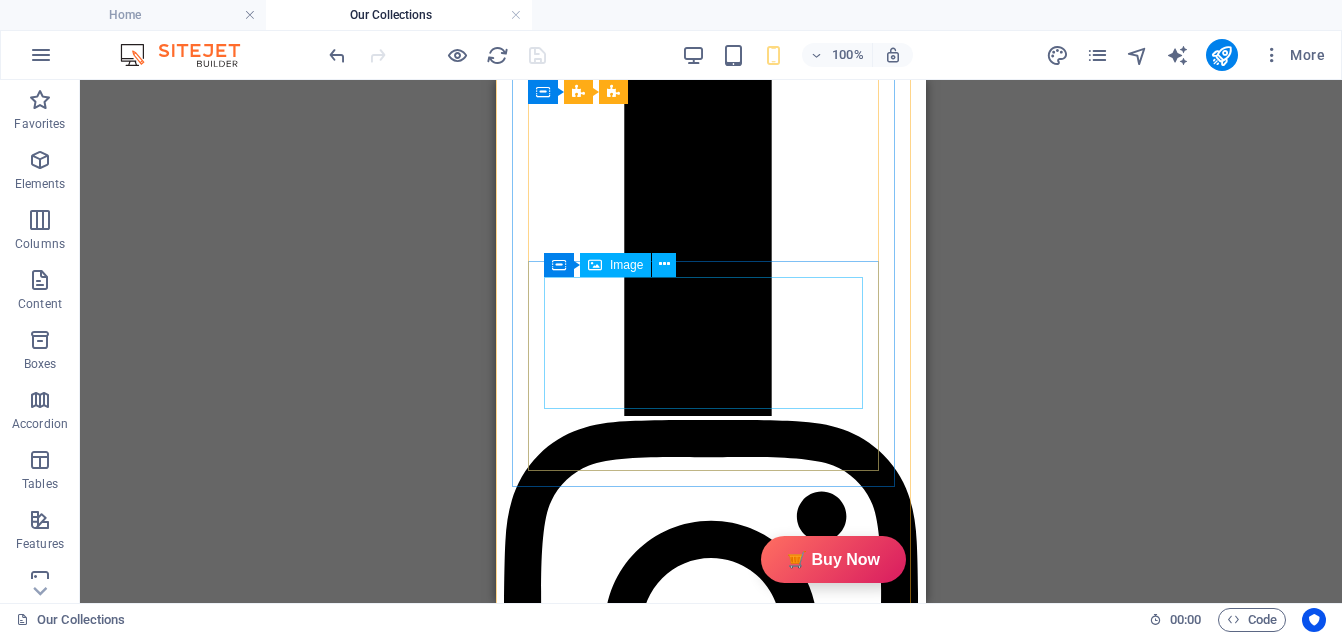 click at bounding box center (711, 2596) 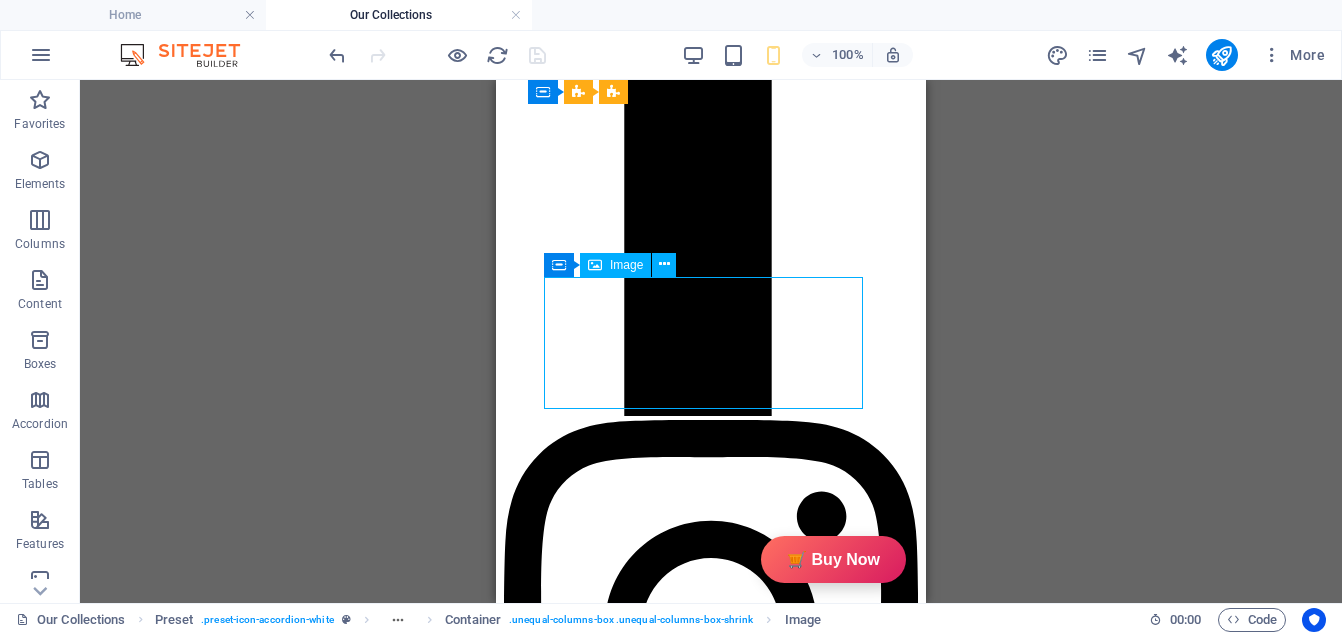 click at bounding box center [711, 2596] 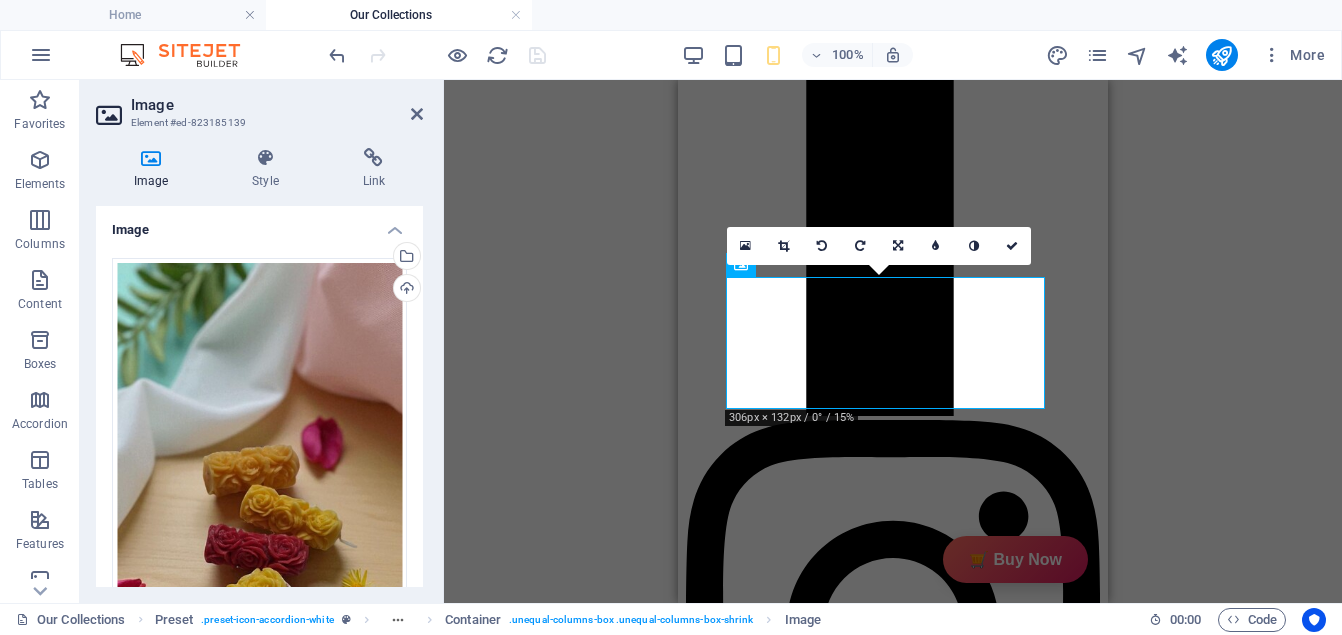 click on "Drag files here, click to choose files or select files from Files or our free stock photos & videos Select files from the file manager, stock photos, or upload file(s) Upload Width 306 Default auto px rem % em vh vw Fit image Automatically fit image to a fixed width and height Height 132 Default auto px Alignment Lazyload Loading images after the page loads improves page speed. Responsive Automatically load retina image and smartphone optimized sizes. Lightbox Use as headline The image will be wrapped in an H1 headline tag. Useful for giving alternative text the weight of an H1 headline, e.g. for the logo. Leave unchecked if uncertain. Optimized Images are compressed to improve page speed. Position Direction Custom X offset 50 px rem % vh vw Y offset 50 px rem % vh vw" at bounding box center [259, 737] 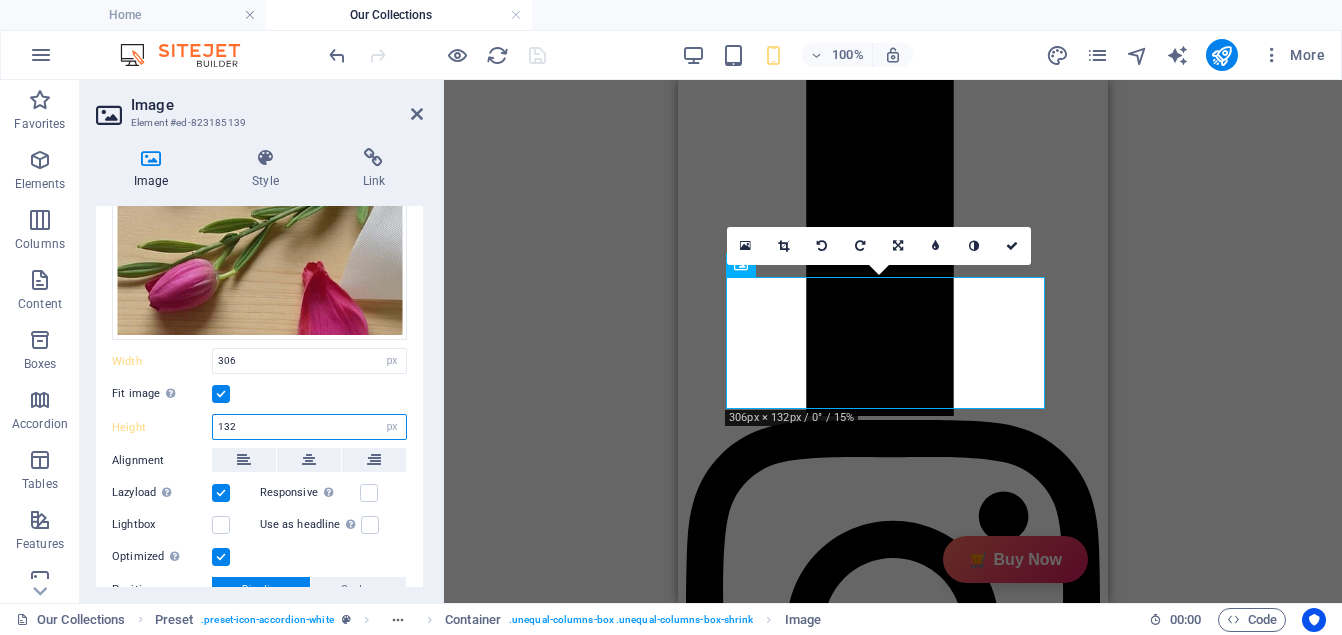 scroll, scrollTop: 546, scrollLeft: 0, axis: vertical 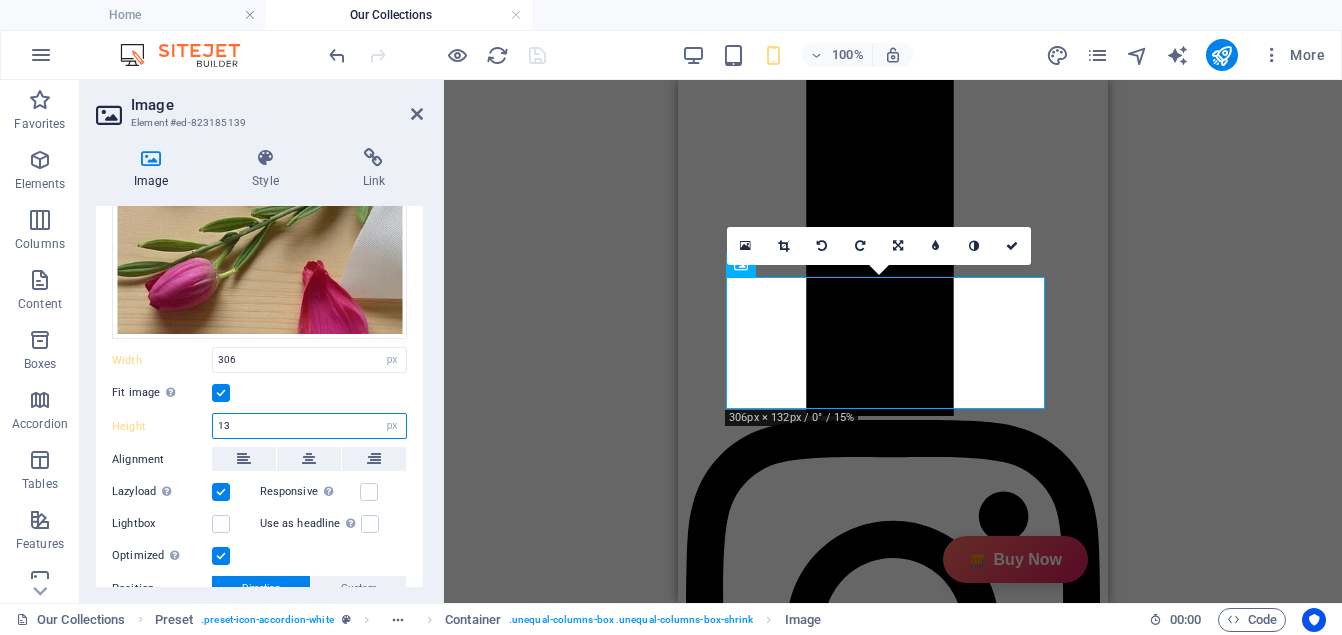 type on "1" 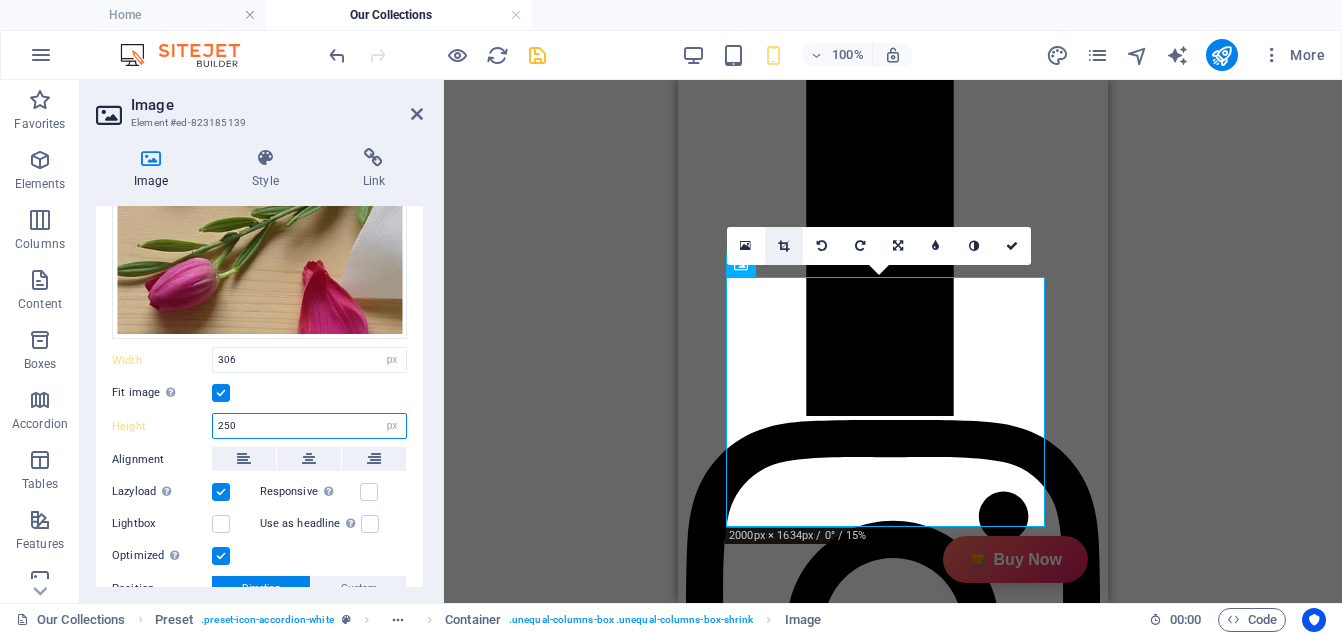 type on "250" 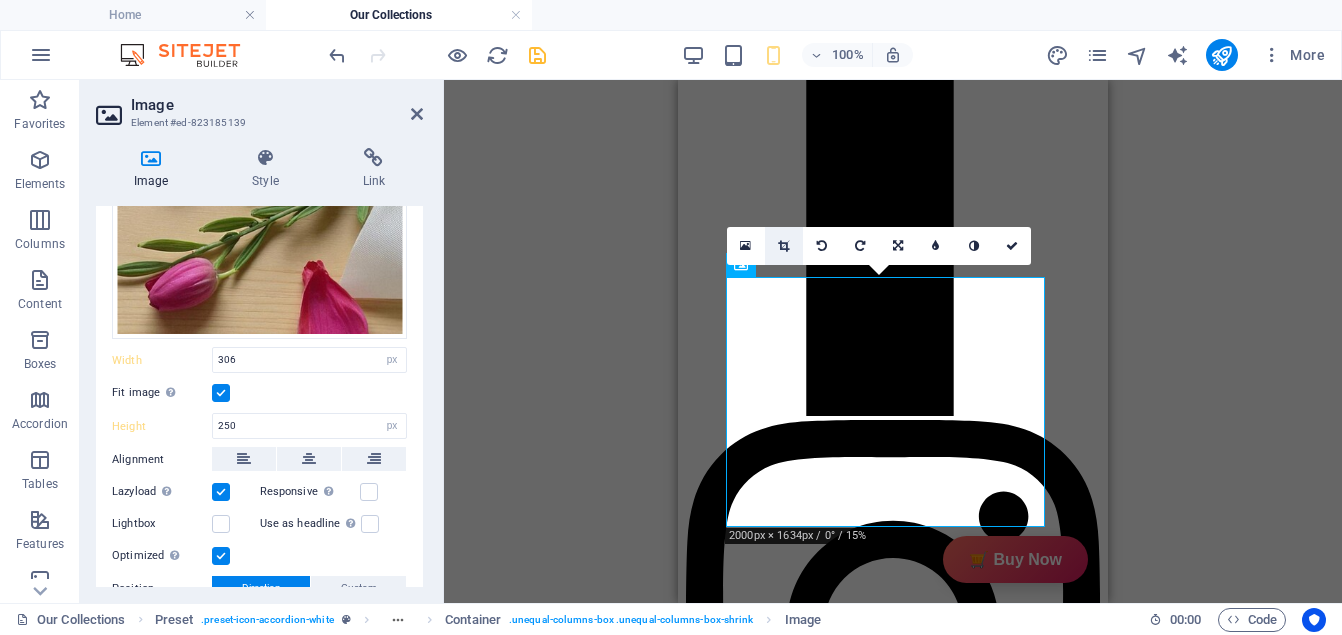 click at bounding box center (783, 246) 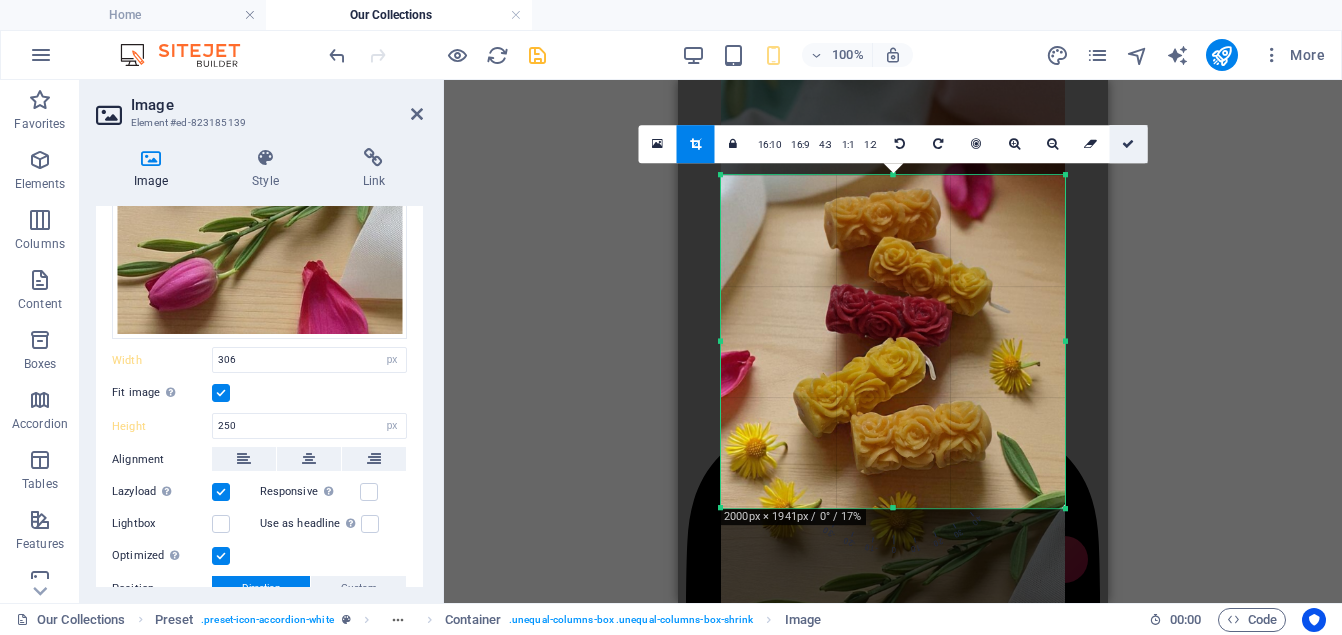 click at bounding box center (1128, 144) 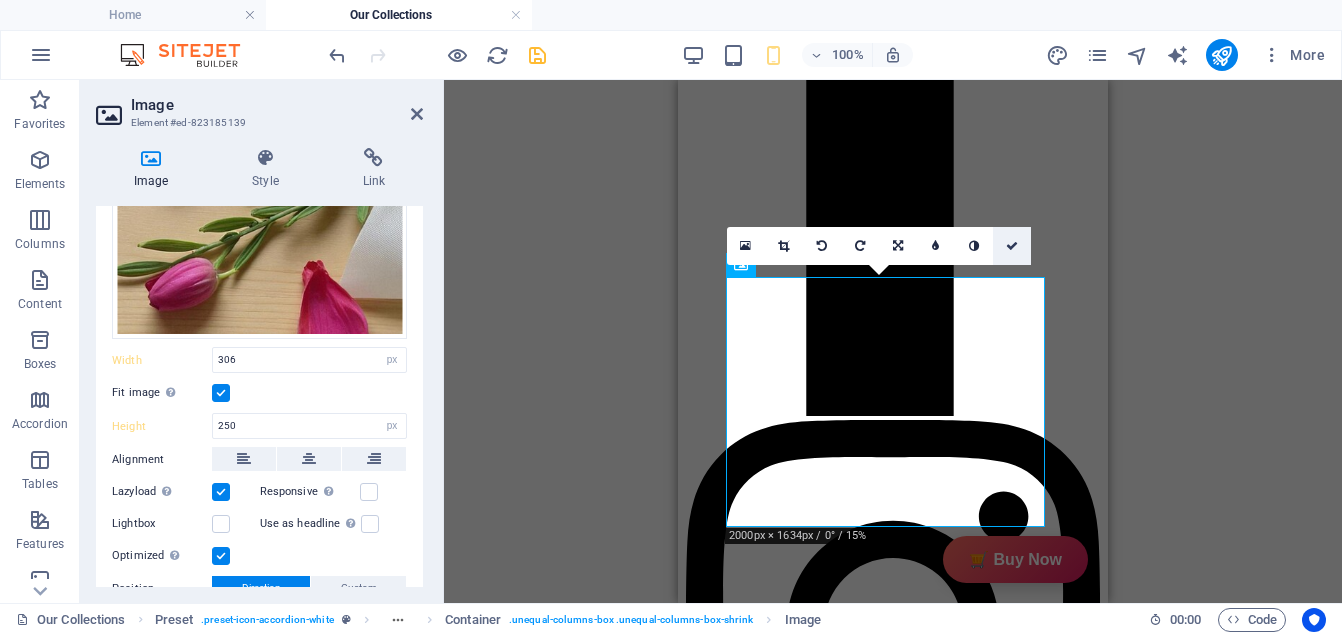 click at bounding box center [1012, 246] 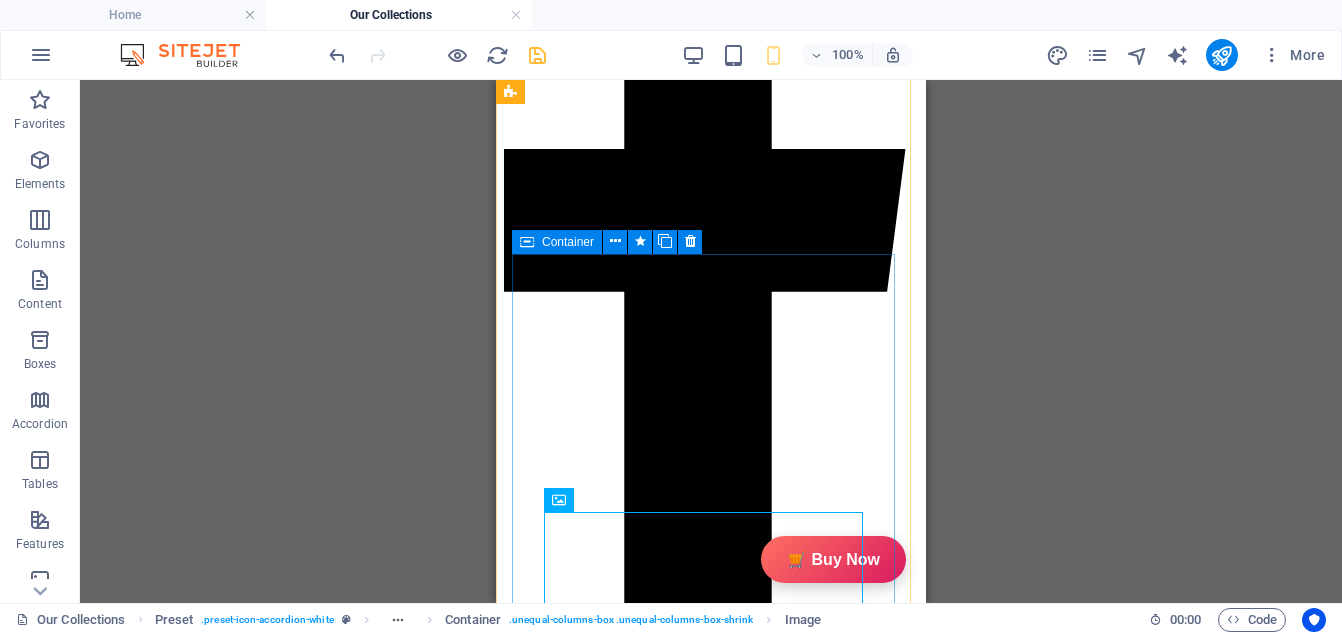 scroll, scrollTop: 361, scrollLeft: 0, axis: vertical 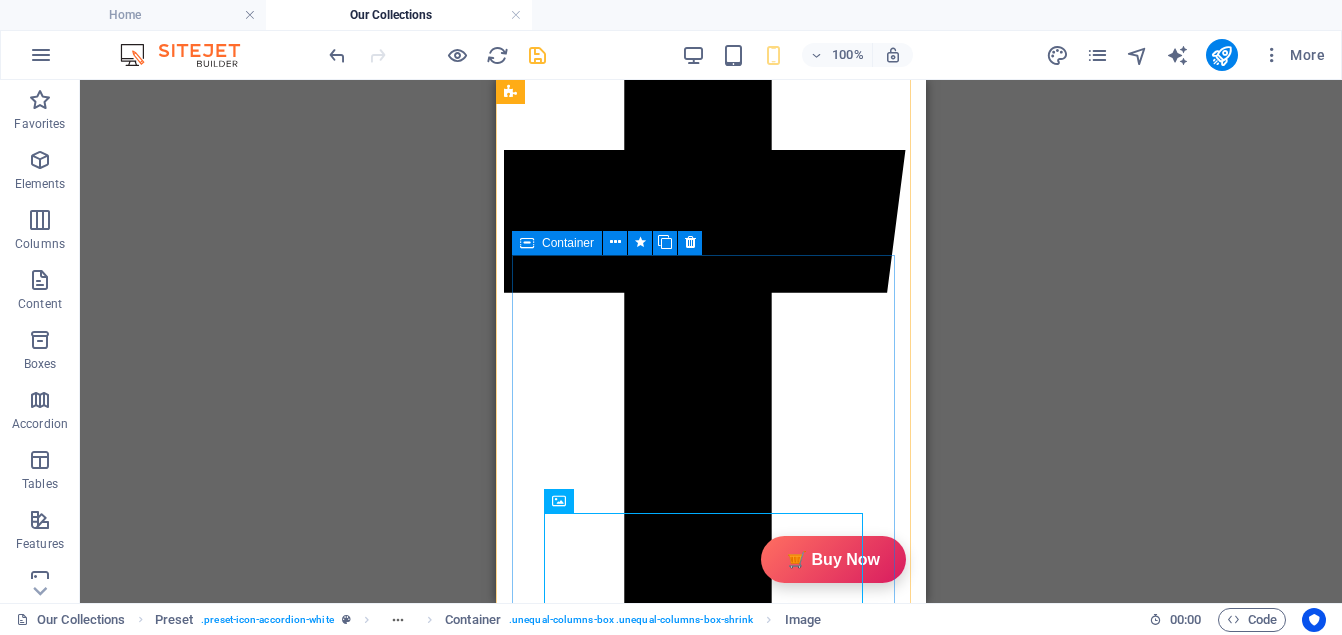 click at bounding box center [527, 243] 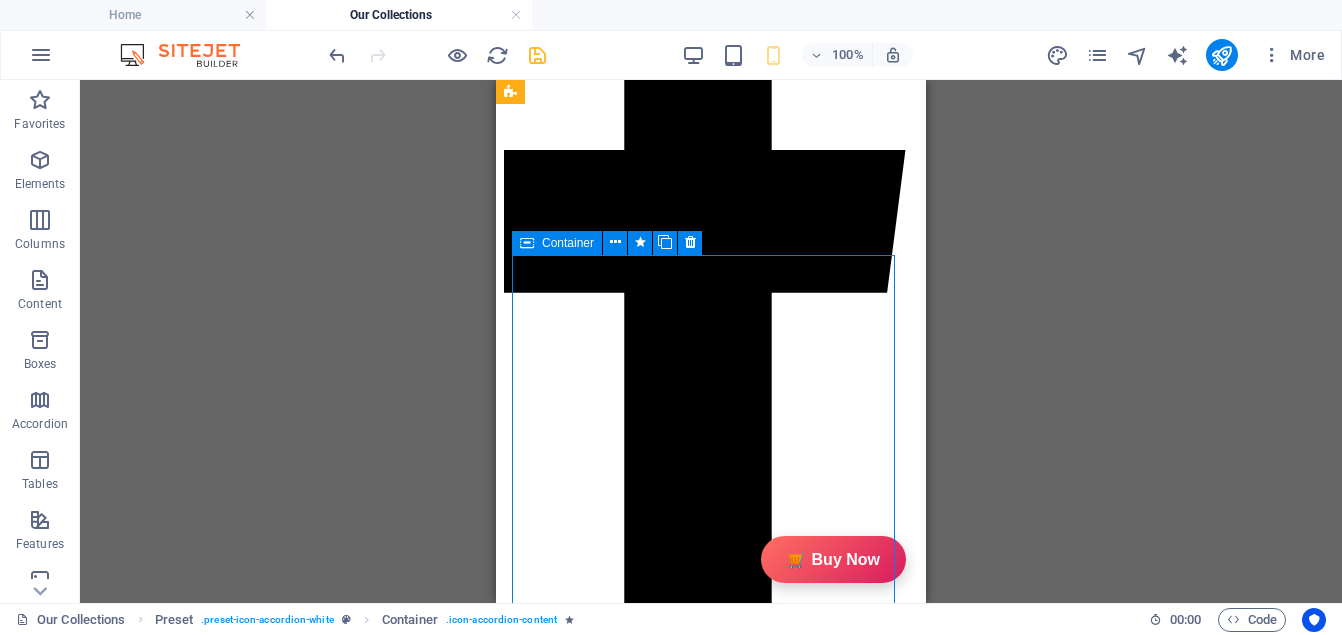 click at bounding box center [527, 243] 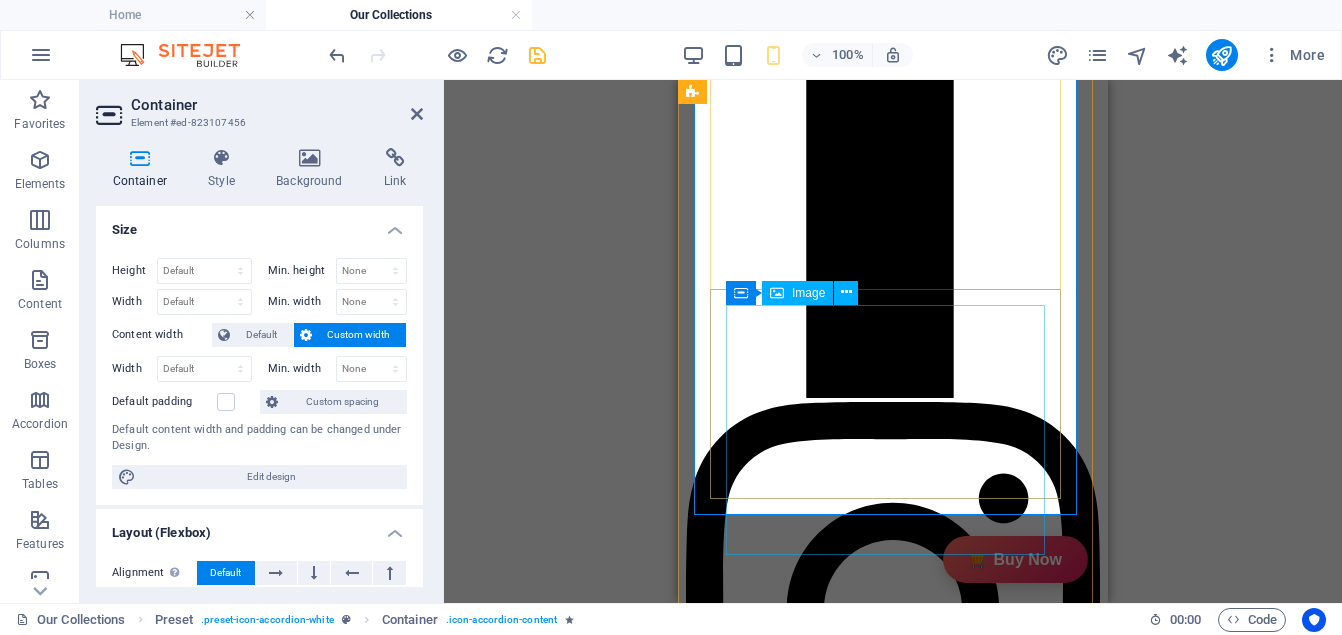 scroll, scrollTop: 648, scrollLeft: 0, axis: vertical 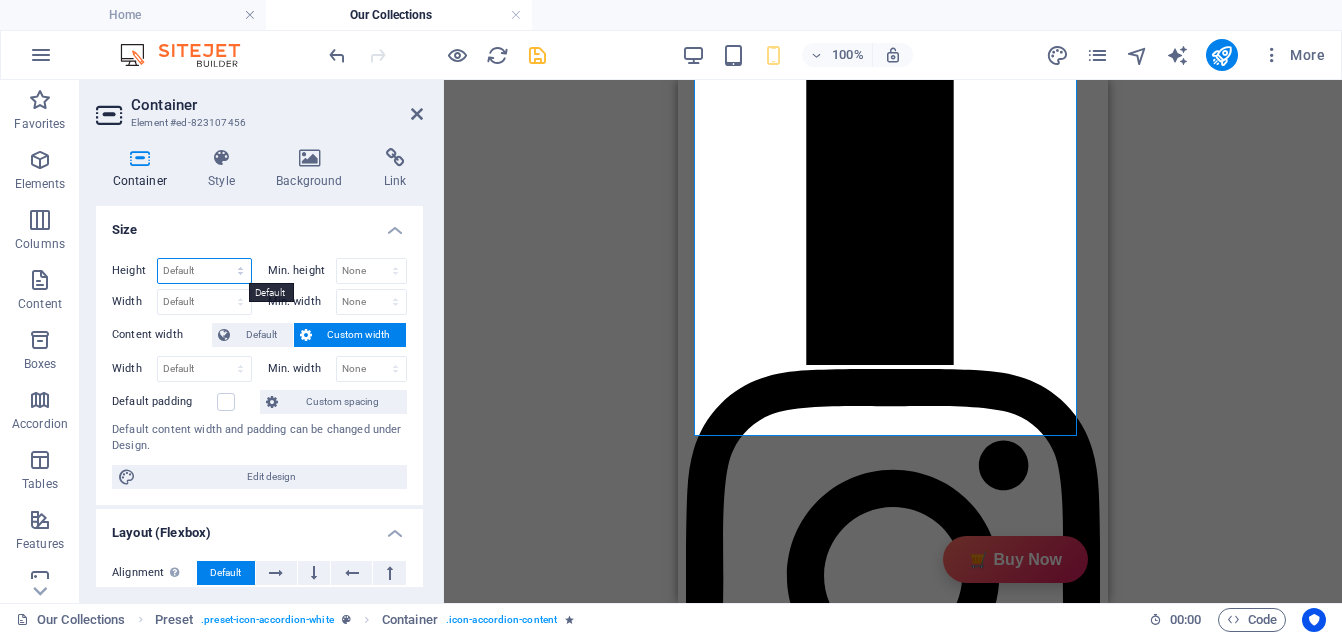 click on "Default px rem % vh vw" at bounding box center (204, 271) 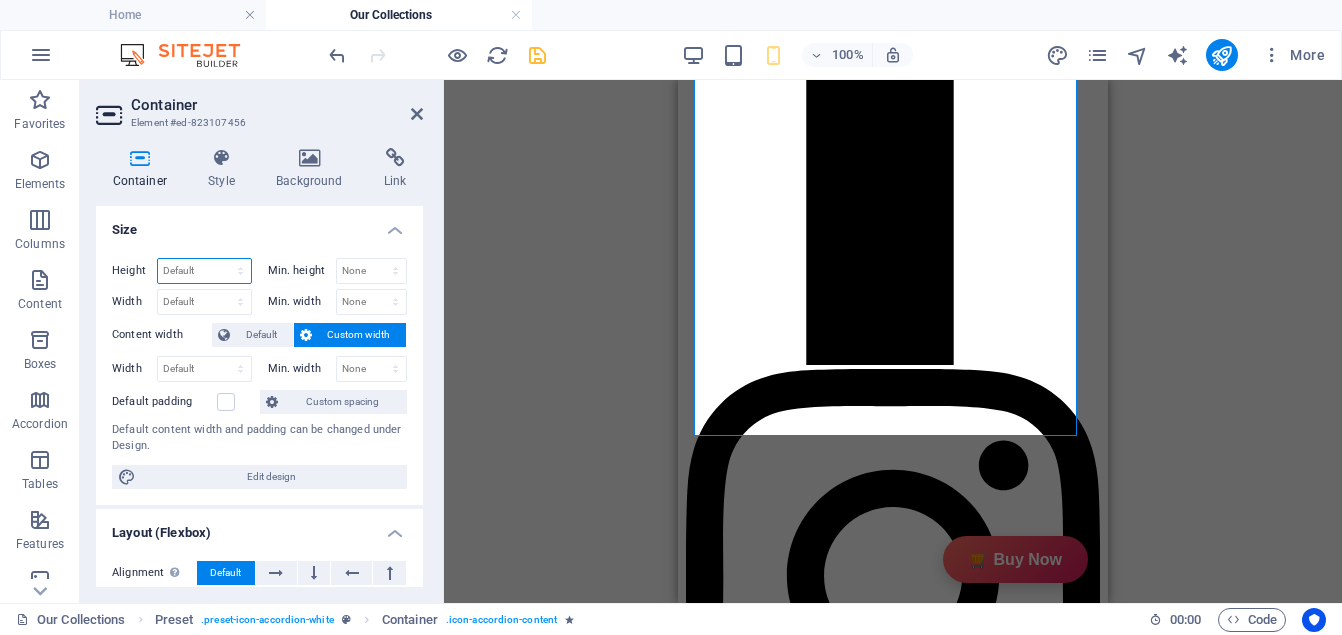 select on "px" 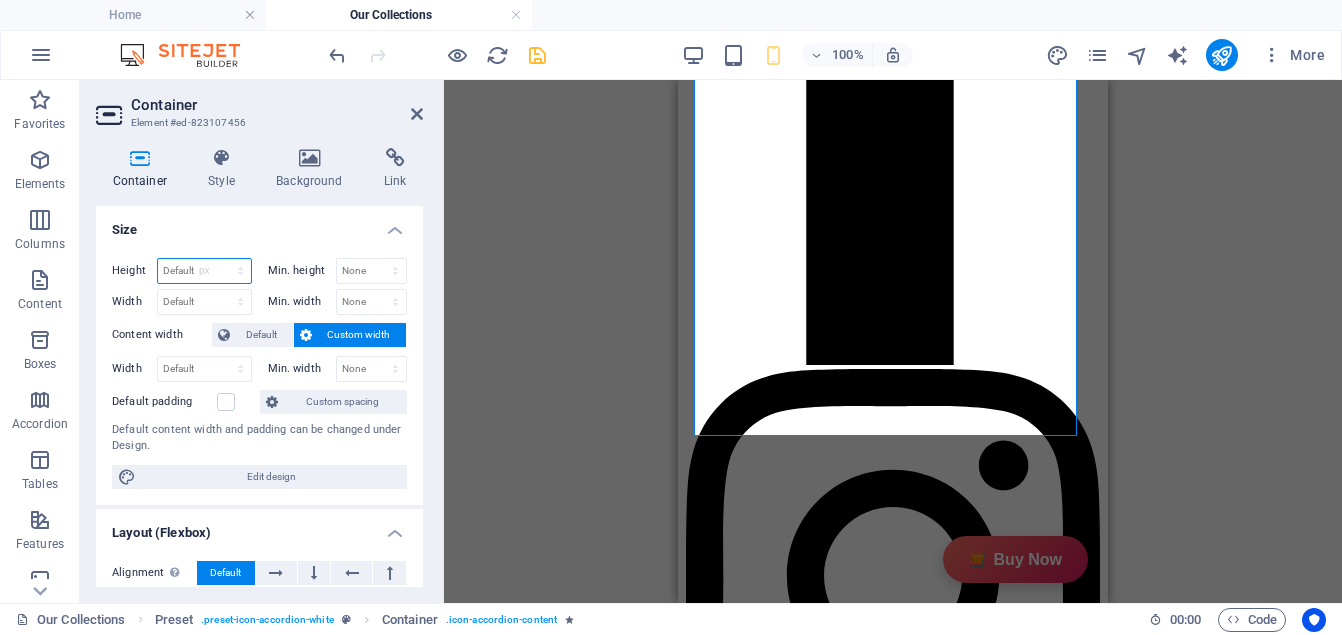 click on "Default px rem % vh vw" at bounding box center (204, 271) 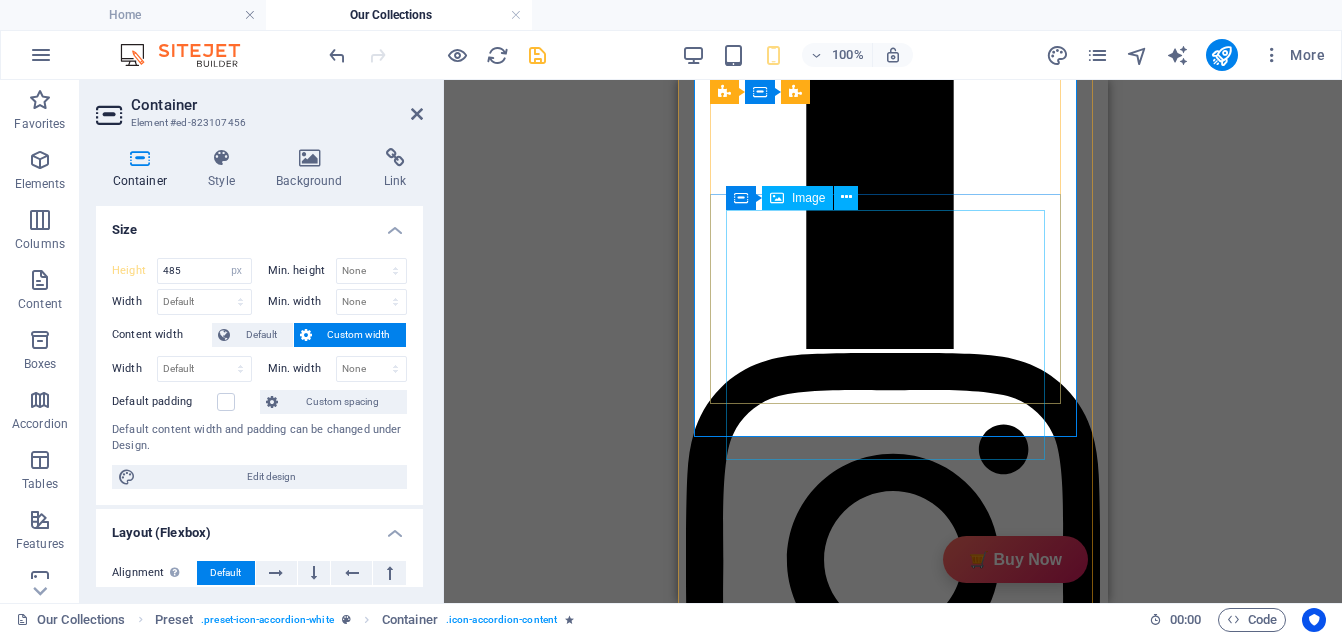 scroll, scrollTop: 665, scrollLeft: 0, axis: vertical 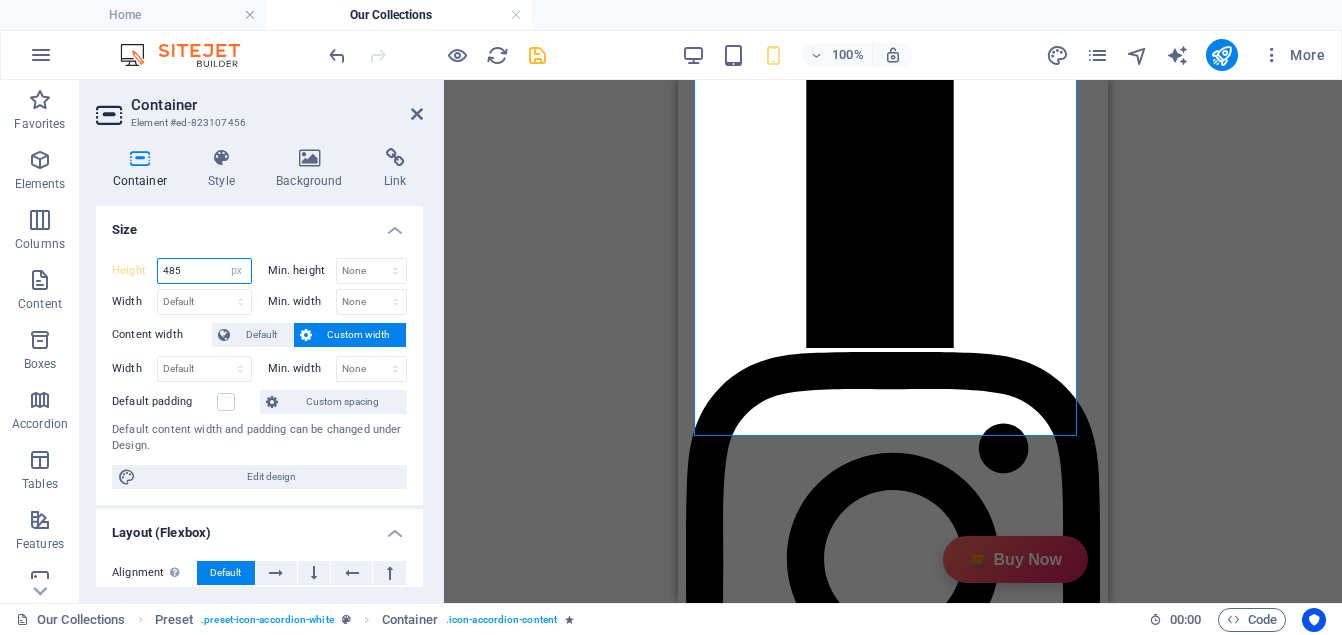 click on "485" at bounding box center [204, 271] 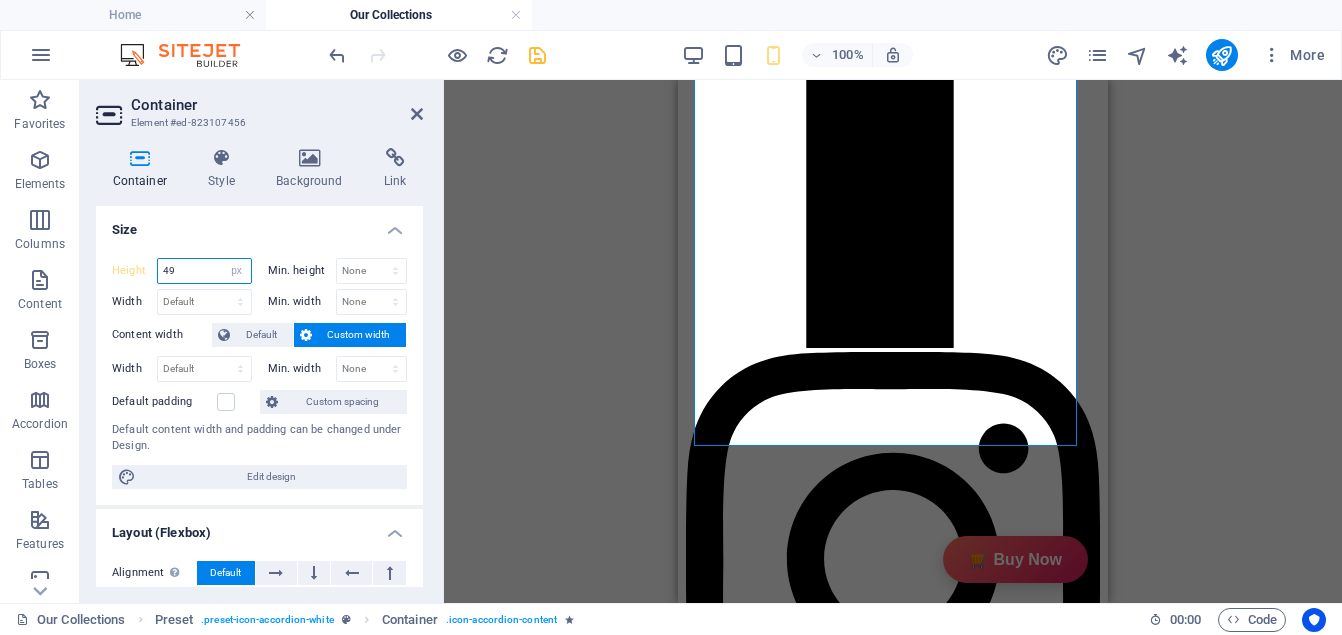 type on "4" 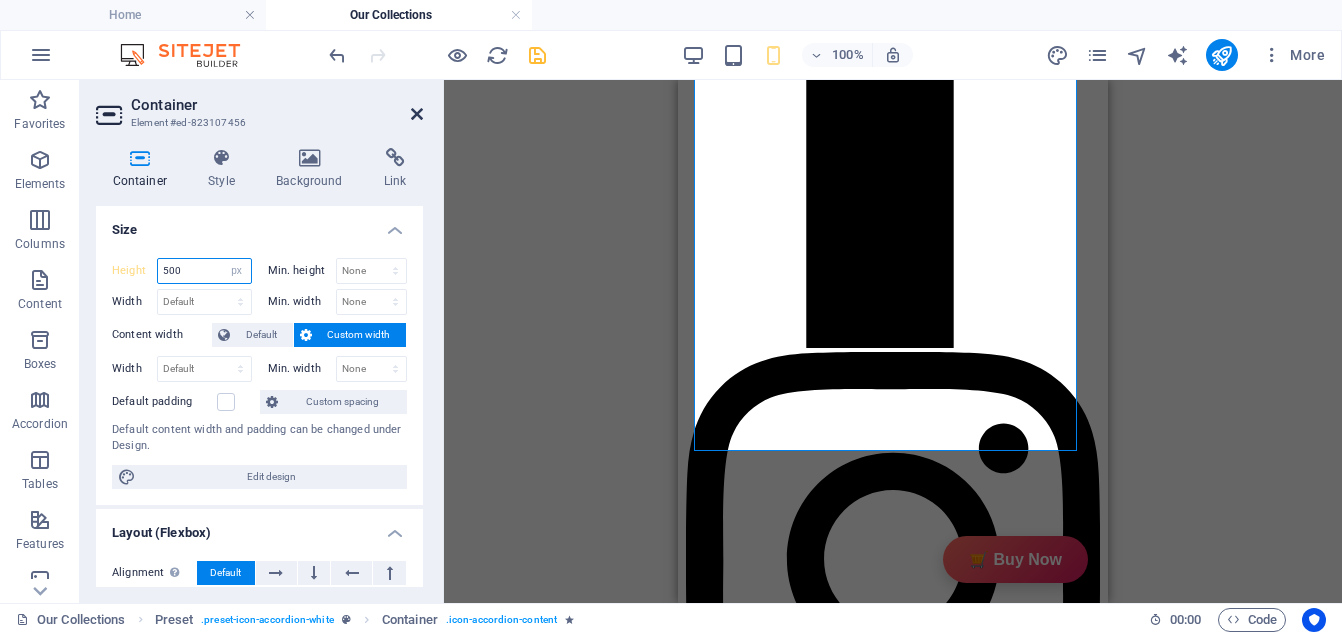 type on "500" 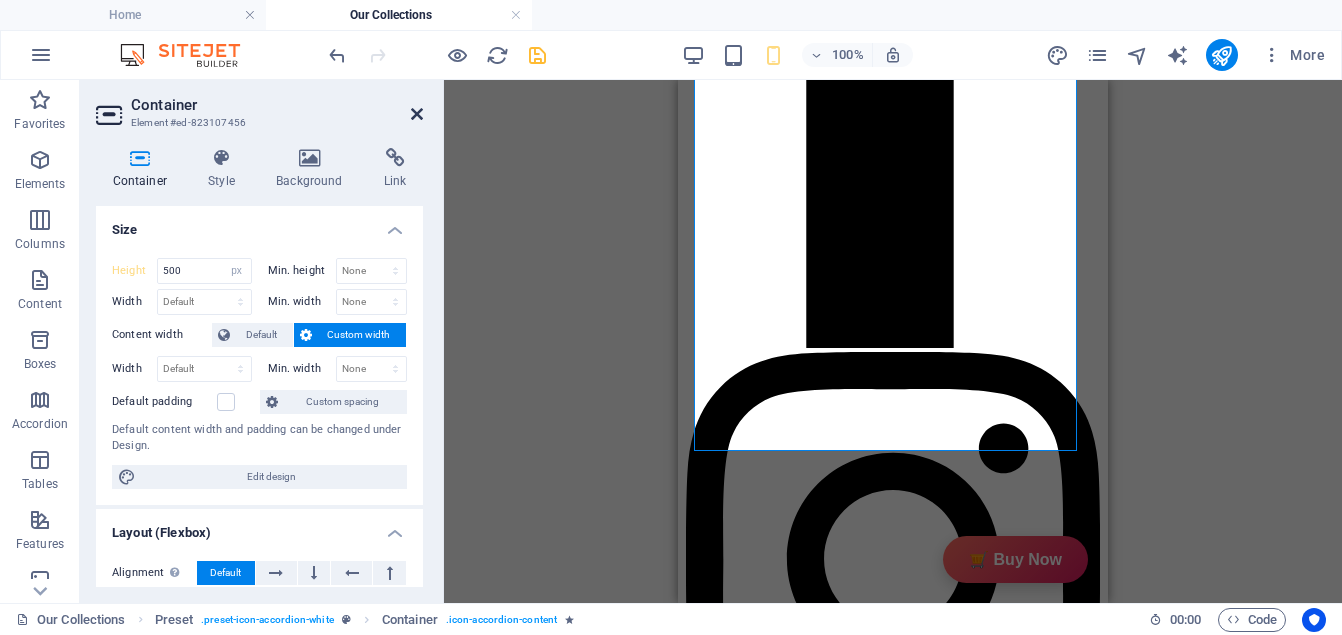 click at bounding box center [417, 114] 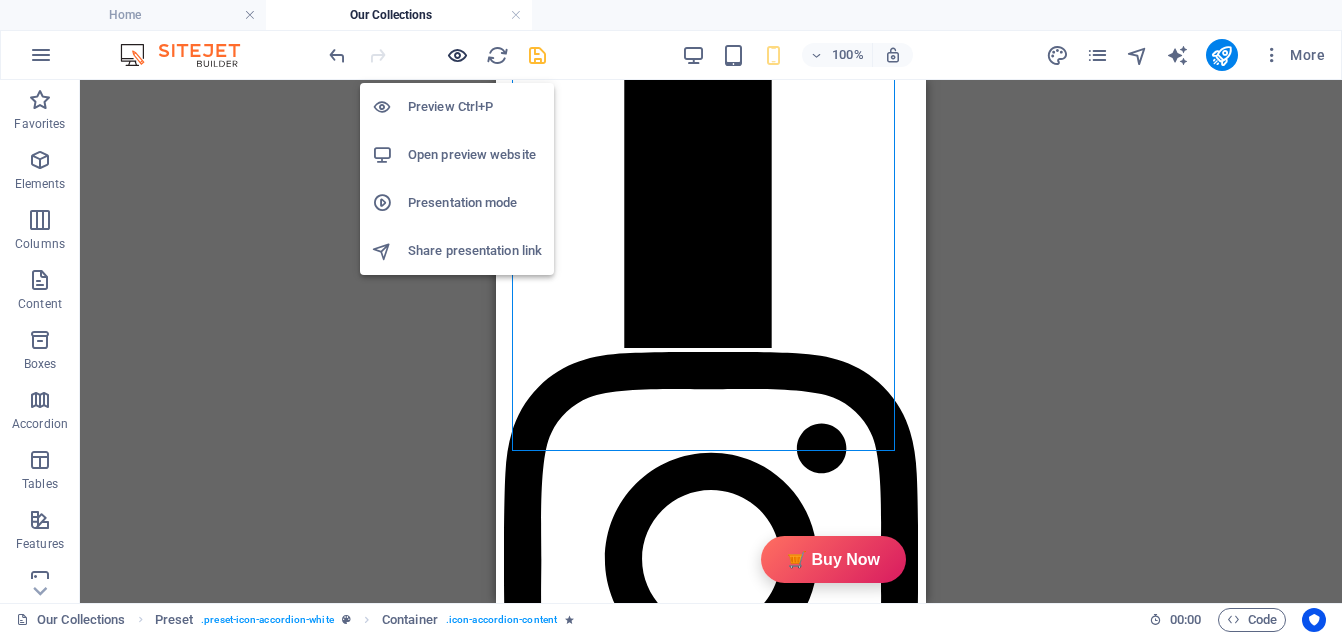 click at bounding box center [457, 55] 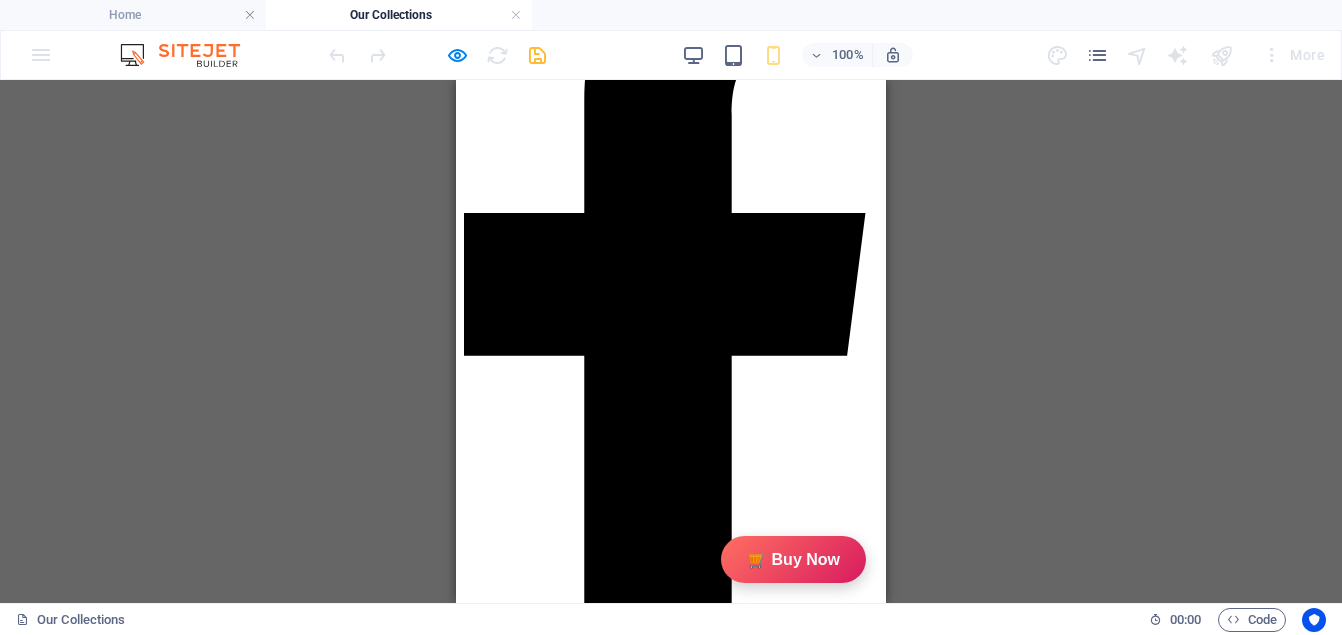 scroll, scrollTop: 301, scrollLeft: 0, axis: vertical 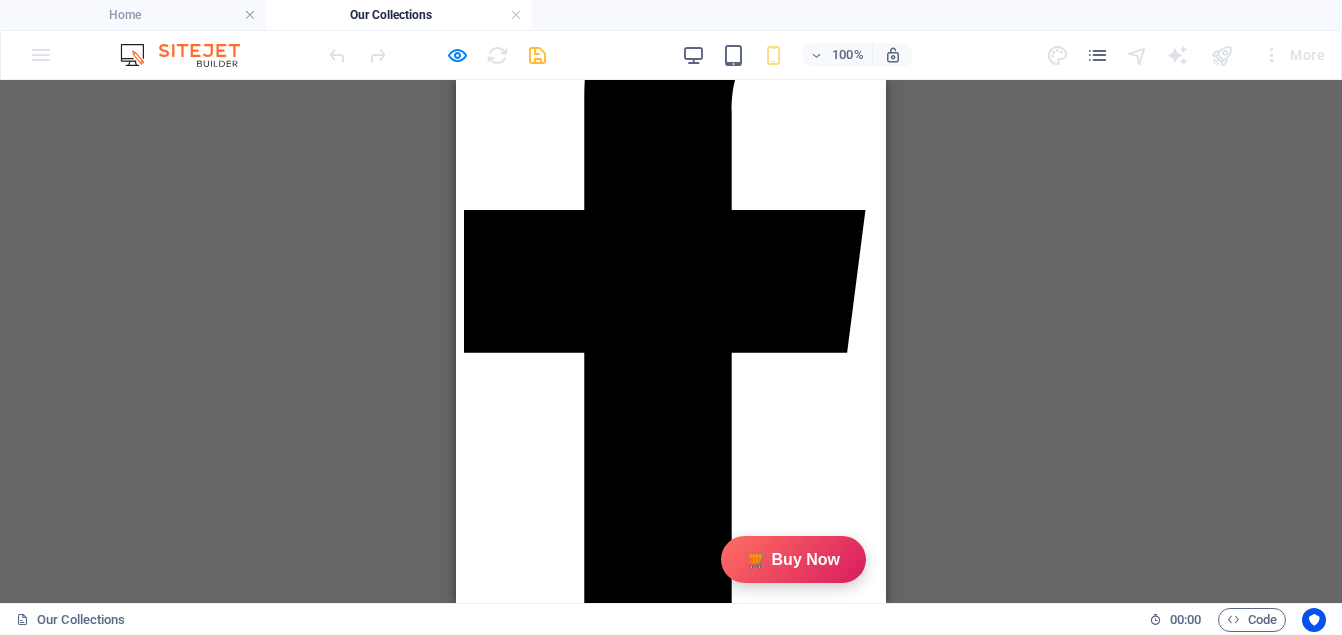 click on "Show More" at bounding box center [671, 2328] 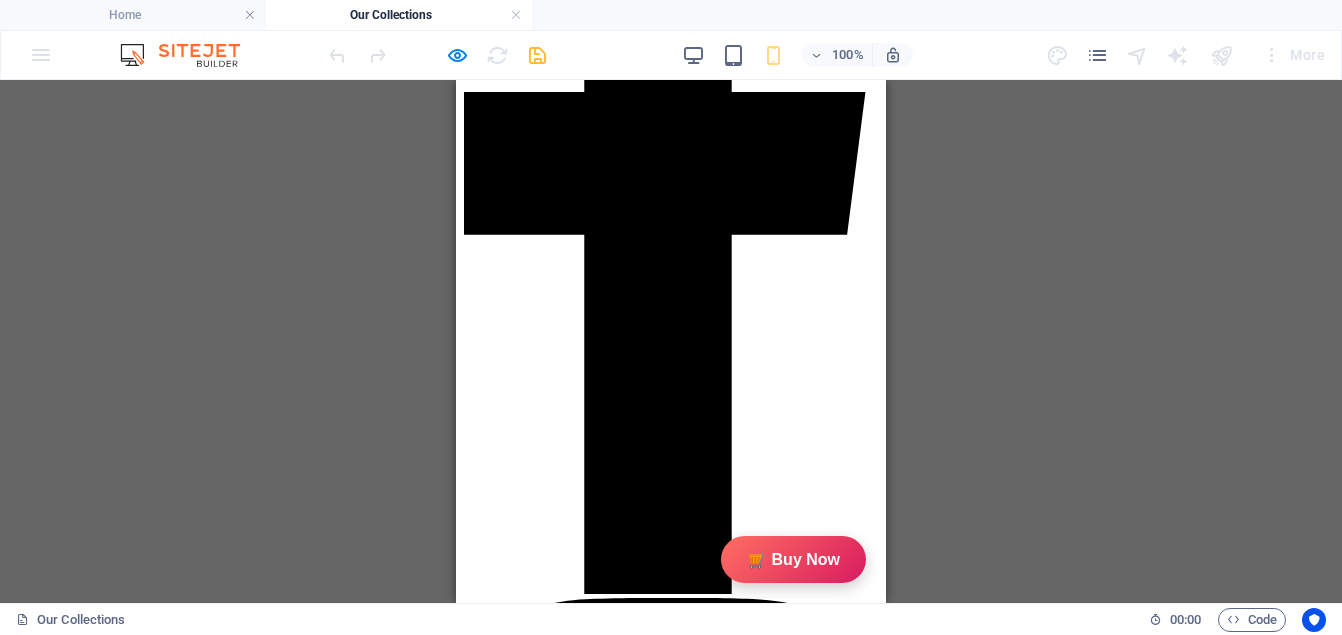 scroll, scrollTop: 418, scrollLeft: 0, axis: vertical 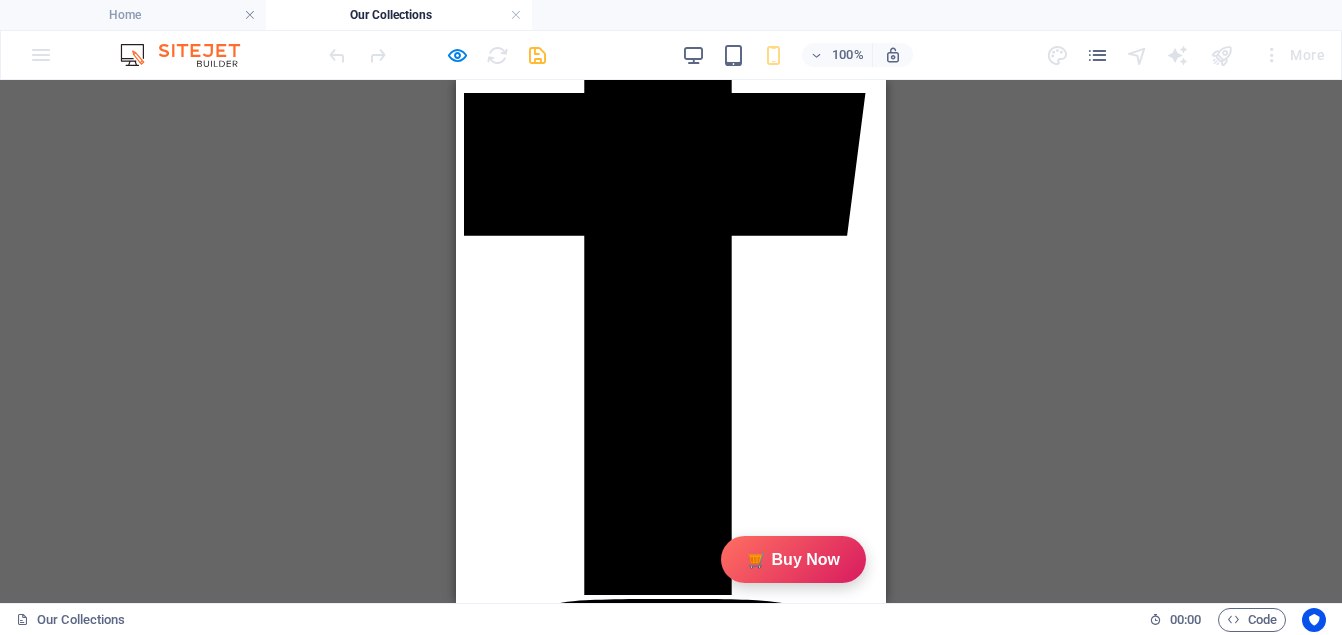 click on "Show More" at bounding box center [671, 2211] 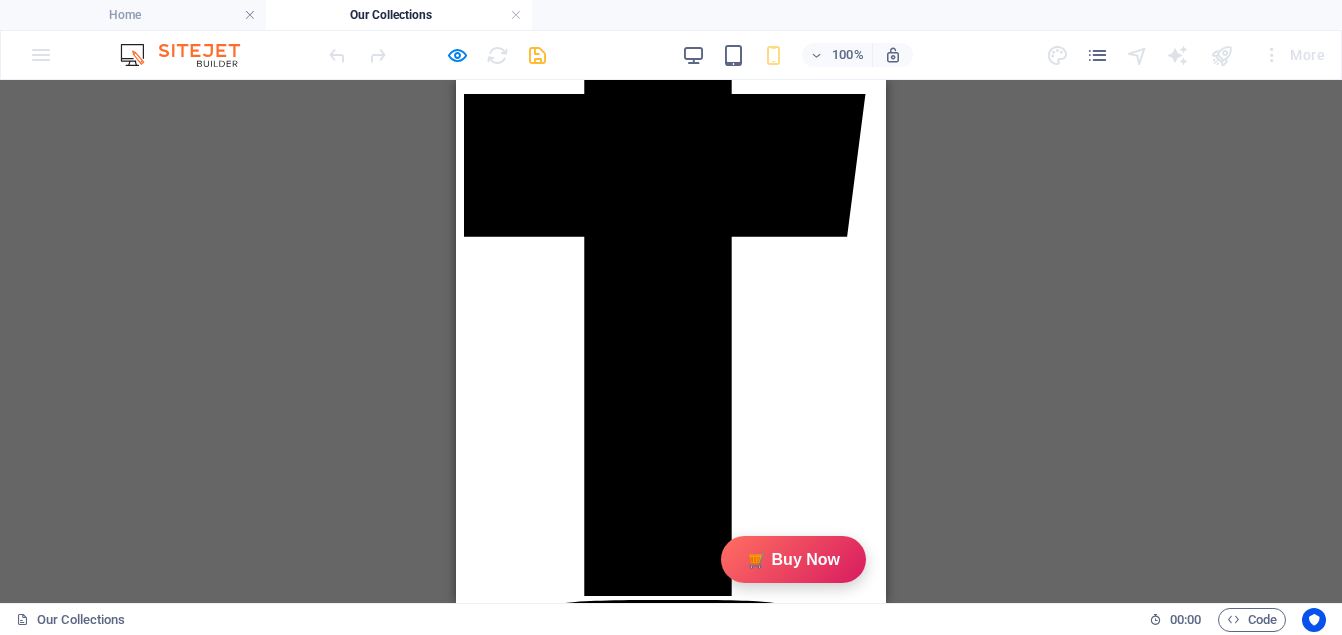 scroll, scrollTop: 407, scrollLeft: 0, axis: vertical 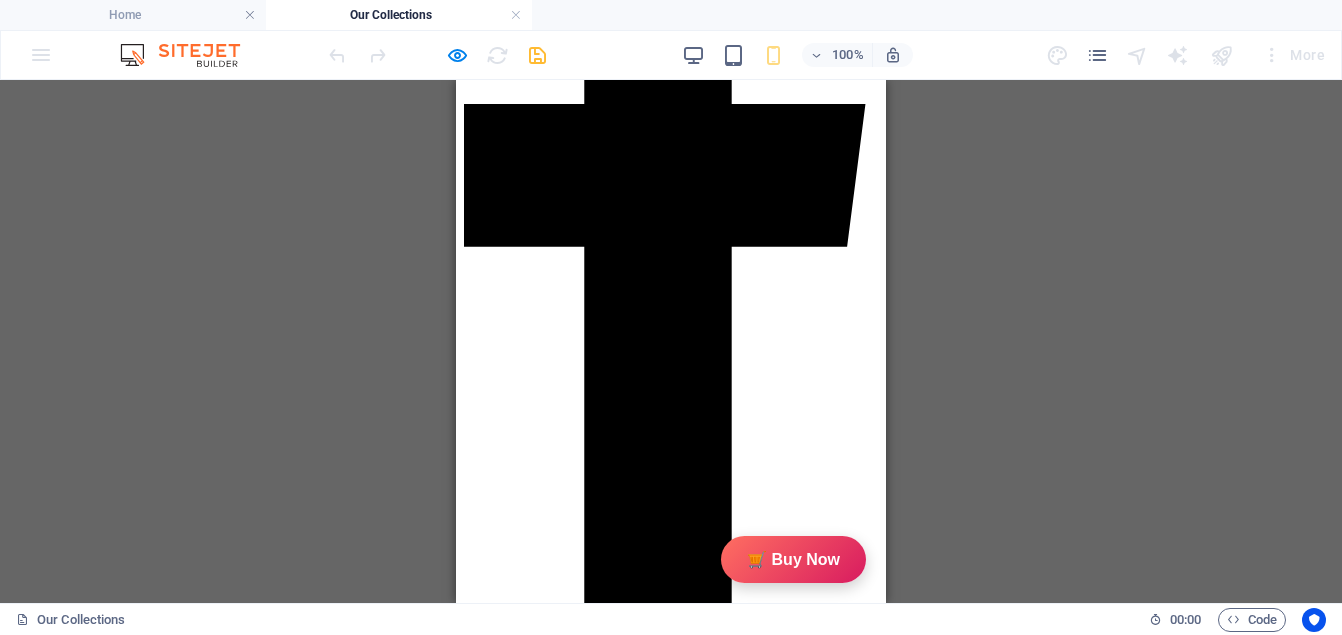 click on "Show More" at bounding box center (671, 2222) 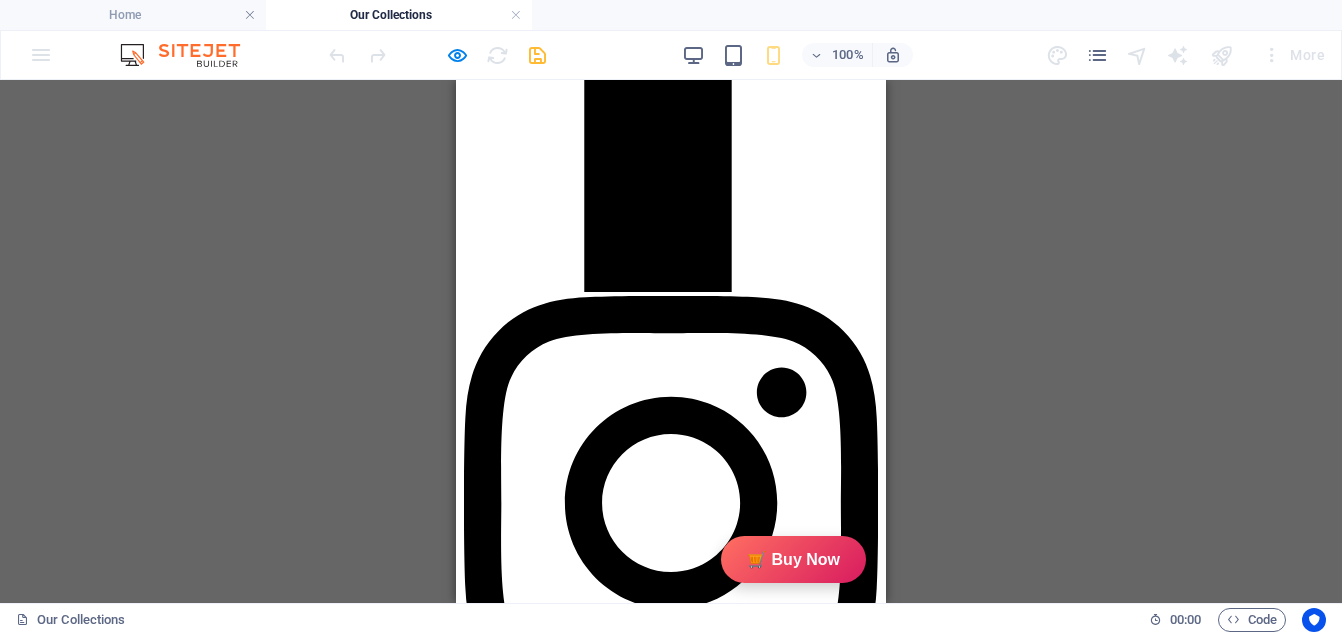 scroll, scrollTop: 681, scrollLeft: 0, axis: vertical 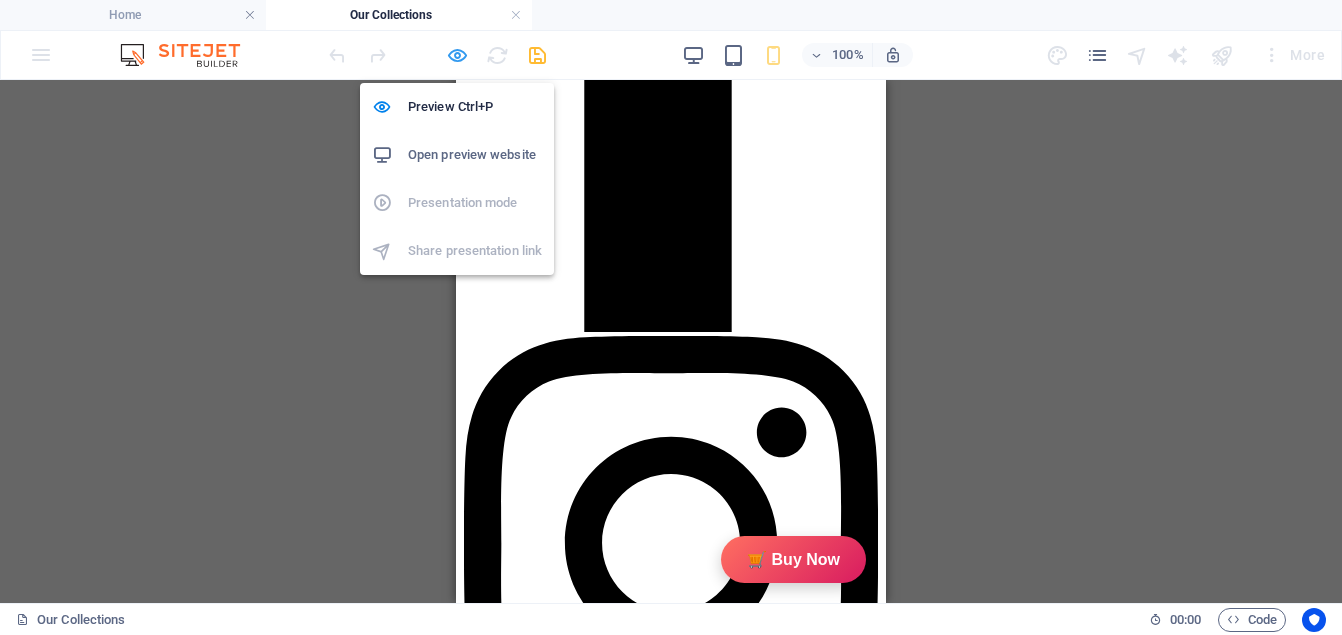 click at bounding box center [457, 55] 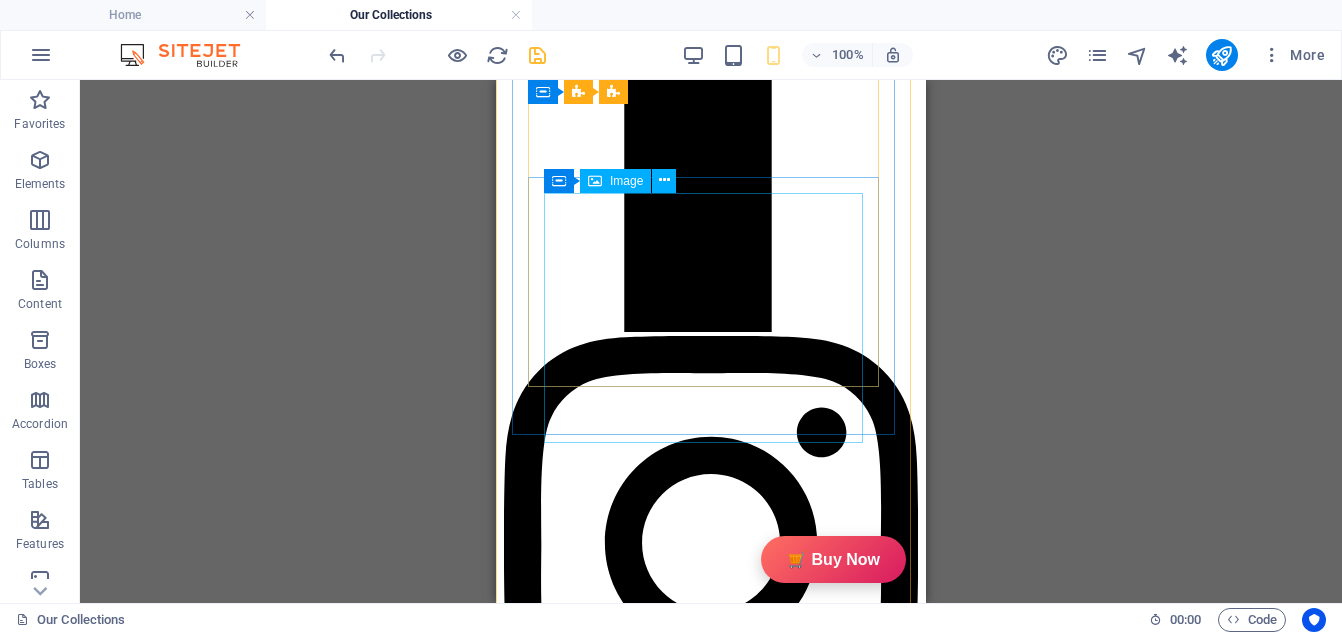 click at bounding box center (711, 2571) 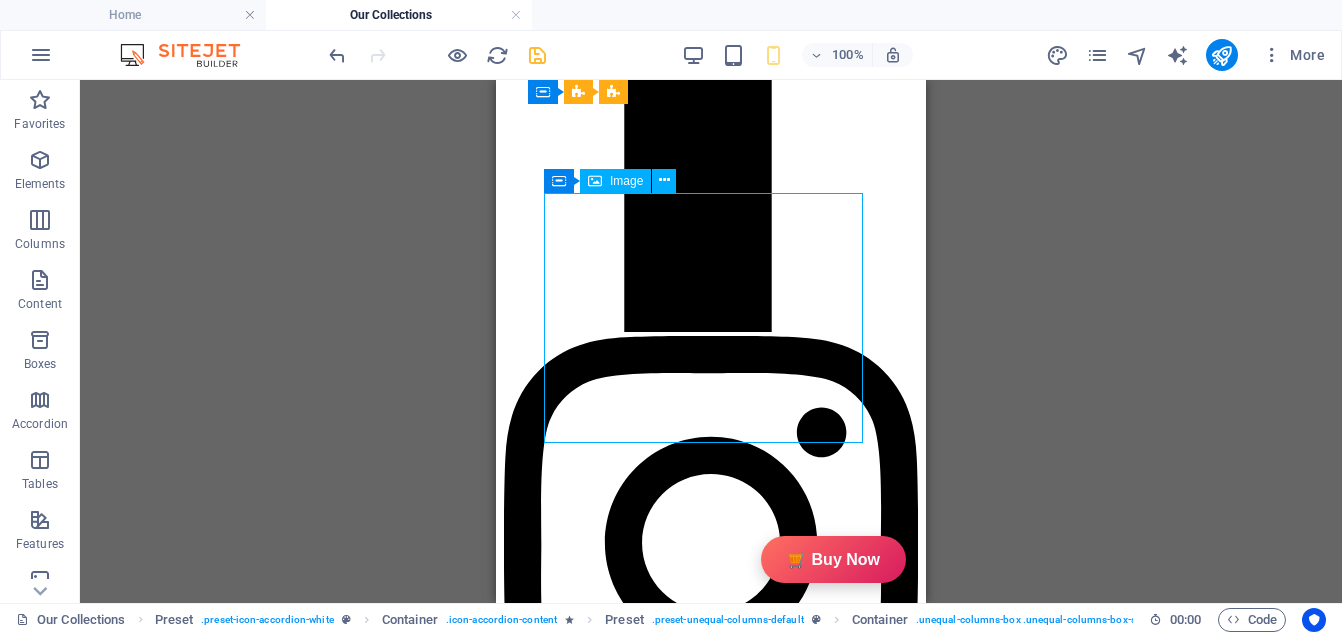 click at bounding box center (711, 2571) 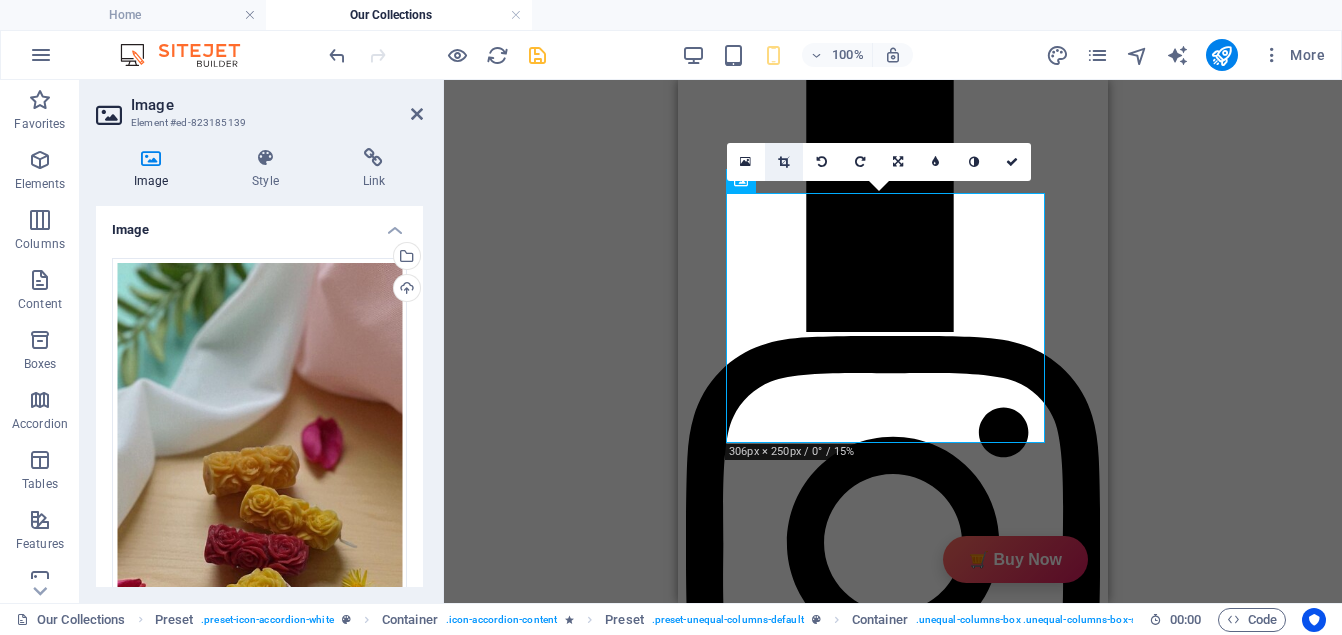 click at bounding box center (783, 162) 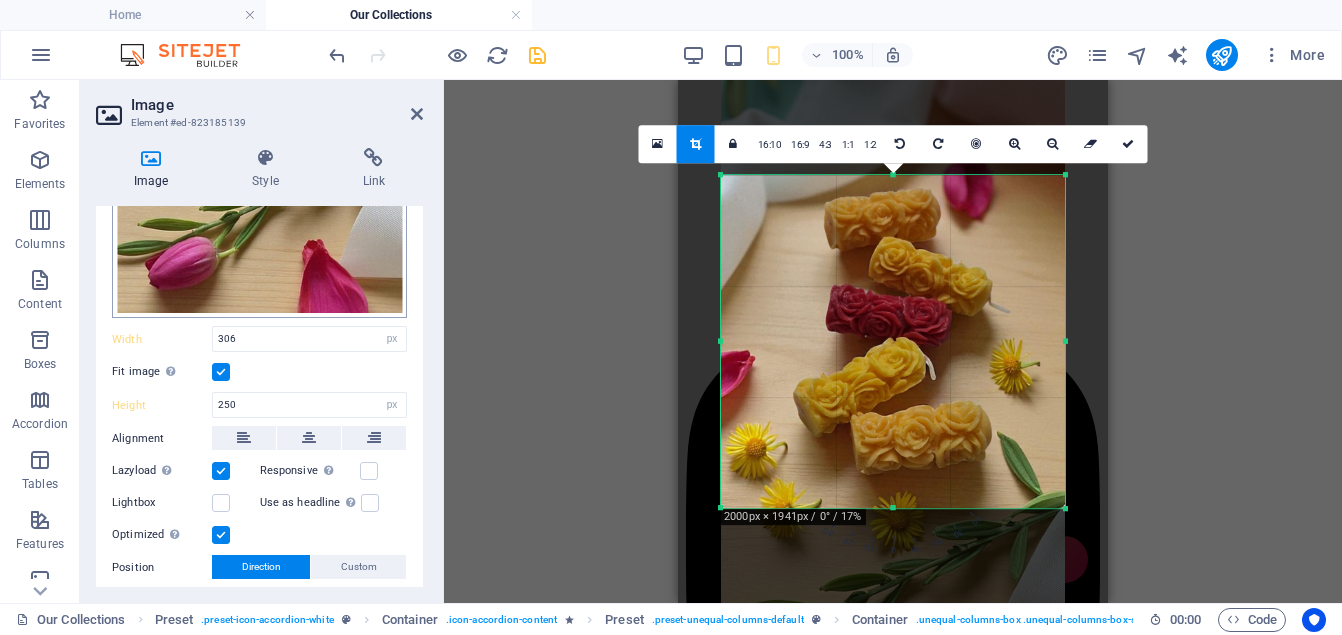 scroll, scrollTop: 570, scrollLeft: 0, axis: vertical 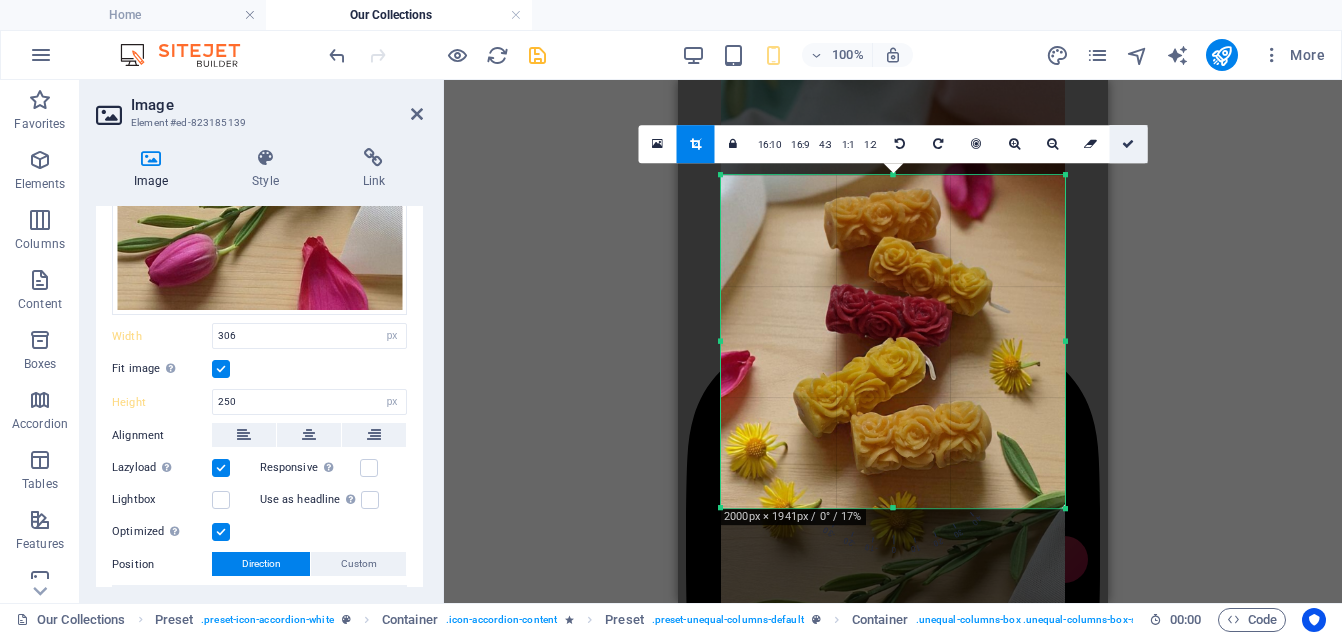 click at bounding box center (1129, 144) 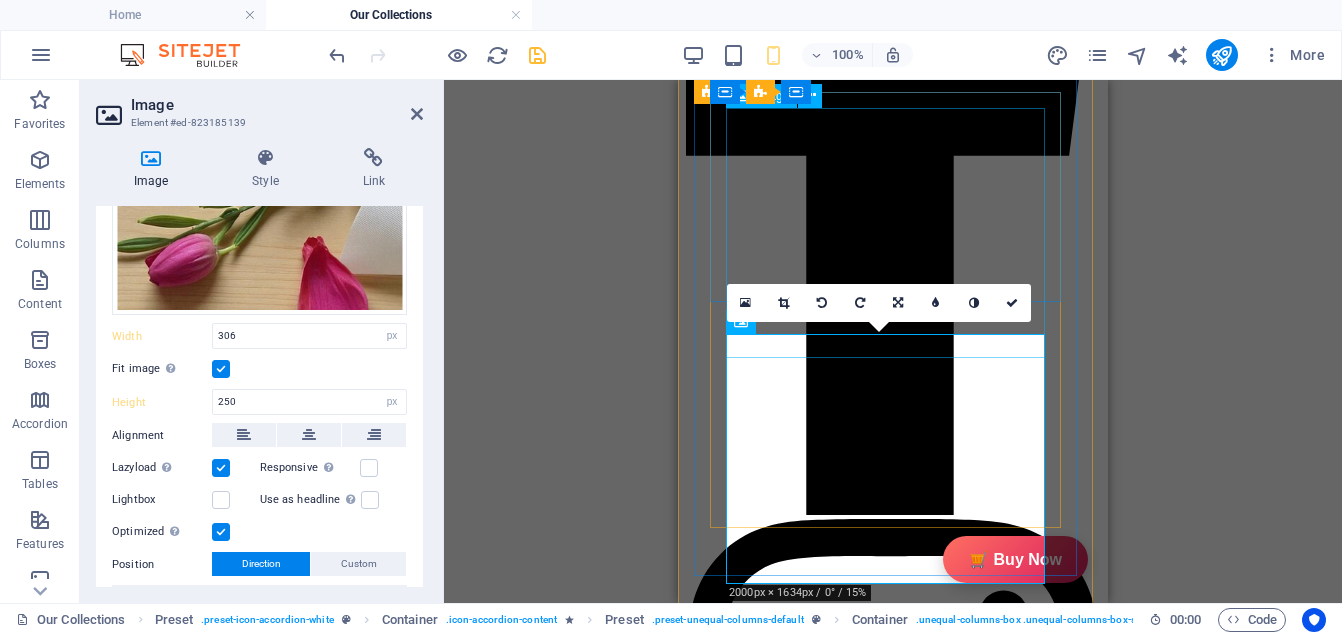 scroll, scrollTop: 496, scrollLeft: 0, axis: vertical 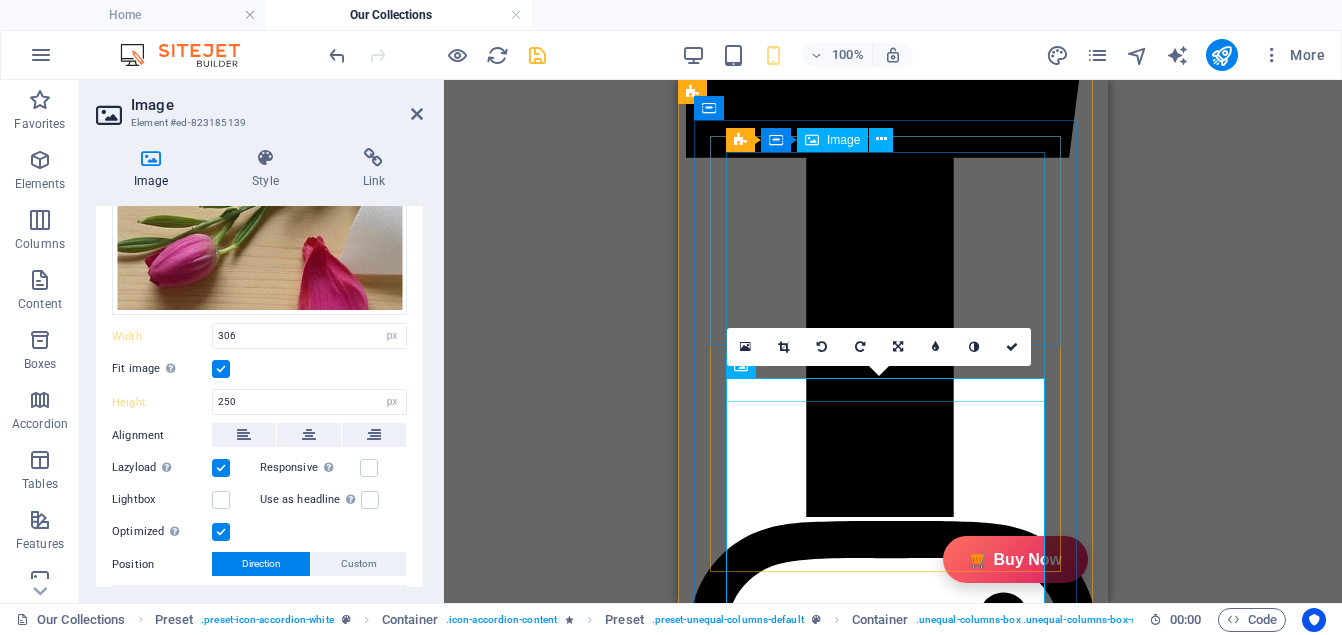 click at bounding box center (893, 2546) 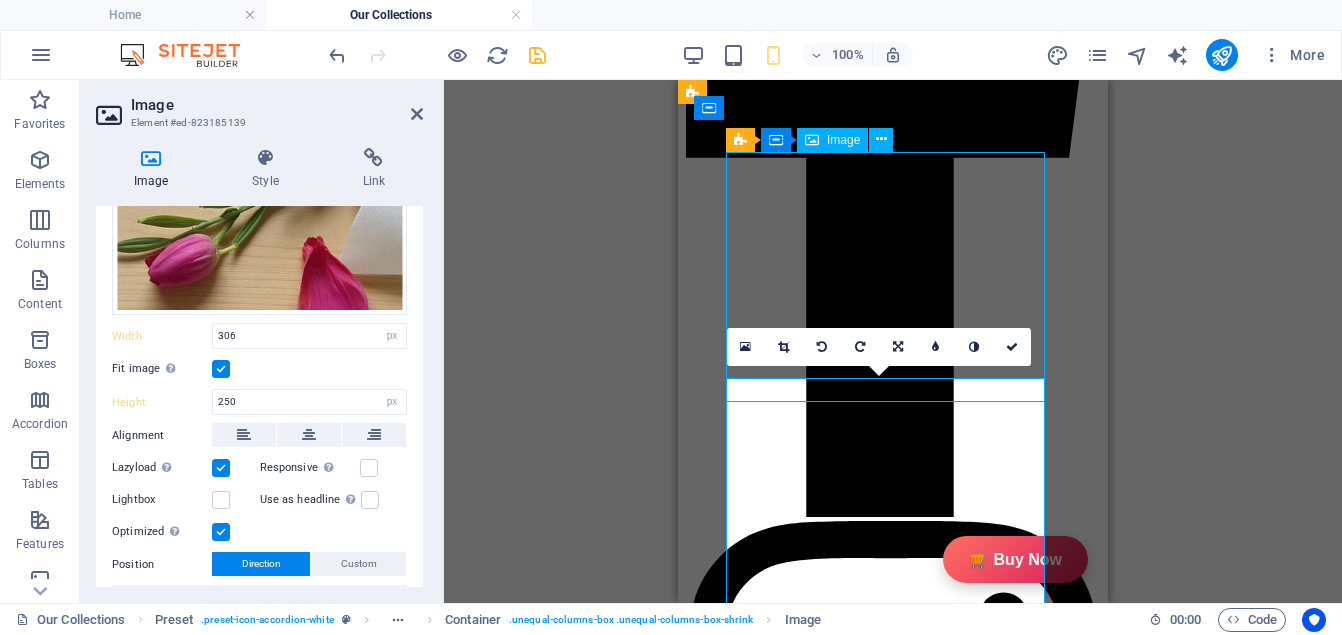 click at bounding box center (893, 2546) 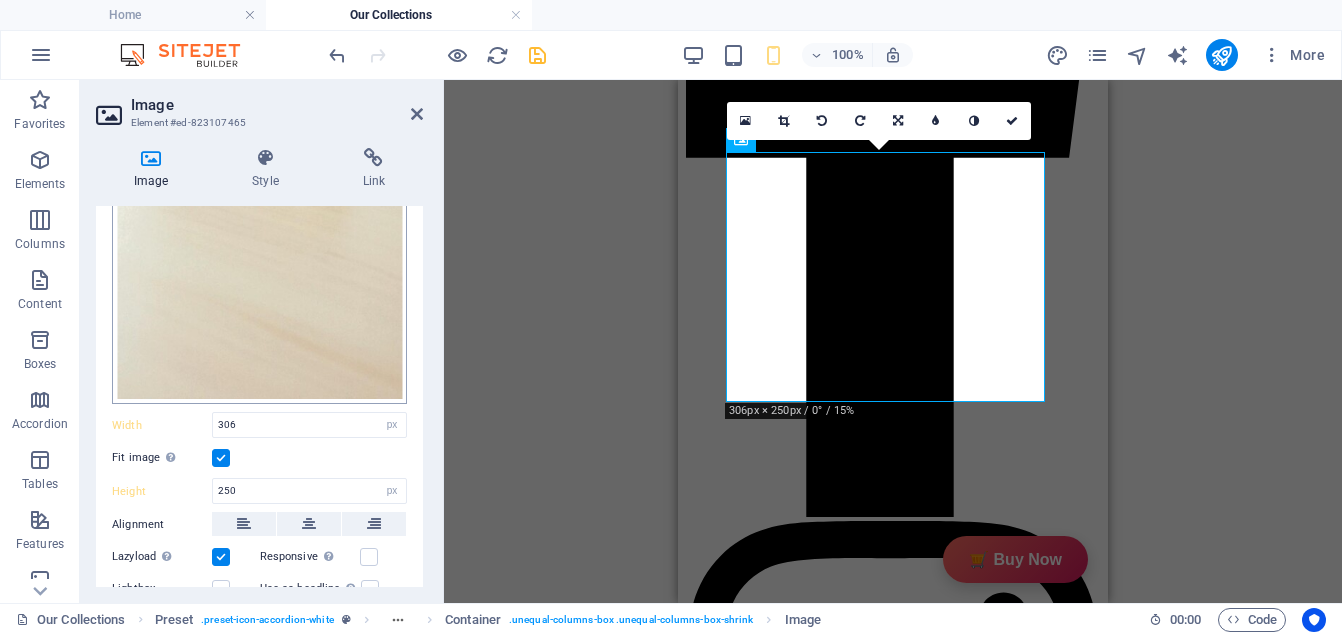 scroll, scrollTop: 483, scrollLeft: 0, axis: vertical 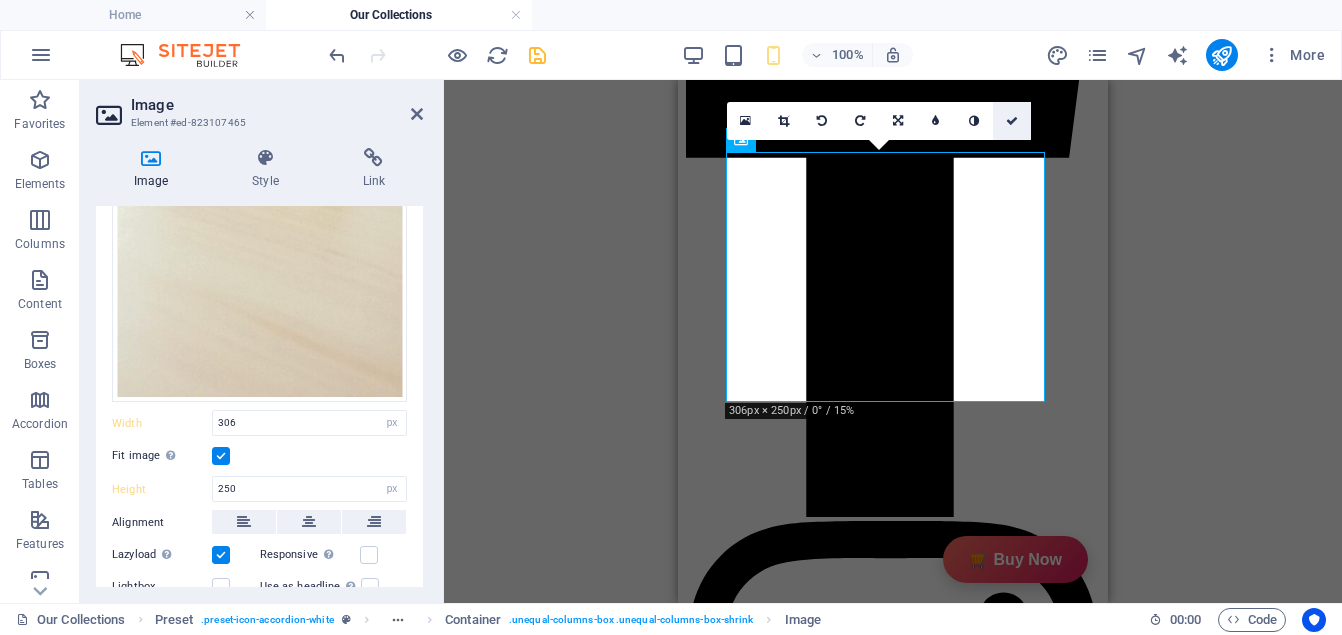 click at bounding box center [1012, 121] 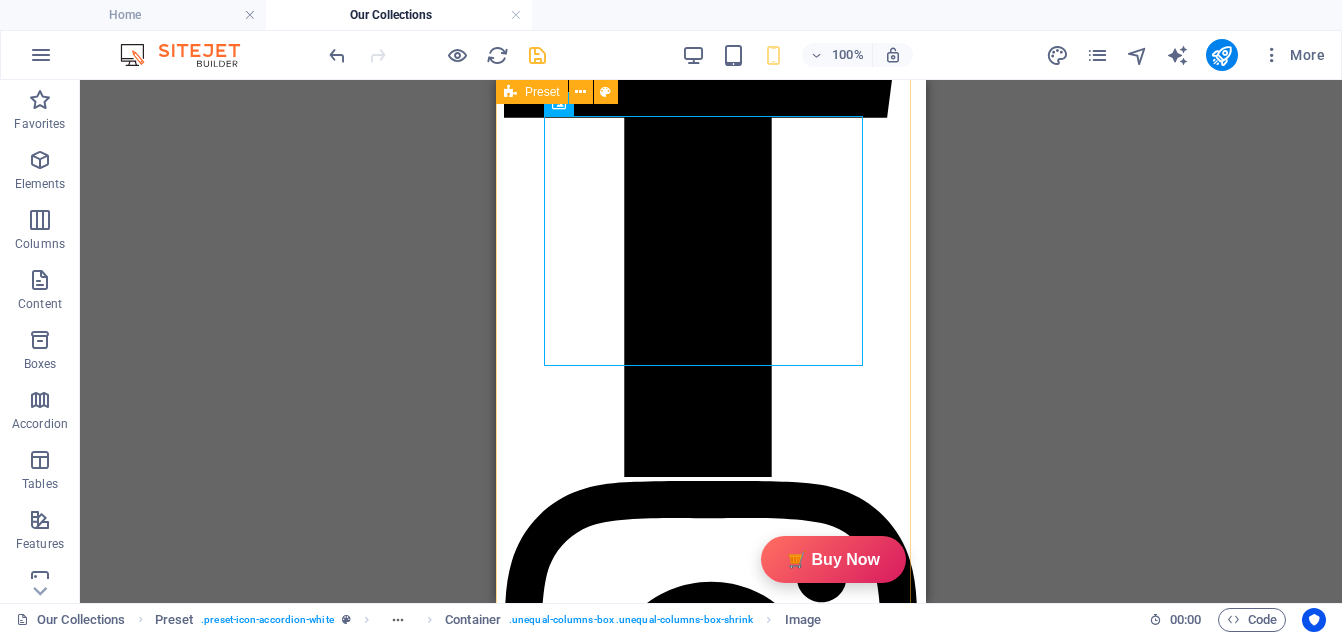 scroll, scrollTop: 532, scrollLeft: 0, axis: vertical 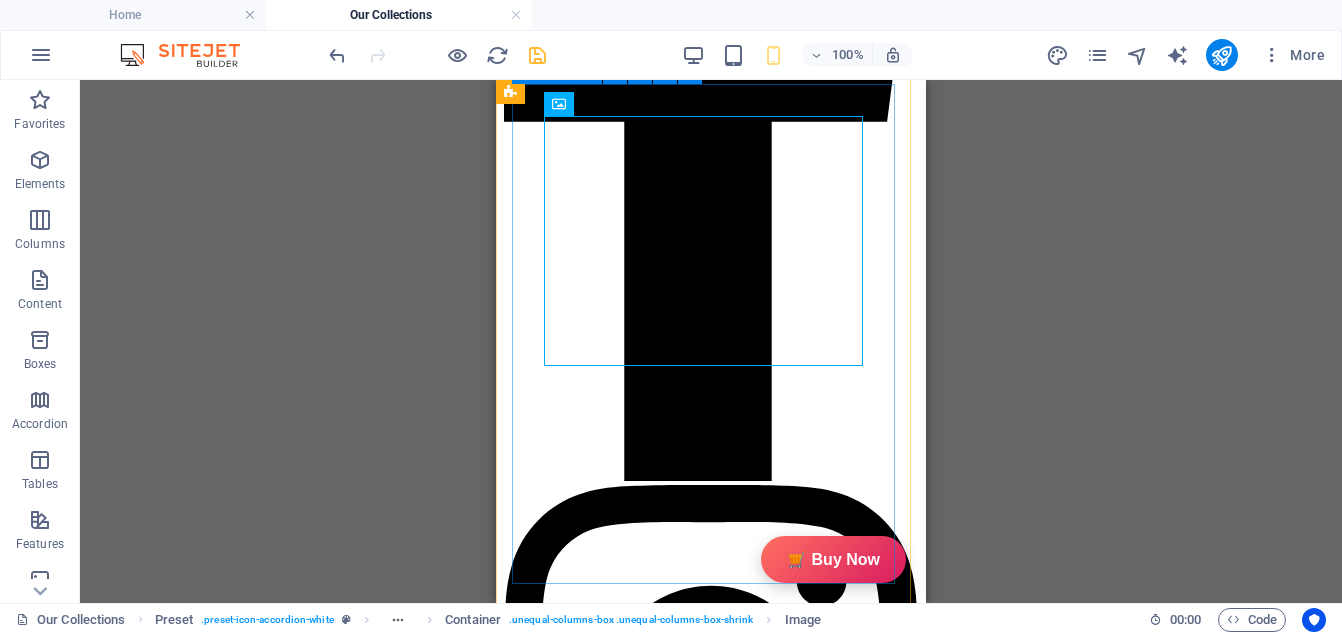 click at bounding box center [711, 2633] 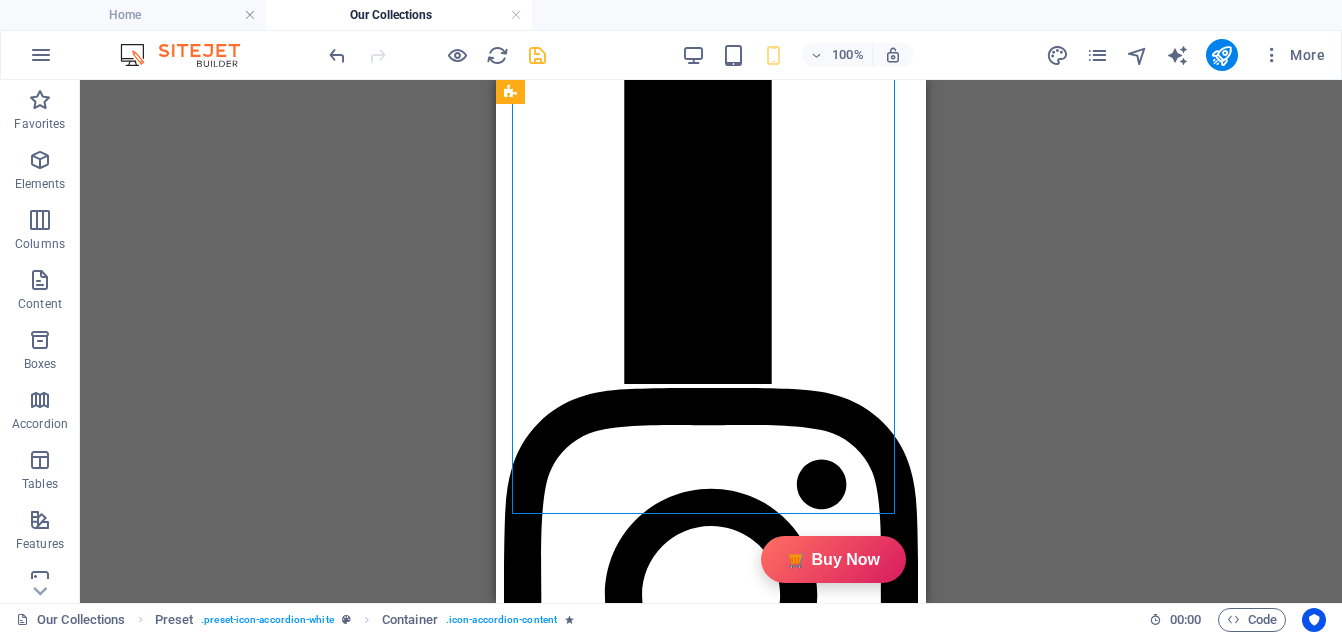 scroll, scrollTop: 668, scrollLeft: 0, axis: vertical 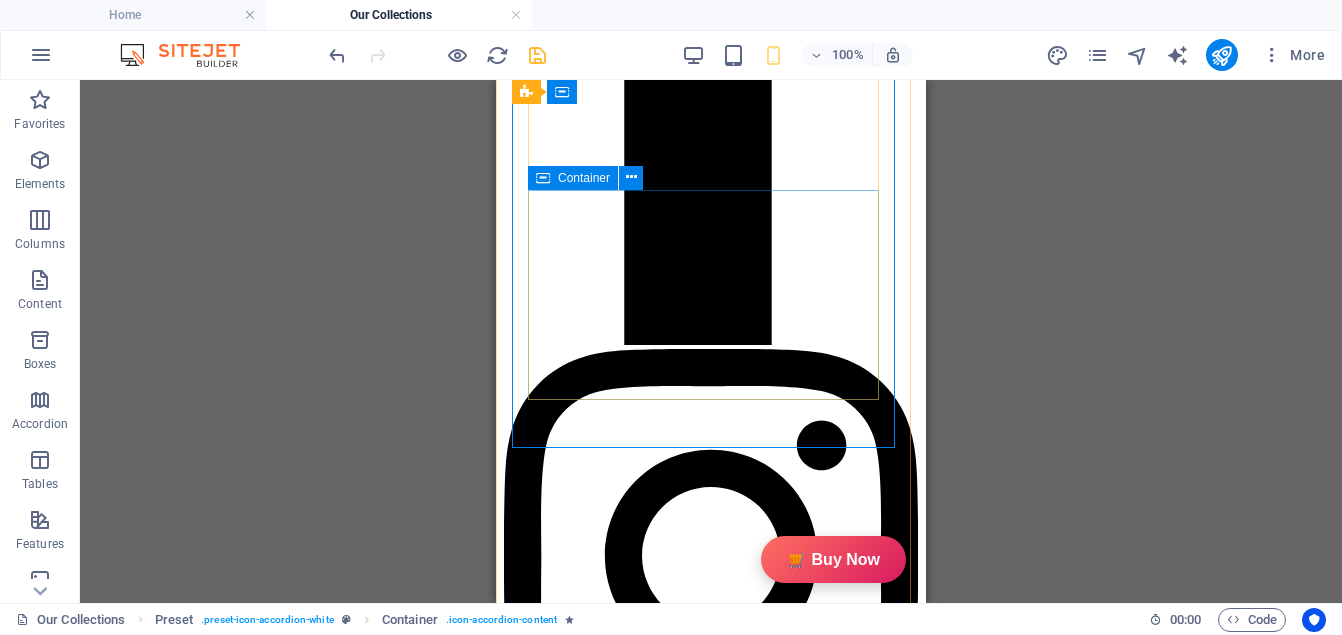 click at bounding box center [711, 2562] 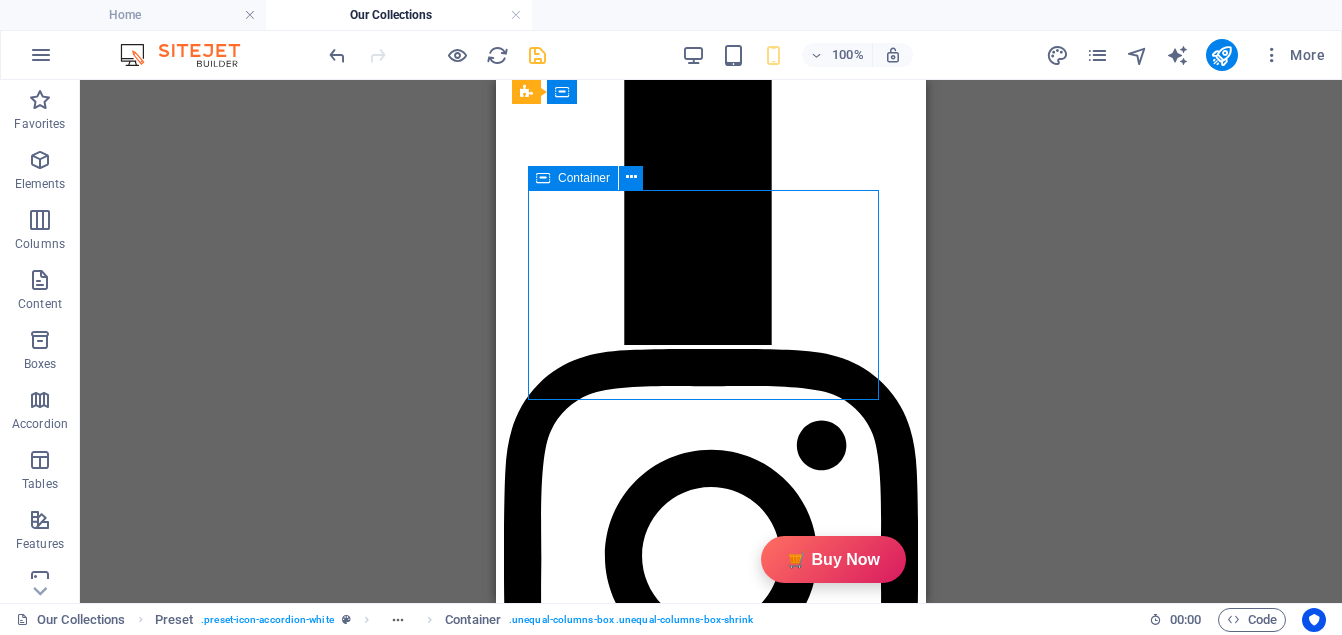 click at bounding box center (711, 2562) 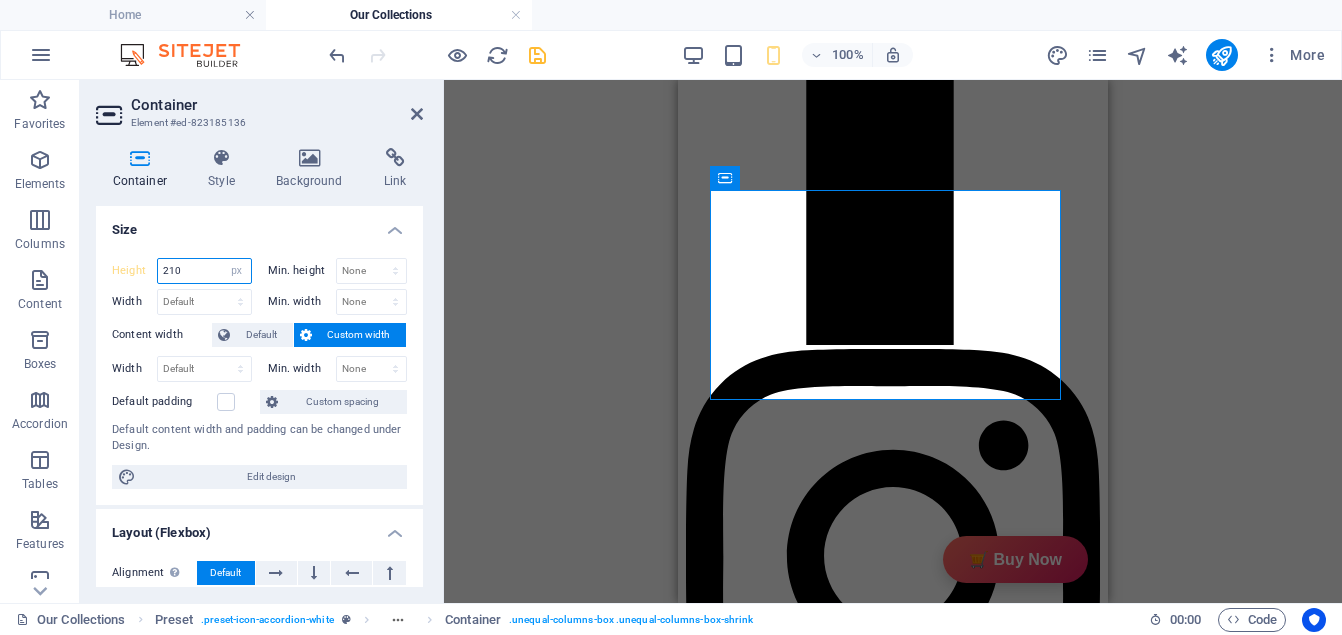 click on "210" at bounding box center (204, 271) 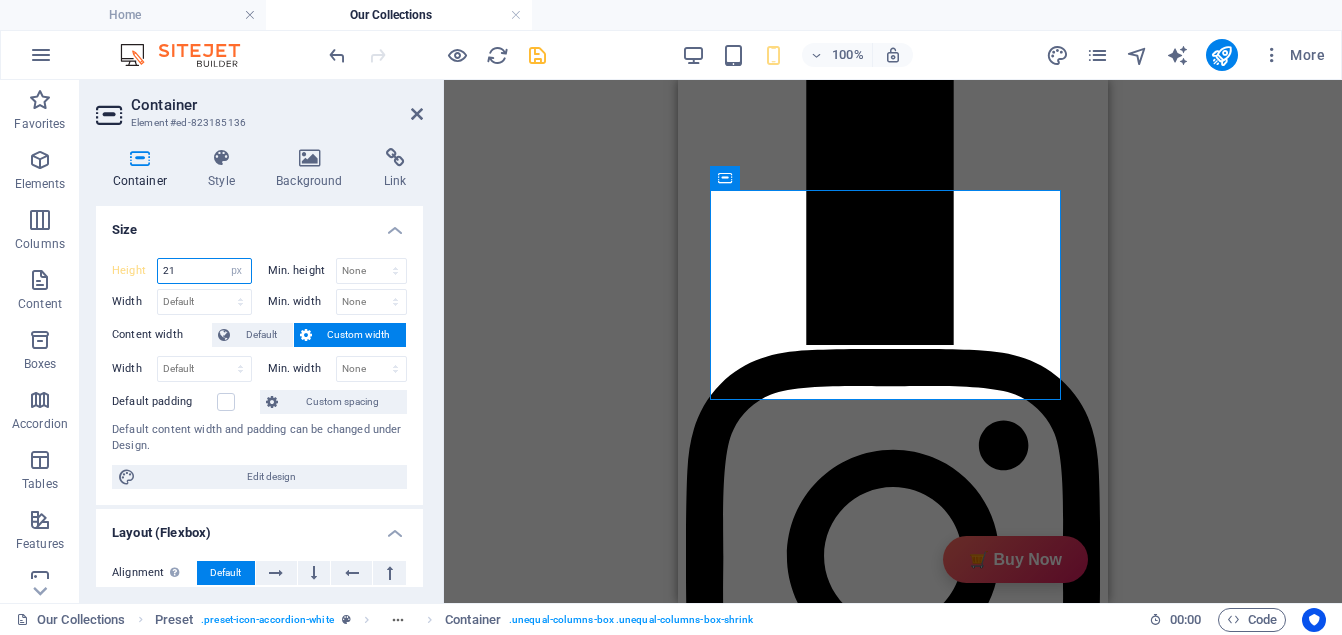 type on "2" 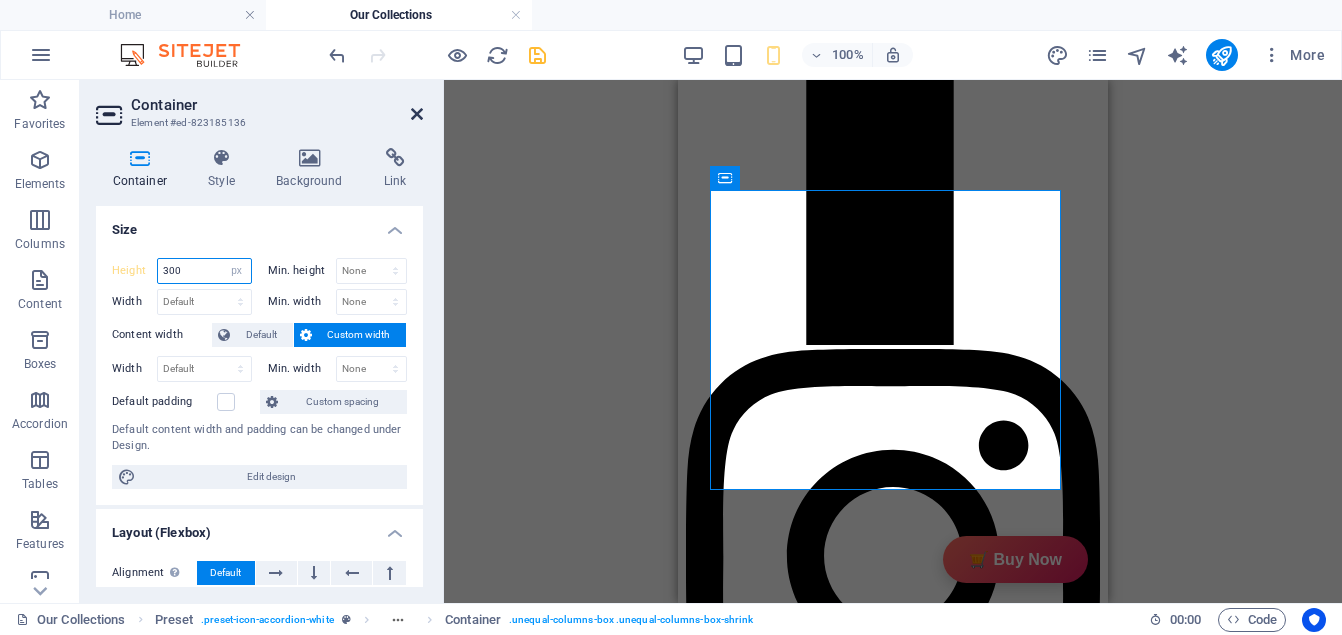 type on "300" 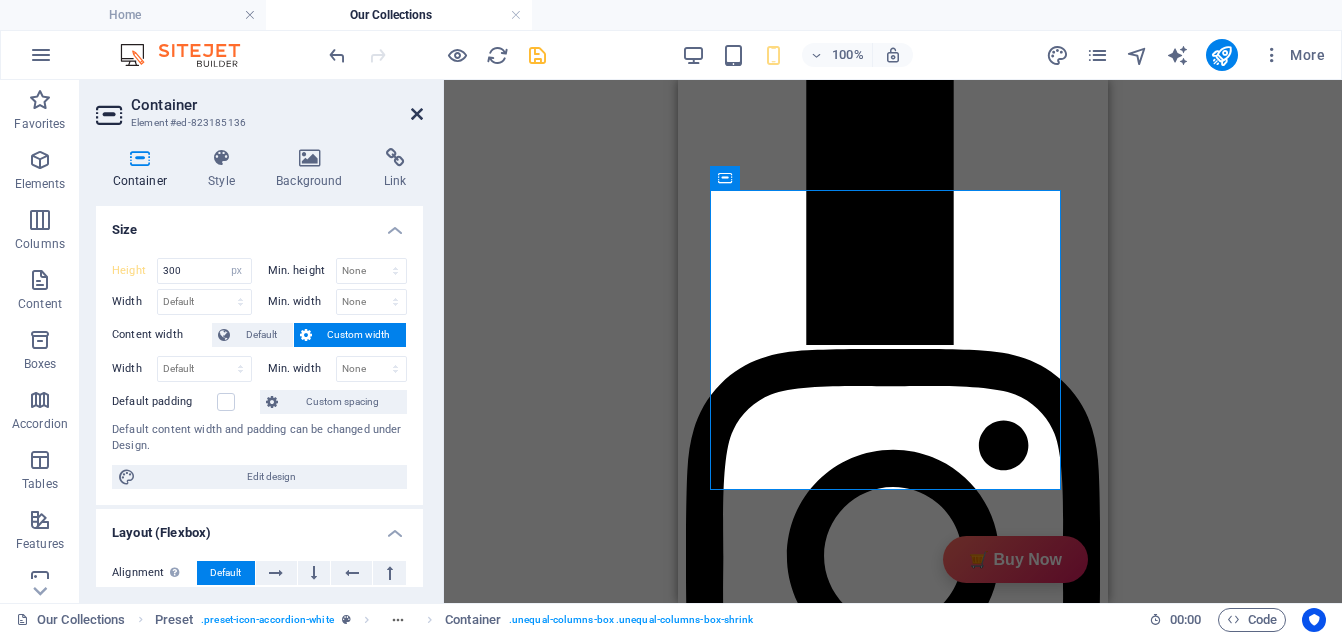 click at bounding box center (417, 114) 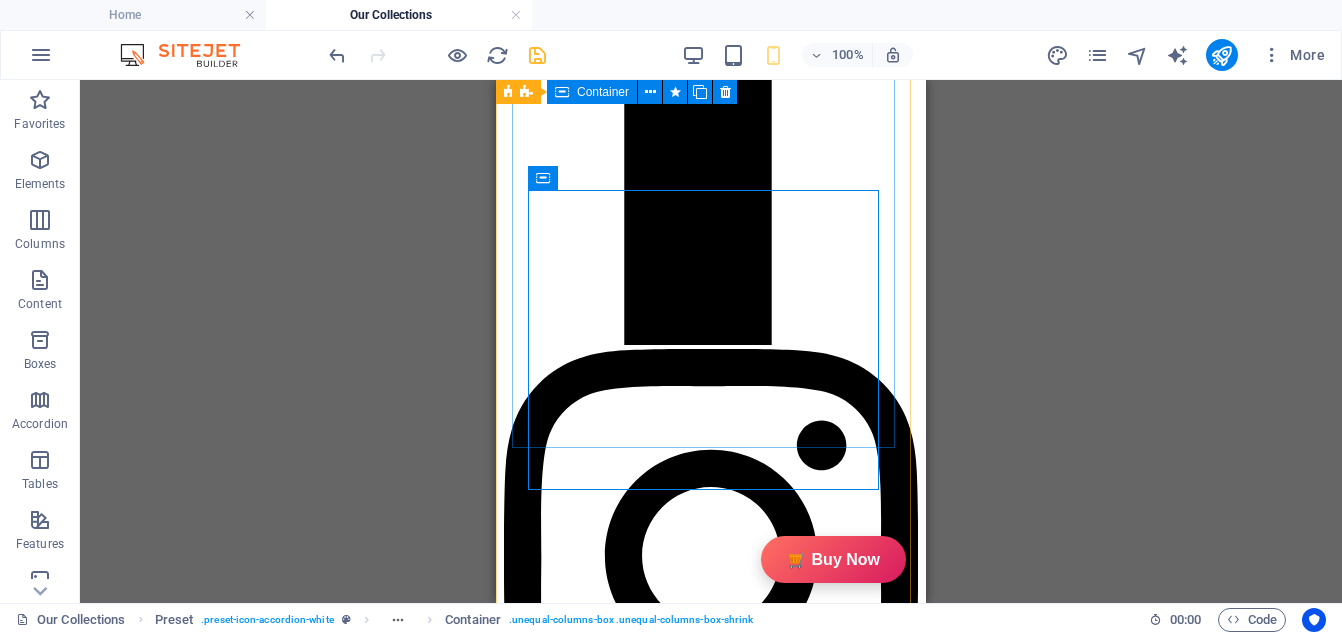 click at bounding box center (711, 2497) 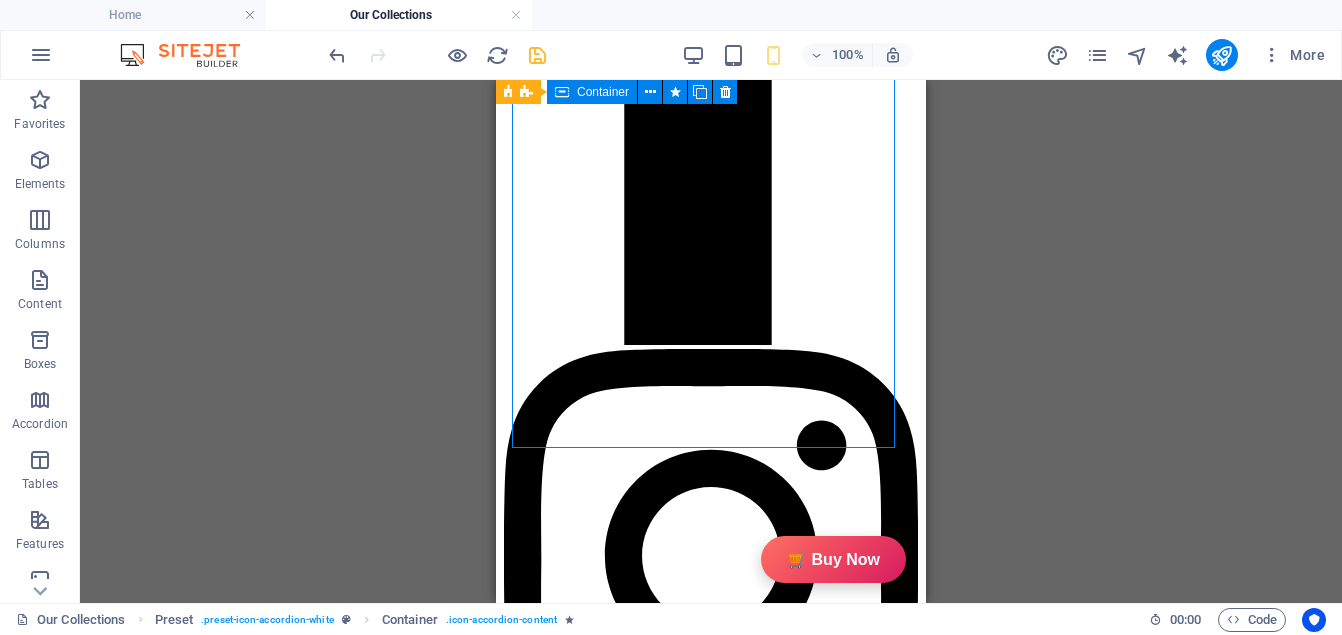 click at bounding box center [711, 2497] 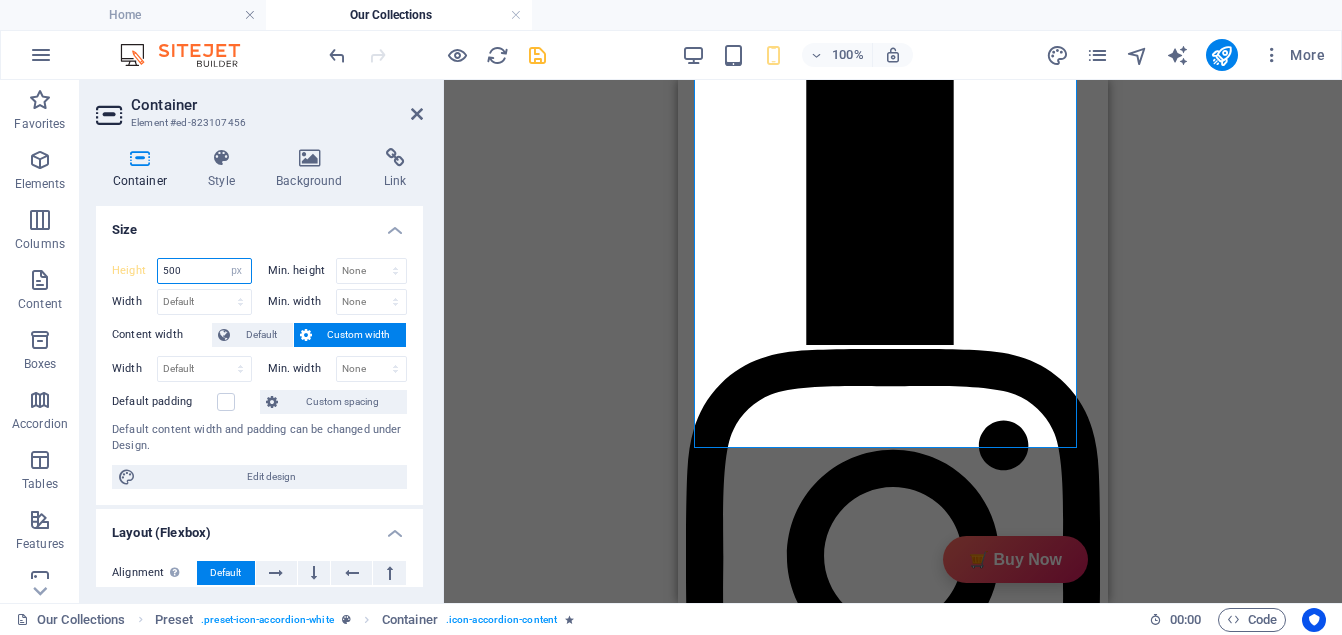 click on "500" at bounding box center (204, 271) 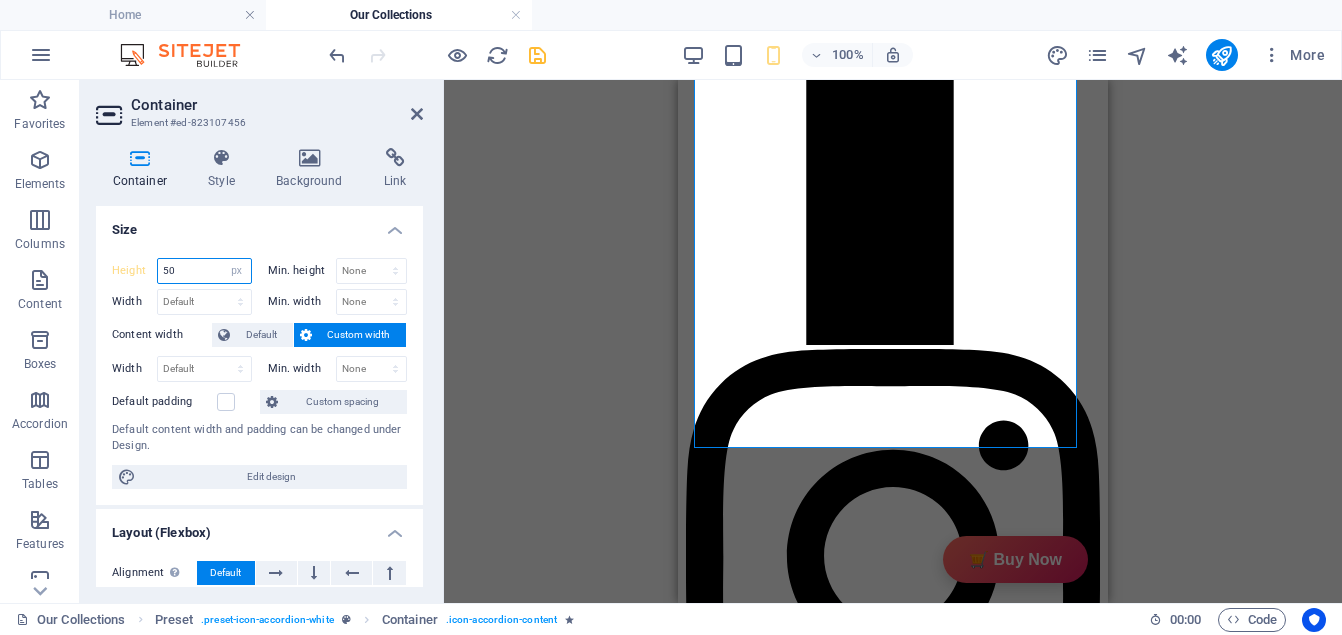 type on "5" 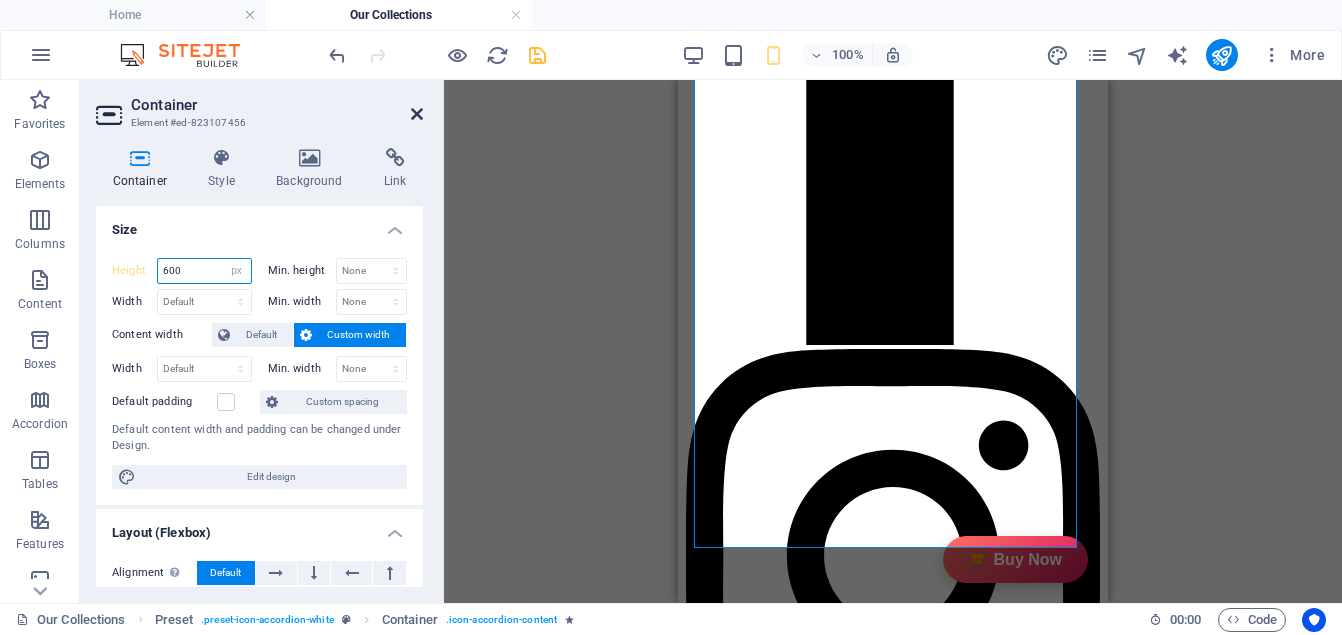 type on "600" 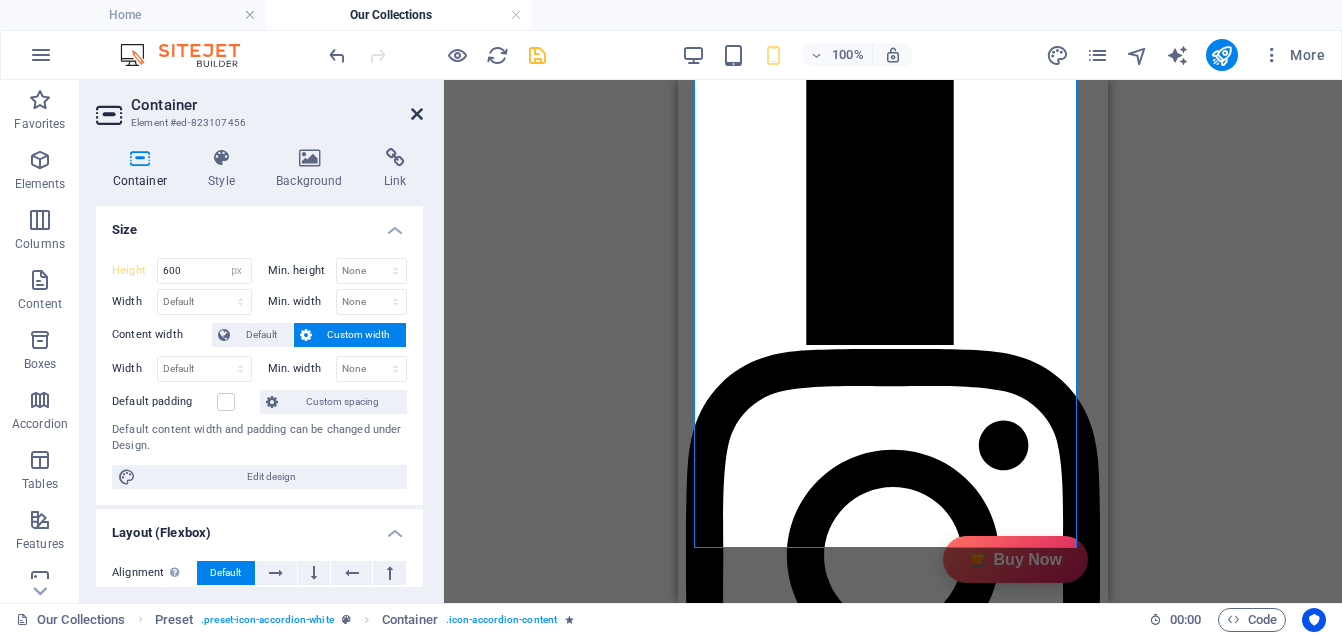 click at bounding box center [417, 114] 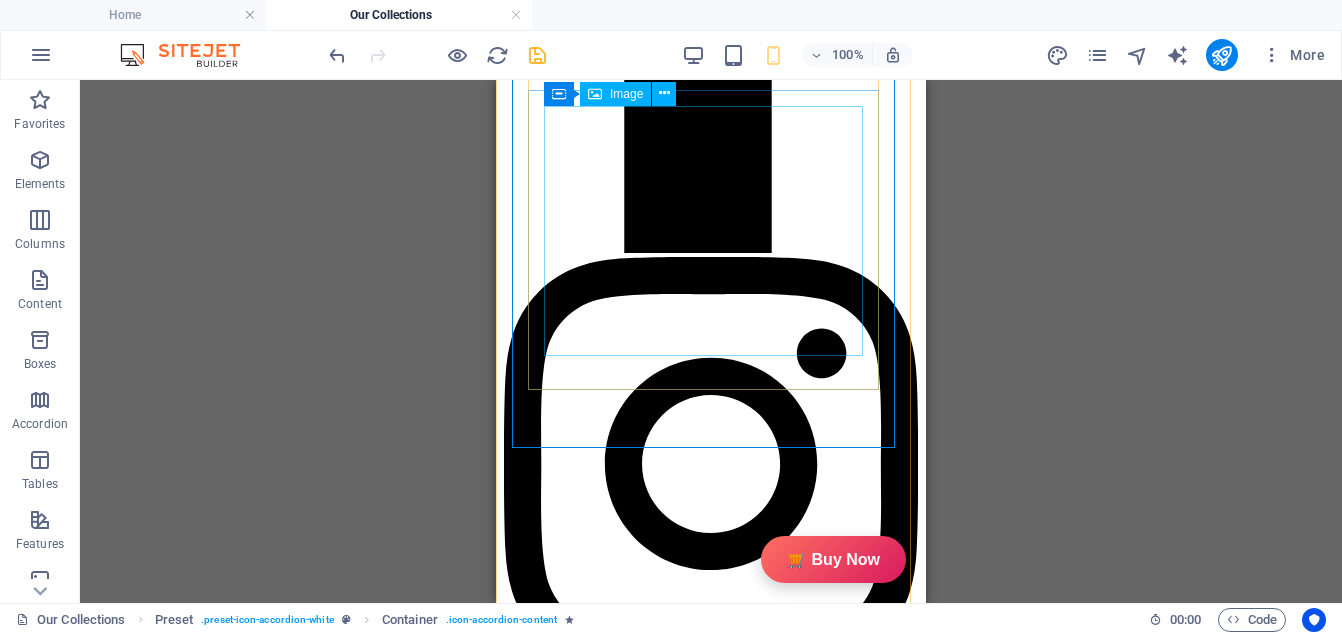 scroll, scrollTop: 759, scrollLeft: 0, axis: vertical 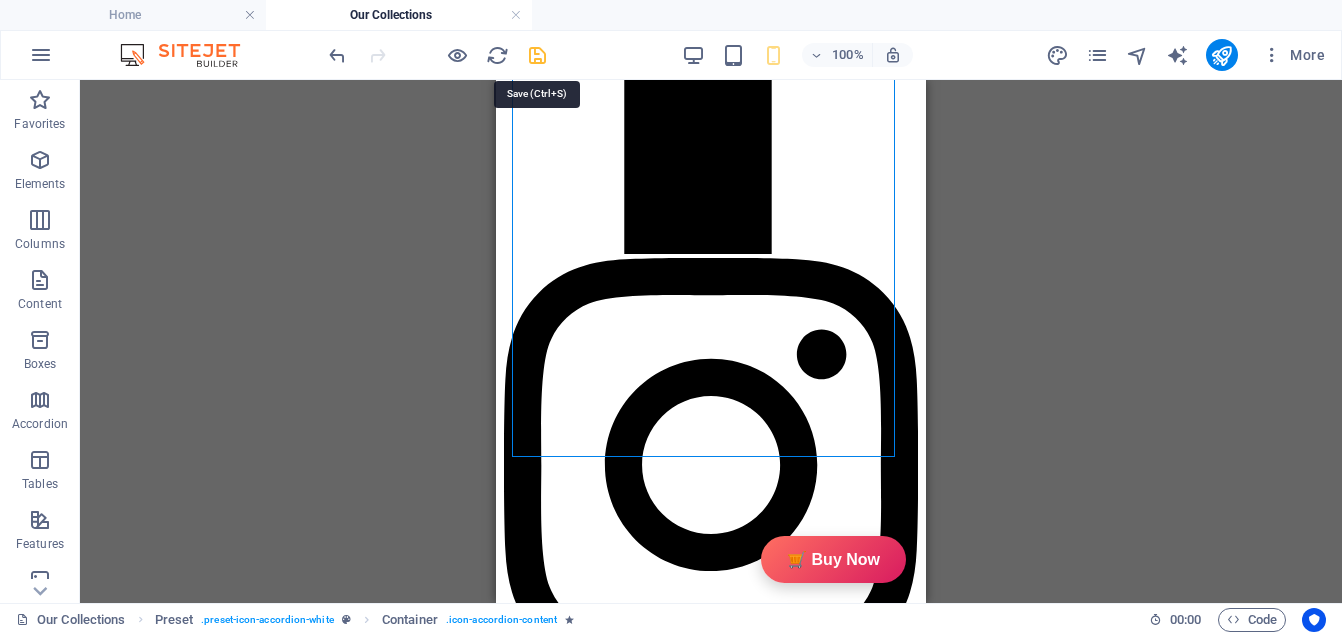 click at bounding box center (537, 55) 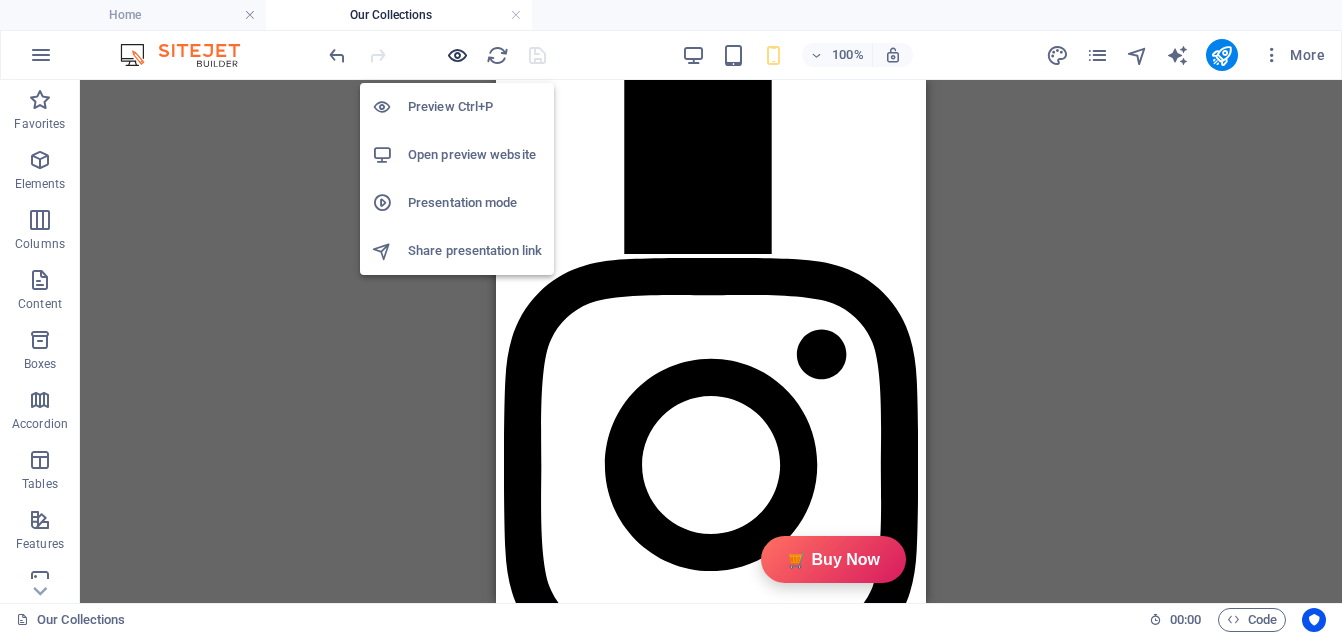 click at bounding box center [457, 55] 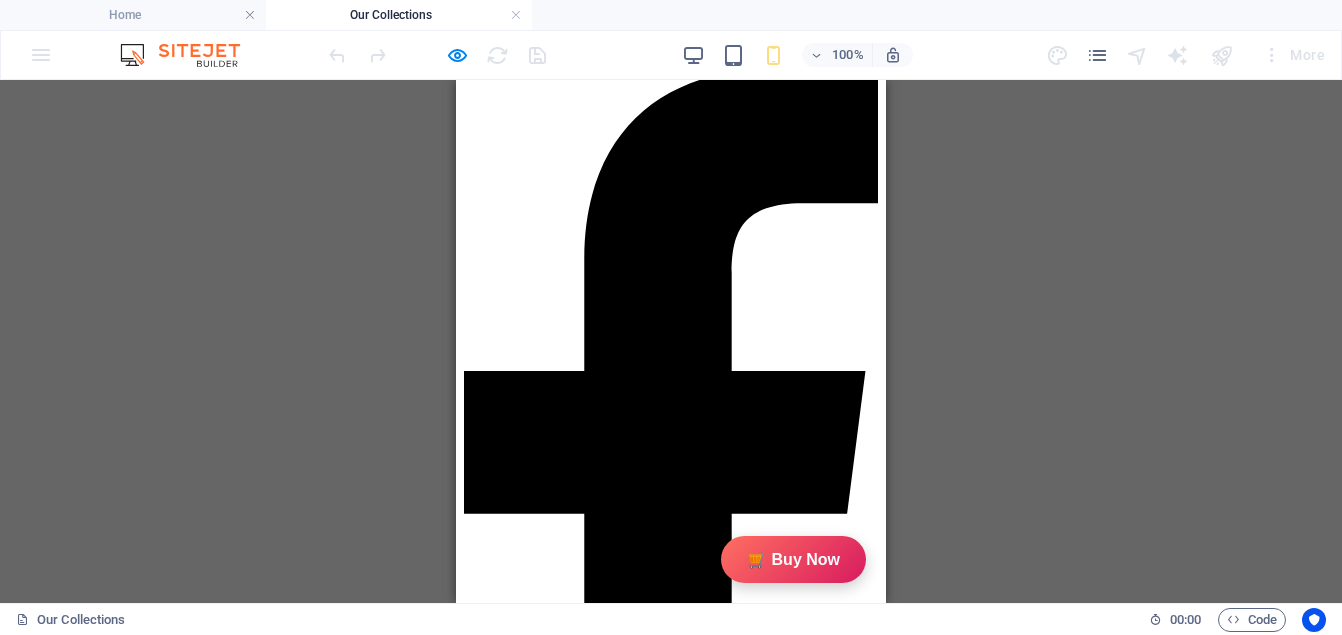 scroll, scrollTop: 143, scrollLeft: 0, axis: vertical 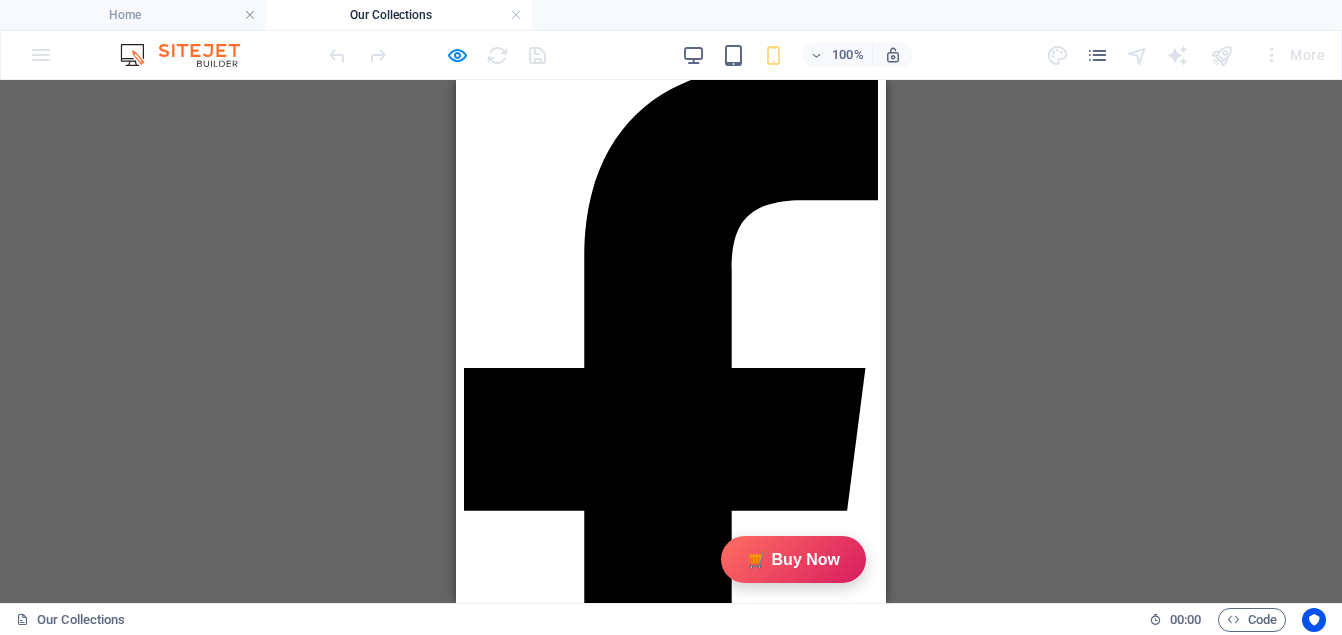 click on "Show More" at bounding box center (671, 2486) 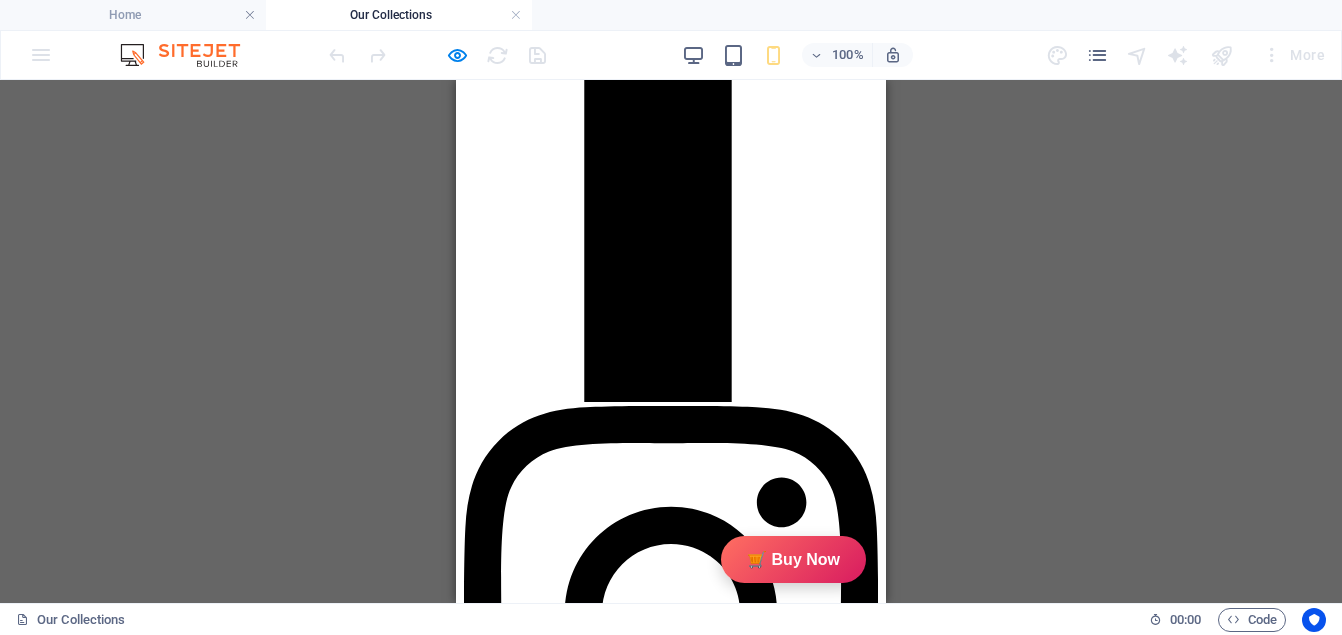 scroll, scrollTop: 665, scrollLeft: 0, axis: vertical 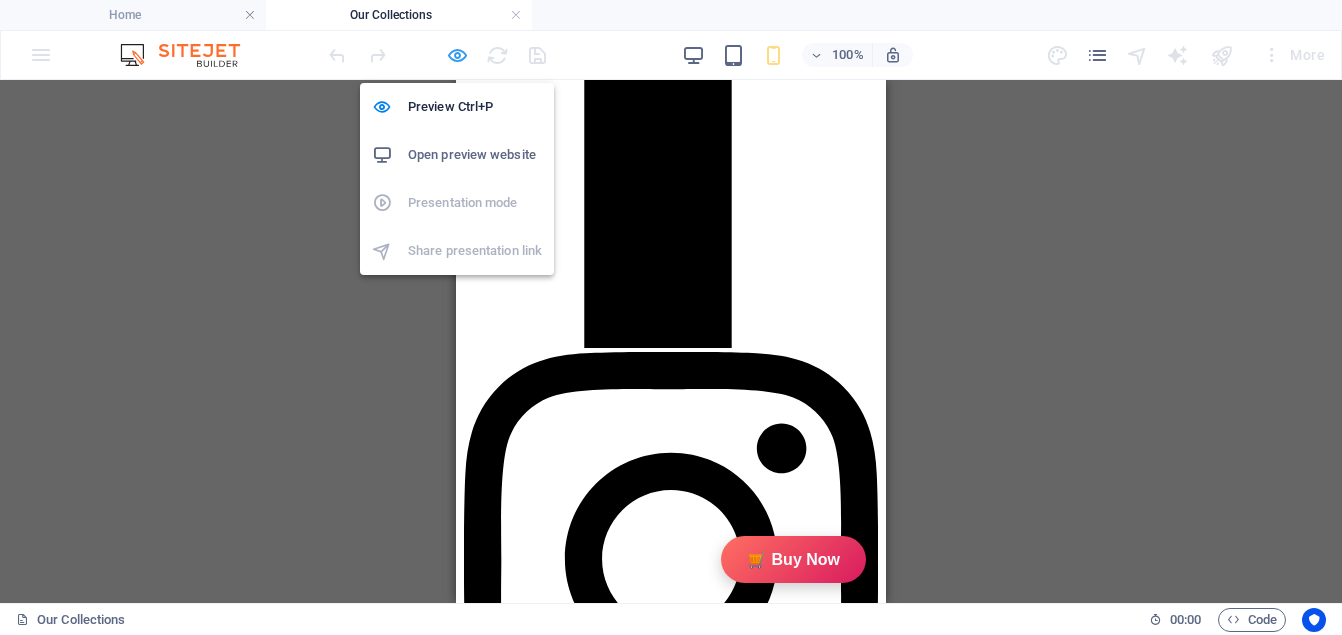 click at bounding box center (457, 55) 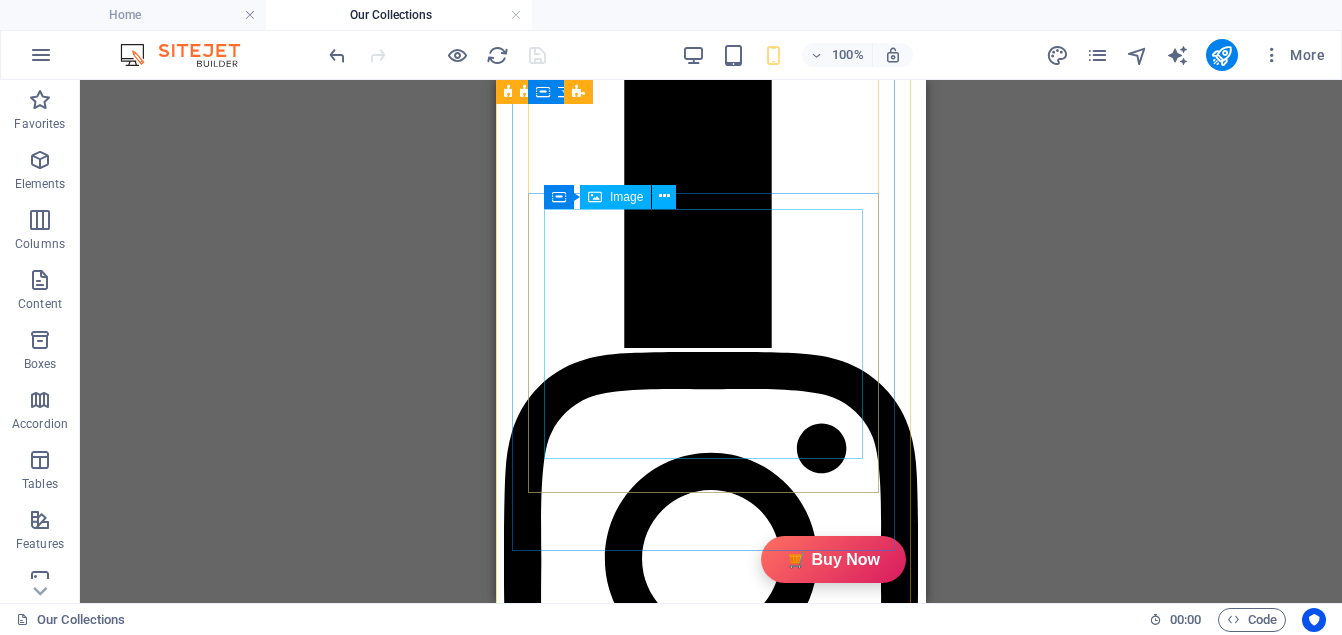 click at bounding box center (711, 2587) 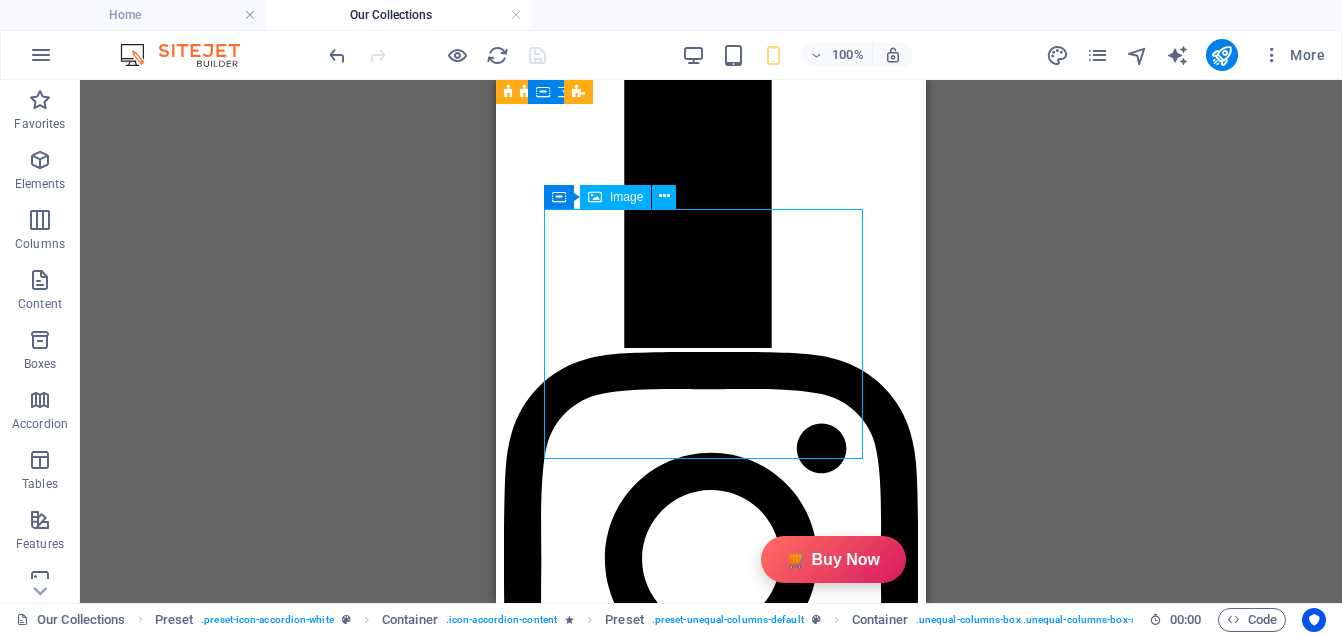 click at bounding box center (711, 2587) 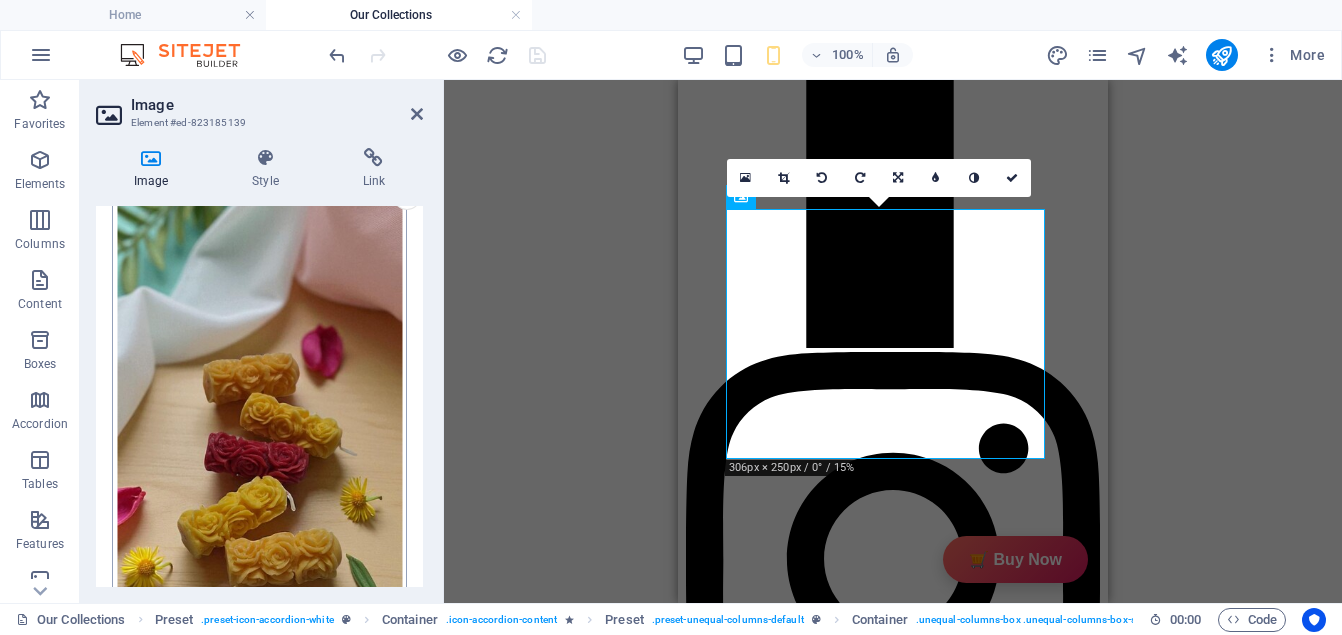 scroll, scrollTop: 62, scrollLeft: 0, axis: vertical 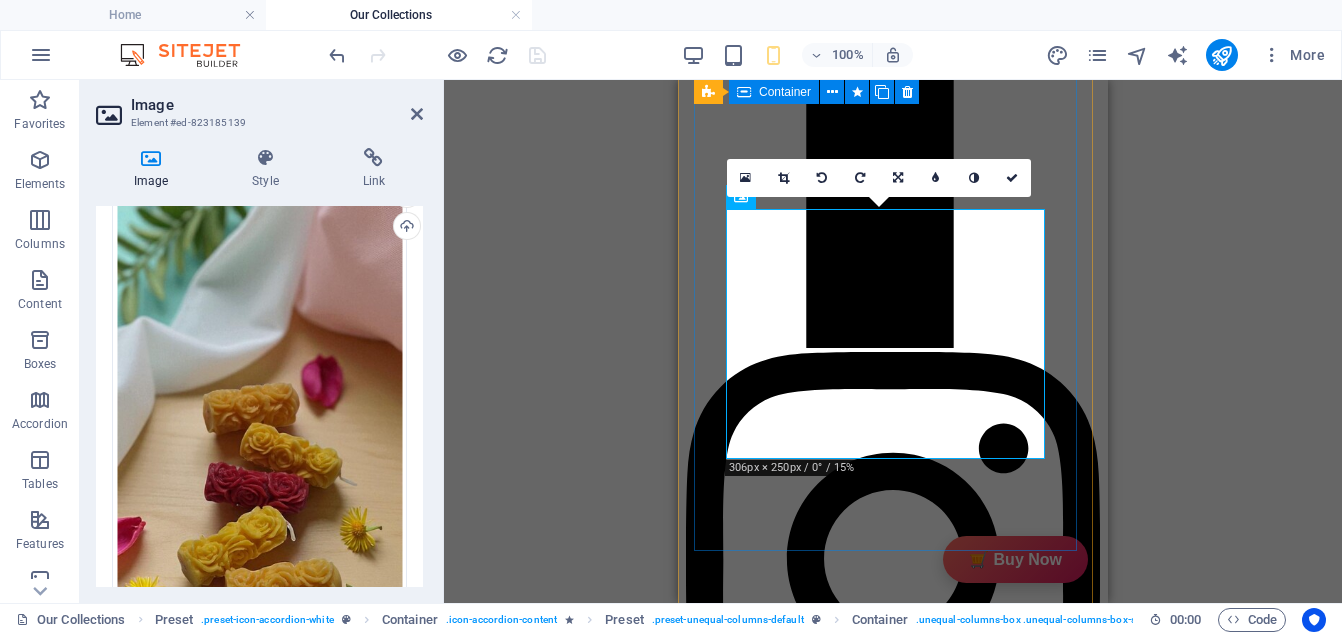 click at bounding box center [893, 2550] 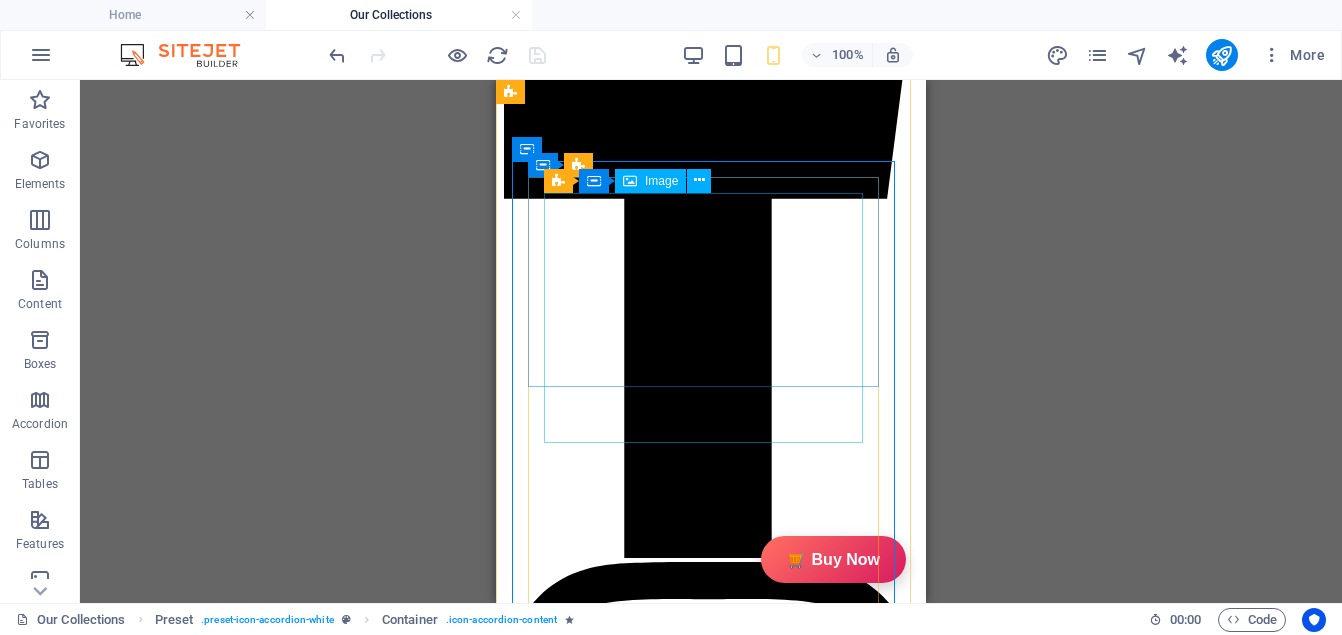 scroll, scrollTop: 401, scrollLeft: 0, axis: vertical 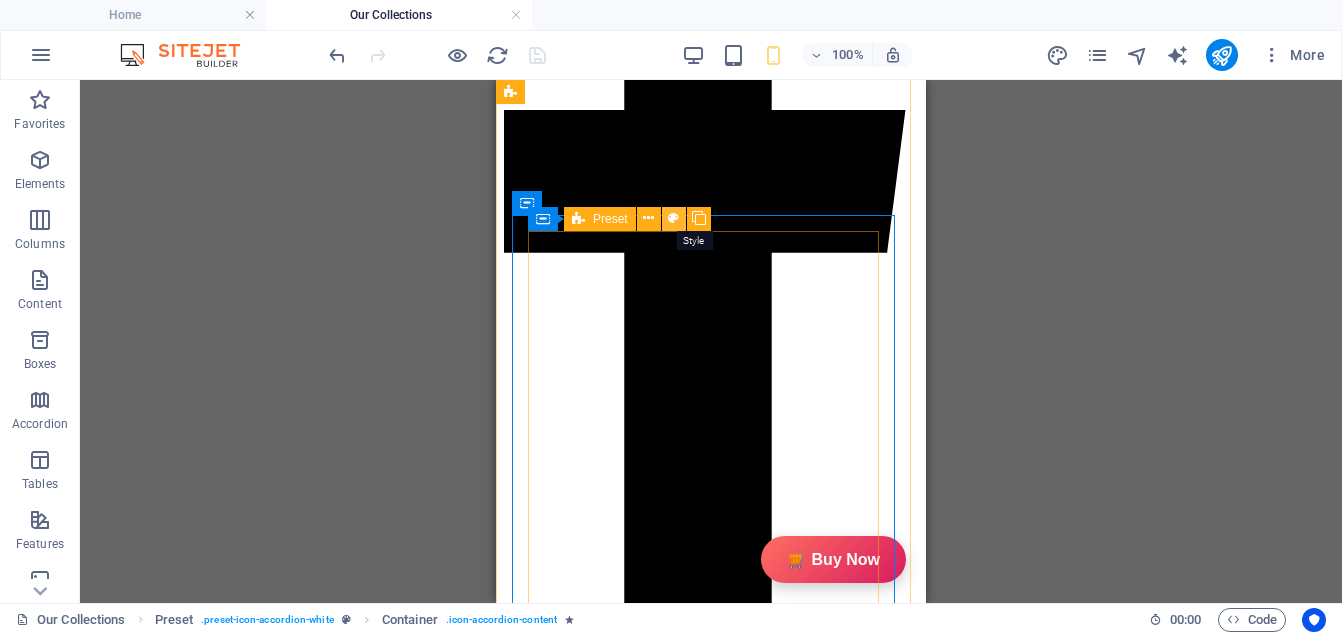 click at bounding box center [673, 218] 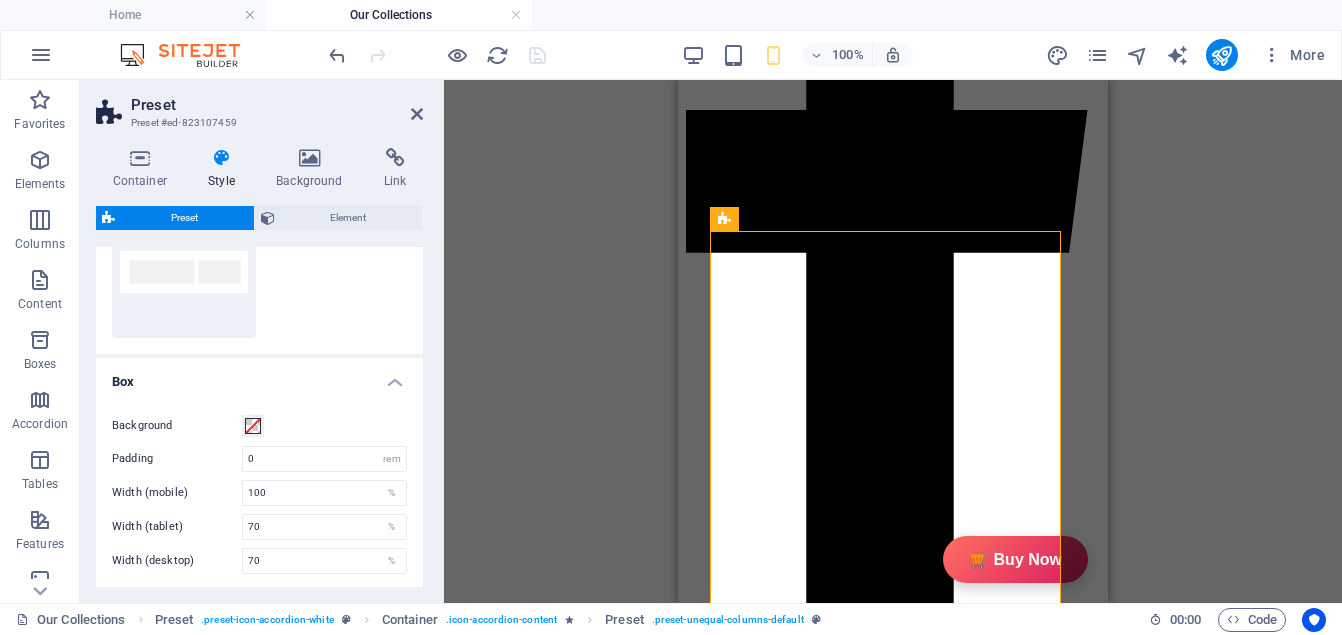 scroll, scrollTop: 245, scrollLeft: 0, axis: vertical 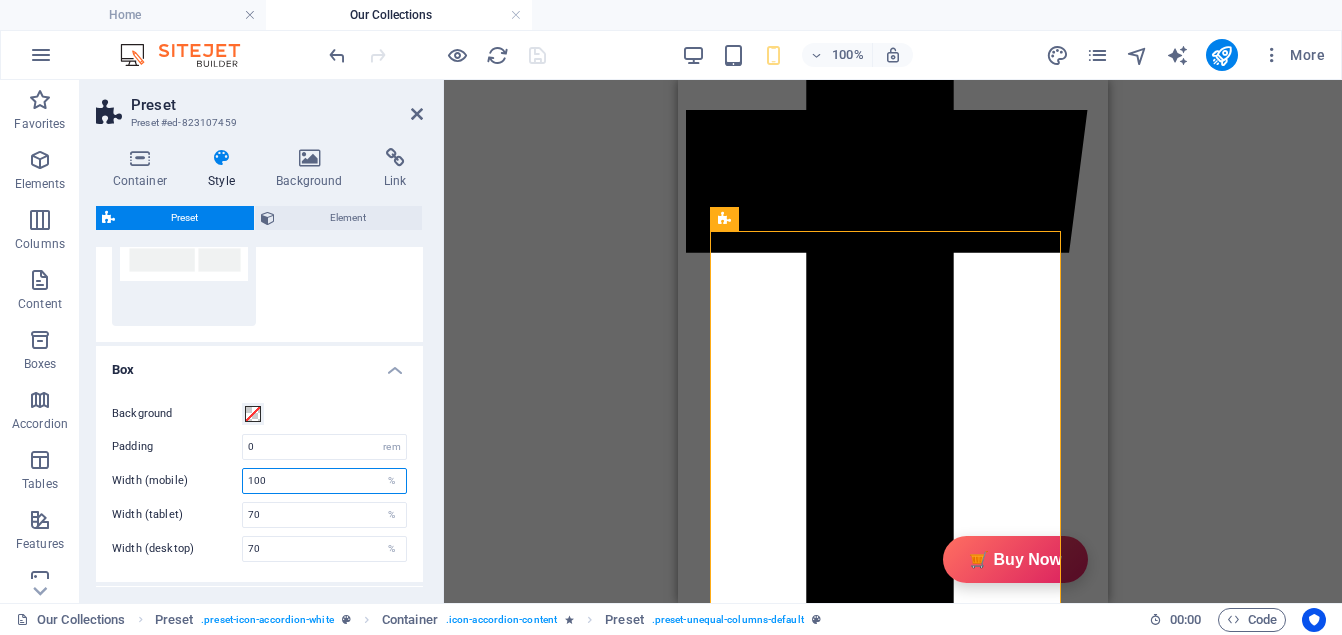 click on "100" at bounding box center (324, 481) 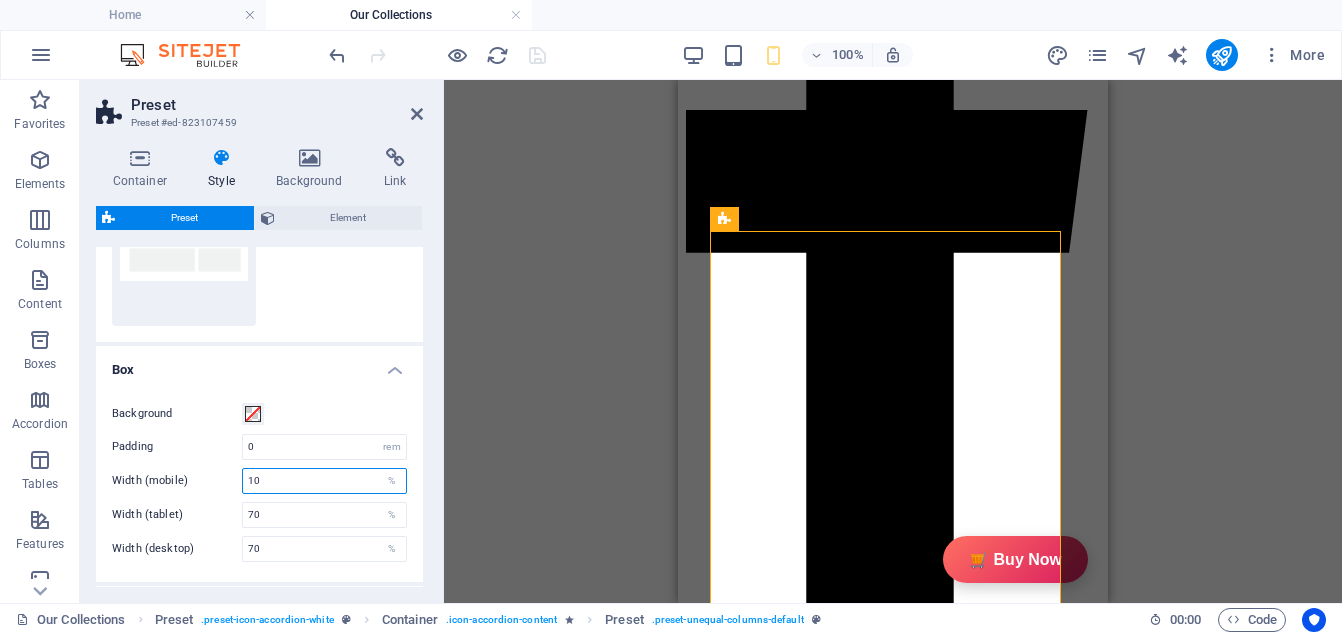 type on "1" 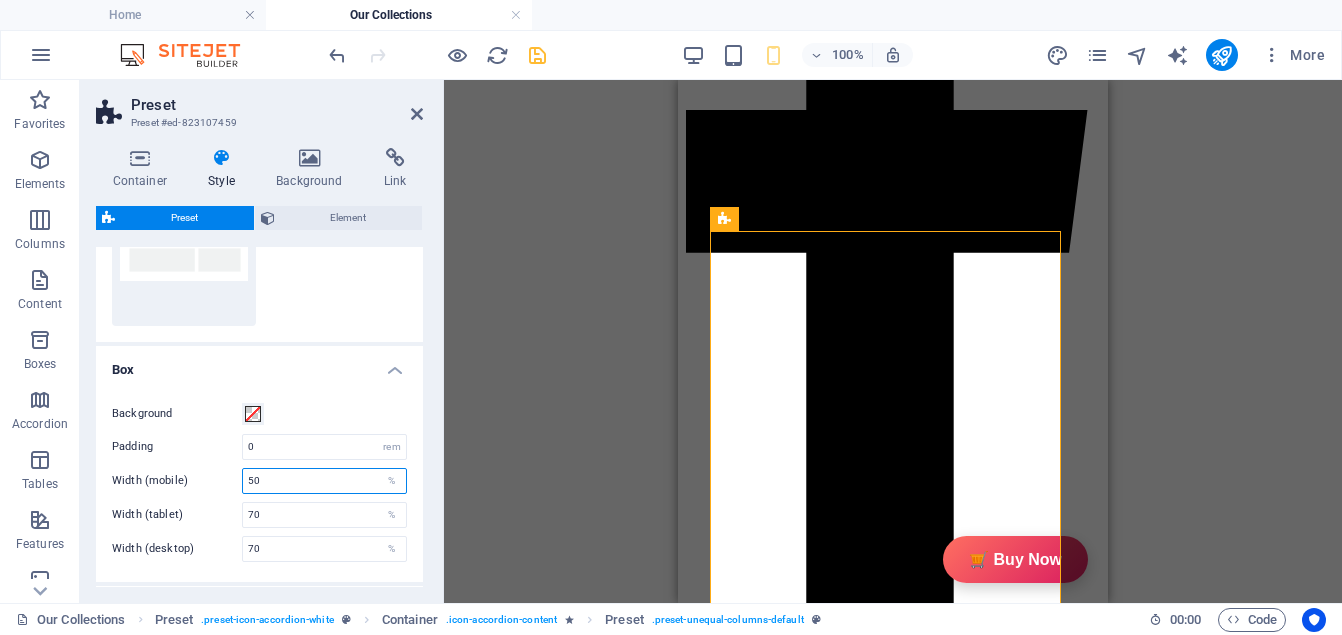 type on "50" 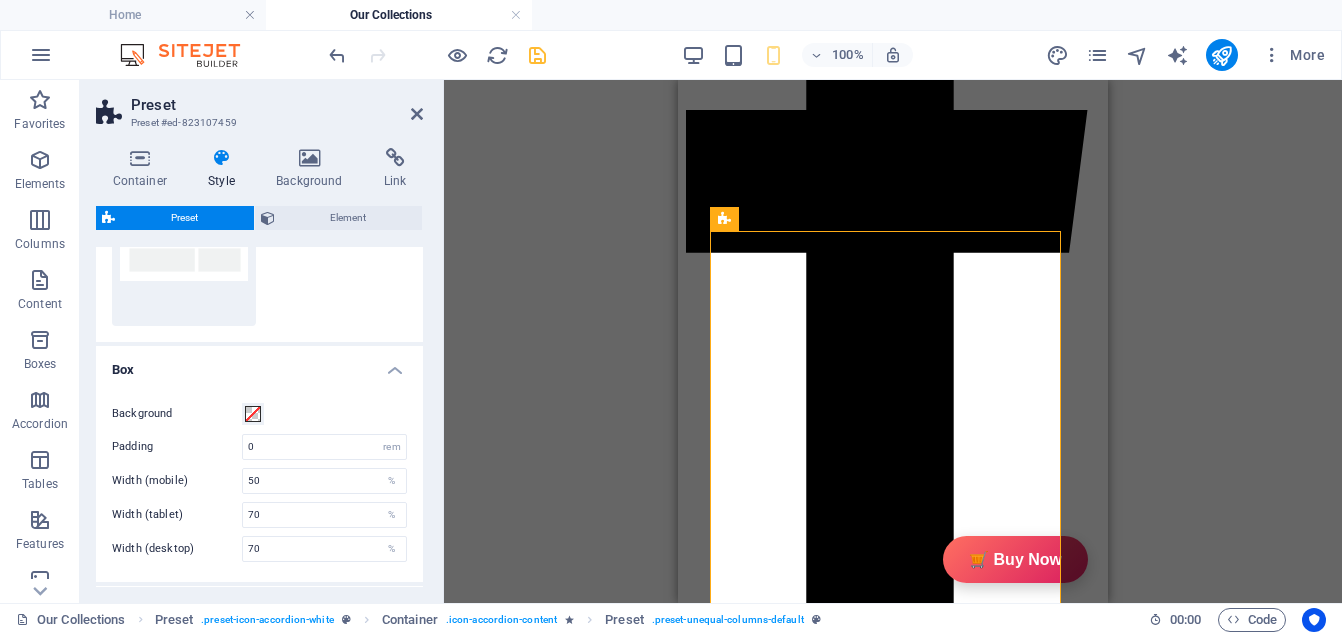 click on "Box" at bounding box center (259, 364) 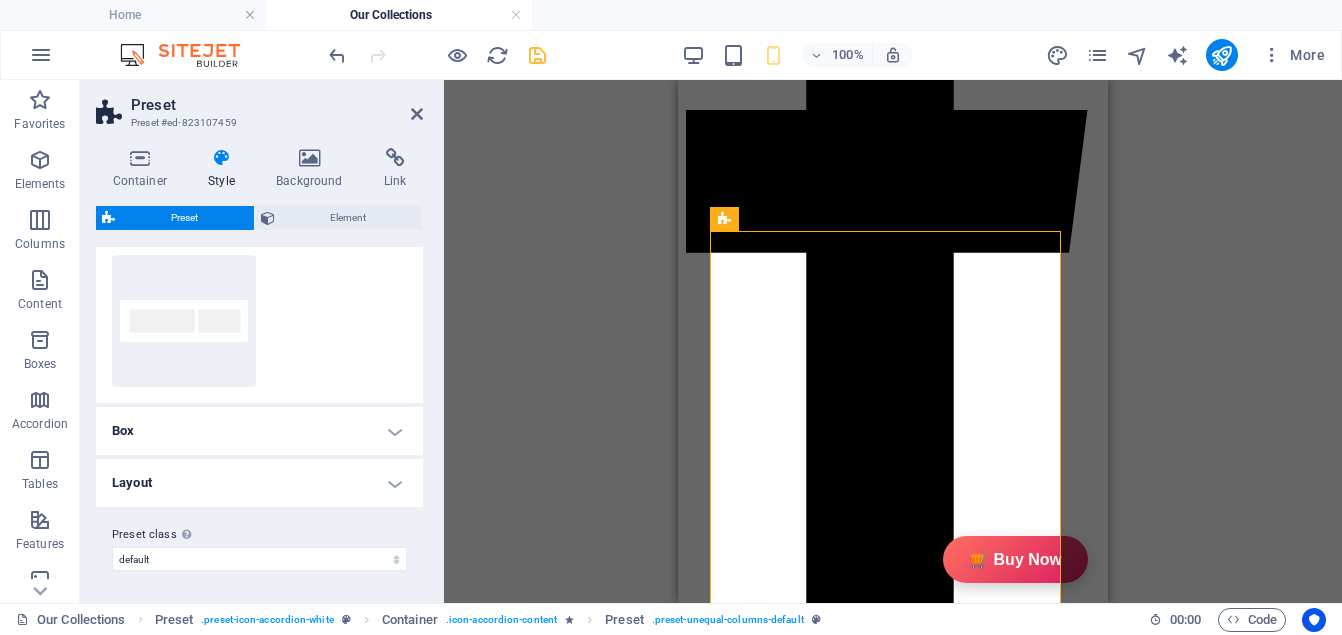click on "Box" at bounding box center [259, 431] 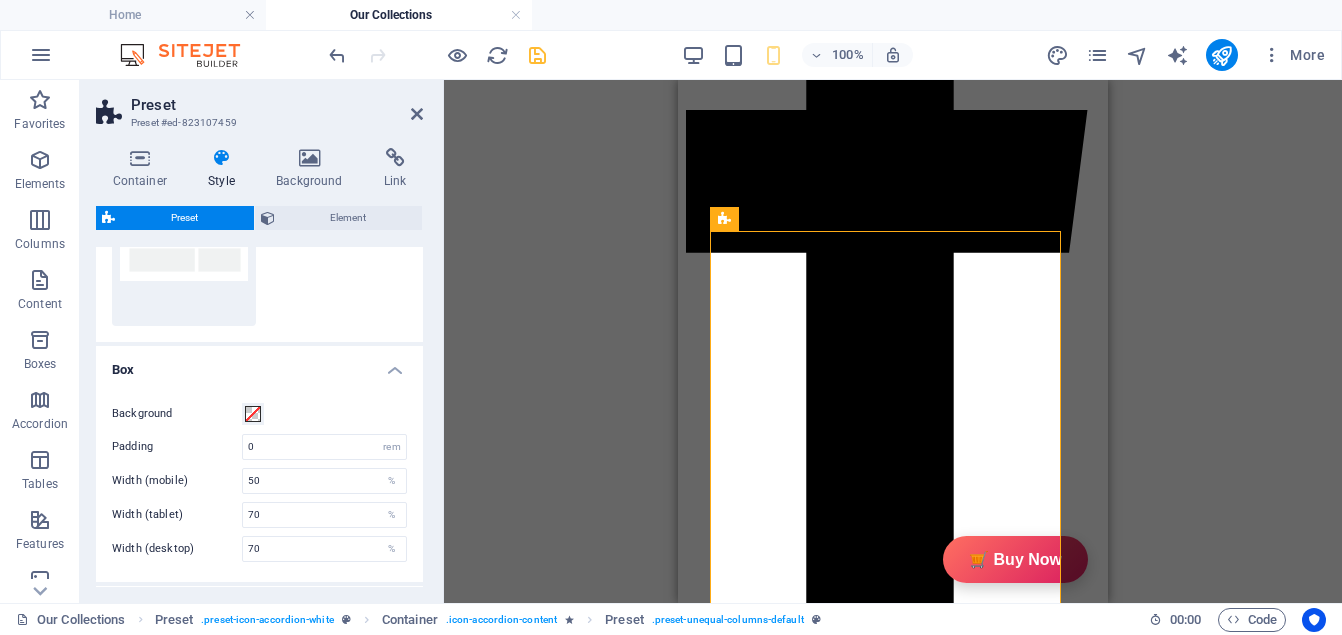 scroll, scrollTop: 372, scrollLeft: 0, axis: vertical 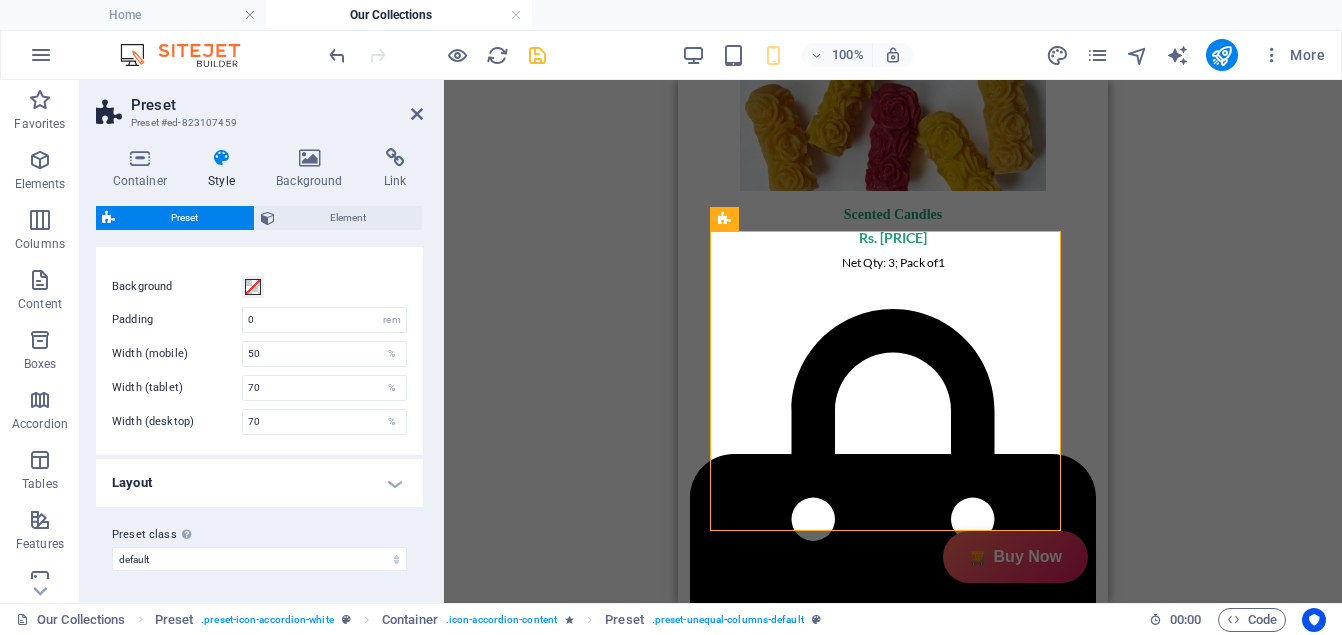 click on "Layout" at bounding box center (259, 483) 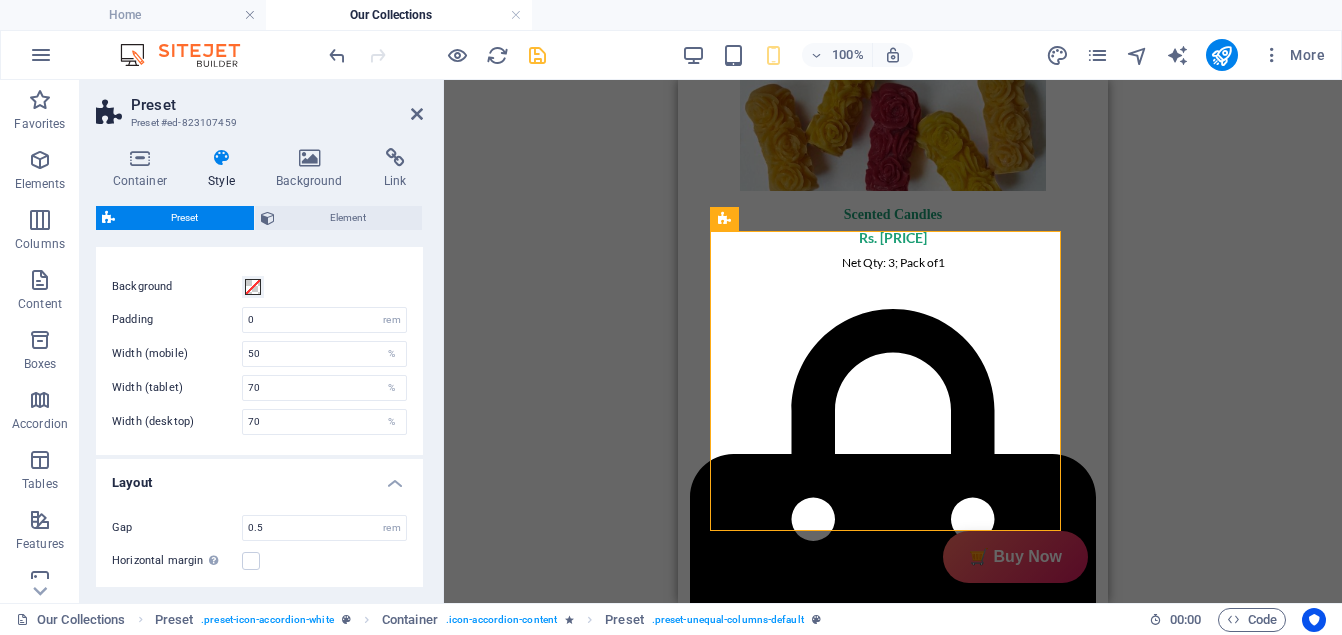 click on "Layout" at bounding box center [259, 477] 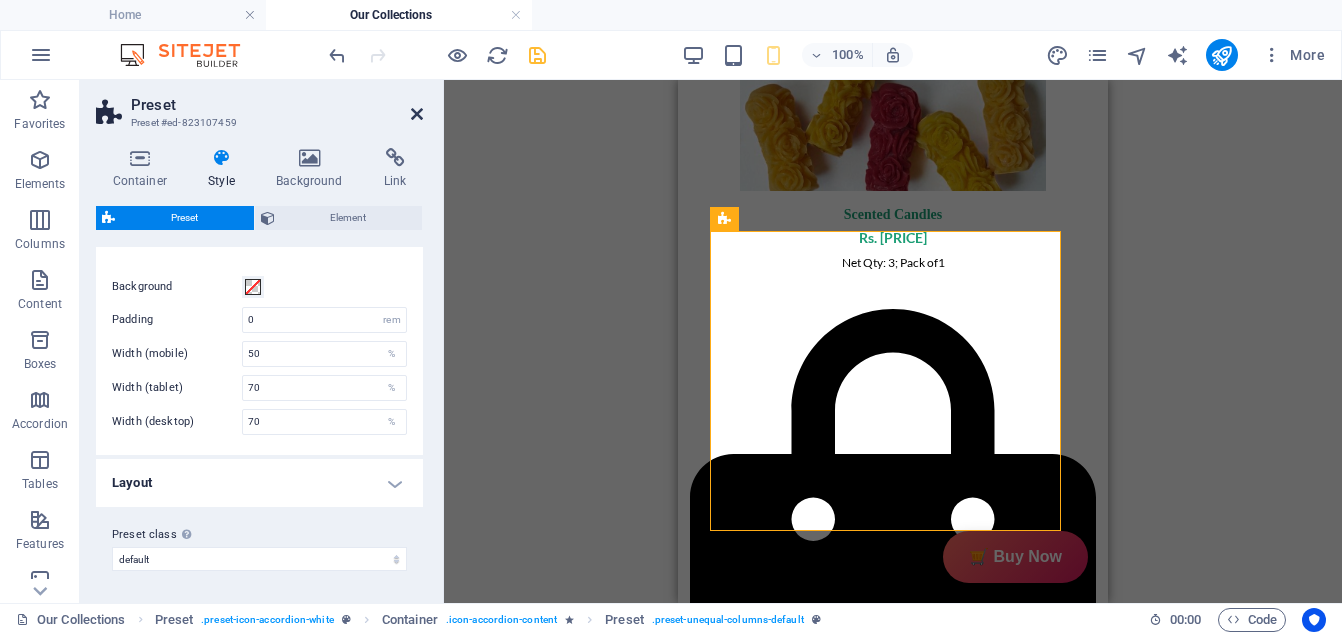 click at bounding box center [417, 114] 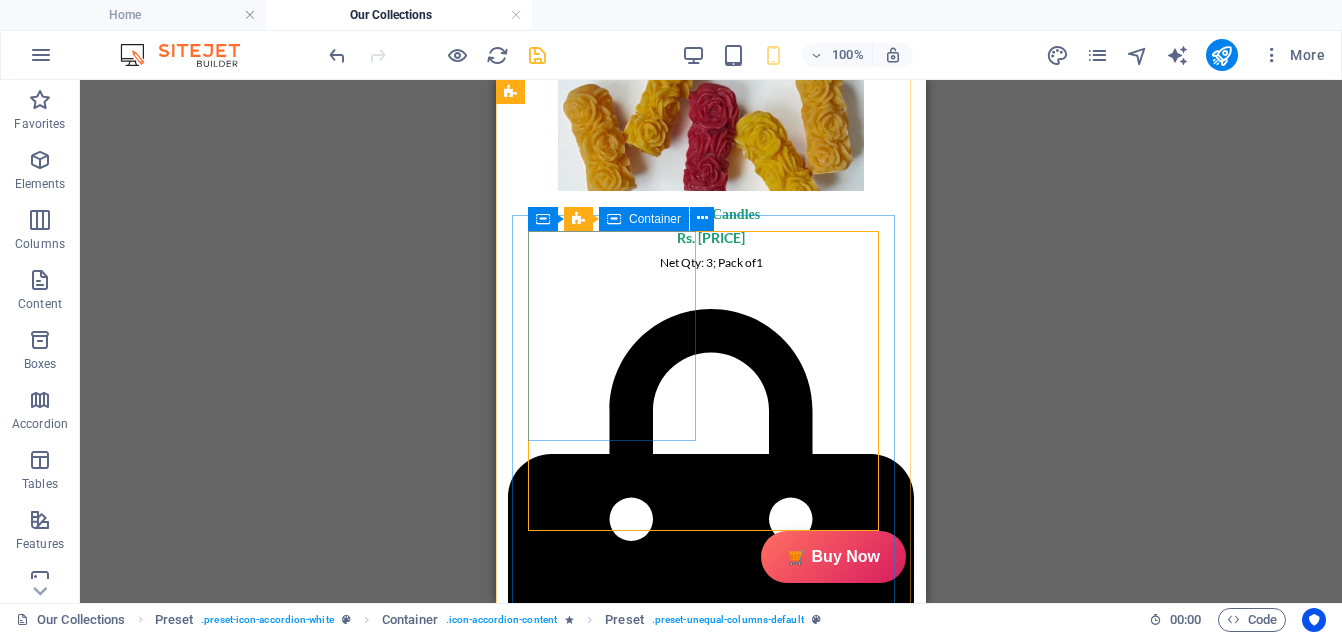 click at bounding box center [711, 953] 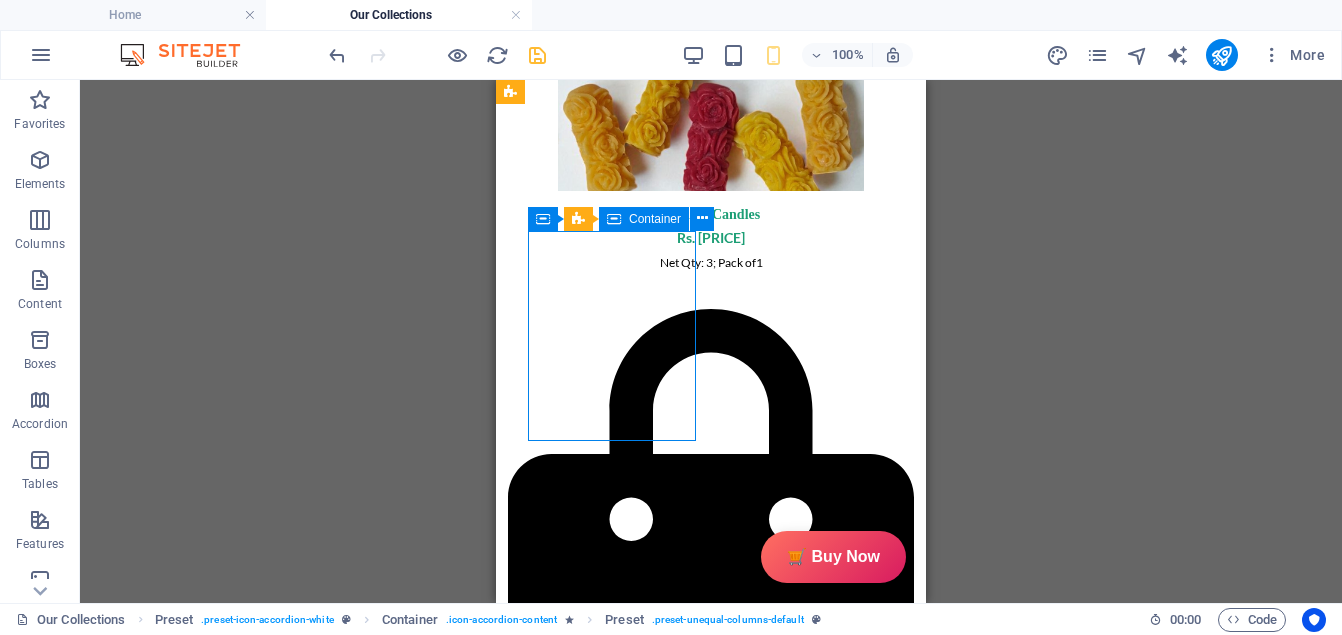 click at bounding box center [711, 953] 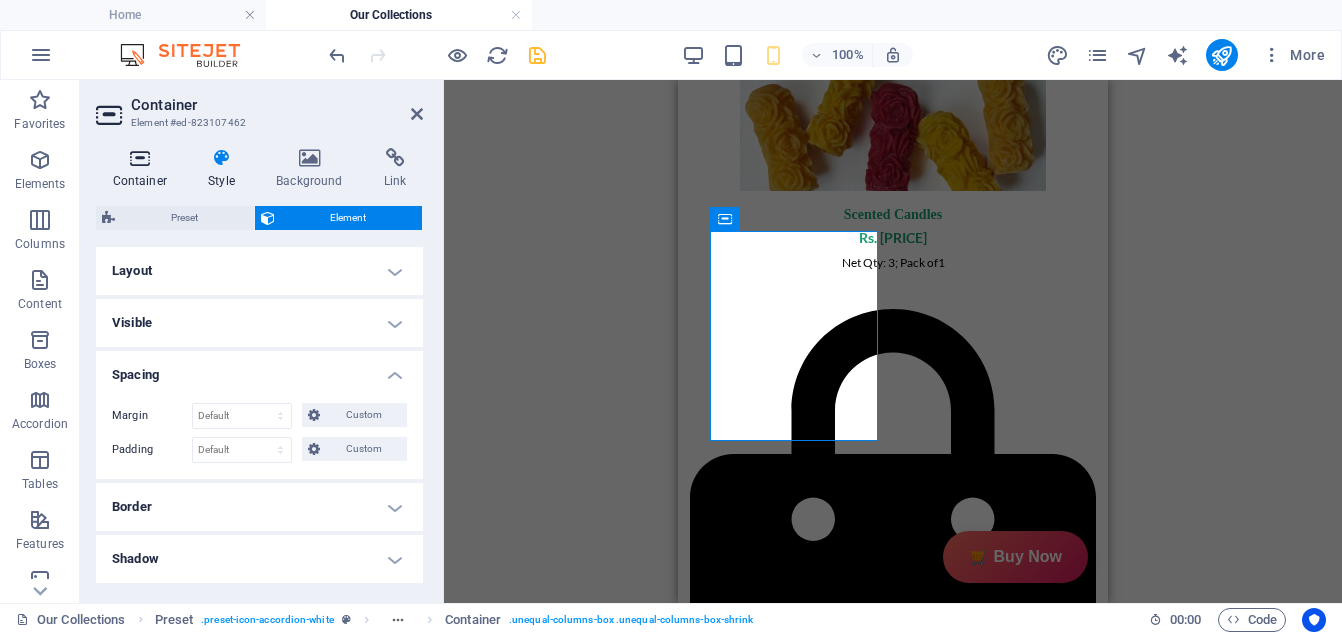 click on "Container" at bounding box center (144, 169) 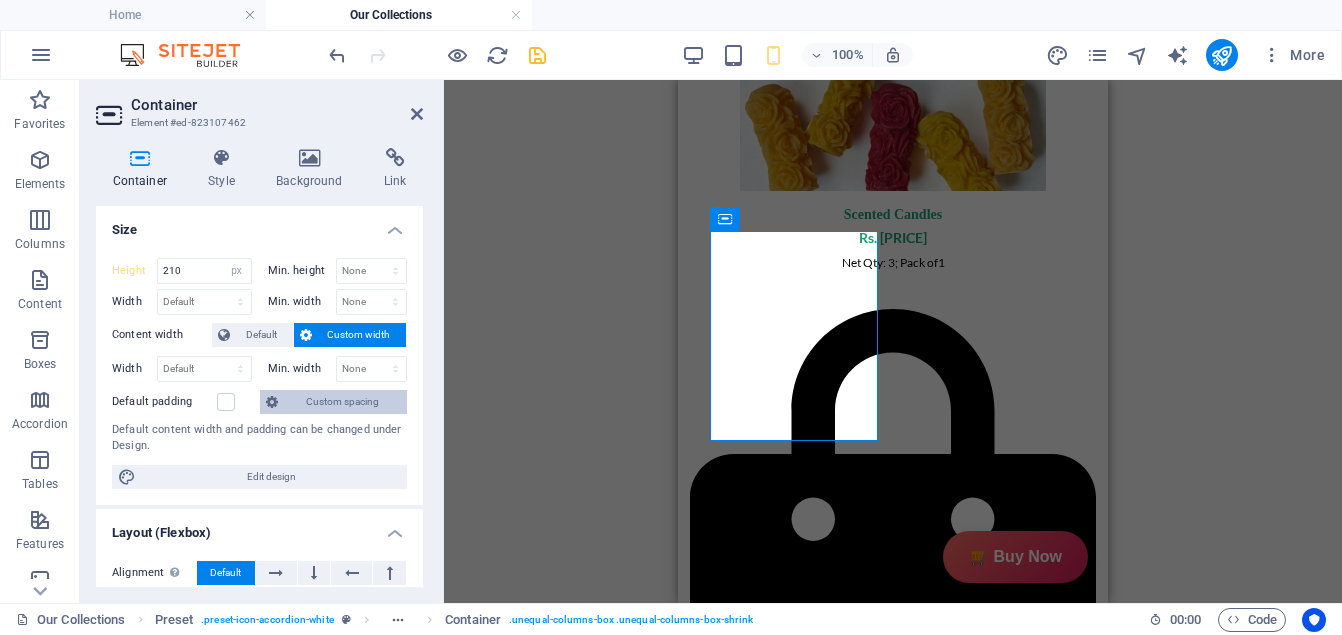 click on "Custom spacing" at bounding box center (342, 402) 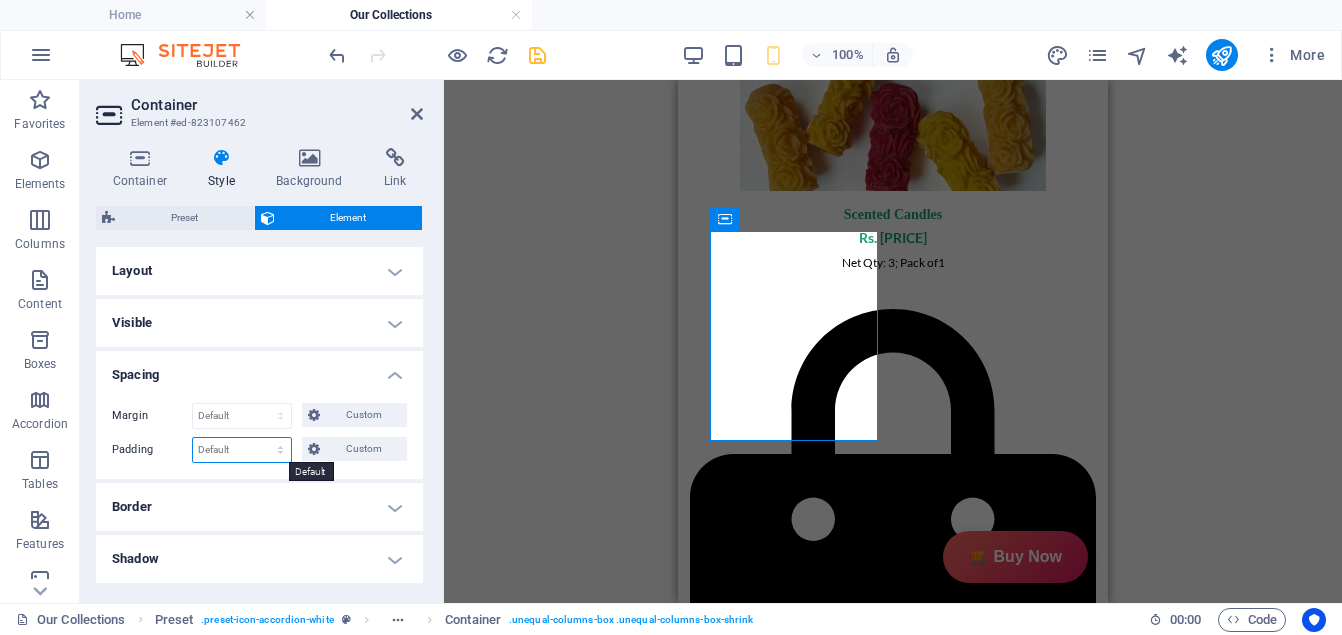 click on "Default px rem % vh vw Custom" at bounding box center [242, 450] 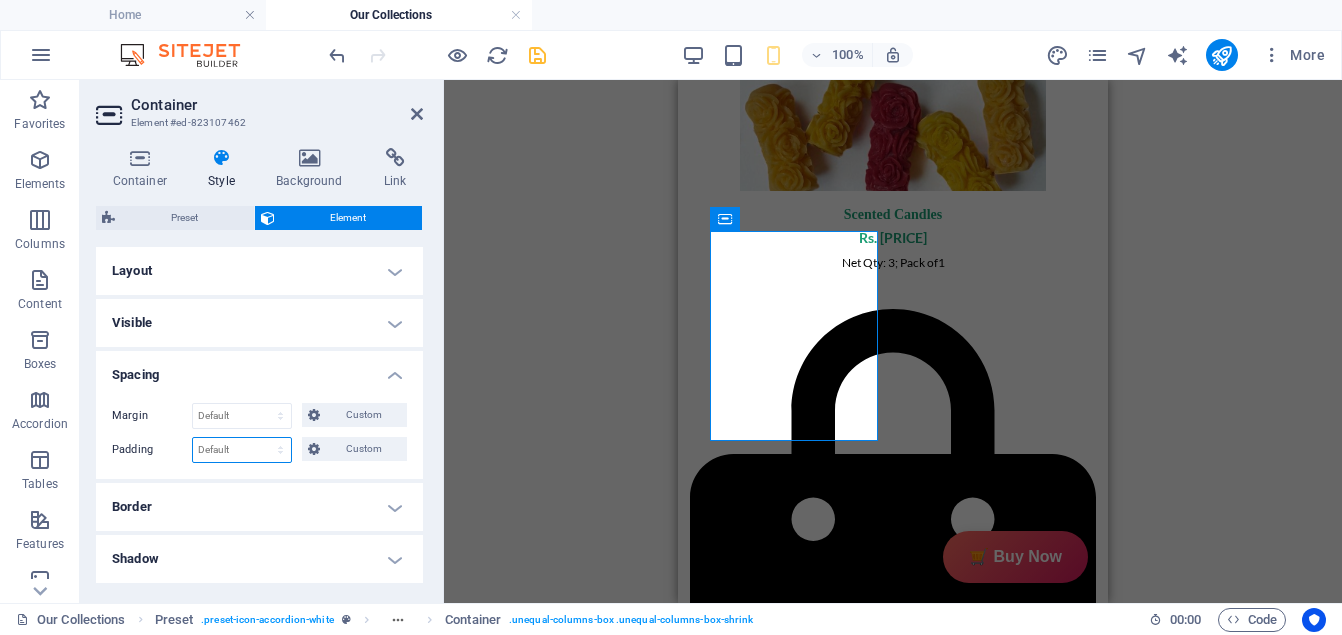 select on "px" 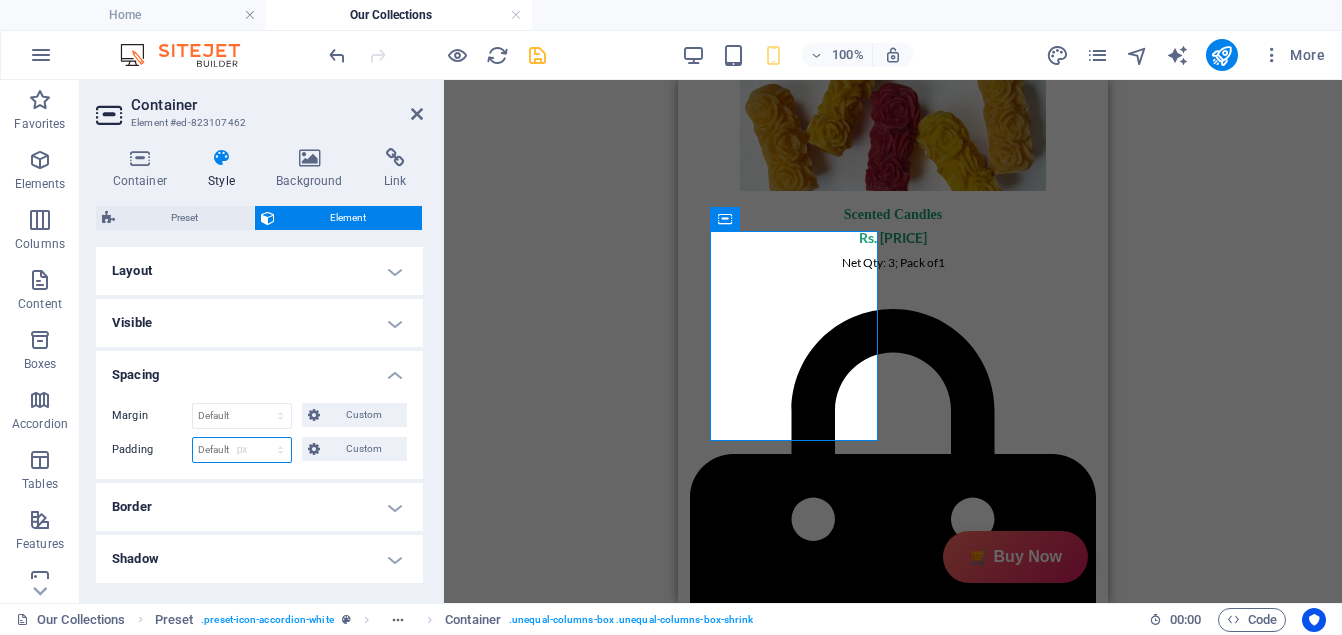 click on "Default px rem % vh vw Custom" at bounding box center [242, 450] 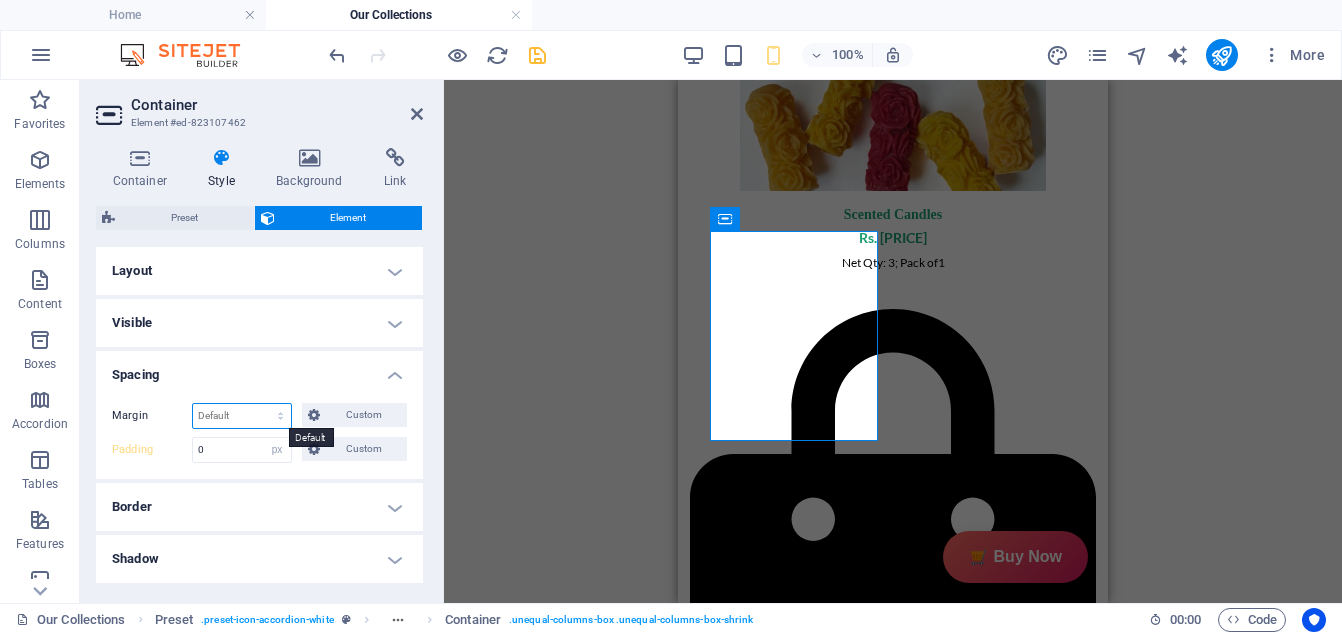 click on "Default auto px % rem vw vh Custom" at bounding box center [242, 416] 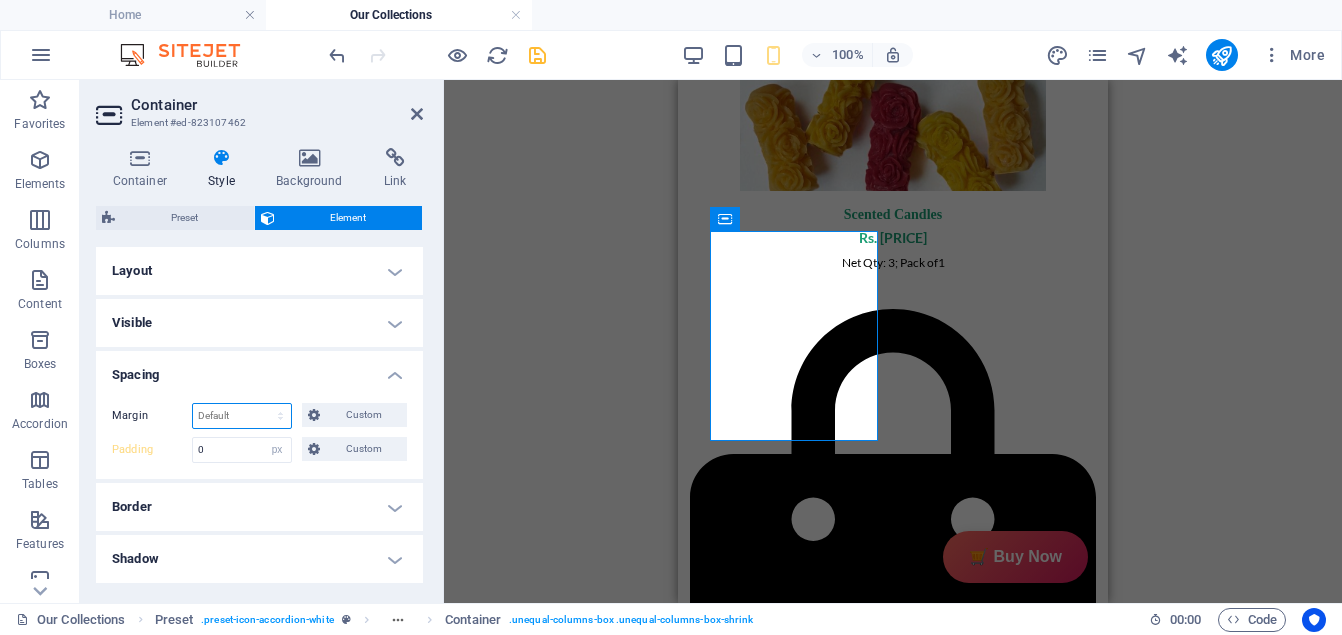 select on "px" 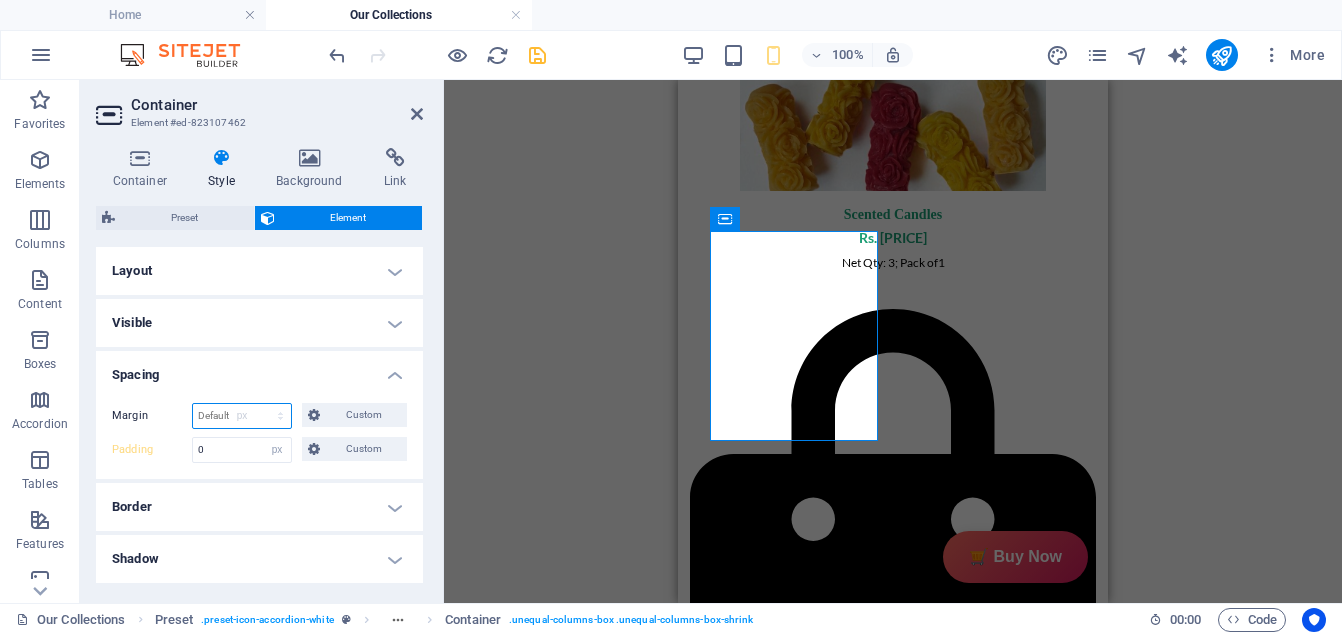 click on "Default auto px % rem vw vh Custom" at bounding box center [242, 416] 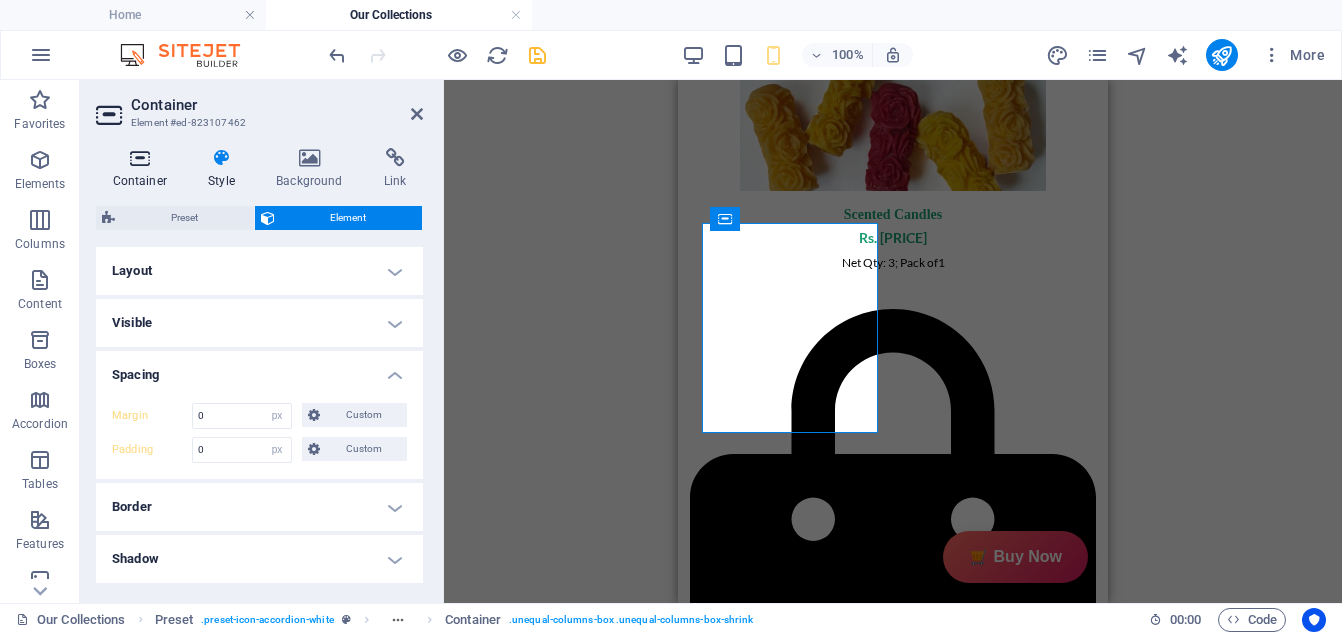 click on "Container" at bounding box center (144, 169) 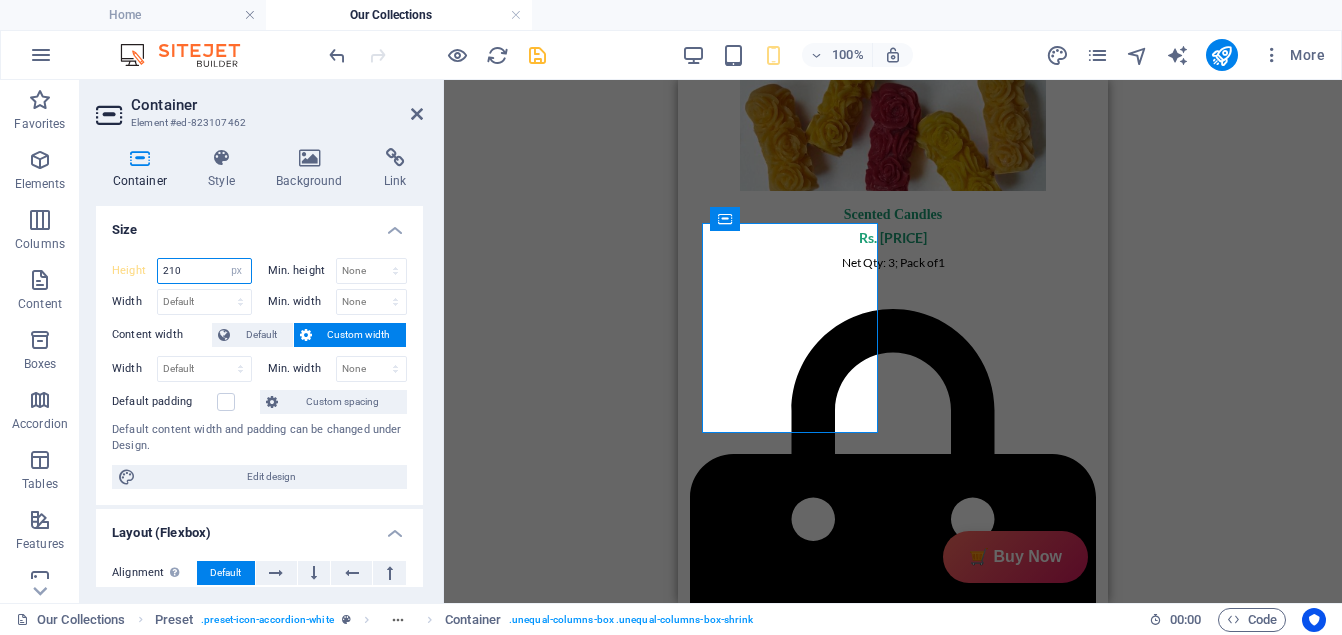 click on "210" at bounding box center (204, 271) 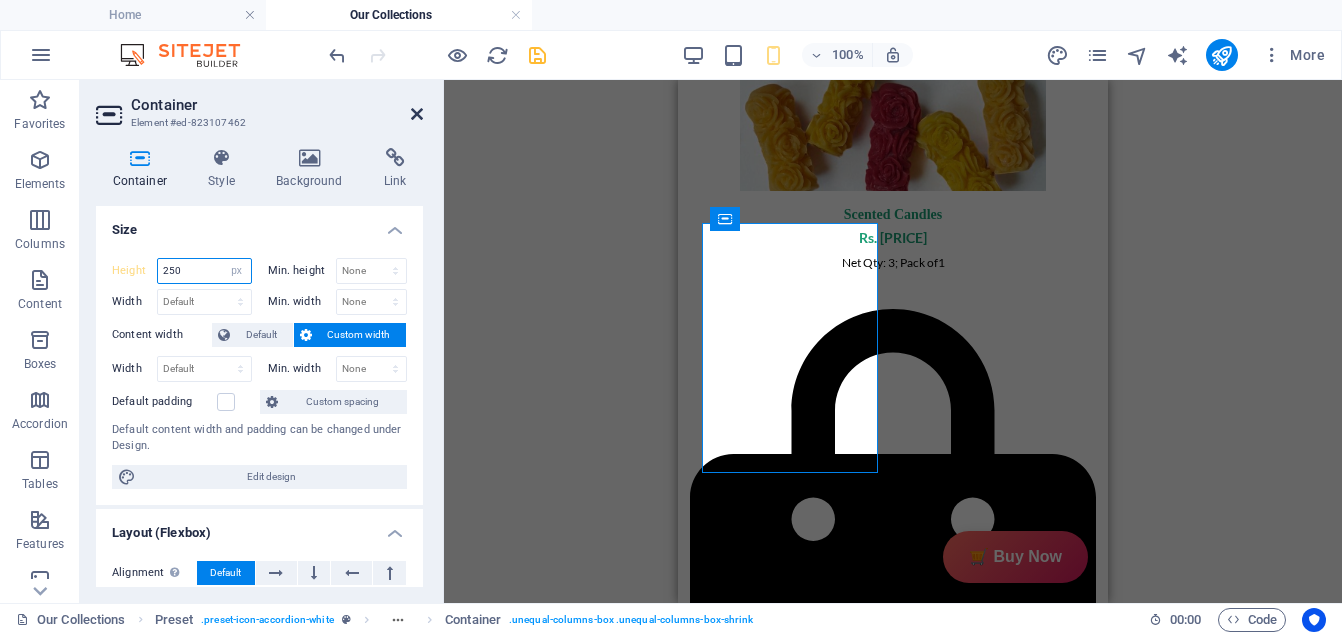 type on "250" 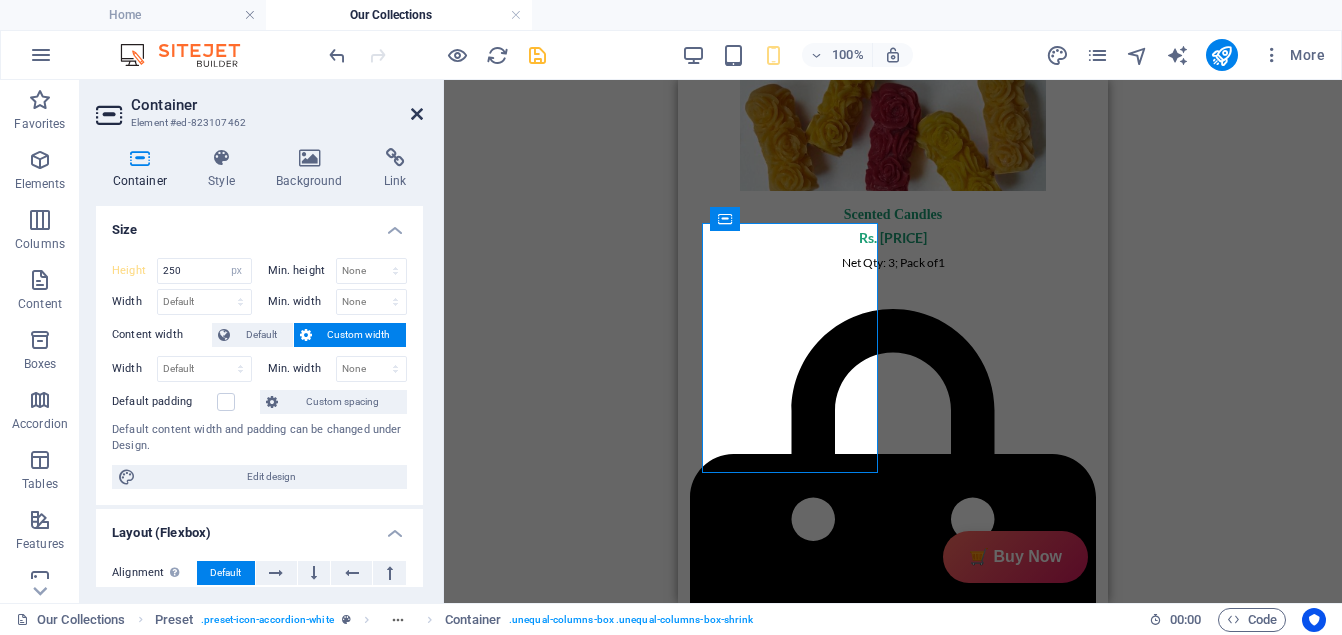 click at bounding box center [417, 114] 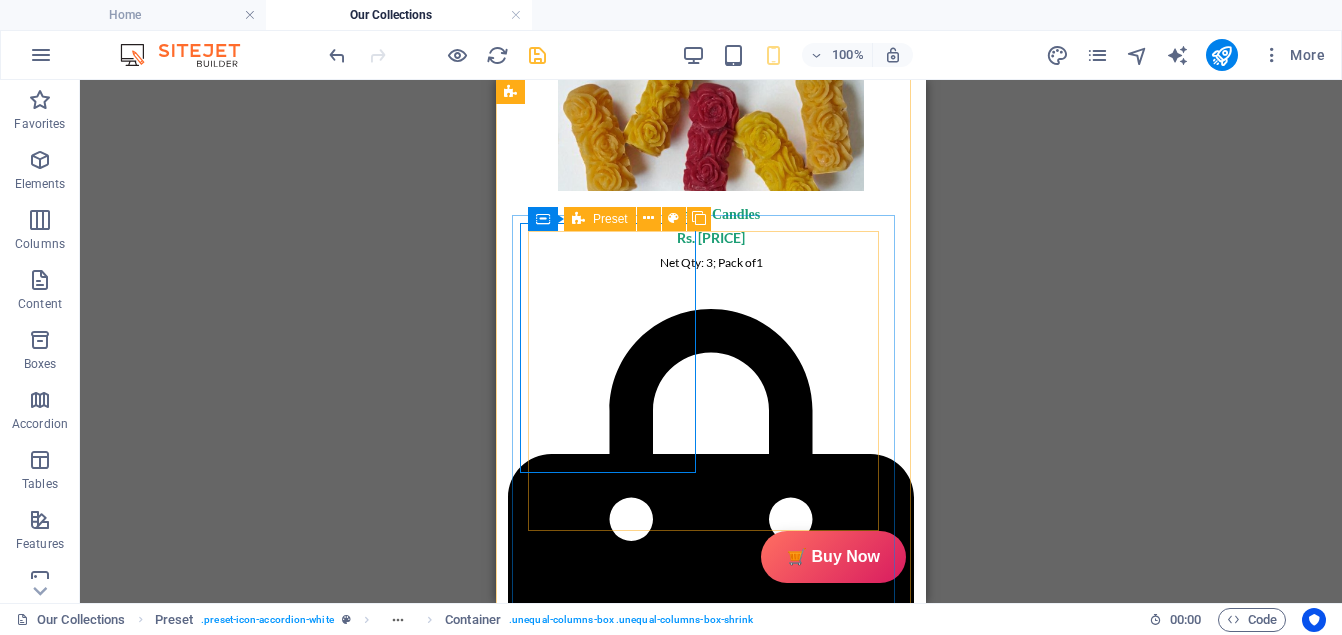 click at bounding box center (711, 1123) 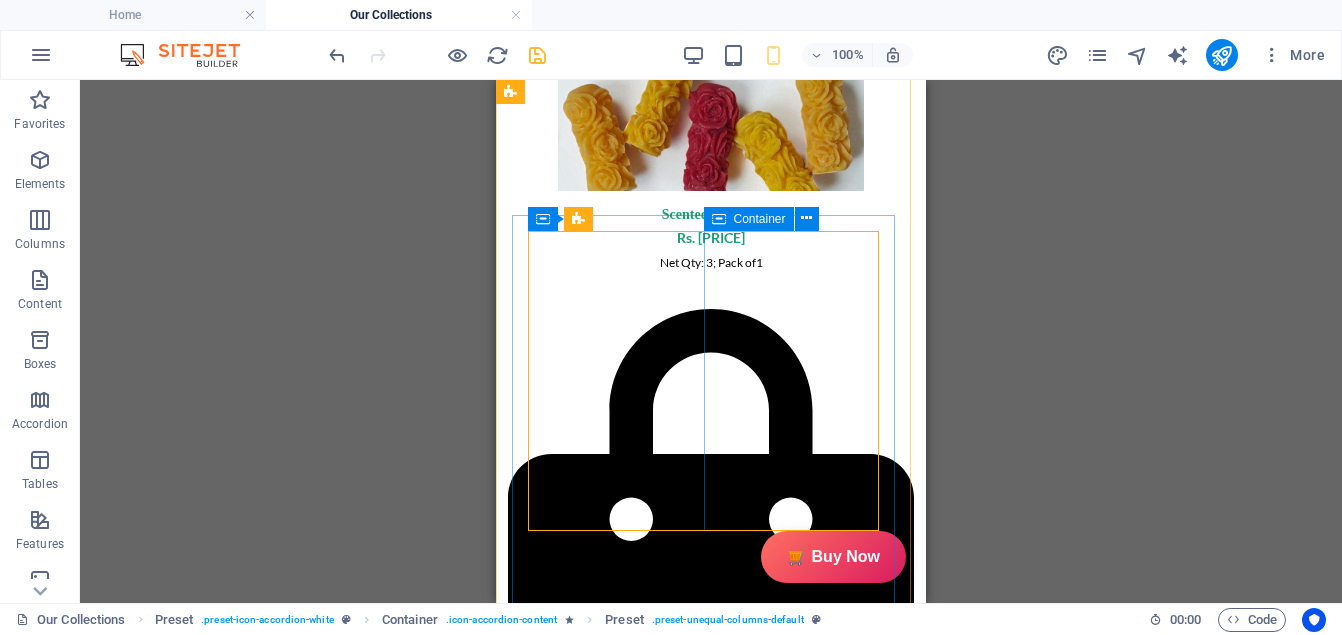 click at bounding box center [711, 1248] 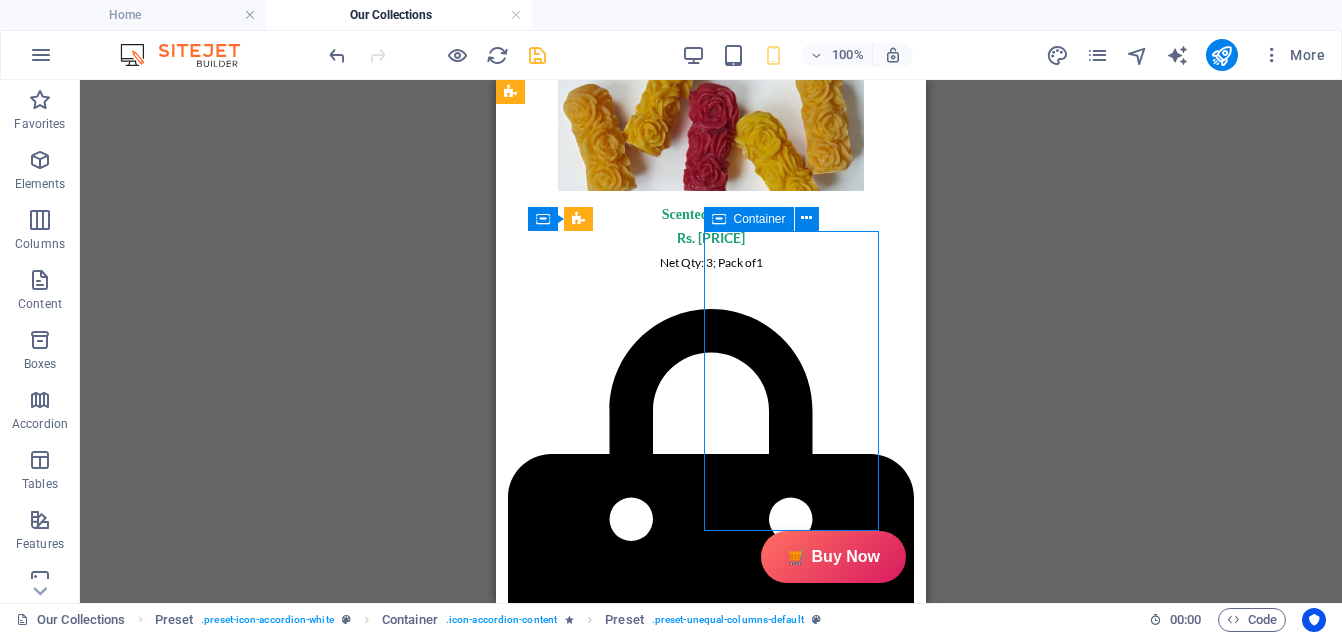 click at bounding box center [711, 1248] 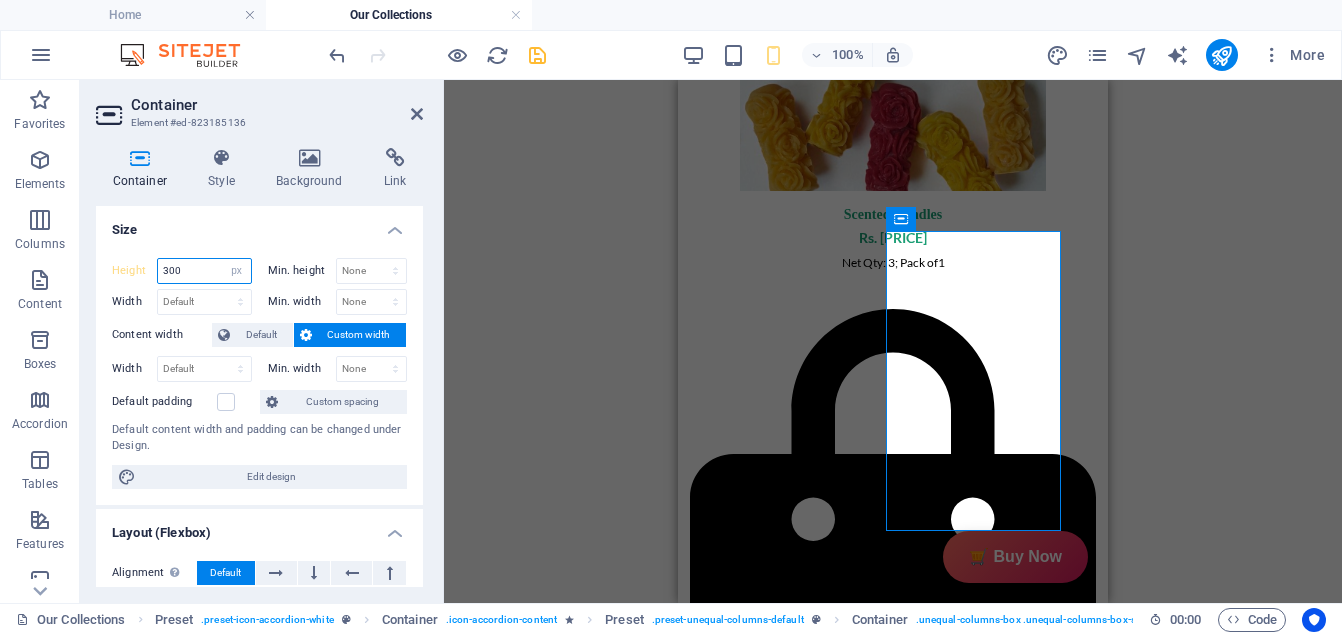 click on "300" at bounding box center [204, 271] 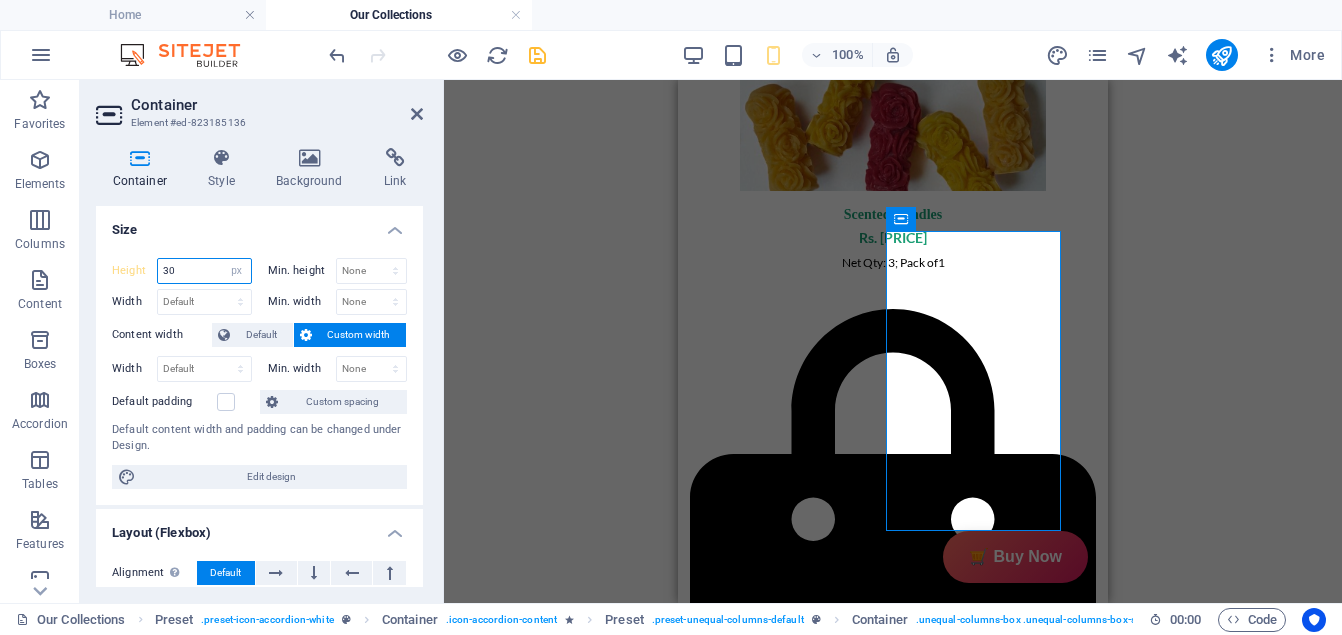 type on "3" 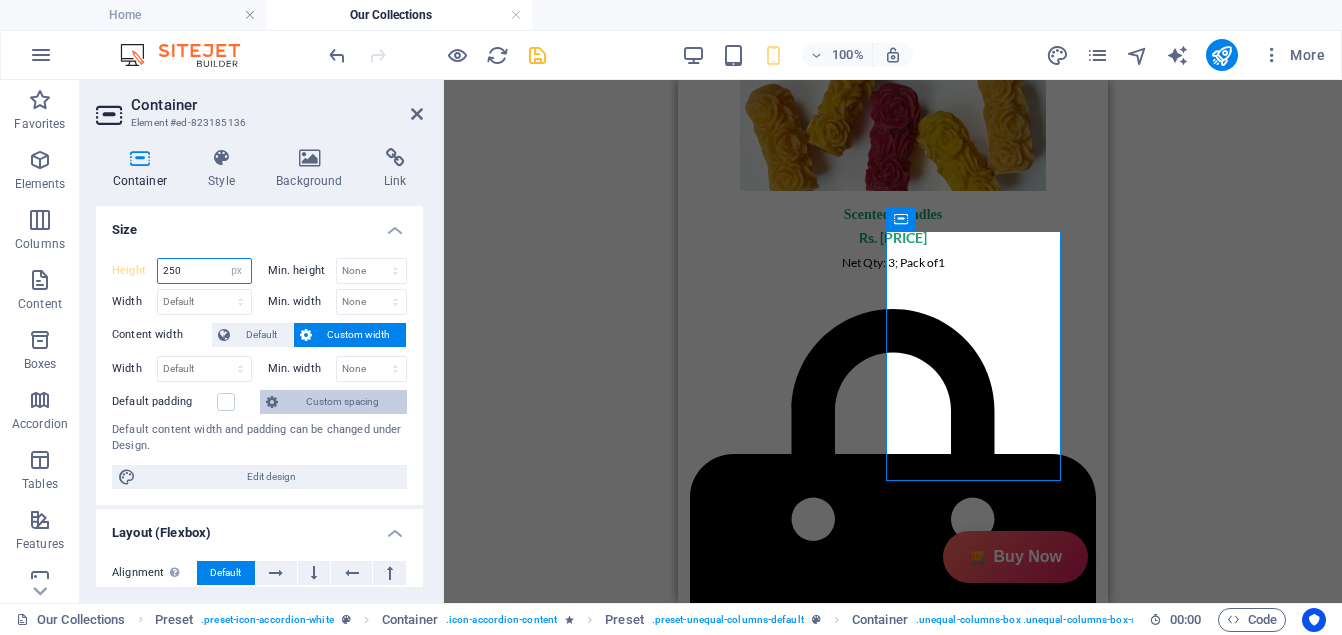 type on "250" 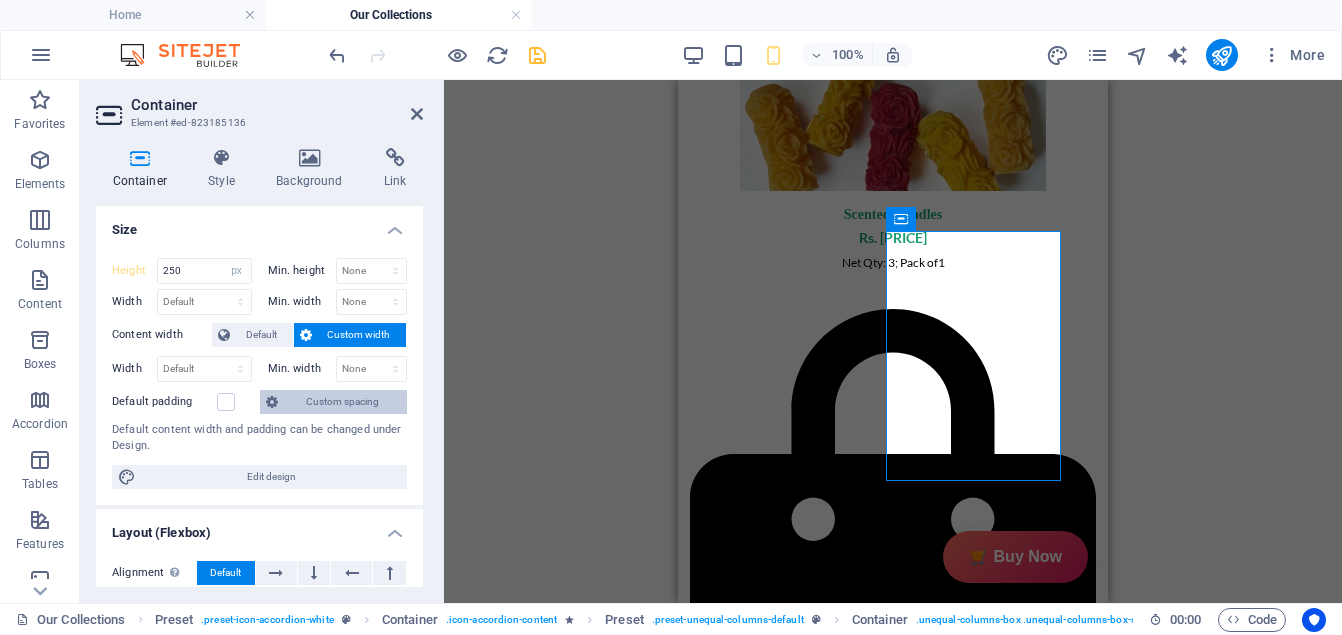 click on "Custom spacing" at bounding box center (342, 402) 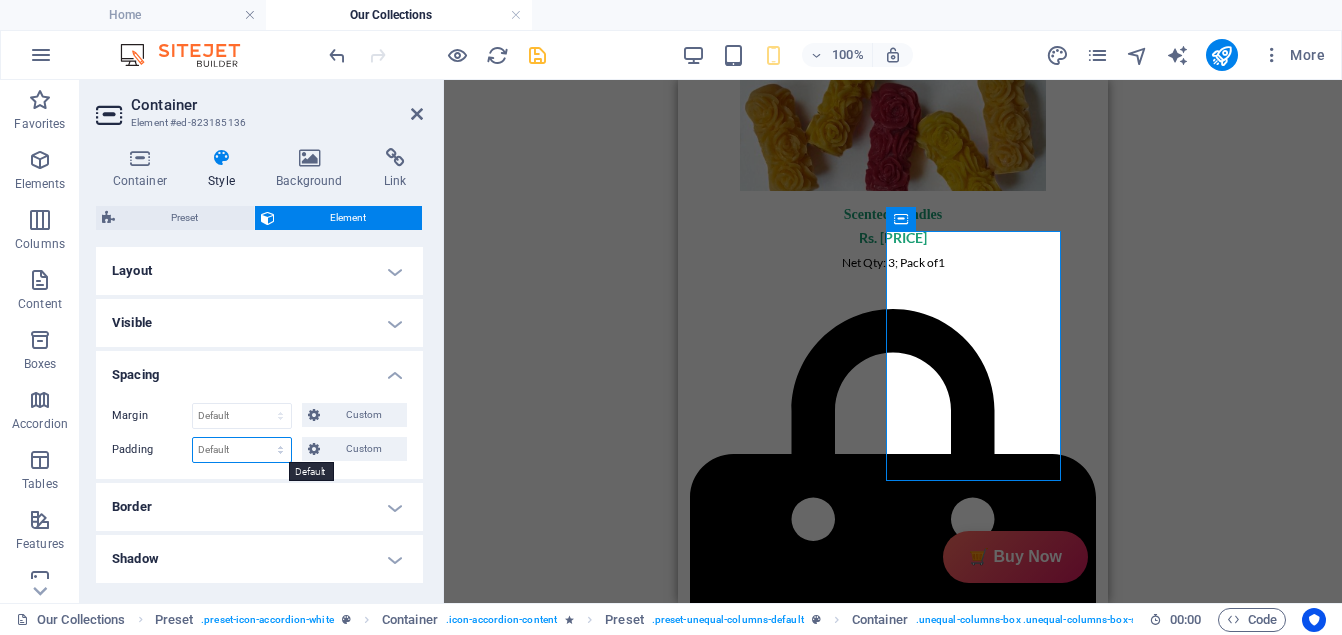 click on "Default px rem % vh vw Custom" at bounding box center (242, 450) 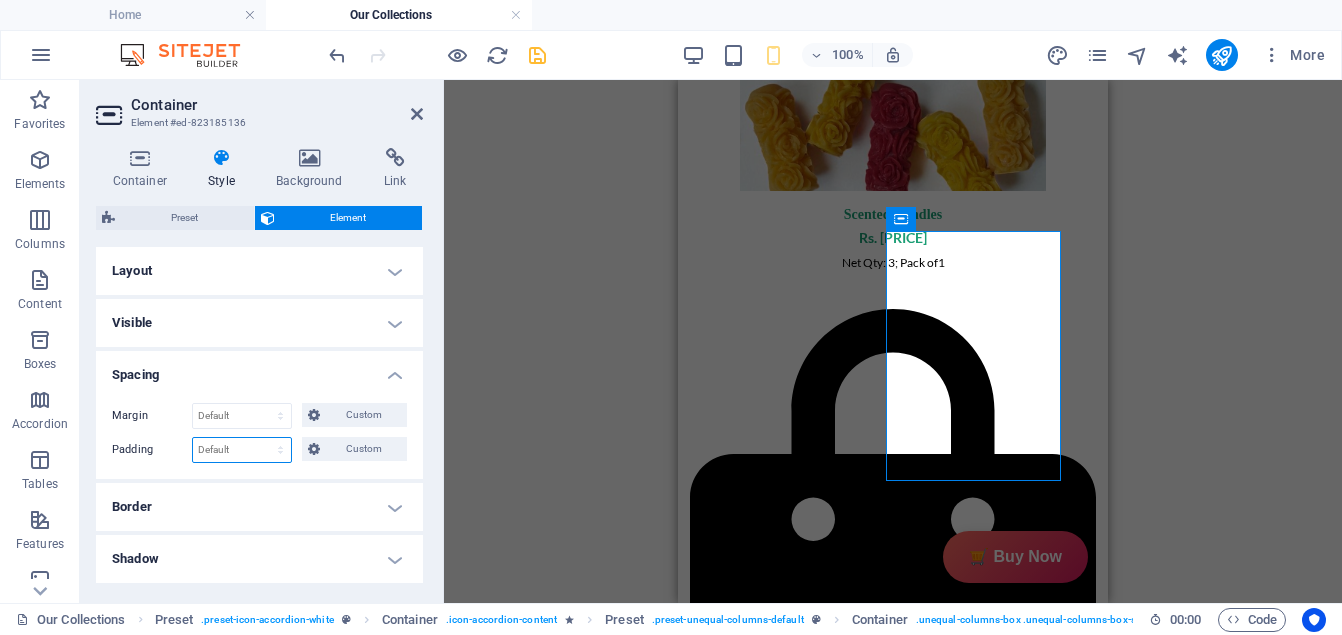 select on "px" 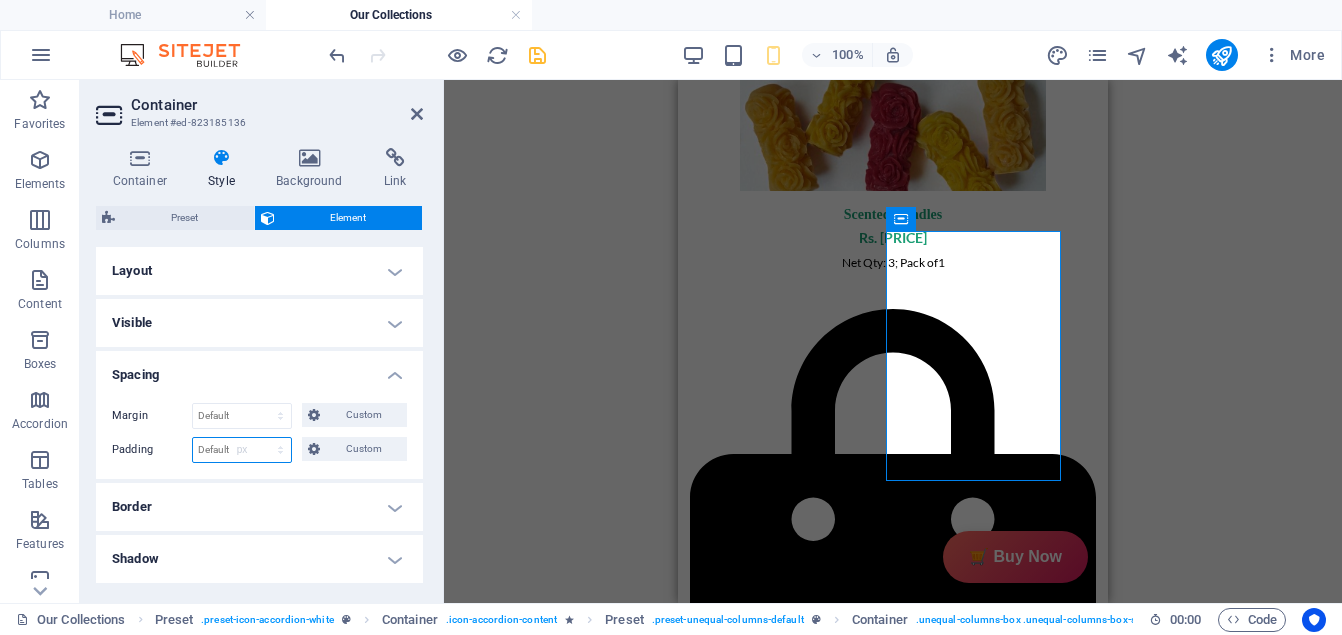 click on "Default px rem % vh vw Custom" at bounding box center (242, 450) 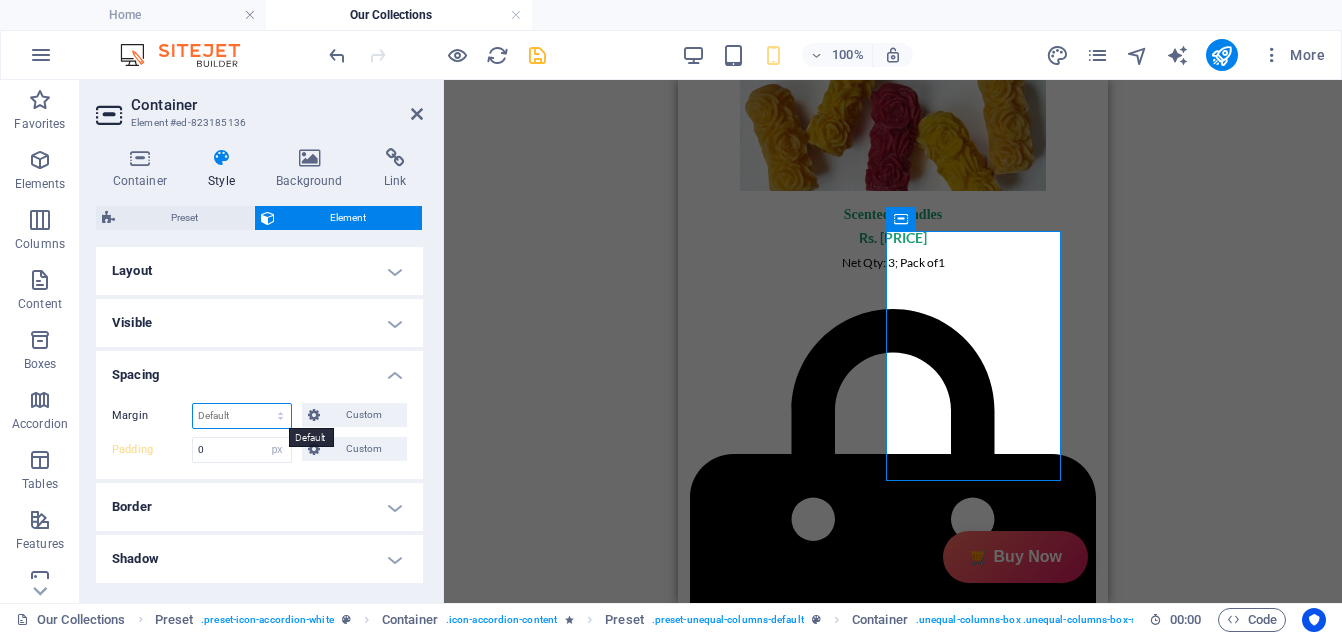 click on "Default auto px % rem vw vh Custom" at bounding box center (242, 416) 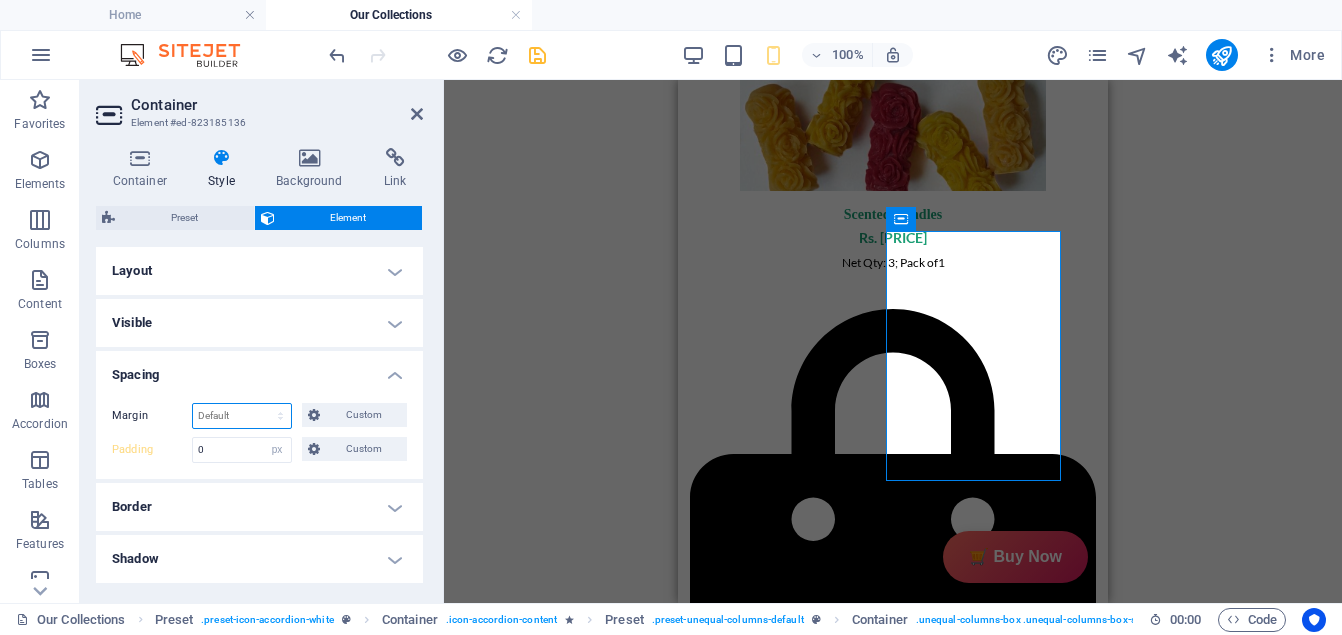 select on "px" 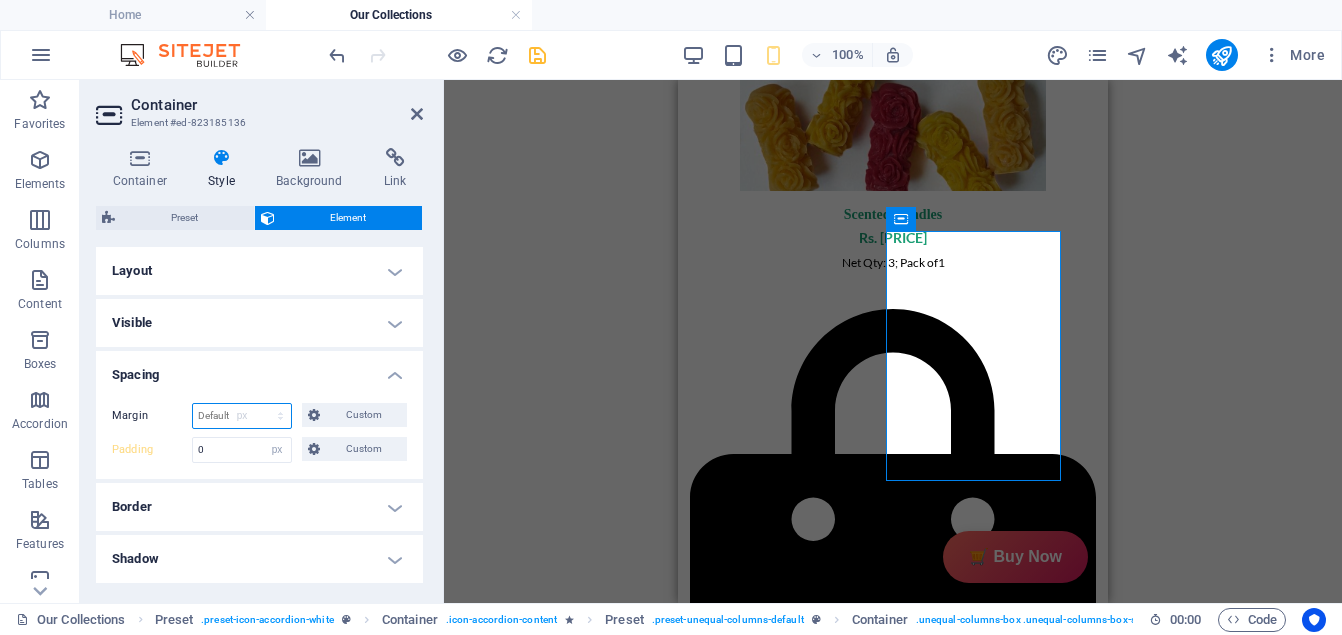 click on "Default auto px % rem vw vh Custom" at bounding box center (242, 416) 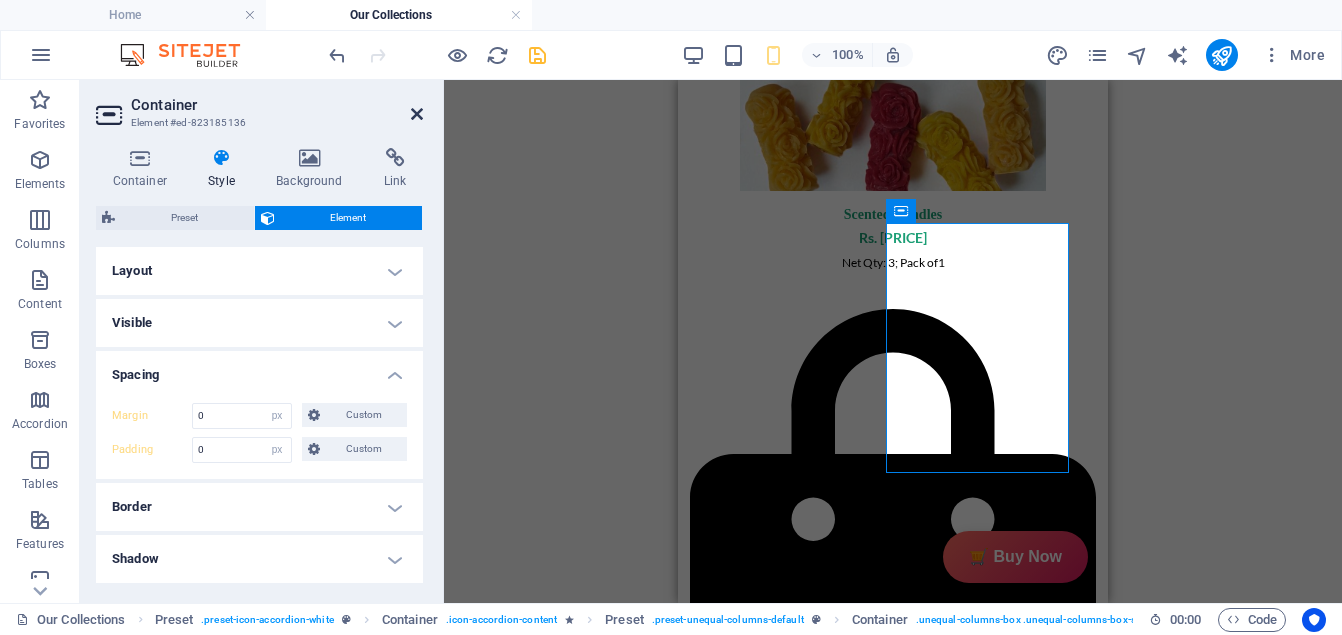 click at bounding box center (417, 114) 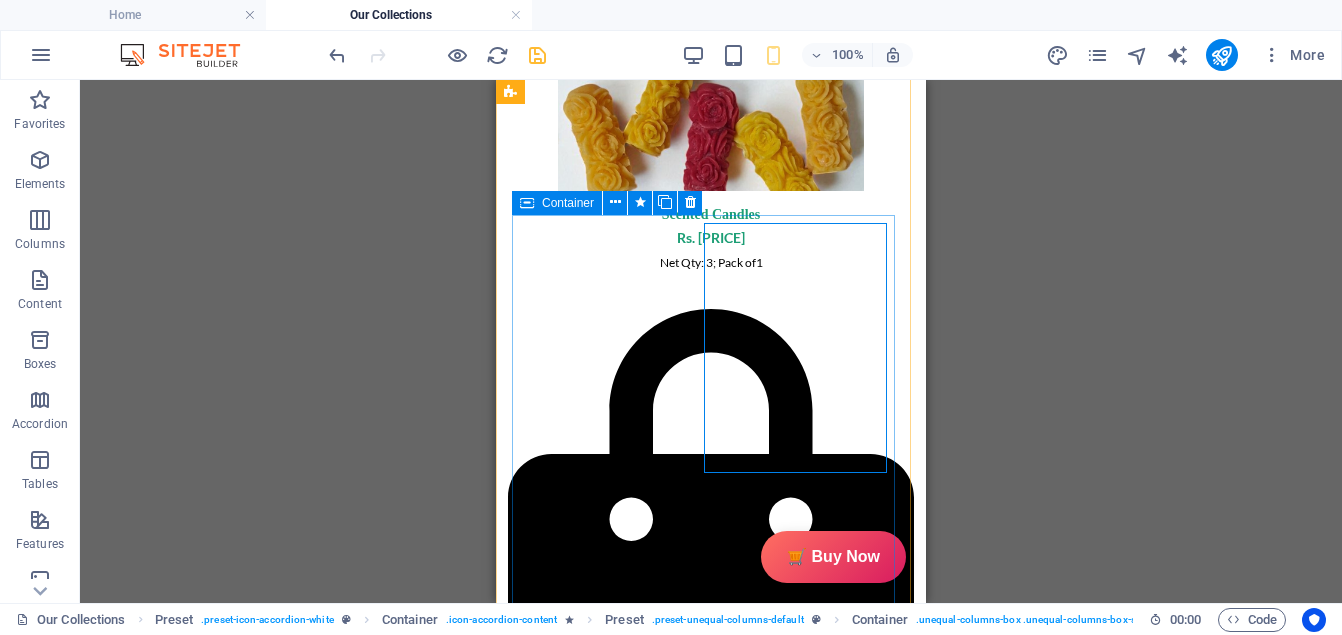 click at bounding box center (711, 1132) 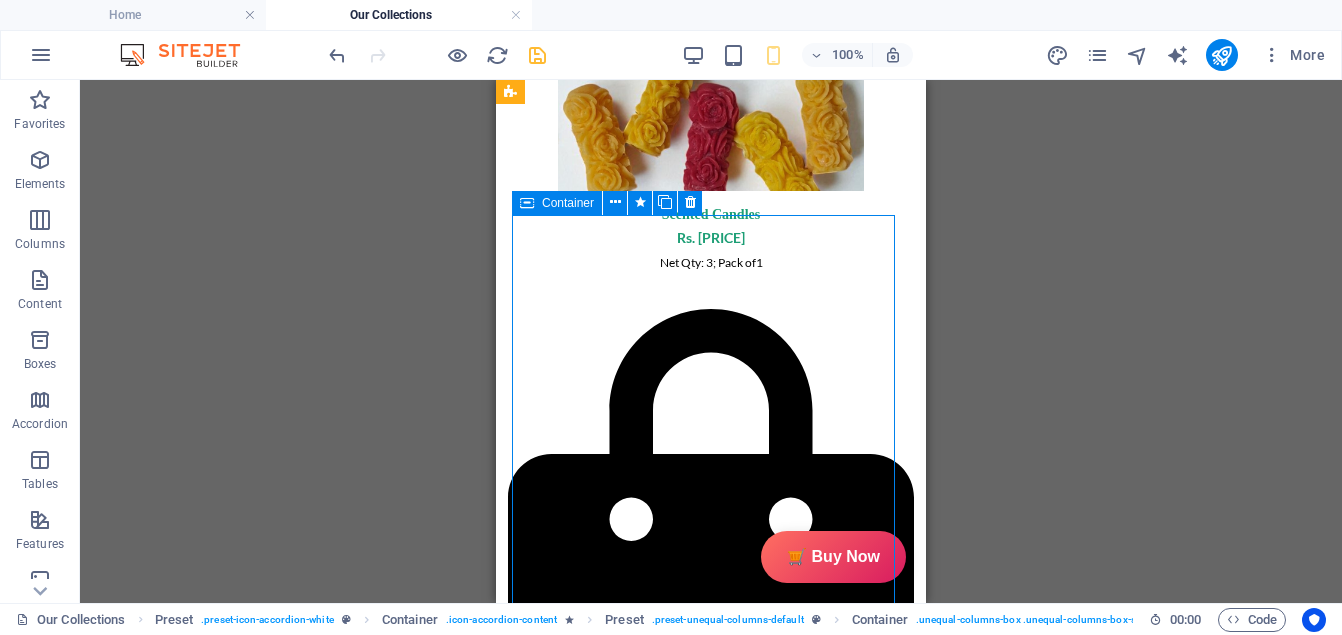 click at bounding box center (711, 1132) 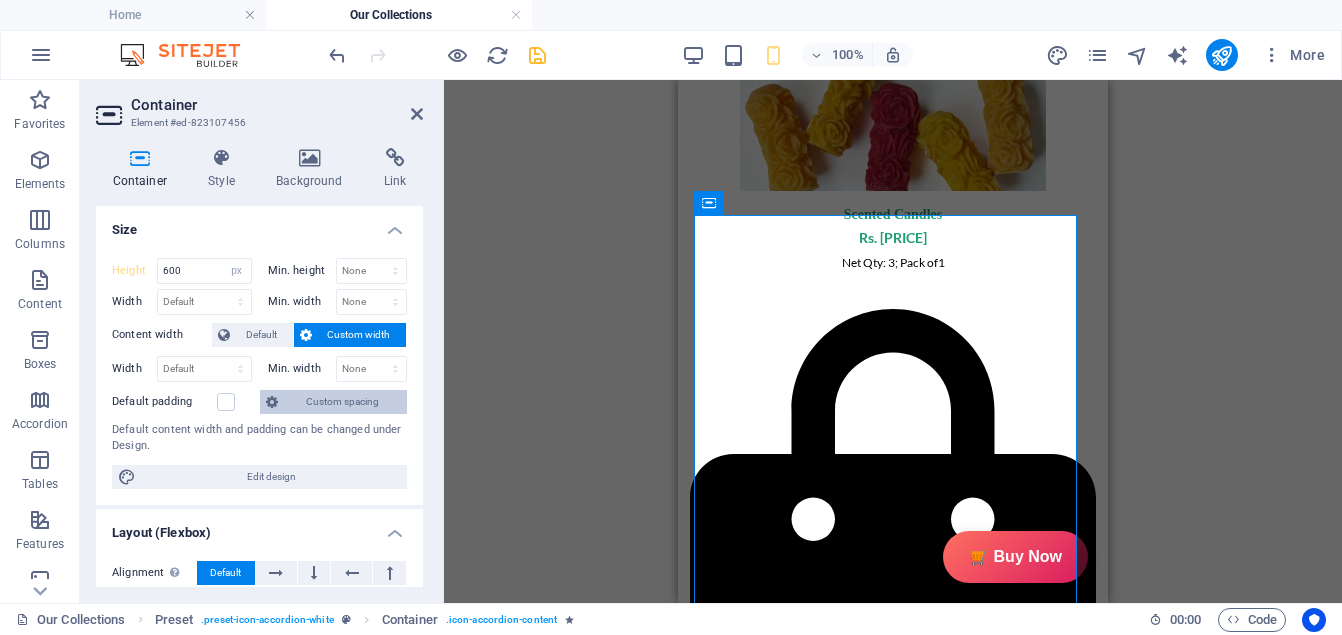 click on "Custom spacing" at bounding box center (342, 402) 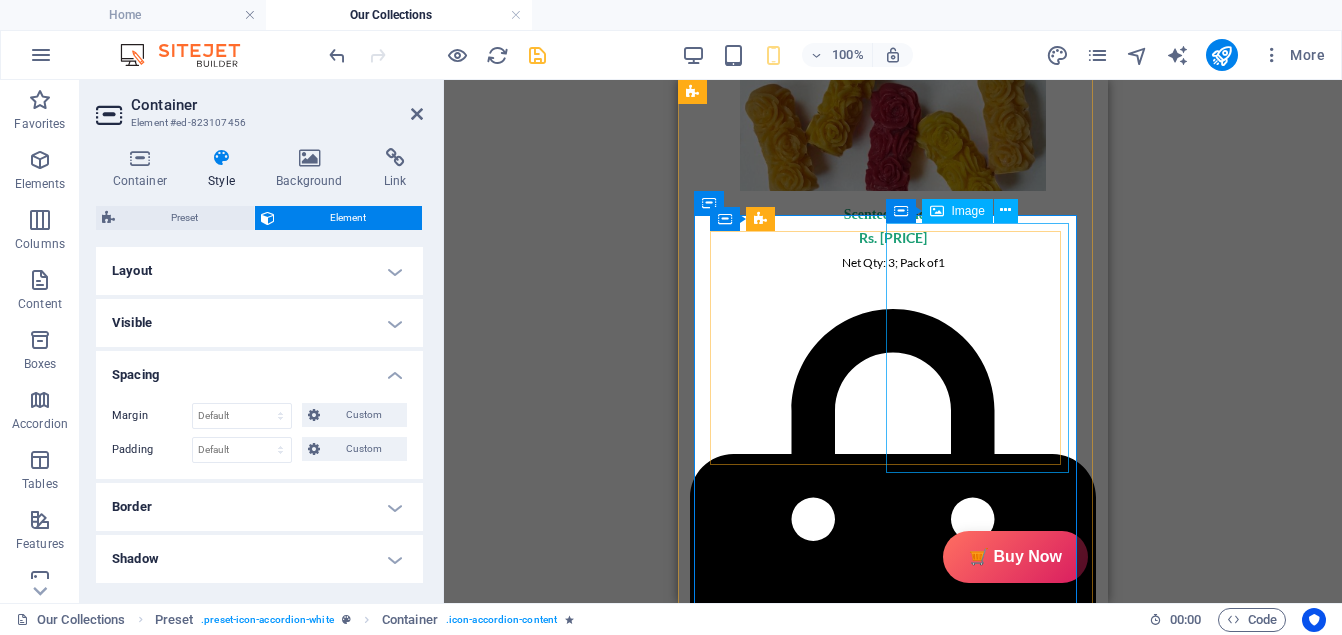 click at bounding box center [893, 1215] 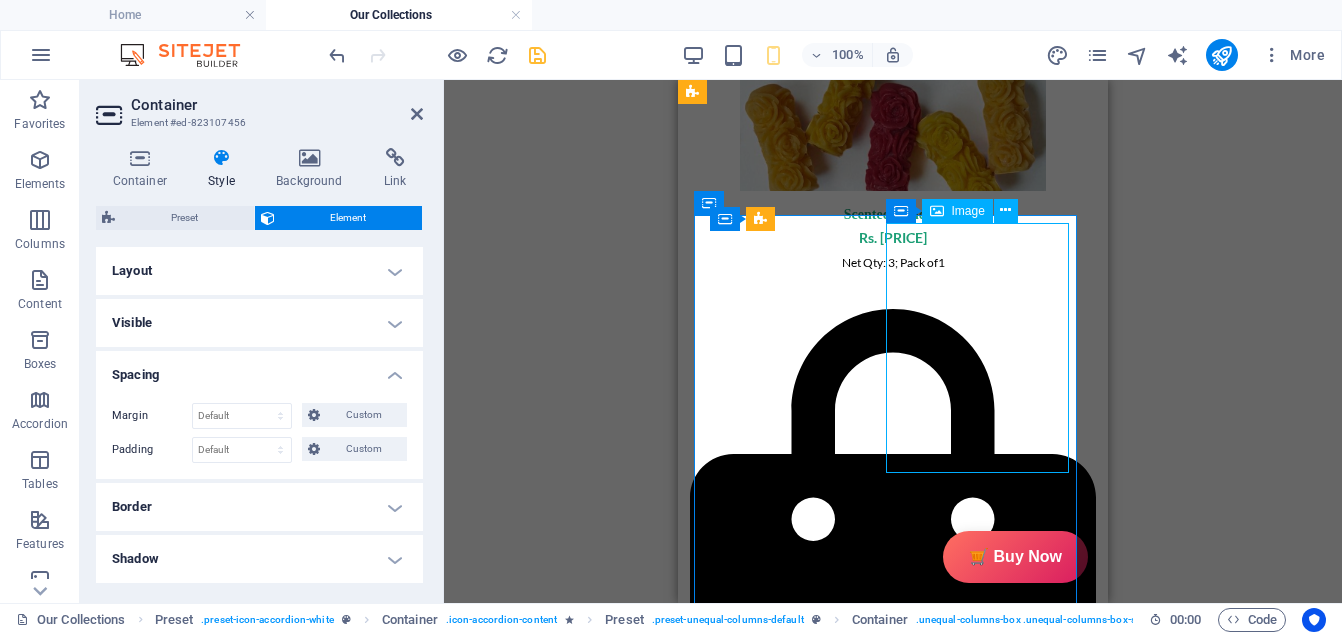 click at bounding box center [893, 1215] 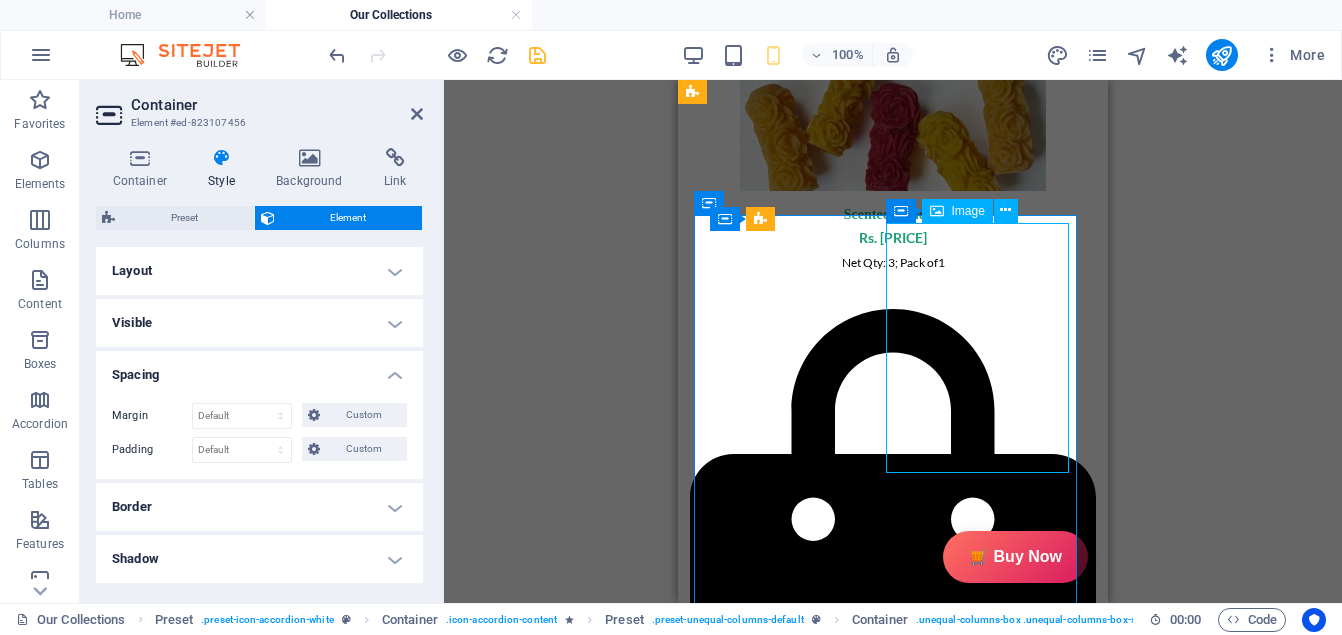 select on "px" 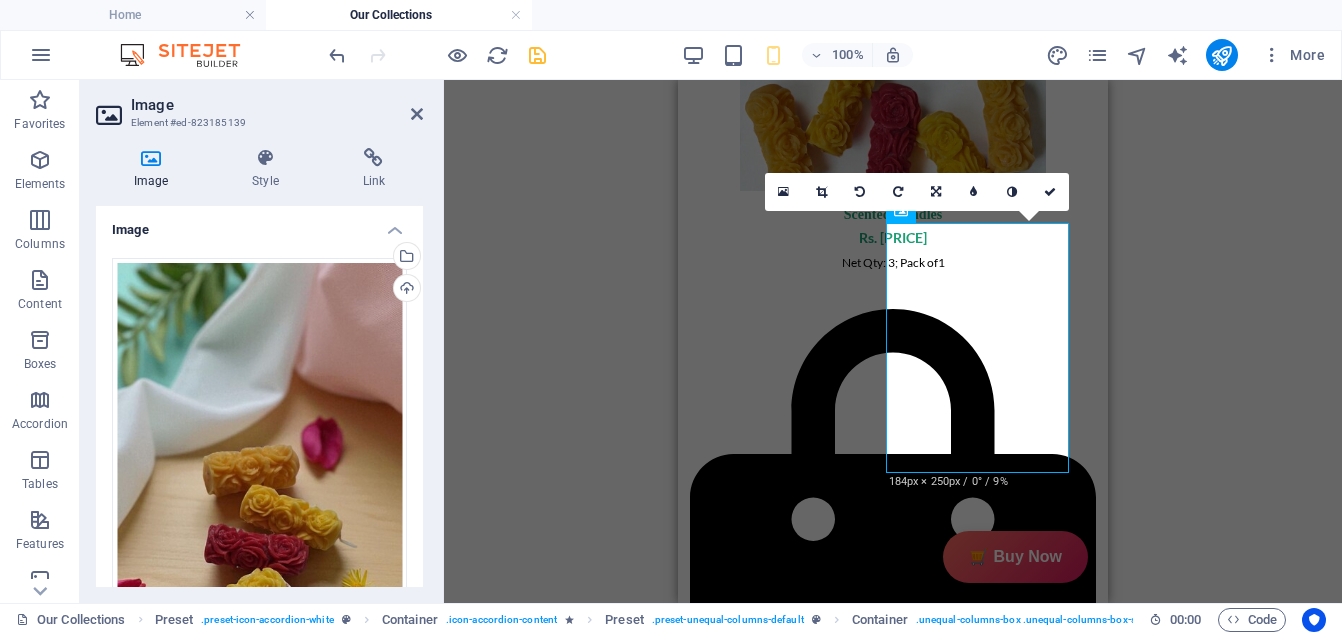 click on "16:10 16:9 4:3 1:1 1:2 0" at bounding box center (917, 192) 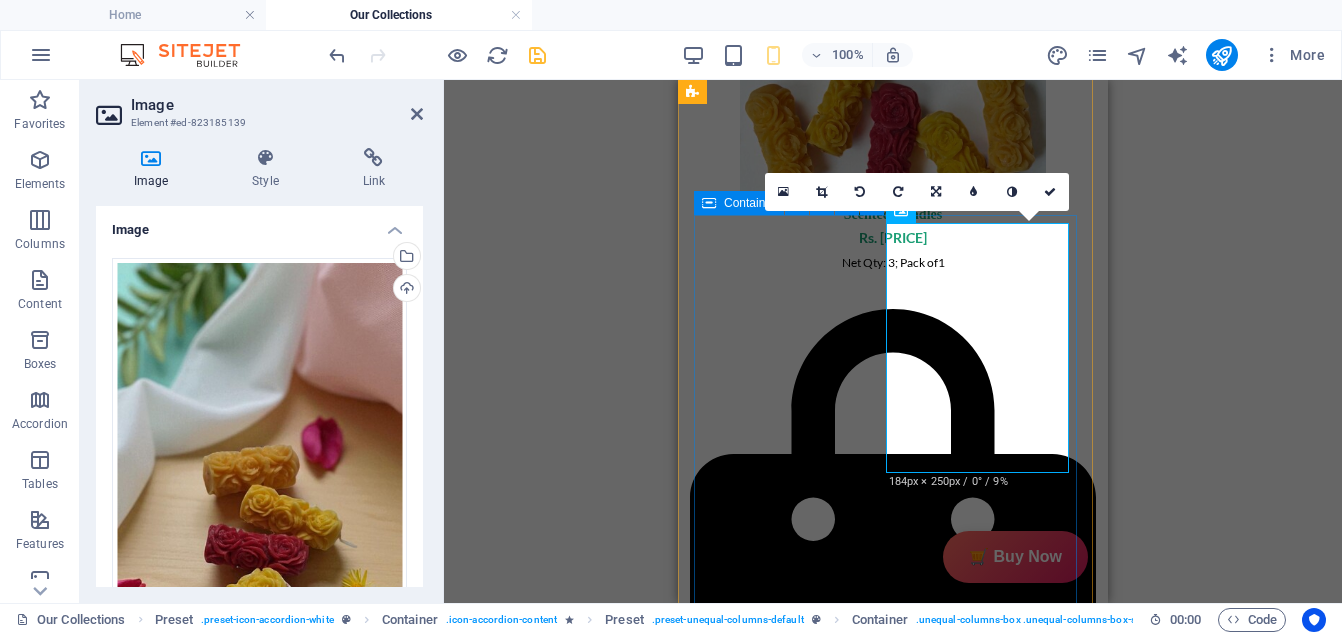 click at bounding box center [893, 1132] 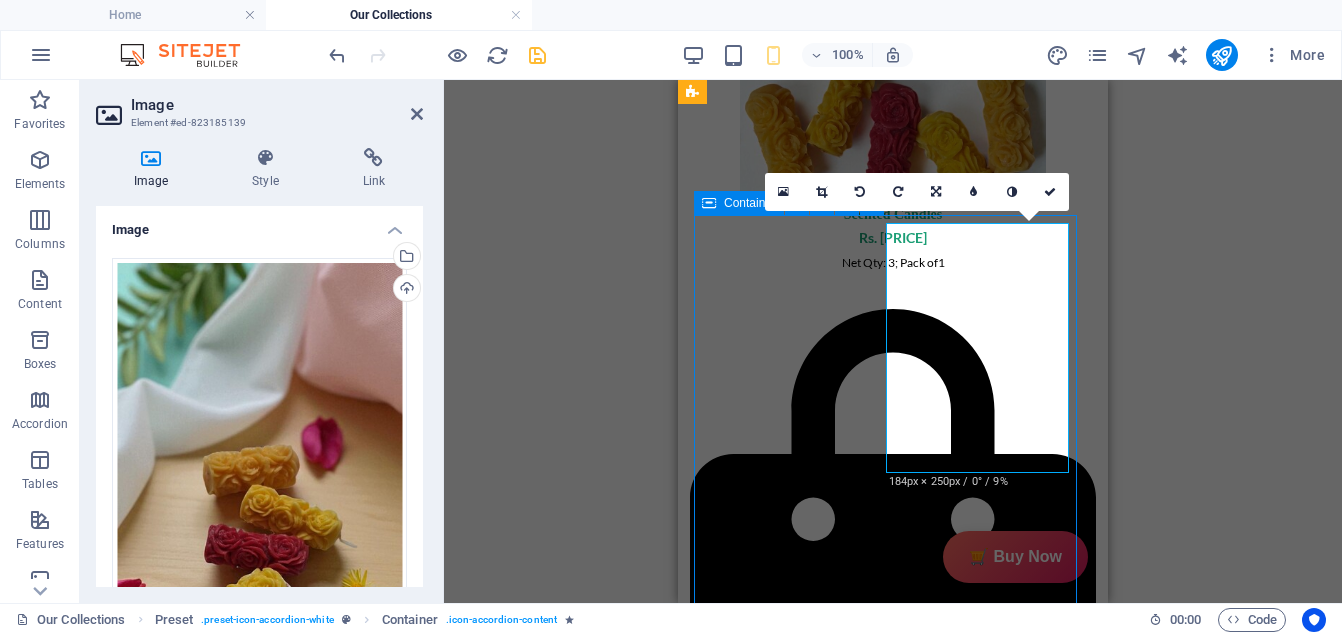 click at bounding box center (893, 1132) 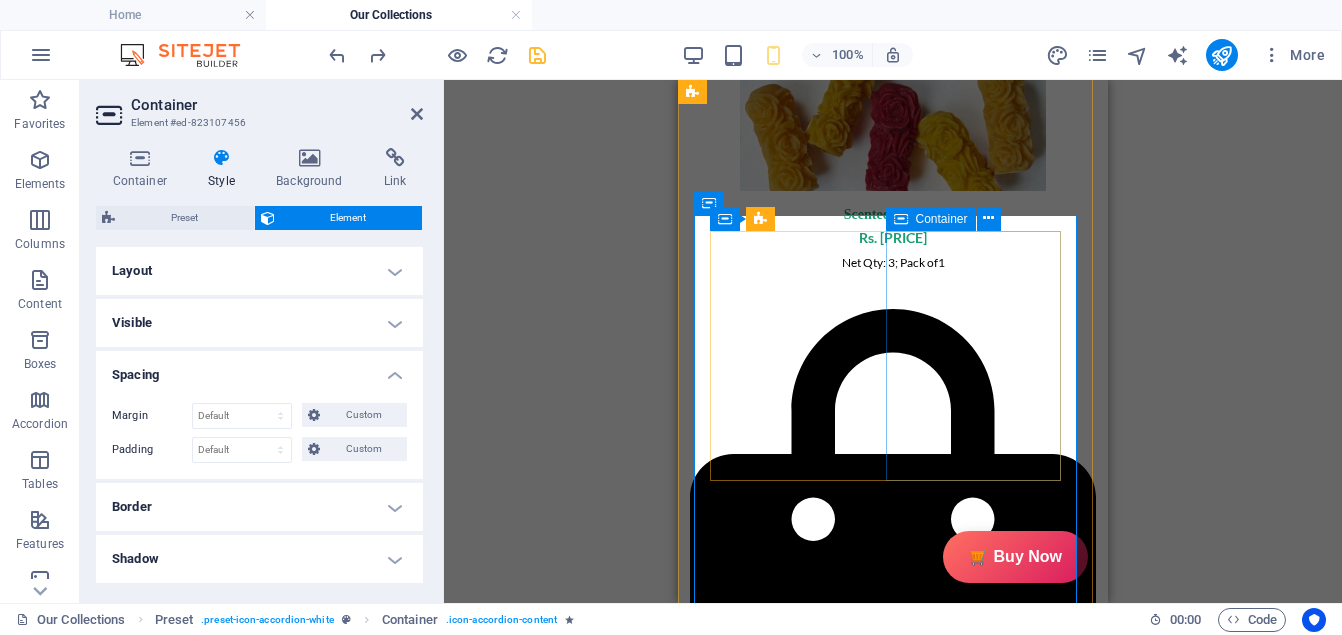 click at bounding box center (893, 1223) 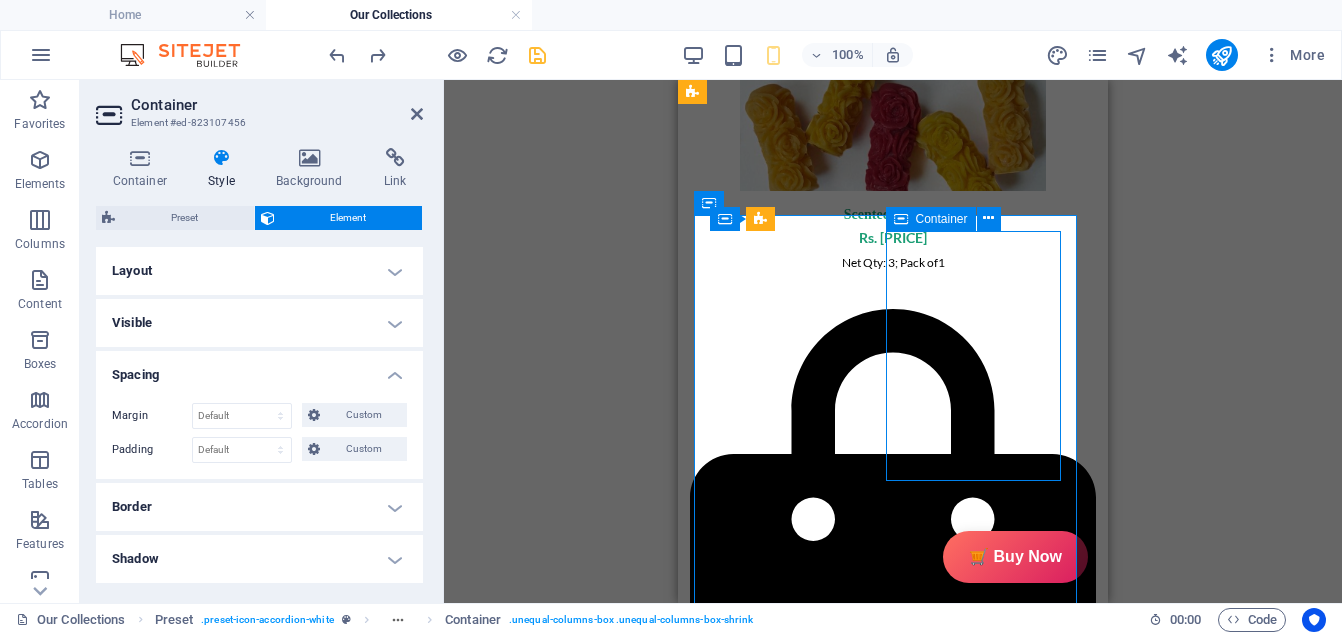 click at bounding box center [893, 1223] 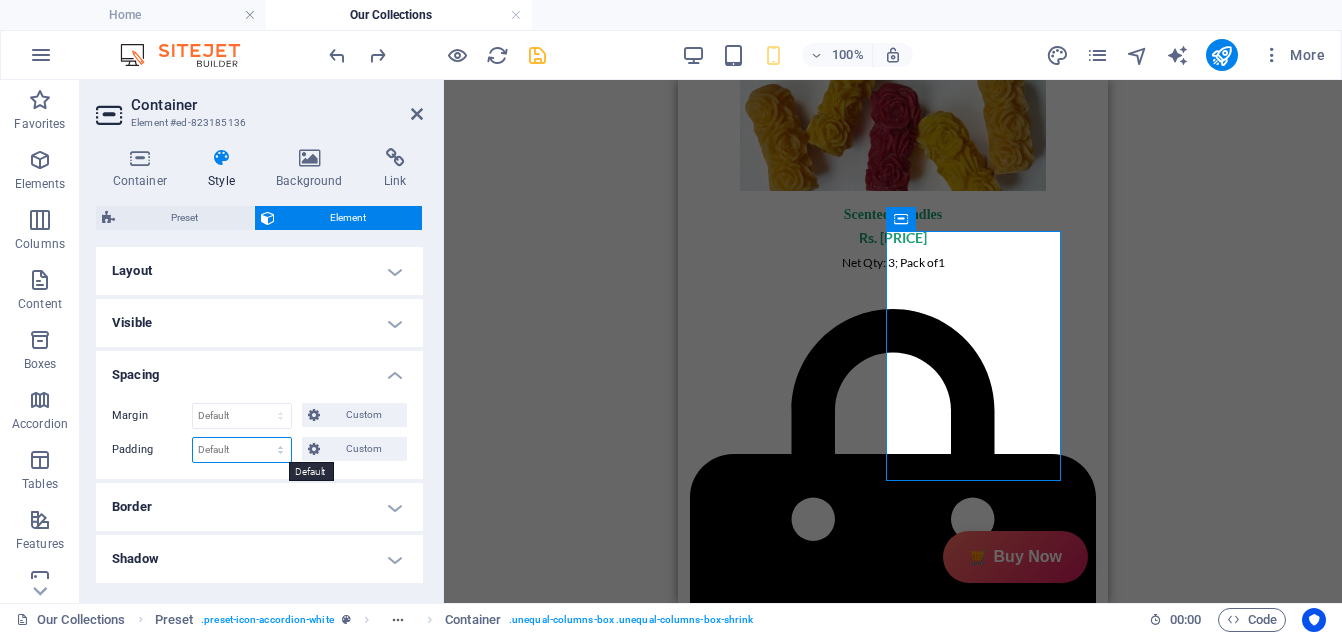 click on "Default px rem % vh vw Custom" at bounding box center (242, 450) 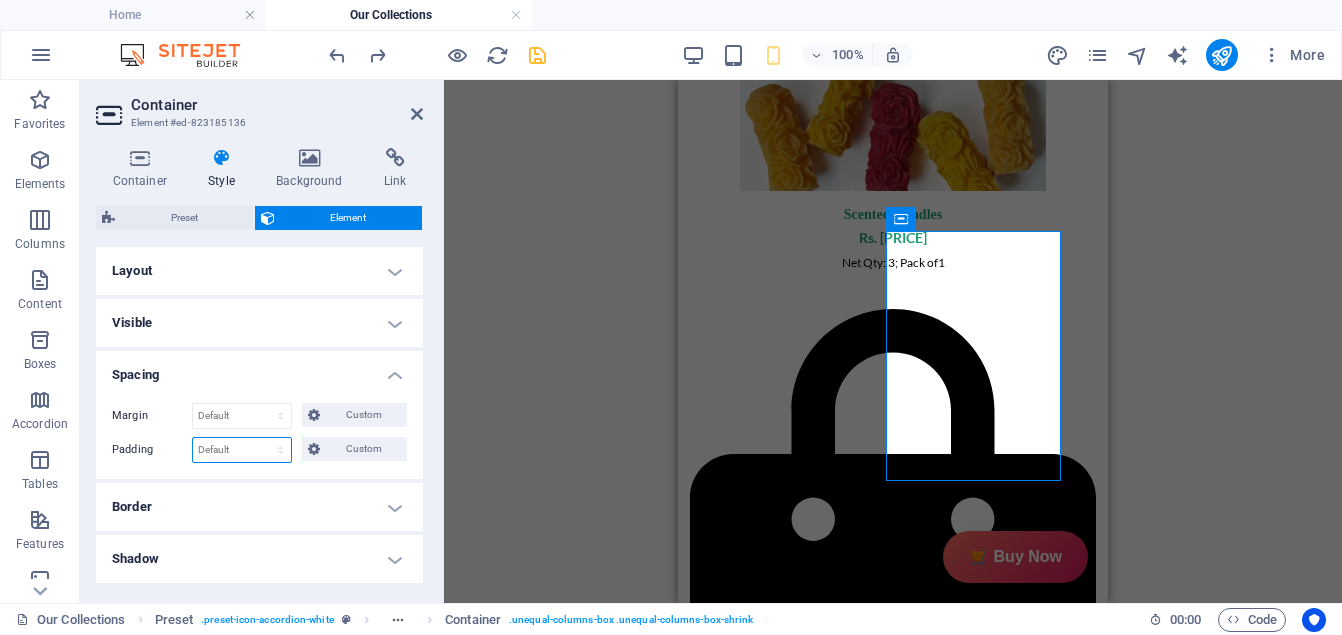 select on "px" 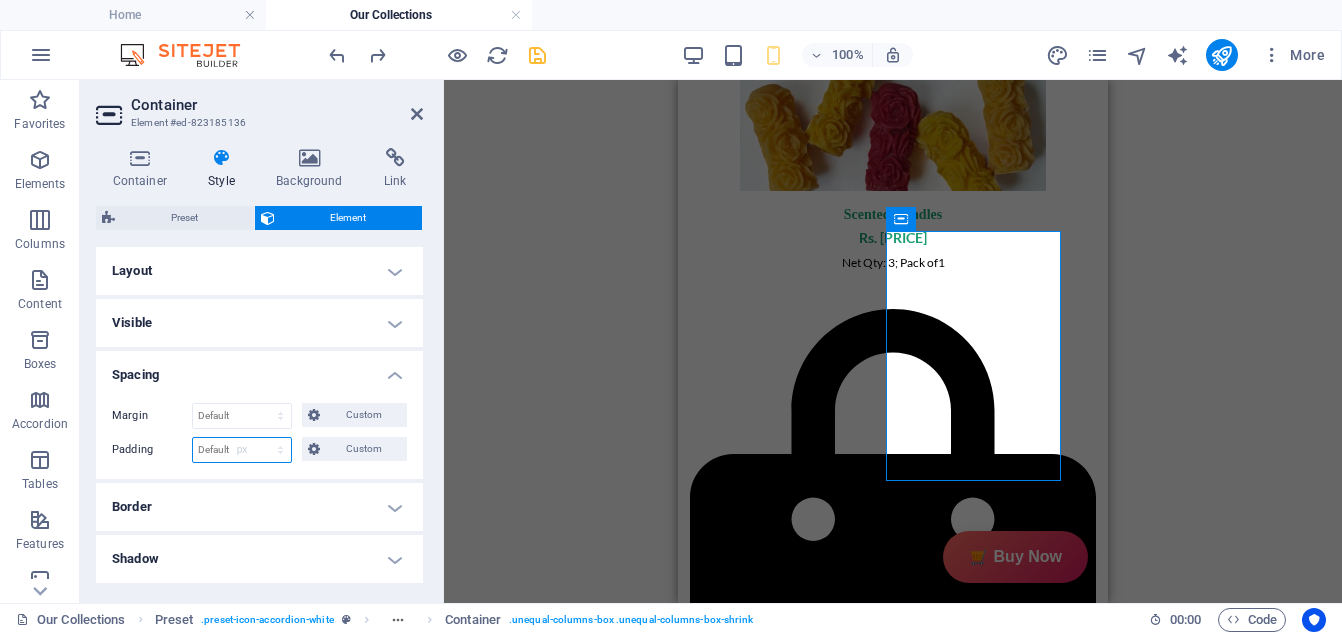 click on "Default px rem % vh vw Custom" at bounding box center [242, 450] 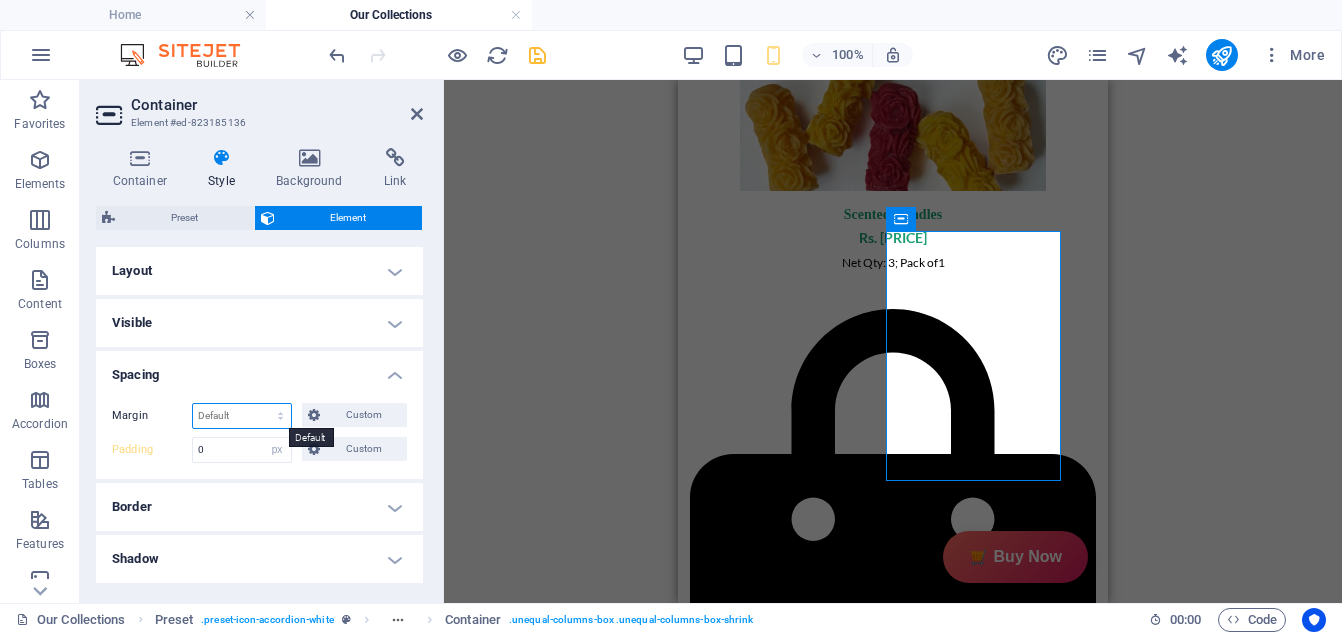 click on "Default auto px % rem vw vh Custom" at bounding box center (242, 416) 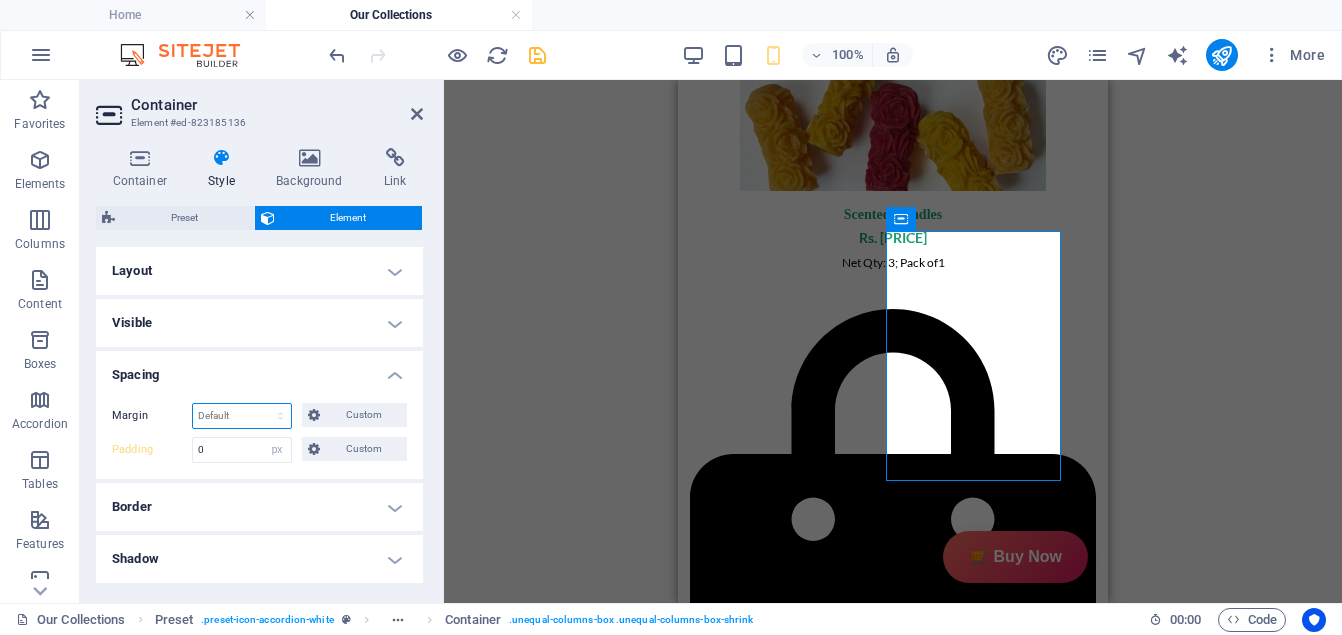 select on "px" 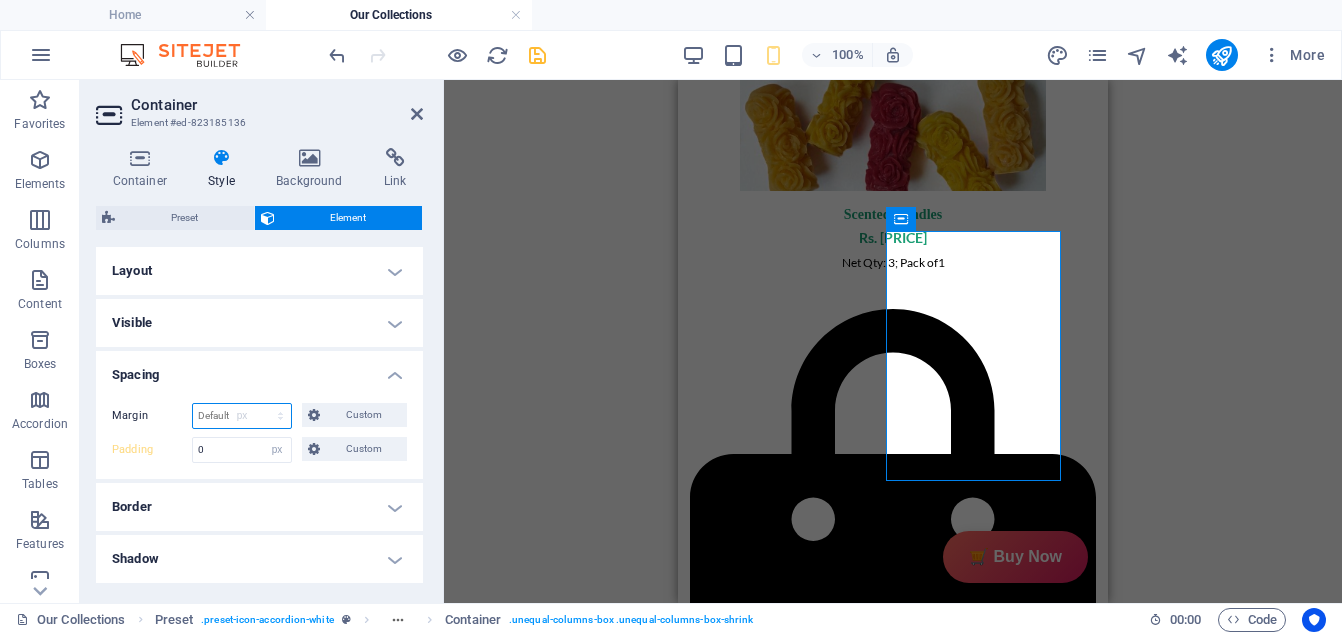 click on "Default auto px % rem vw vh Custom" at bounding box center [242, 416] 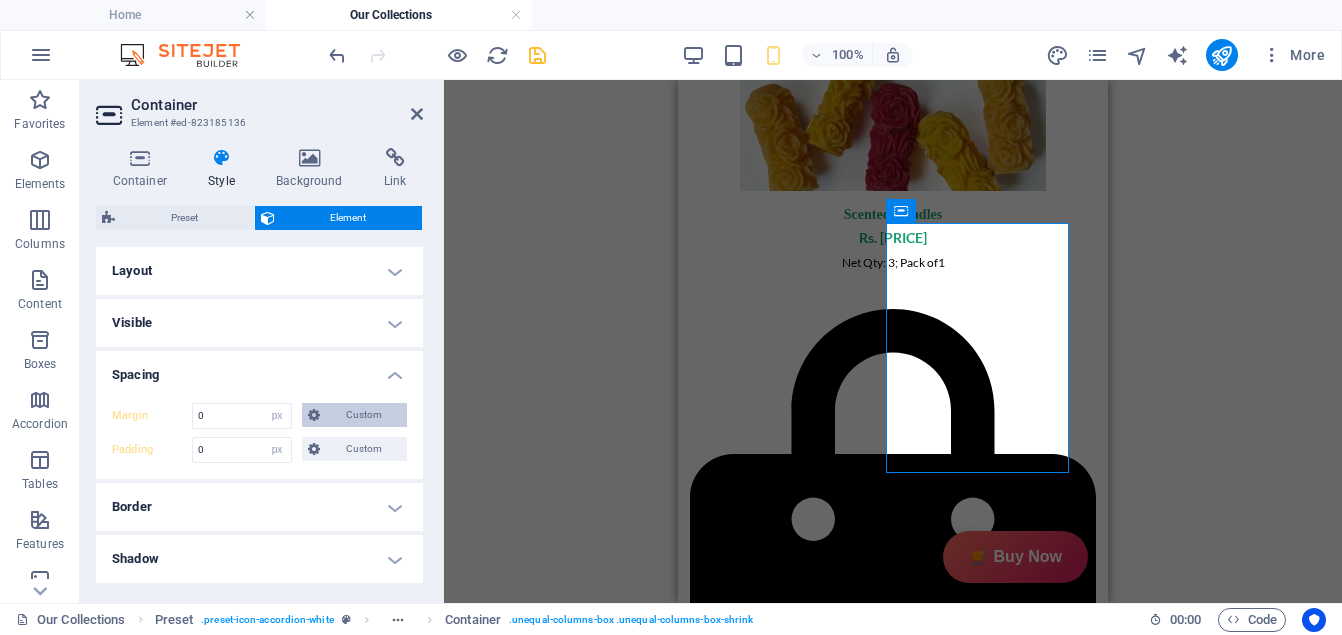 click on "Custom" at bounding box center (363, 415) 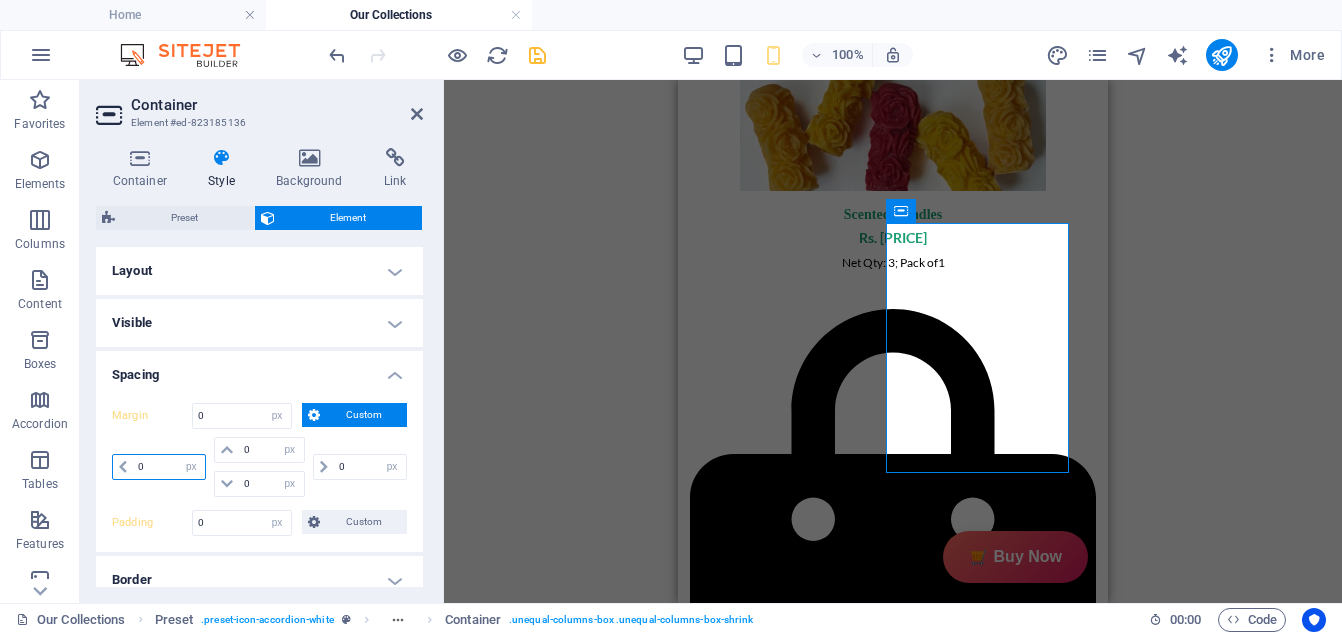 click on "0" at bounding box center (169, 467) 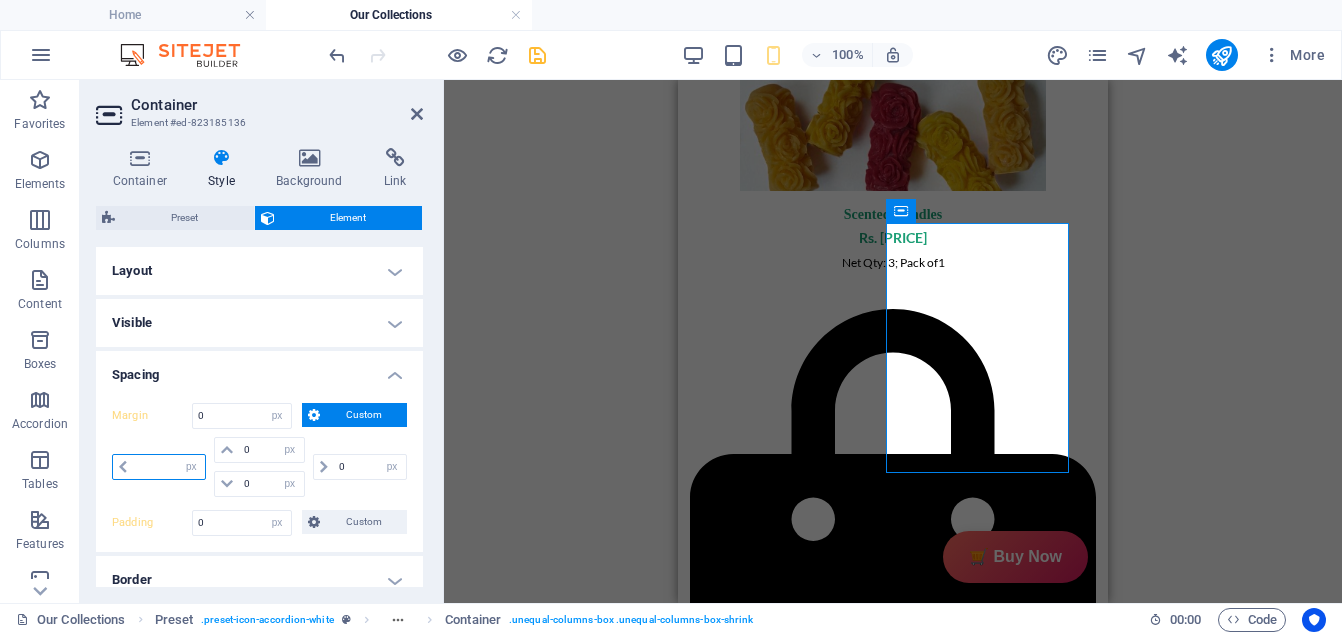 type on "5" 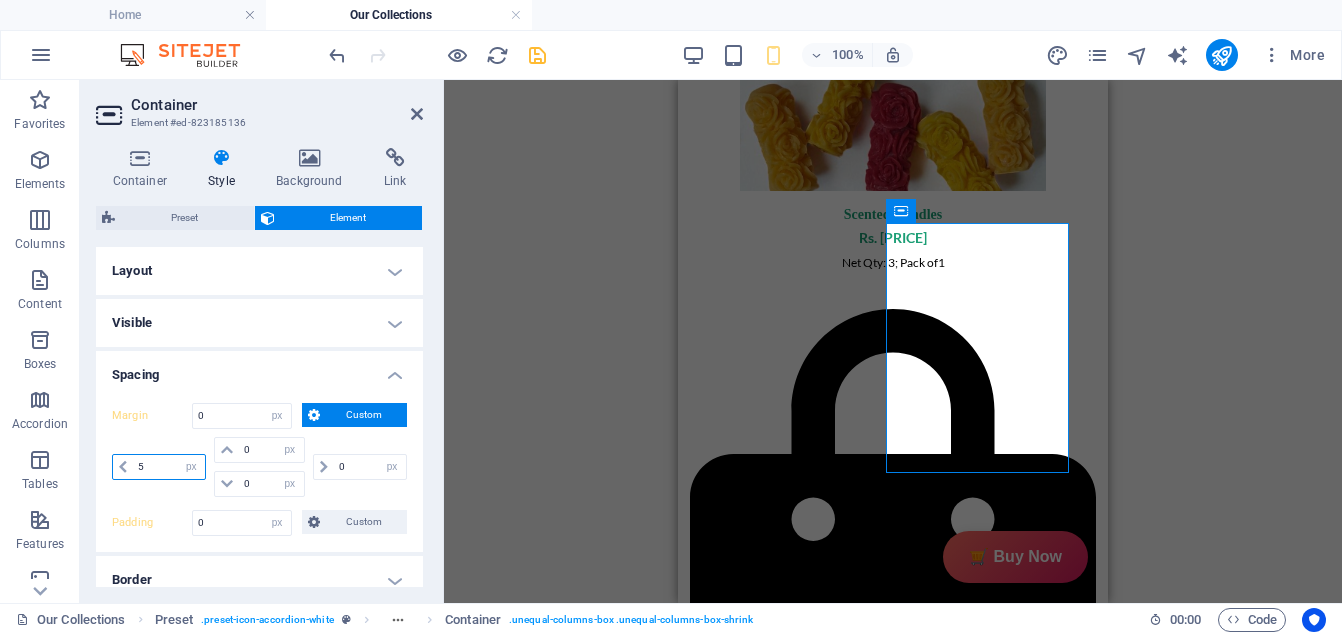 type 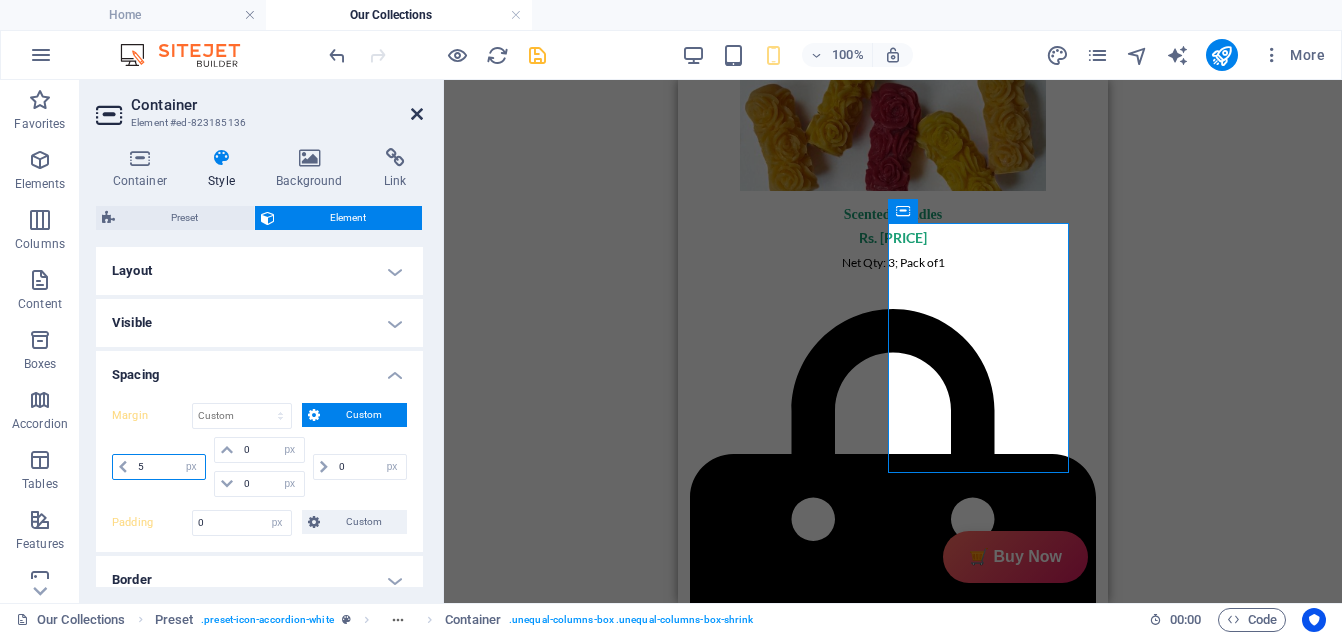 type on "5" 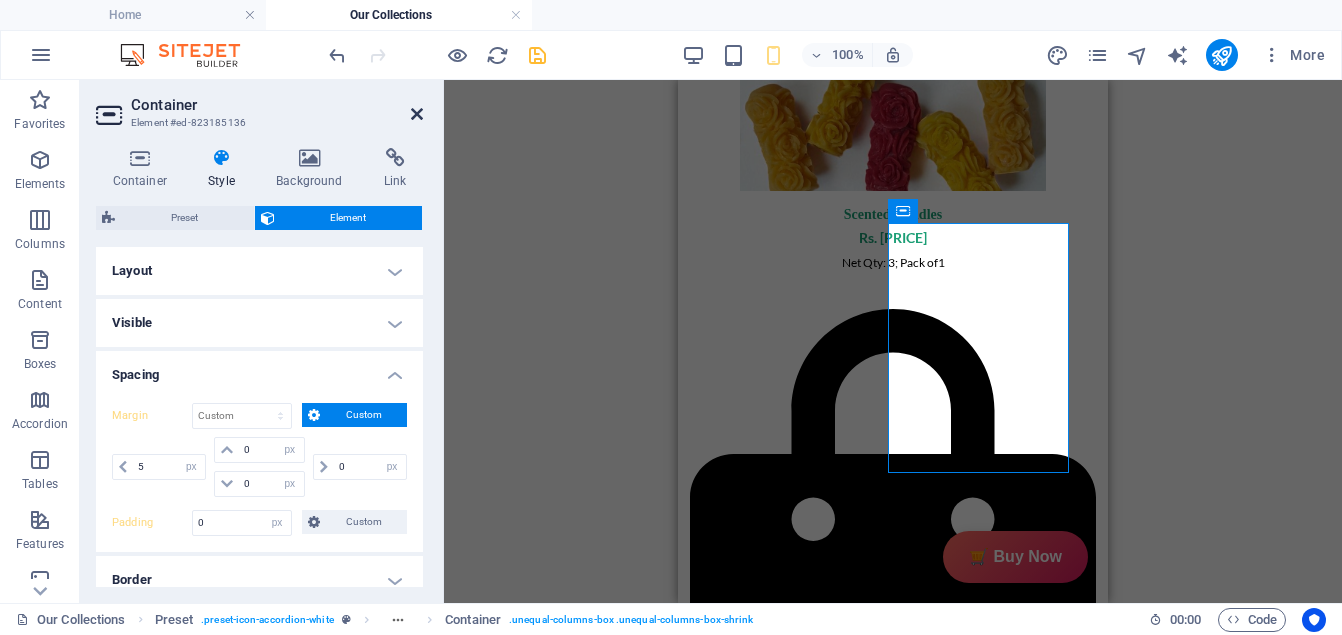 click at bounding box center (417, 114) 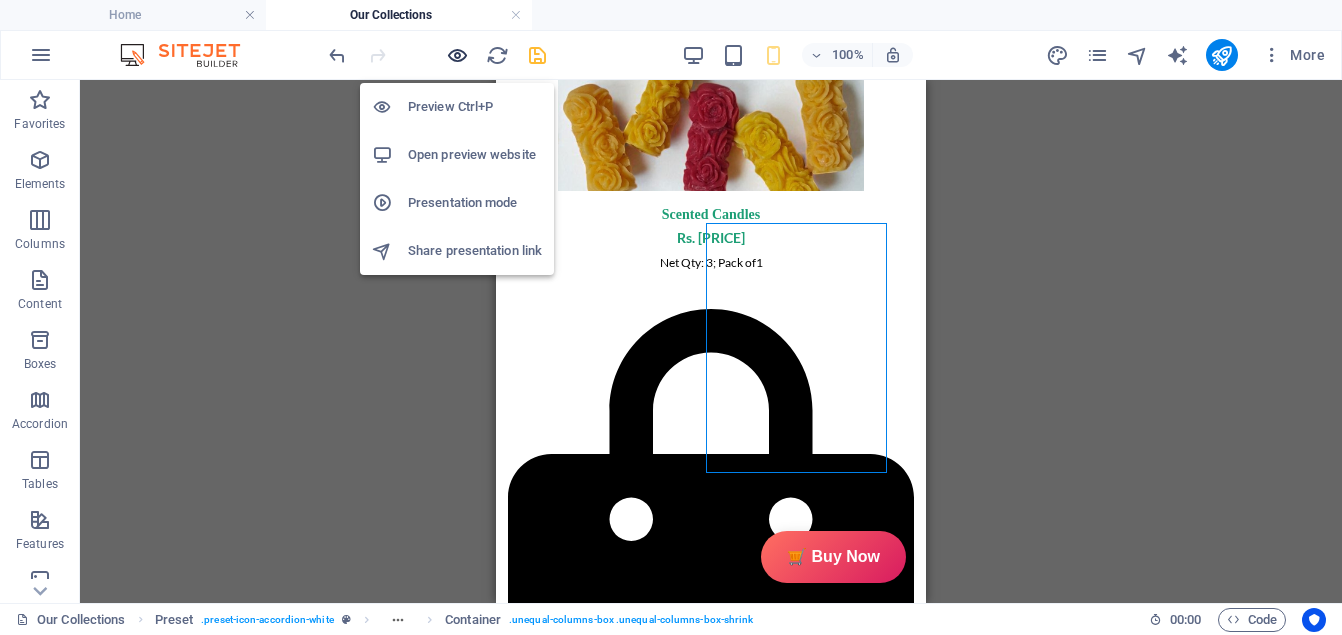 click at bounding box center [457, 55] 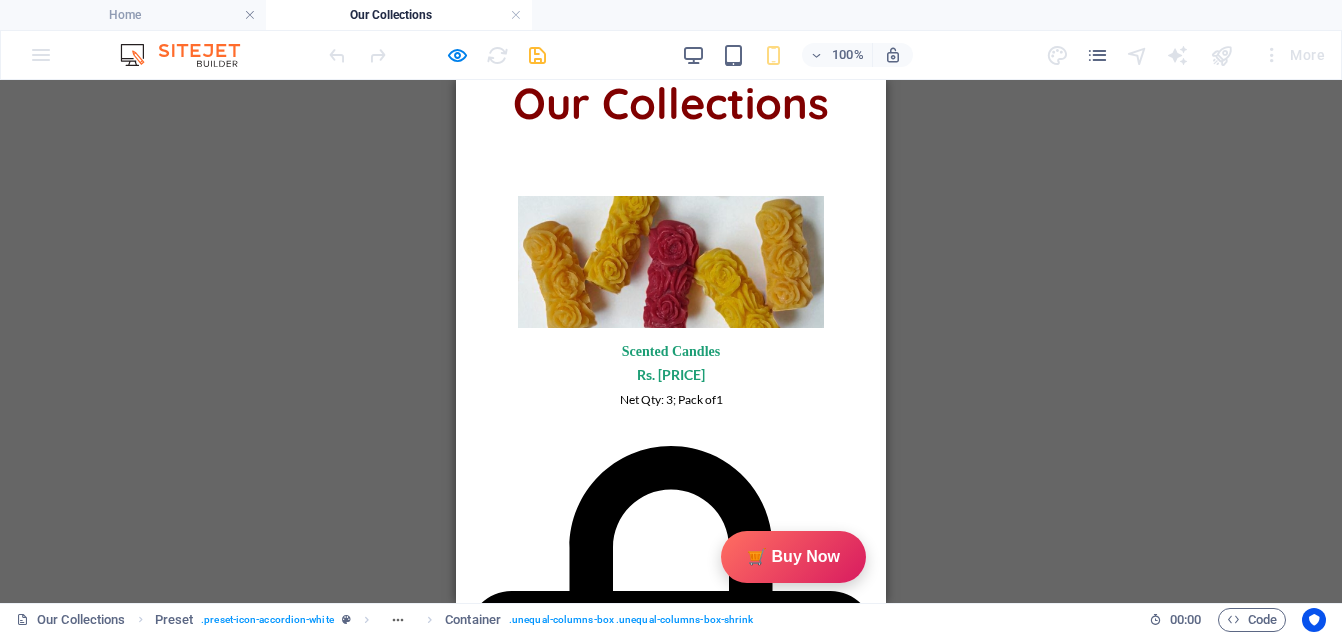scroll, scrollTop: 263, scrollLeft: 0, axis: vertical 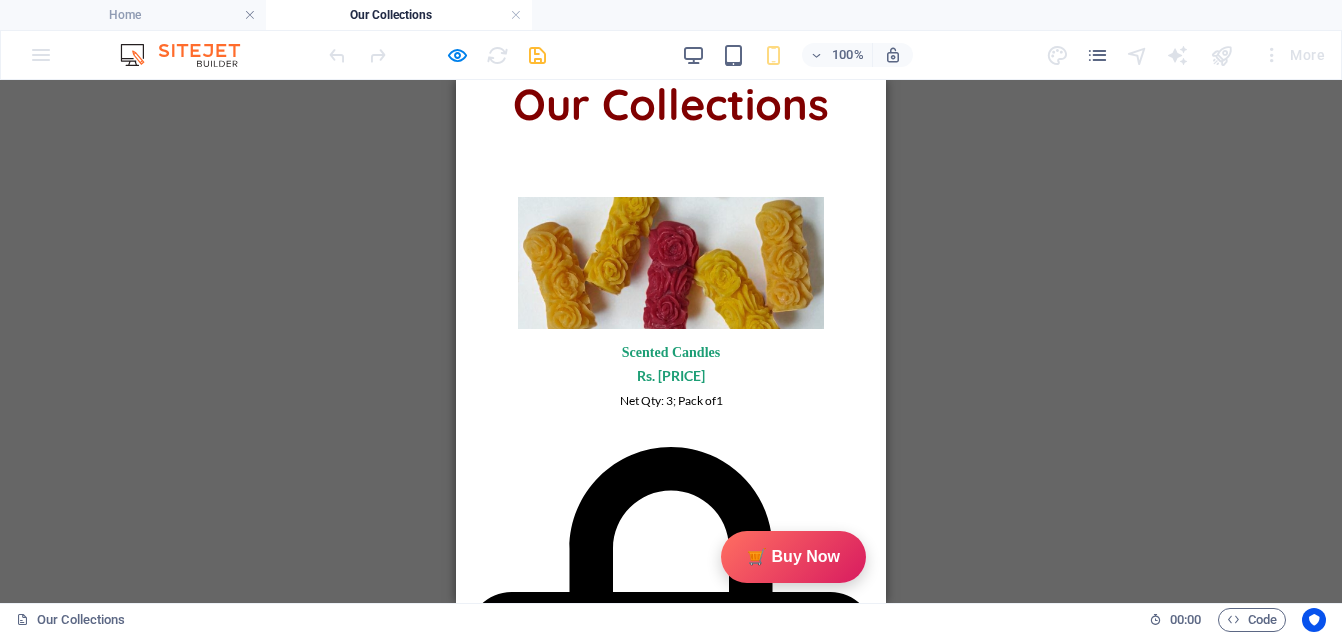 click on "Show More" at bounding box center [671, 681] 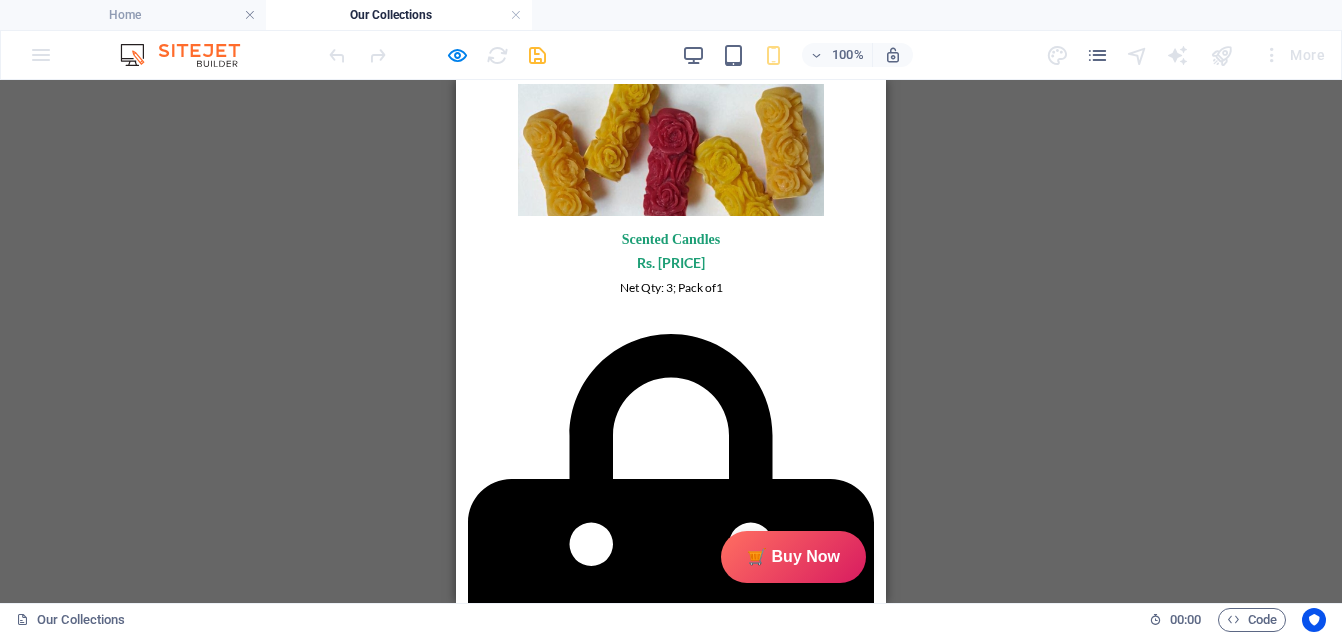 scroll, scrollTop: 375, scrollLeft: 0, axis: vertical 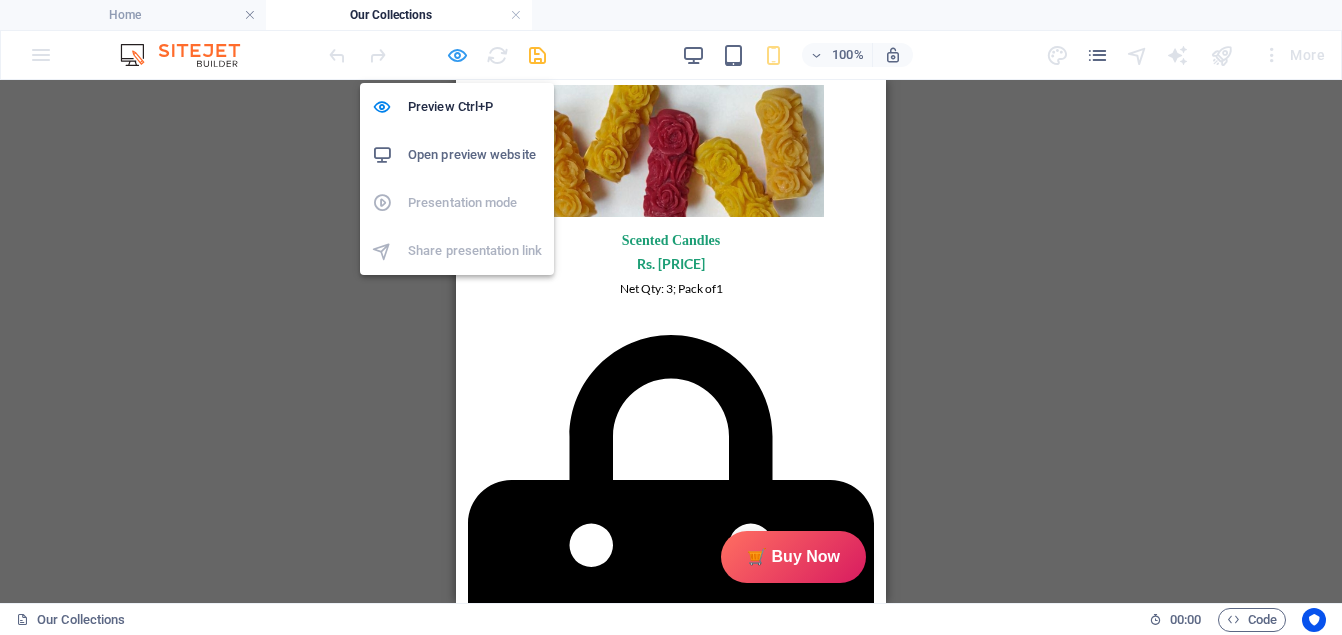 click at bounding box center [457, 55] 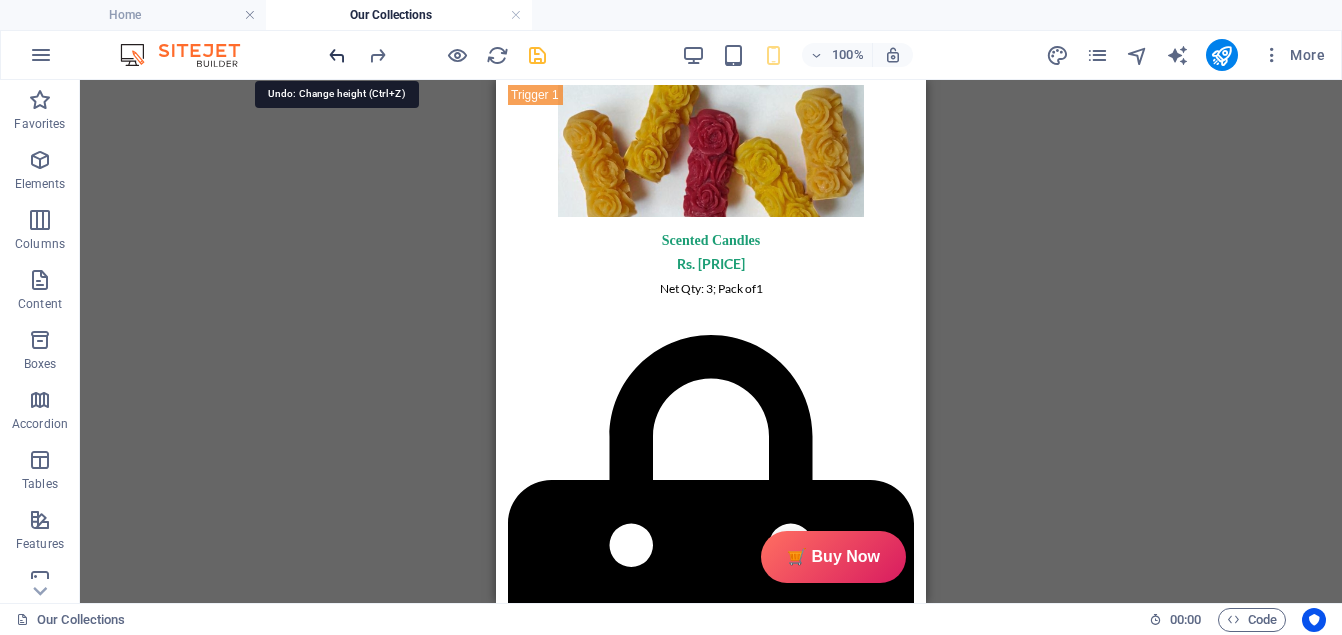 click at bounding box center [337, 55] 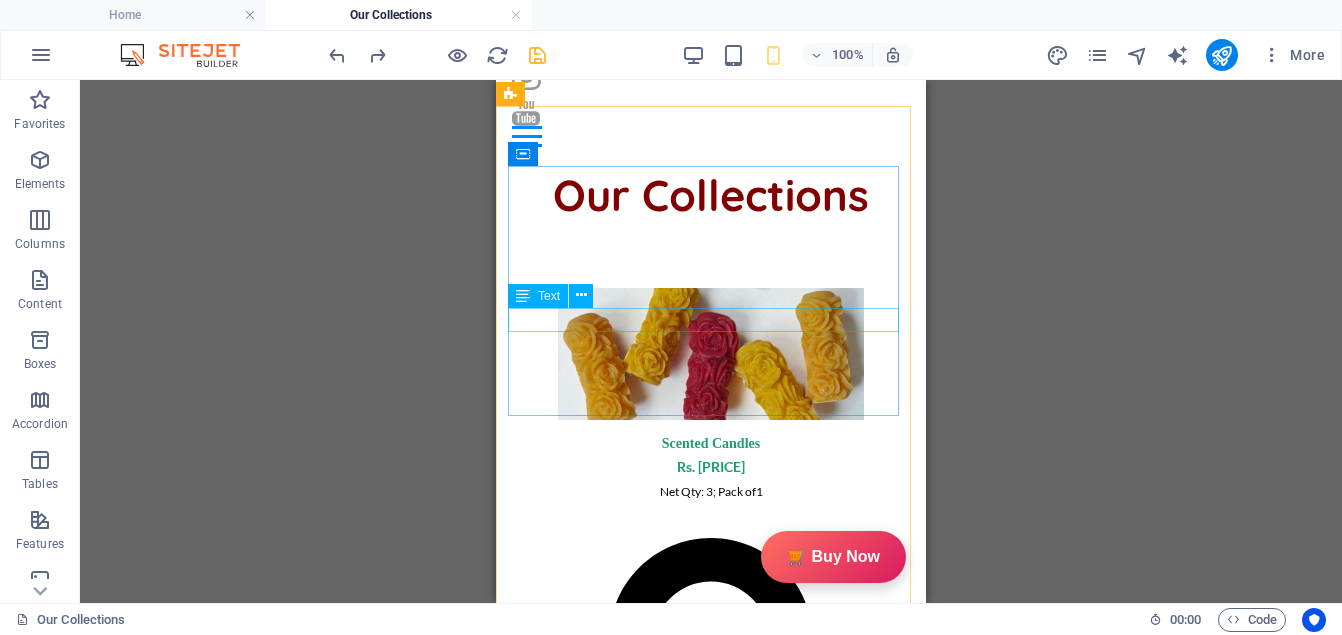 scroll, scrollTop: 171, scrollLeft: 0, axis: vertical 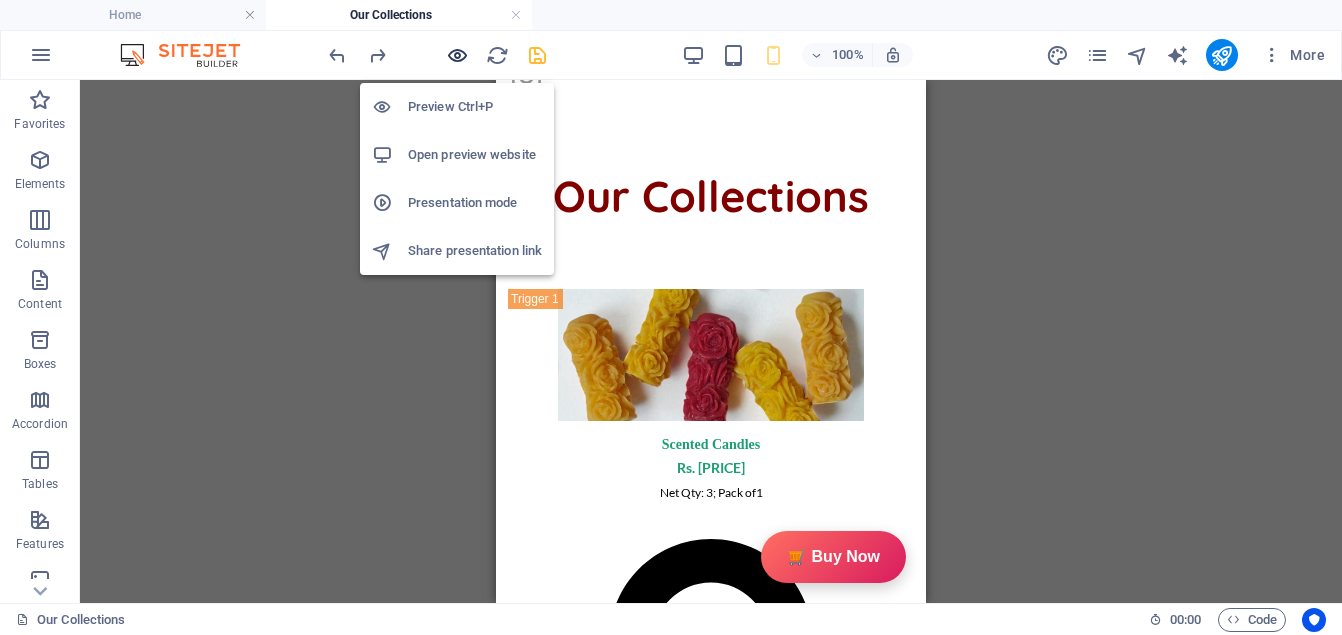 click at bounding box center [457, 55] 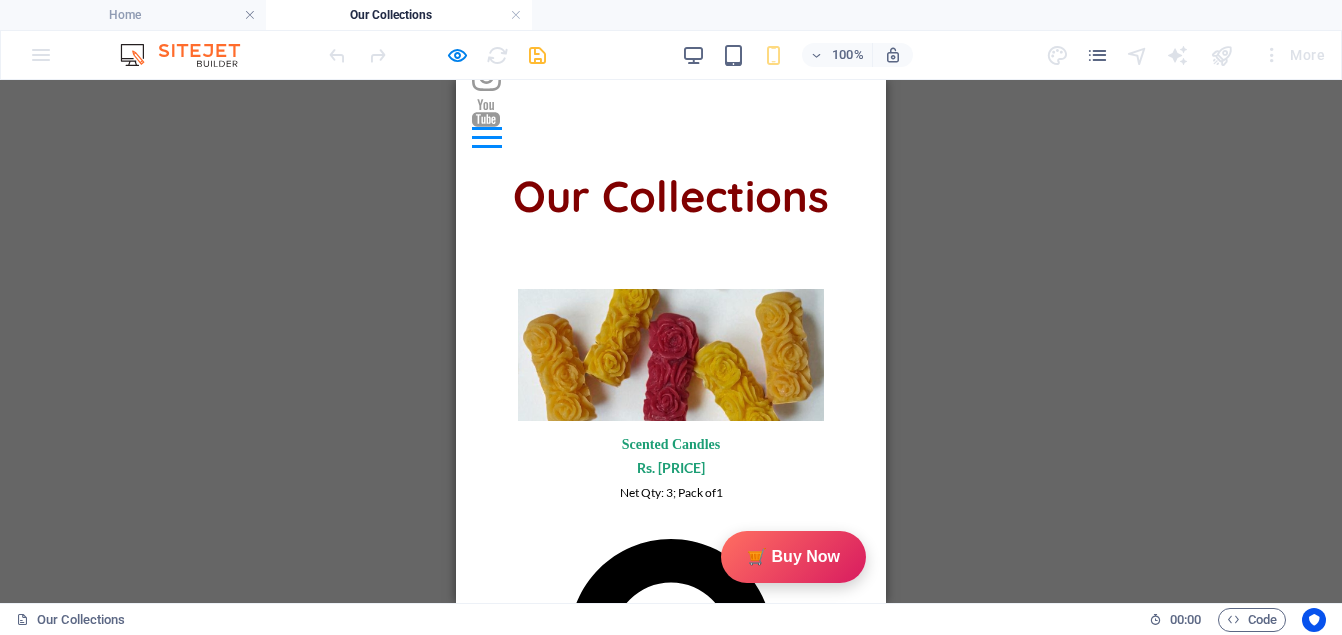 click on "Show More" at bounding box center [671, 773] 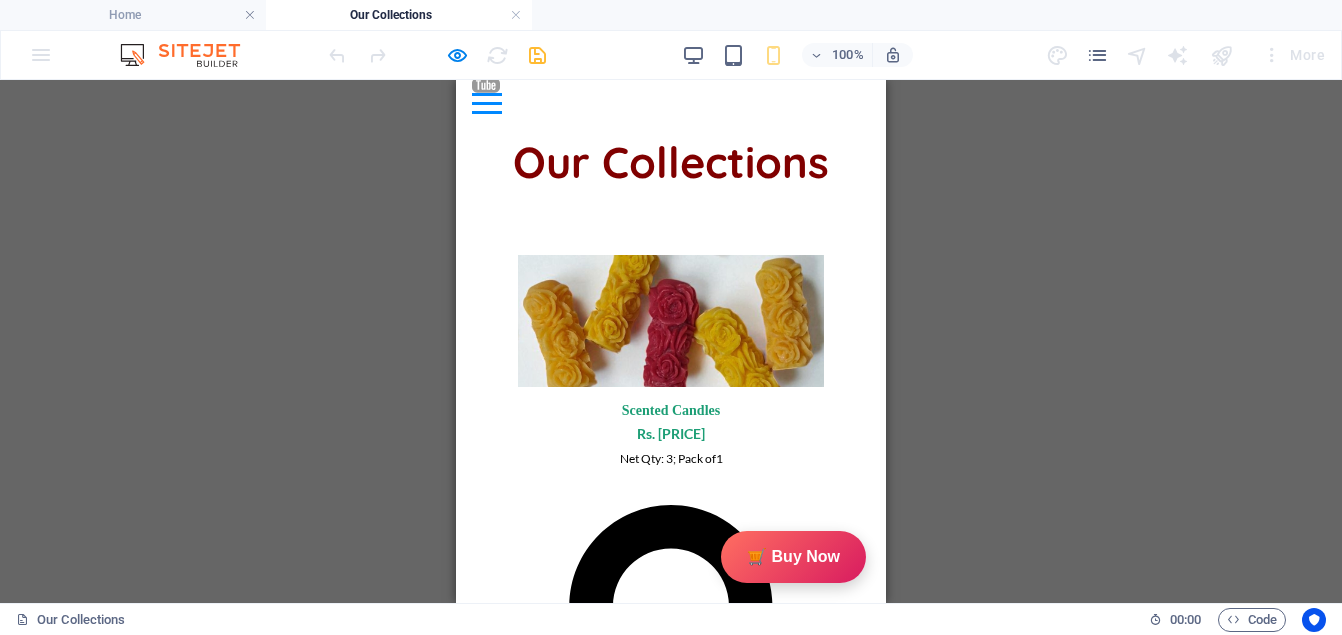 scroll, scrollTop: 201, scrollLeft: 0, axis: vertical 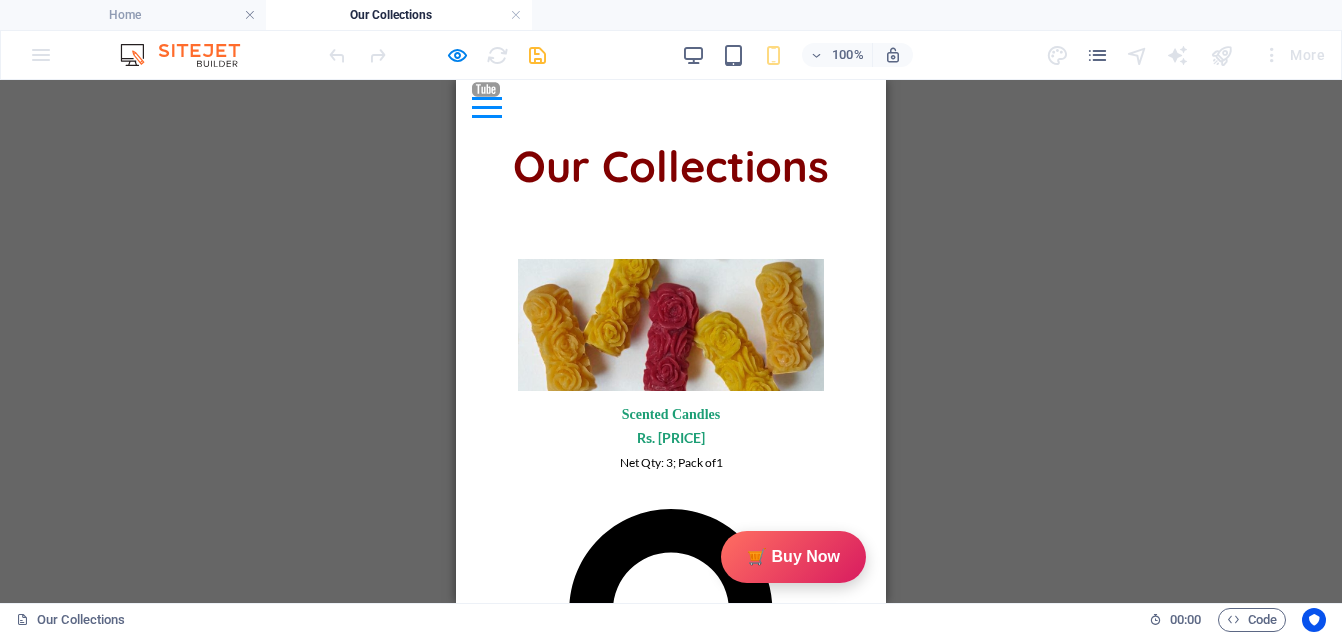 click on "Show More" at bounding box center [671, 743] 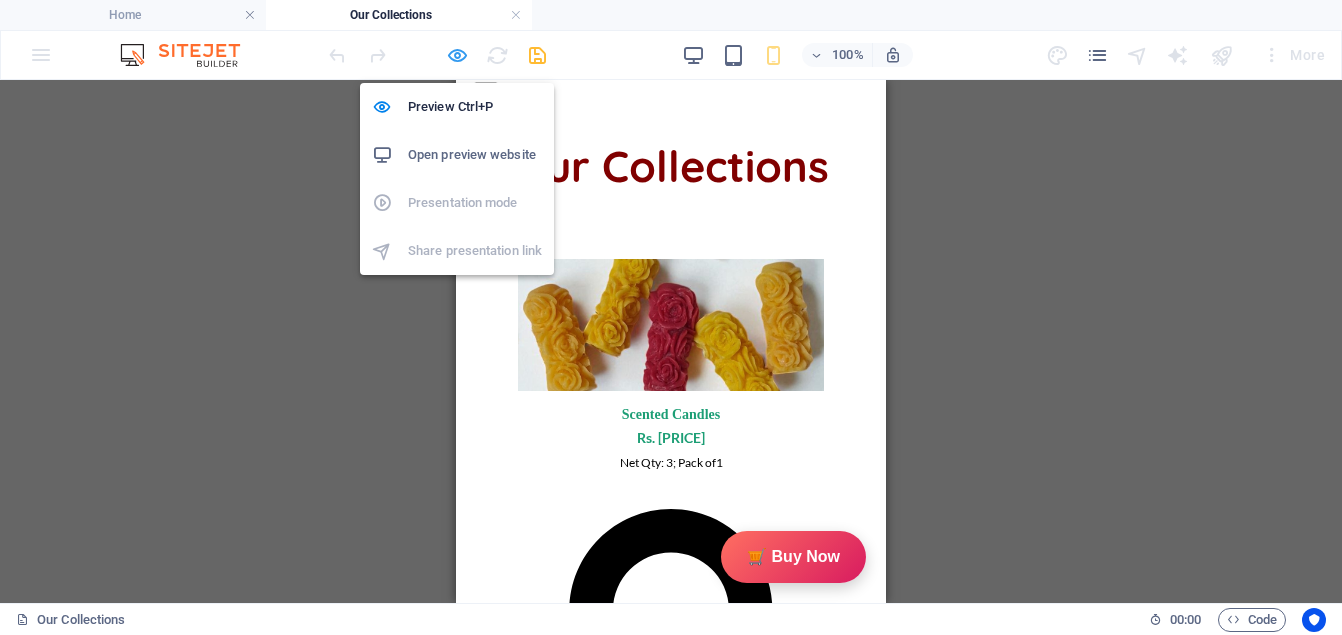 click at bounding box center (457, 55) 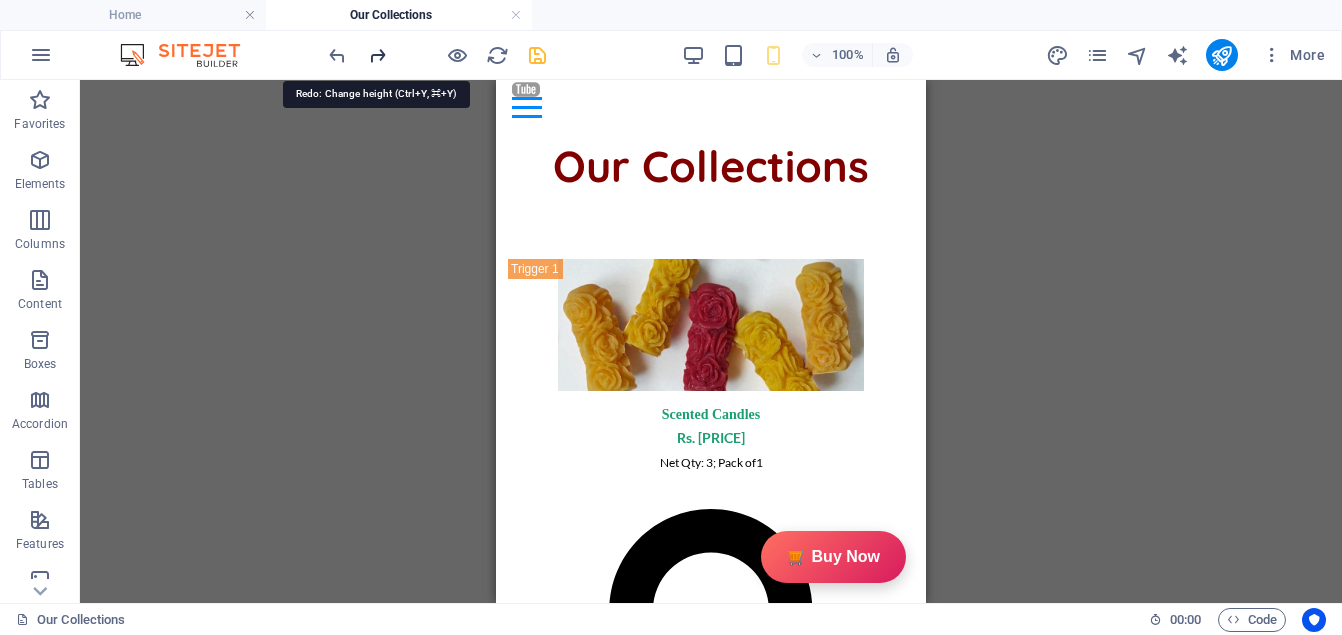 click at bounding box center (377, 55) 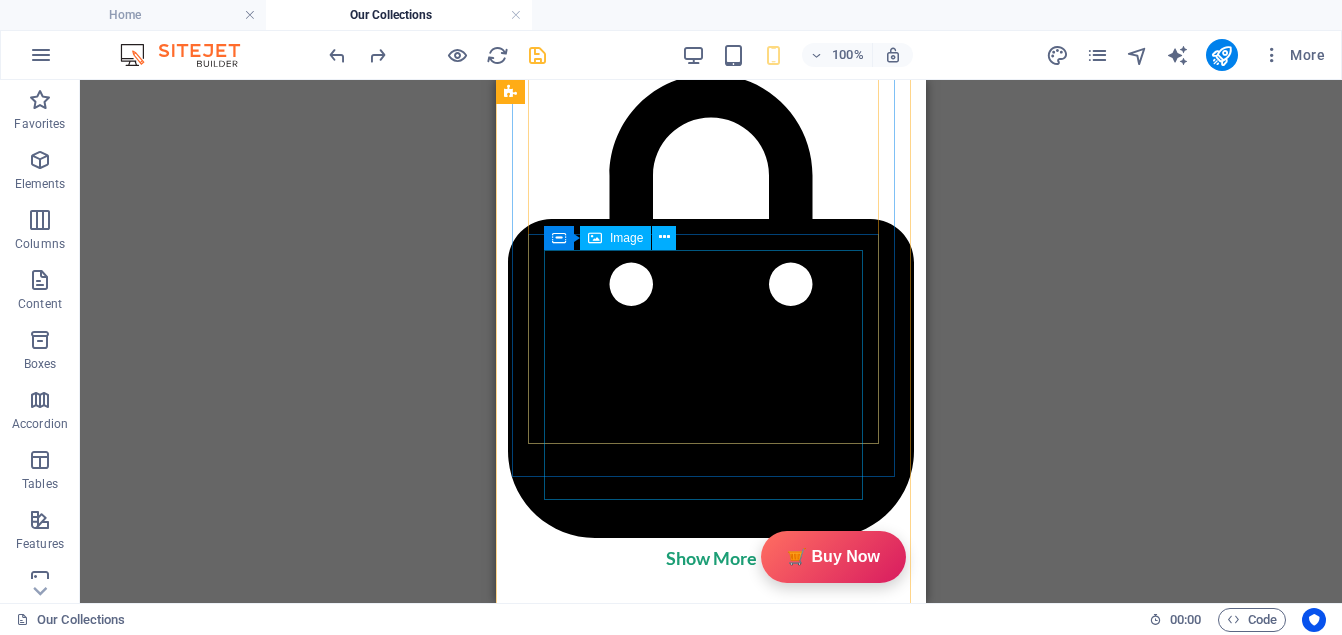 scroll, scrollTop: 642, scrollLeft: 0, axis: vertical 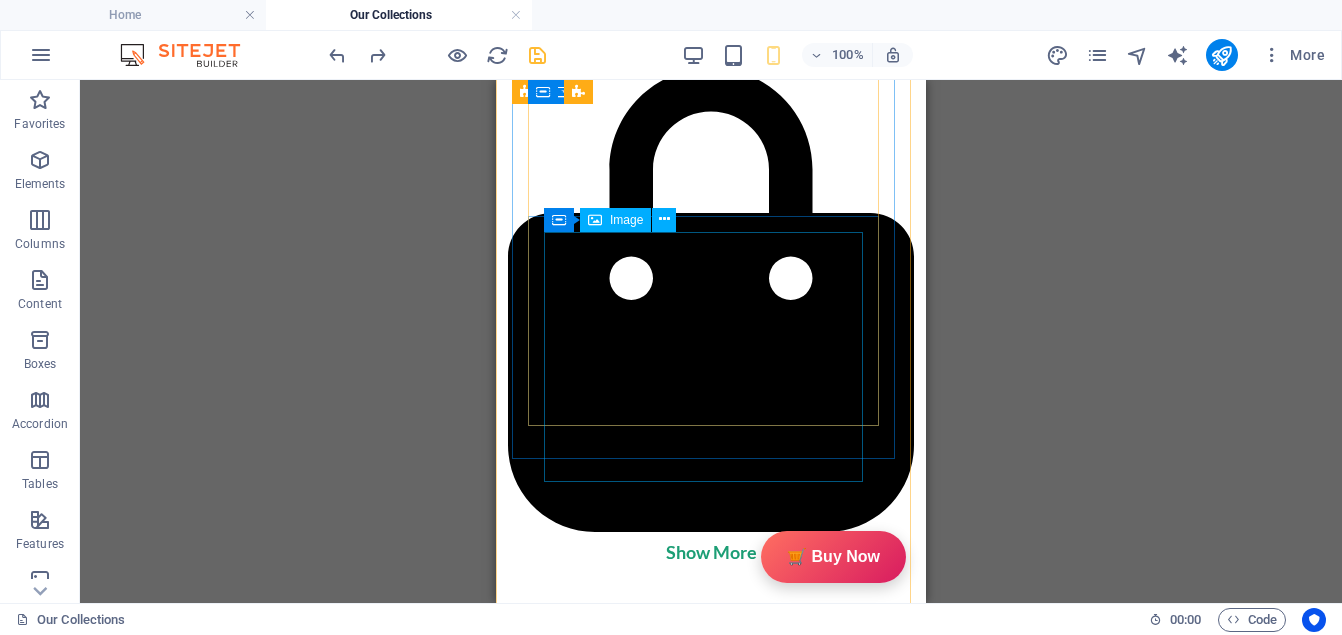 click at bounding box center [711, 966] 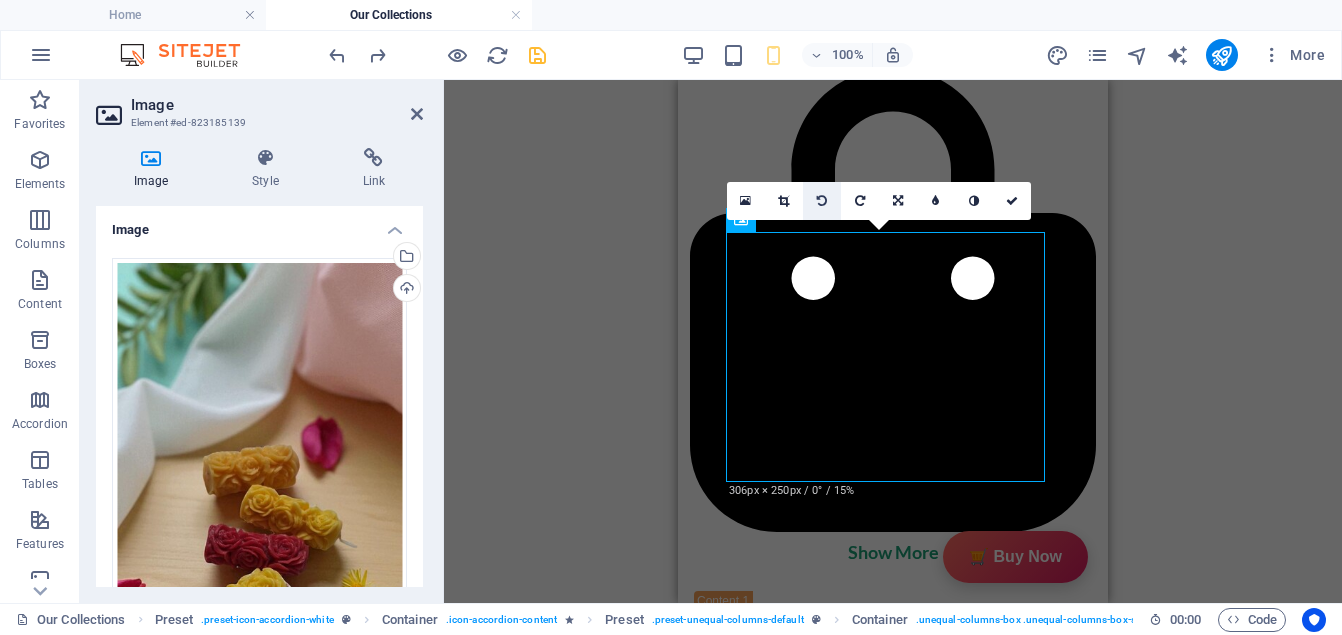 click at bounding box center [822, 201] 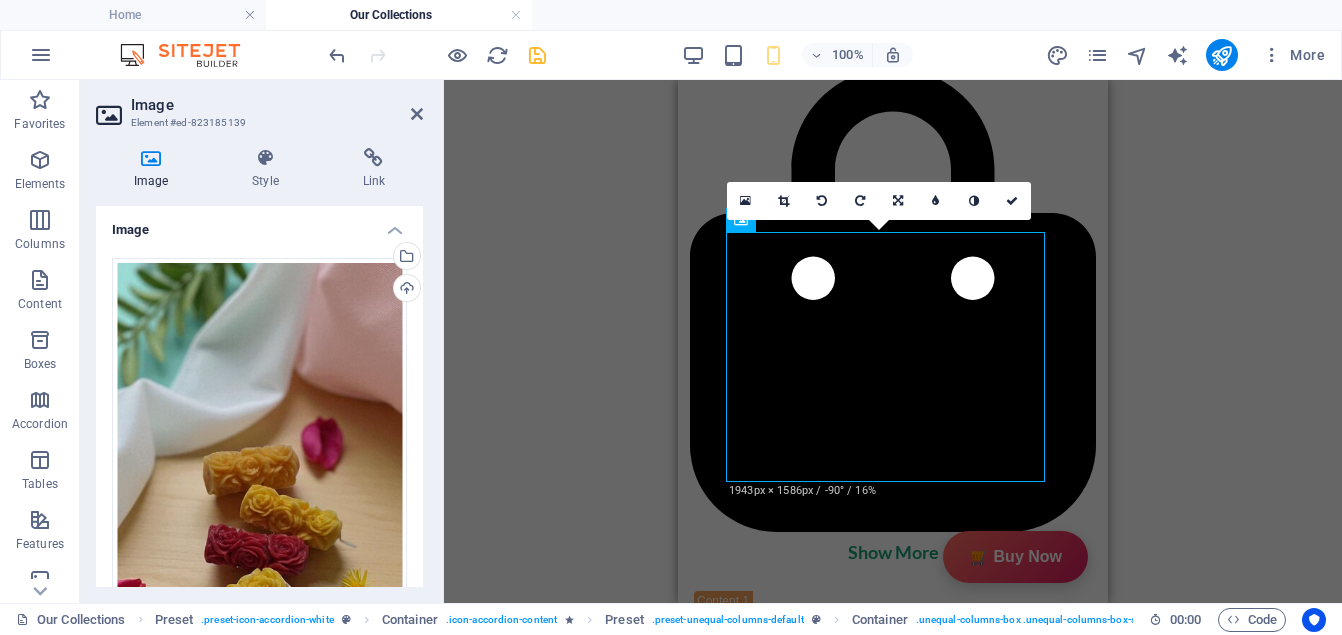 click at bounding box center (822, 201) 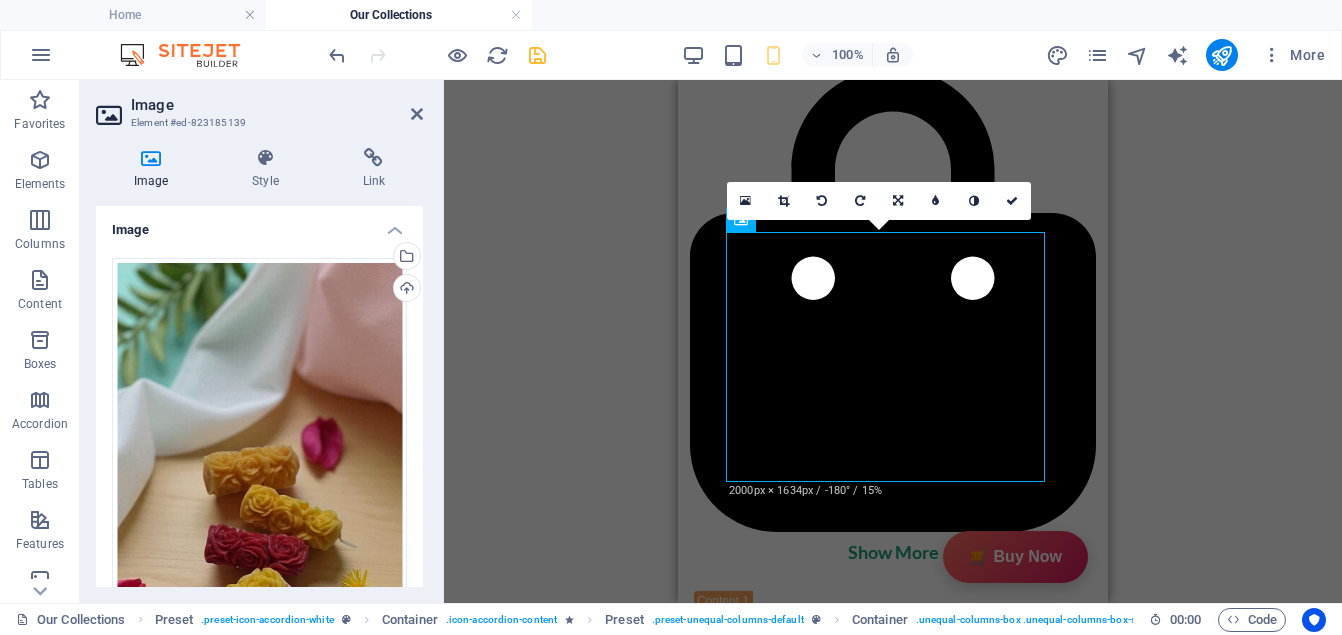 click at bounding box center [822, 201] 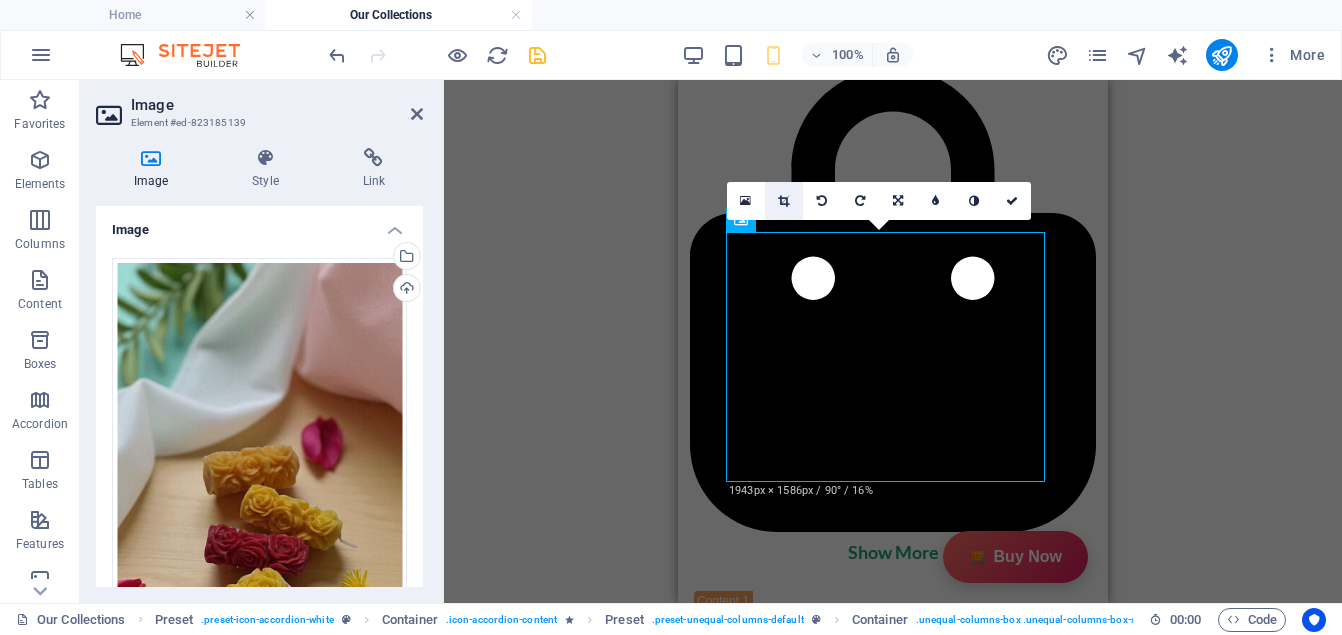click at bounding box center [784, 201] 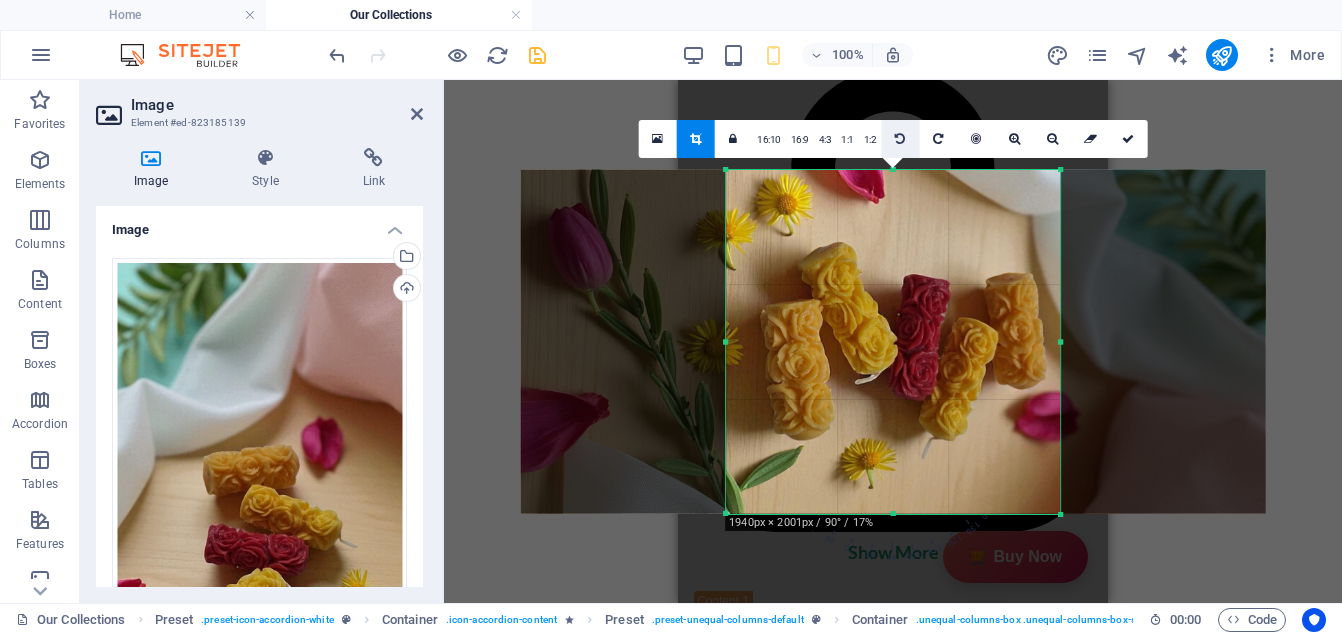 click at bounding box center (900, 139) 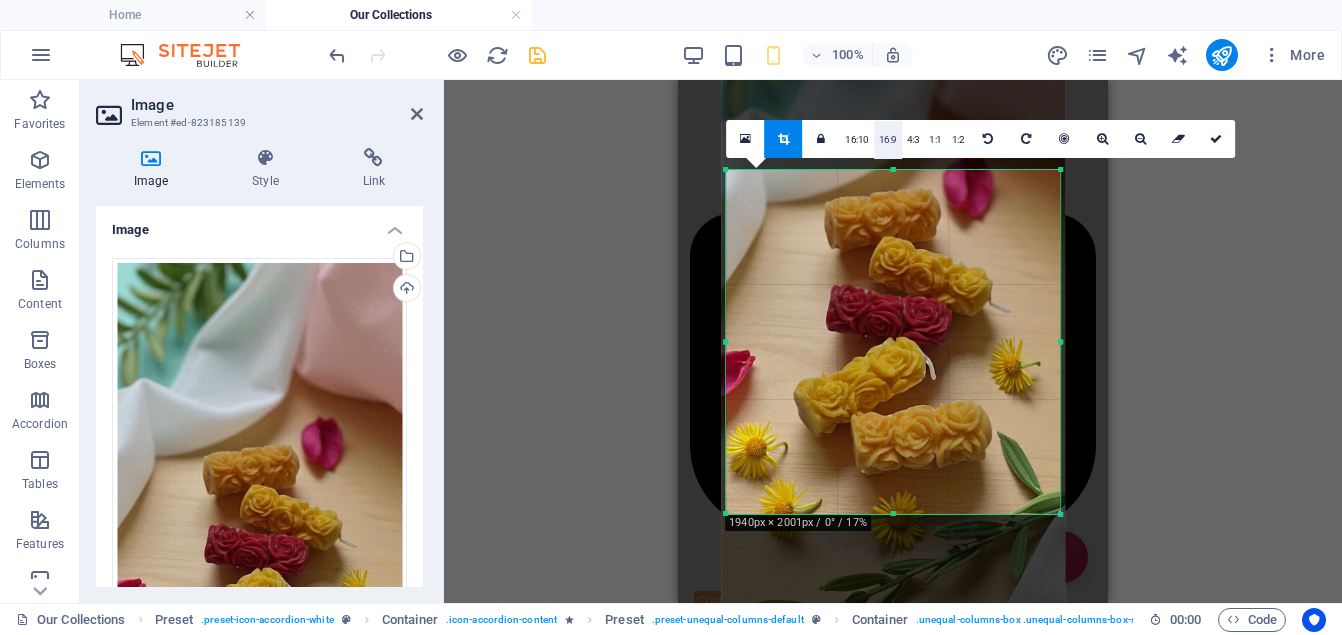 click on "16:9" at bounding box center [888, 140] 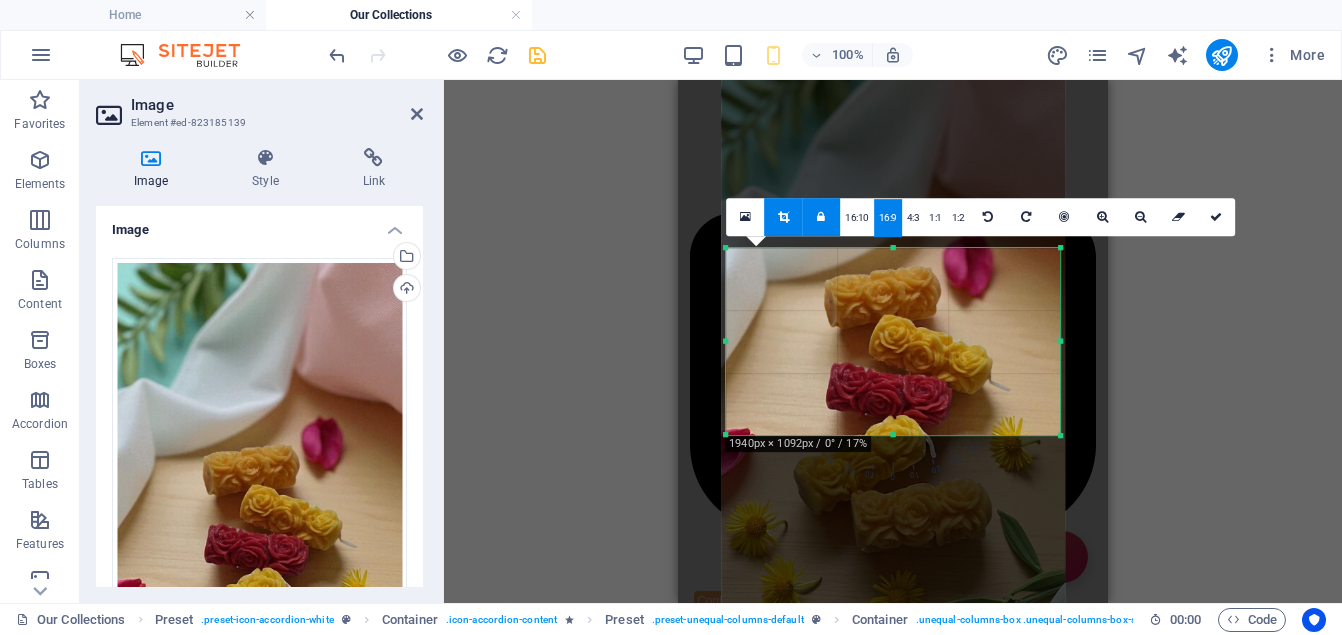 click at bounding box center [821, 217] 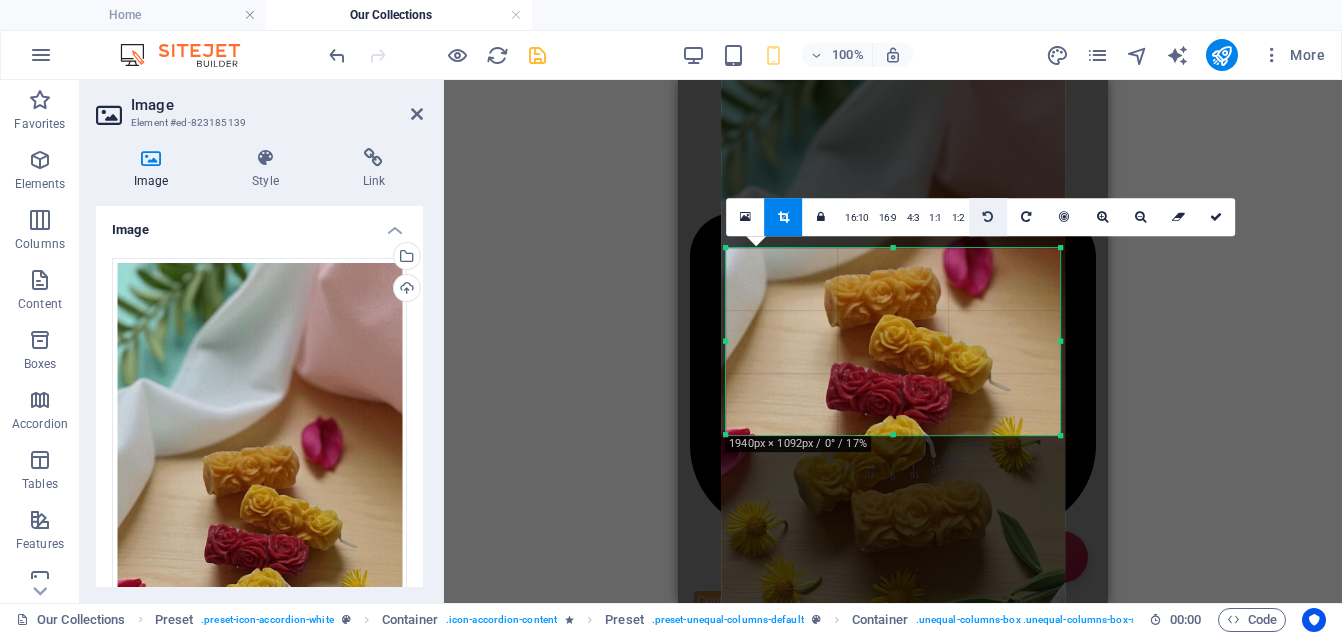 click at bounding box center (988, 217) 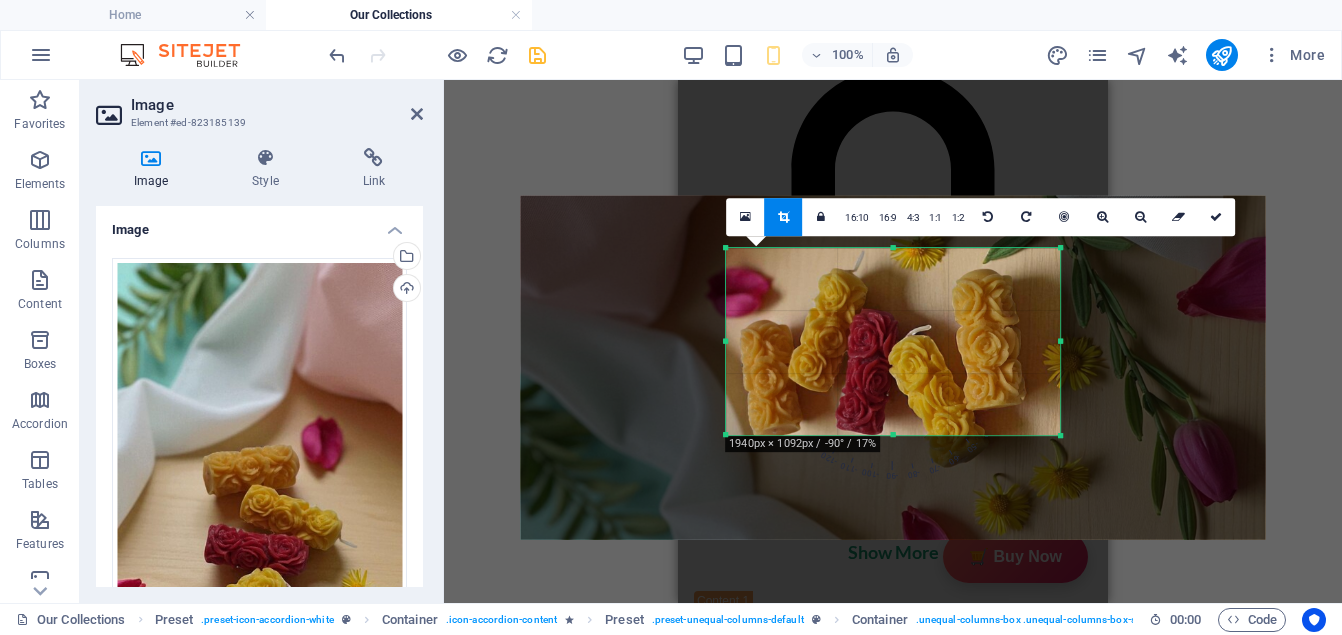 drag, startPoint x: 921, startPoint y: 361, endPoint x: 921, endPoint y: 309, distance: 52 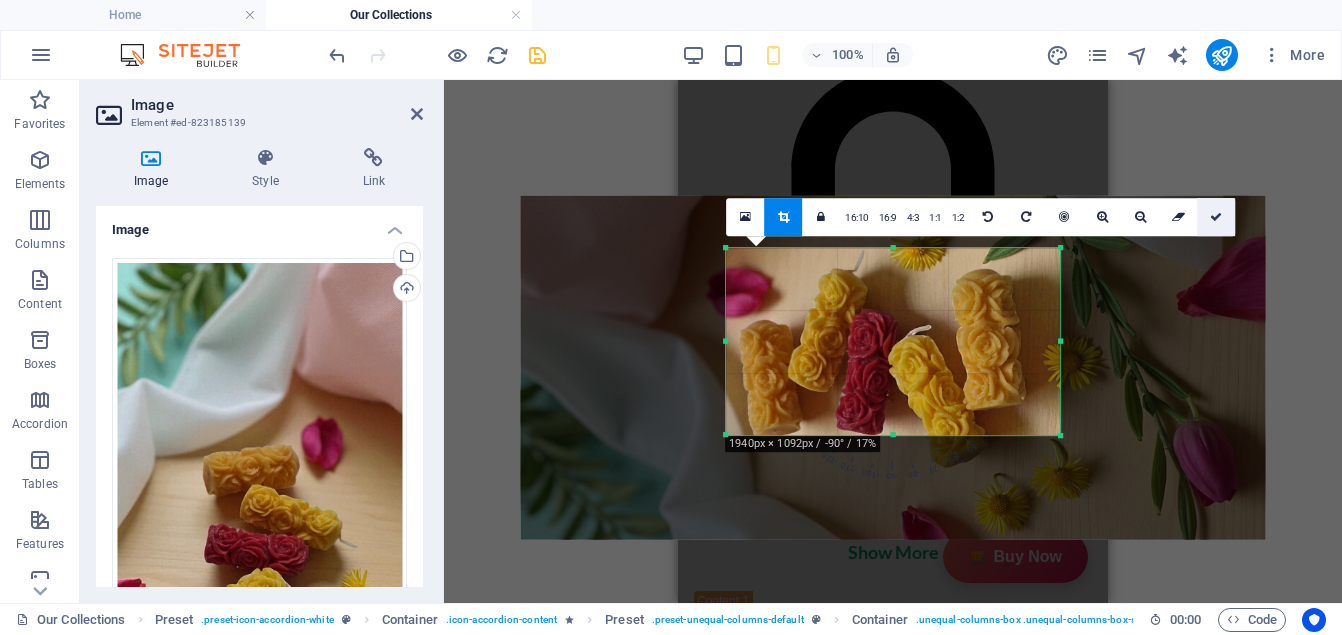 click at bounding box center [1216, 217] 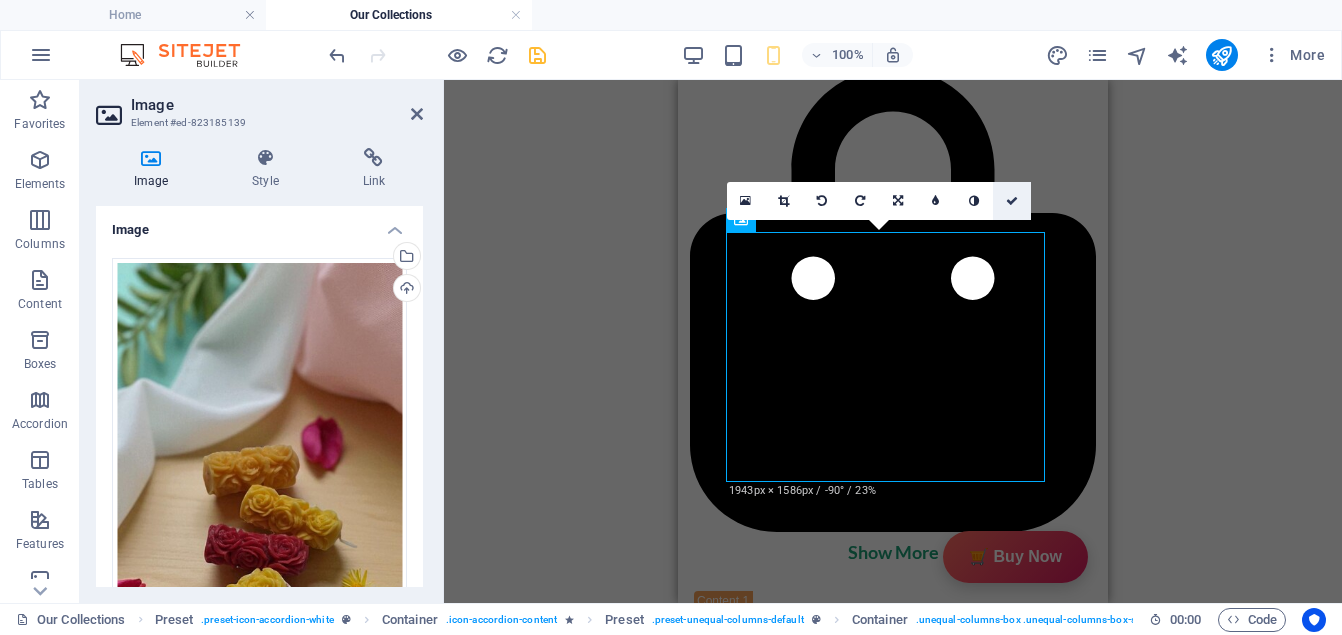 click at bounding box center [1012, 201] 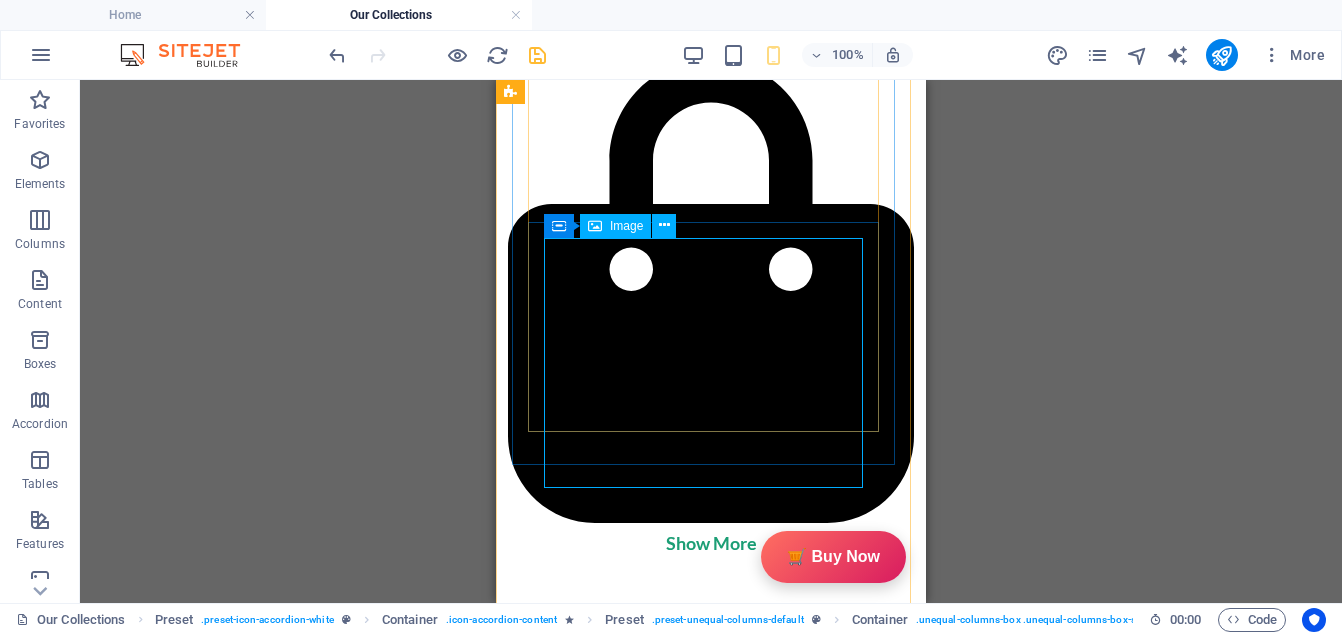 scroll, scrollTop: 652, scrollLeft: 0, axis: vertical 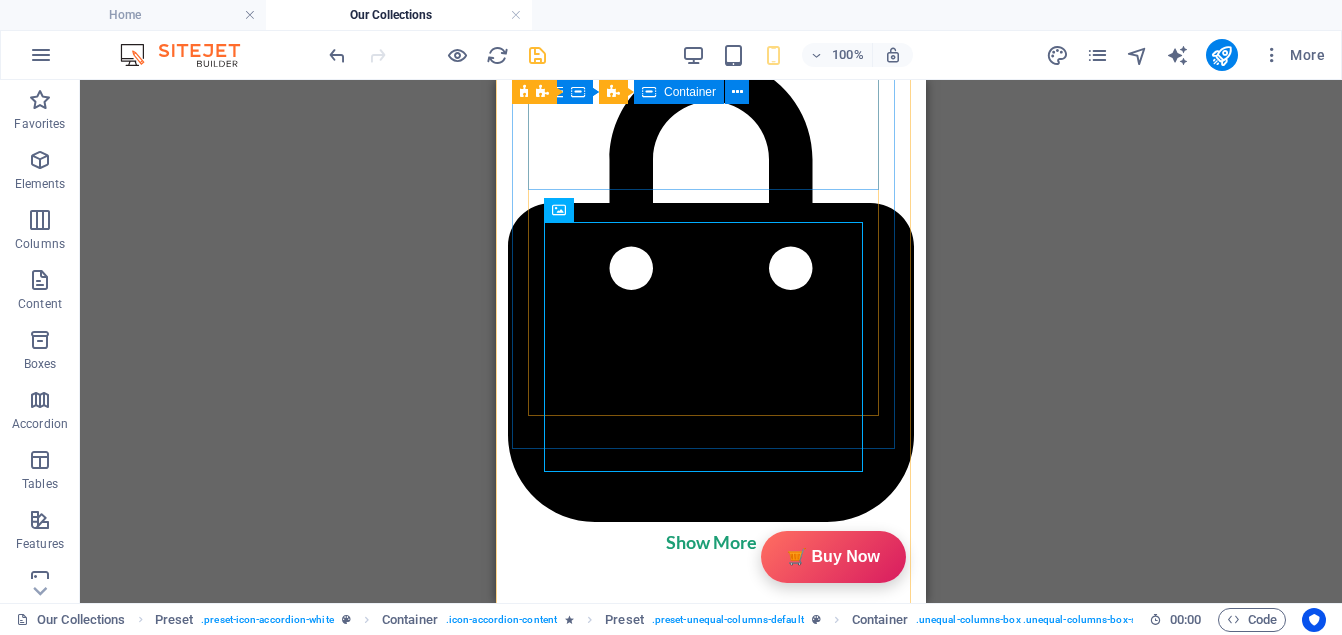 click at bounding box center [711, 702] 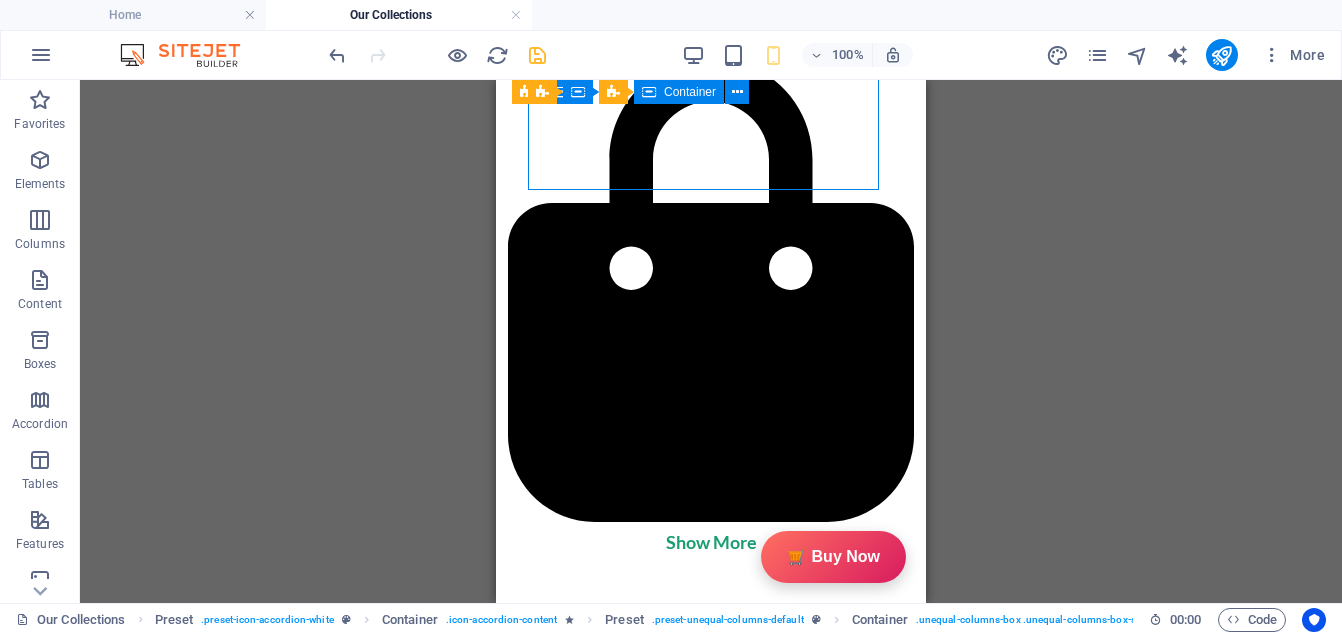 click at bounding box center (711, 702) 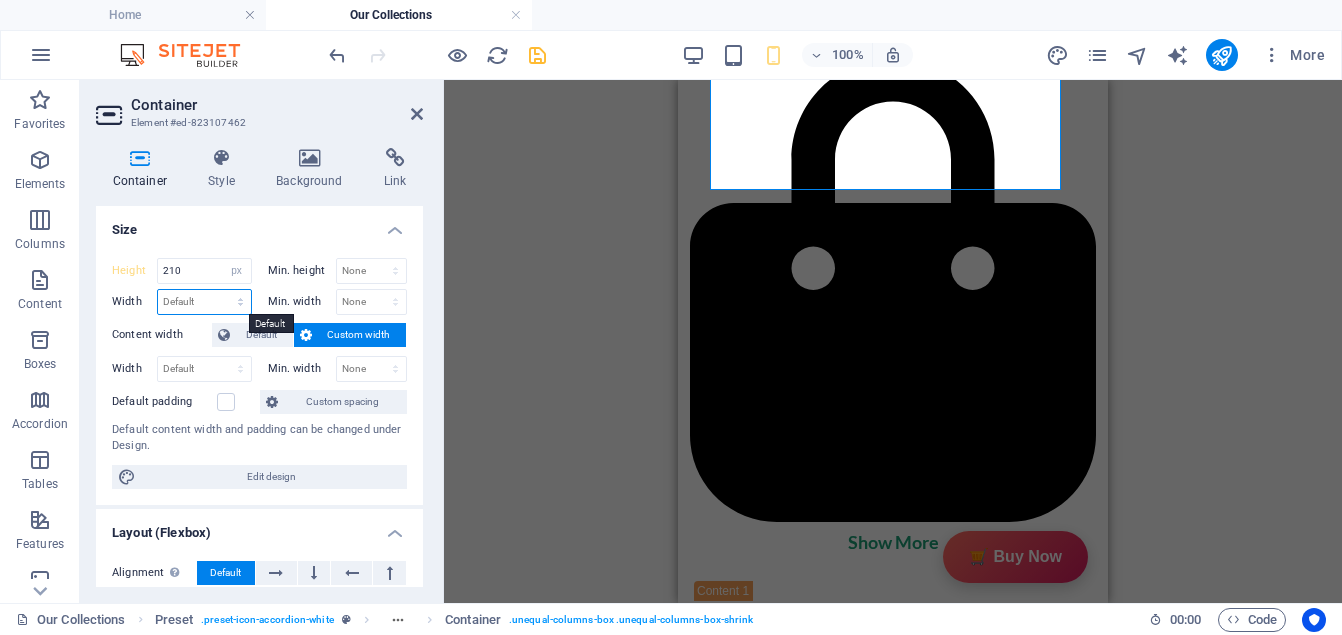 click on "Default px rem % em vh vw" at bounding box center (204, 302) 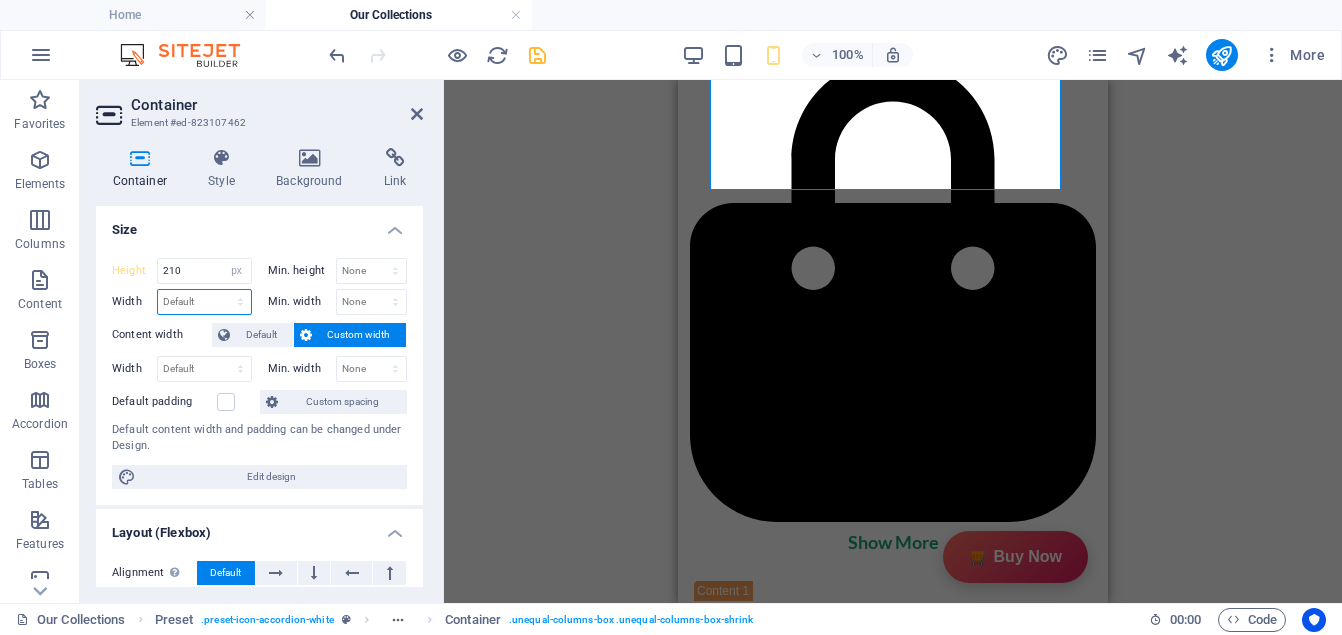 select on "px" 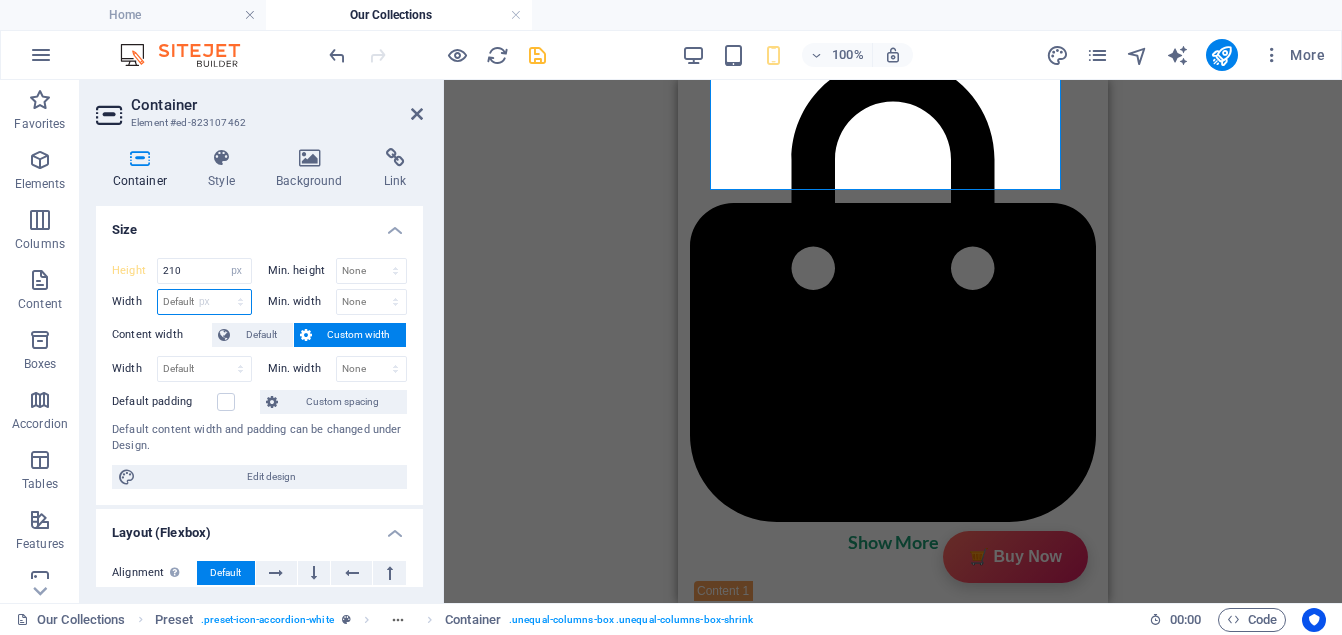 click on "Default px rem % em vh vw" at bounding box center (204, 302) 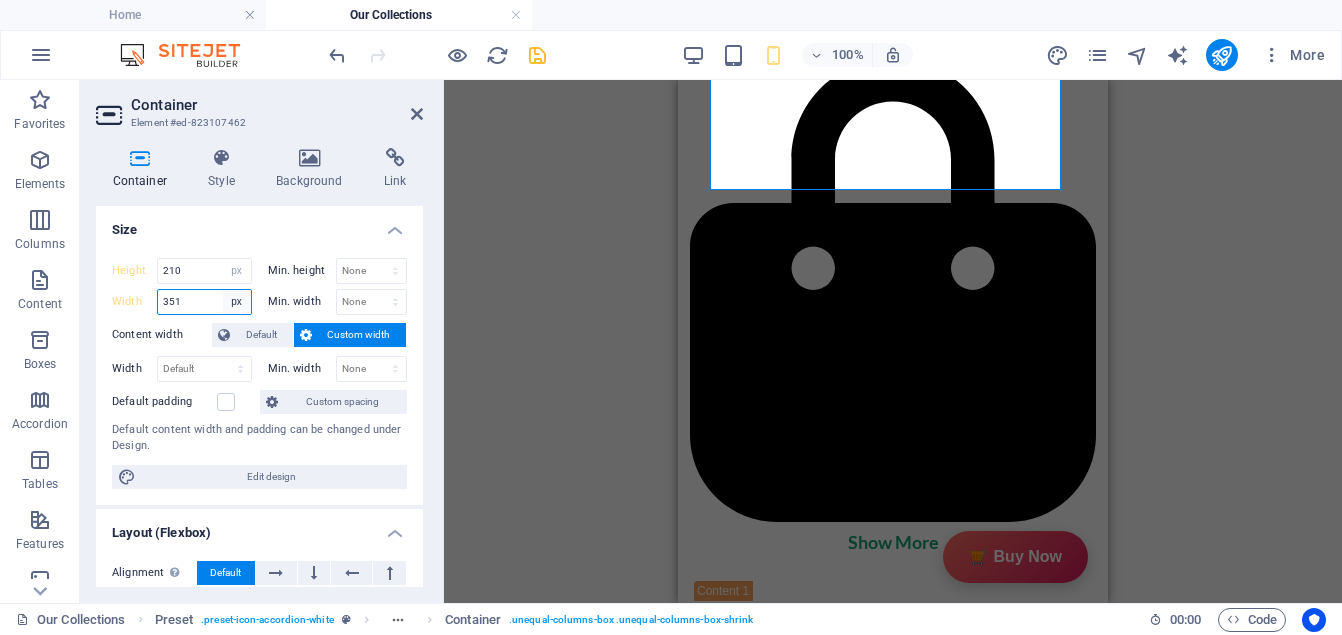 click on "Default px rem % em vh vw" at bounding box center (237, 302) 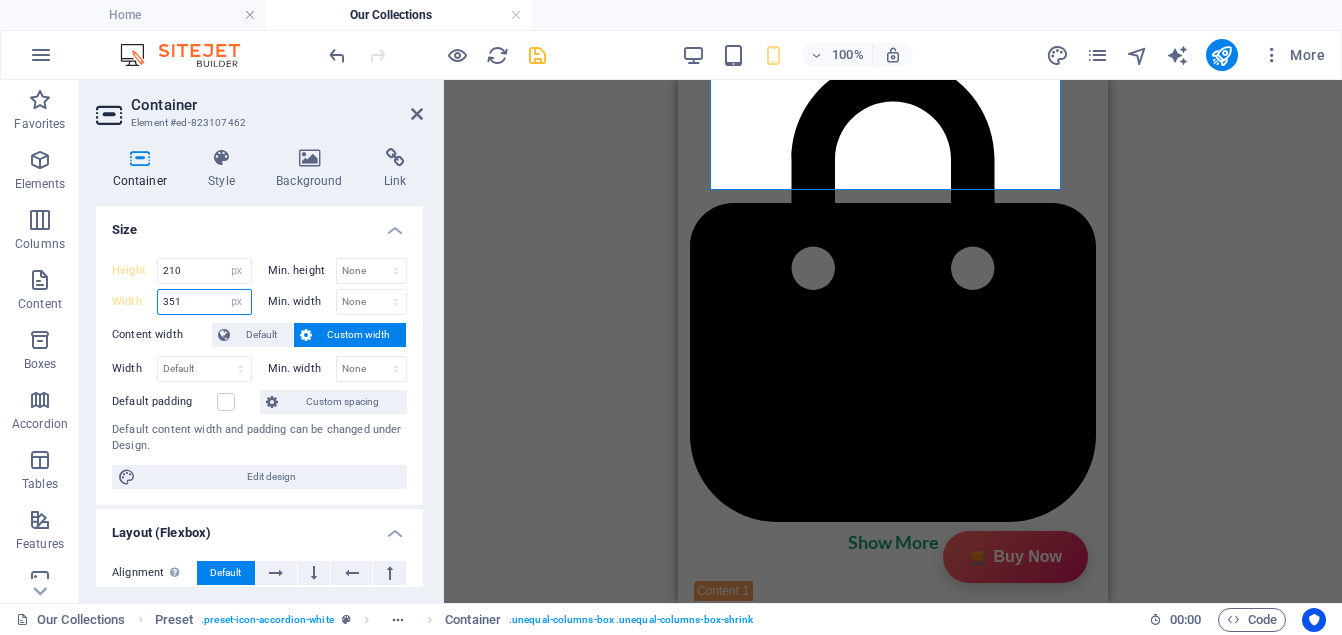 select on "default" 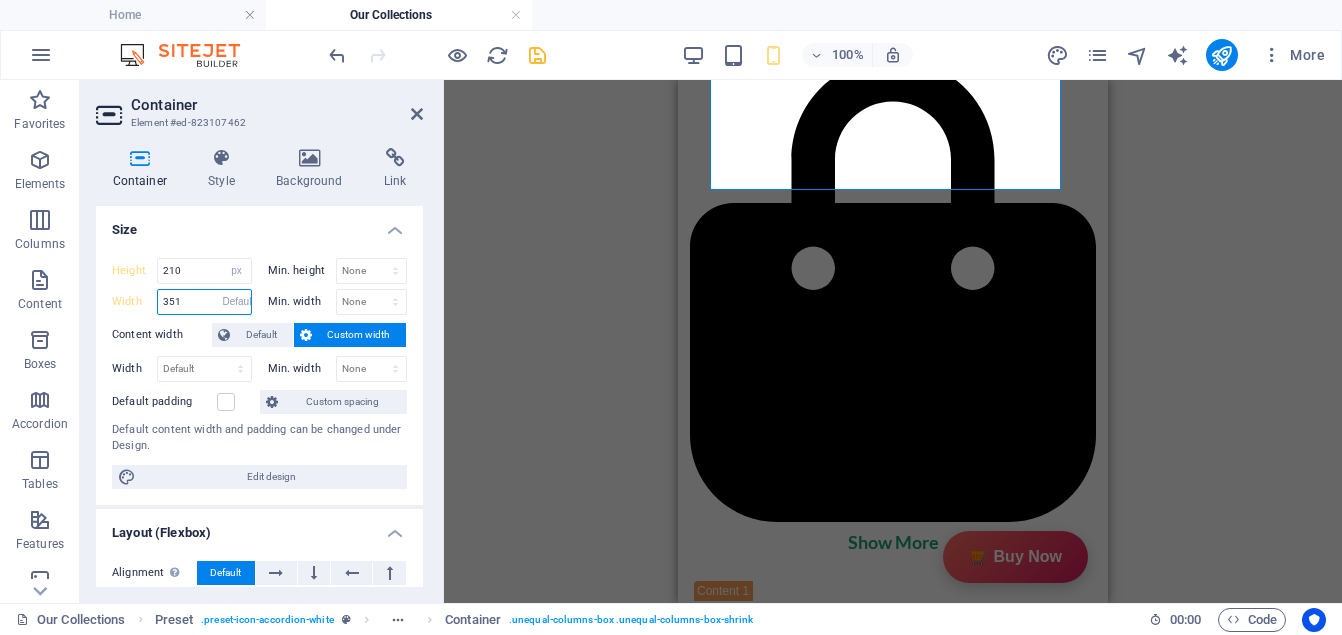 click on "Default px rem % em vh vw" at bounding box center (237, 302) 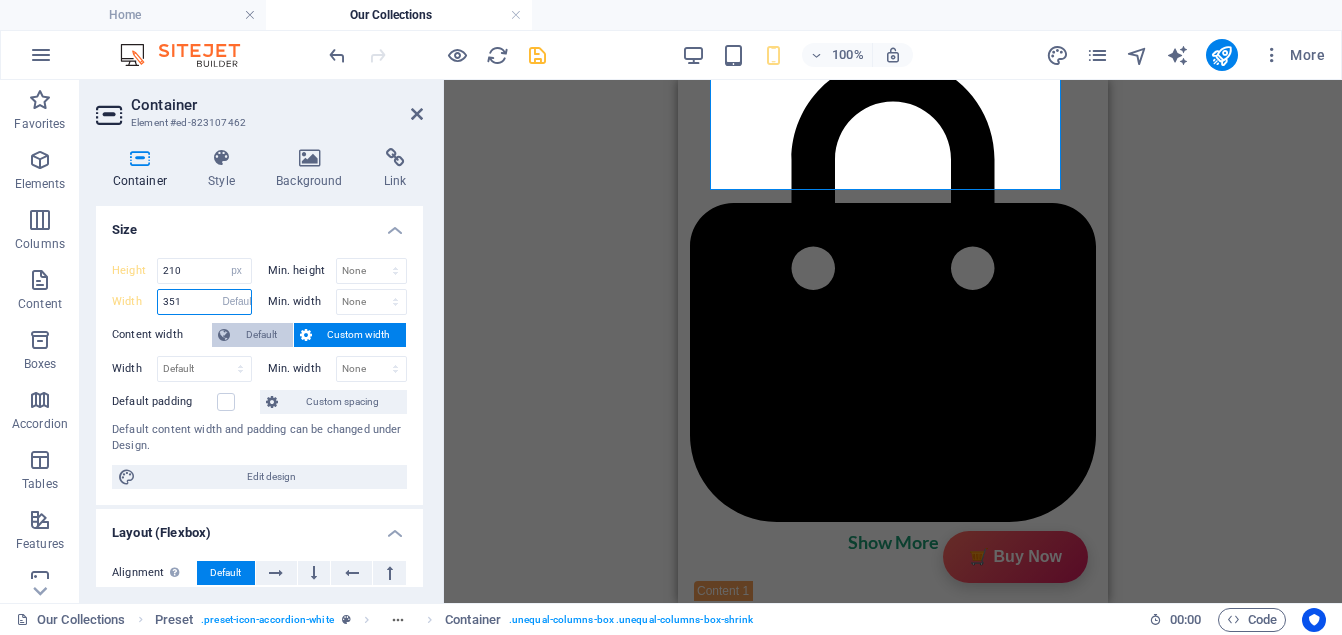 type on "351" 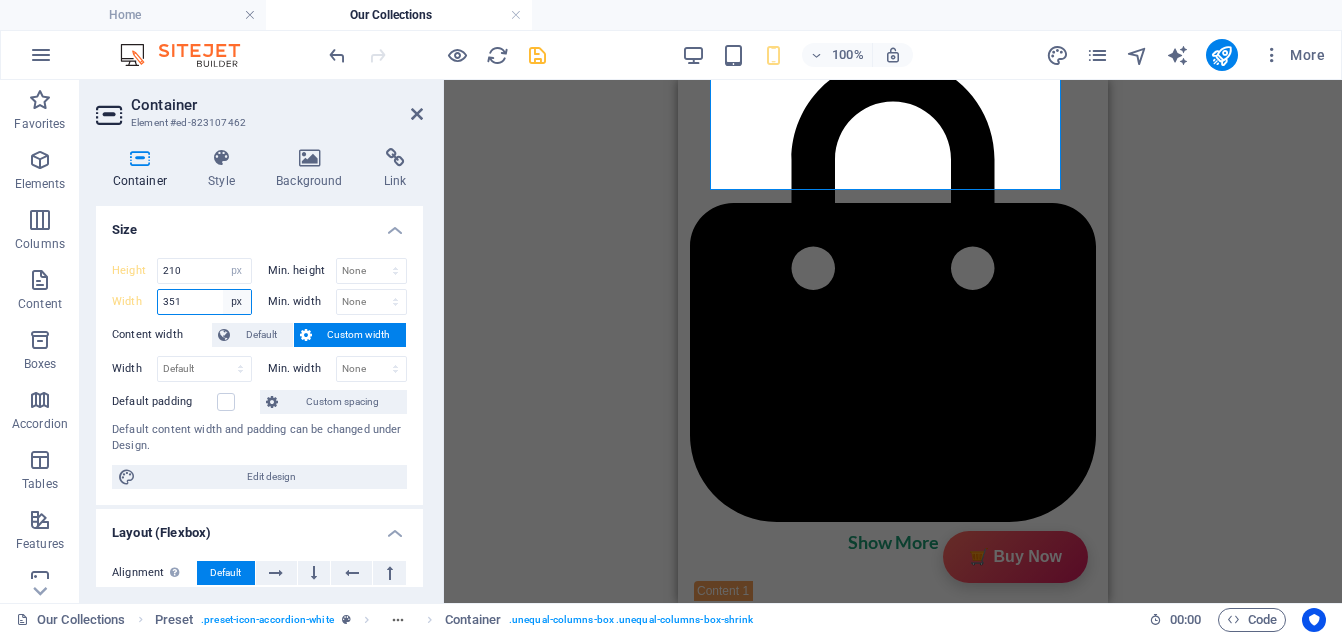 click on "Default px rem % em vh vw" at bounding box center (237, 302) 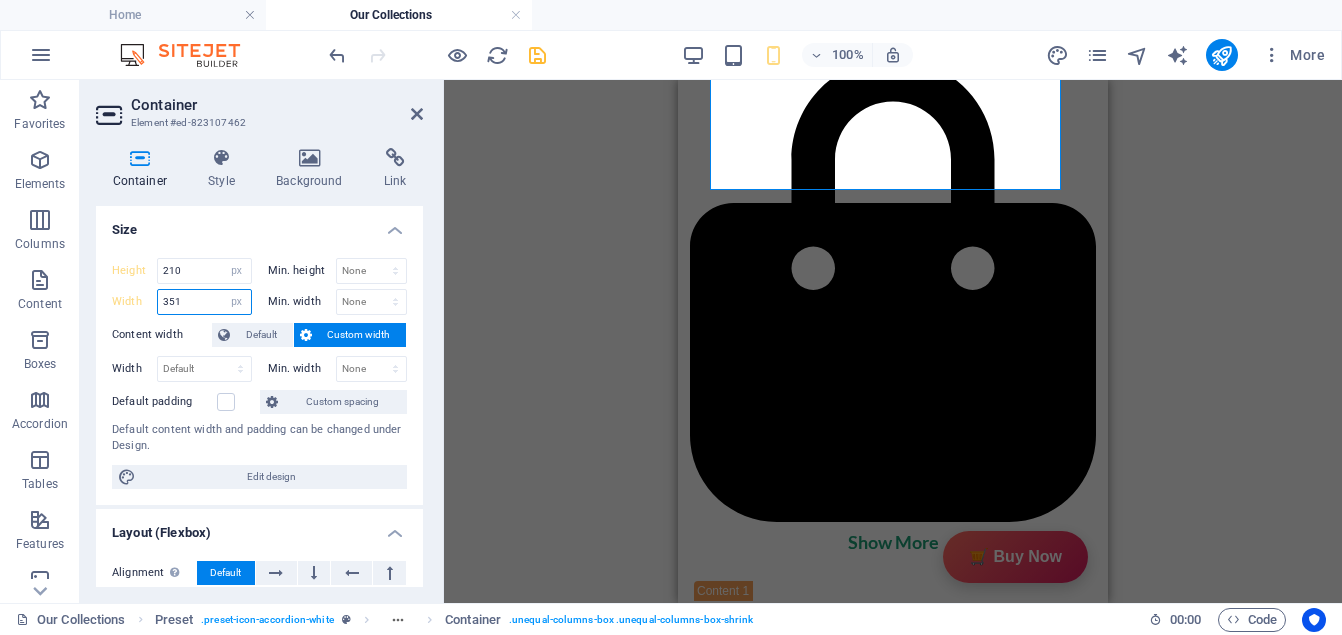 select on "default" 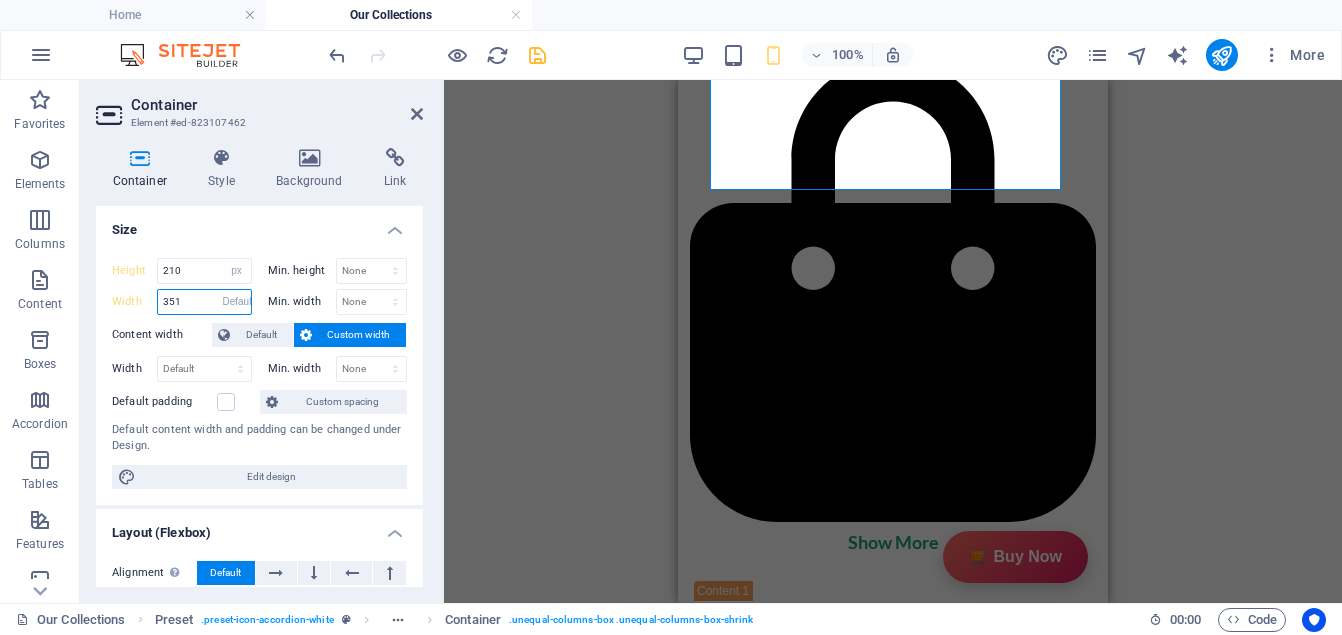 click on "Default px rem % em vh vw" at bounding box center (237, 302) 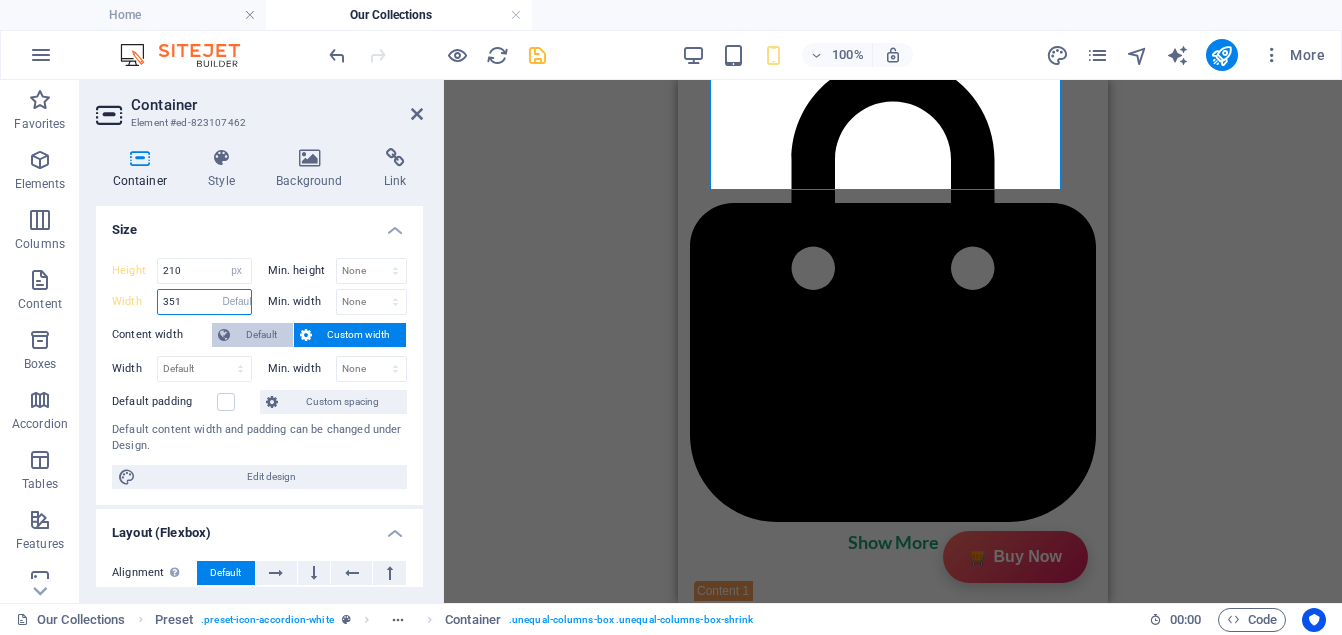 type on "351" 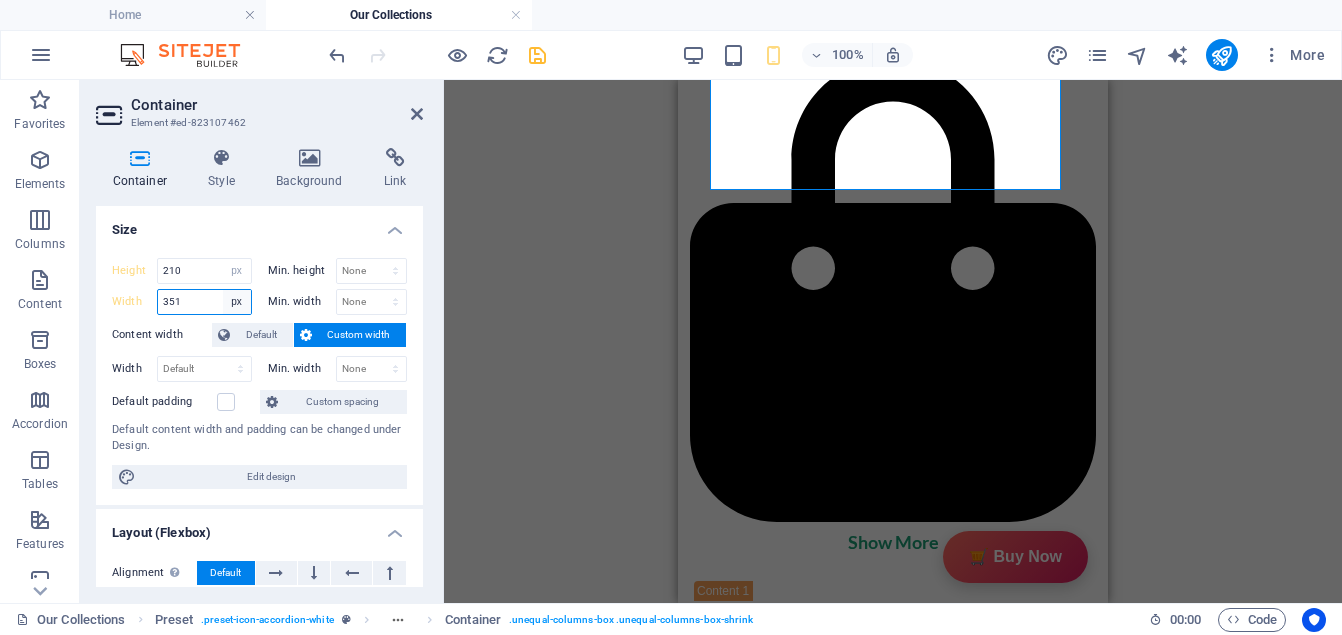 click on "Default px rem % em vh vw" at bounding box center [237, 302] 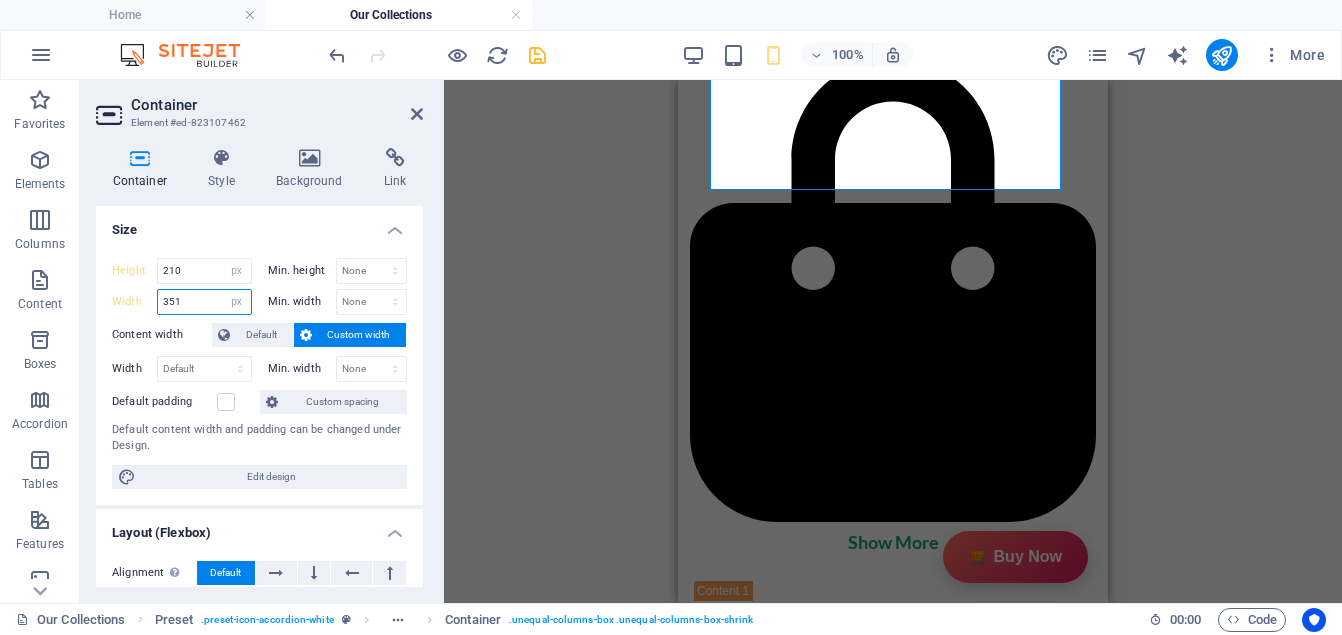 select on "default" 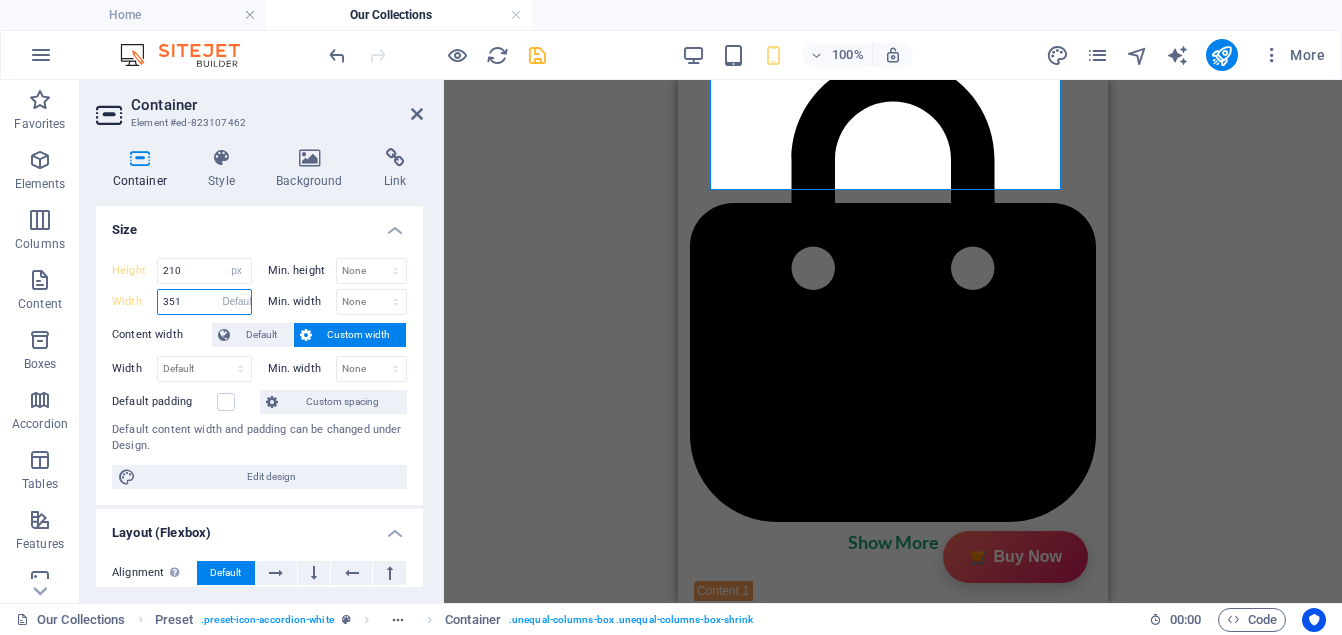 click on "Default px rem % em vh vw" at bounding box center (237, 302) 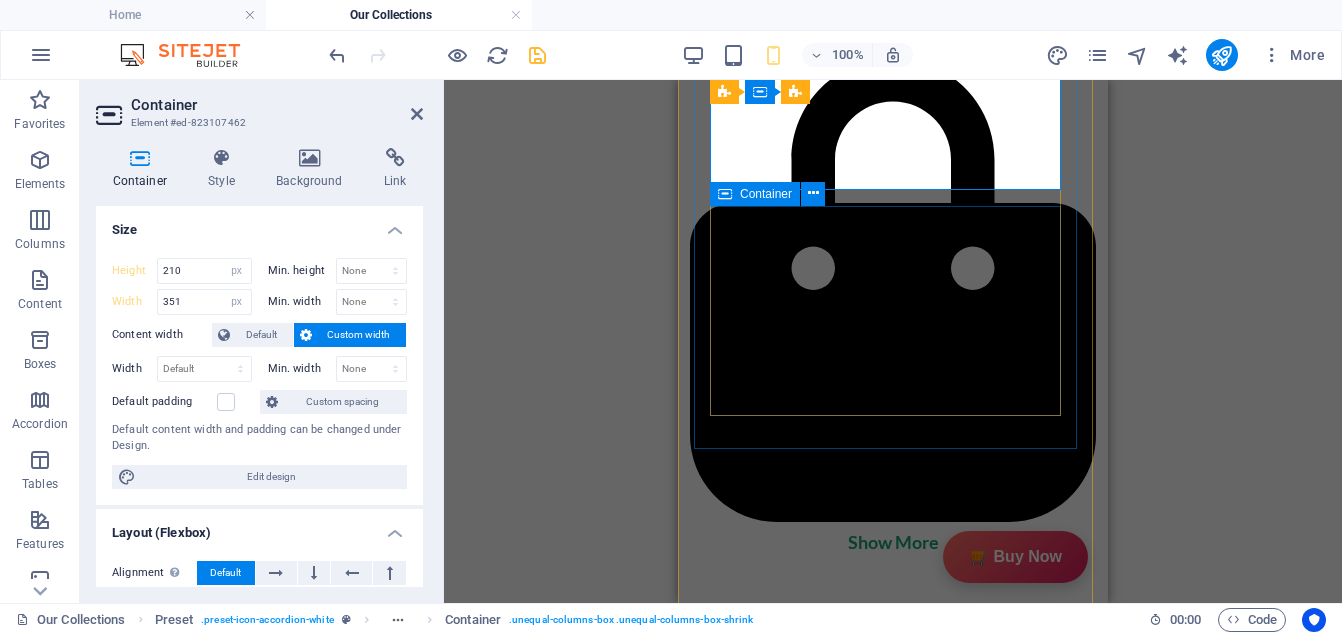 click at bounding box center (893, 920) 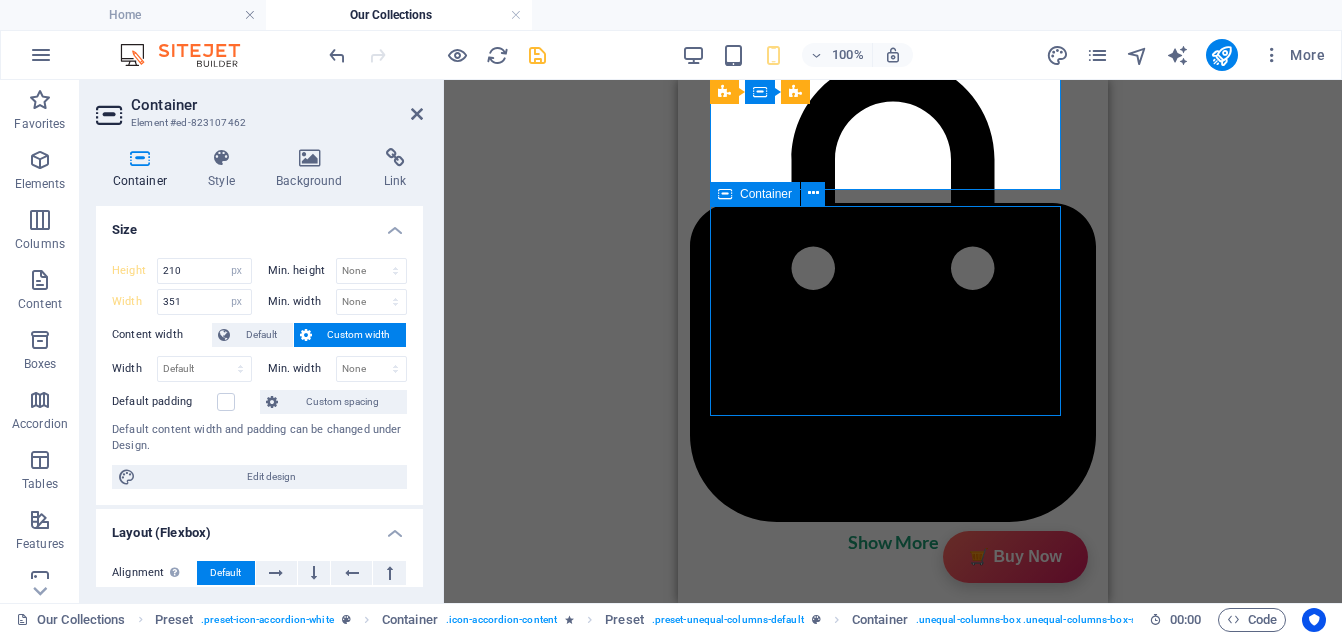 click at bounding box center (893, 920) 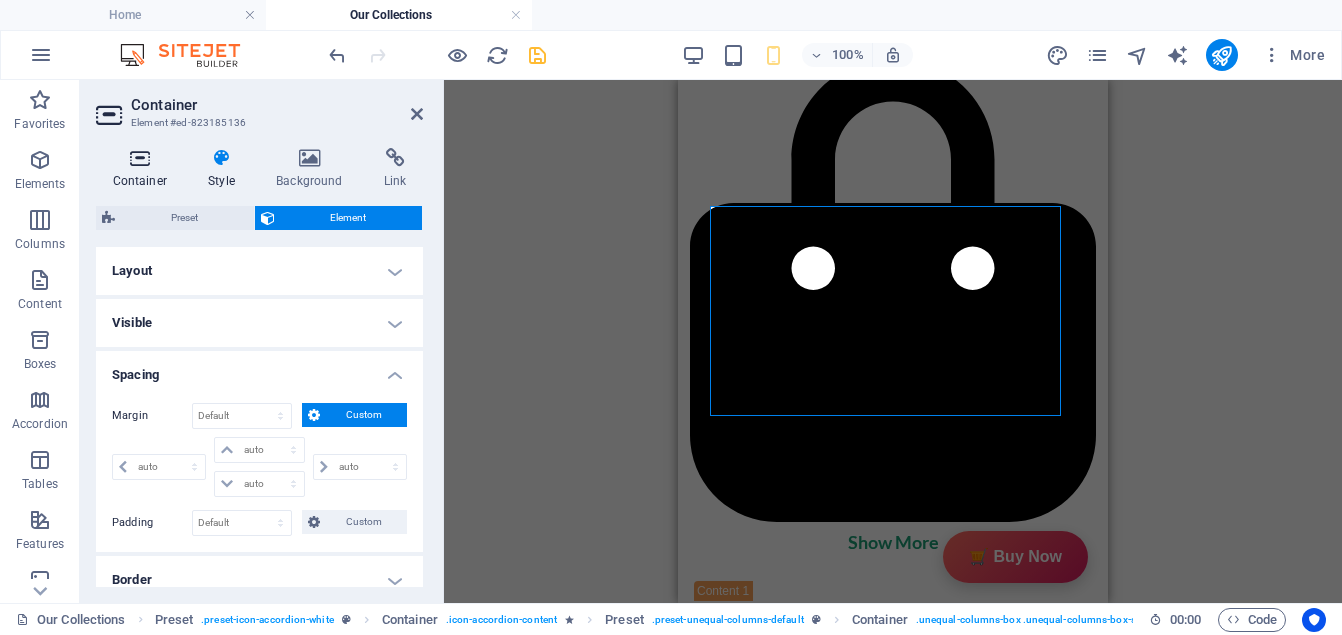 click at bounding box center [140, 158] 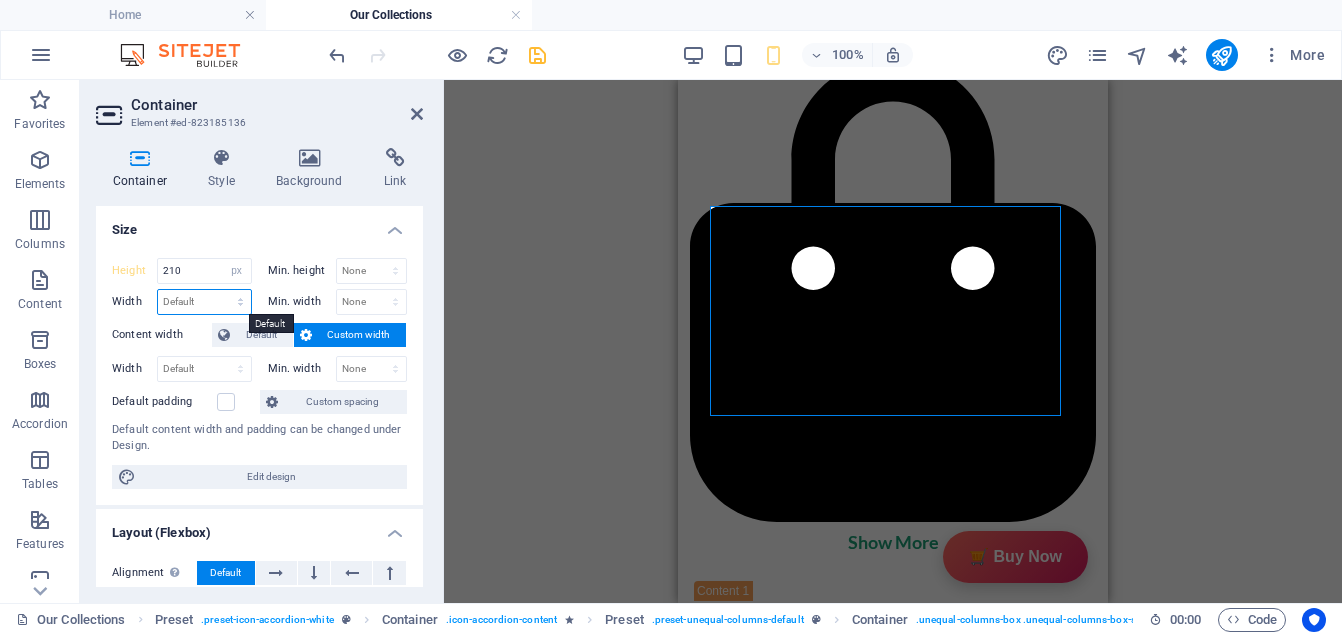 click on "Default px rem % em vh vw" at bounding box center (204, 302) 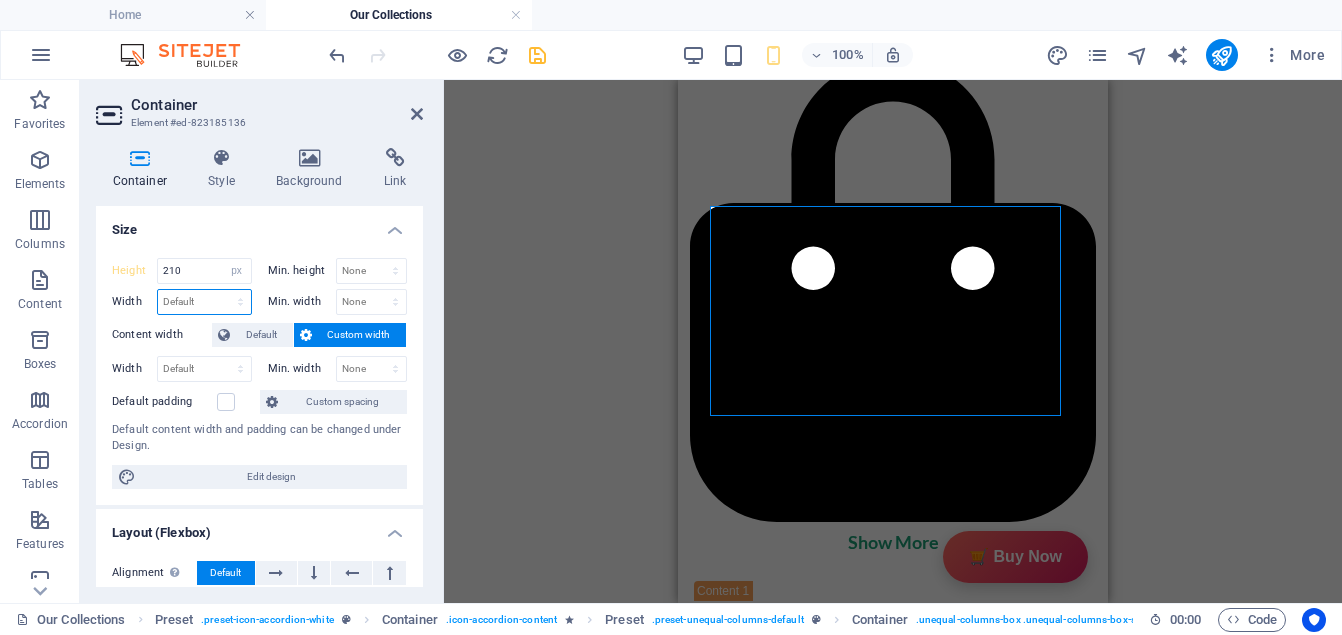 select on "px" 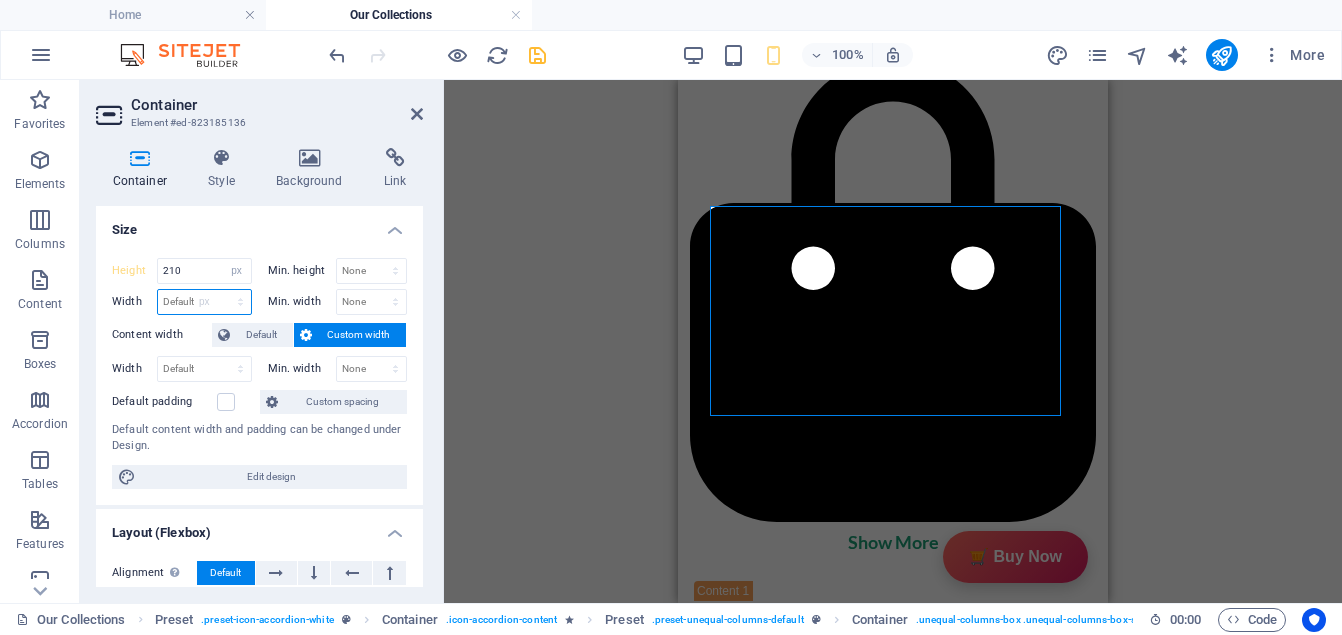 click on "Default px rem % em vh vw" at bounding box center (204, 302) 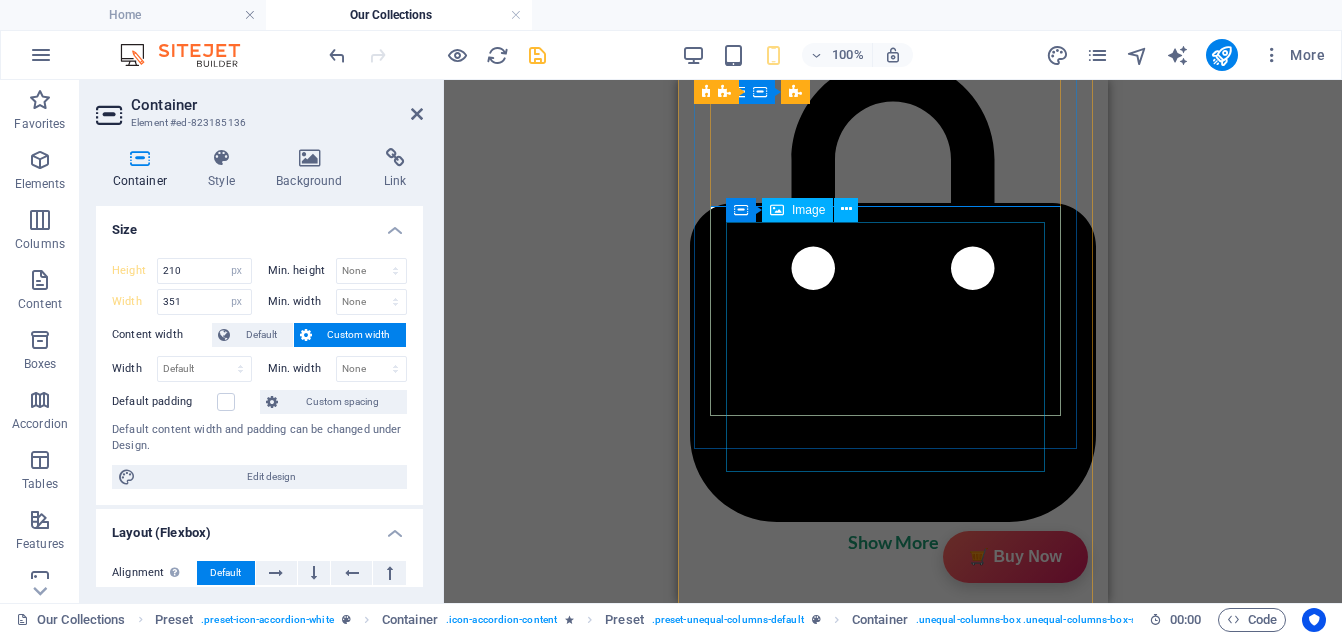 click at bounding box center (885, 956) 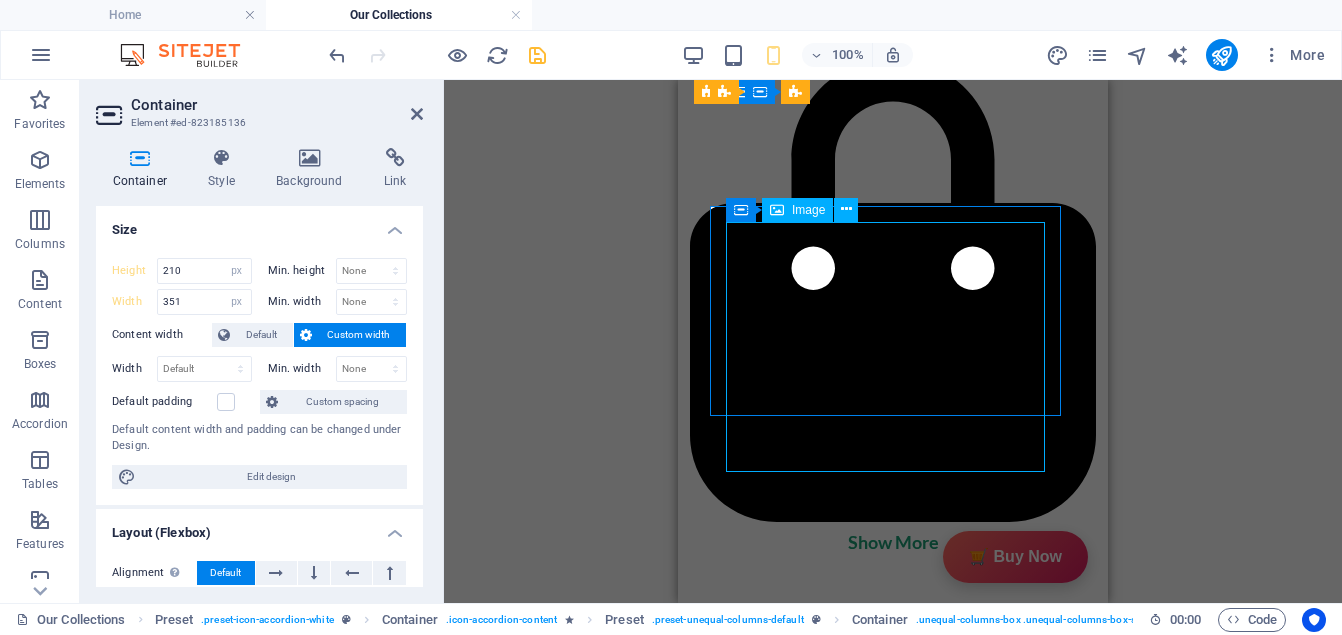click at bounding box center [885, 956] 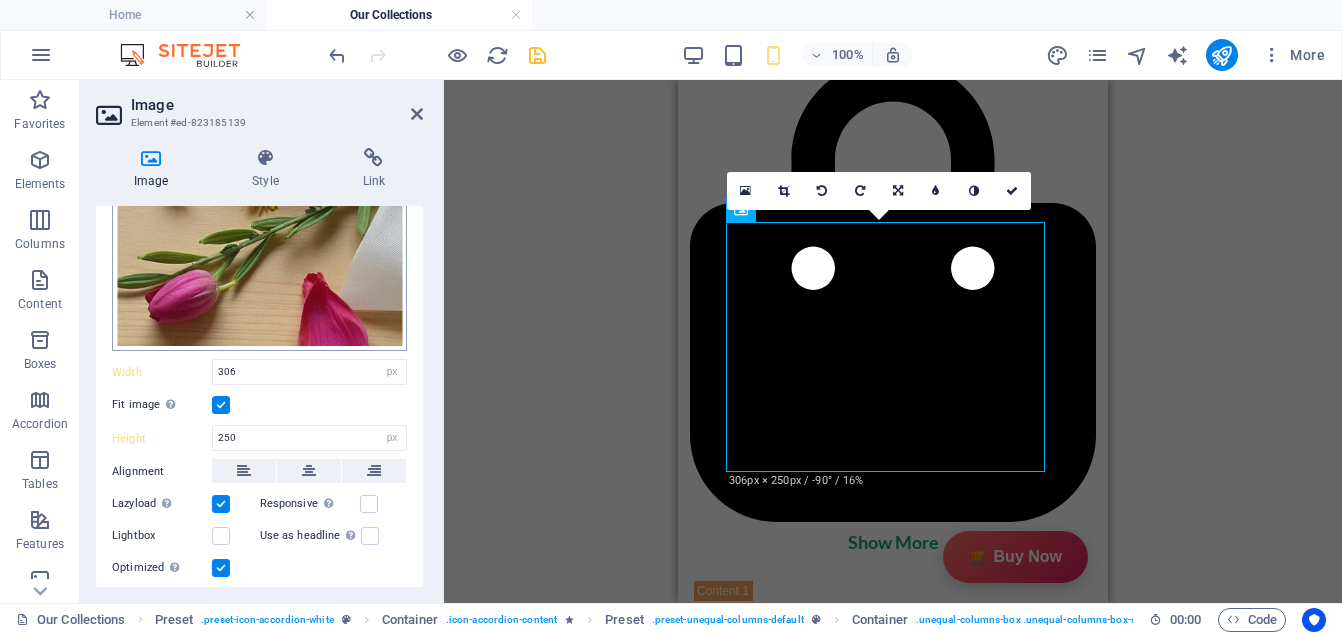 scroll, scrollTop: 537, scrollLeft: 0, axis: vertical 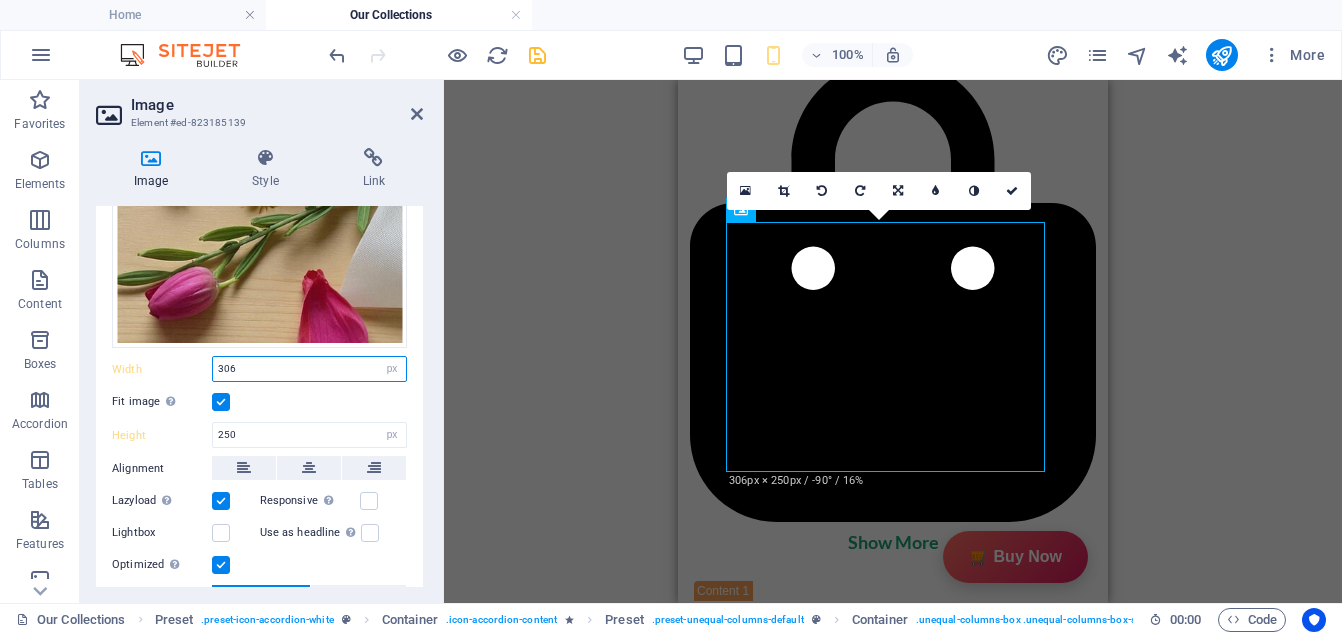 click on "306" at bounding box center [309, 369] 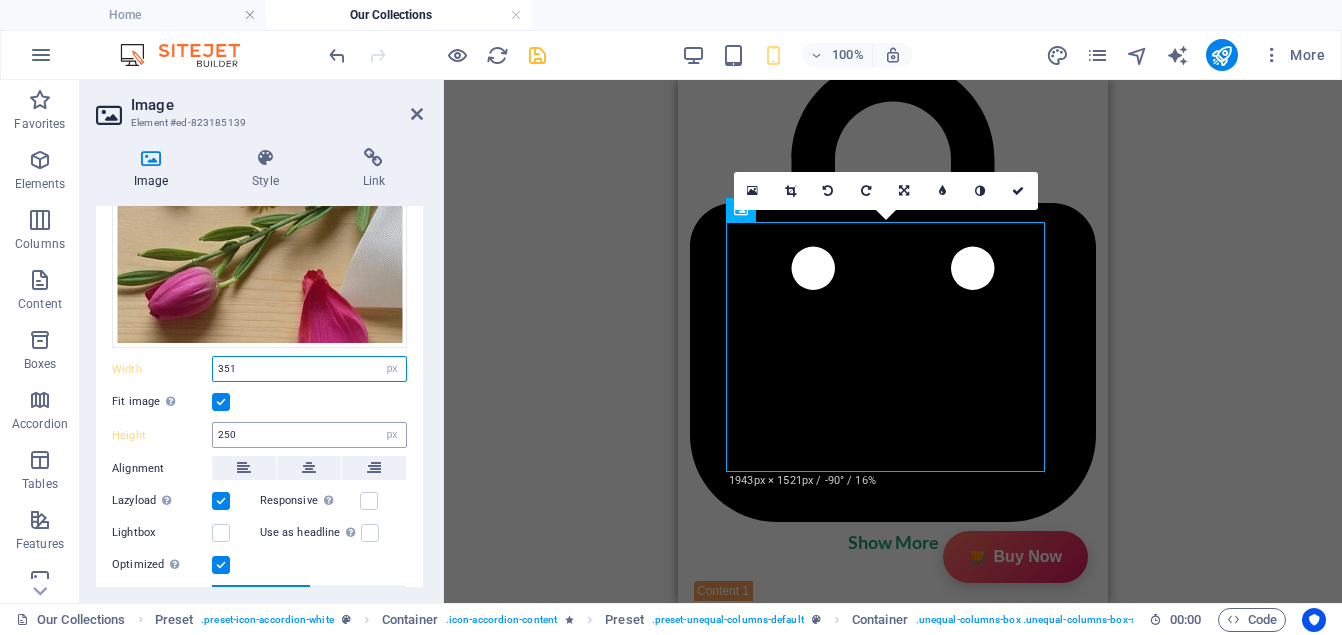type on "351" 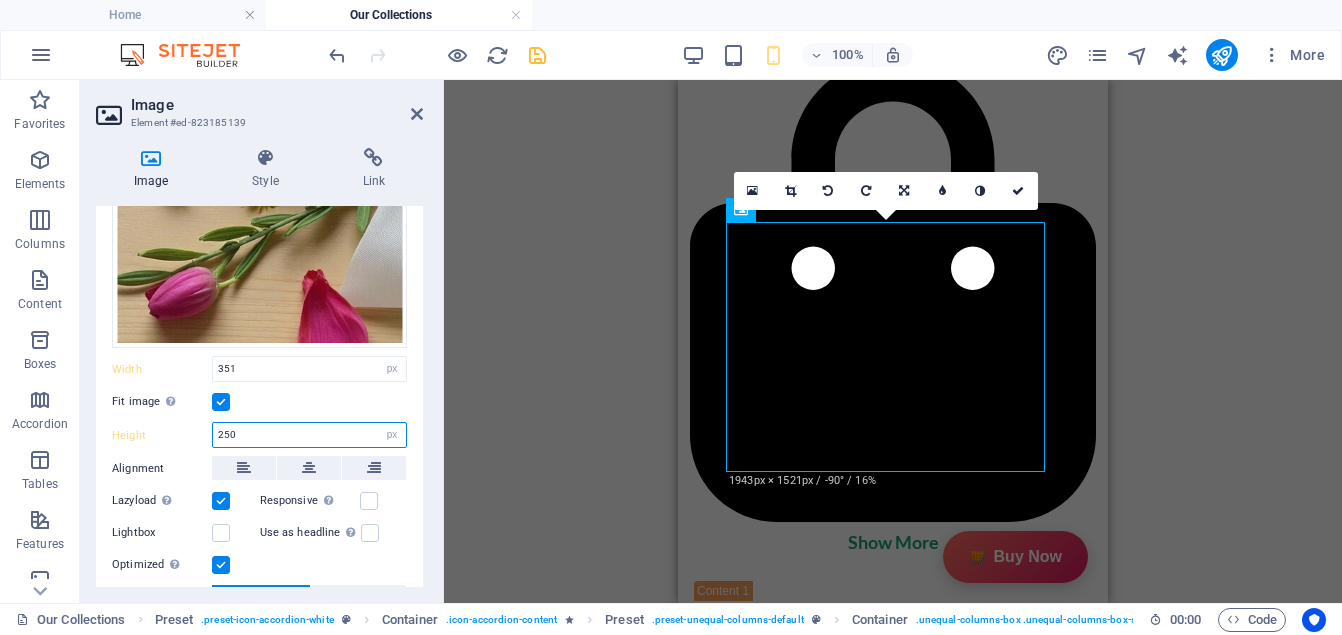 click on "250" at bounding box center [309, 435] 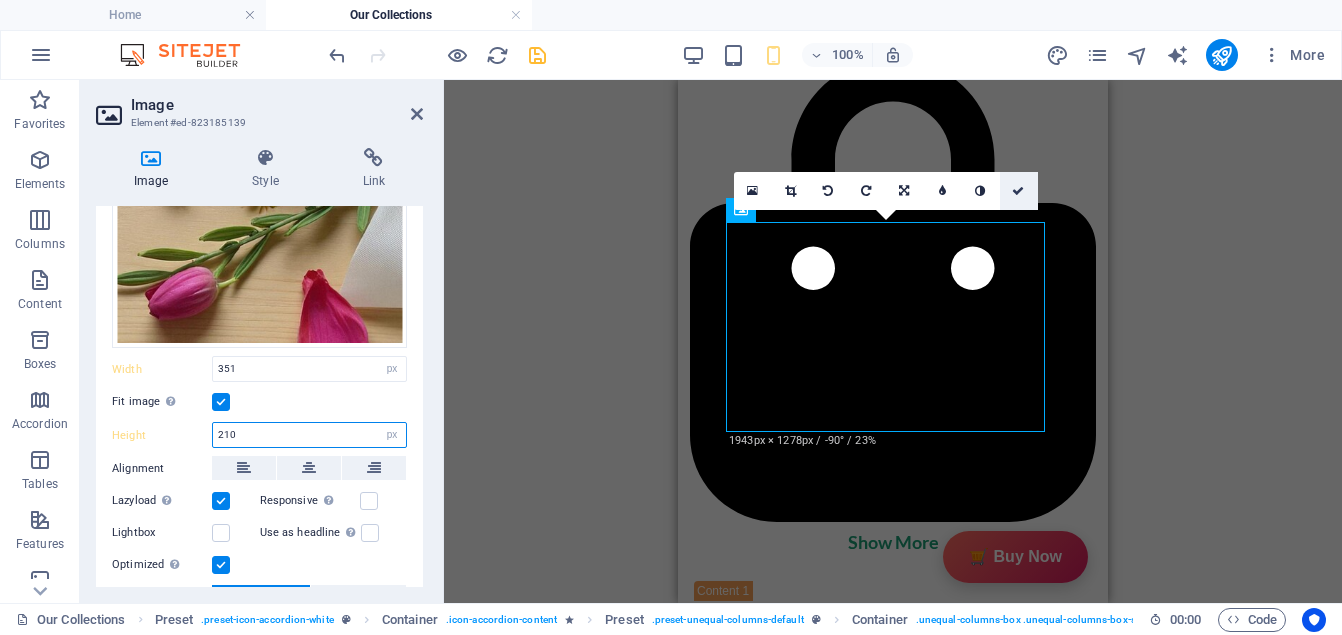type on "210" 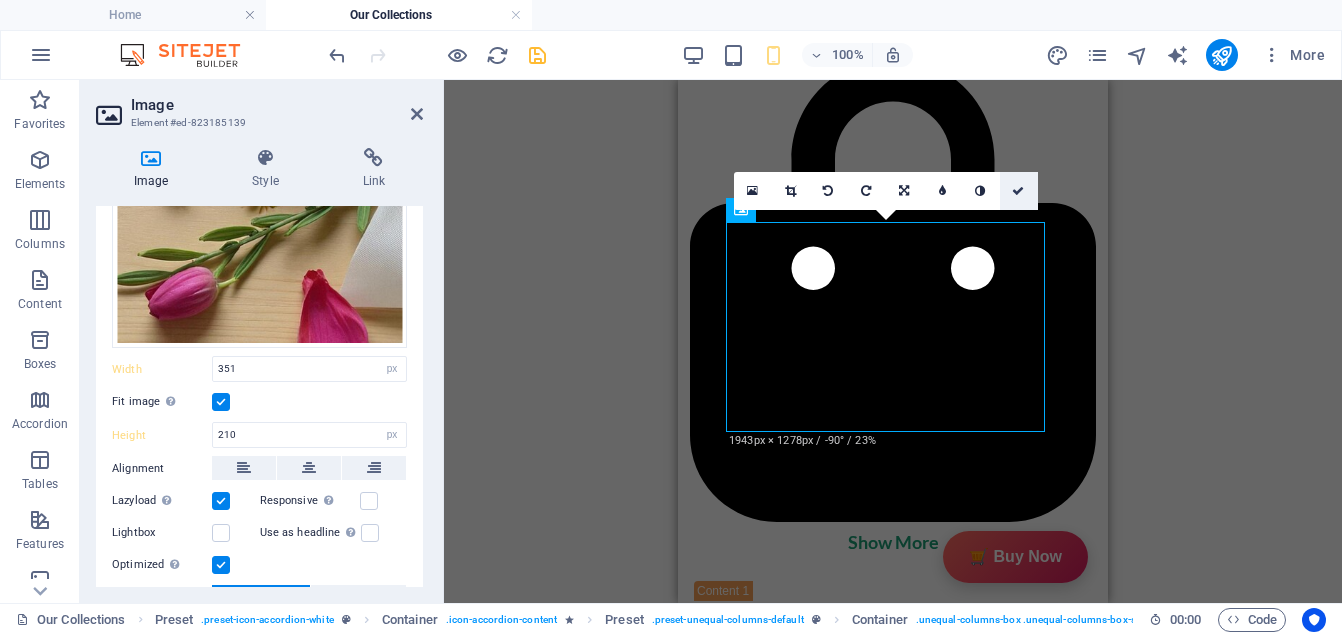 click at bounding box center [1019, 191] 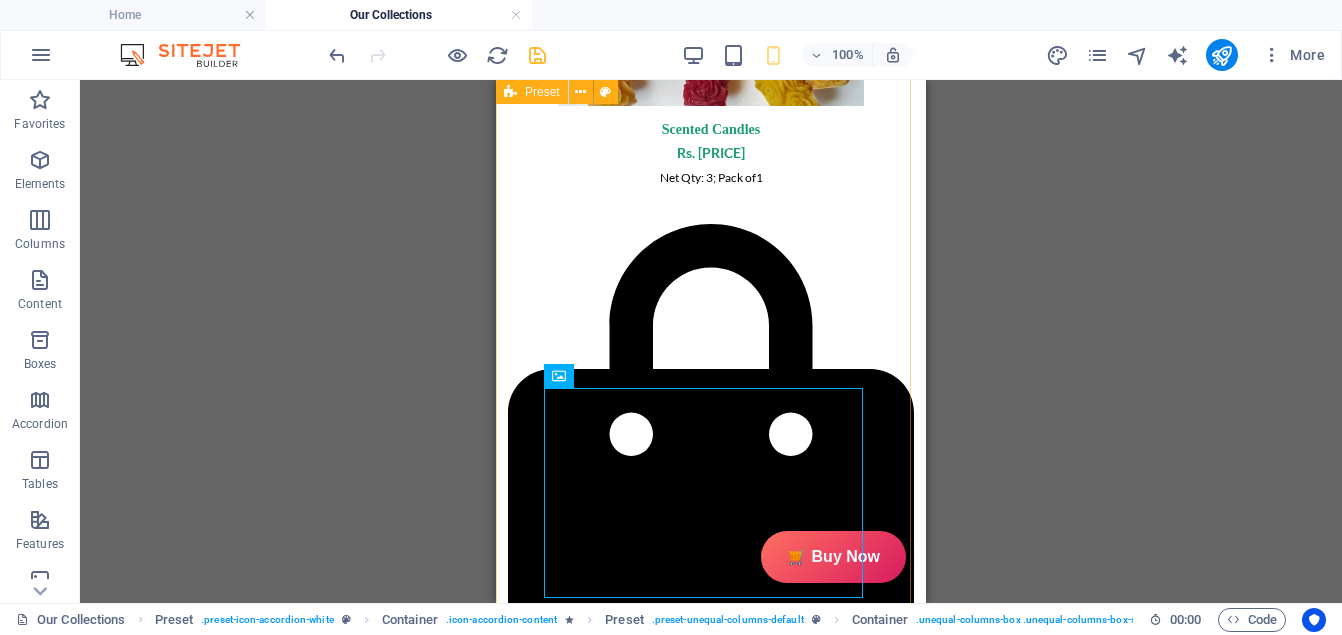 scroll, scrollTop: 485, scrollLeft: 0, axis: vertical 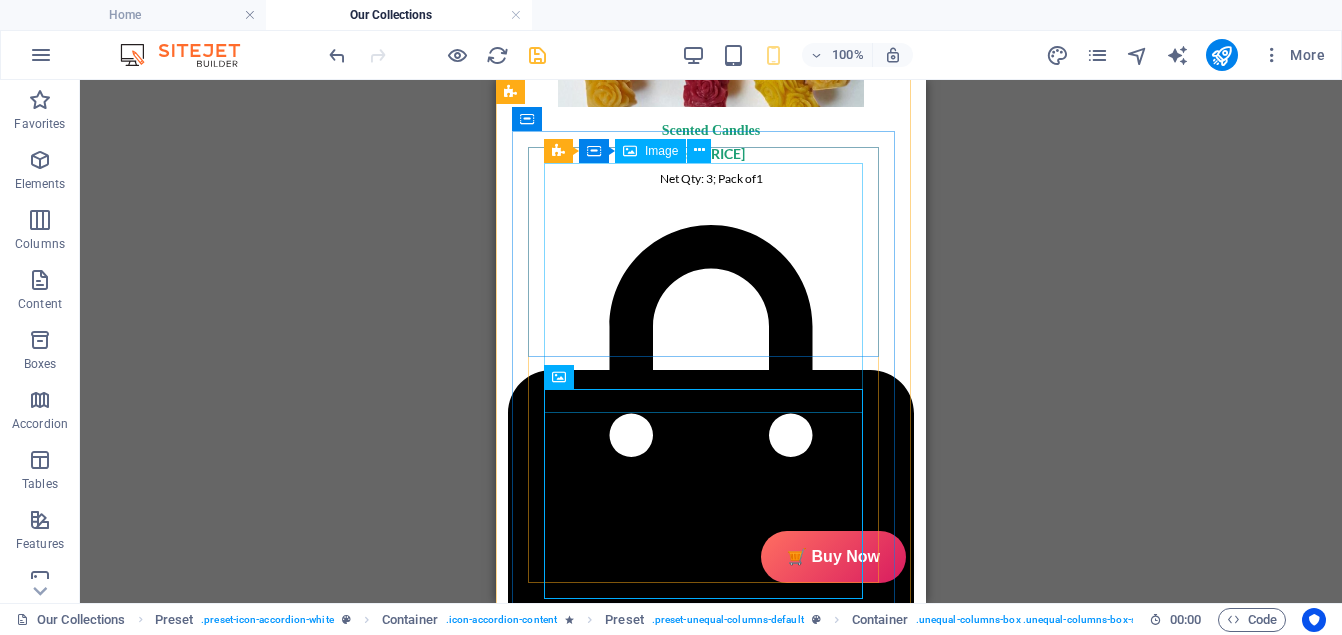 click at bounding box center [703, 905] 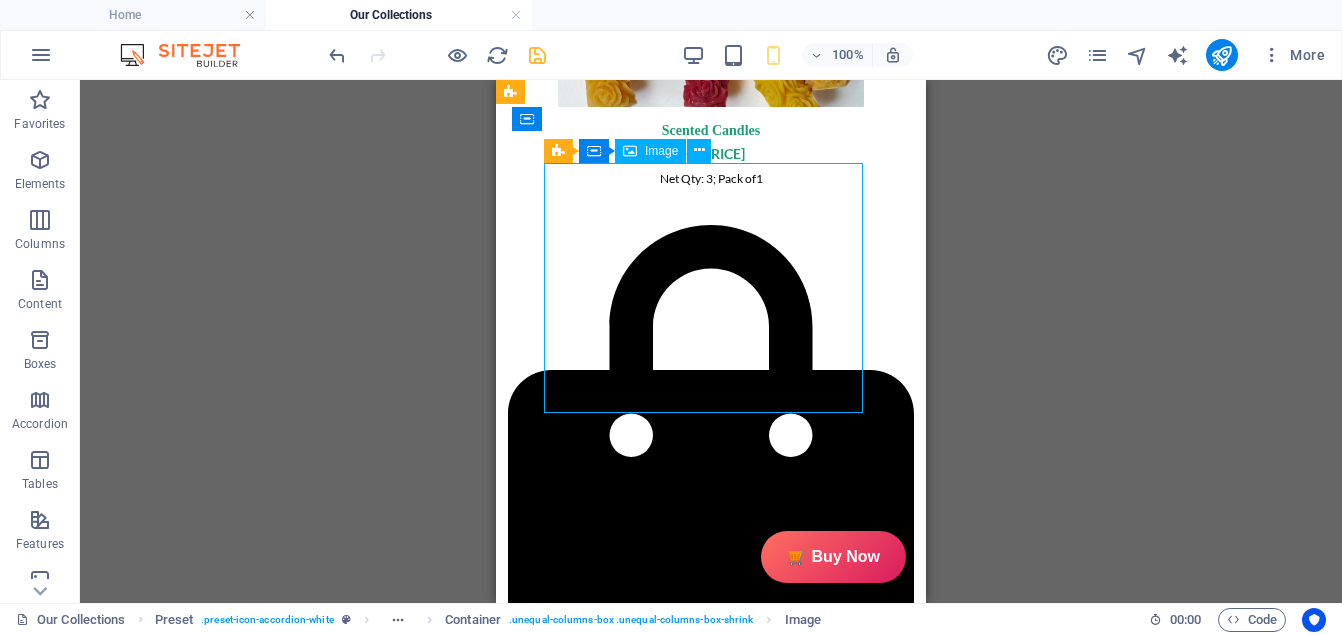 click at bounding box center [703, 905] 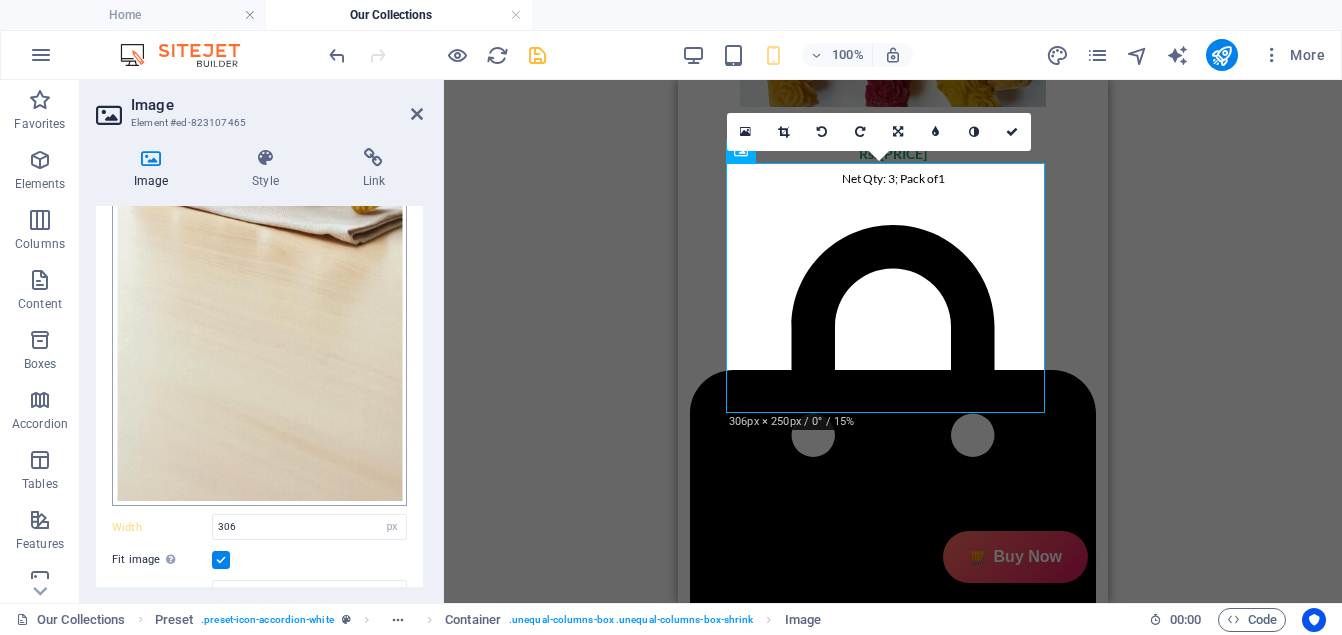 scroll, scrollTop: 380, scrollLeft: 0, axis: vertical 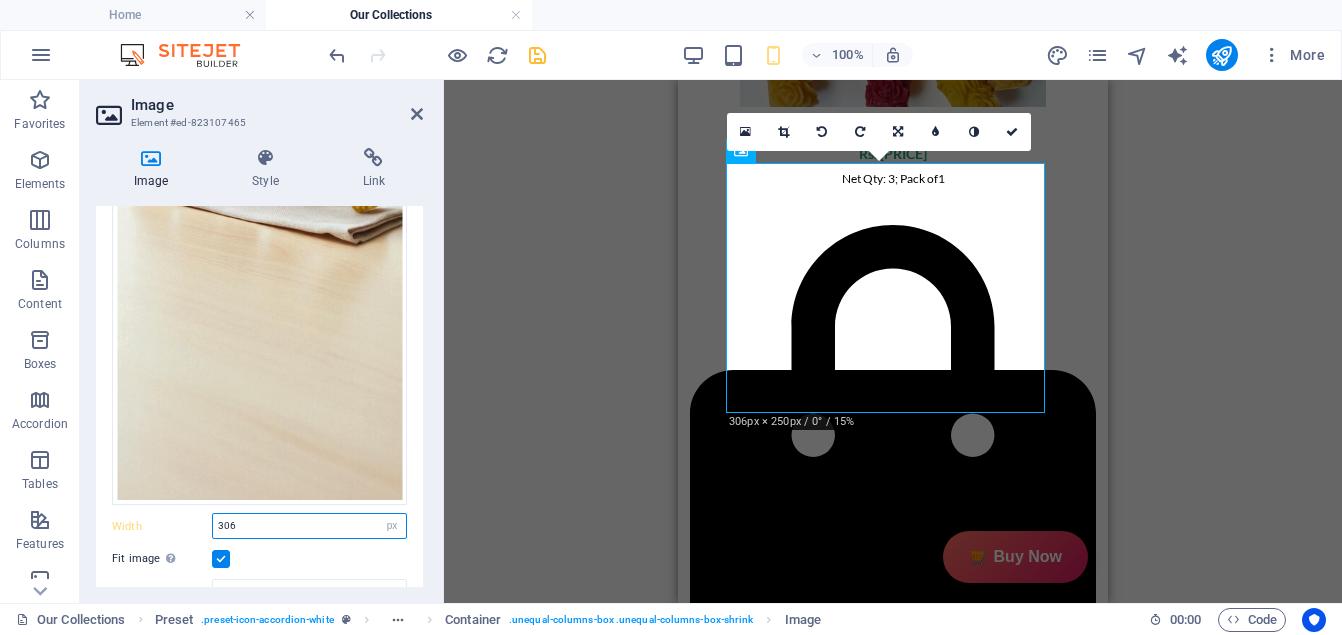 click on "306" at bounding box center [309, 526] 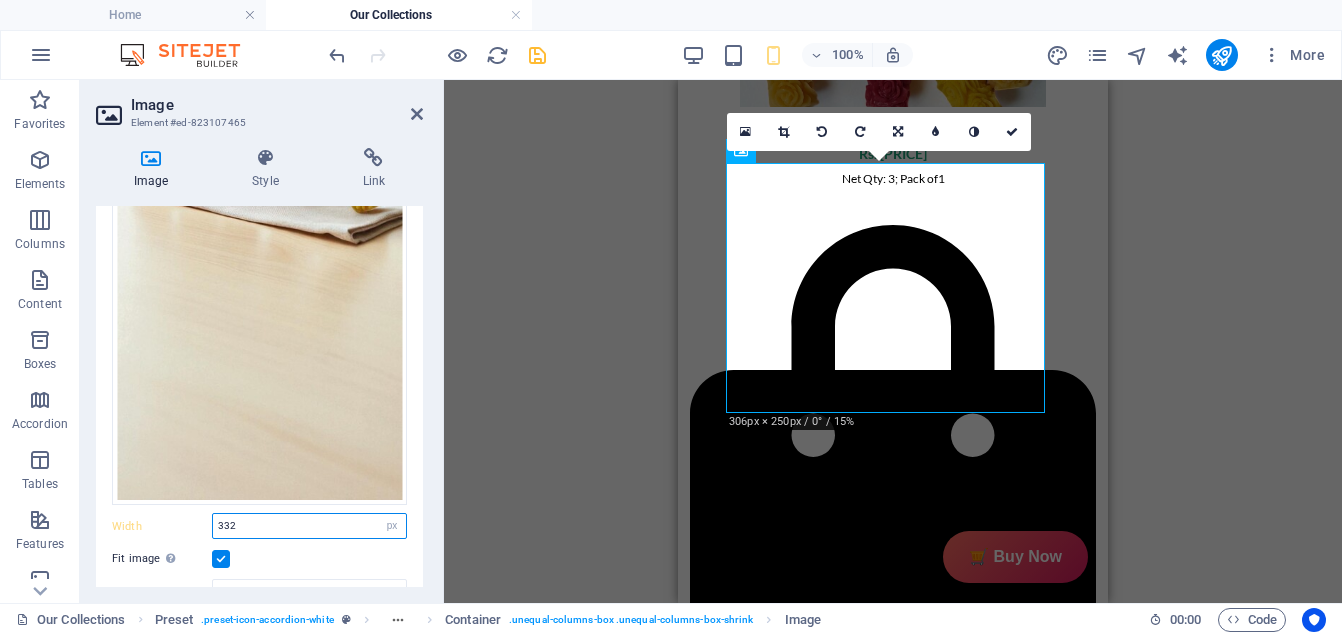 type on "332" 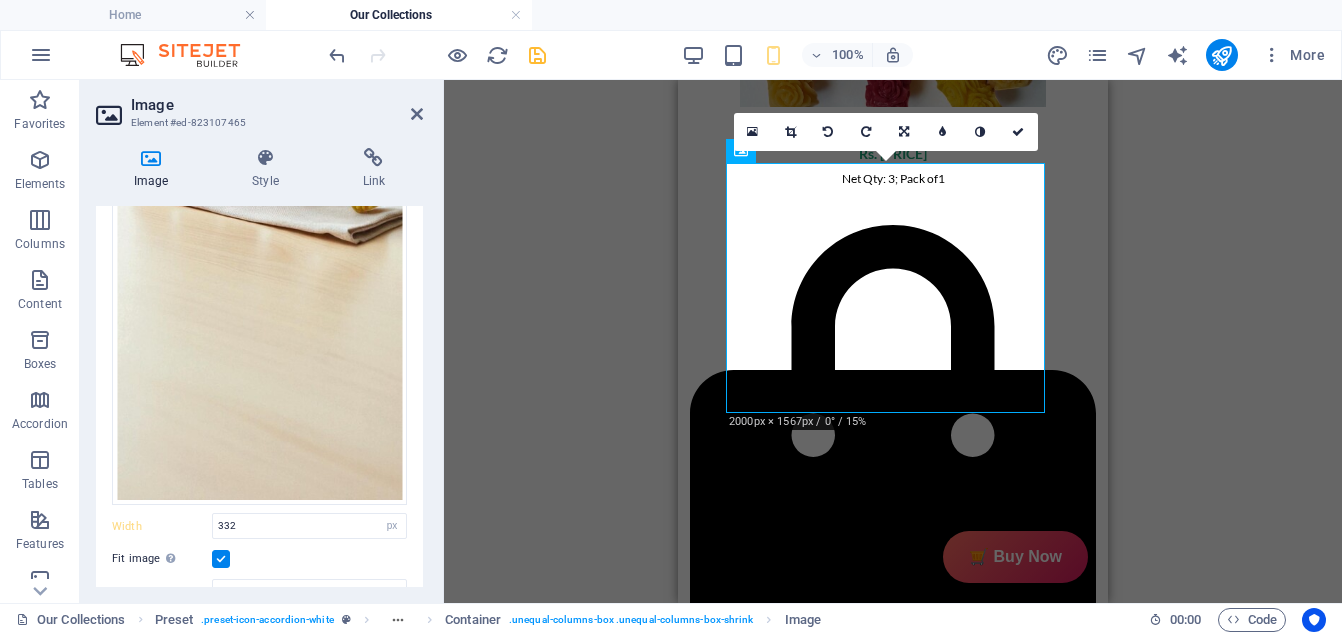 click on "Image Style Link Image Drag files here, click to choose files or select files from Files or our free stock photos & videos Select files from the file manager, stock photos, or upload file(s) Upload Width 332 Default auto px rem % em vh vw Fit image Automatically fit image to a fixed width and height Height 250 Default auto px Alignment Lazyload Loading images after the page loads improves page speed. Responsive Automatically load retina image and smartphone optimized sizes. Lightbox Use as headline The image will be wrapped in an H1 headline tag. Useful for giving alternative text the weight of an H1 headline, e.g. for the logo. Leave unchecked if uncertain. Optimized Images are compressed to improve page speed. Position Direction Custom X offset 50 px rem % vh vw Y offset 50 px rem % vh vw Text Float No float Image left Image right Determine how text should behave around the image. Text Alternative text Image caption Paragraph Format Normal Heading 1 Heading 2 Heading 3 Heading 4 Heading 5 Heading 6 Code 8 9" at bounding box center (259, 367) 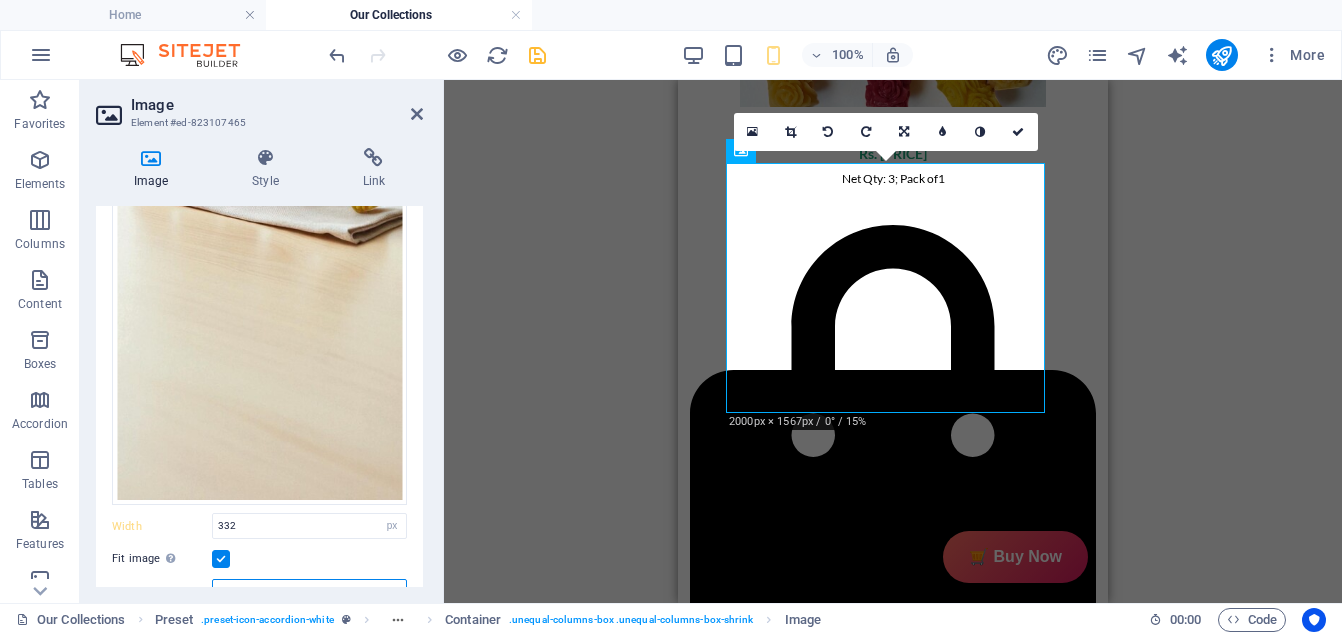 click on "250" at bounding box center [309, 592] 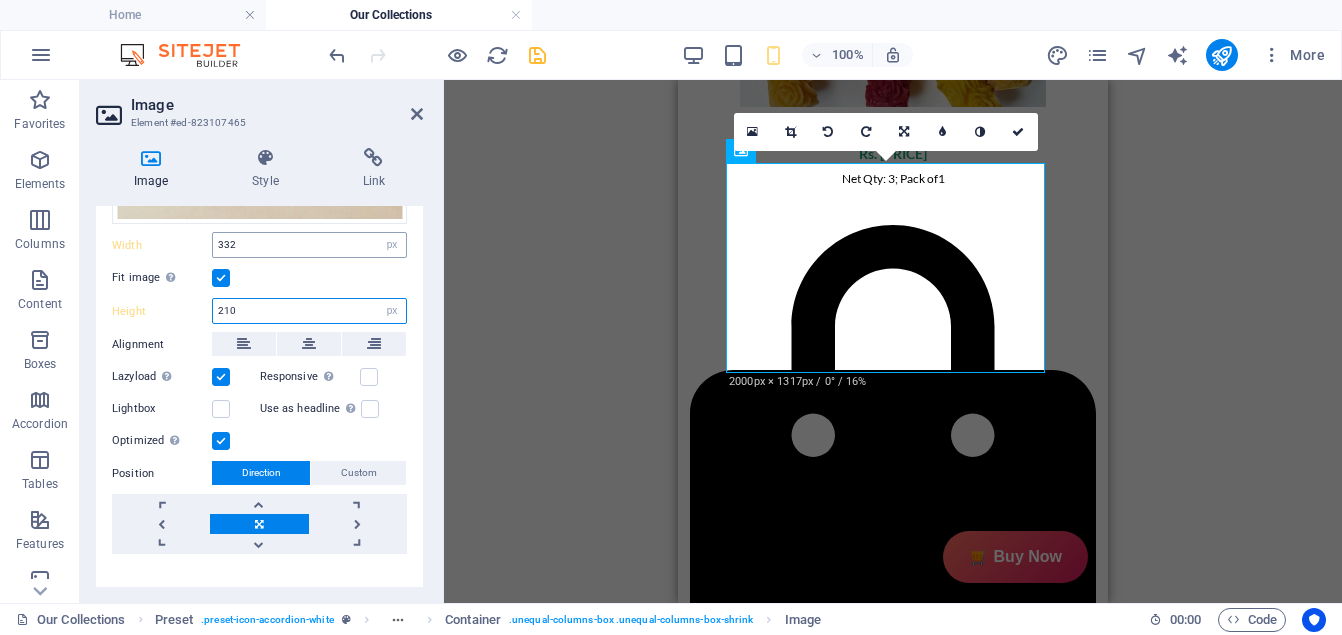 scroll, scrollTop: 681, scrollLeft: 0, axis: vertical 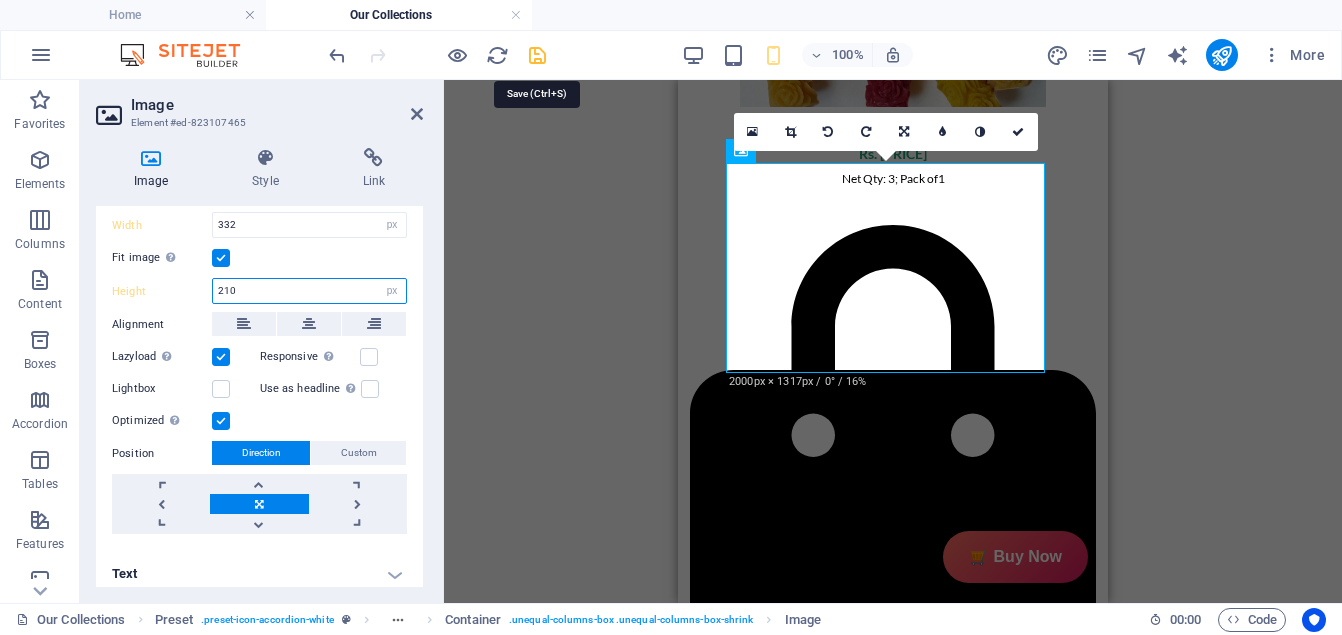 type on "210" 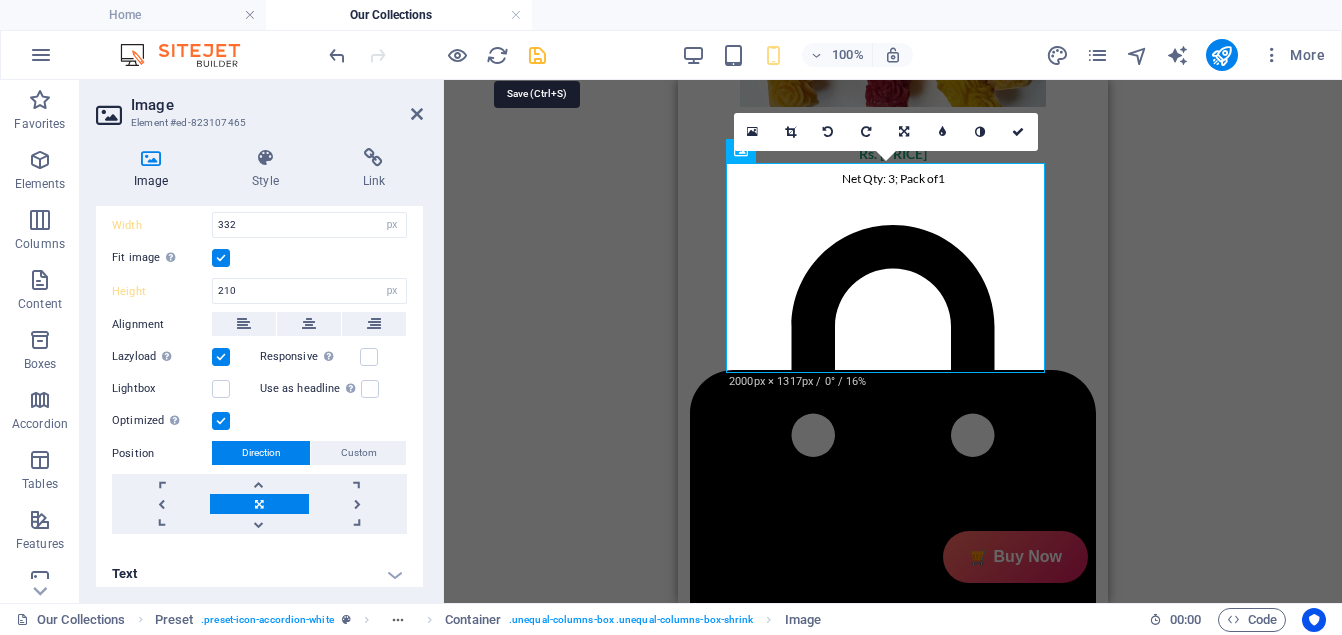 click at bounding box center [537, 55] 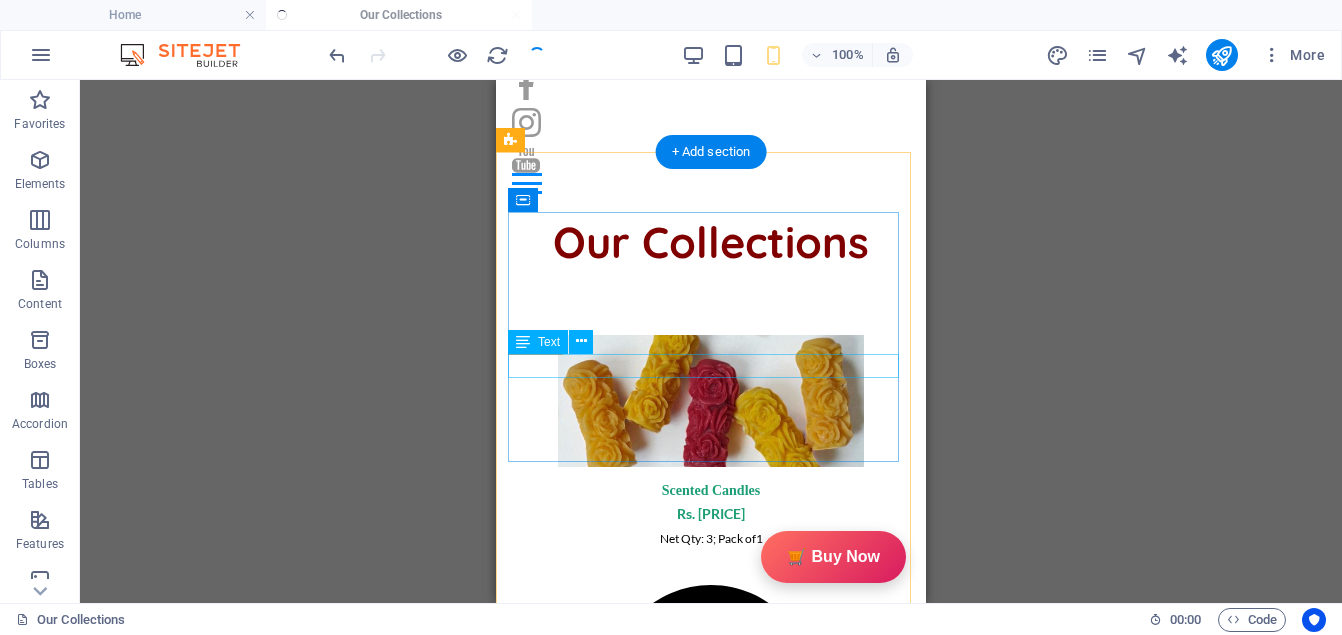 scroll, scrollTop: 124, scrollLeft: 0, axis: vertical 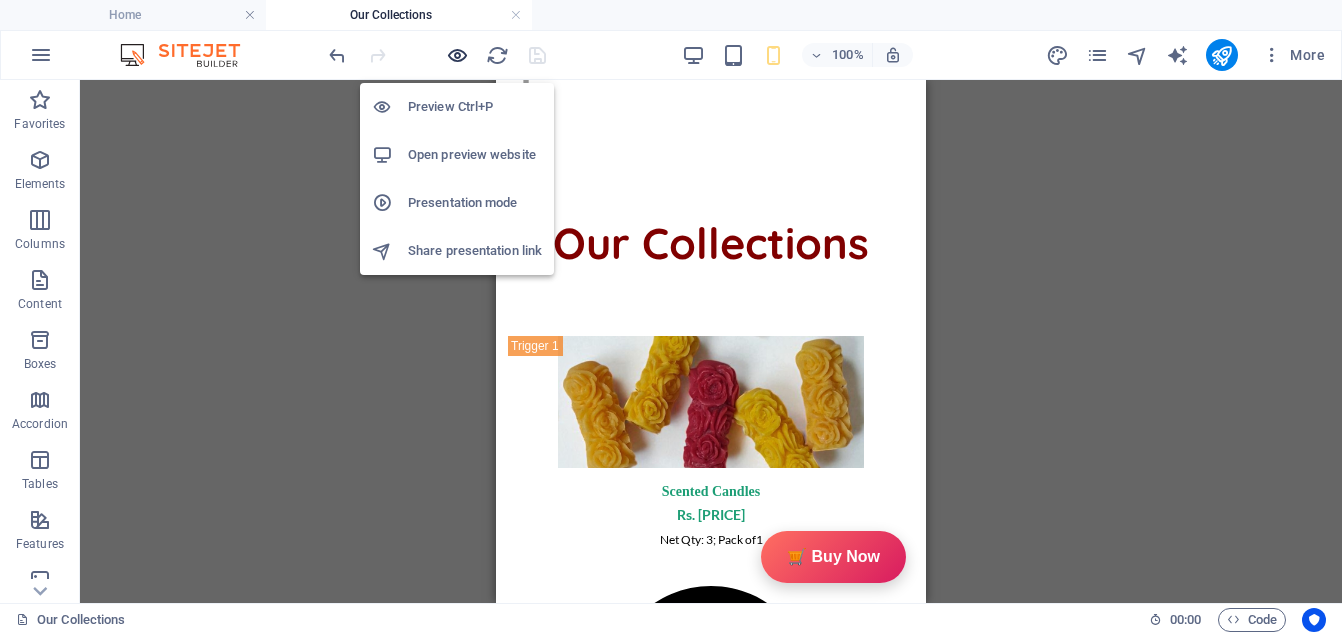 click at bounding box center (457, 55) 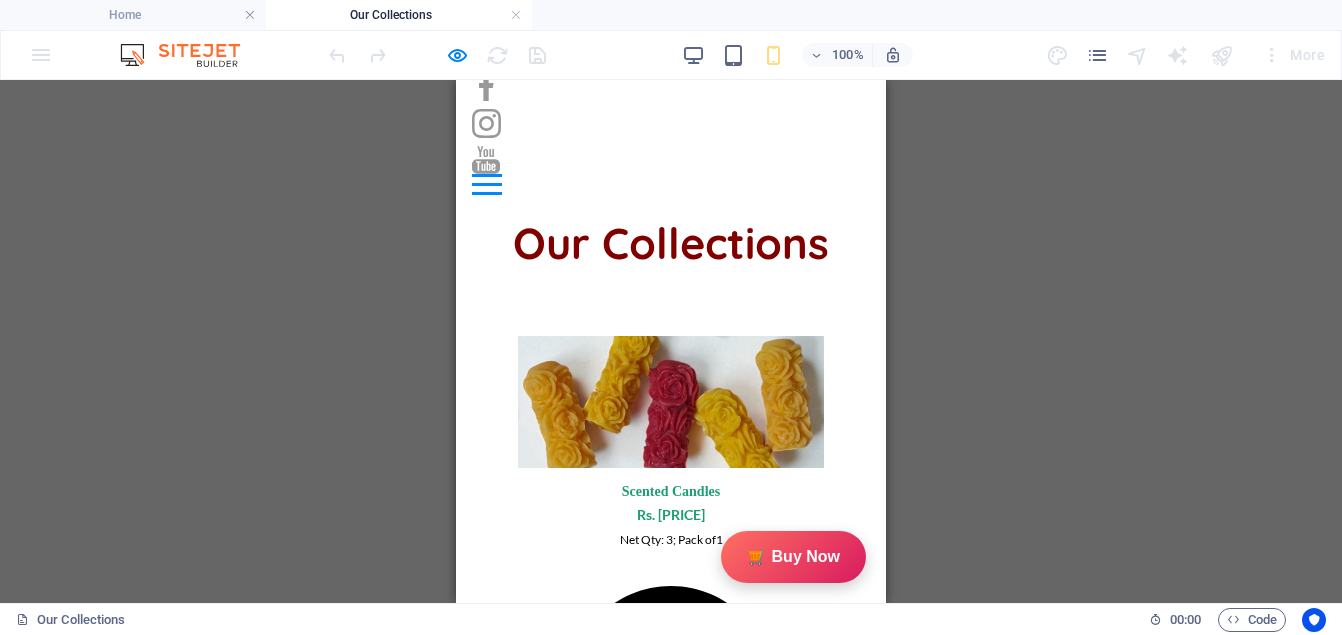 click on "Show More" at bounding box center [671, 820] 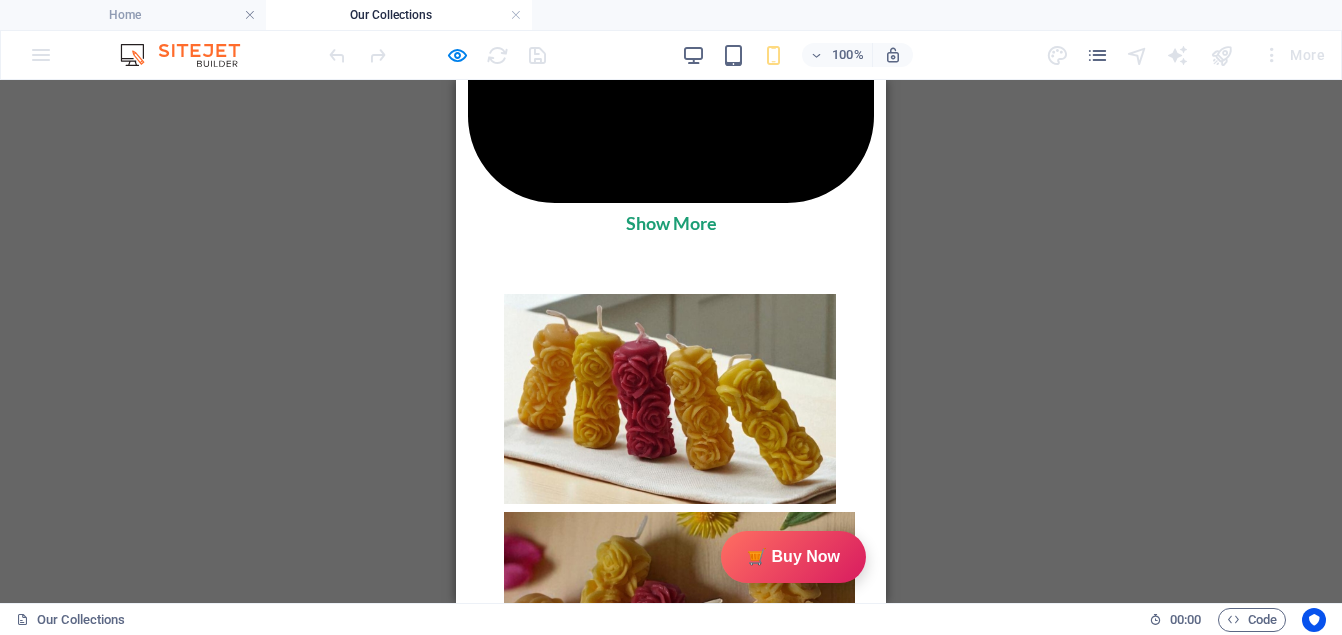 scroll, scrollTop: 972, scrollLeft: 0, axis: vertical 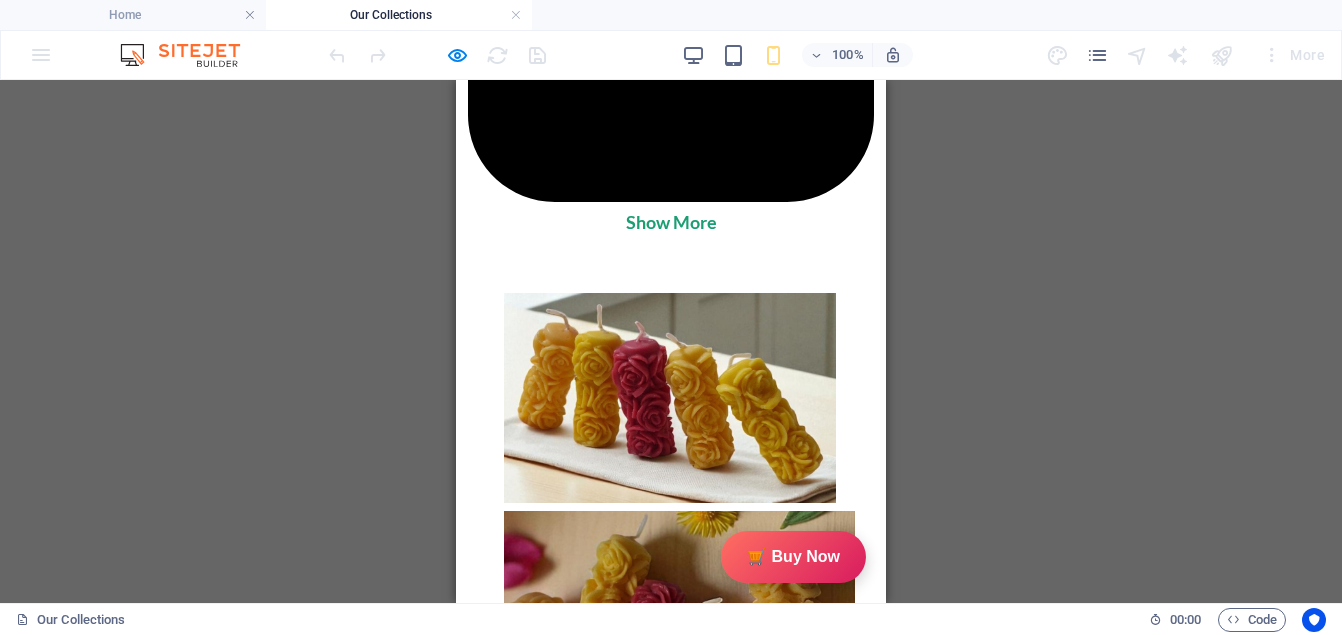 click on "Show More" at bounding box center (671, 1985) 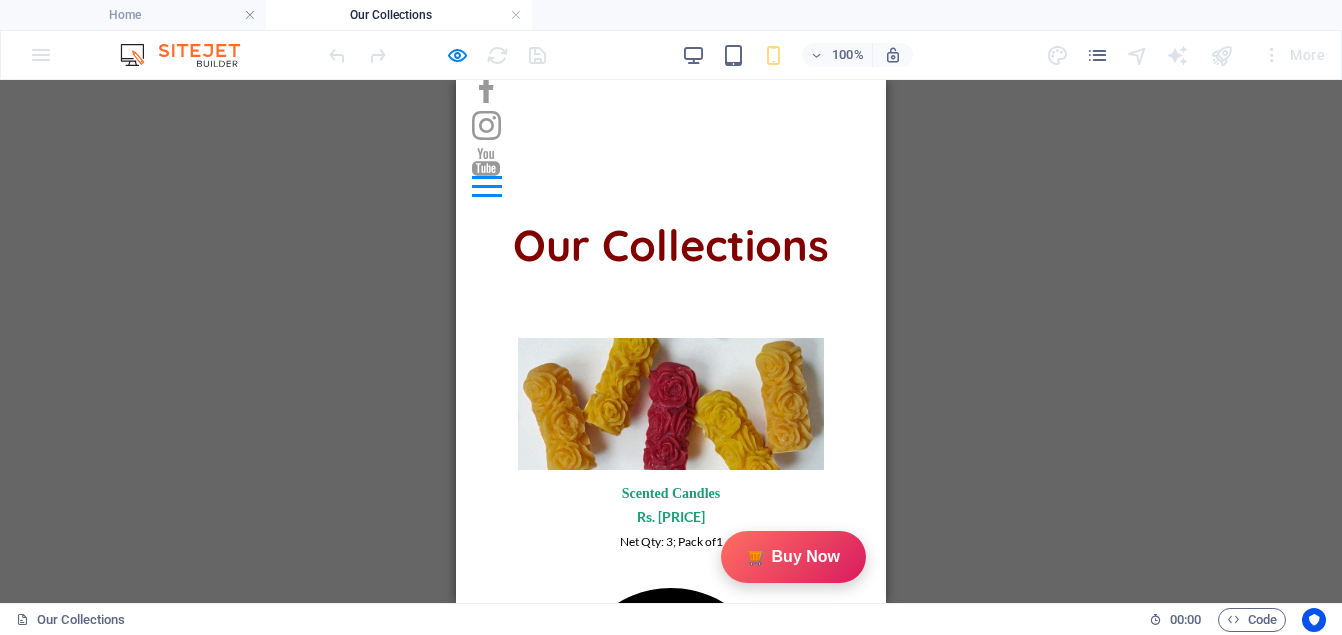 scroll, scrollTop: 123, scrollLeft: 0, axis: vertical 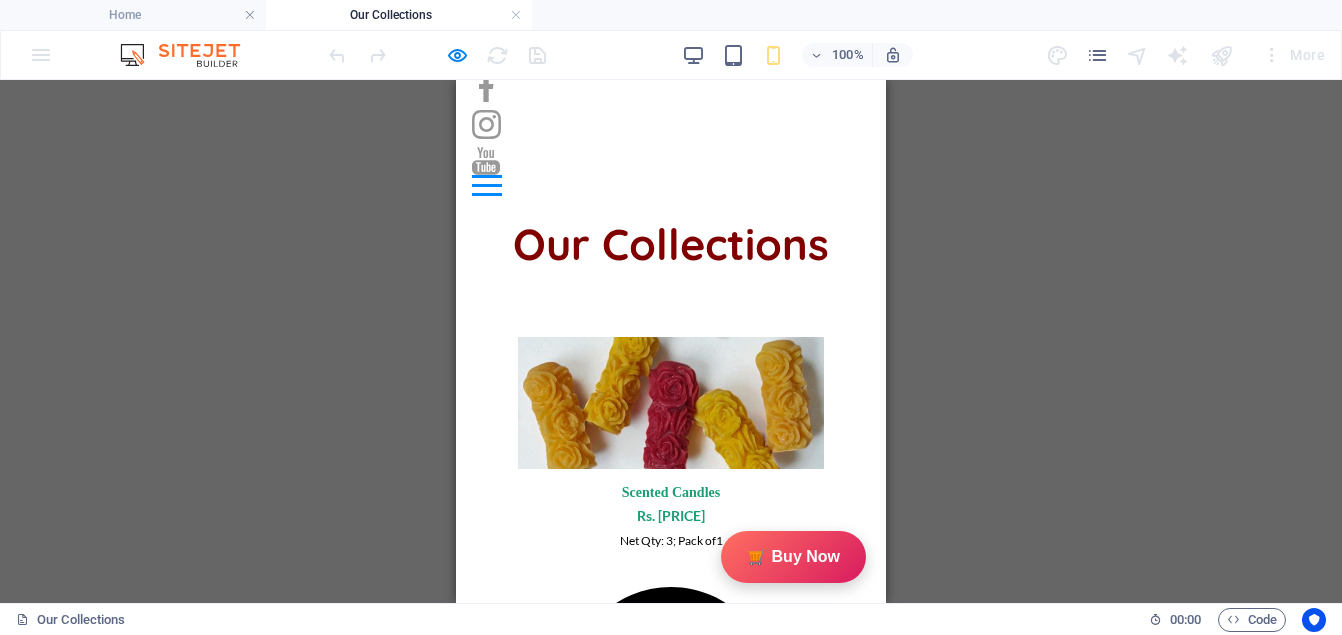 click on "Show More" at bounding box center (671, 821) 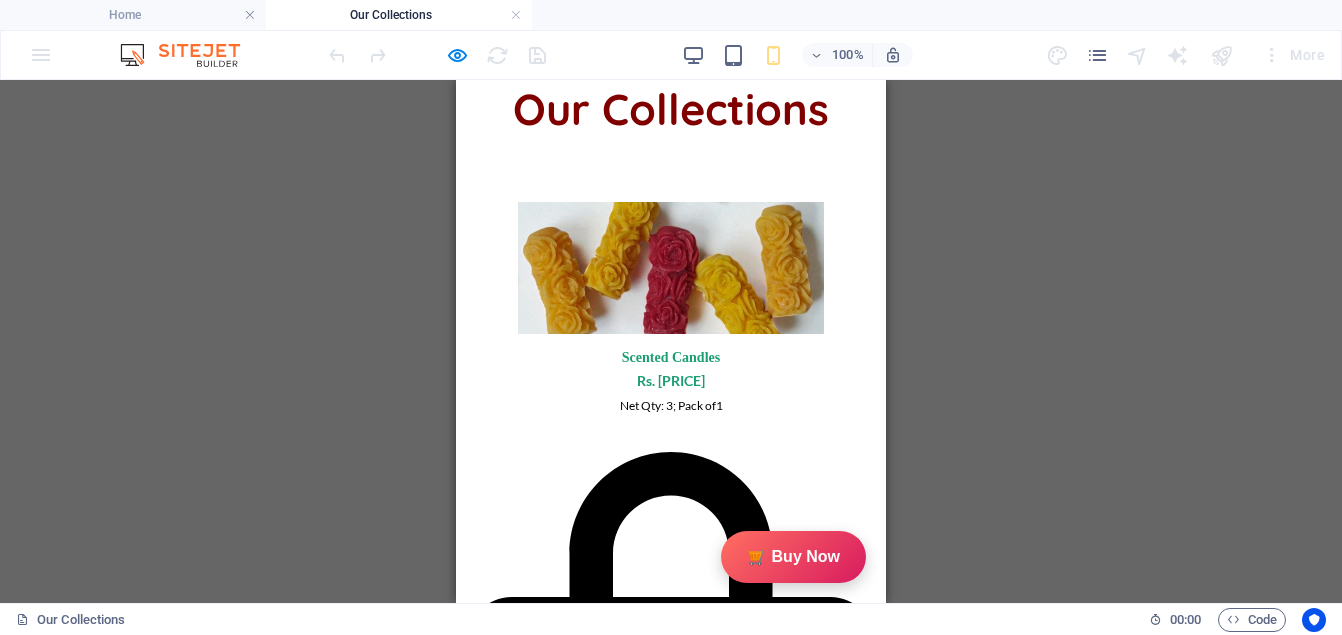 scroll, scrollTop: 259, scrollLeft: 0, axis: vertical 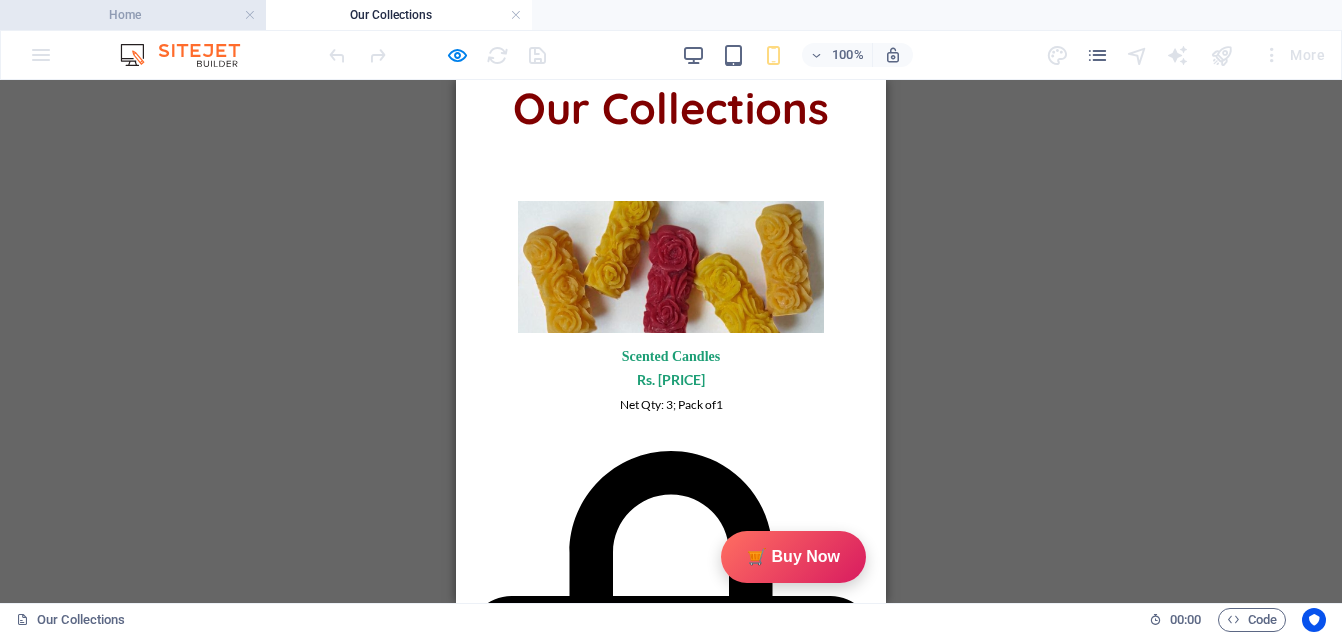 click on "Home" at bounding box center (133, 15) 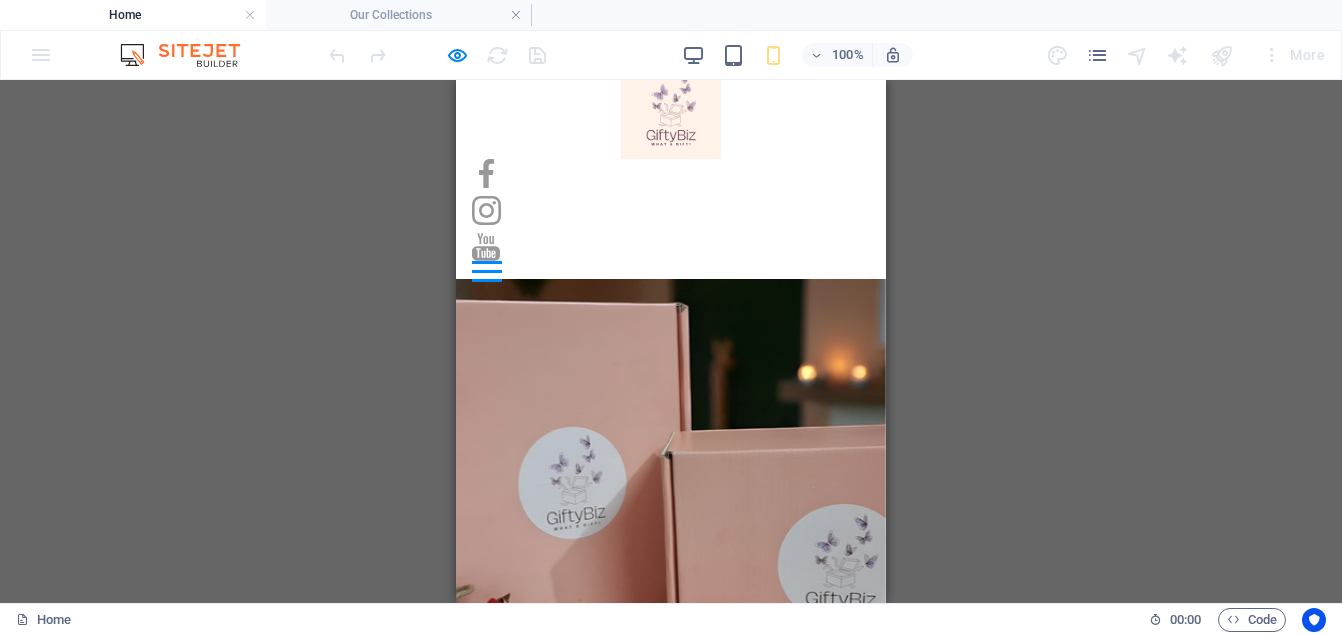 scroll, scrollTop: 0, scrollLeft: 0, axis: both 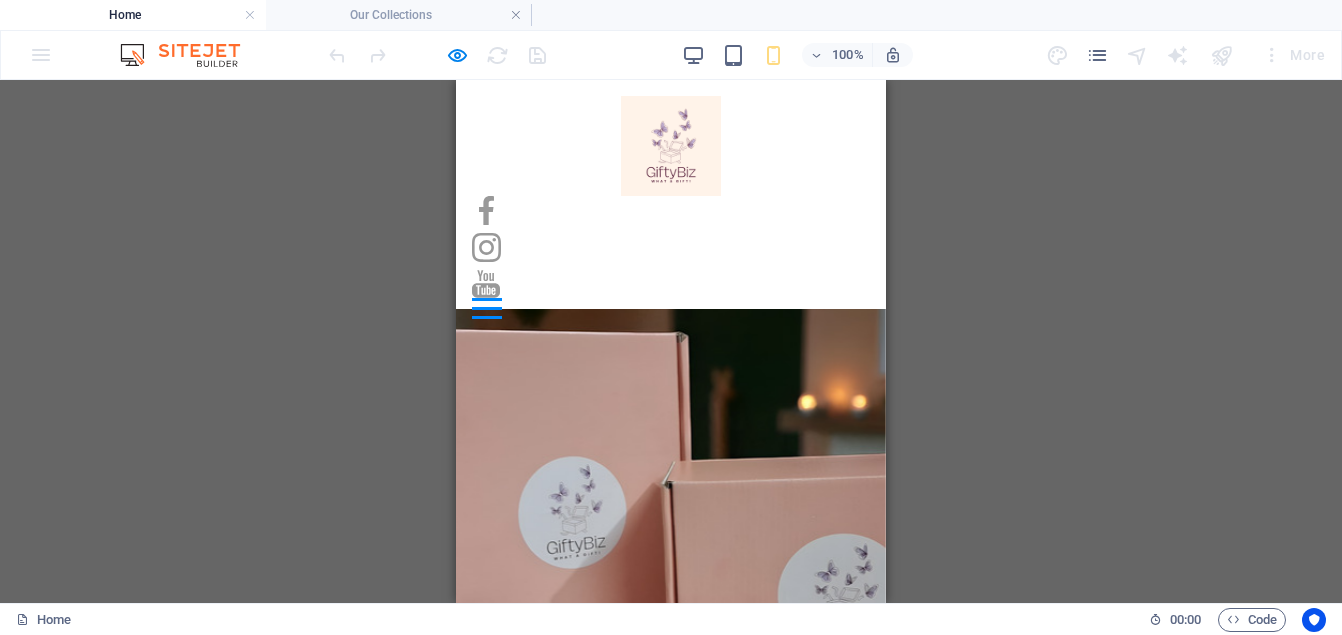 click on "Not Just a Gift      ​" at bounding box center (671, 1145) 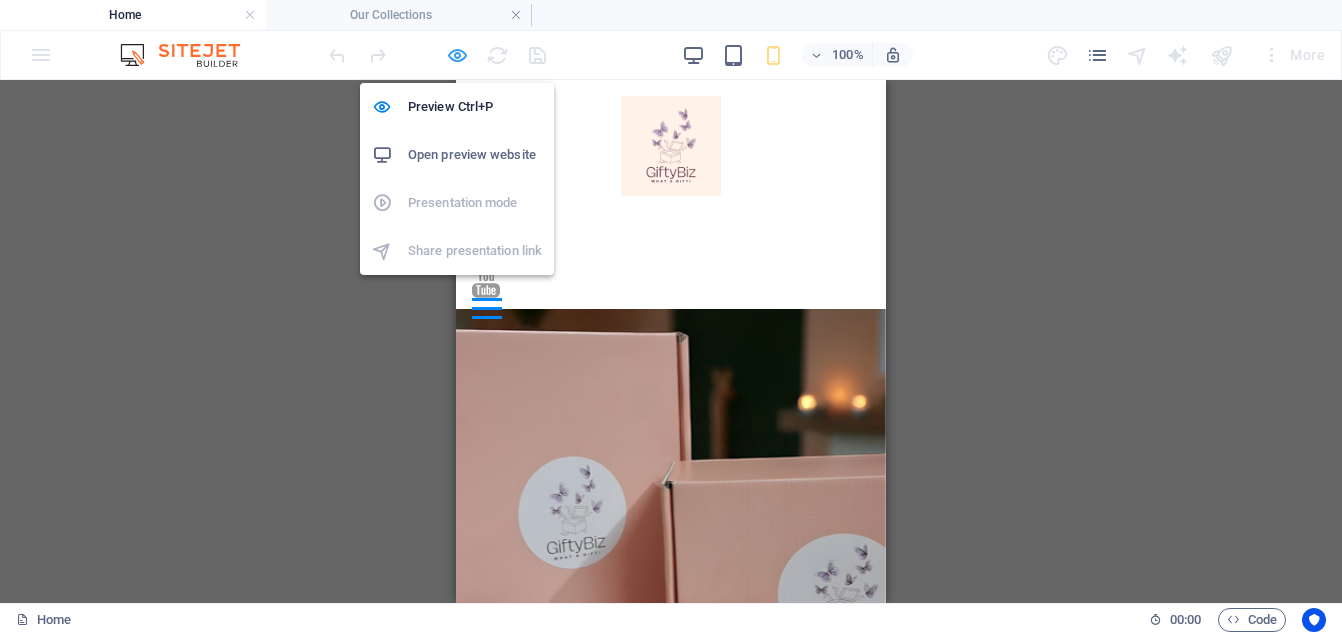 click at bounding box center [457, 55] 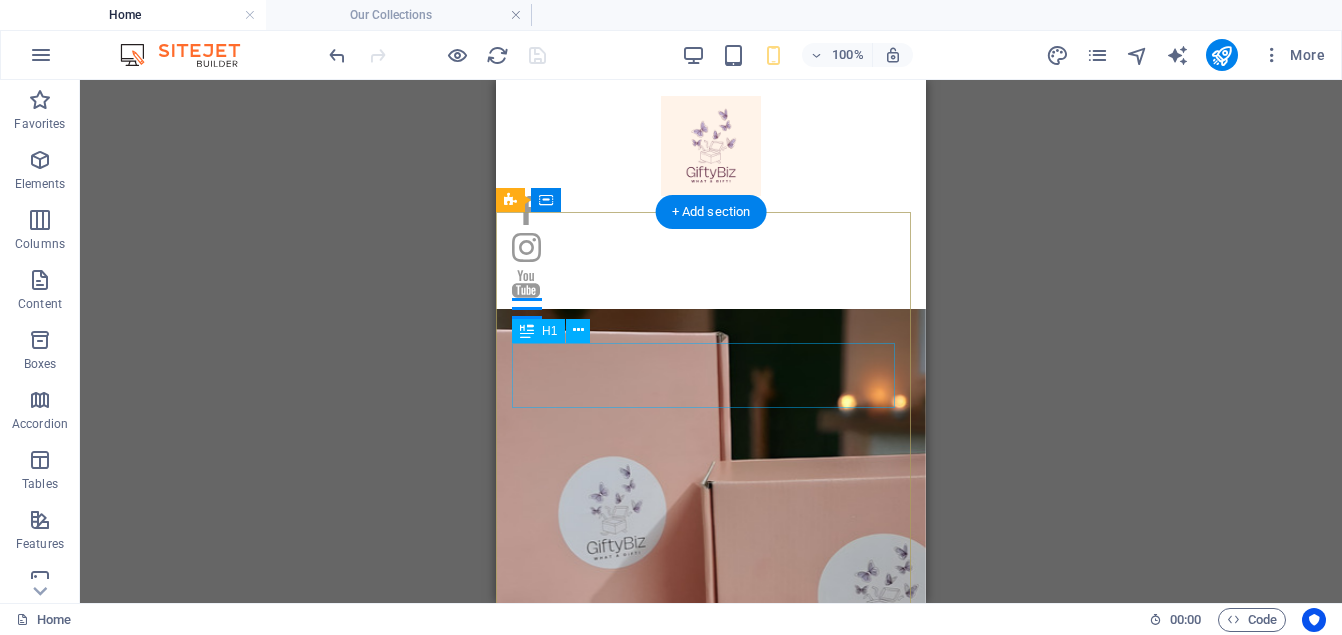 click on "Not Just a Gift      ​" at bounding box center [711, 1146] 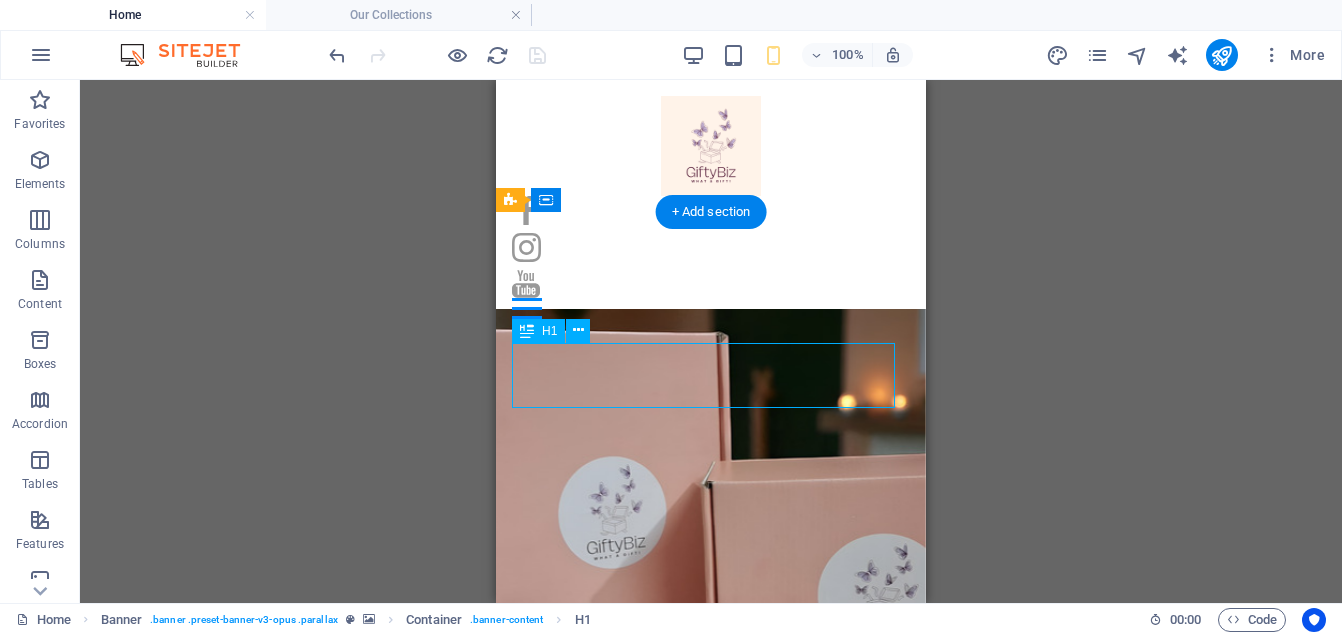 click on "Not Just a Gift      ​" at bounding box center [711, 1146] 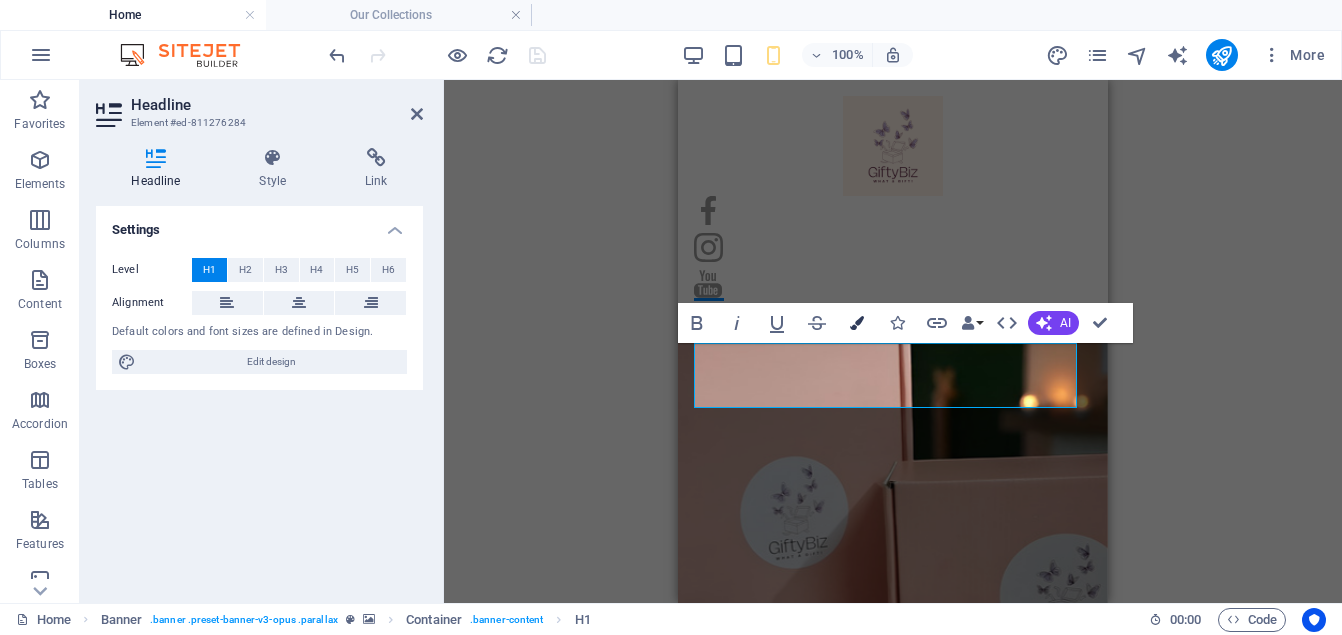 click at bounding box center [857, 323] 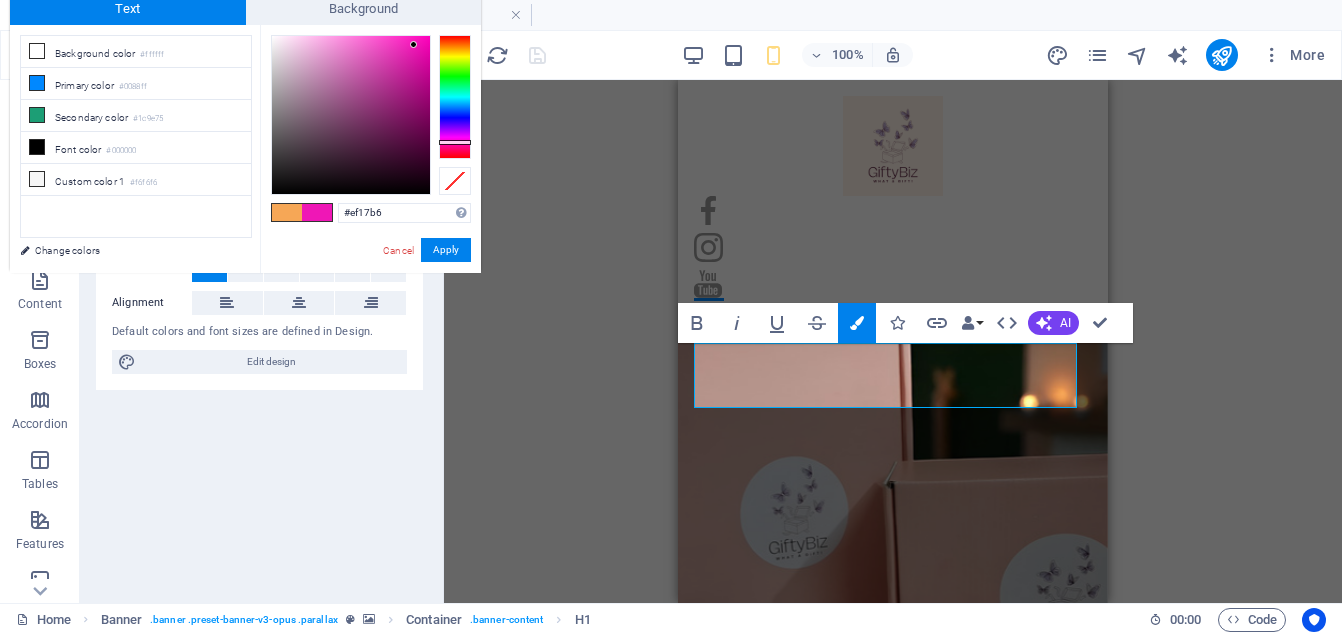 type on "#5c1c4b" 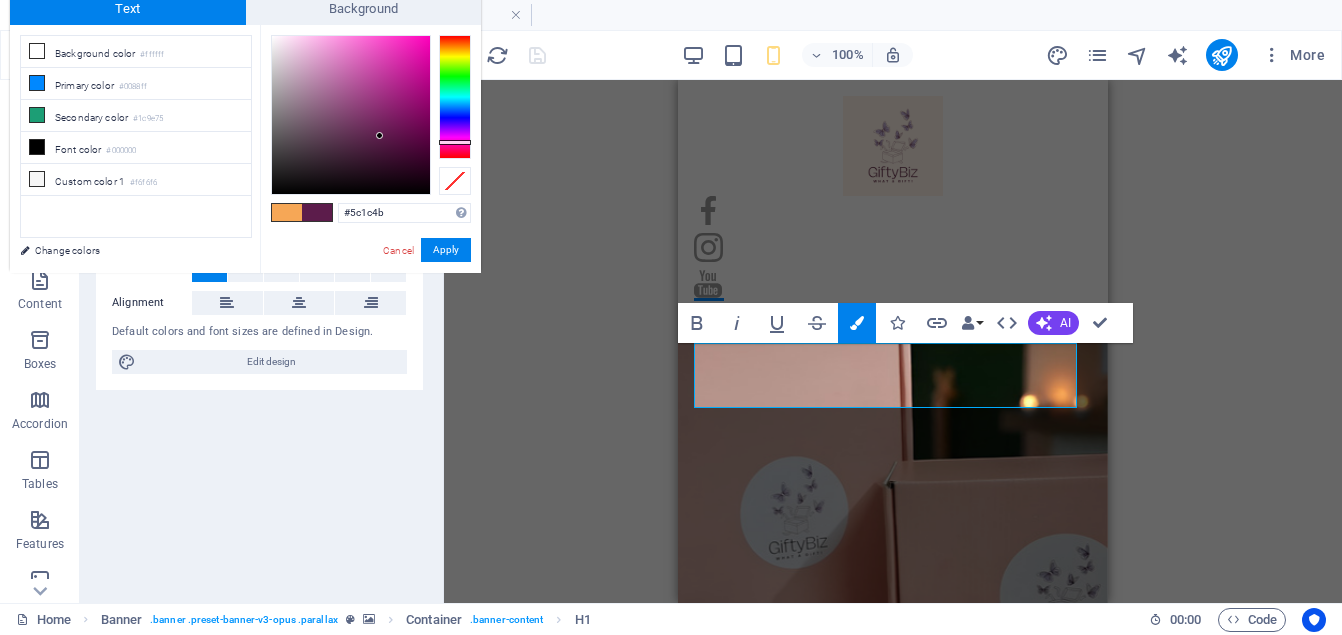 click at bounding box center (351, 115) 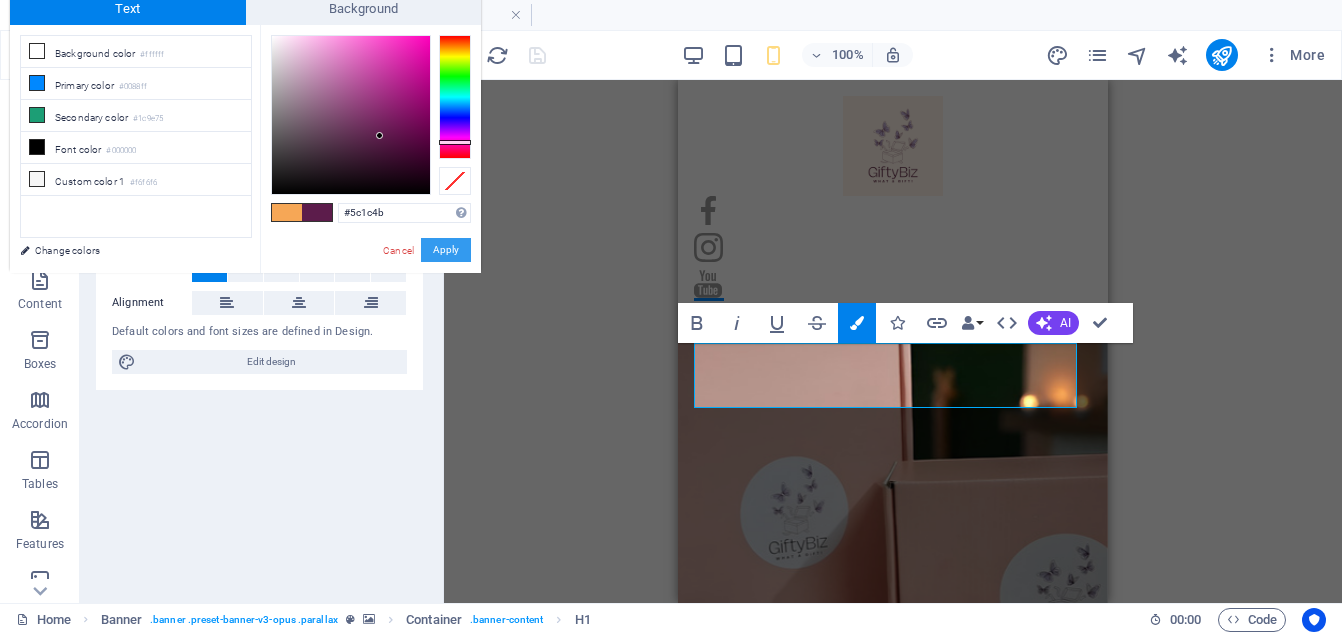 click on "Apply" at bounding box center [446, 250] 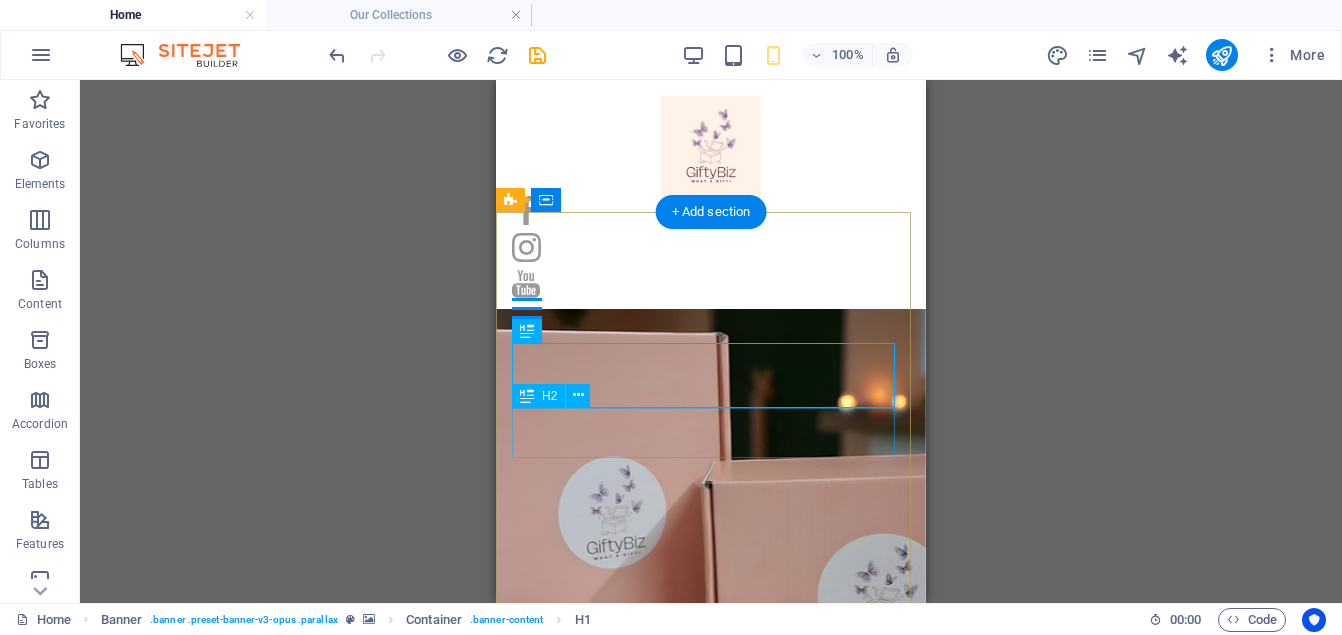 click on "A Memory!" at bounding box center [711, 1437] 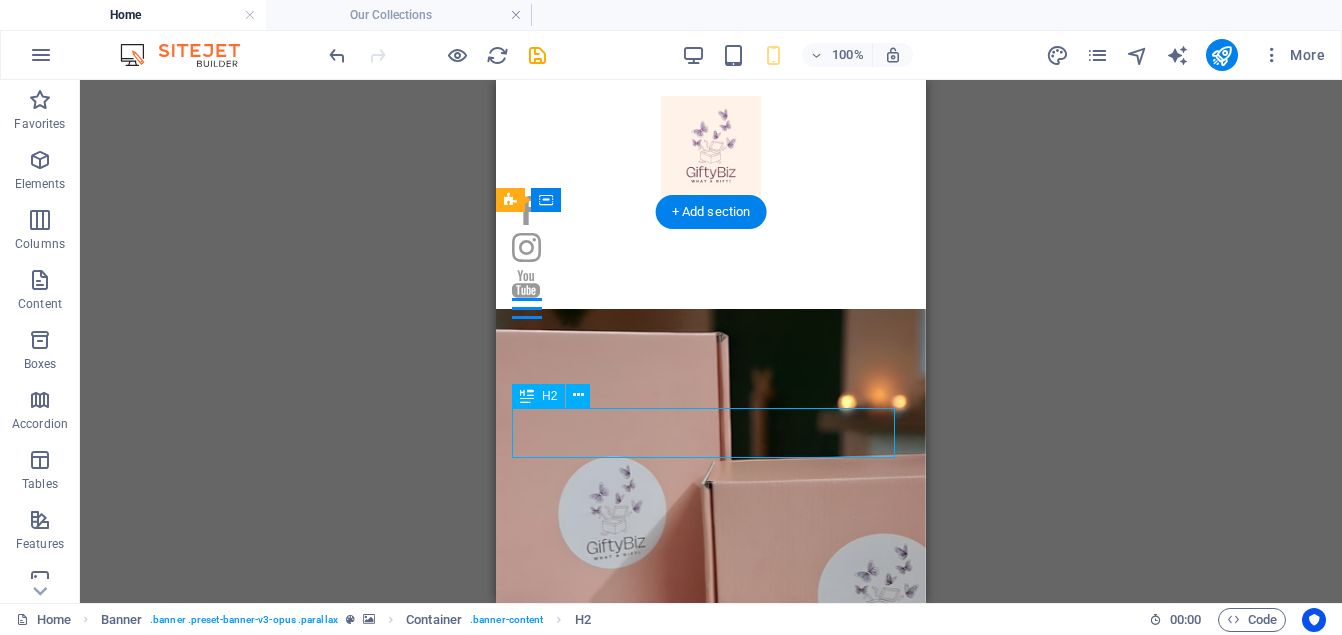 click on "A Memory!" at bounding box center [711, 1437] 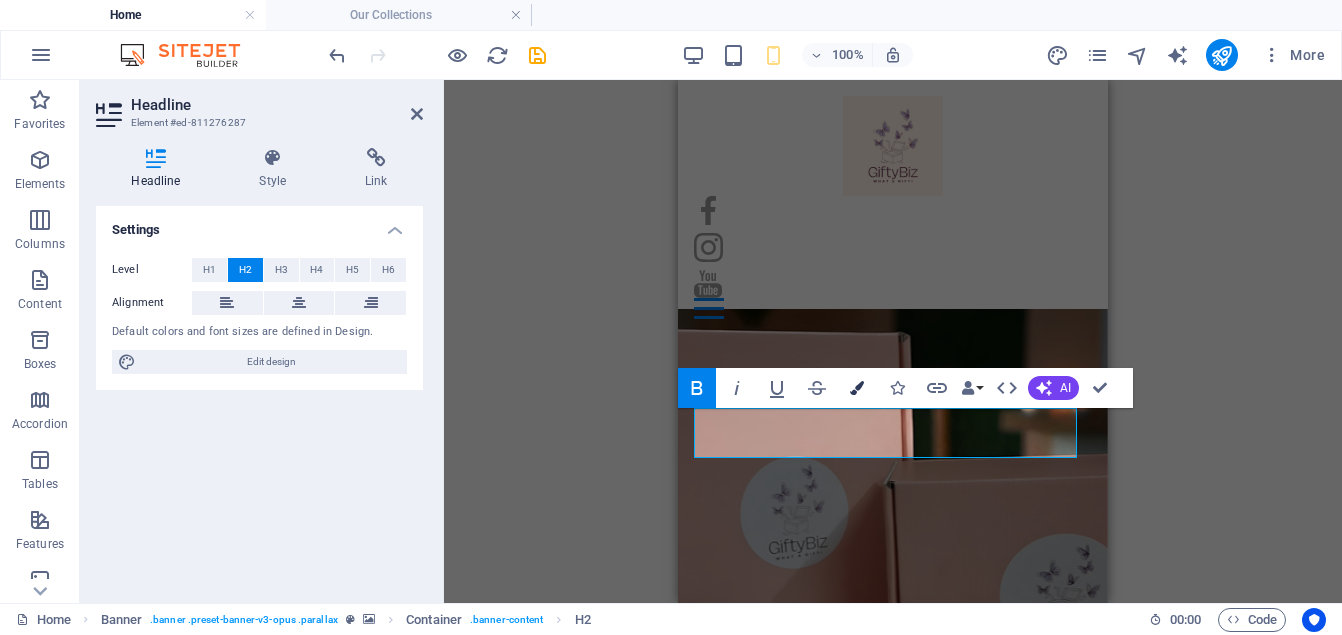 click at bounding box center [857, 388] 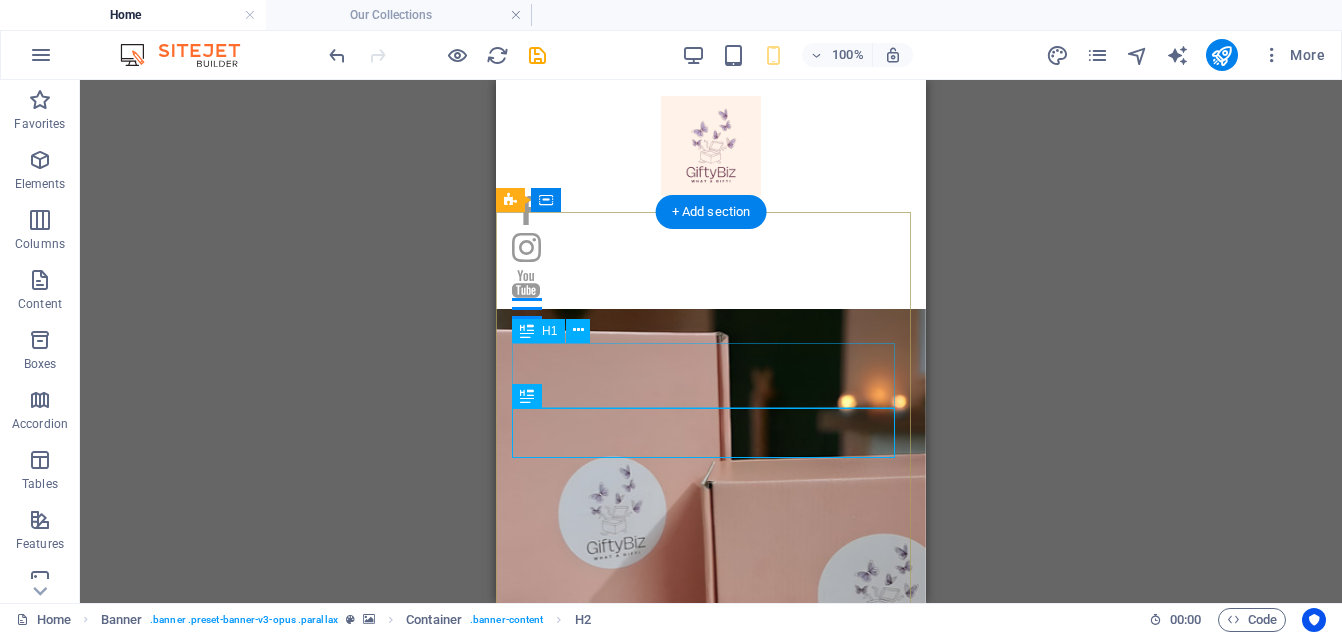 click on "Not Just a Gift" at bounding box center [711, 1146] 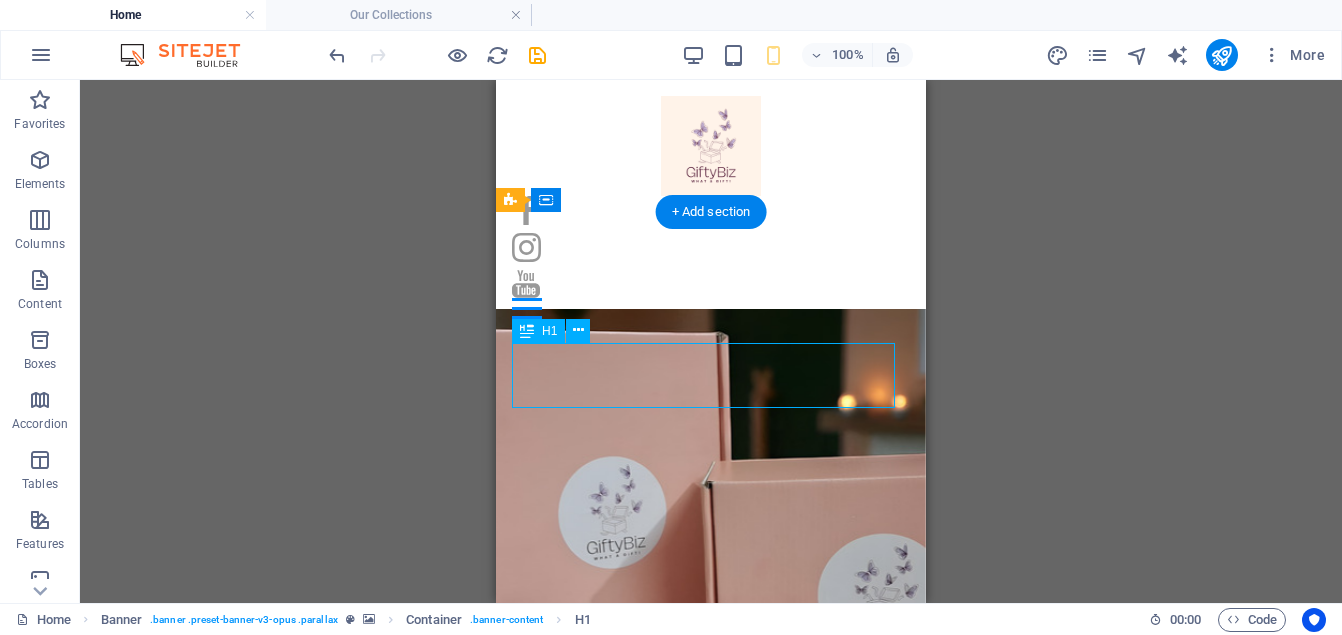 click on "Not Just a Gift" at bounding box center [711, 1146] 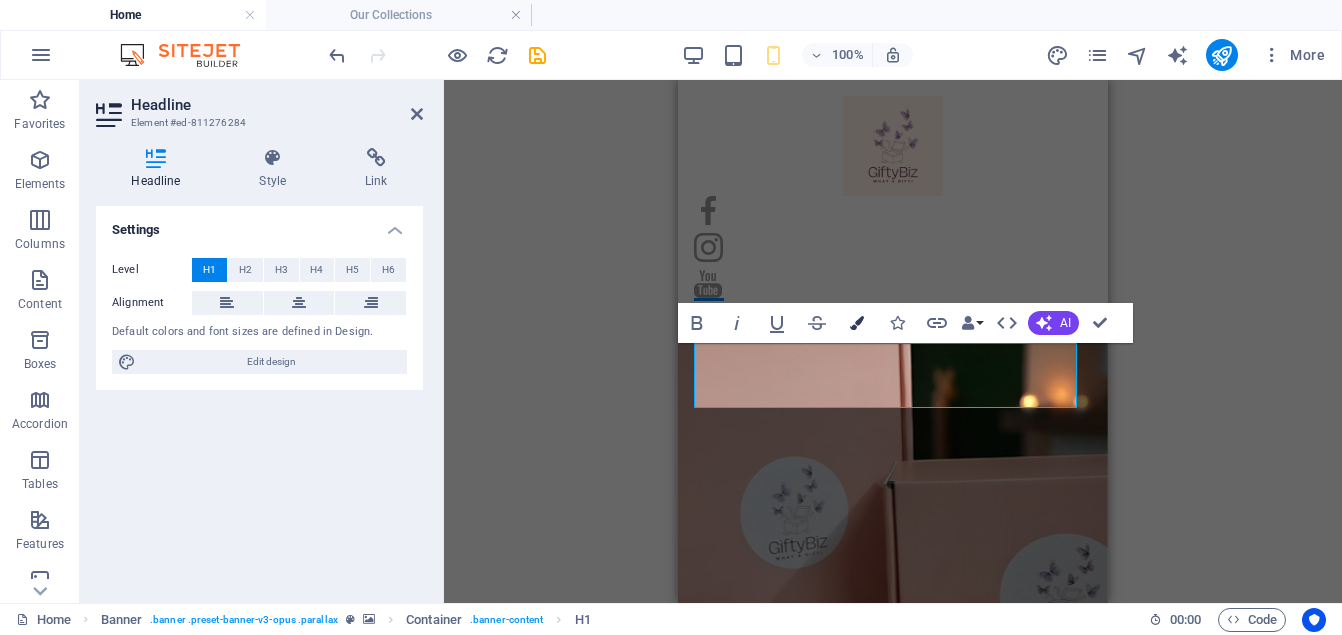 click at bounding box center (857, 323) 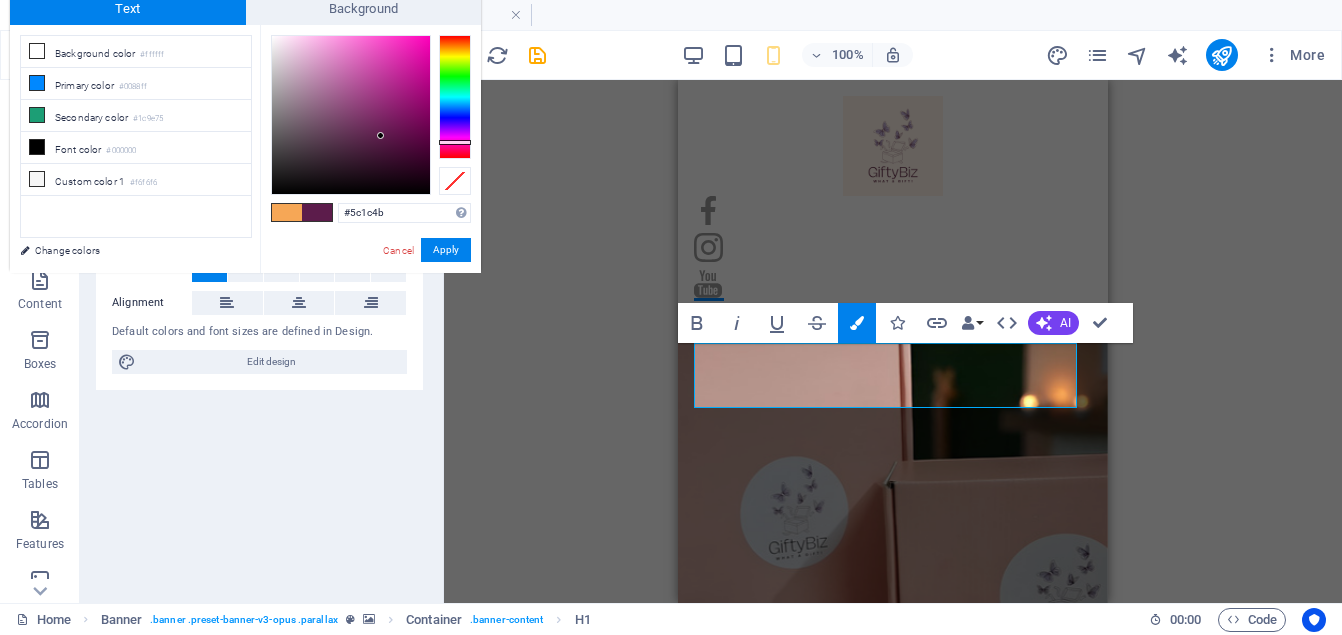 drag, startPoint x: 416, startPoint y: 213, endPoint x: 331, endPoint y: 212, distance: 85.00588 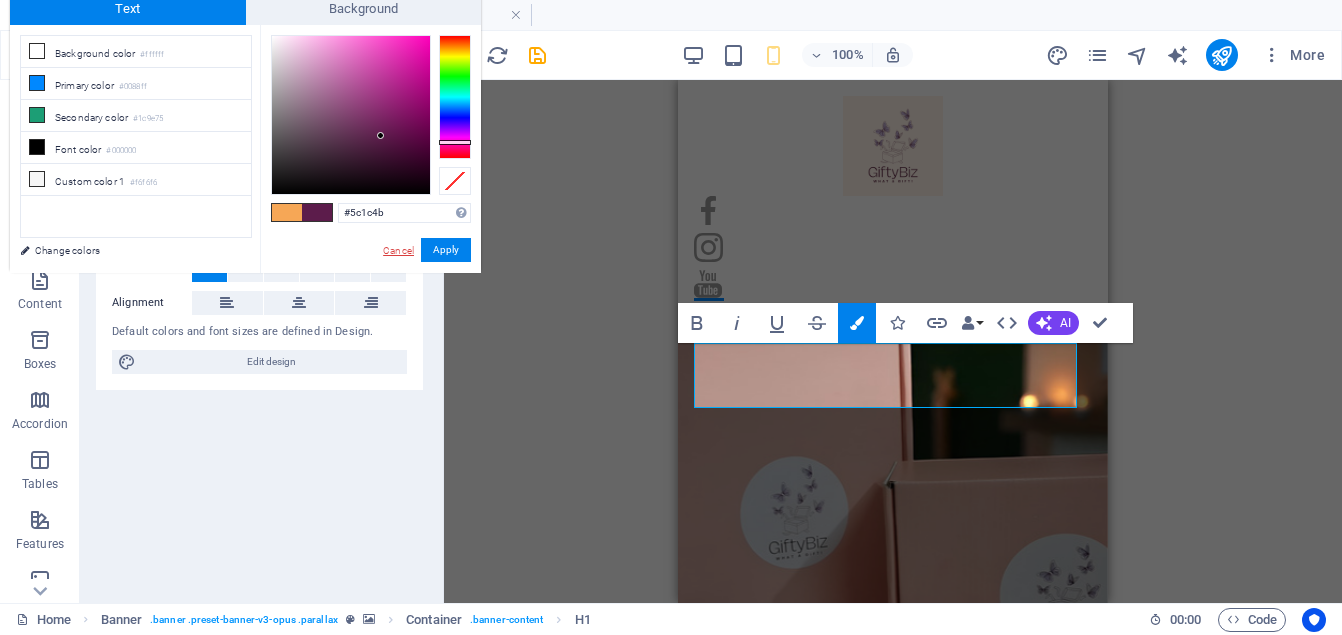 click on "Cancel" at bounding box center [398, 250] 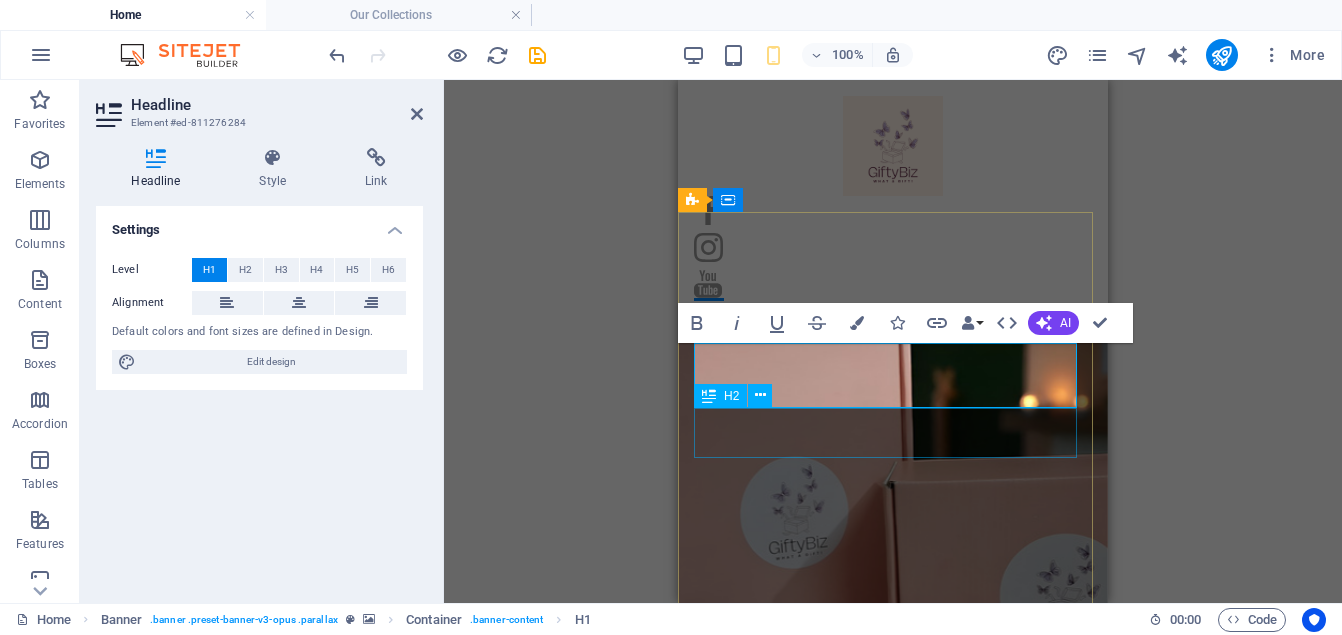 click on "A Memory!" at bounding box center (893, 1437) 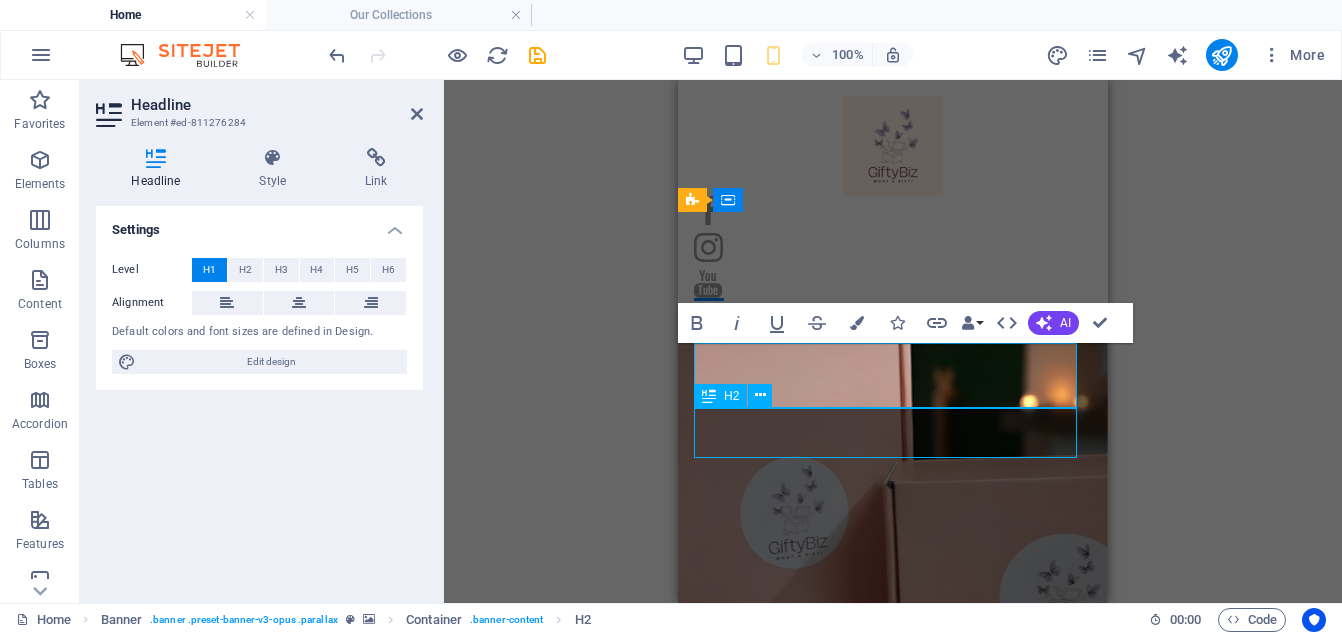 click on "A Memory!" at bounding box center (893, 1437) 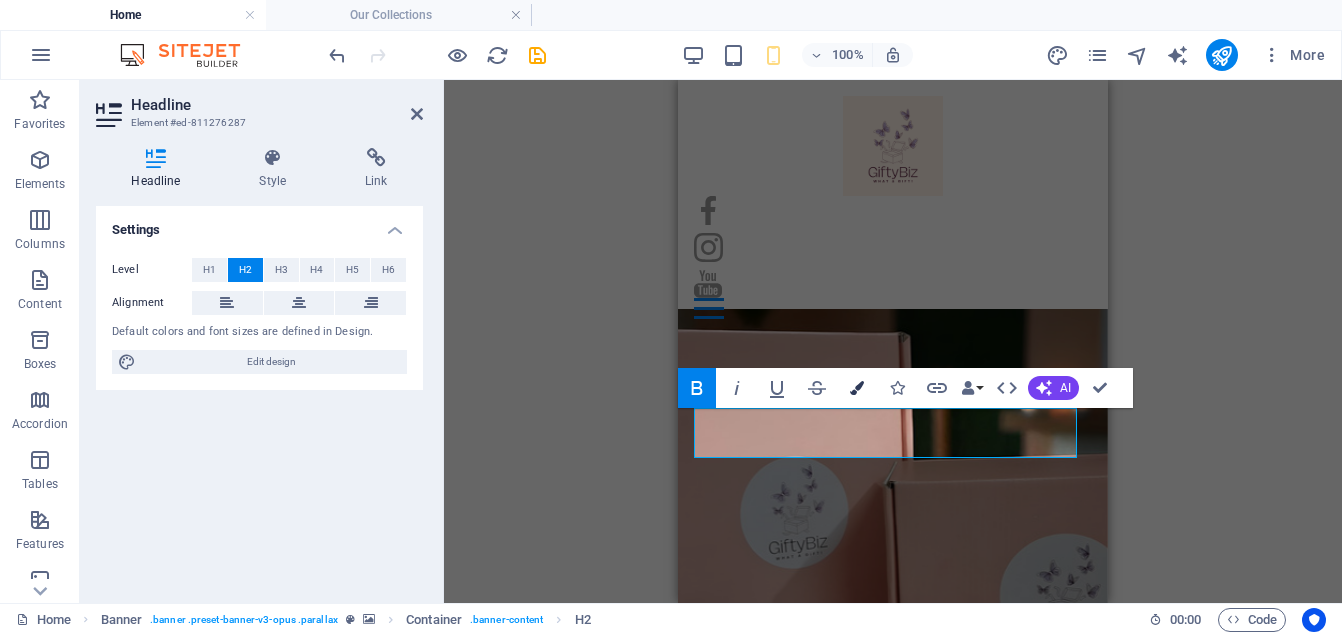 click at bounding box center [857, 388] 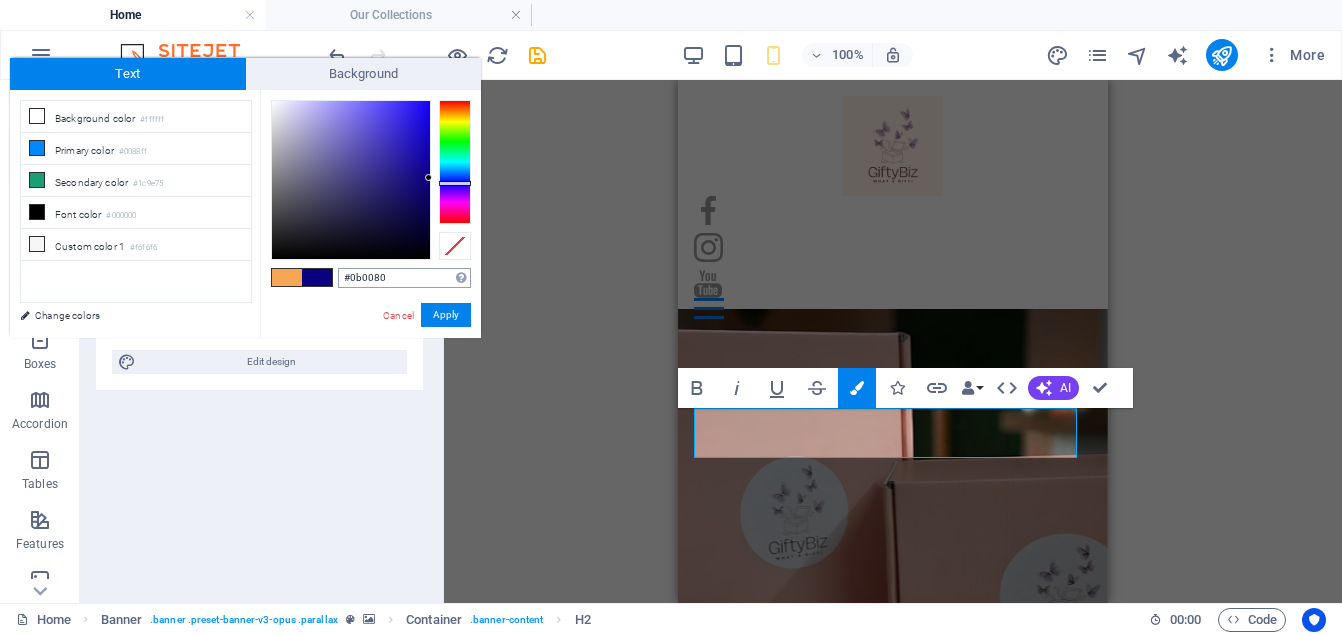 type on "#5c1c4b" 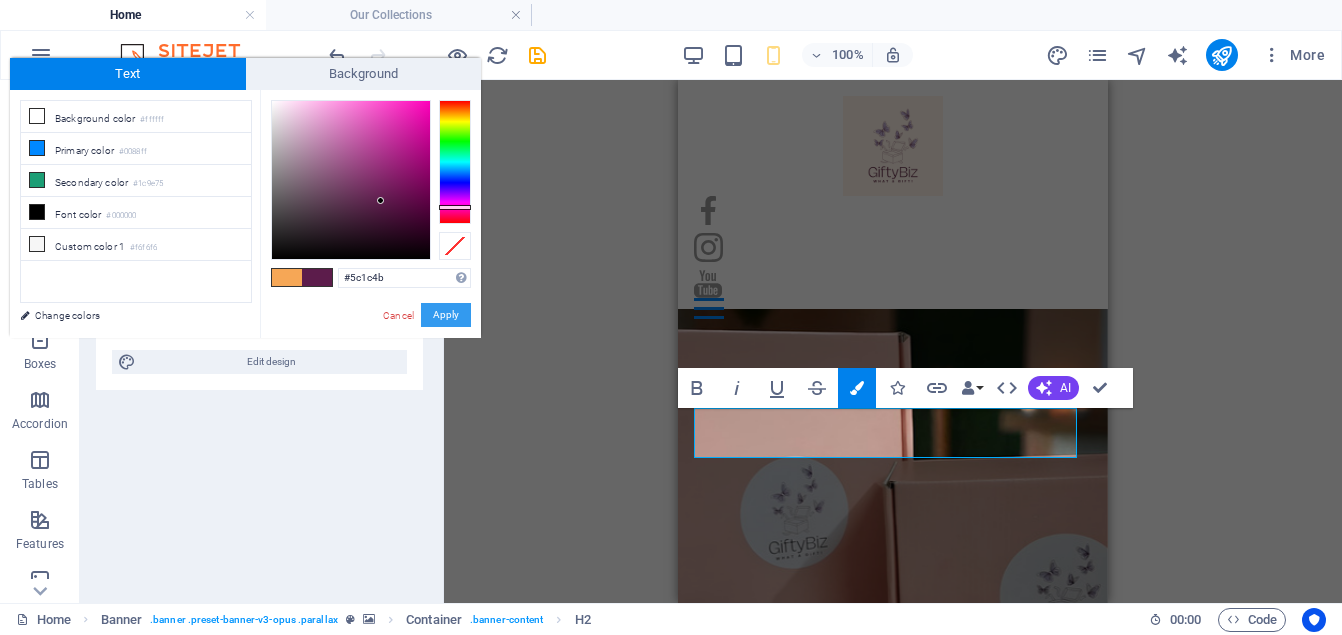 click on "Apply" at bounding box center [446, 315] 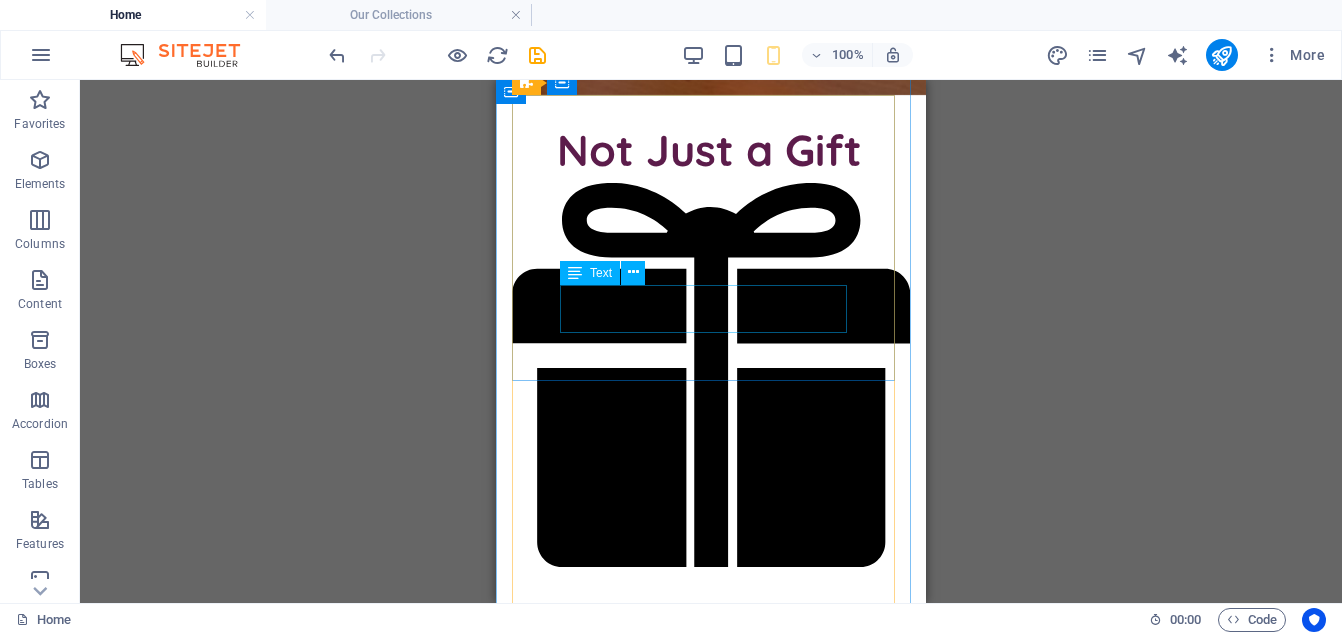 scroll, scrollTop: 762, scrollLeft: 0, axis: vertical 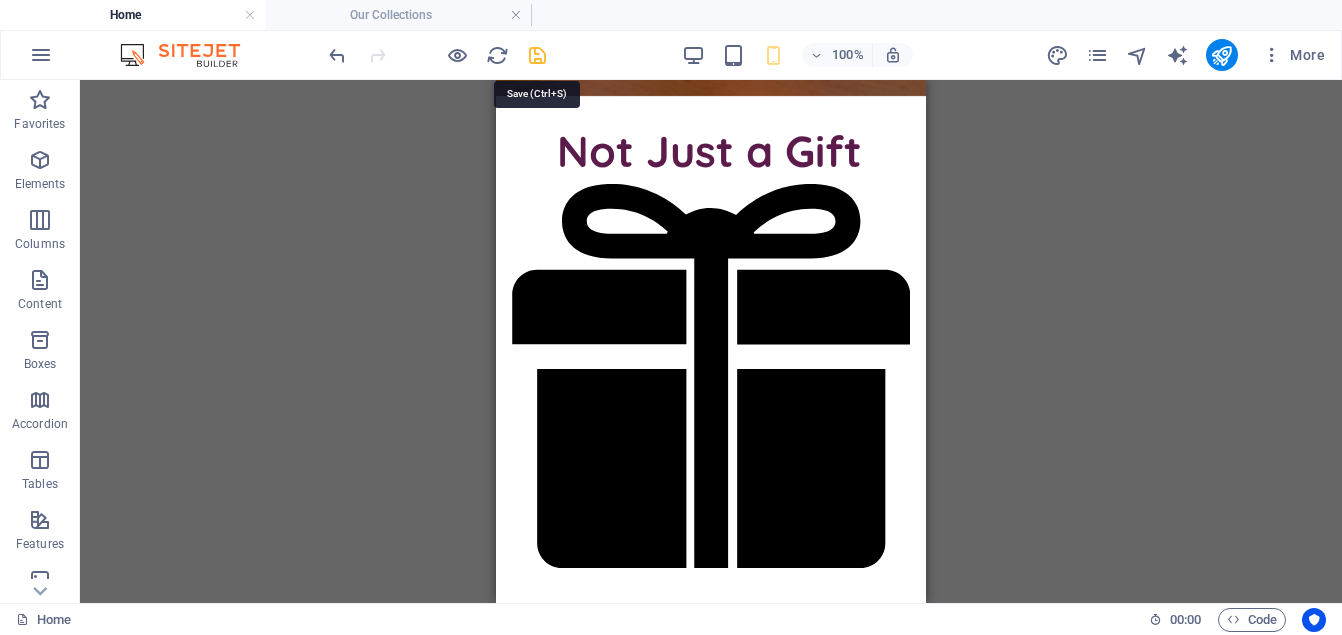 click at bounding box center [537, 55] 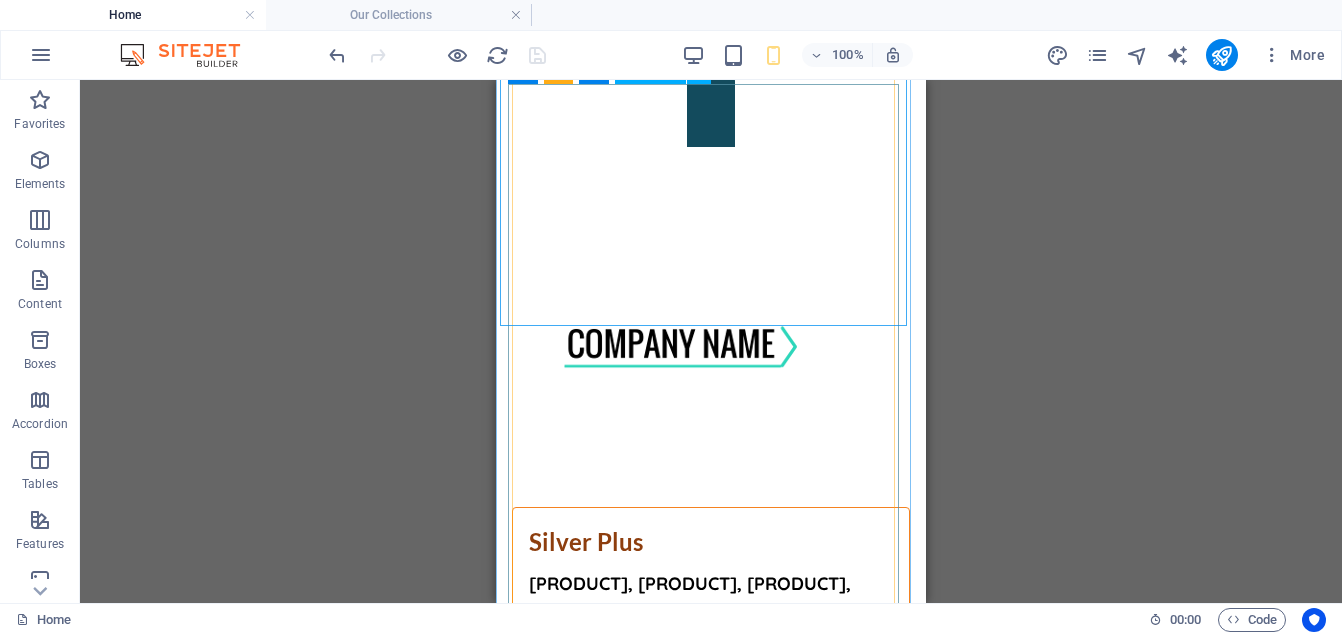 scroll, scrollTop: 3020, scrollLeft: 0, axis: vertical 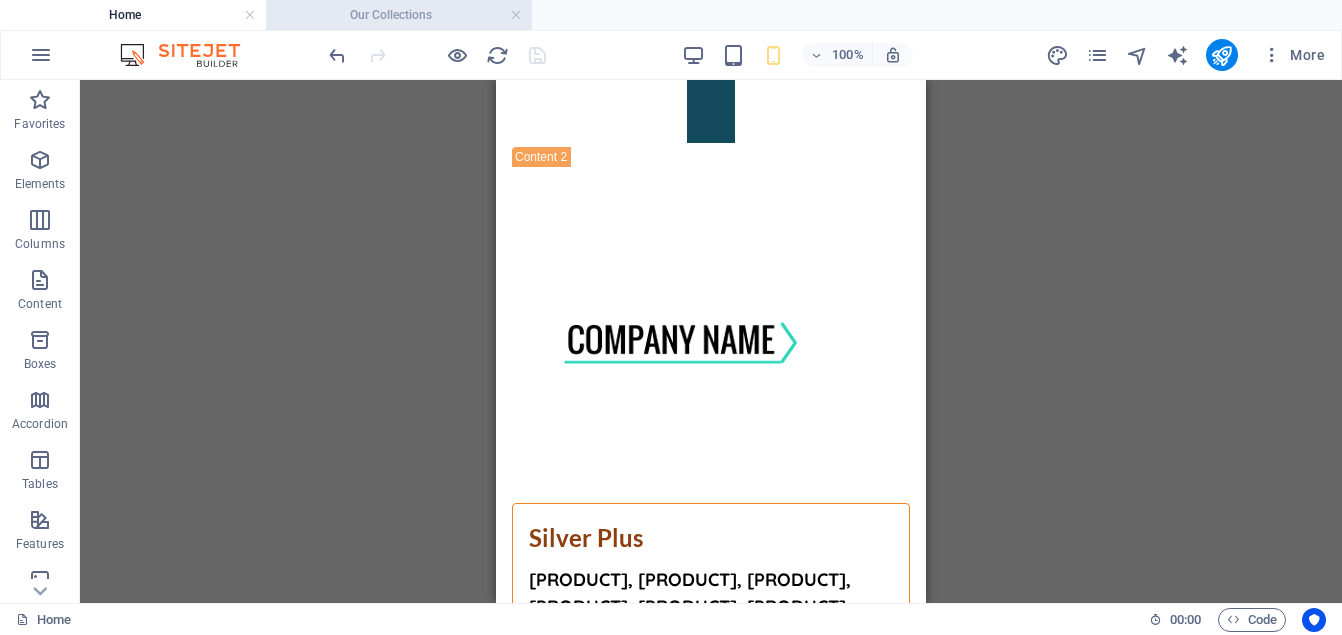 click on "Our Collections" at bounding box center [399, 15] 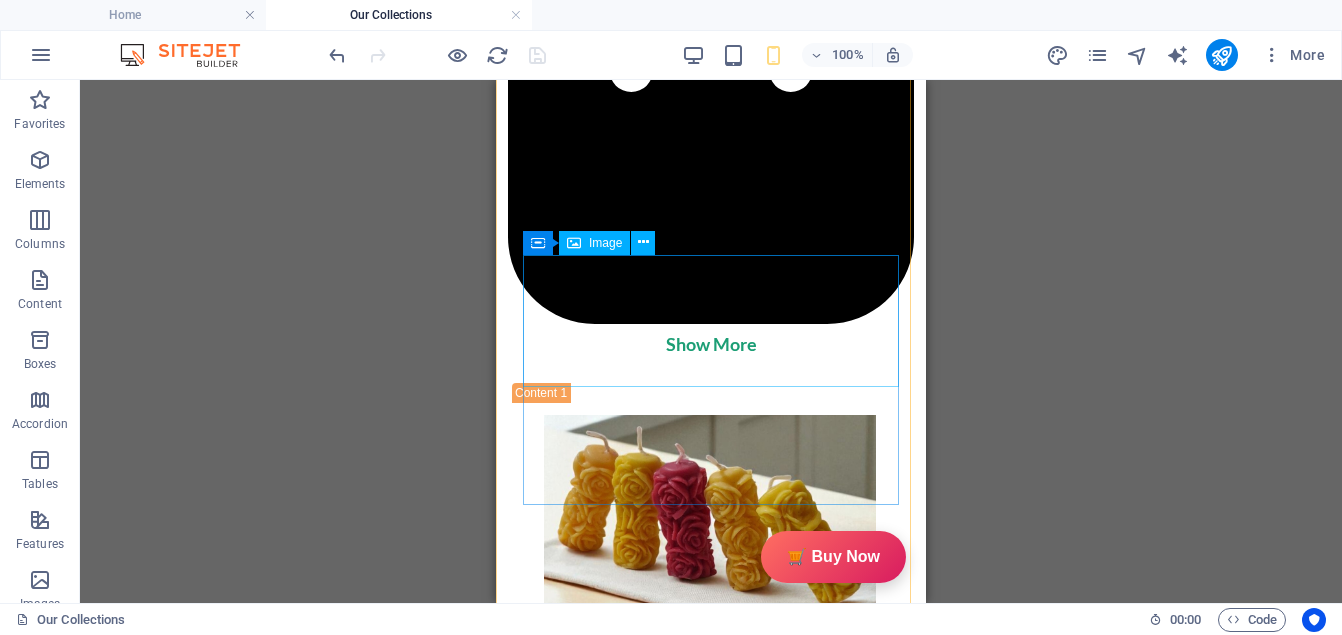 scroll, scrollTop: 851, scrollLeft: 0, axis: vertical 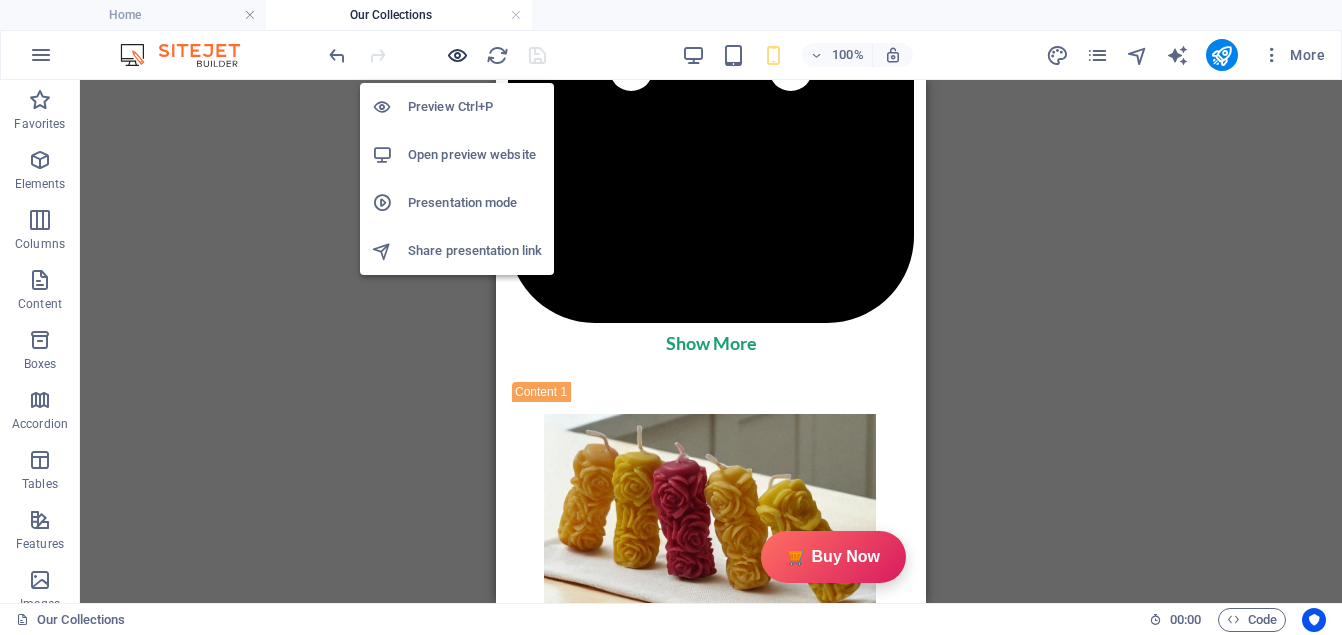 click at bounding box center (457, 55) 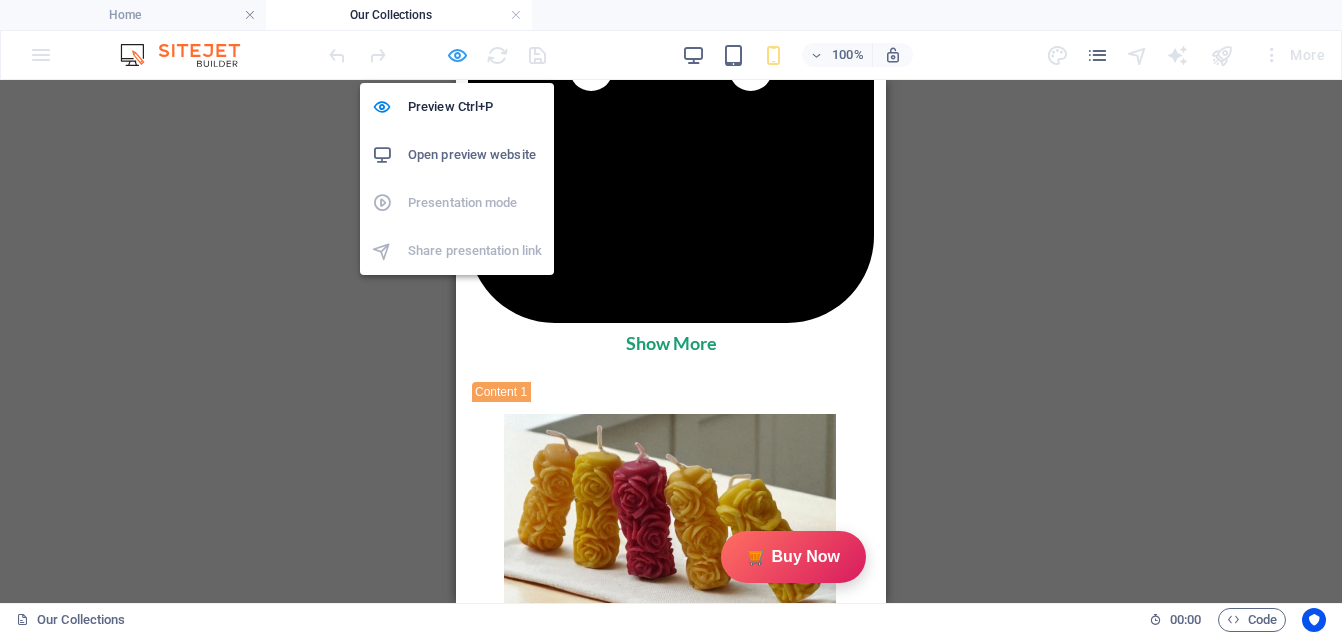 click at bounding box center (457, 55) 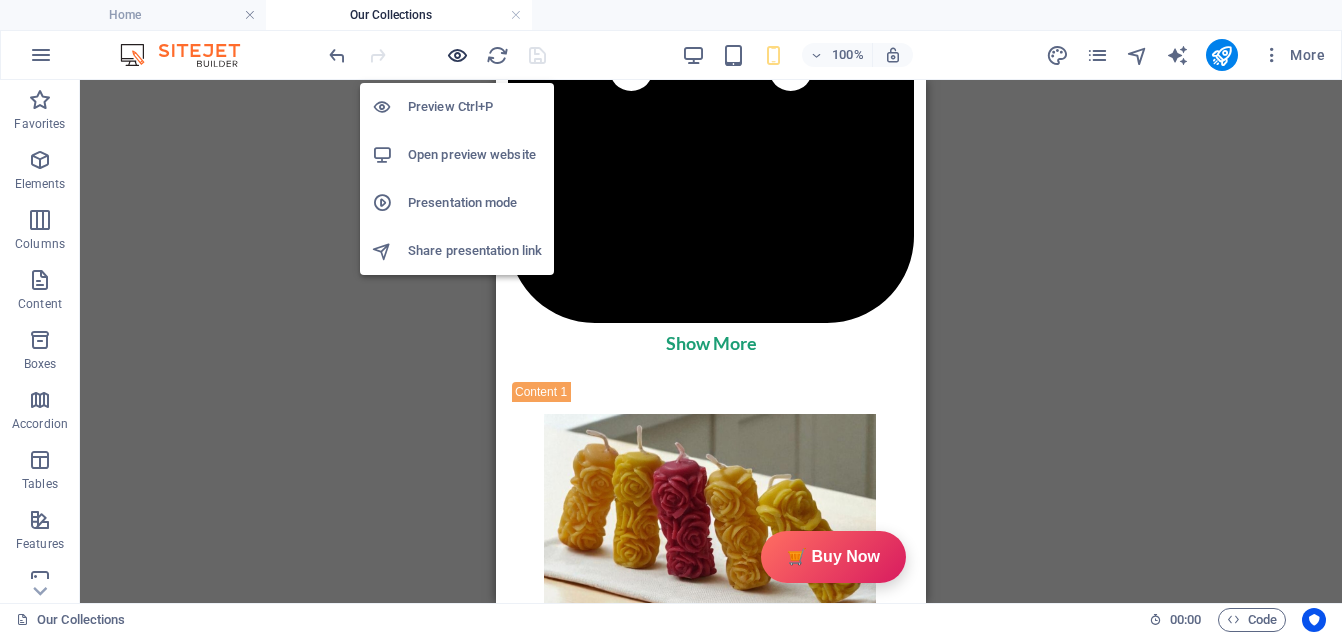 click at bounding box center (457, 55) 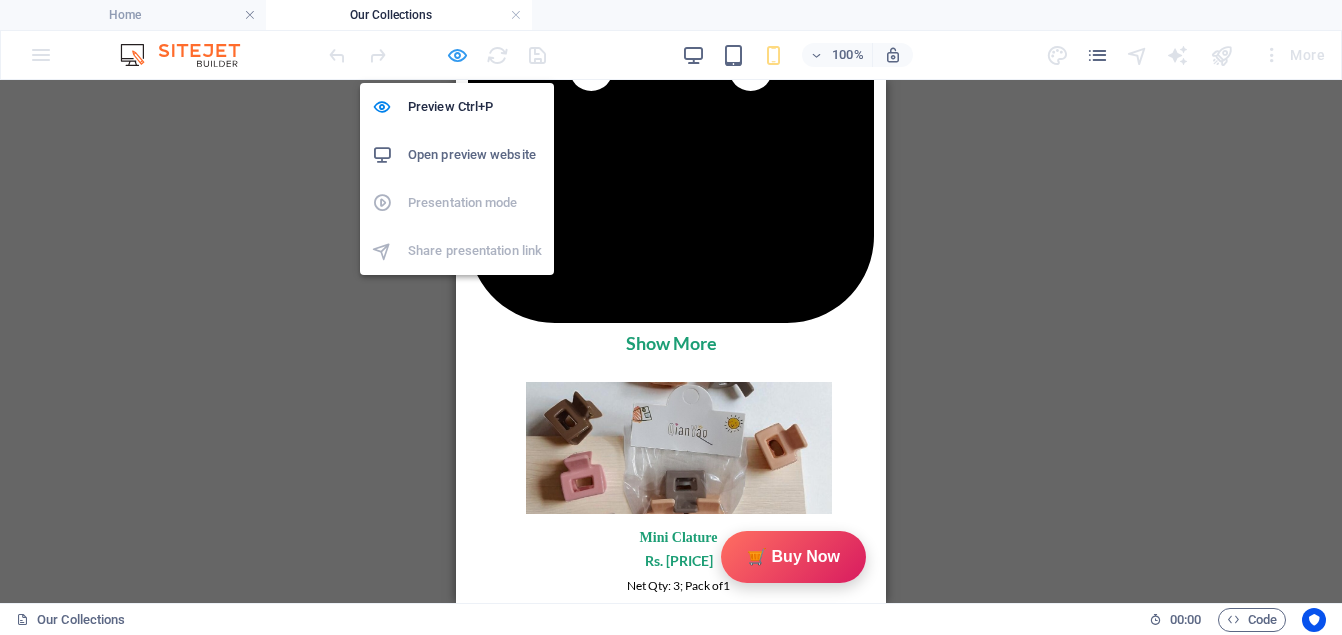 scroll, scrollTop: 83, scrollLeft: 0, axis: vertical 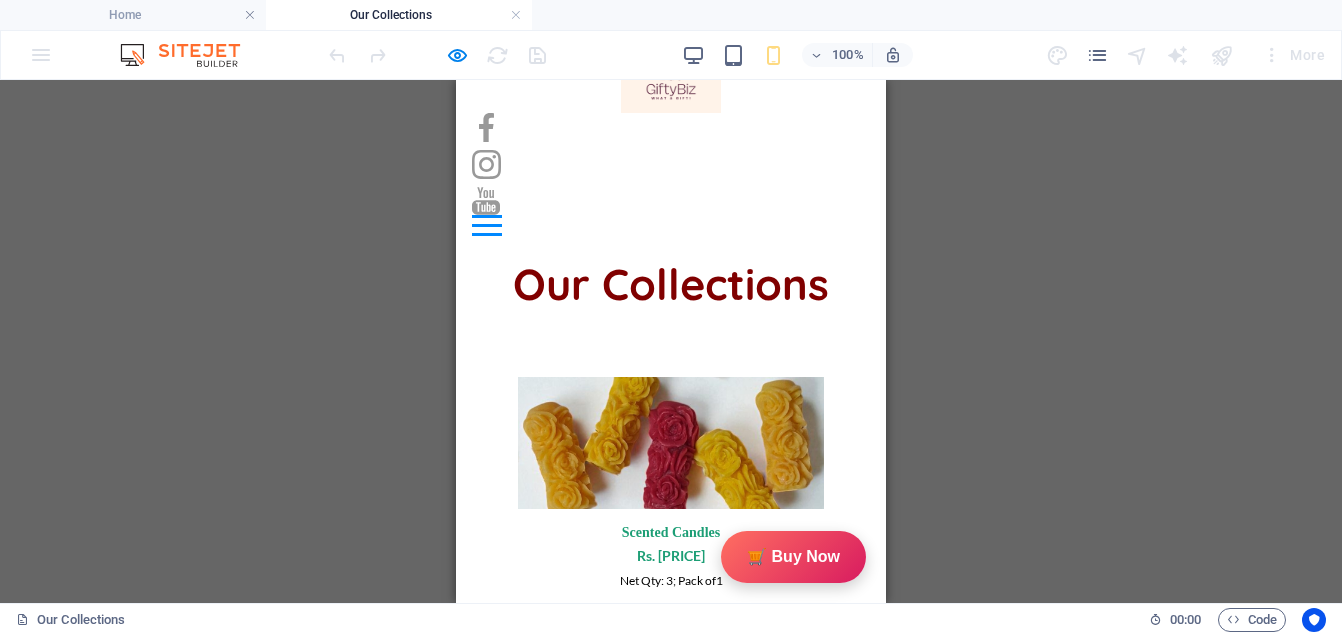 click at bounding box center [437, 55] 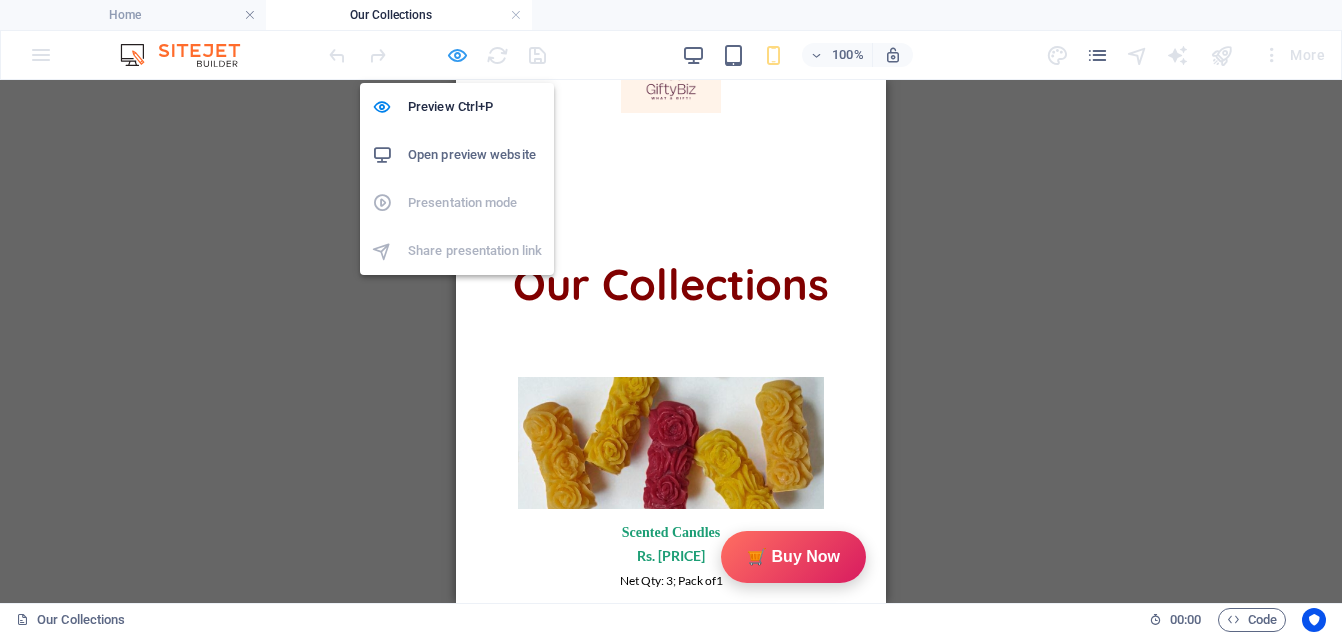 click at bounding box center (457, 55) 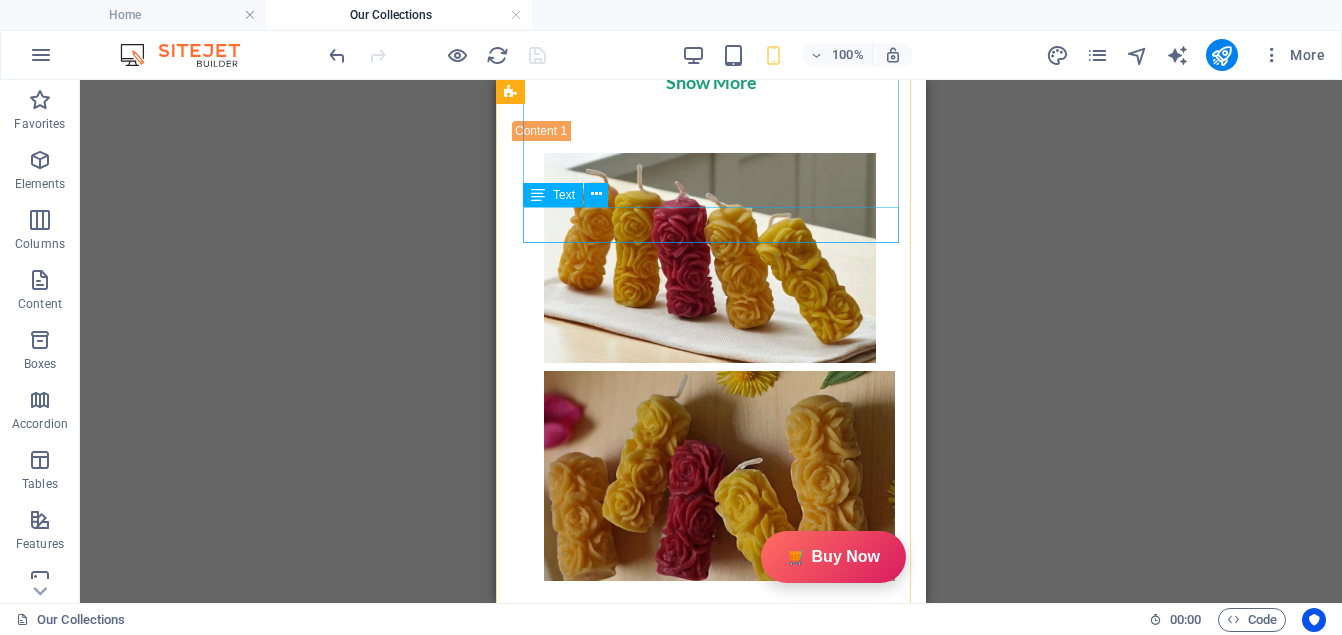 scroll, scrollTop: 1113, scrollLeft: 0, axis: vertical 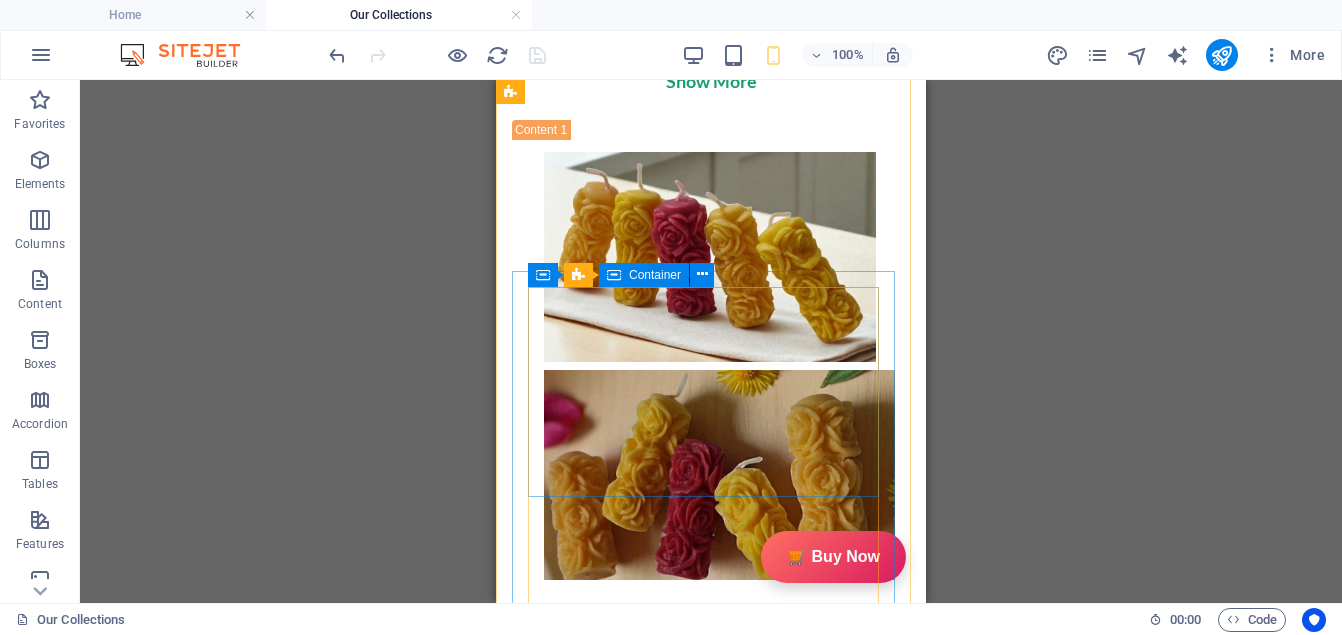 click at bounding box center [711, 1486] 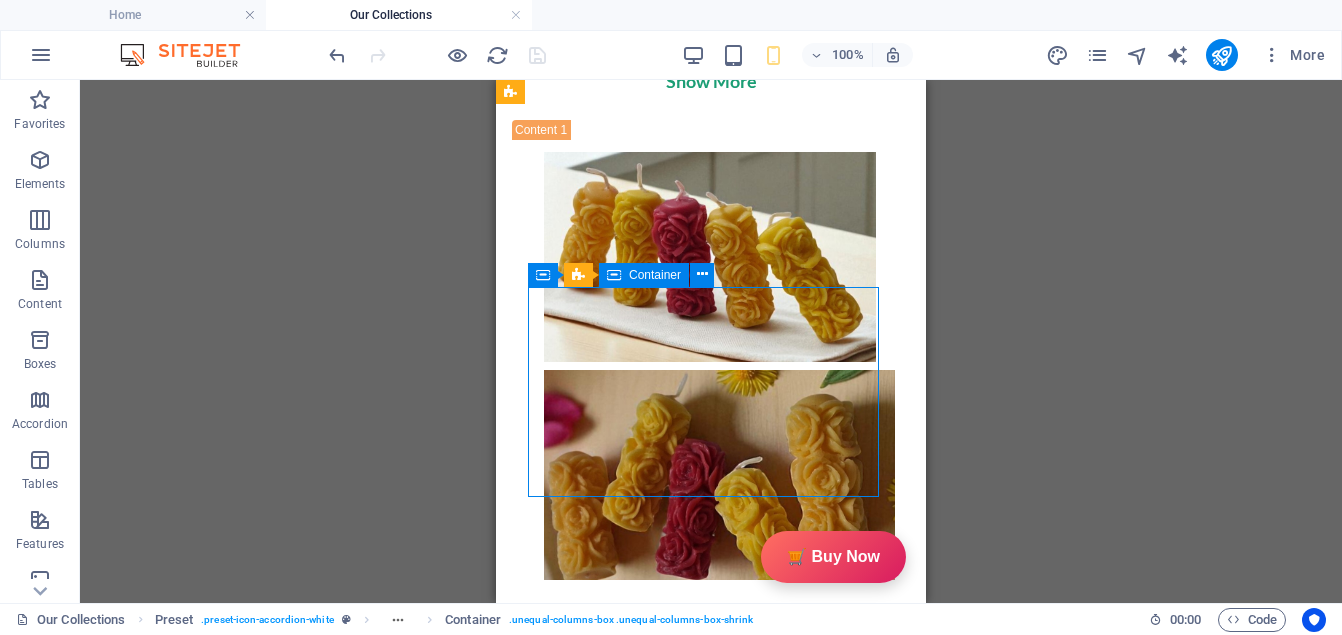 click at bounding box center [711, 1486] 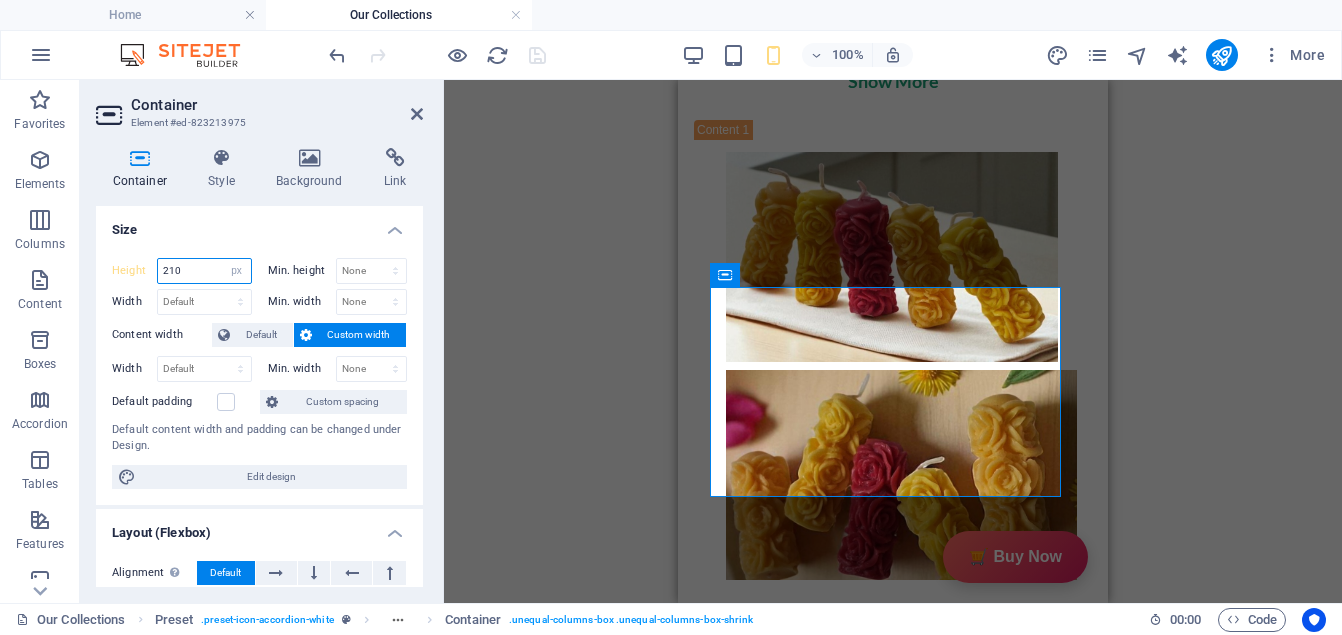 click on "210" at bounding box center [204, 271] 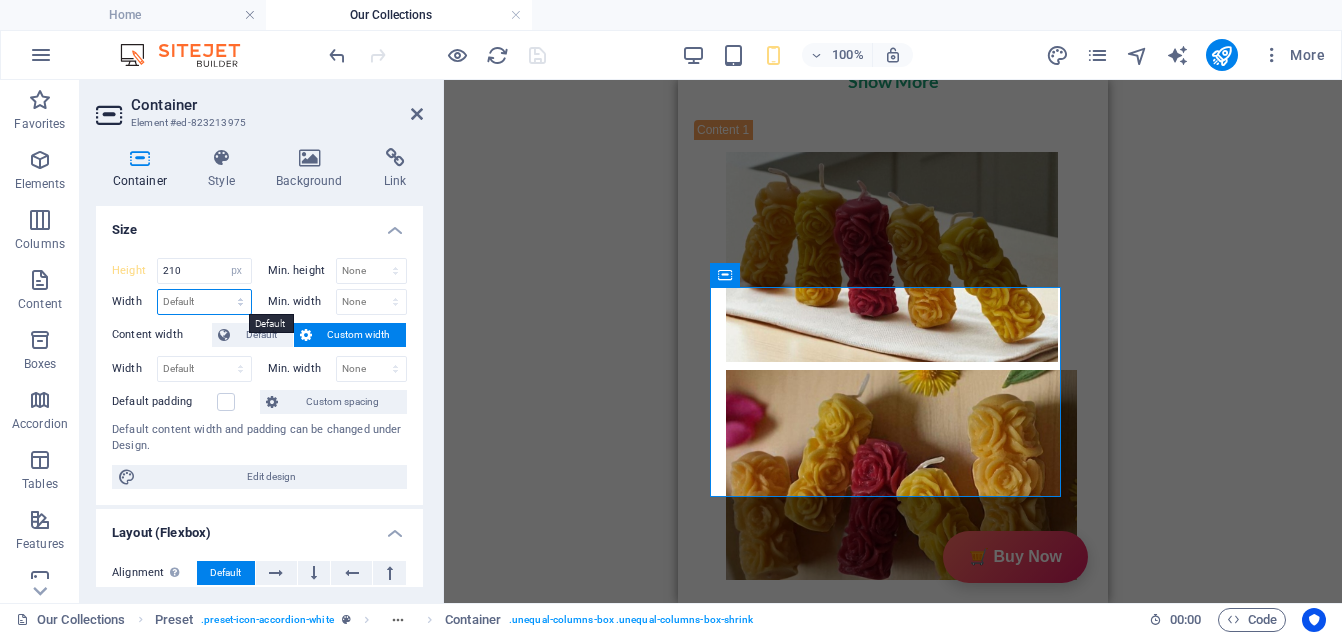 click on "Default px rem % em vh vw" at bounding box center (204, 302) 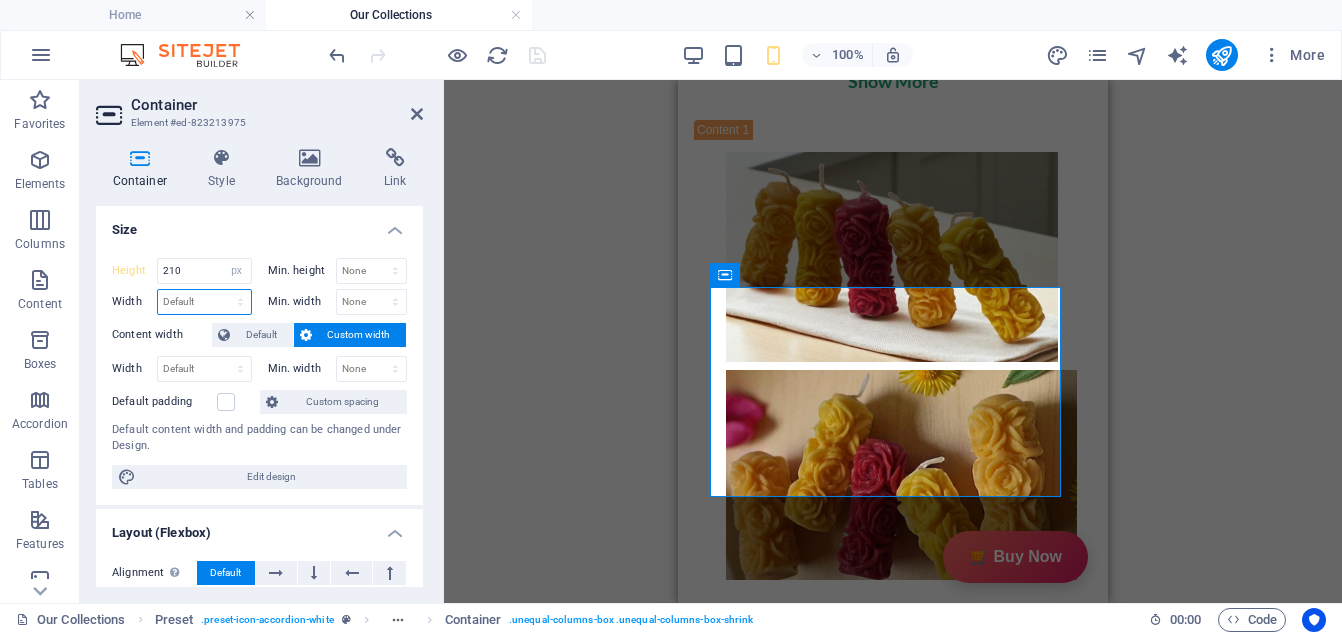 select on "px" 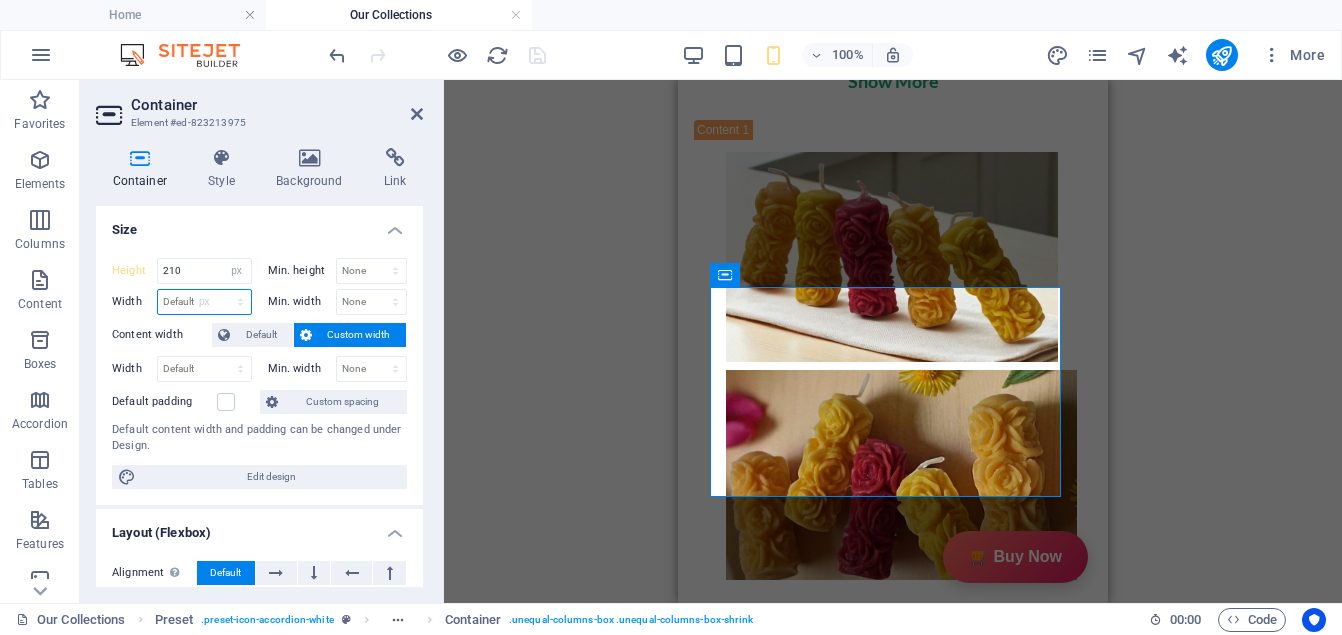 click on "Default px rem % em vh vw" at bounding box center [204, 302] 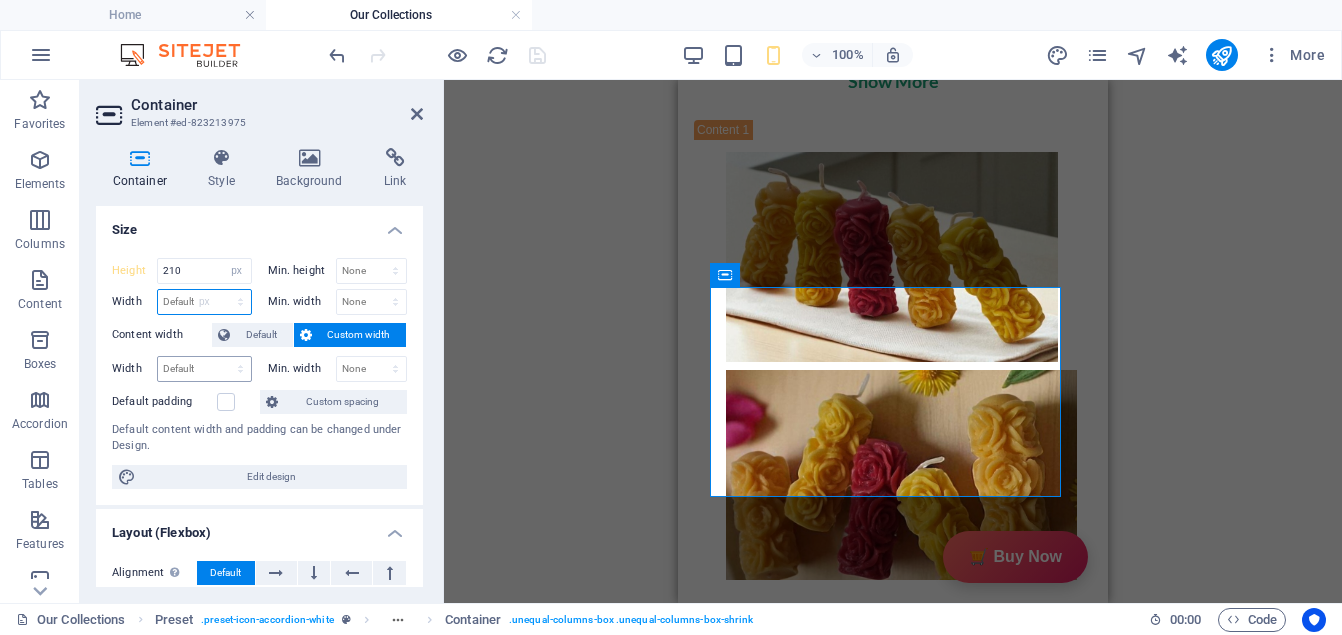 type on "351" 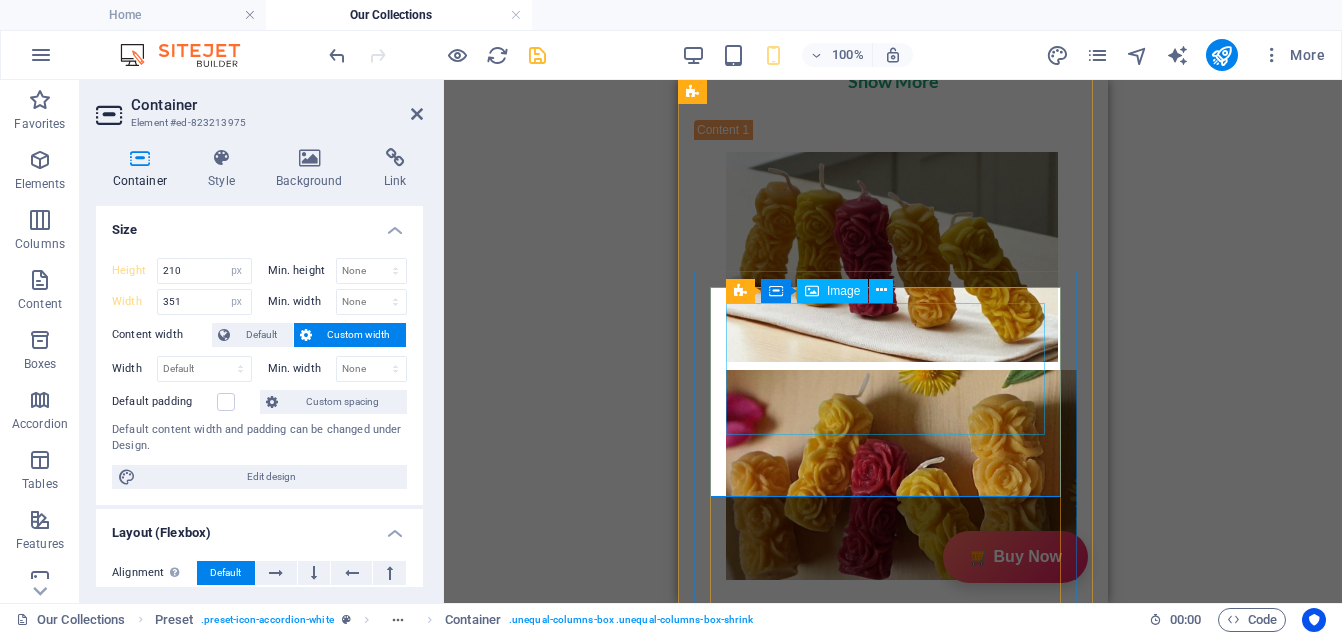 click at bounding box center (885, 1463) 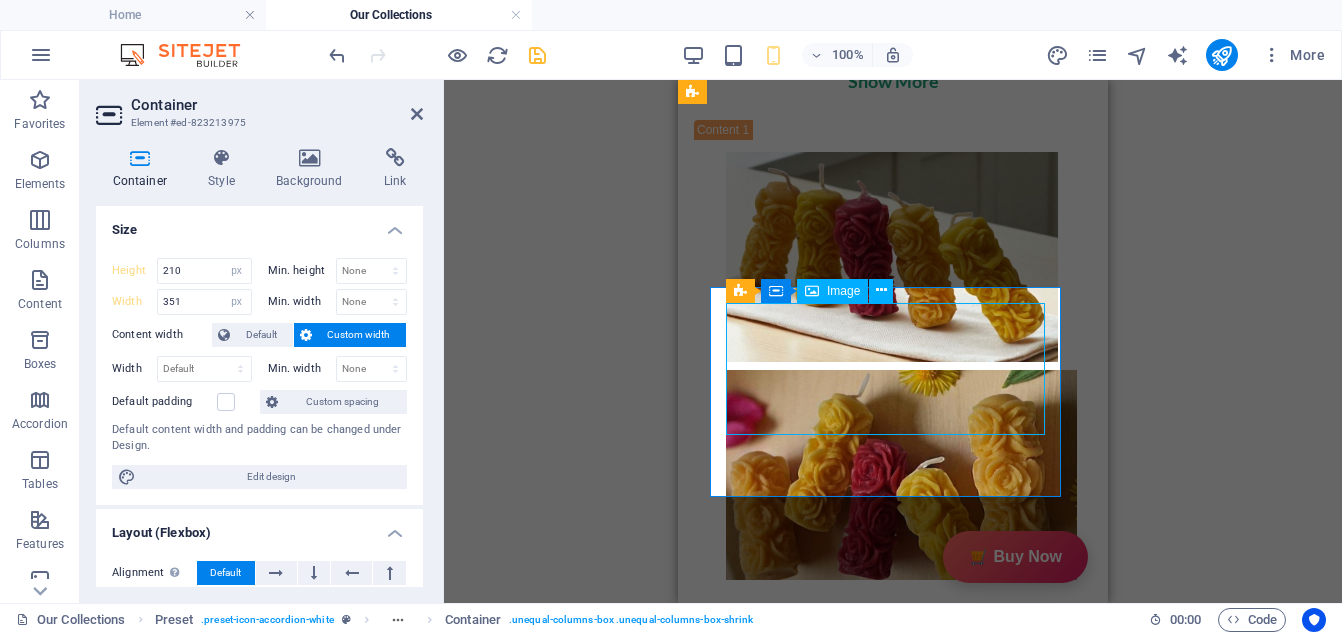 click at bounding box center [885, 1463] 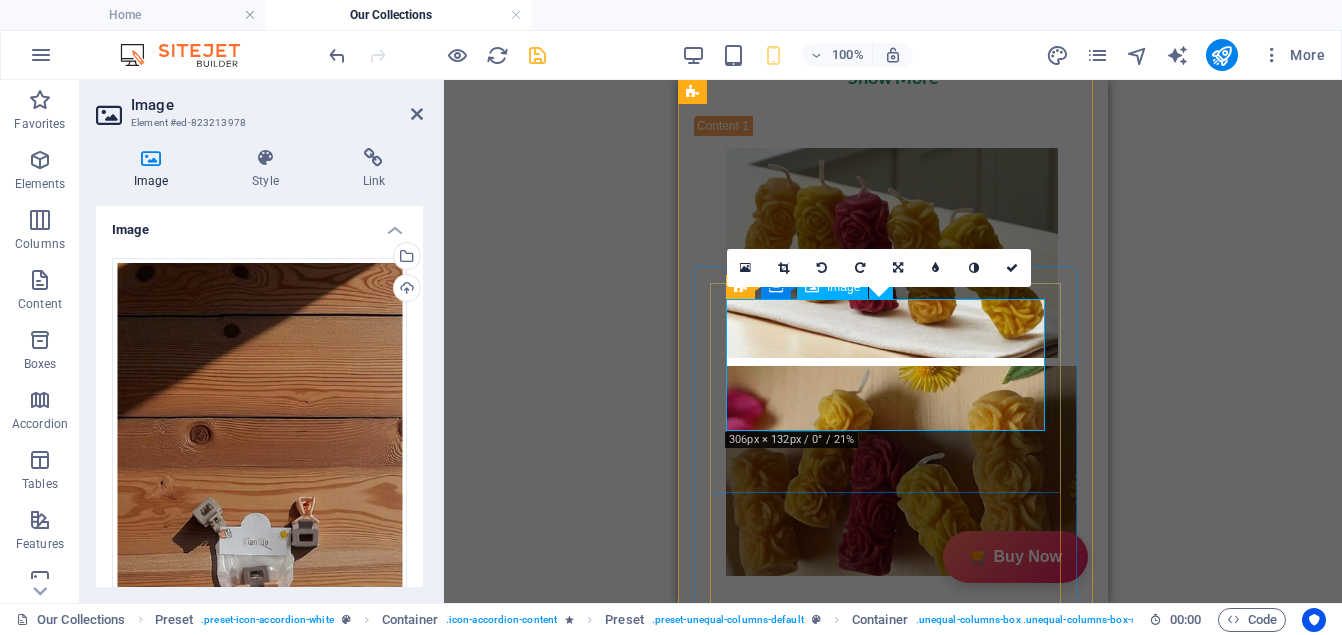 scroll, scrollTop: 1118, scrollLeft: 0, axis: vertical 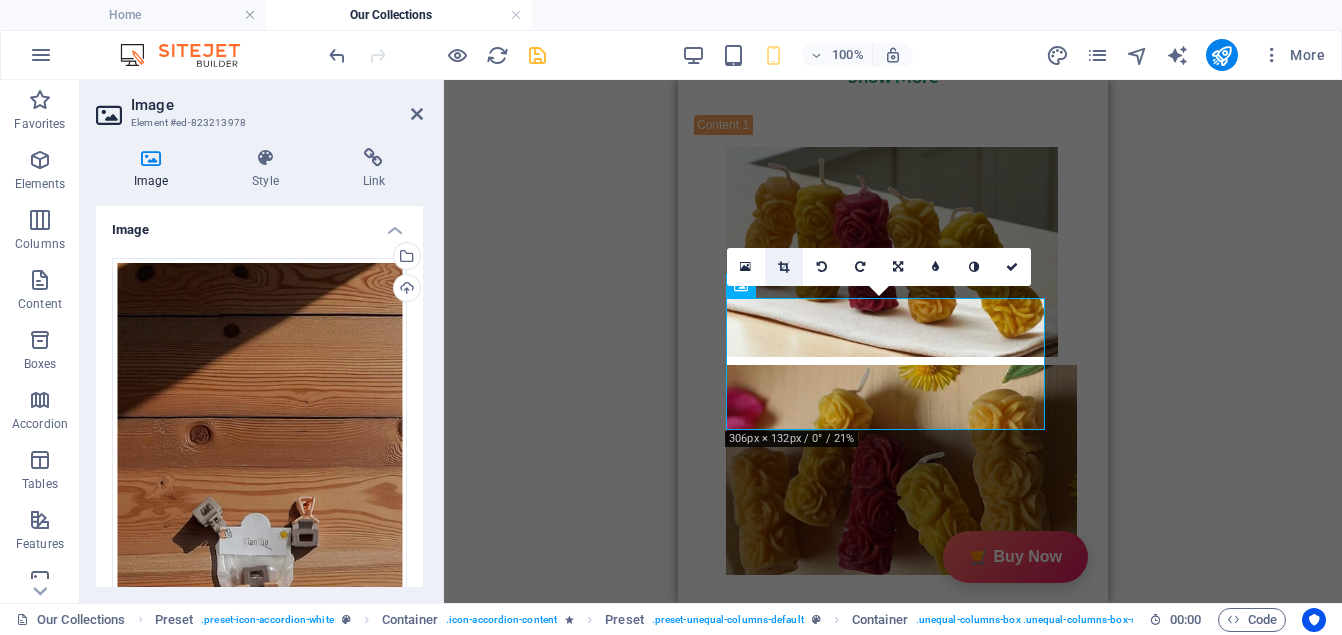 click at bounding box center [784, 267] 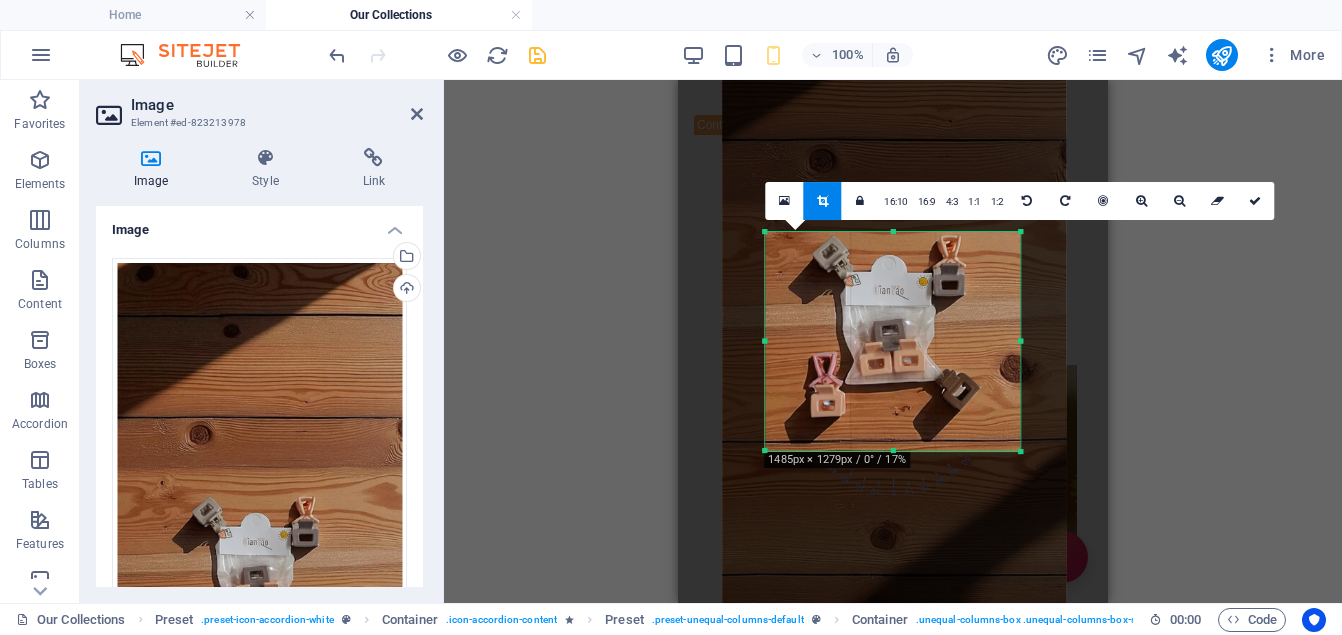 drag, startPoint x: 893, startPoint y: 216, endPoint x: 893, endPoint y: 244, distance: 28 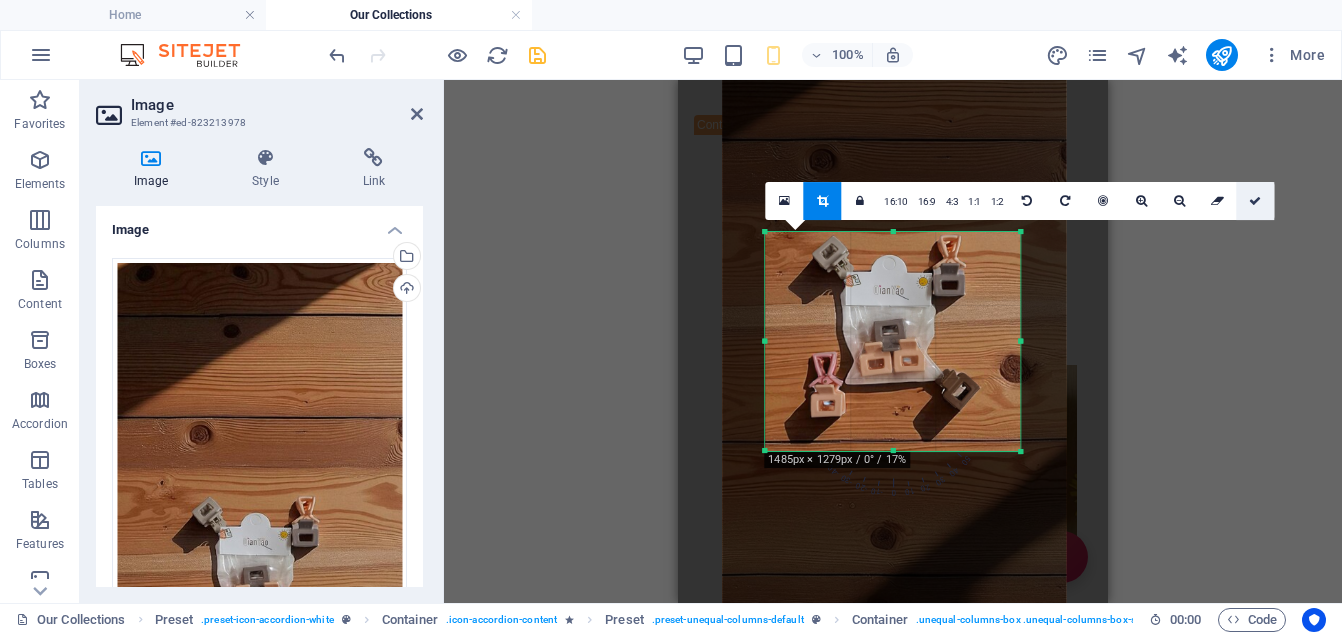 click at bounding box center [1255, 201] 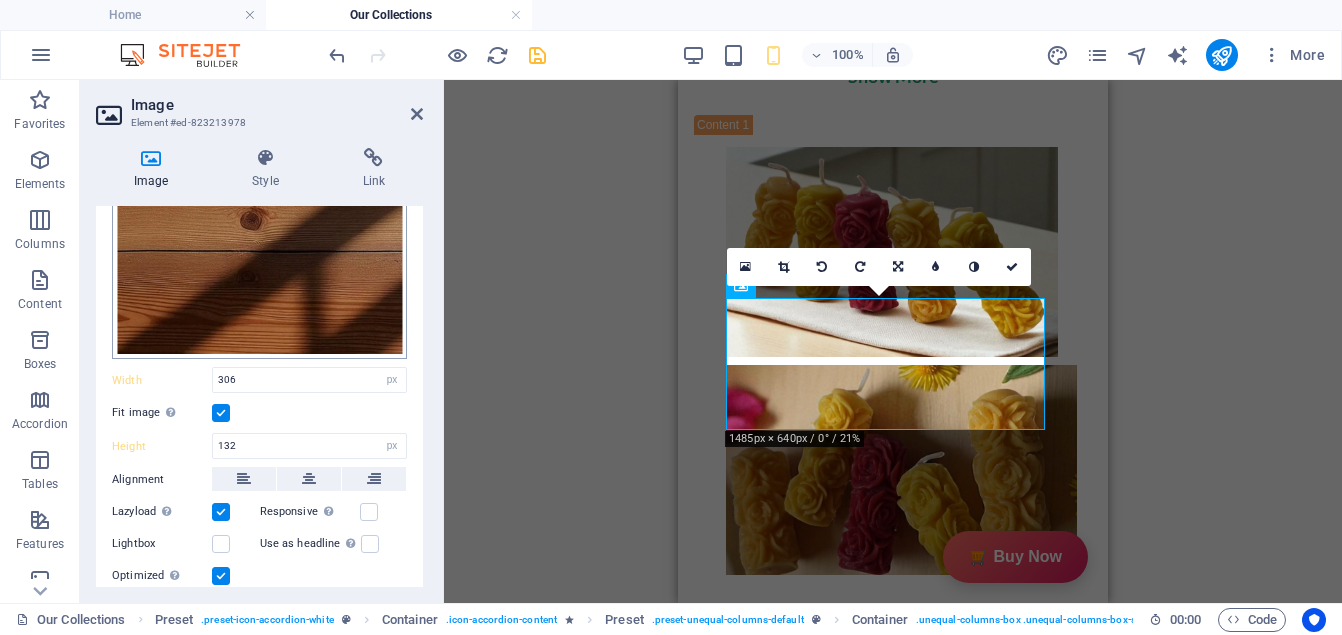 scroll, scrollTop: 527, scrollLeft: 0, axis: vertical 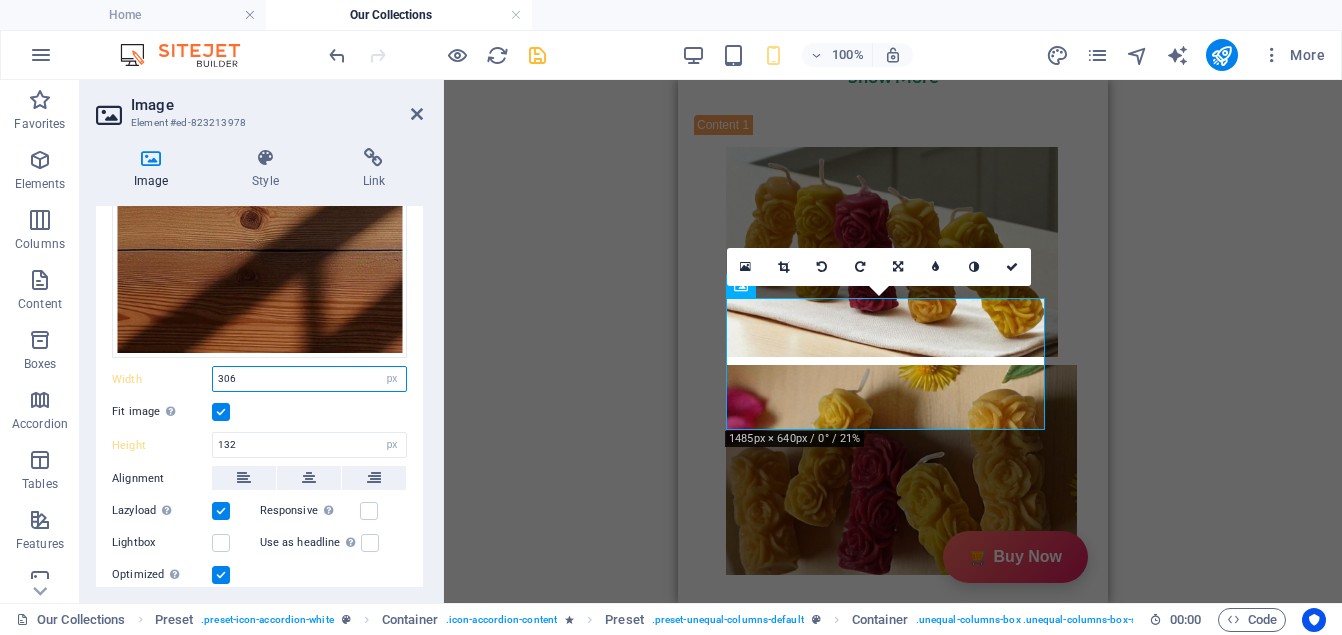 click on "306" at bounding box center [309, 379] 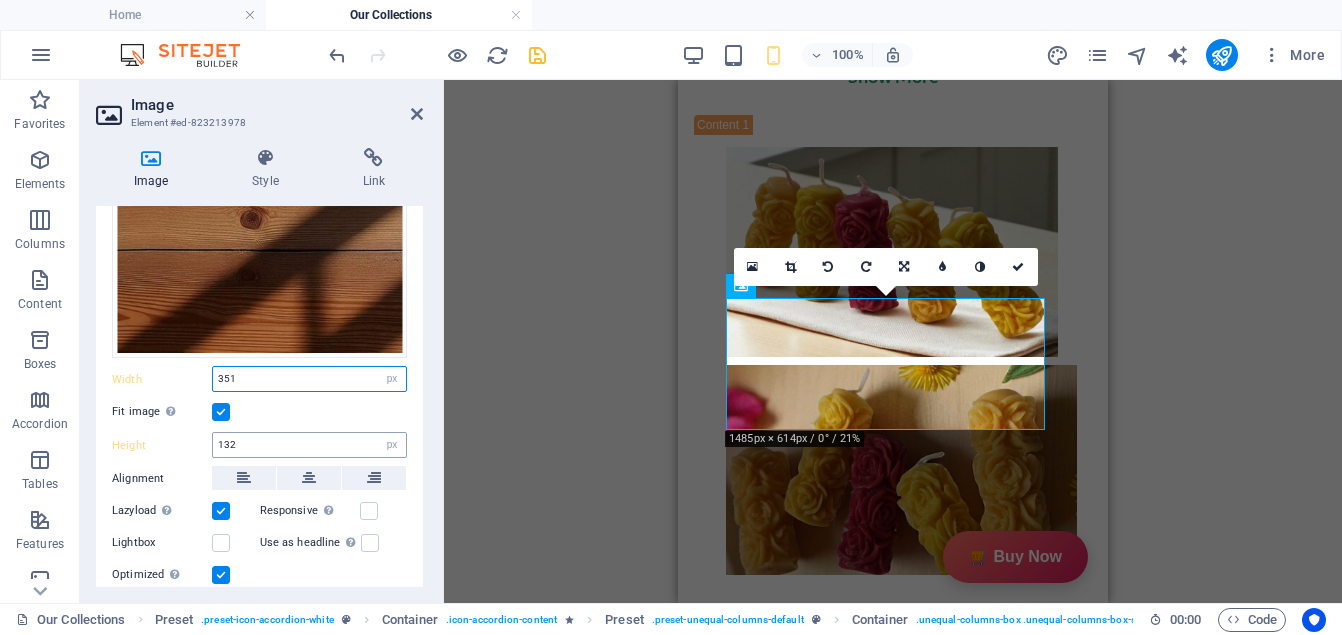 type on "351" 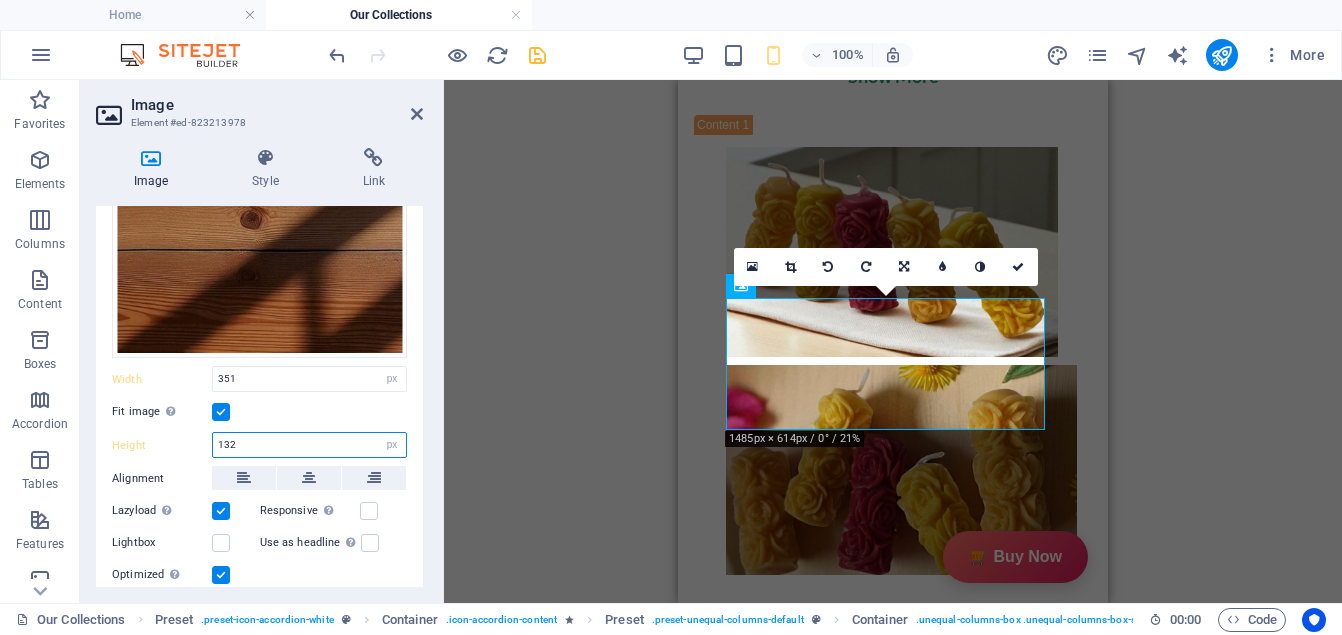 click on "132" at bounding box center [309, 445] 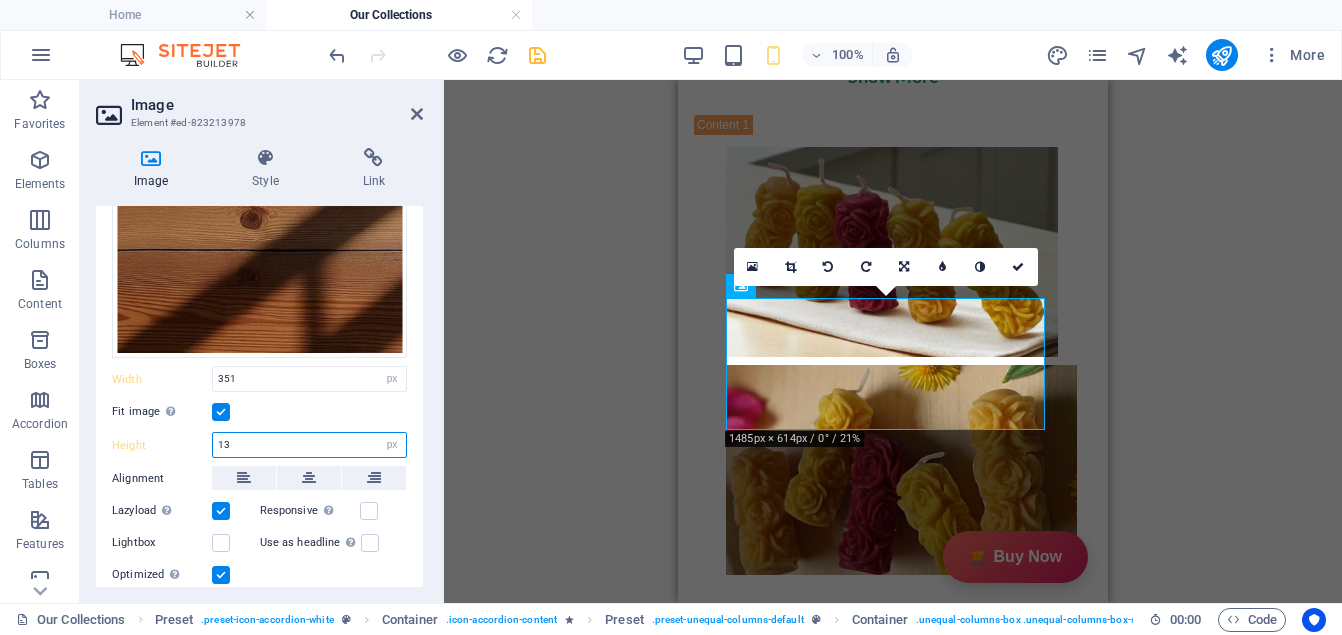 type on "1" 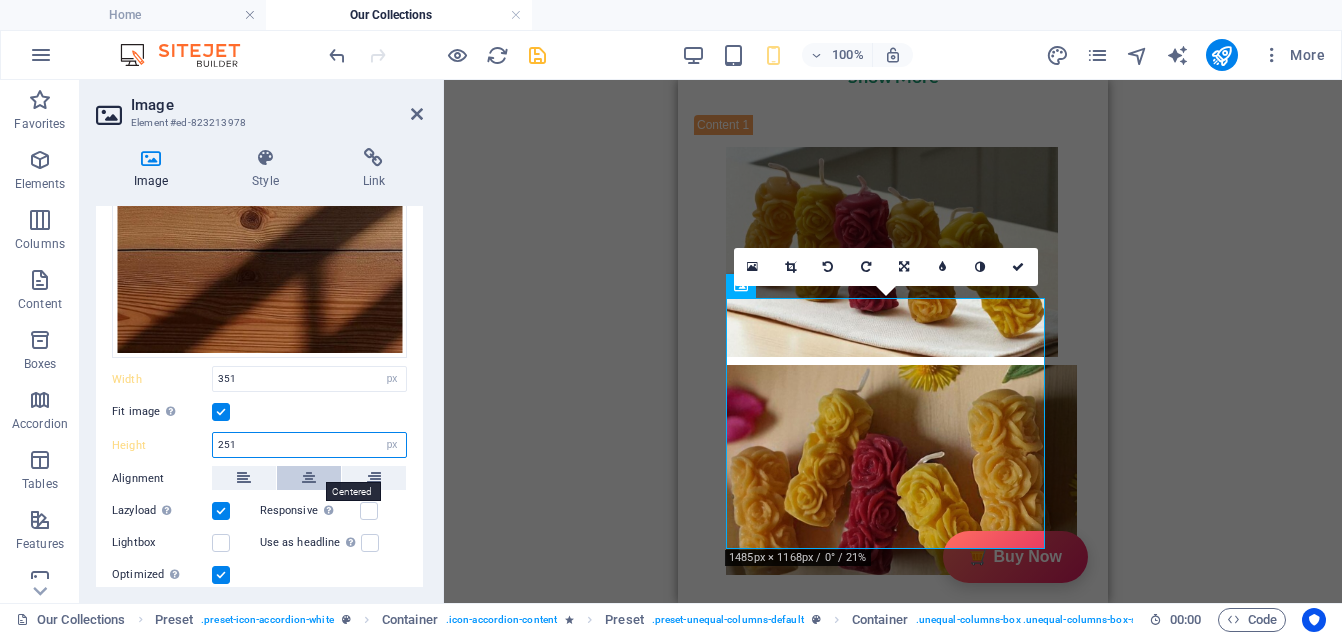 type on "251" 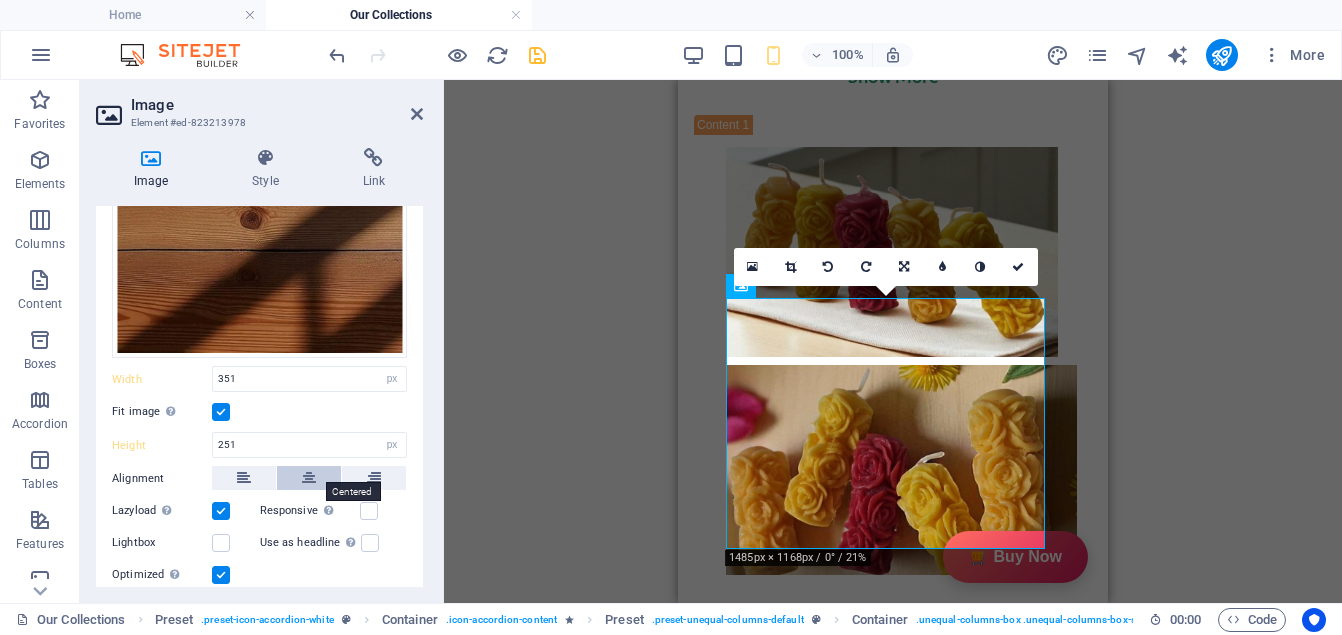 click at bounding box center (309, 478) 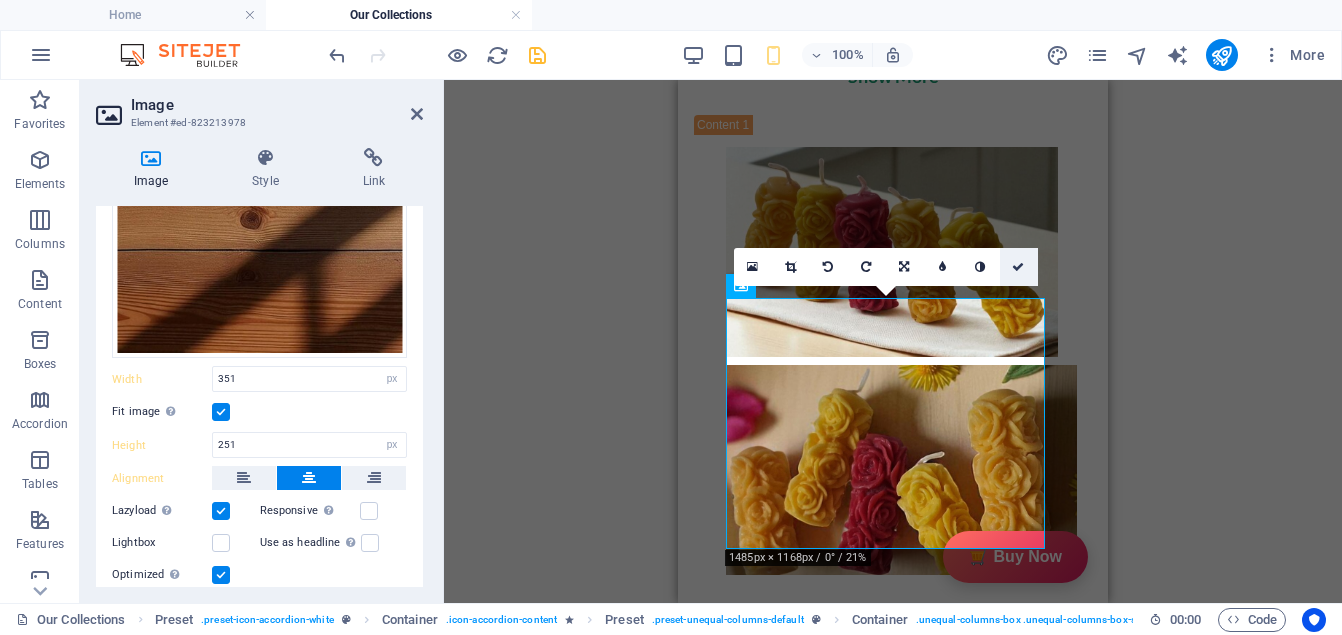 click at bounding box center (1018, 267) 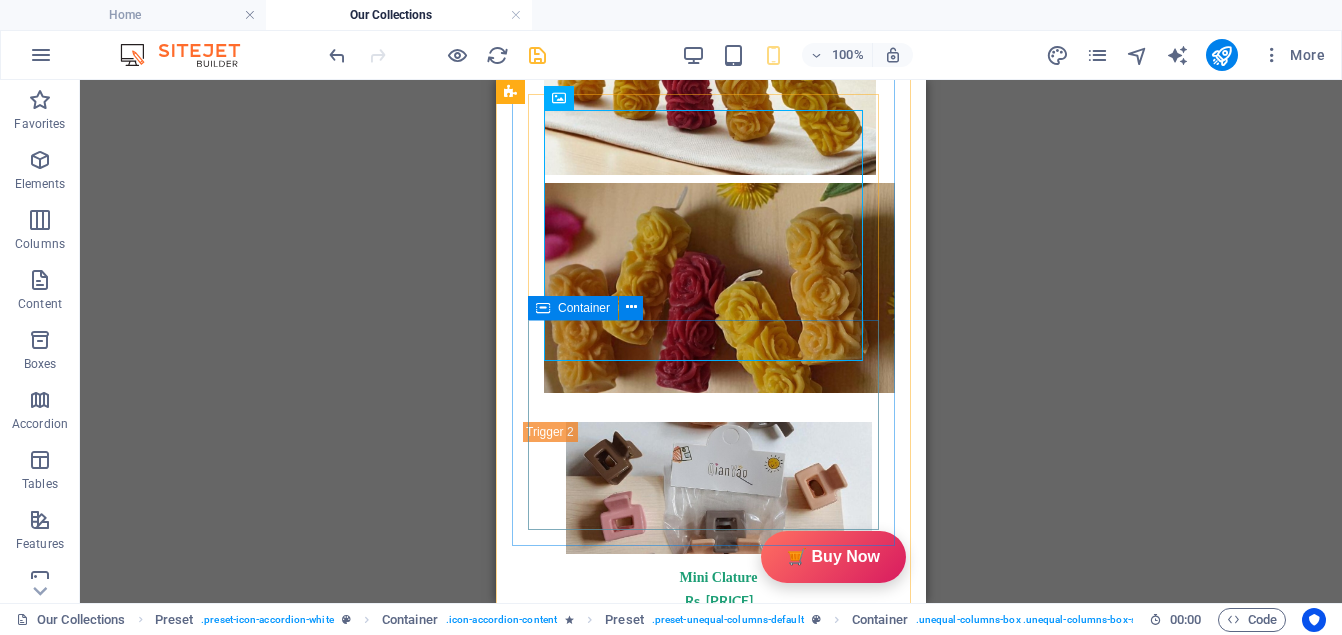 scroll, scrollTop: 1307, scrollLeft: 0, axis: vertical 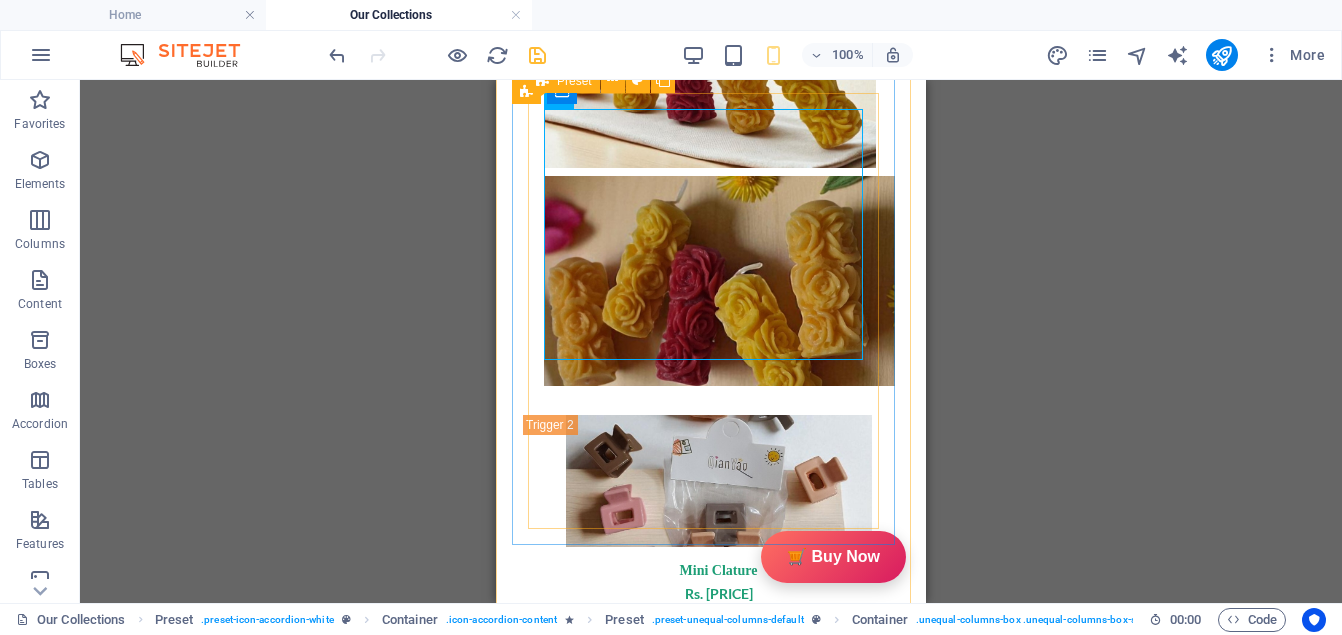 click at bounding box center [711, 1401] 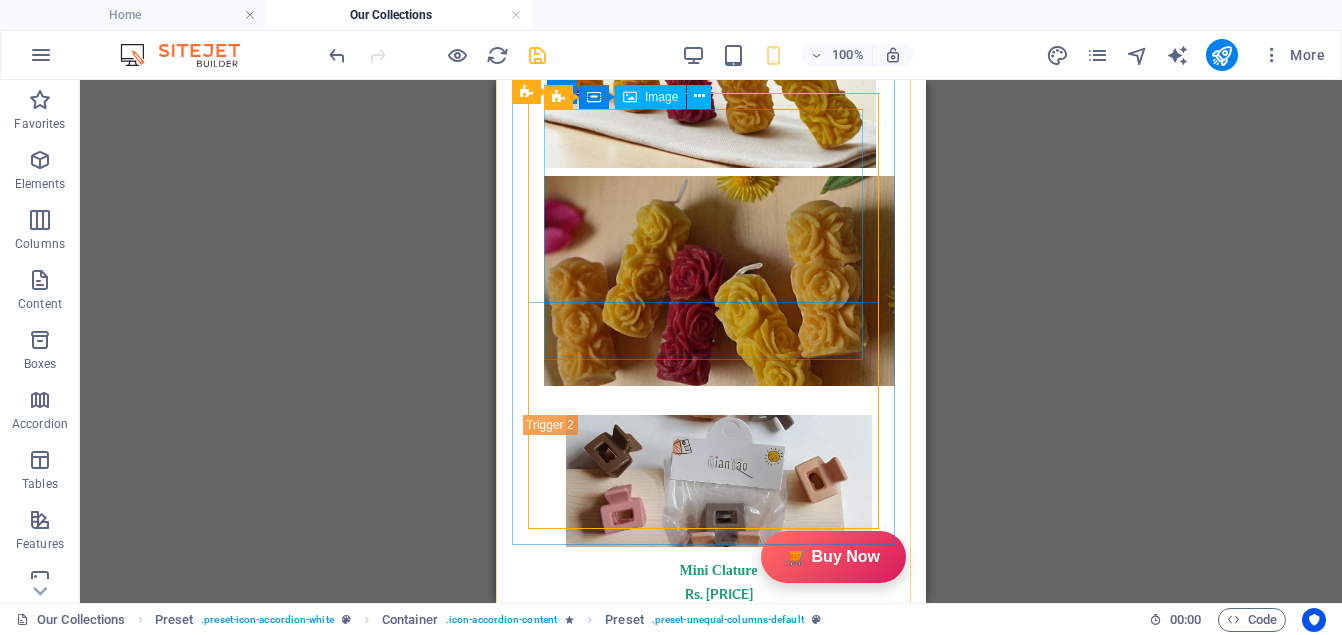 click at bounding box center (703, 1328) 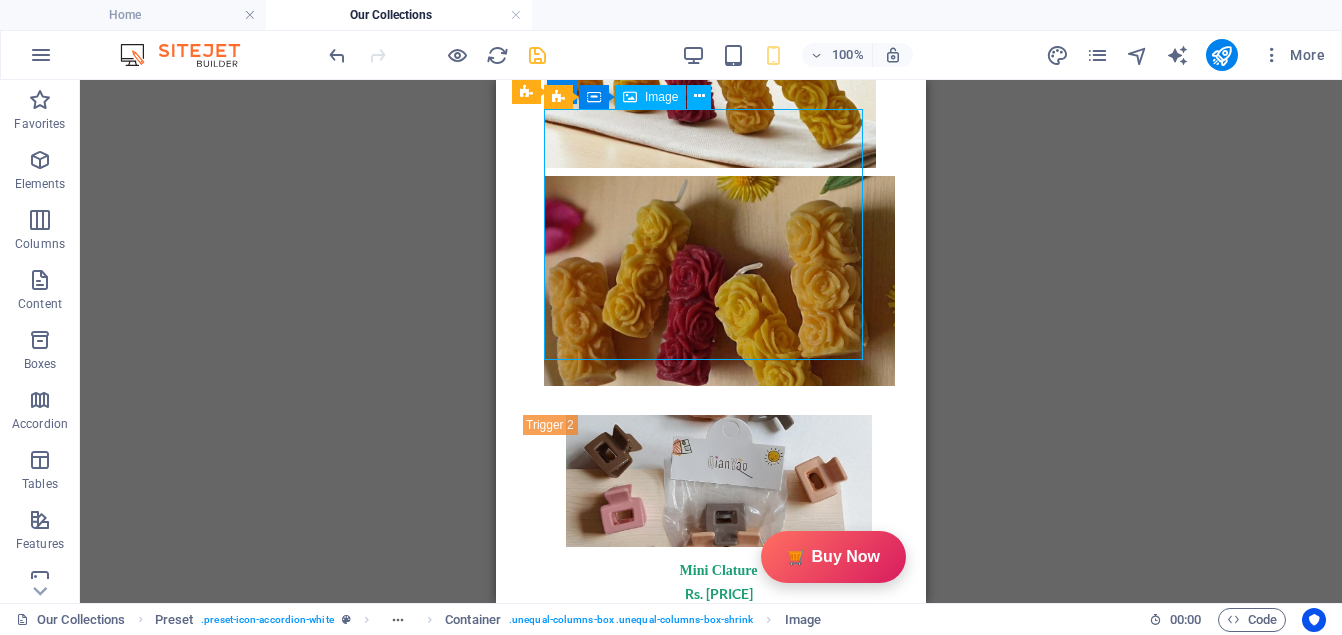 click at bounding box center (703, 1328) 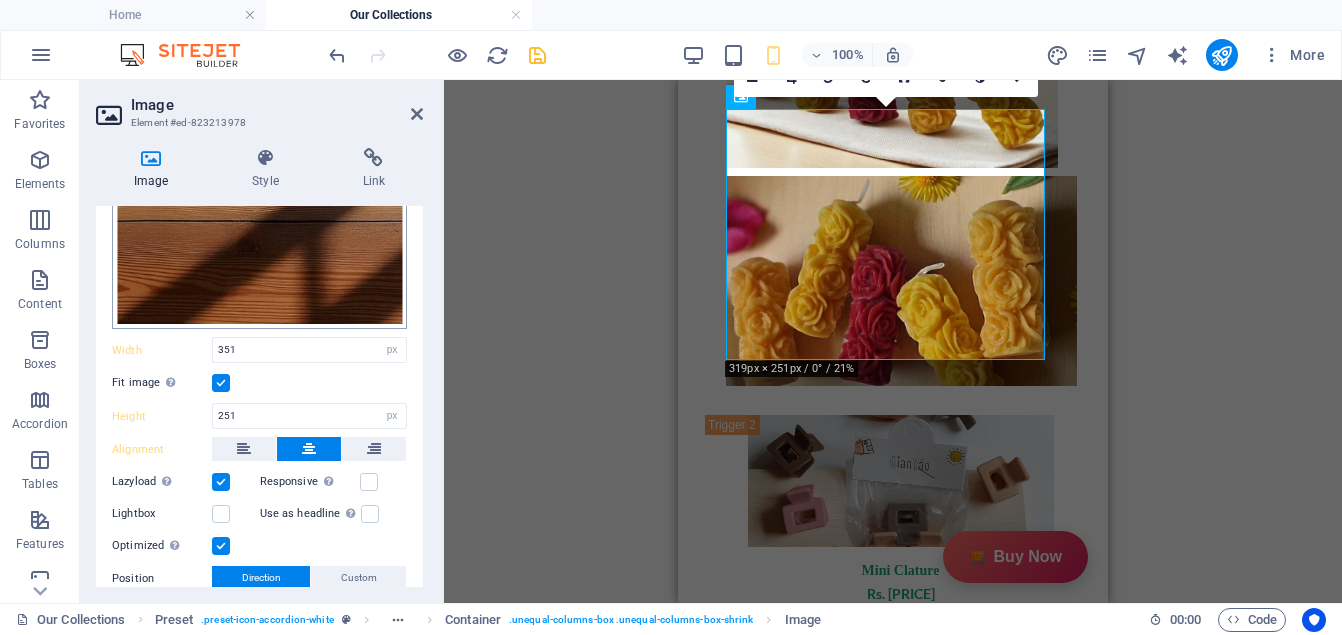 scroll, scrollTop: 557, scrollLeft: 0, axis: vertical 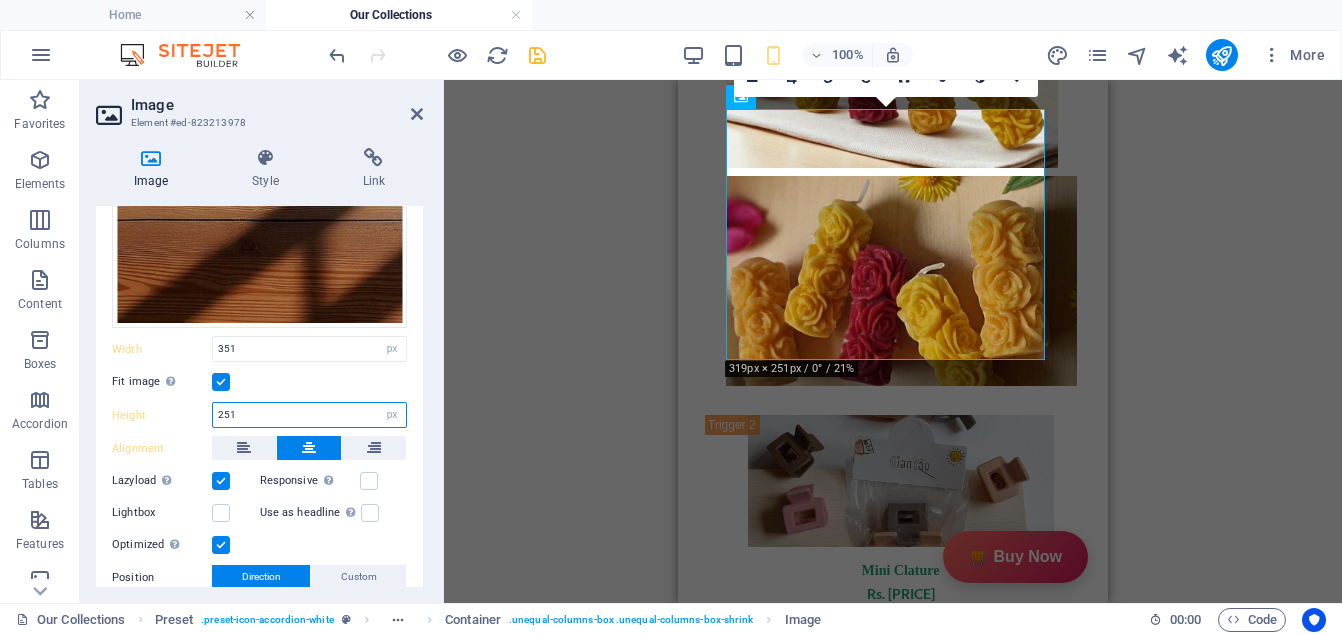 click on "251" at bounding box center [309, 415] 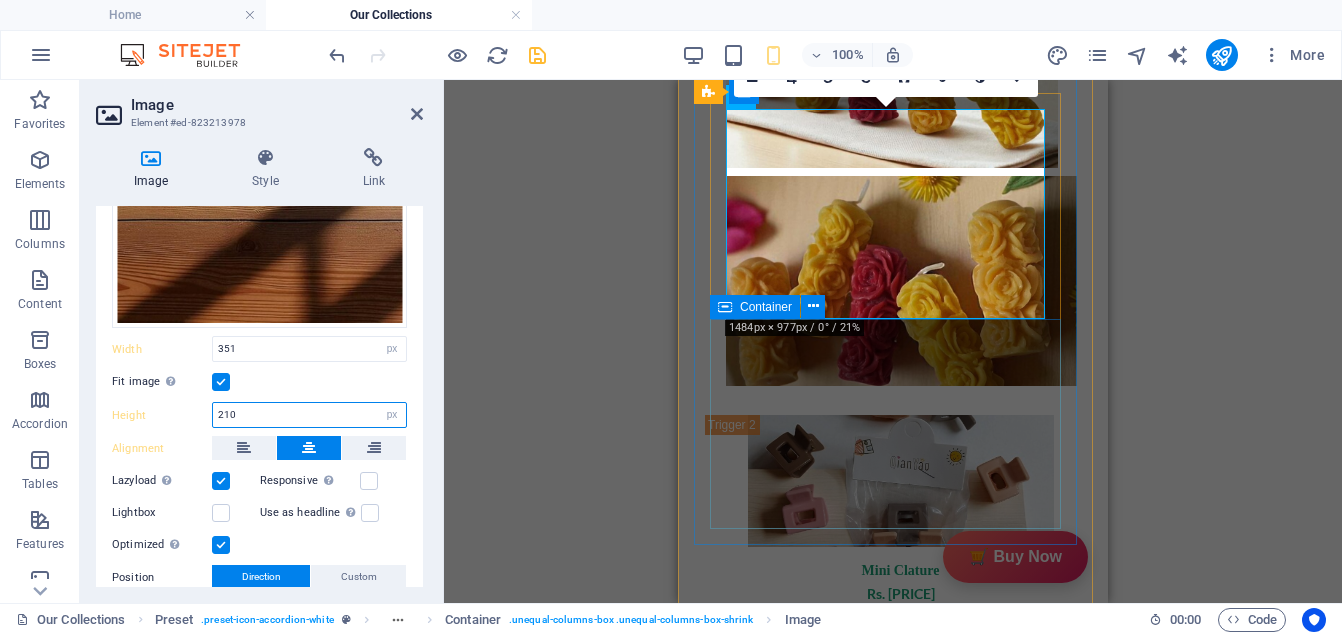 type on "210" 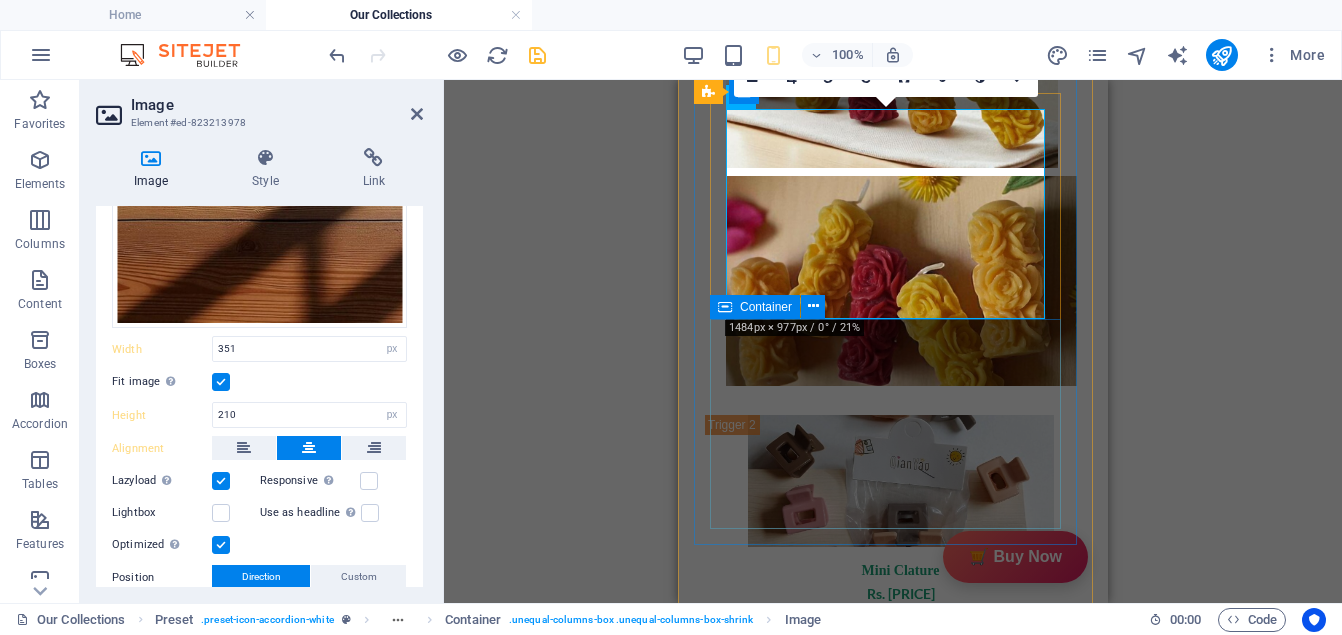 click at bounding box center (893, 1510) 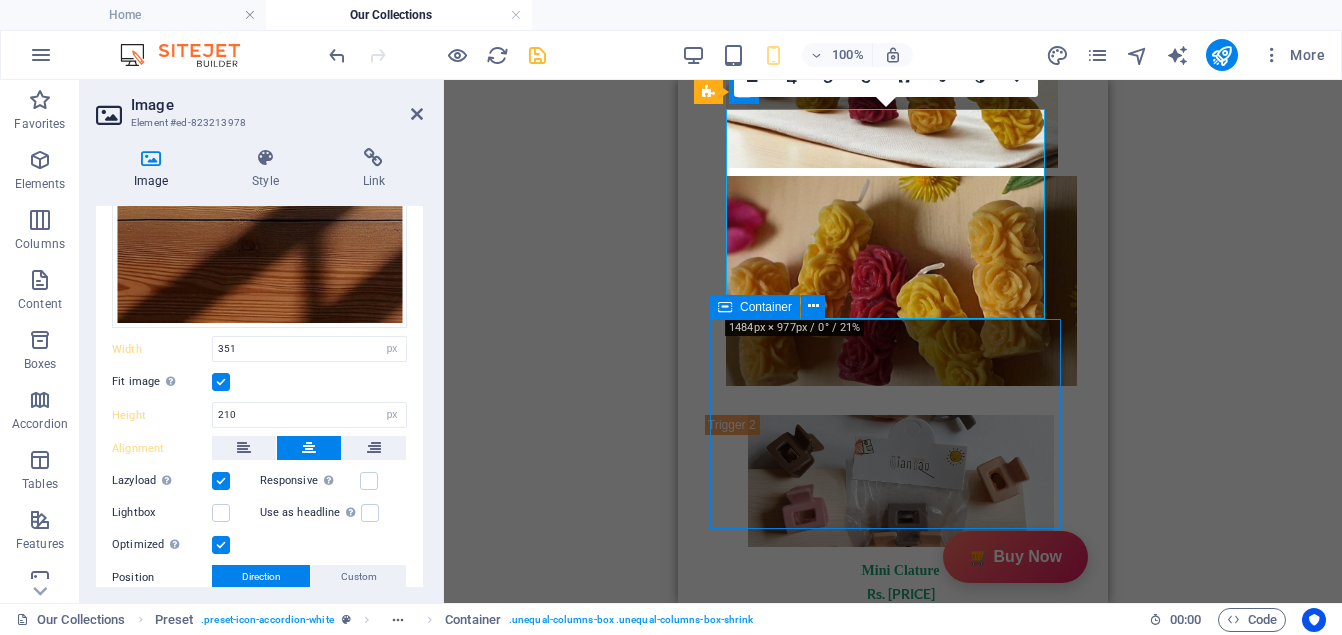 click at bounding box center [893, 1510] 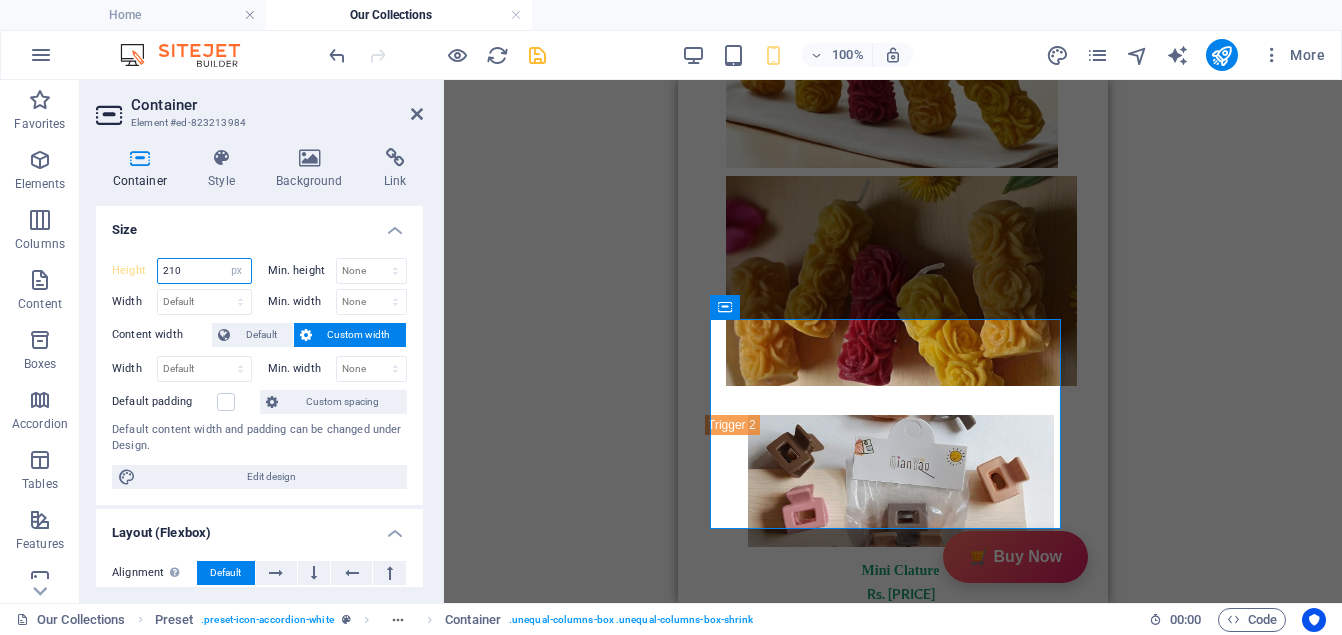 click on "210" at bounding box center [204, 271] 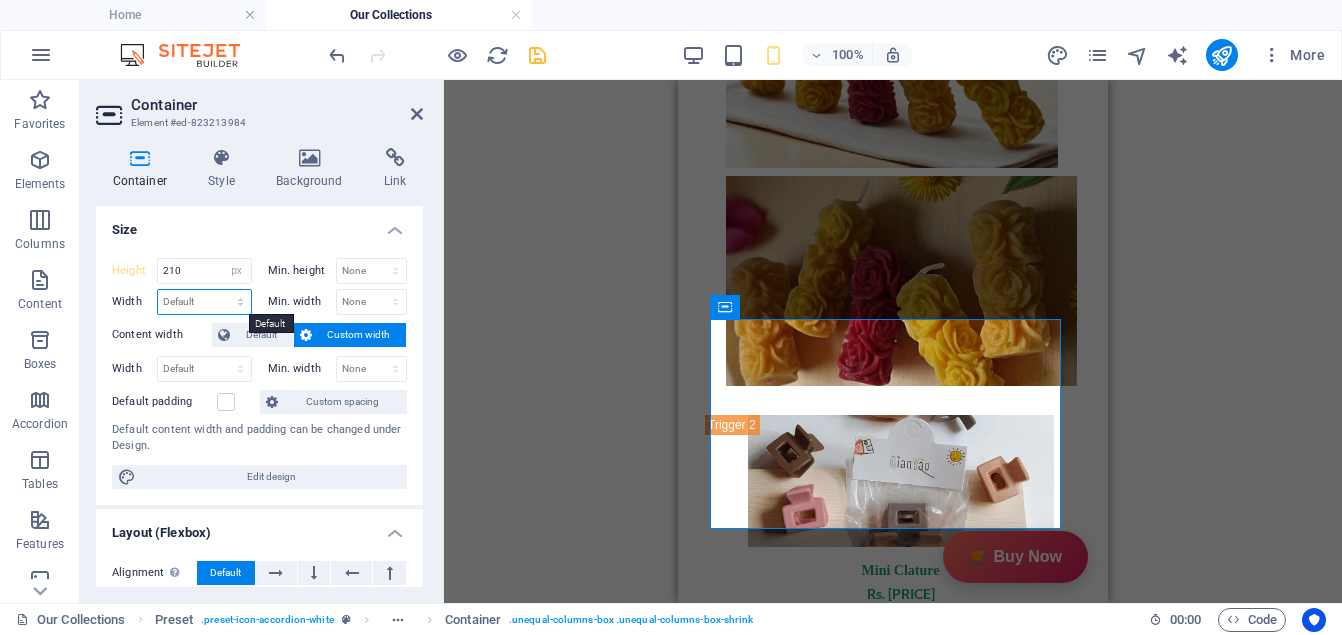 click on "Default px rem % em vh vw" at bounding box center (204, 302) 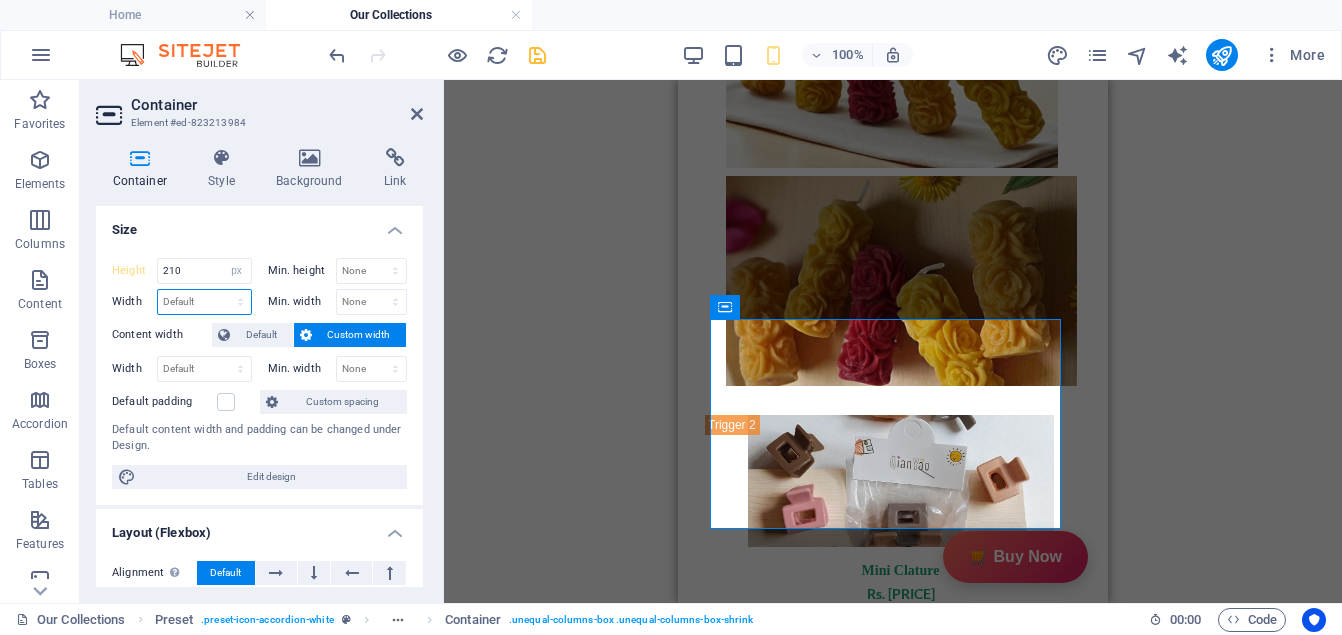 select on "px" 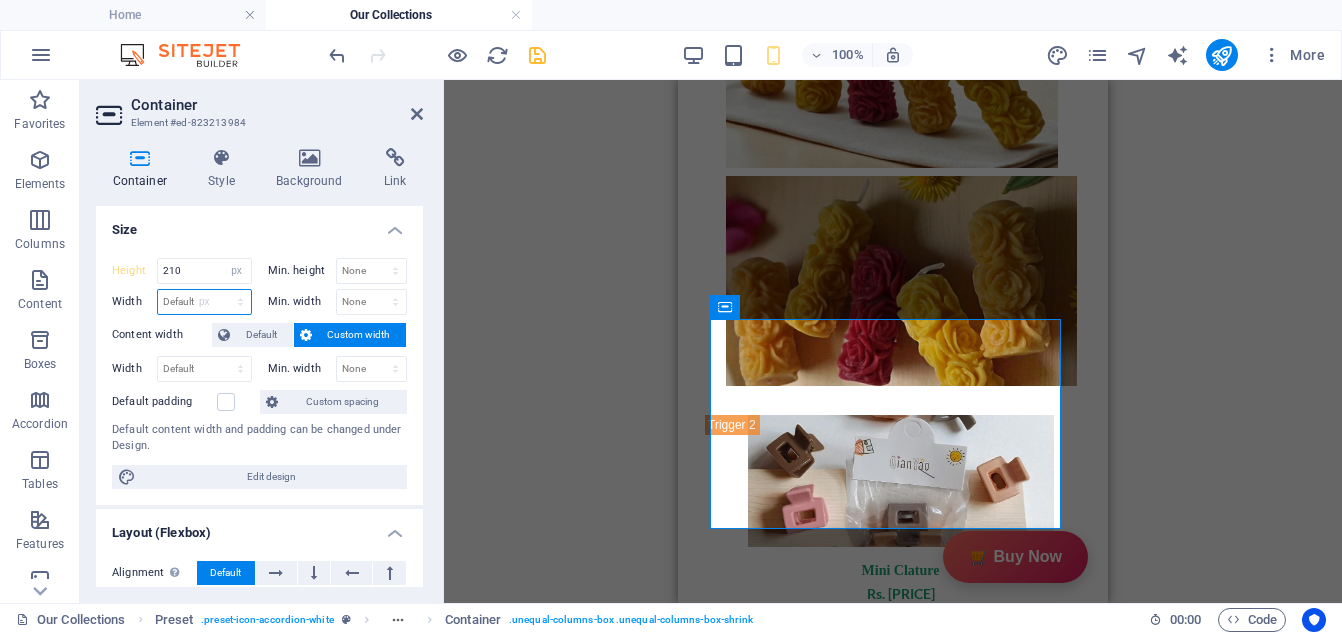 click on "Default px rem % em vh vw" at bounding box center (204, 302) 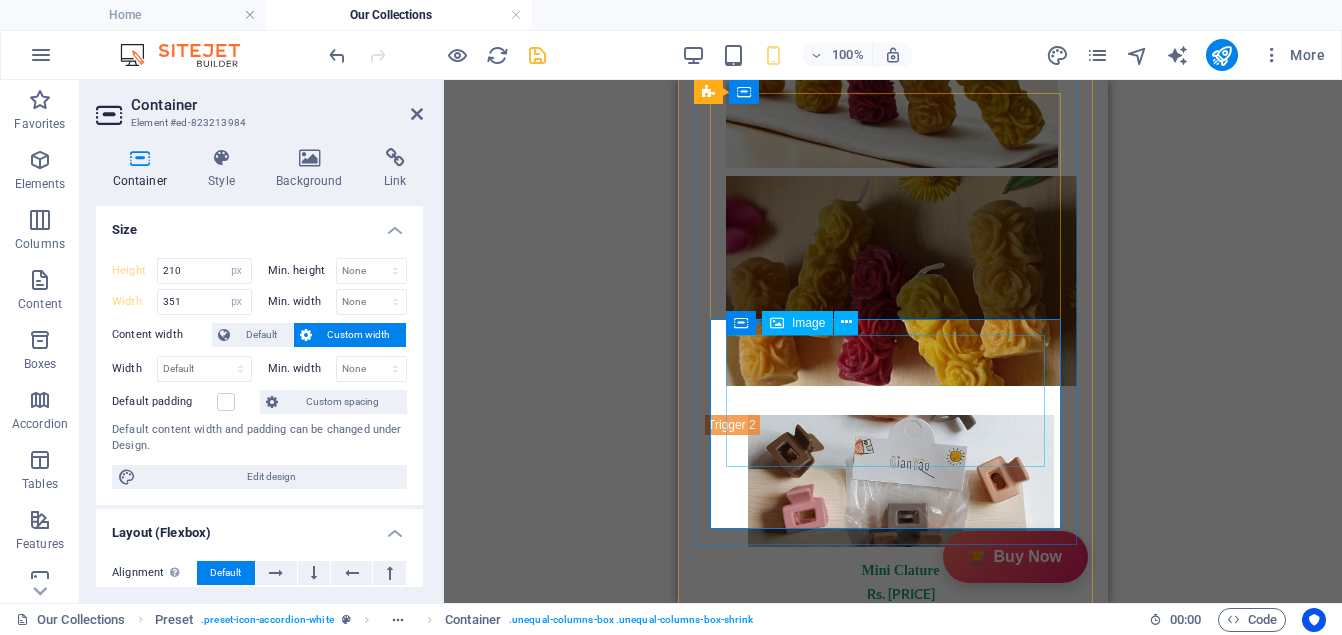 click at bounding box center (885, 1487) 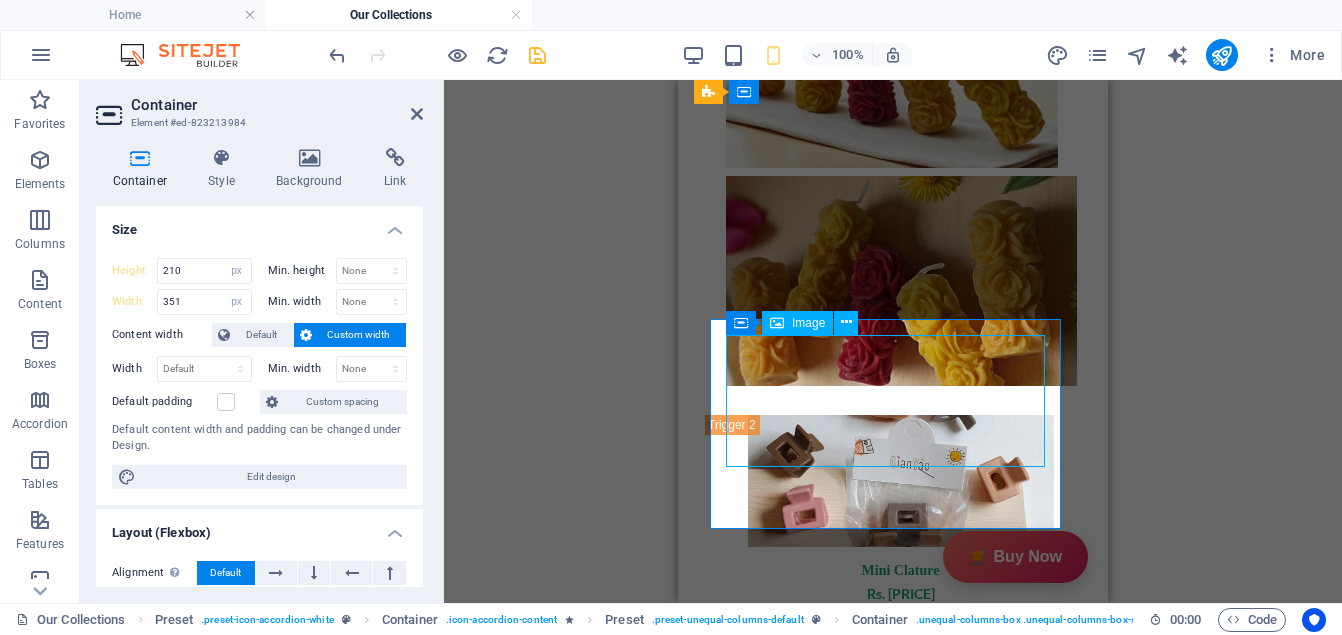 click at bounding box center [885, 1487] 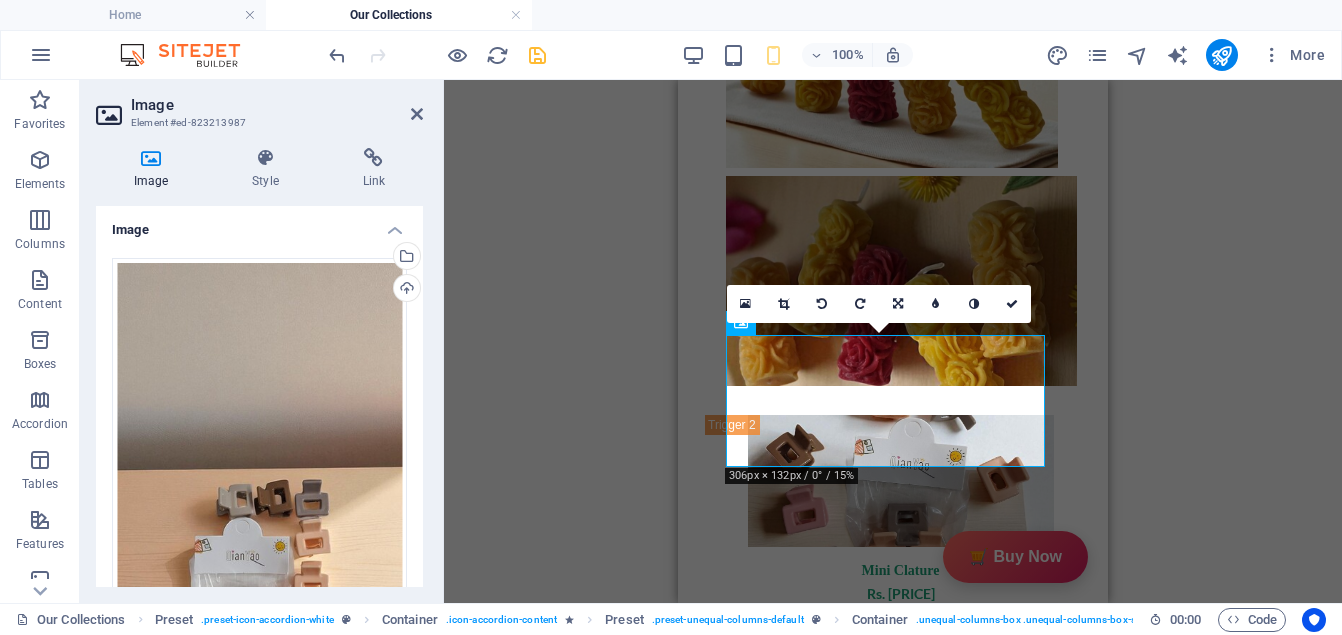click on "306" at bounding box center (309, 906) 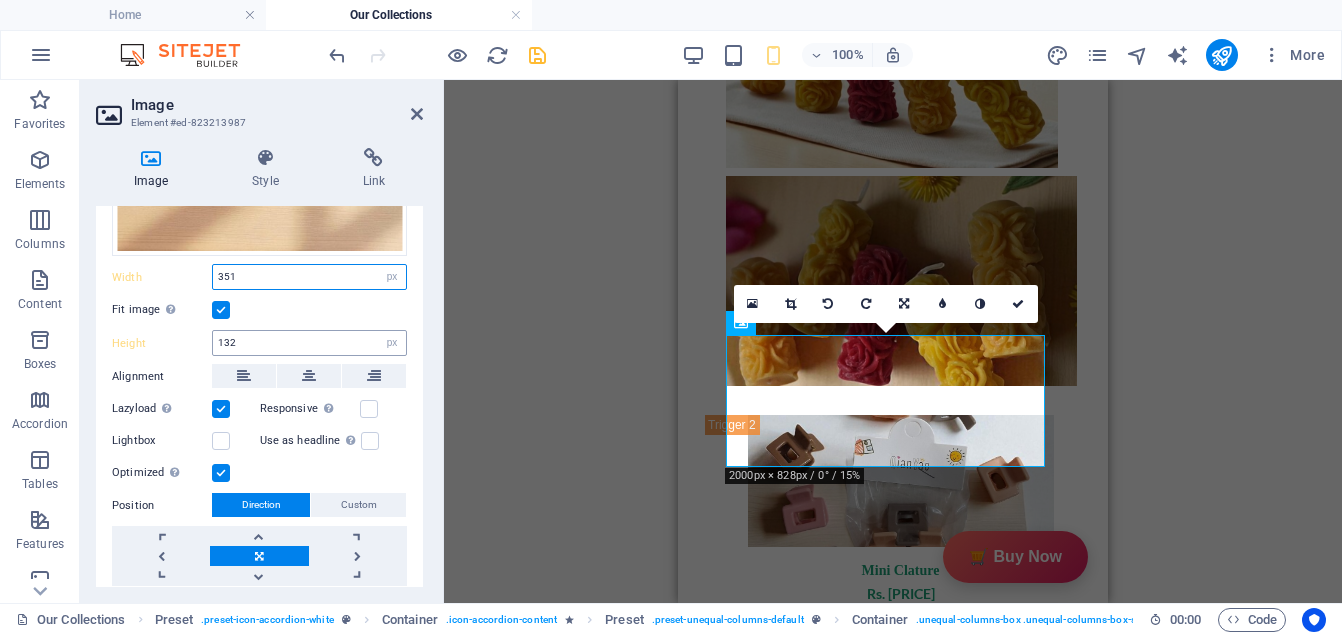 scroll, scrollTop: 630, scrollLeft: 0, axis: vertical 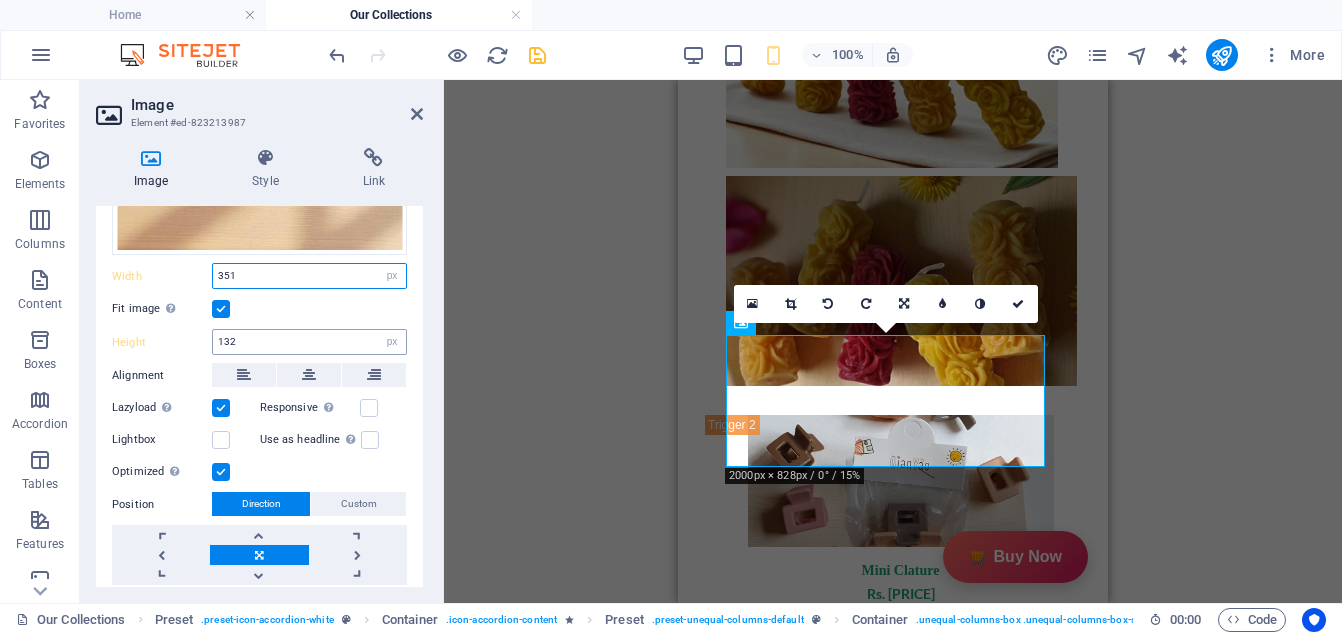 type on "351" 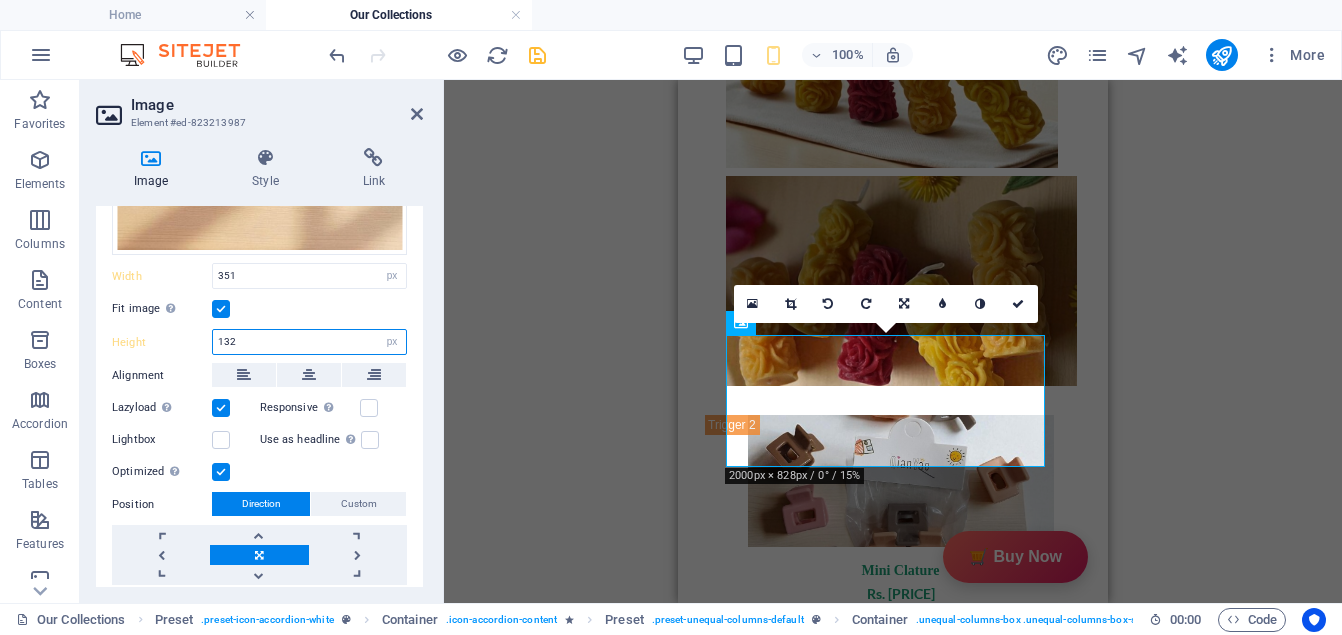 click on "132" at bounding box center [309, 342] 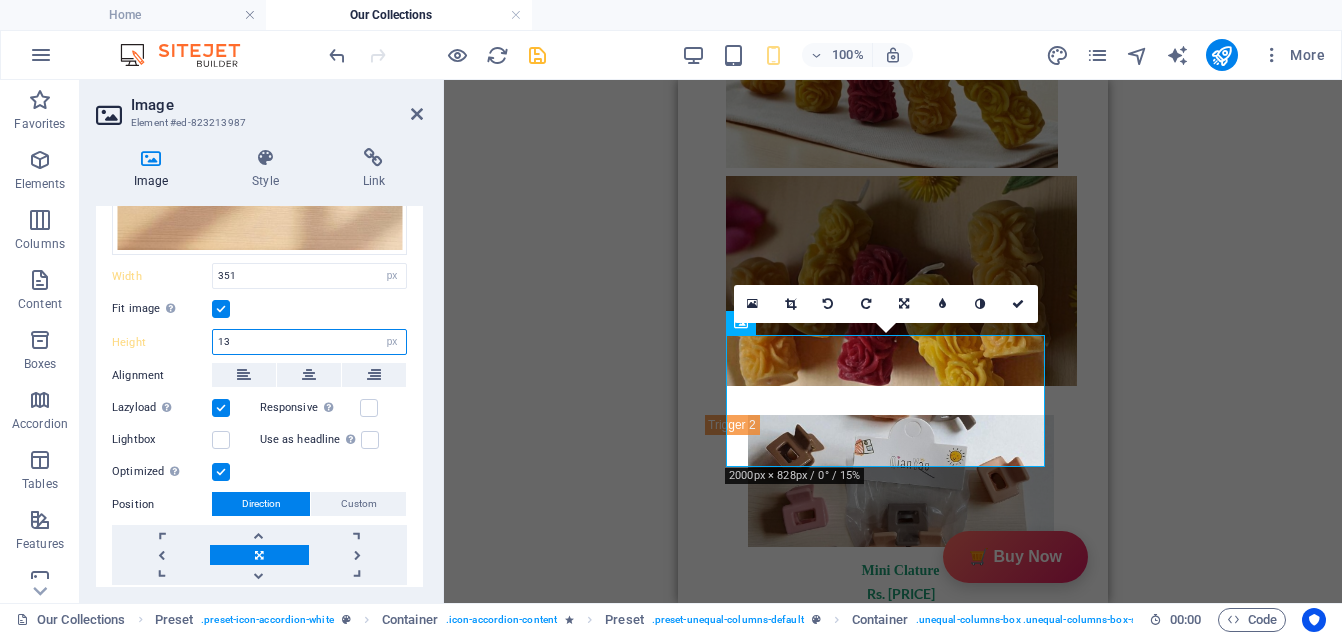 type on "1" 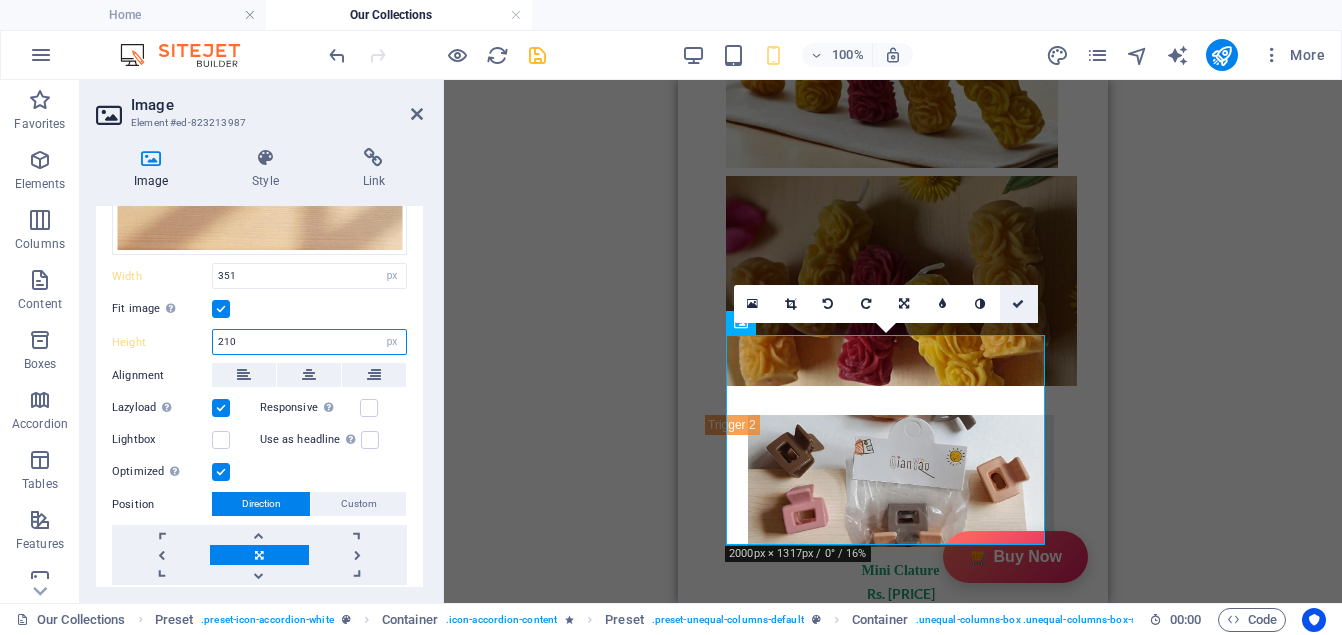 type on "210" 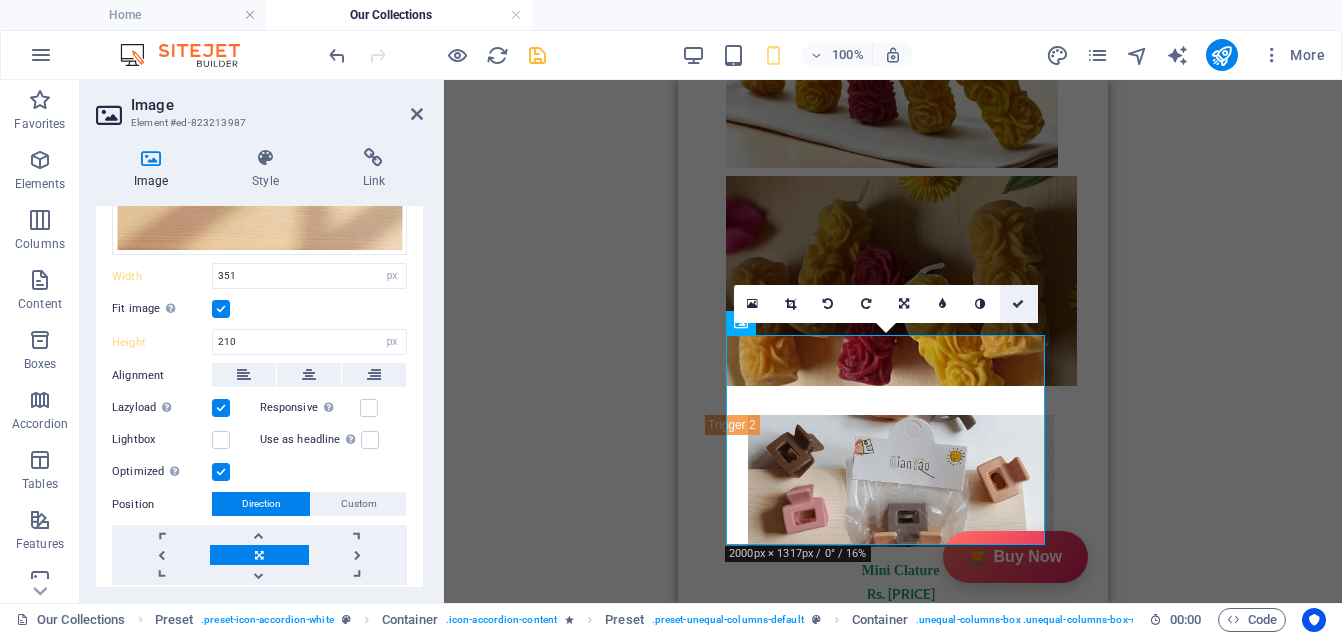 click at bounding box center [1018, 304] 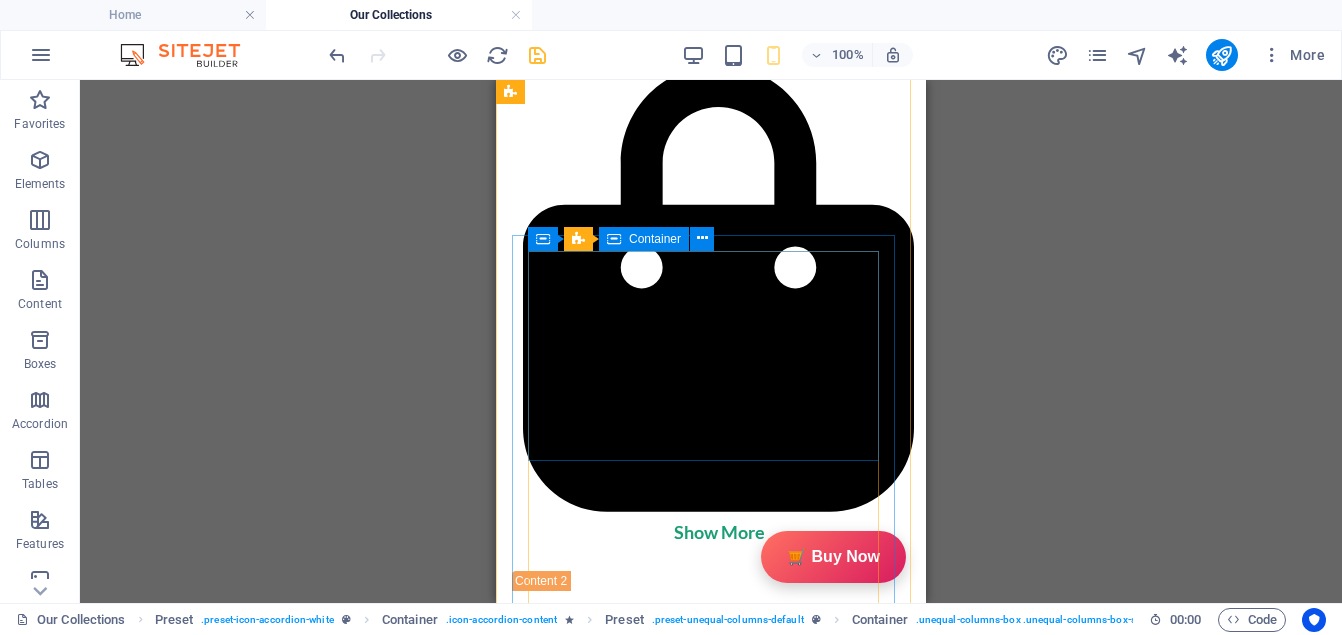 scroll, scrollTop: 1908, scrollLeft: 0, axis: vertical 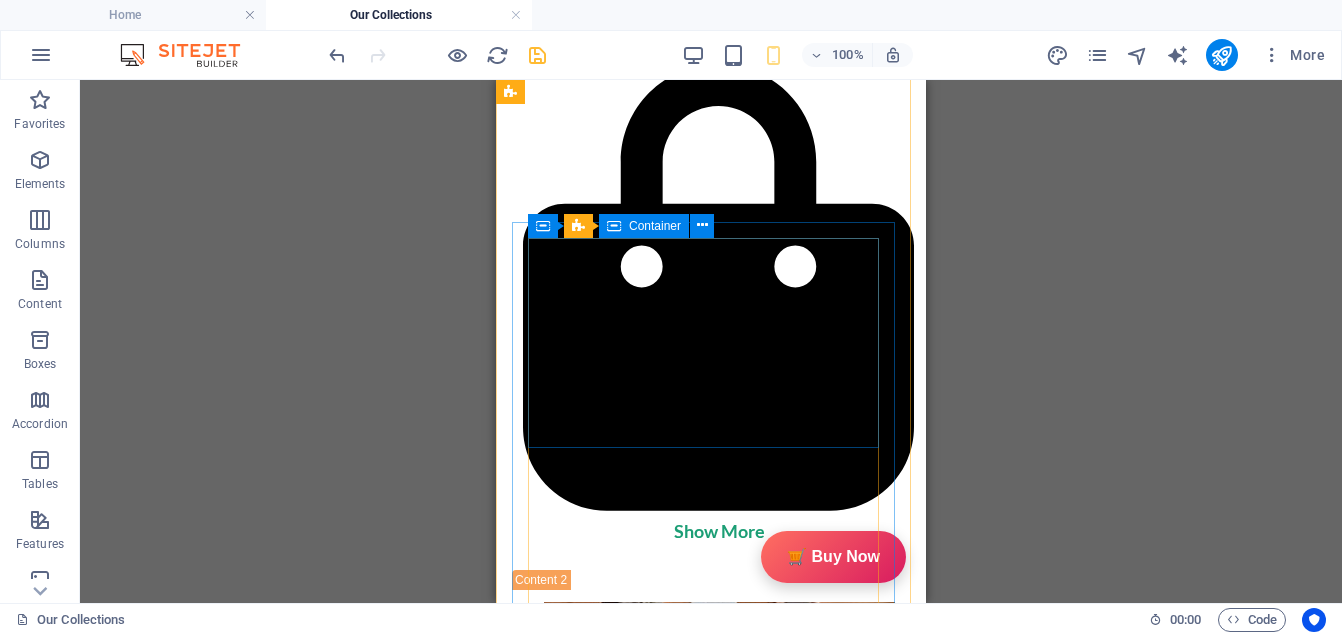 click at bounding box center [711, 1923] 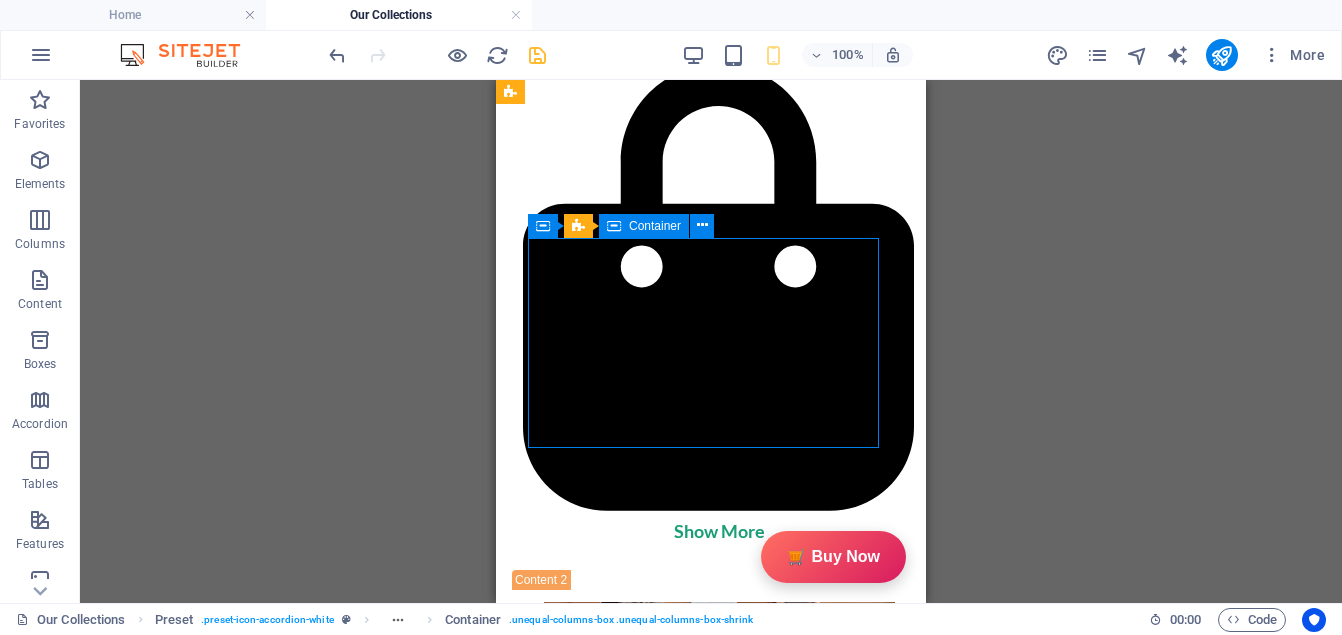 click at bounding box center (711, 1923) 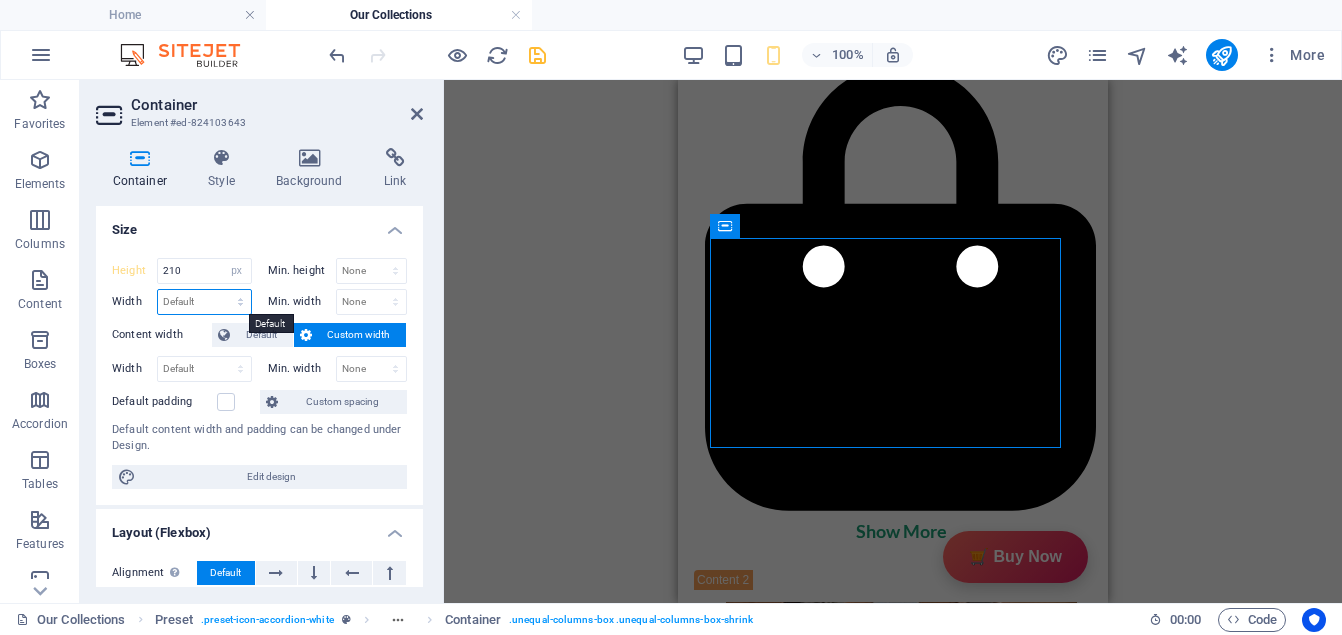 click on "Default px rem % em vh vw" at bounding box center (204, 302) 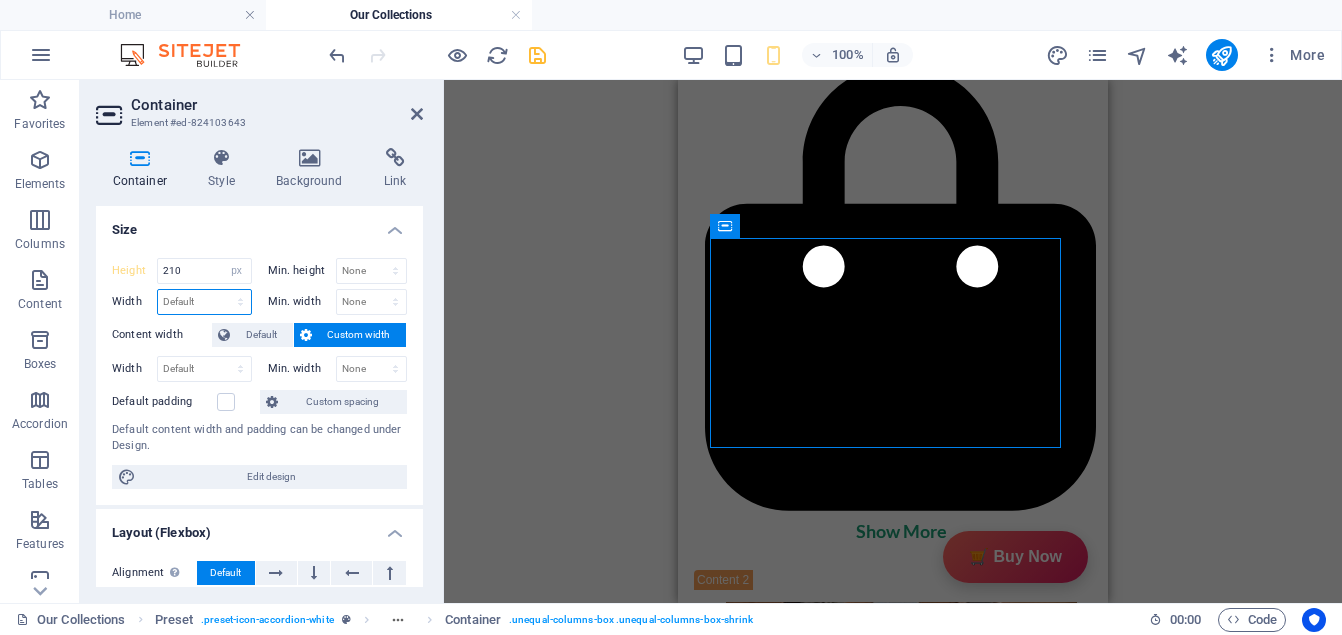 select on "px" 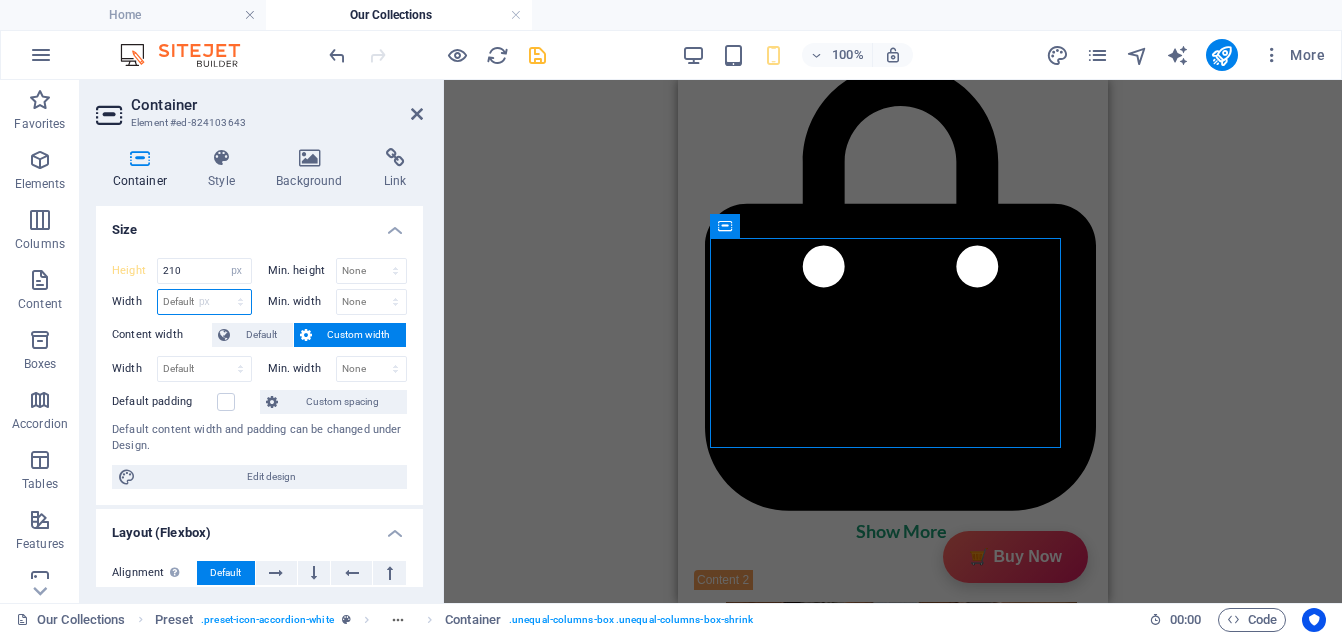 click on "Default px rem % em vh vw" at bounding box center [204, 302] 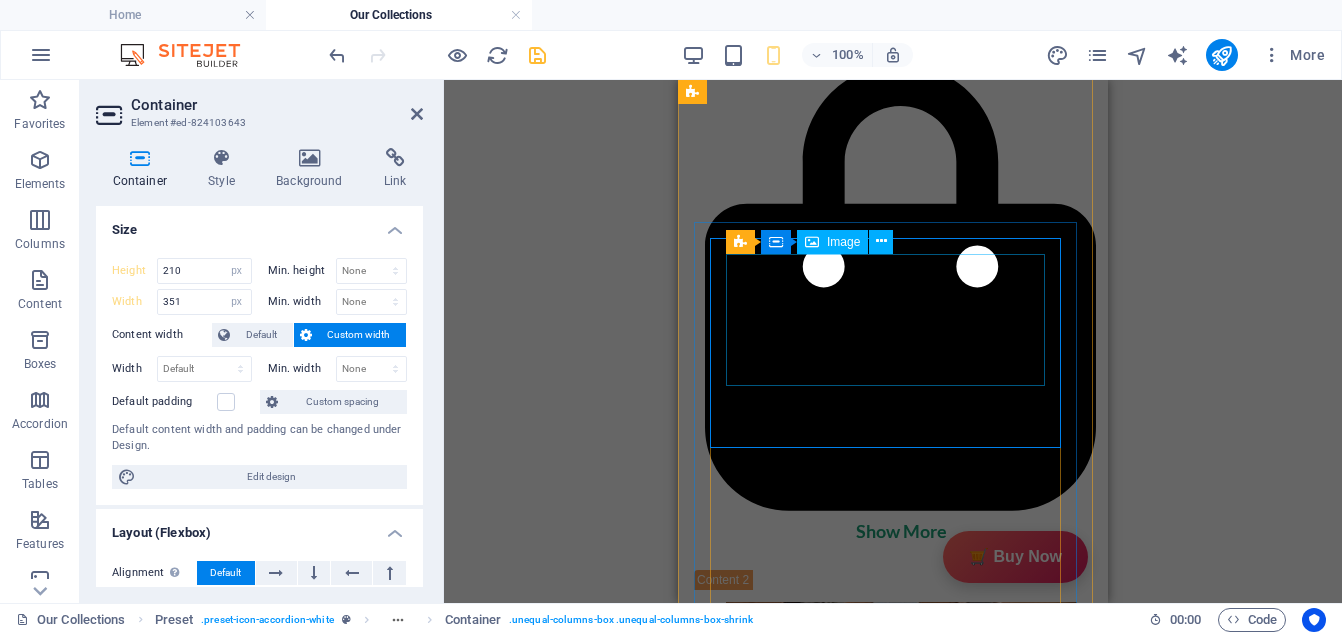 click at bounding box center (885, 1900) 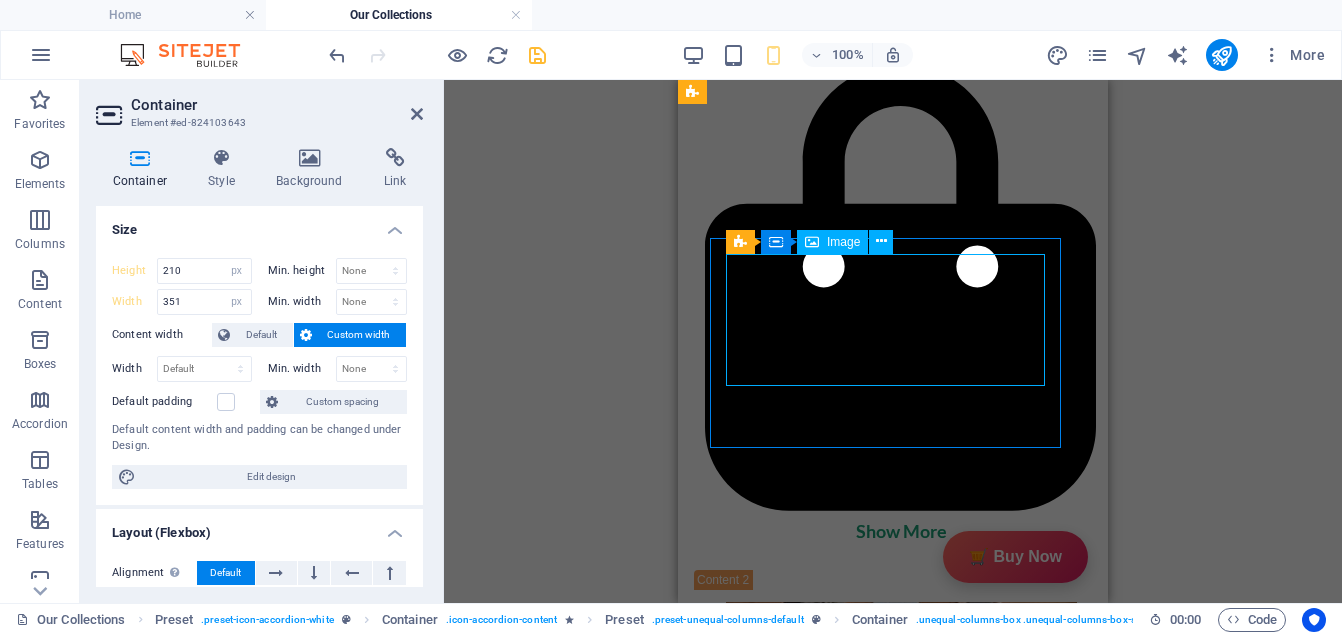 click at bounding box center [885, 1900] 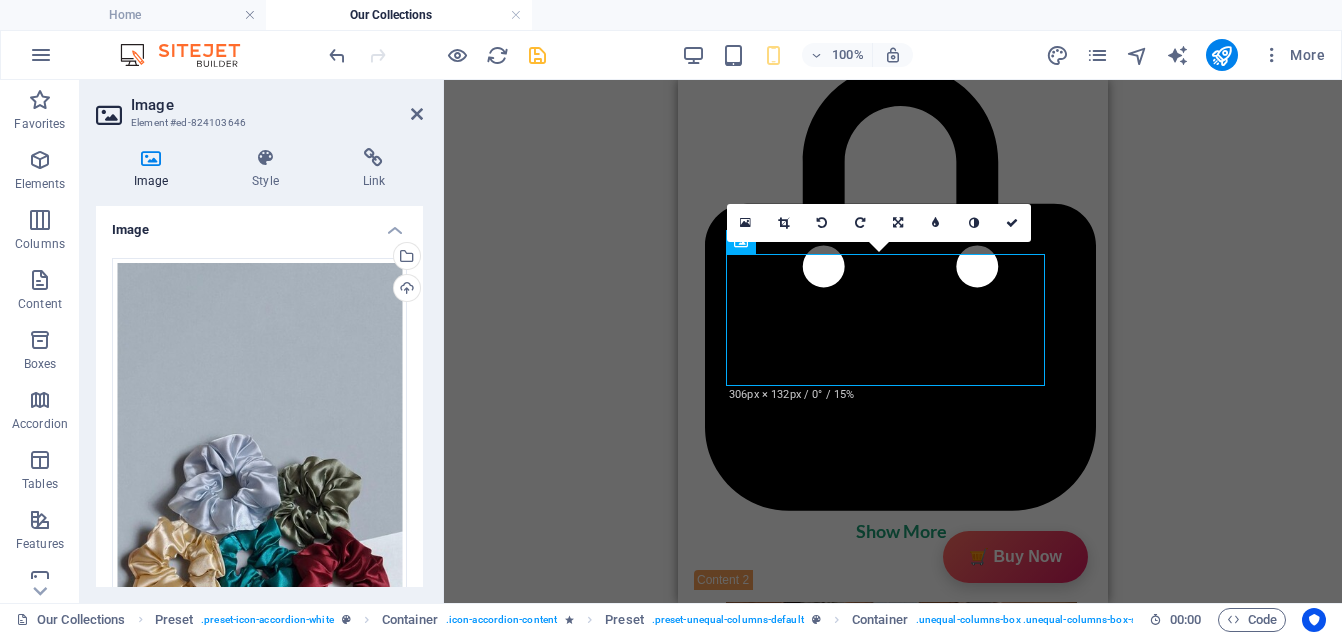 click on "306" at bounding box center [309, 906] 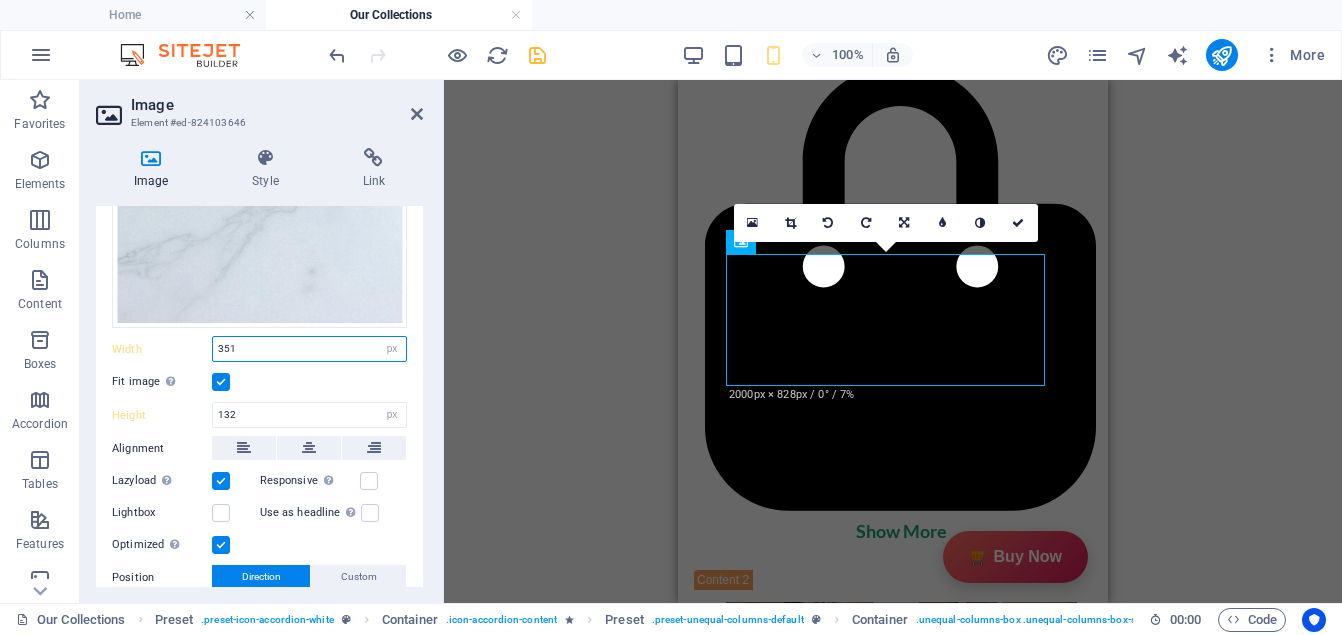 scroll, scrollTop: 558, scrollLeft: 0, axis: vertical 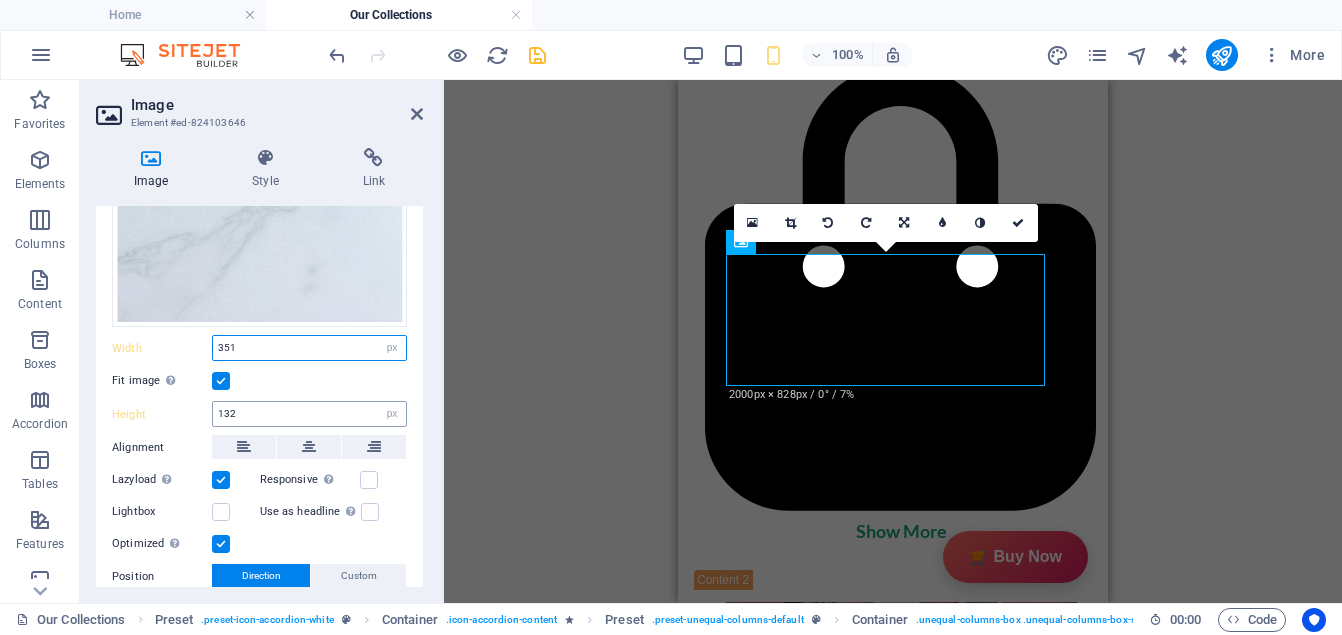 type on "351" 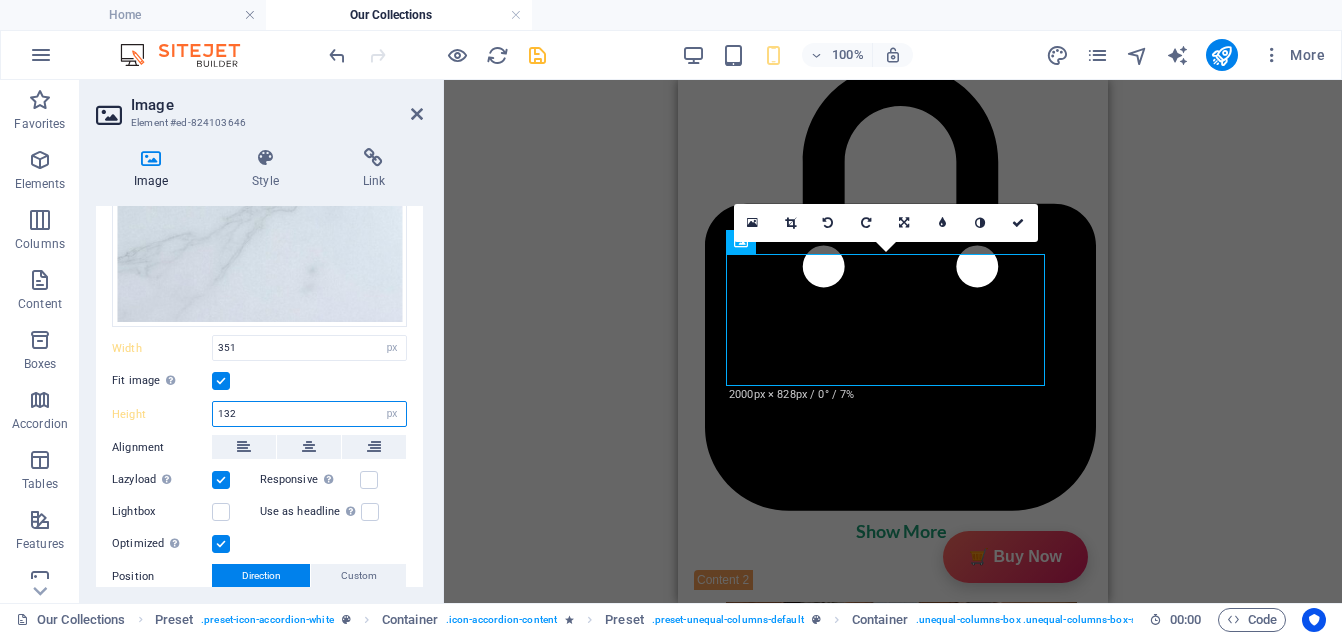 click on "132" at bounding box center [309, 414] 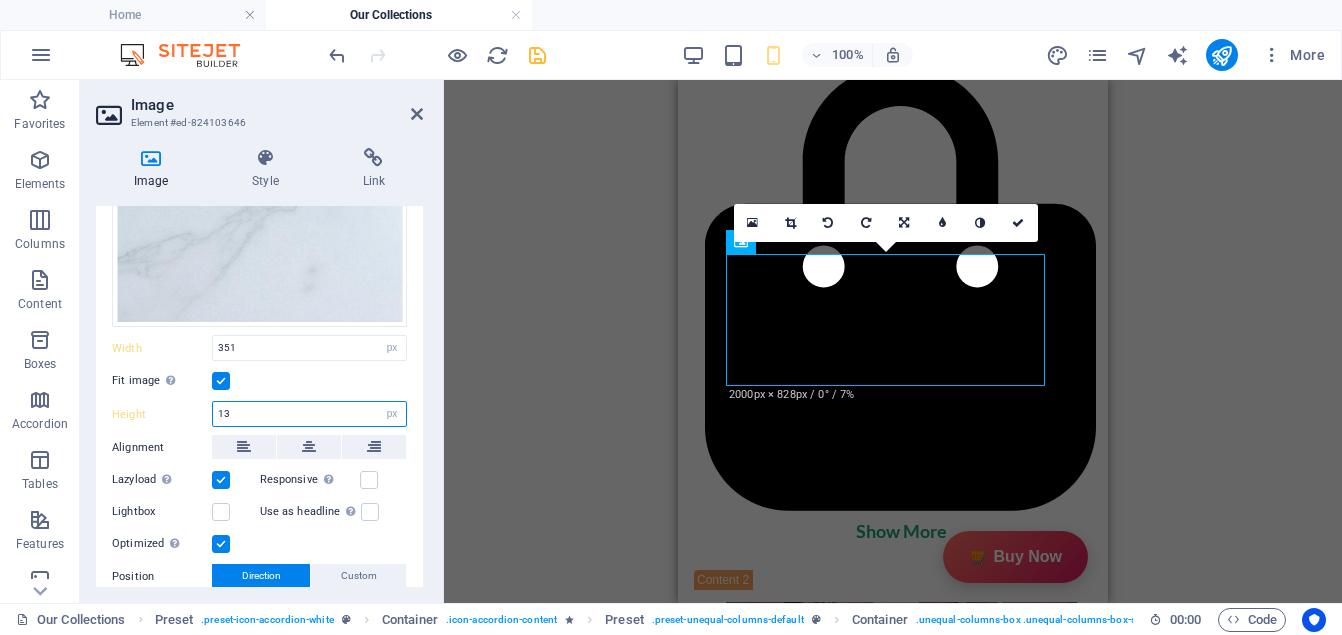 type on "1" 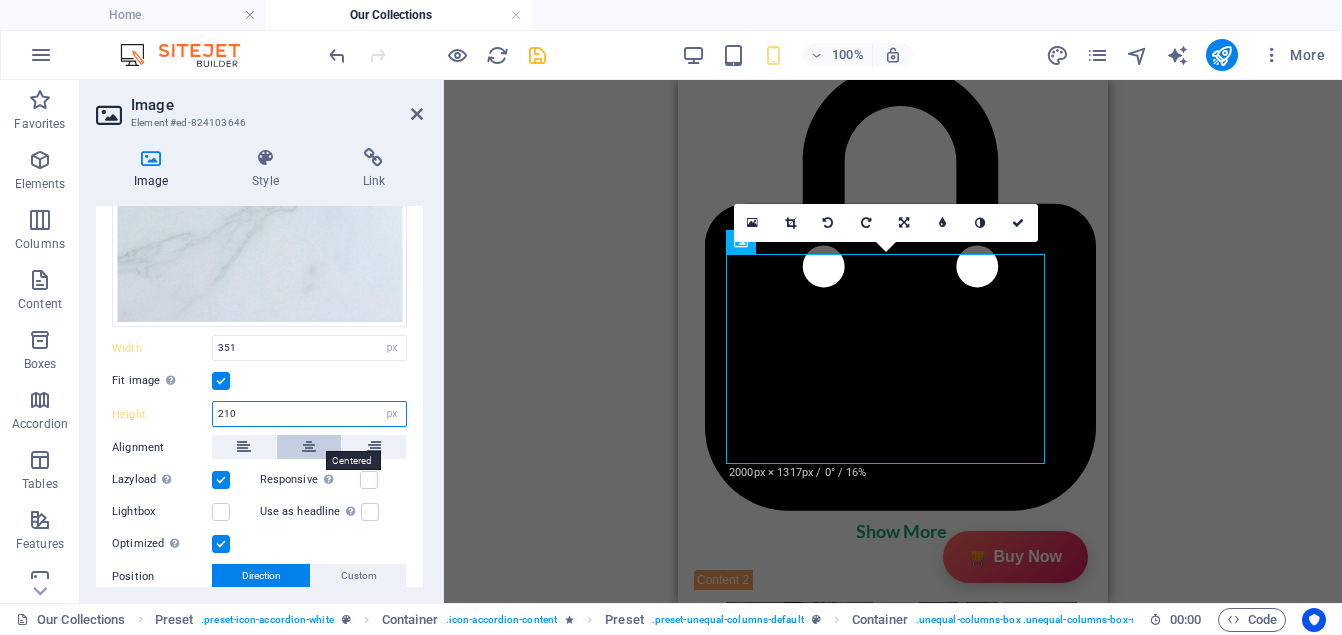 type on "210" 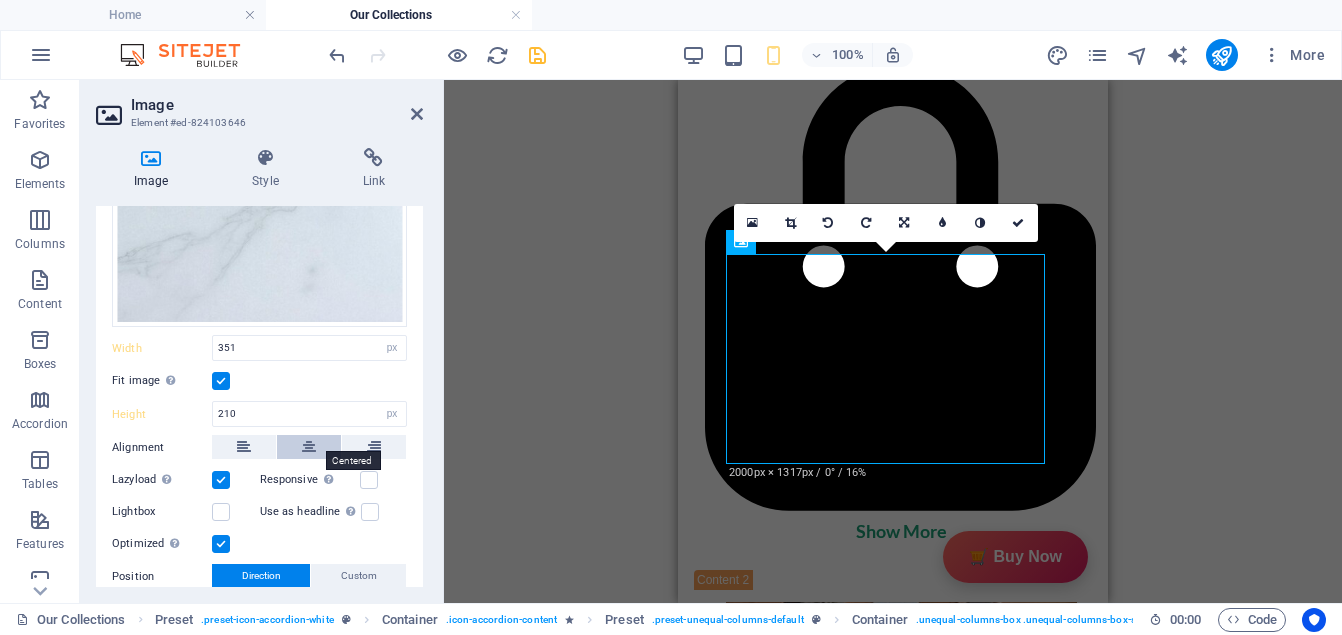 click at bounding box center [309, 447] 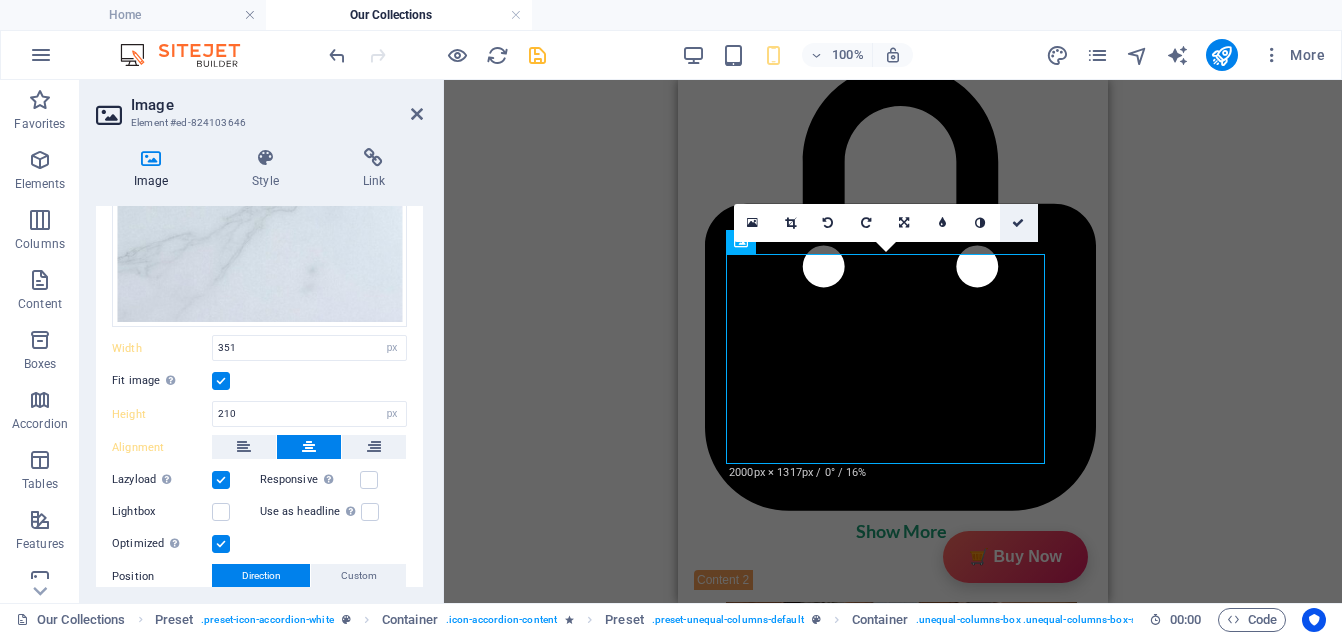 click at bounding box center [1018, 223] 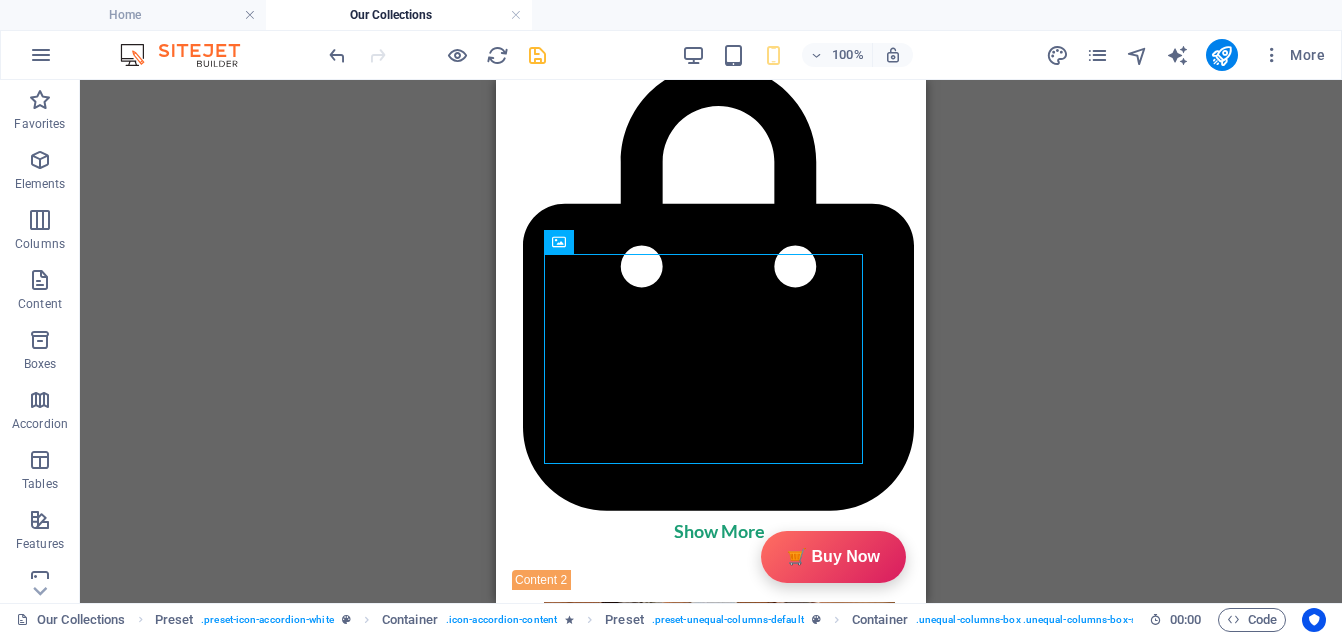 click at bounding box center (711, 2246) 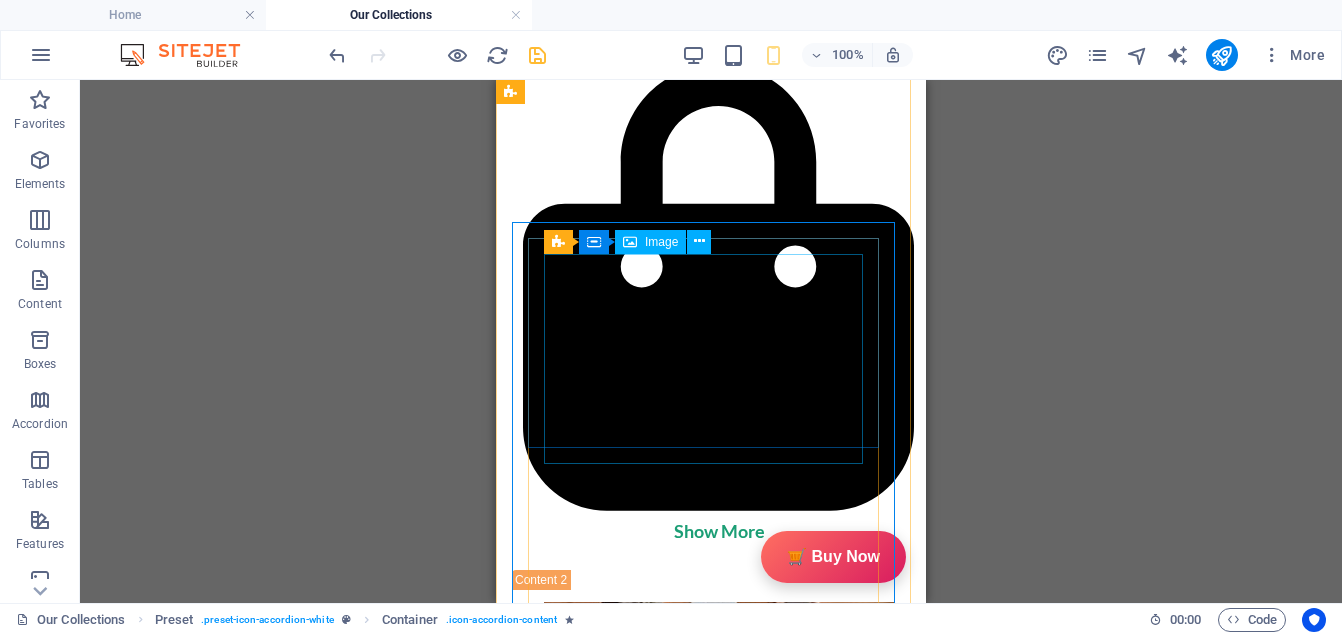 click at bounding box center (703, 1939) 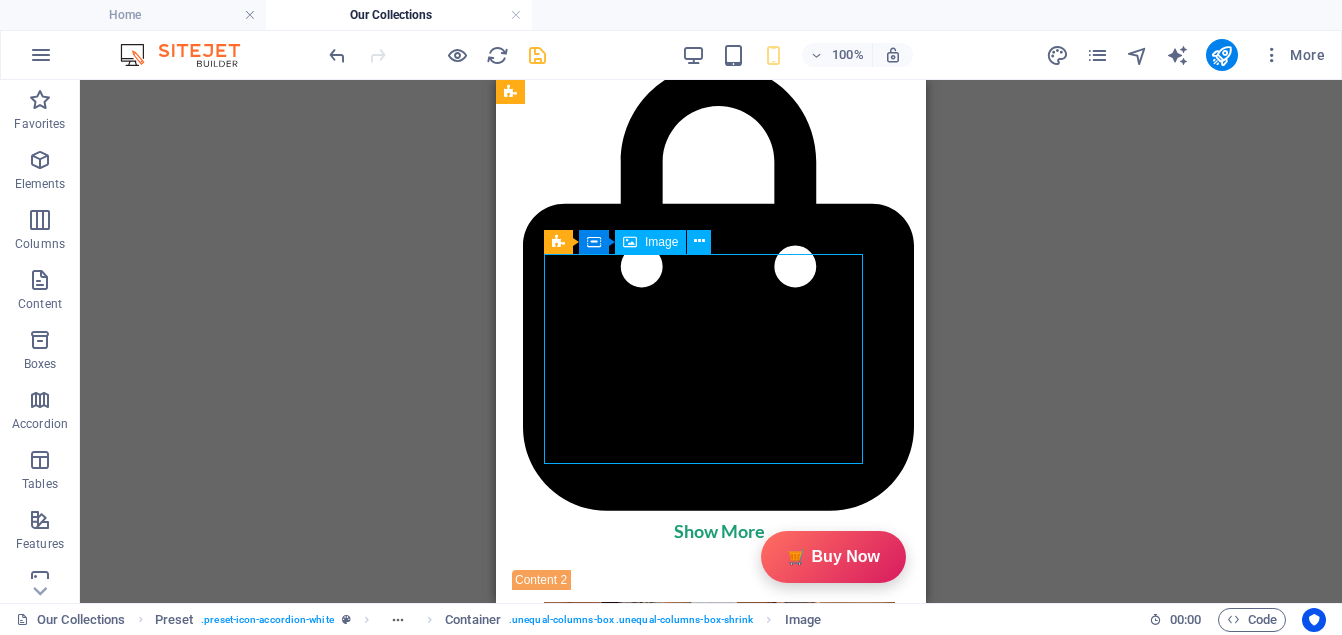 click at bounding box center (703, 1939) 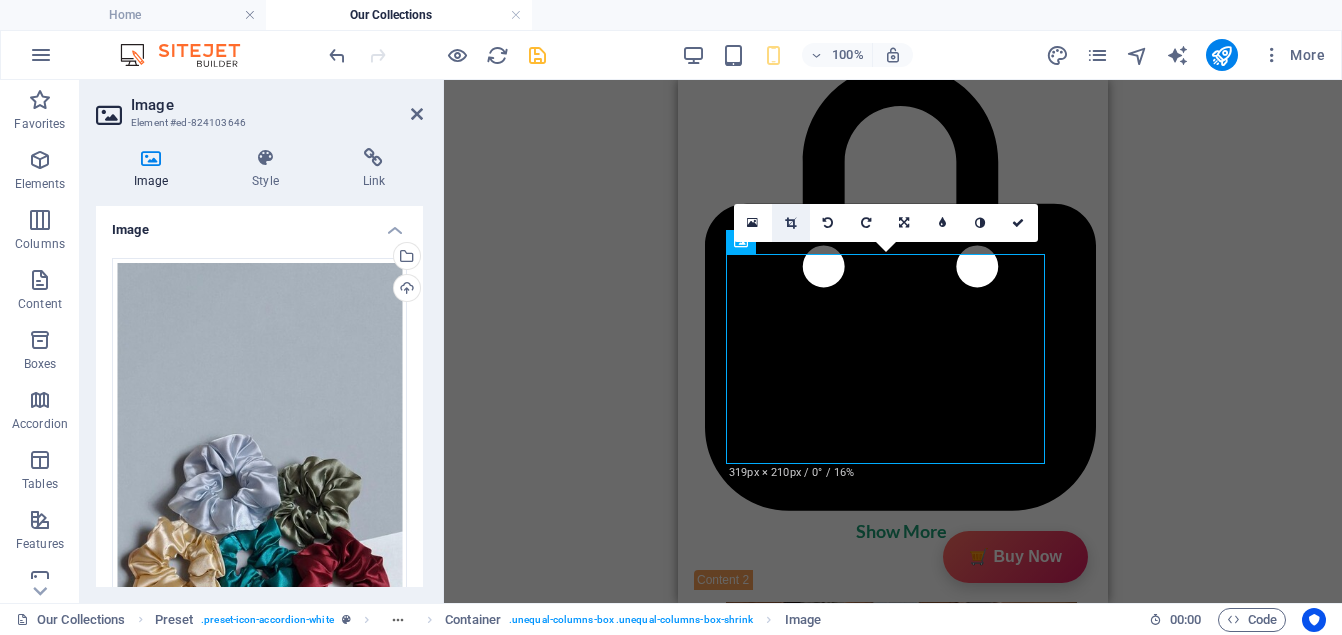 click at bounding box center [790, 223] 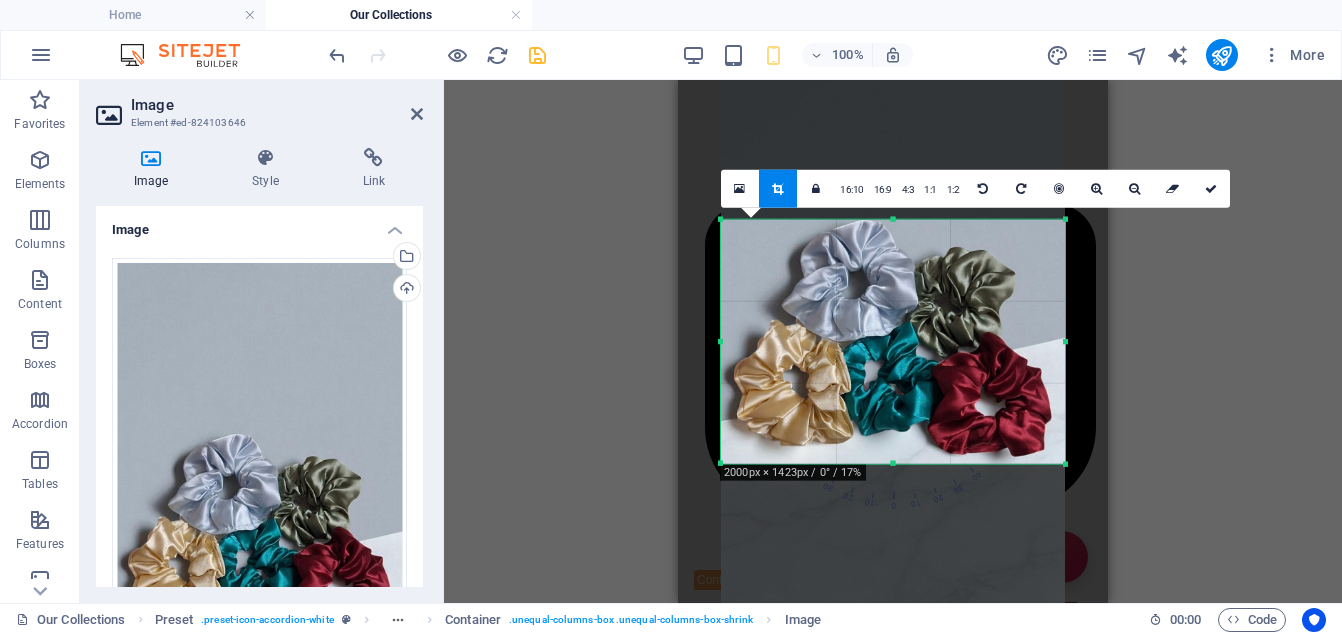 drag, startPoint x: 895, startPoint y: 507, endPoint x: 894, endPoint y: 418, distance: 89.005615 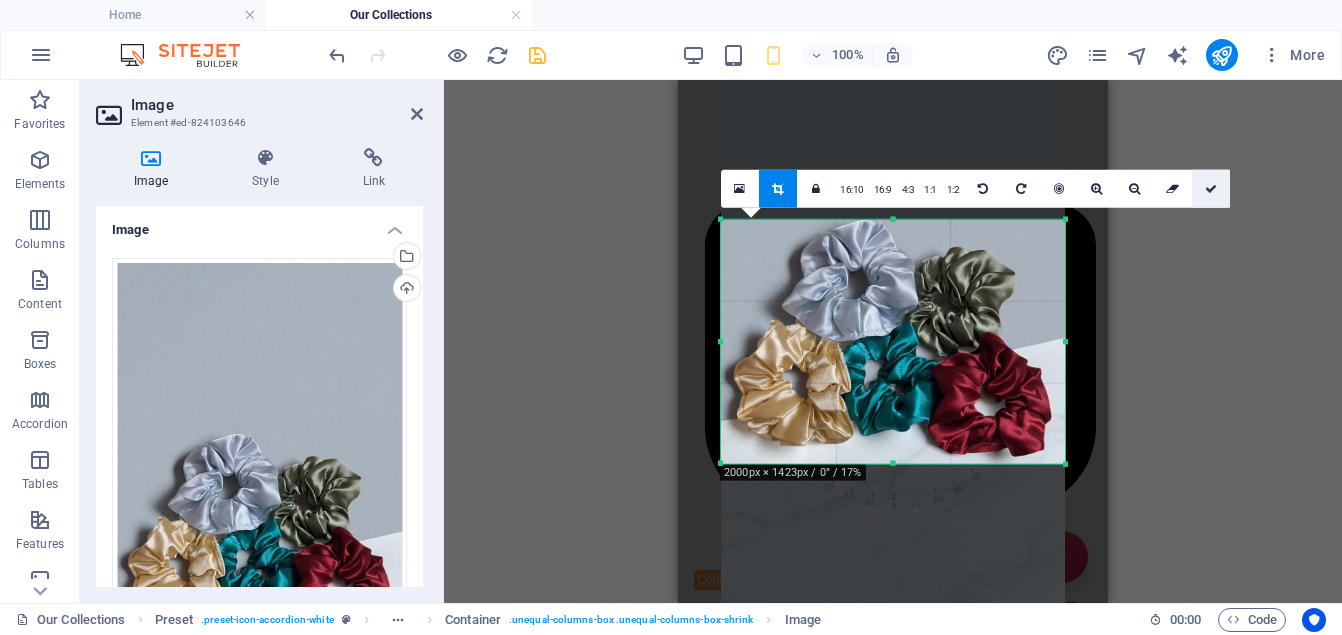 click at bounding box center [1211, 188] 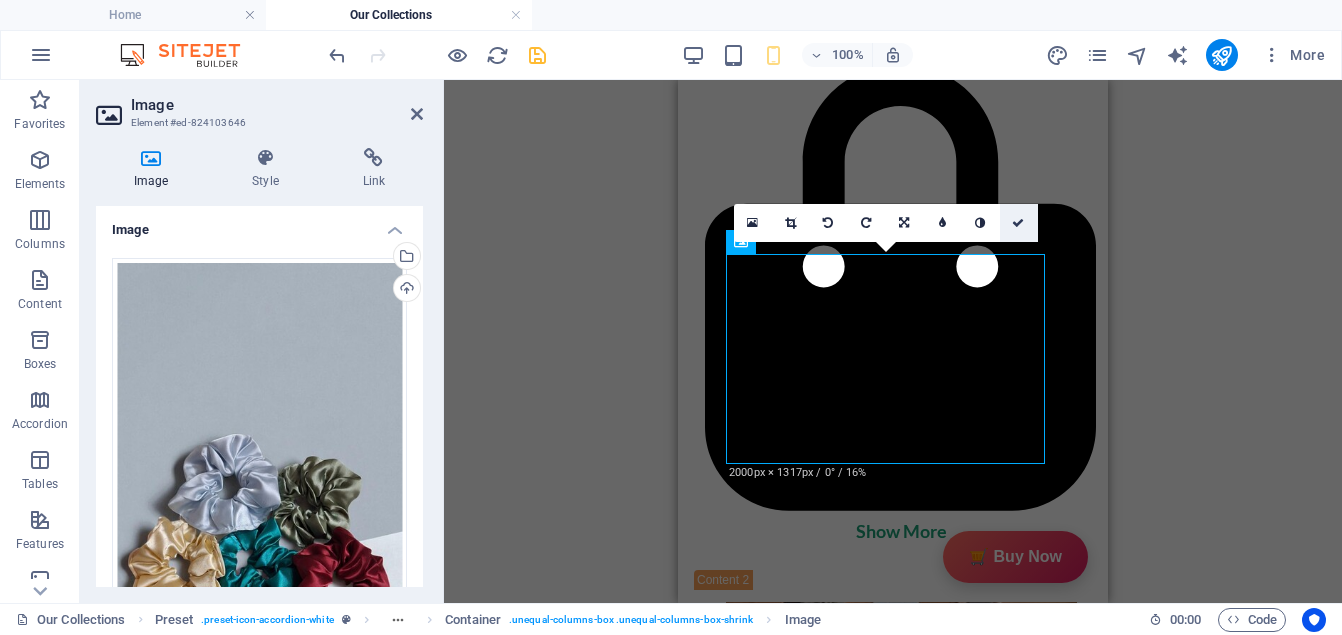 click at bounding box center (1019, 223) 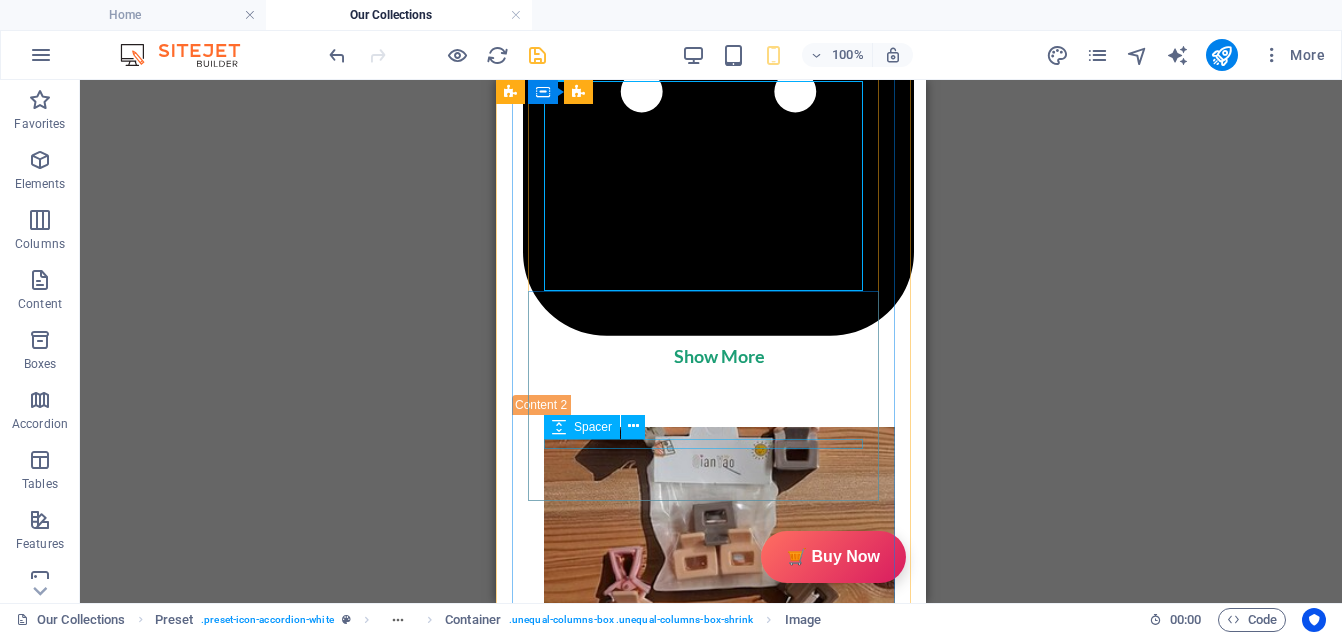 scroll, scrollTop: 2084, scrollLeft: 0, axis: vertical 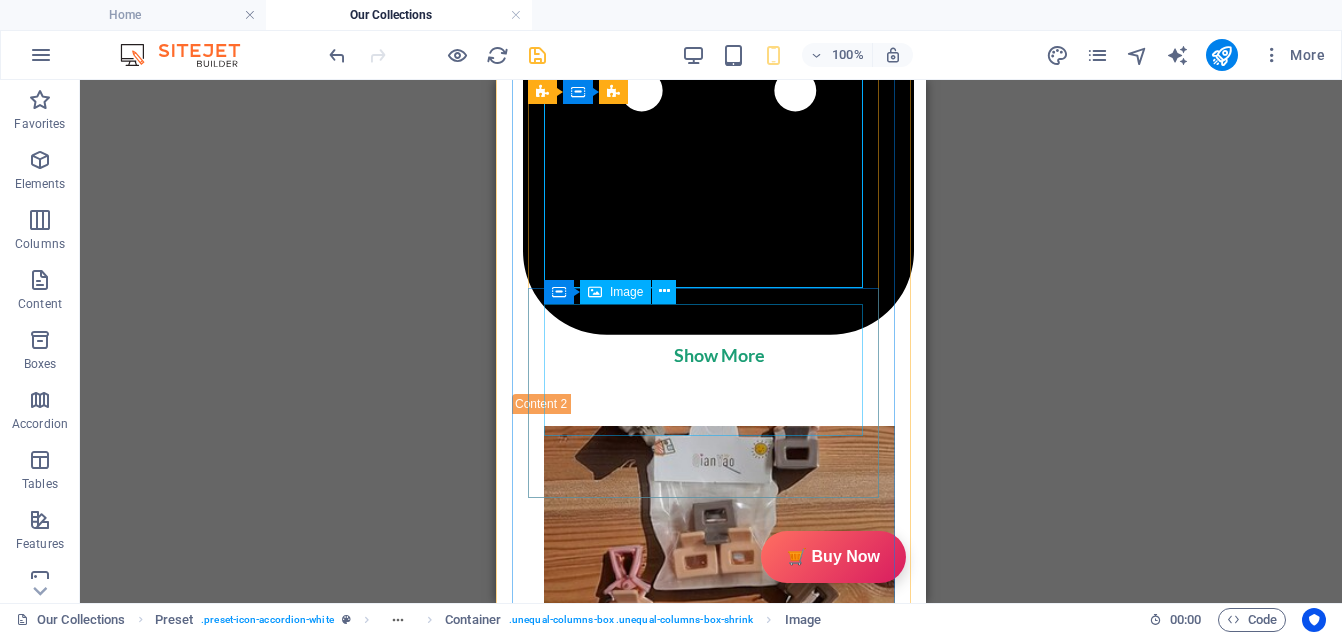click at bounding box center [711, 1942] 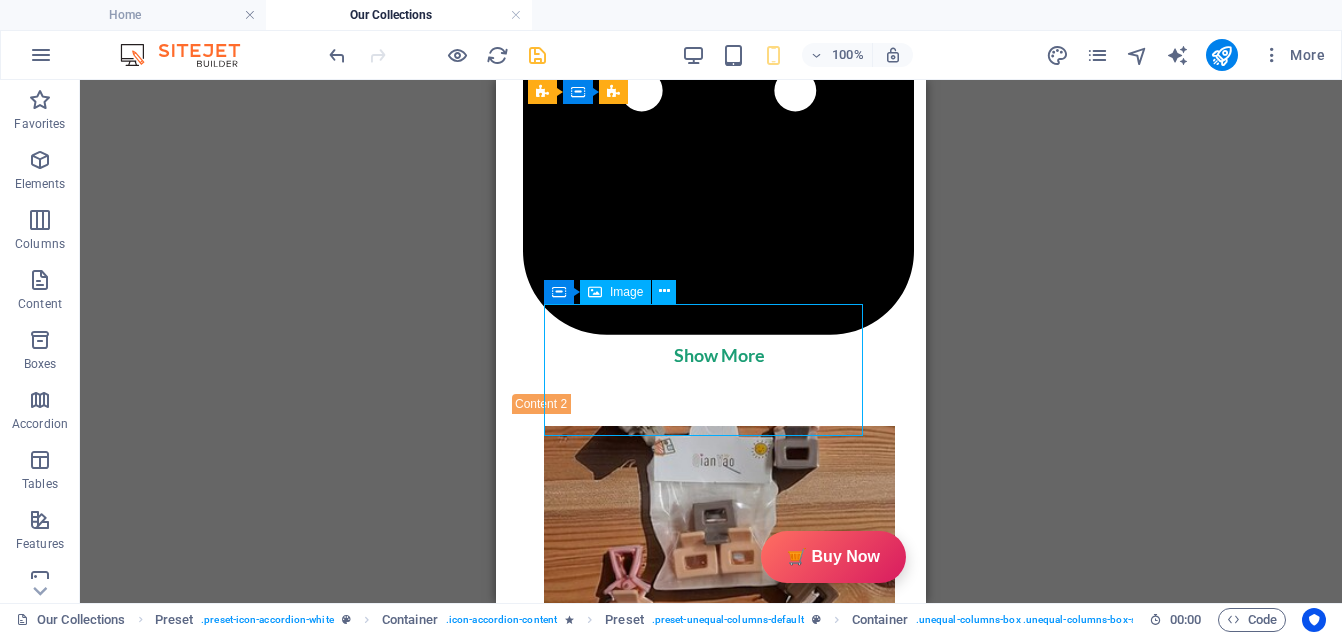 click at bounding box center (711, 1942) 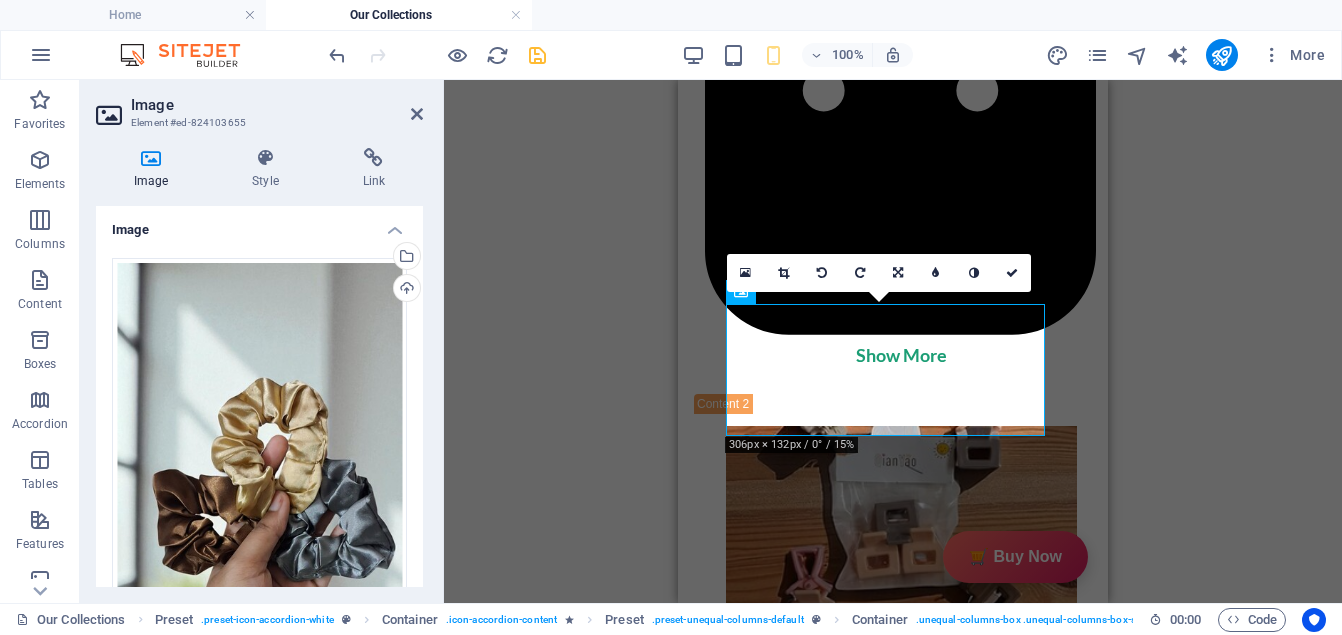 click on "306" at bounding box center (309, 906) 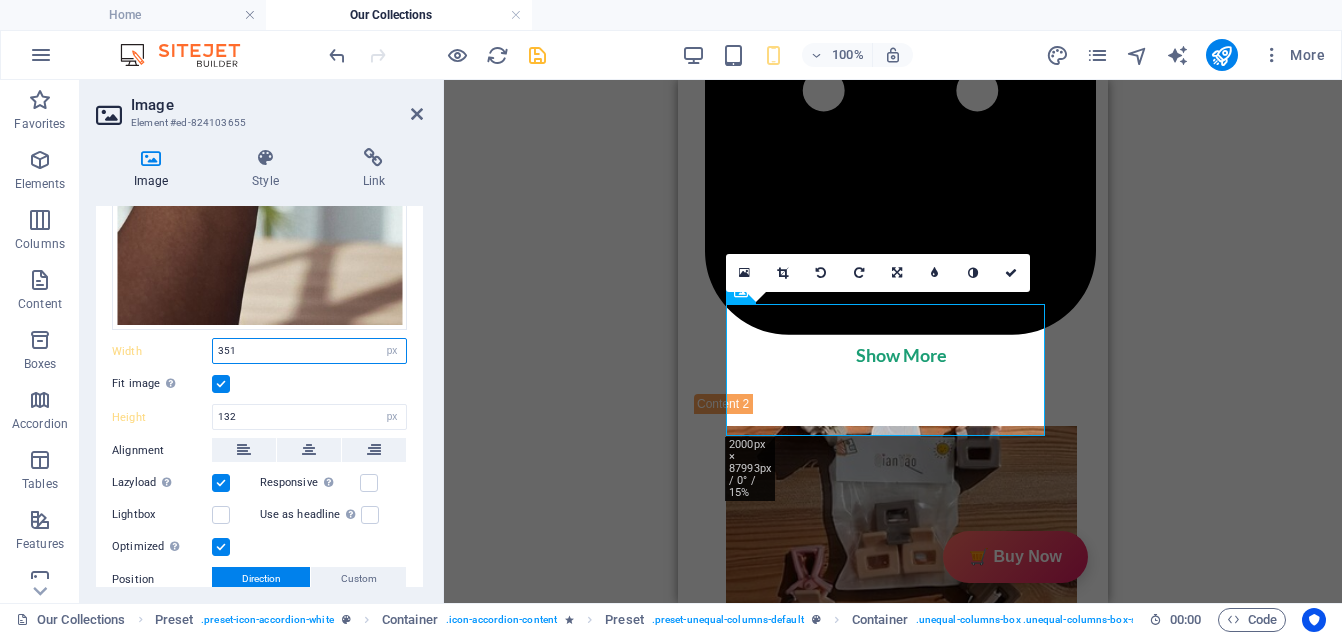 scroll, scrollTop: 568, scrollLeft: 0, axis: vertical 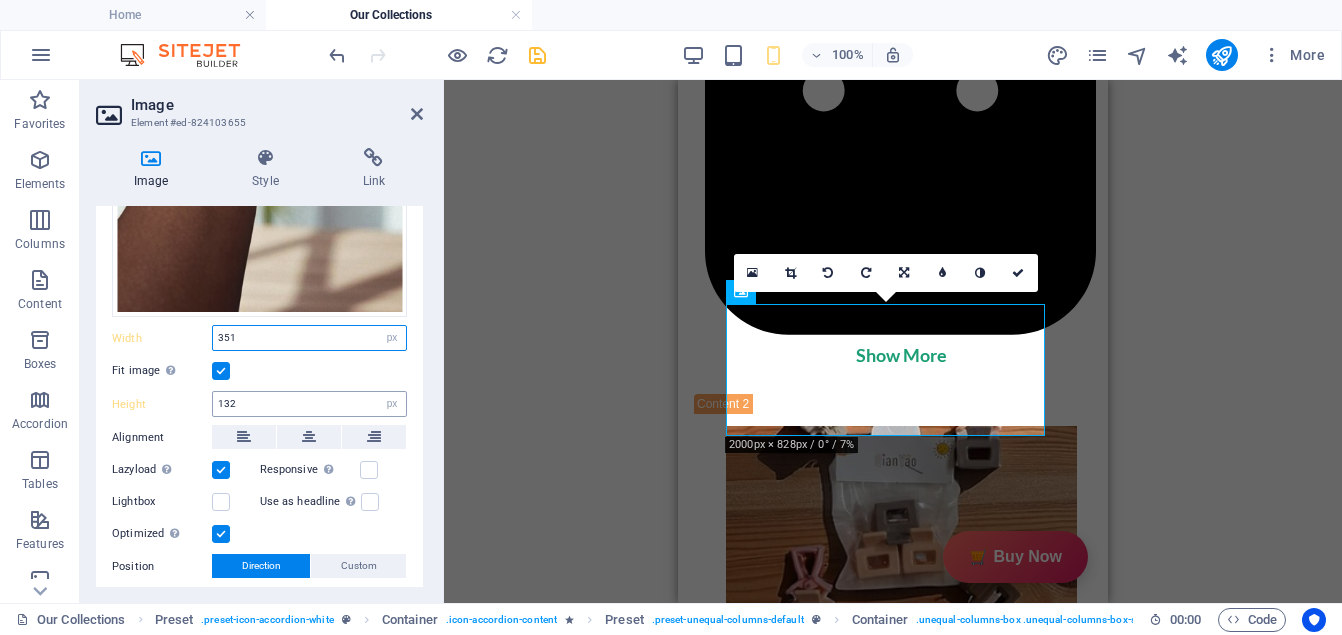 type on "351" 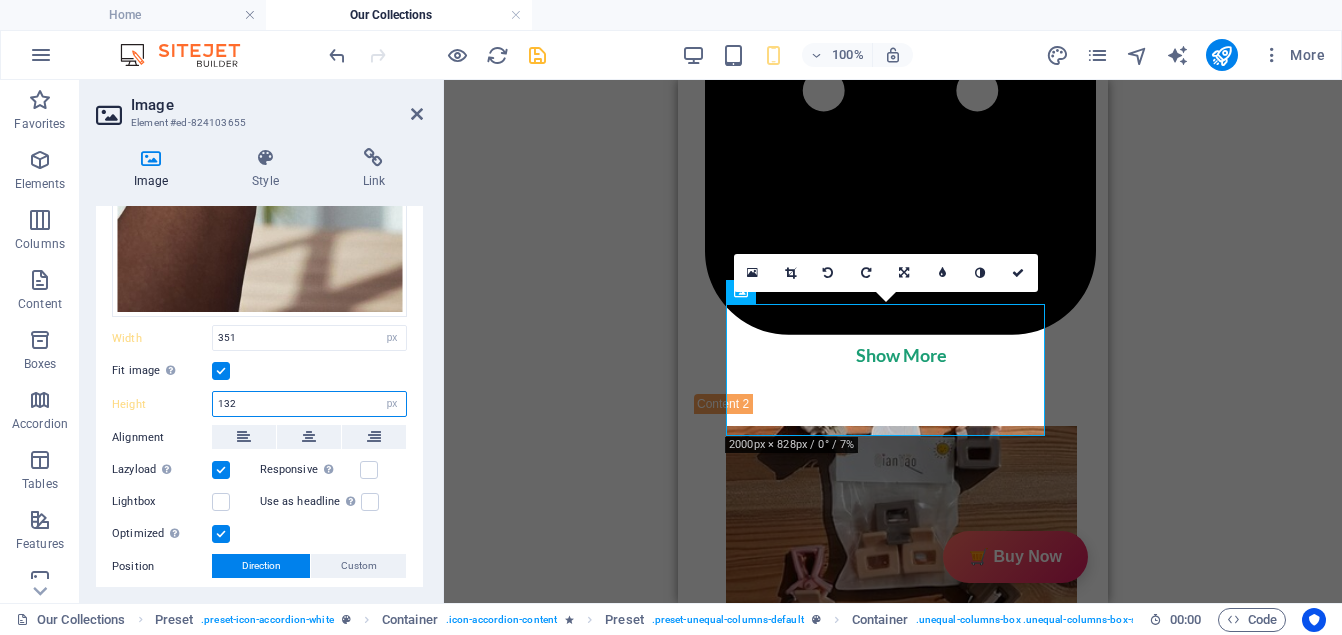 click on "132" at bounding box center [309, 404] 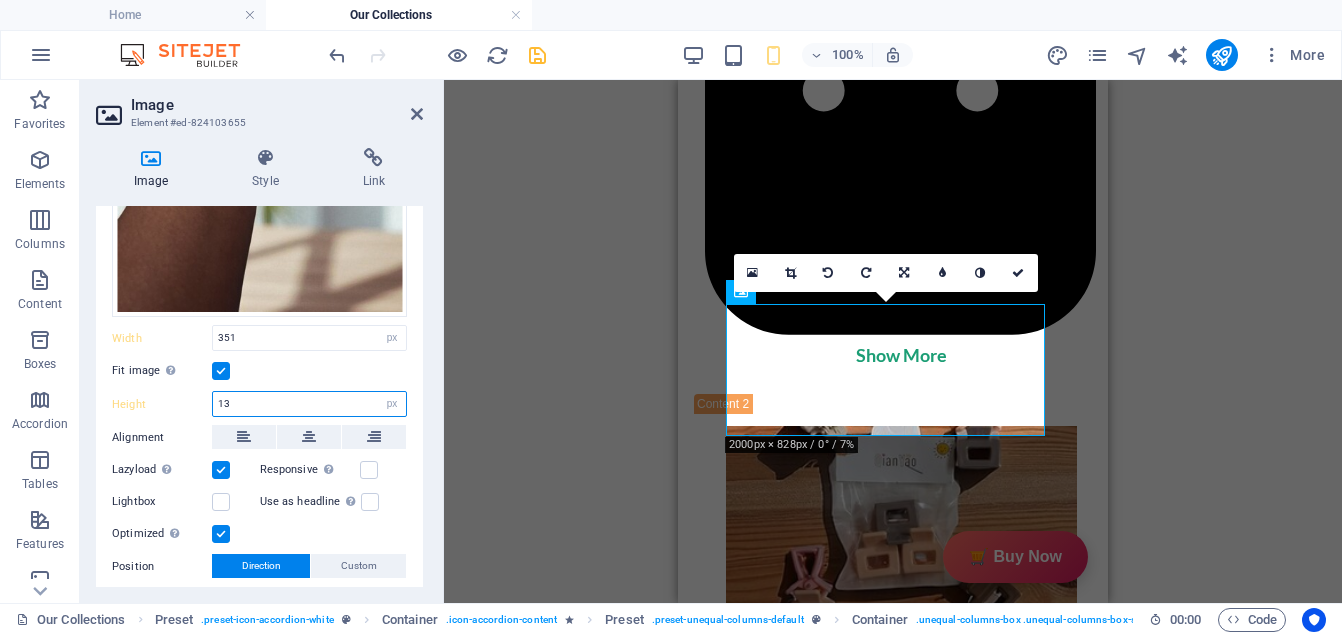 type on "1" 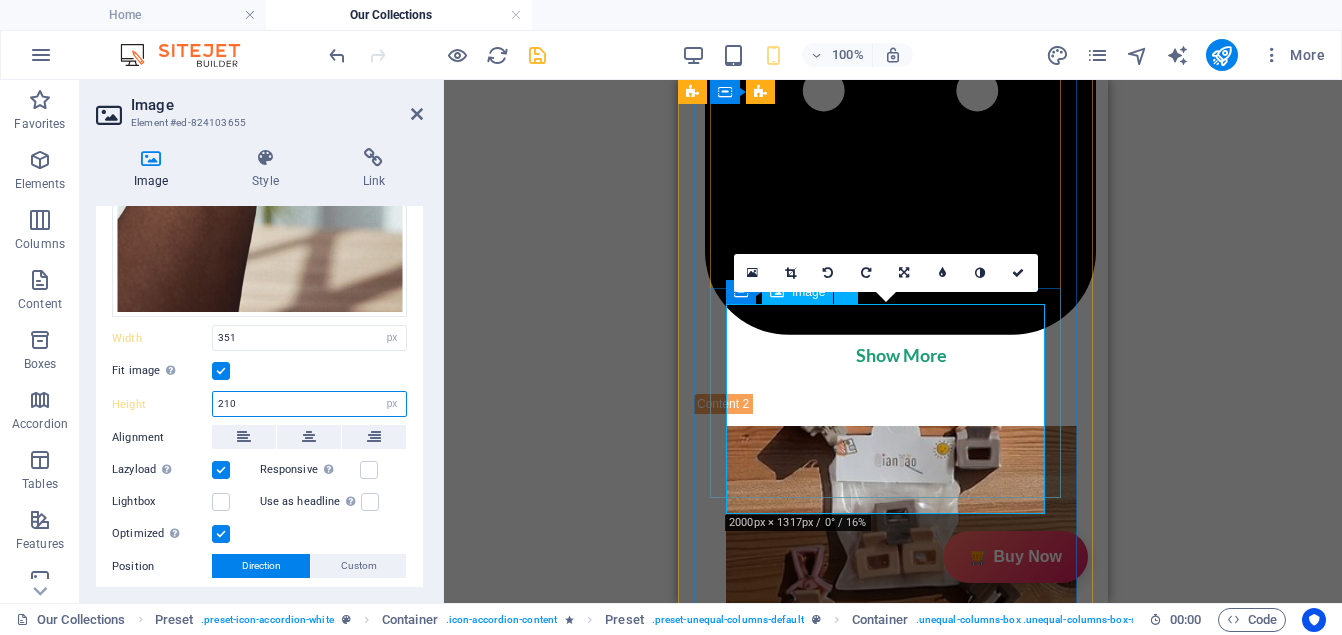 type on "210" 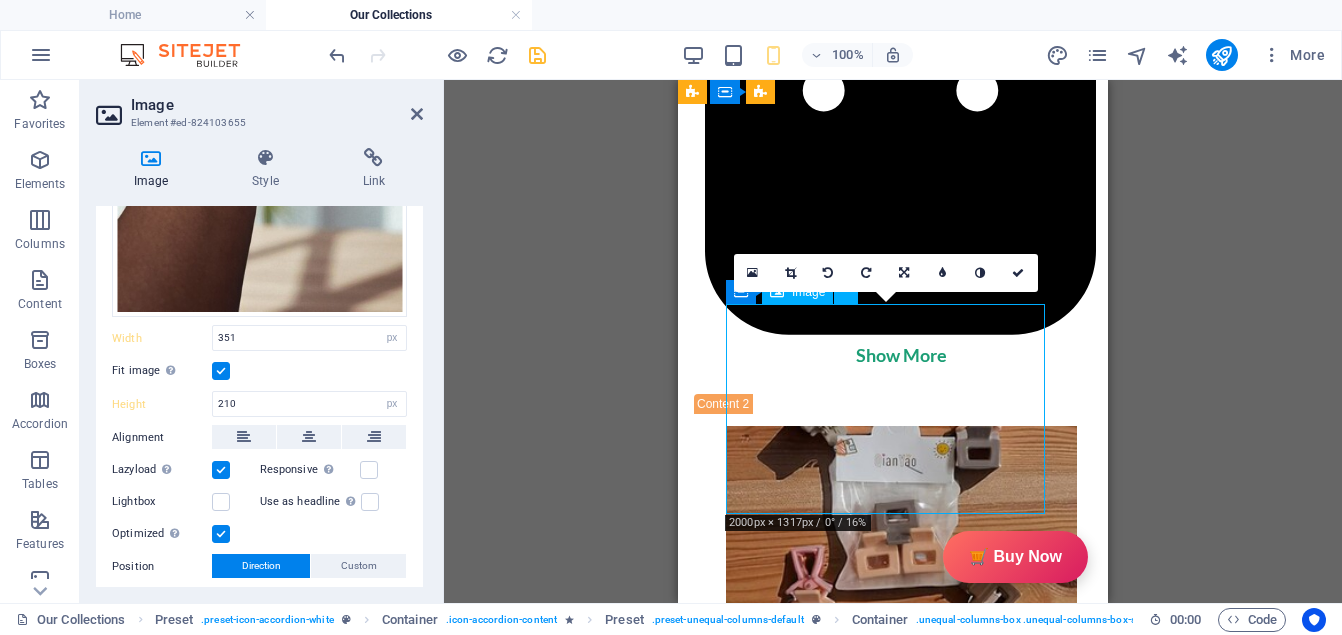 drag, startPoint x: 937, startPoint y: 411, endPoint x: 945, endPoint y: 455, distance: 44.72136 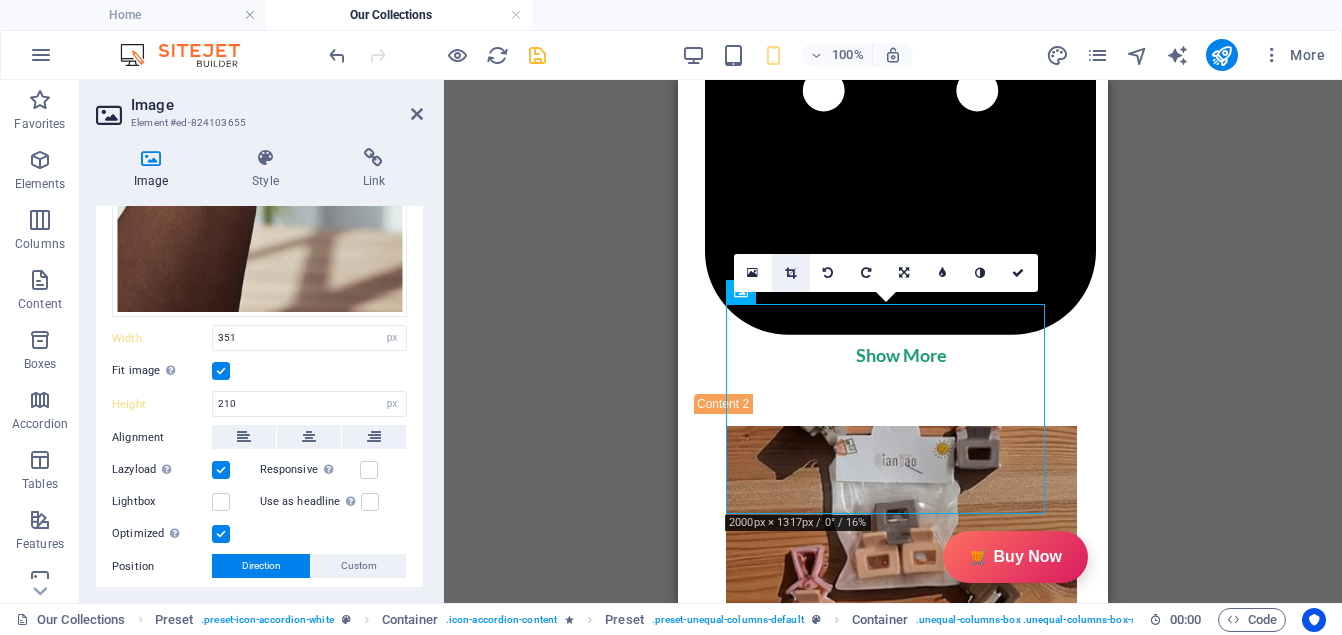 click at bounding box center [790, 273] 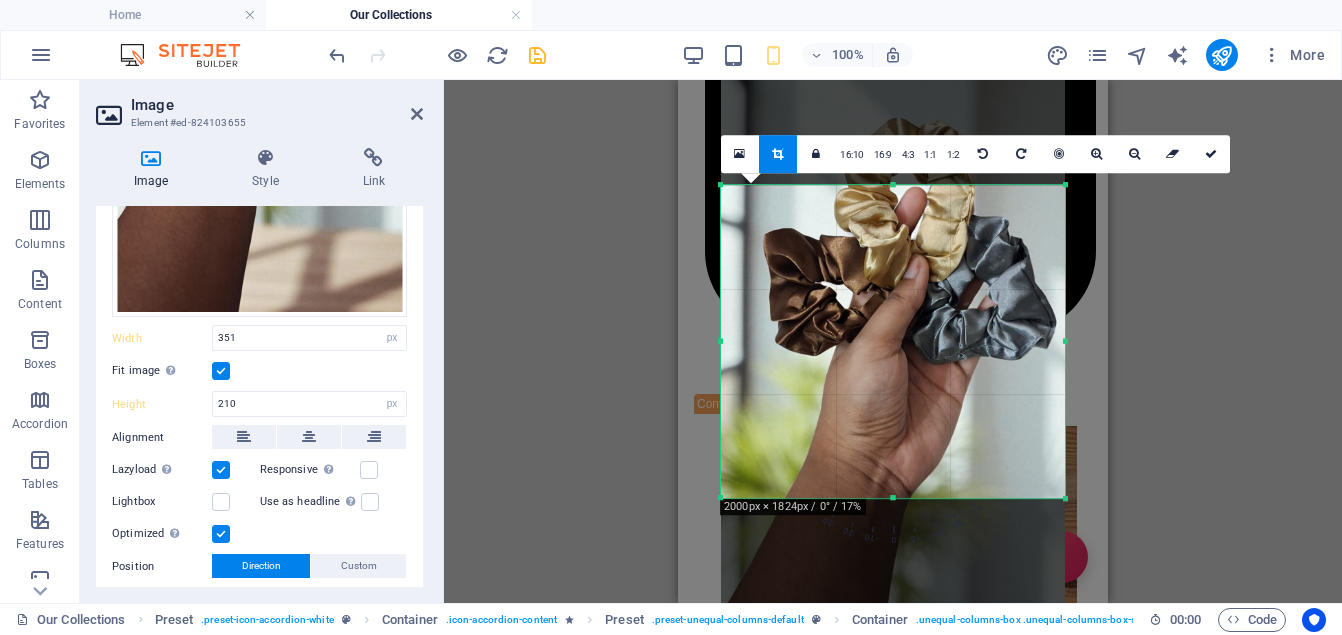 drag, startPoint x: 895, startPoint y: 508, endPoint x: 895, endPoint y: 488, distance: 20 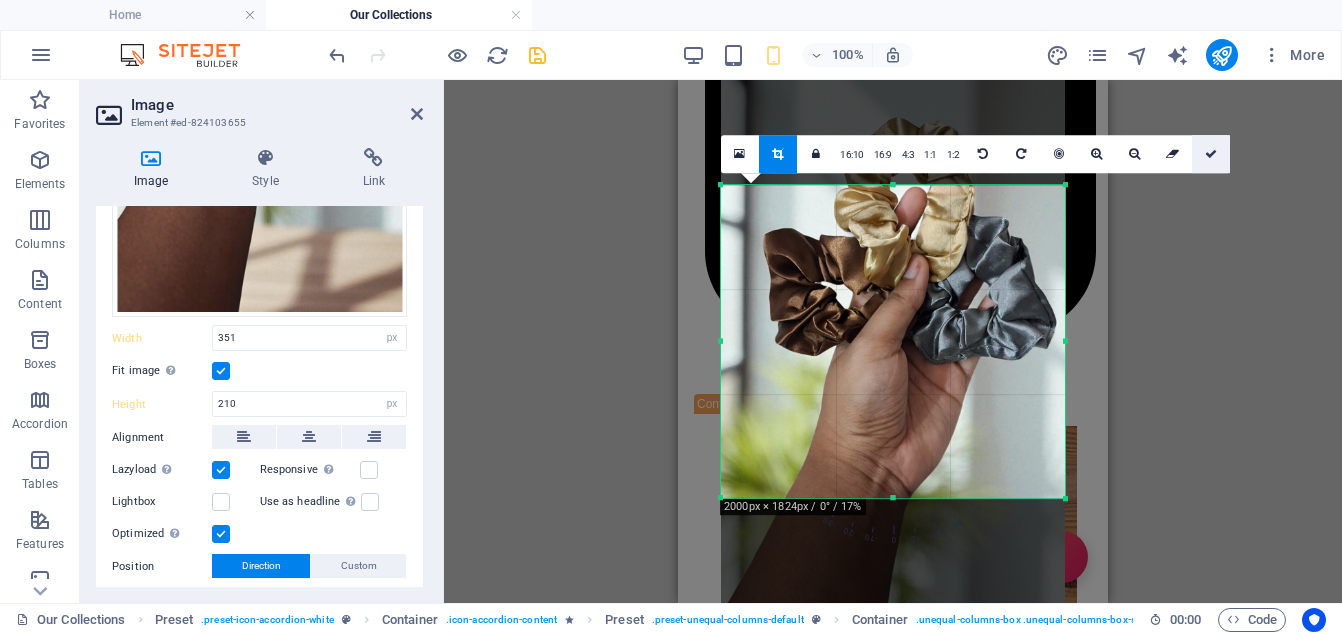 click at bounding box center (1211, 154) 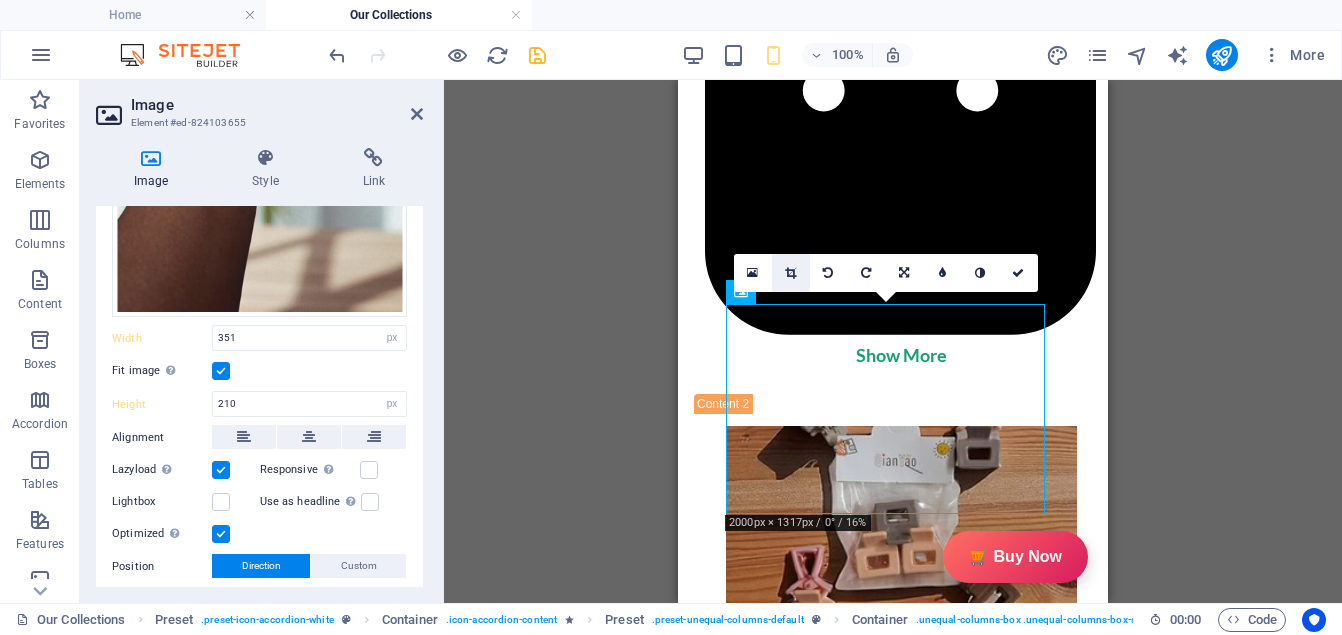 click at bounding box center (790, 273) 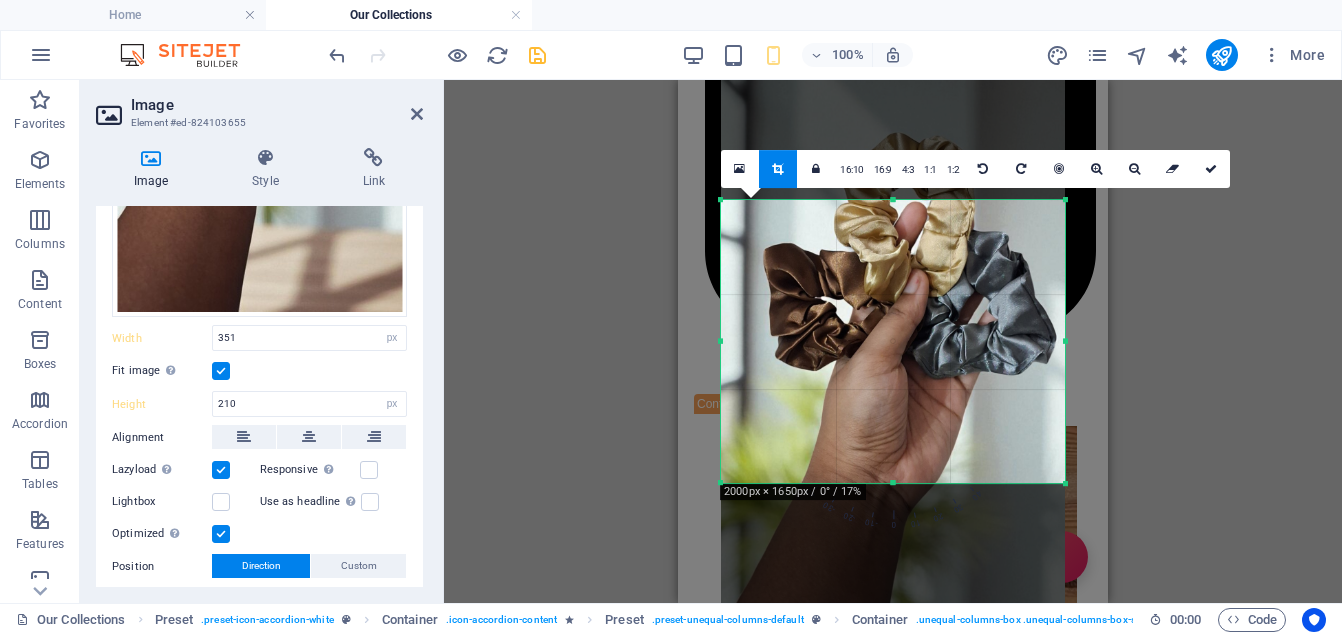 drag, startPoint x: 893, startPoint y: 496, endPoint x: 894, endPoint y: 465, distance: 31.016125 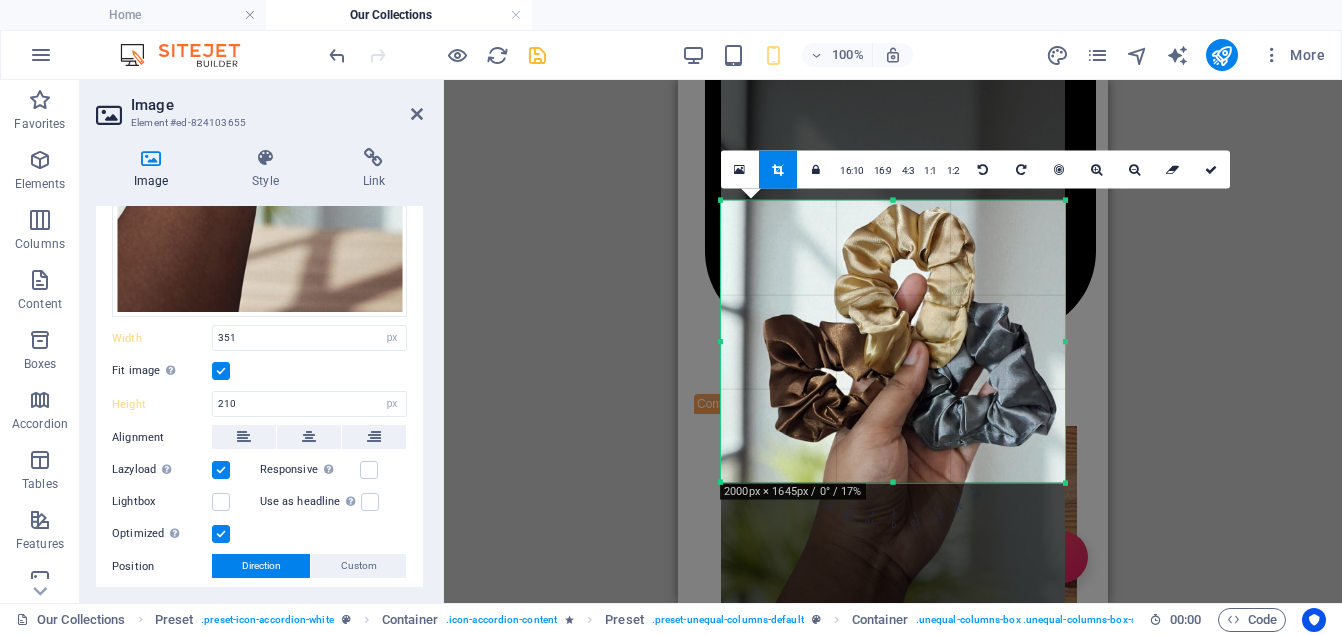 drag, startPoint x: 895, startPoint y: 291, endPoint x: 892, endPoint y: 362, distance: 71.063354 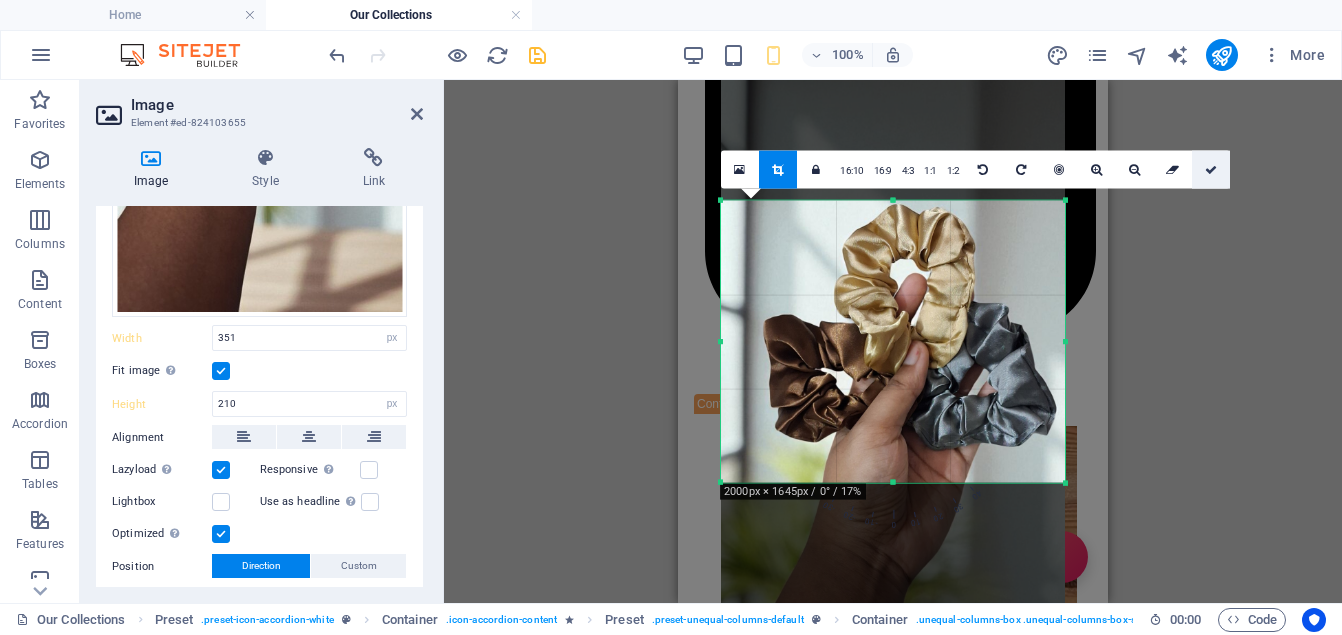 click at bounding box center (1211, 169) 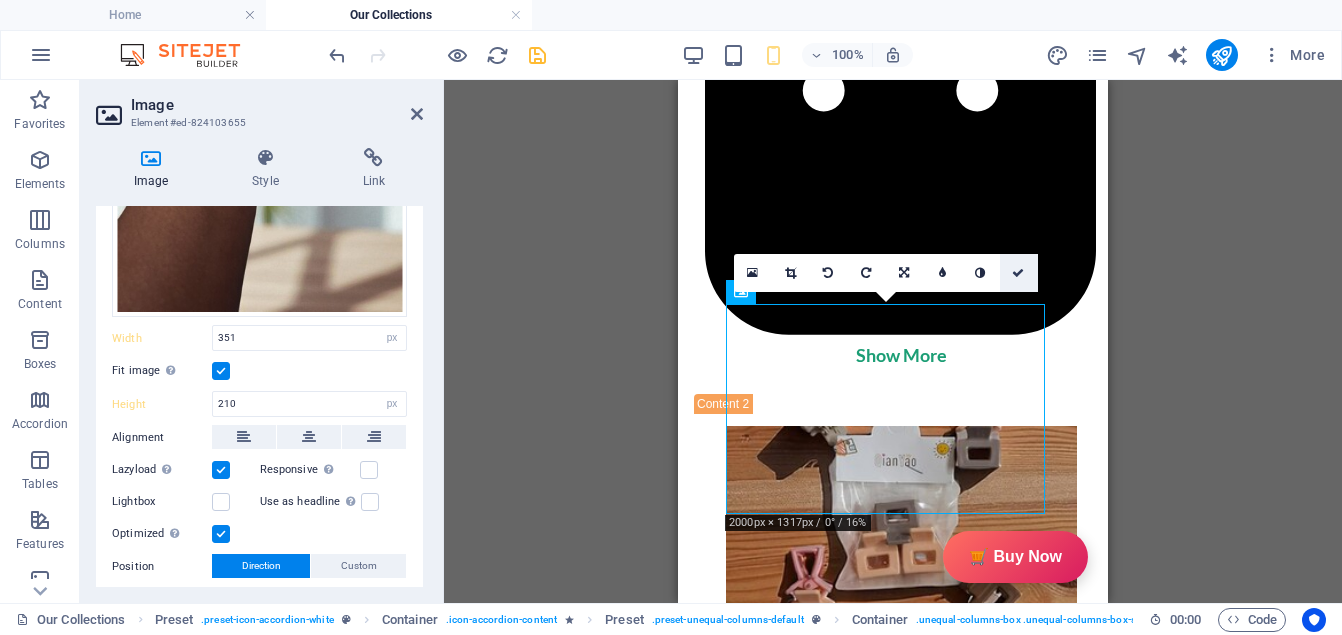click at bounding box center (1018, 273) 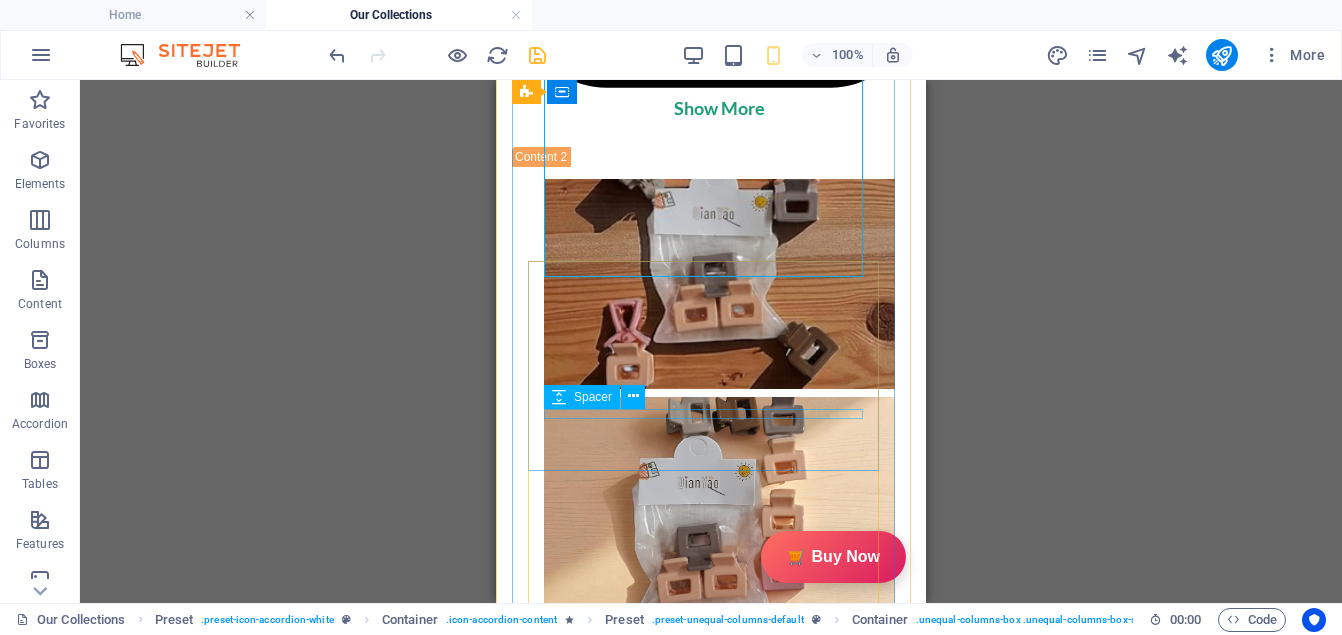 scroll, scrollTop: 2334, scrollLeft: 0, axis: vertical 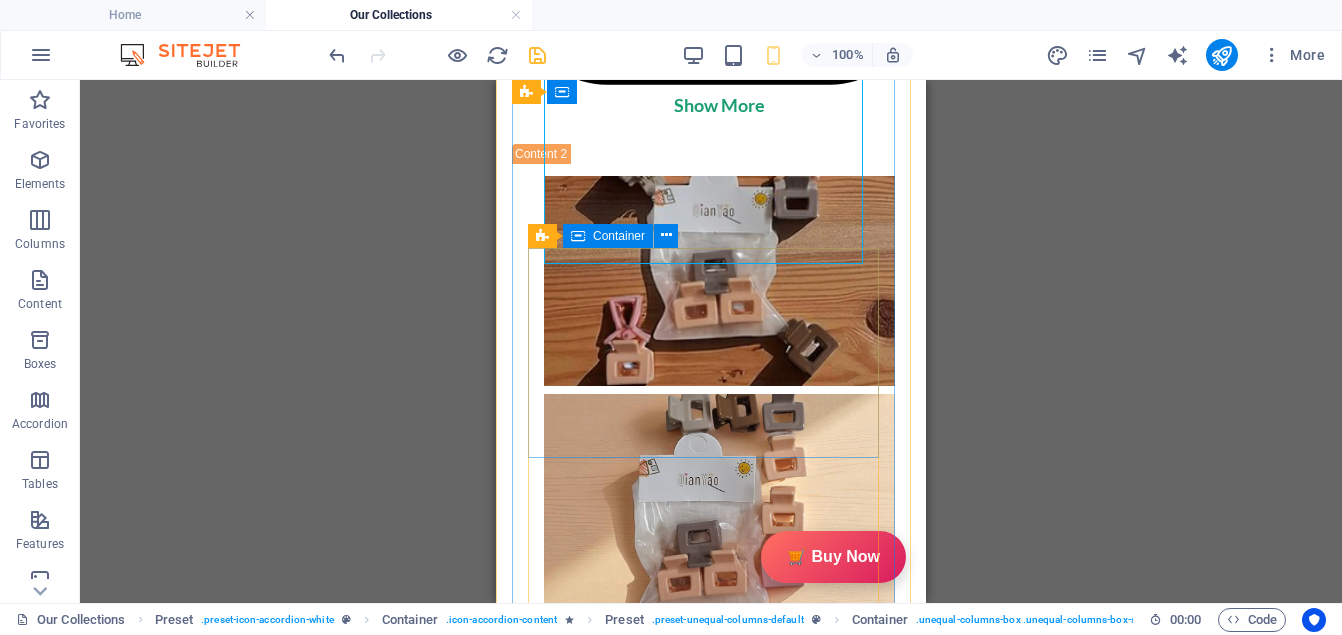 click at bounding box center [711, 1925] 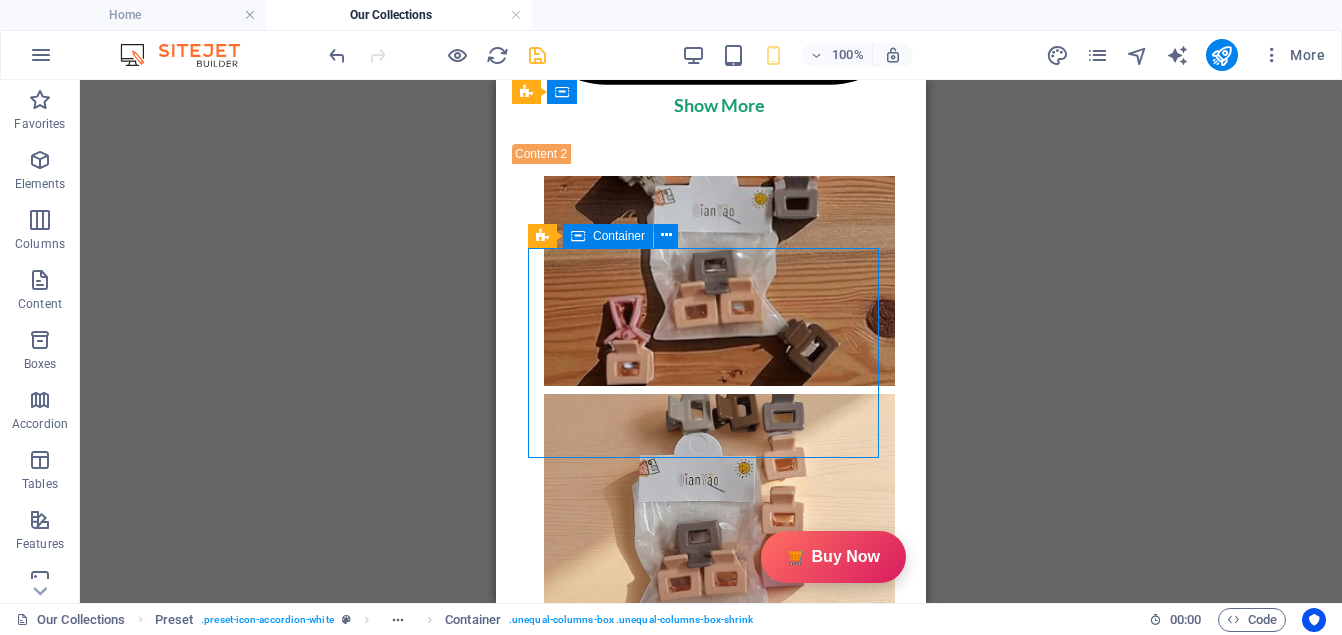 click at bounding box center [711, 1925] 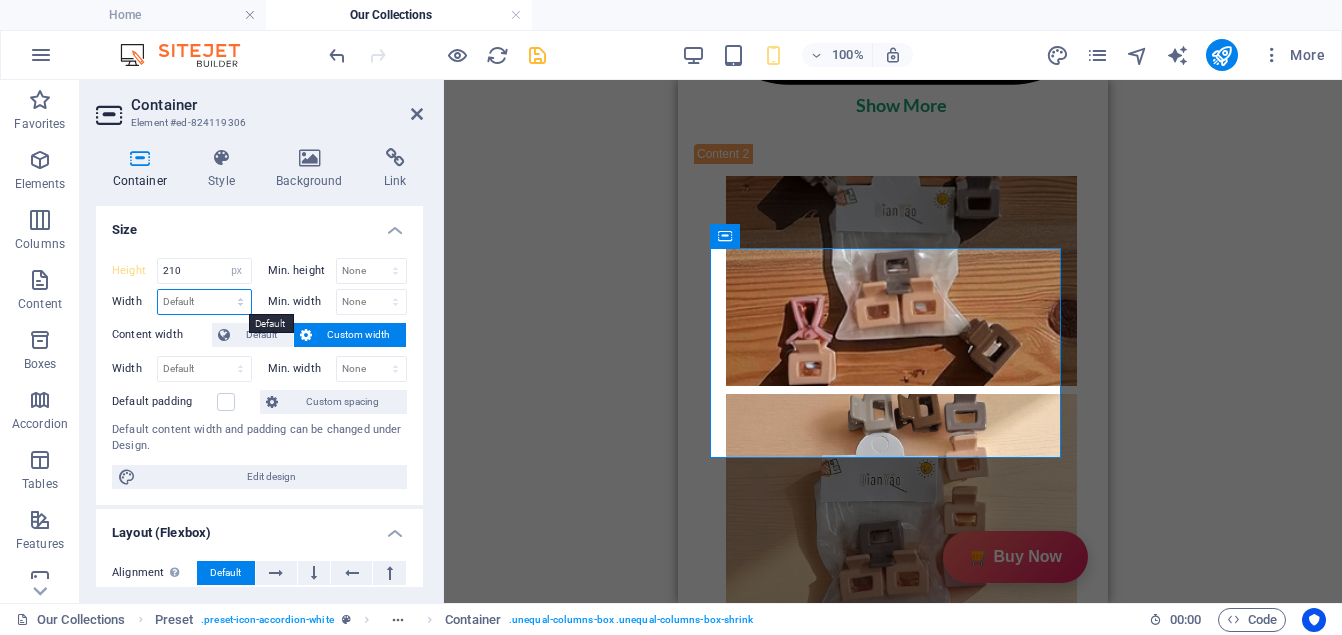 click on "Default px rem % em vh vw" at bounding box center [204, 302] 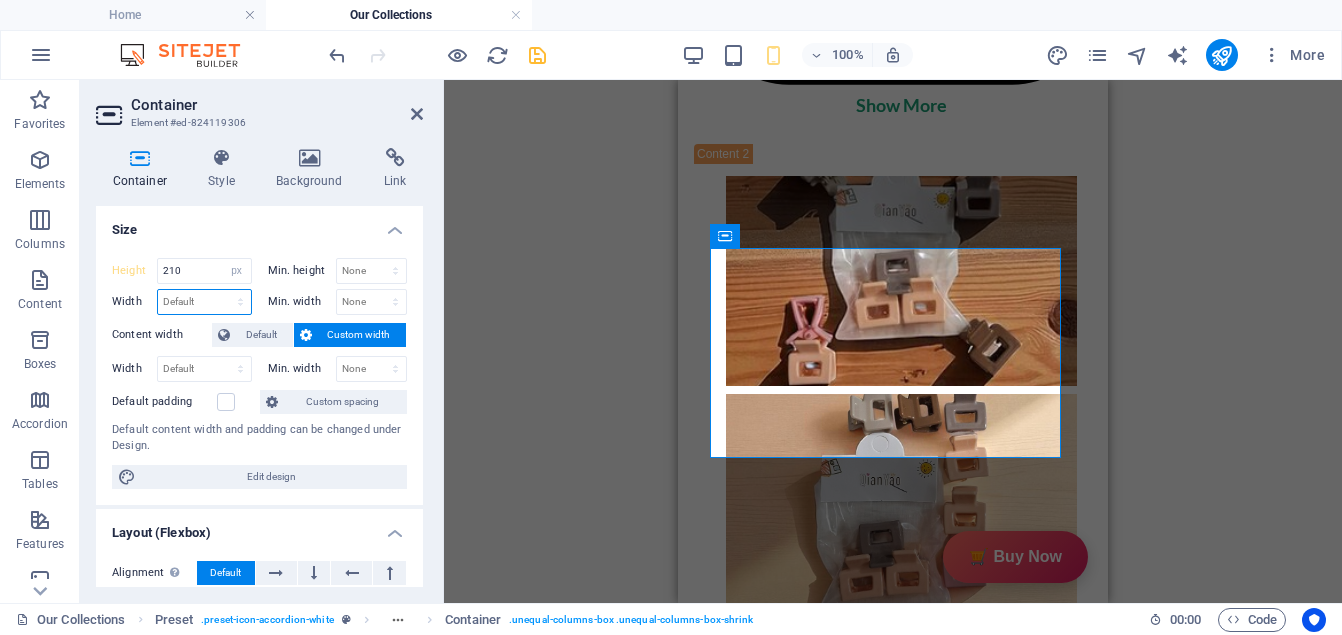 select on "px" 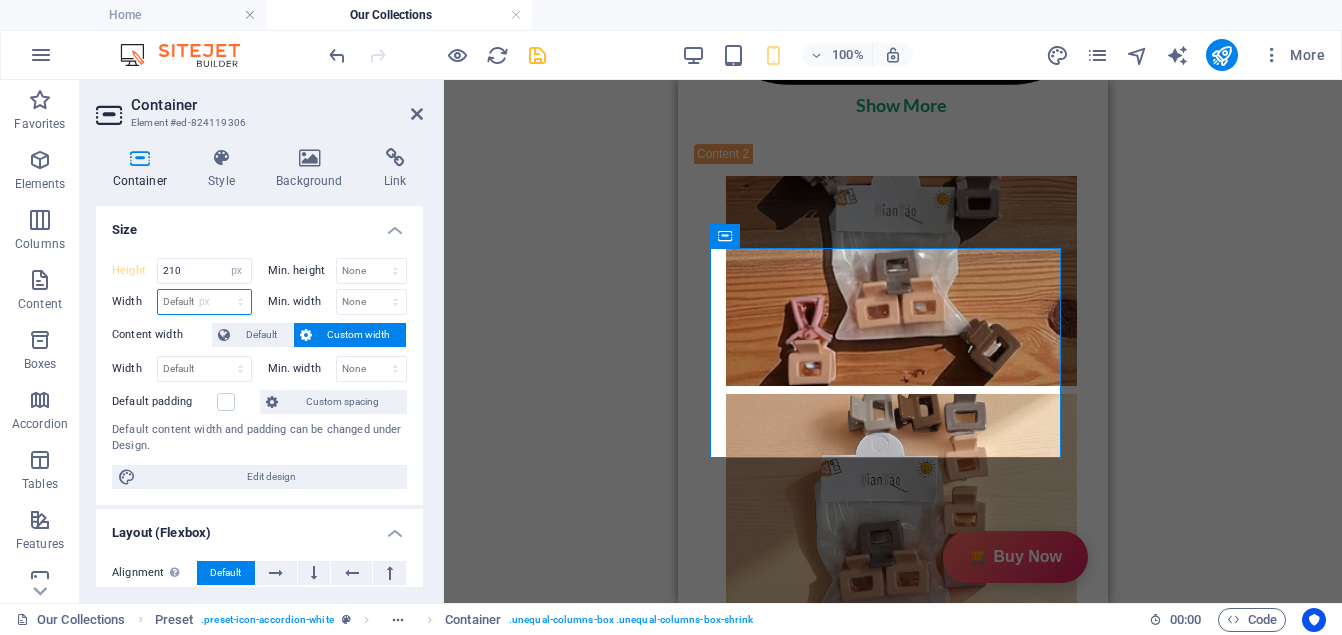 click on "Default px rem % em vh vw" at bounding box center (204, 302) 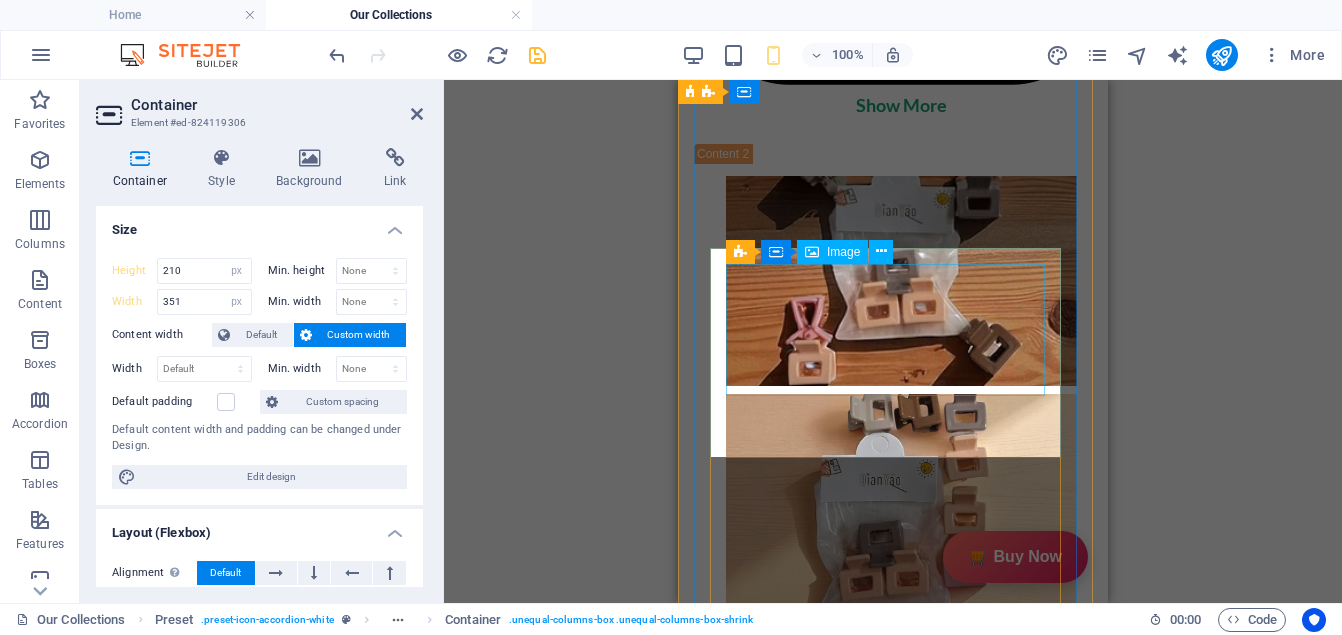 click at bounding box center (885, 1902) 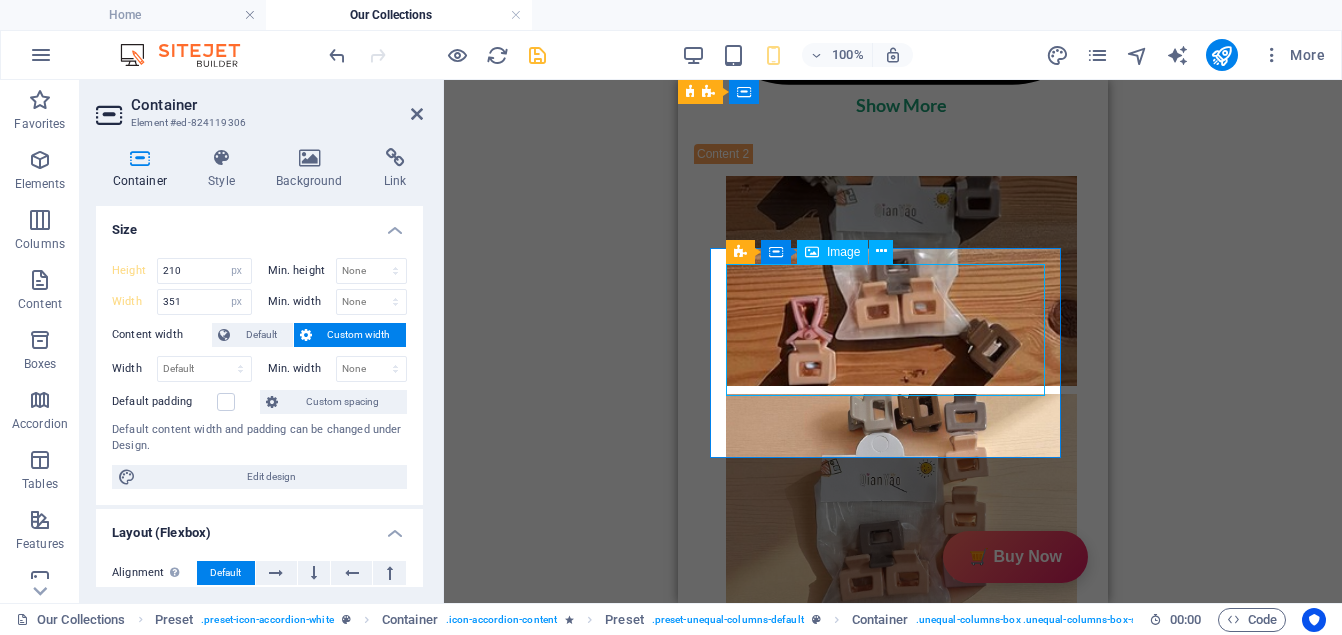 click at bounding box center (885, 1902) 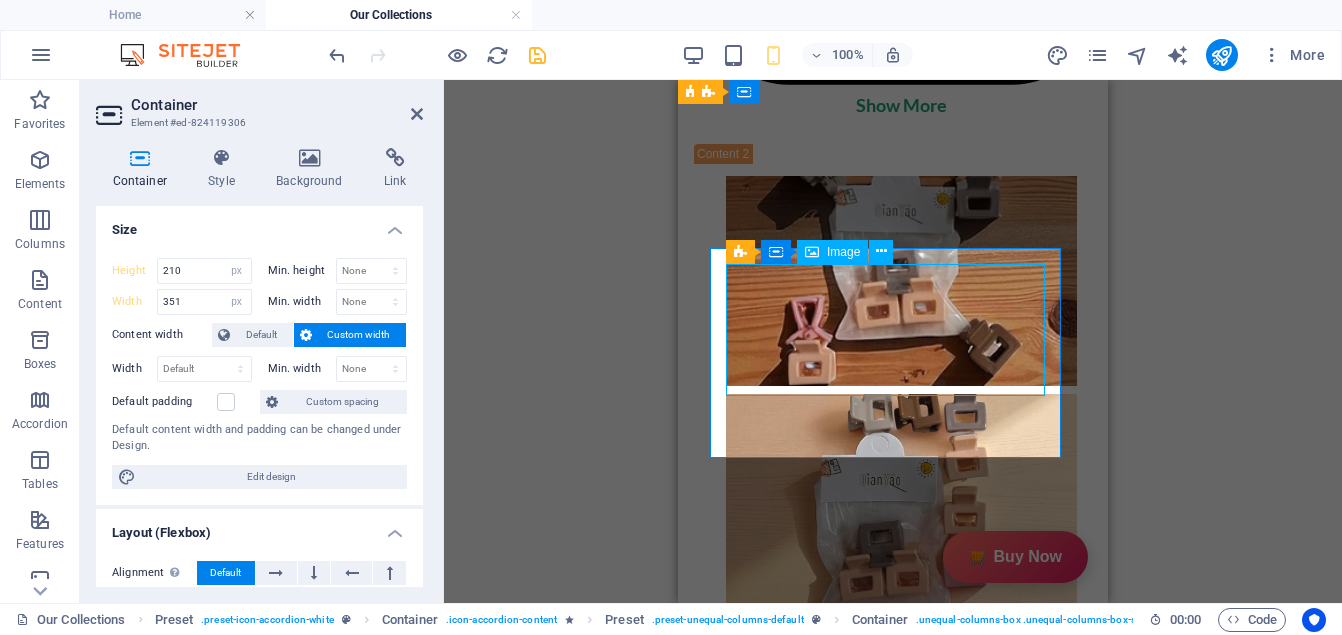 select on "px" 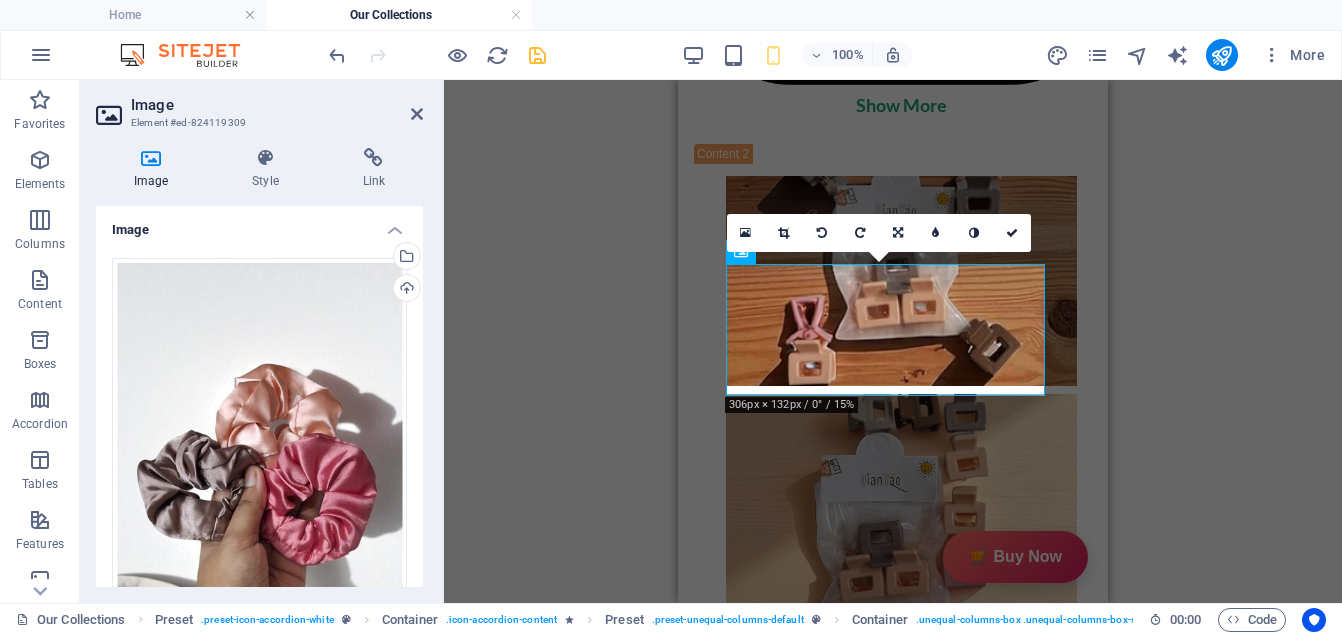 click on "306" at bounding box center [309, 906] 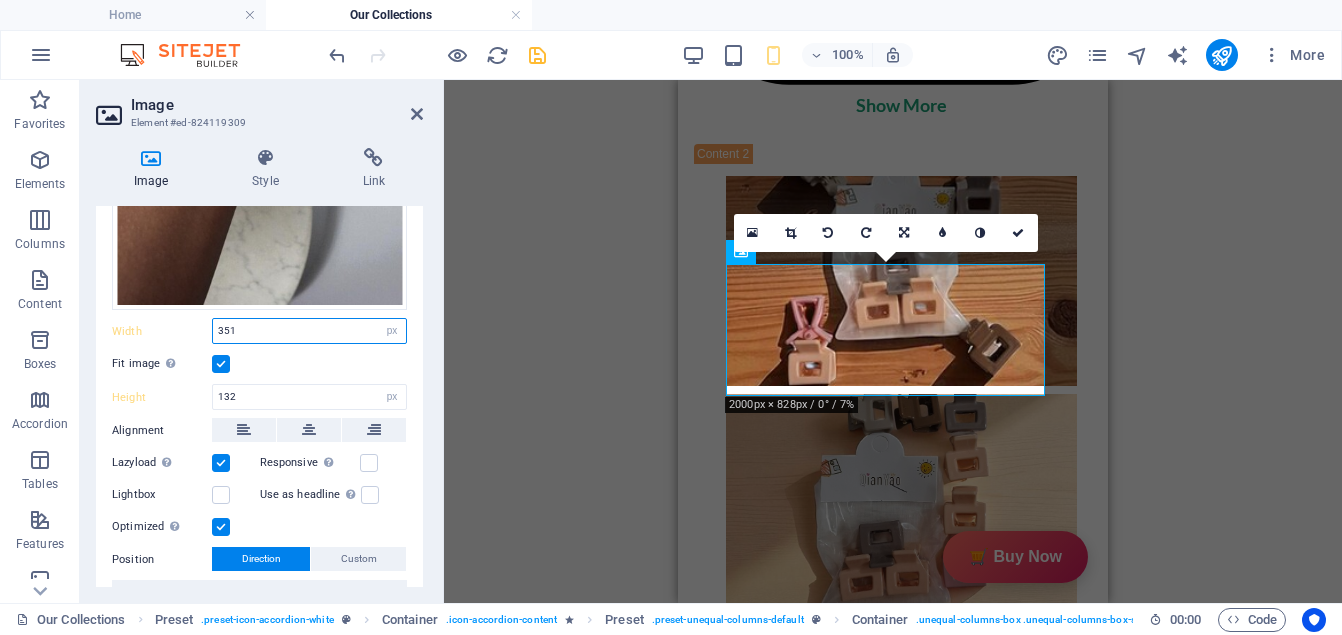 scroll, scrollTop: 576, scrollLeft: 0, axis: vertical 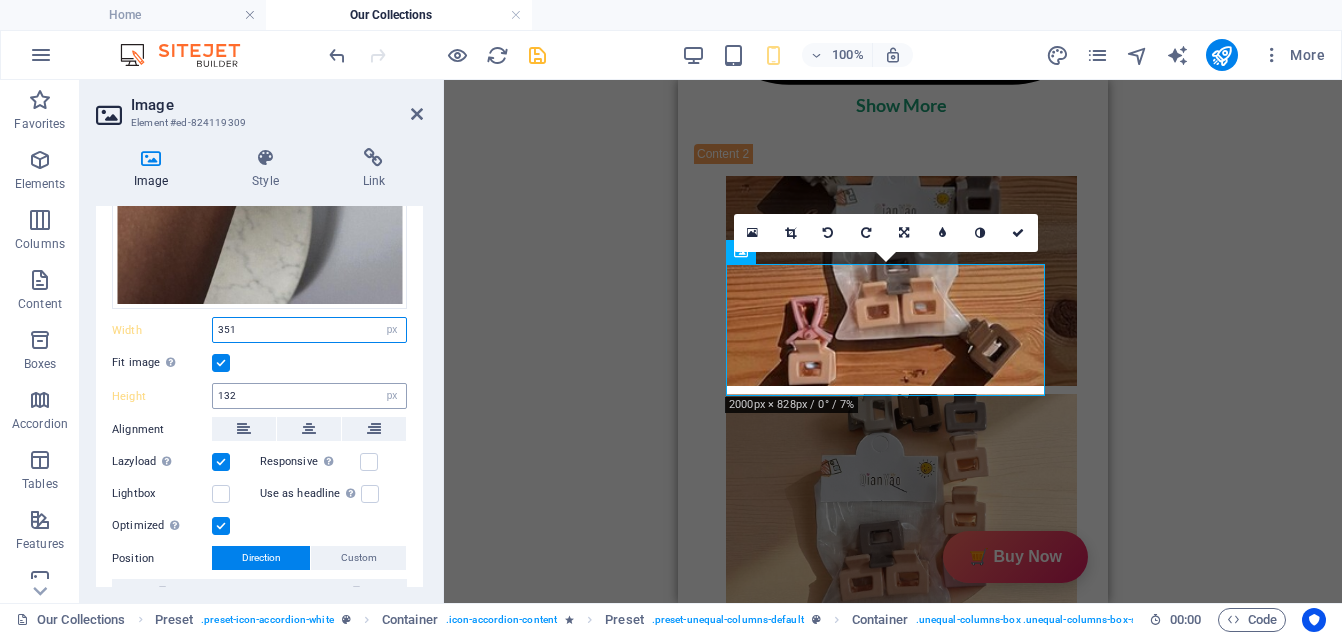 type on "351" 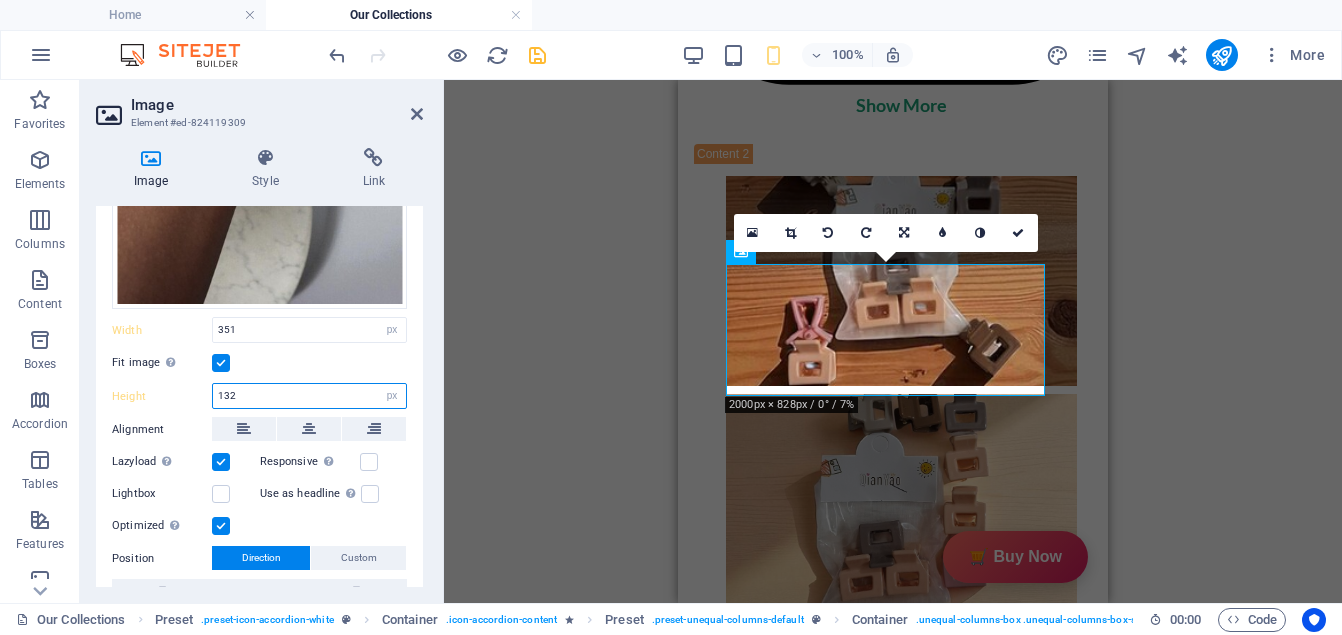 click on "132" at bounding box center [309, 396] 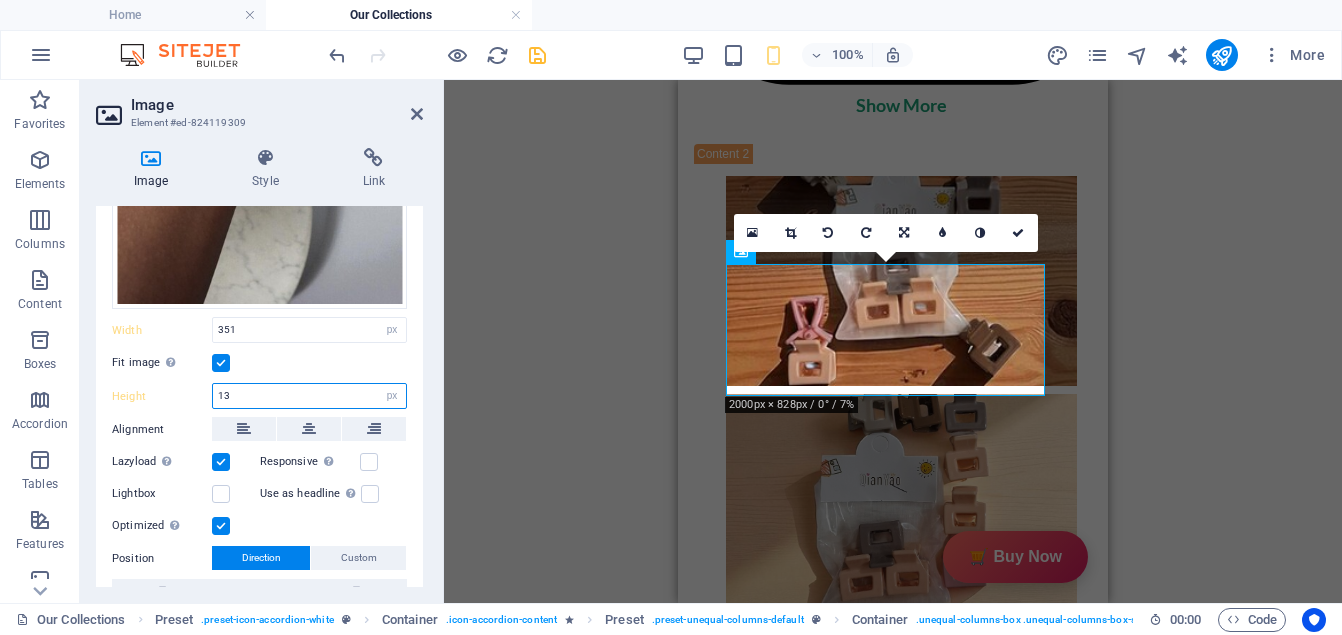 type on "1" 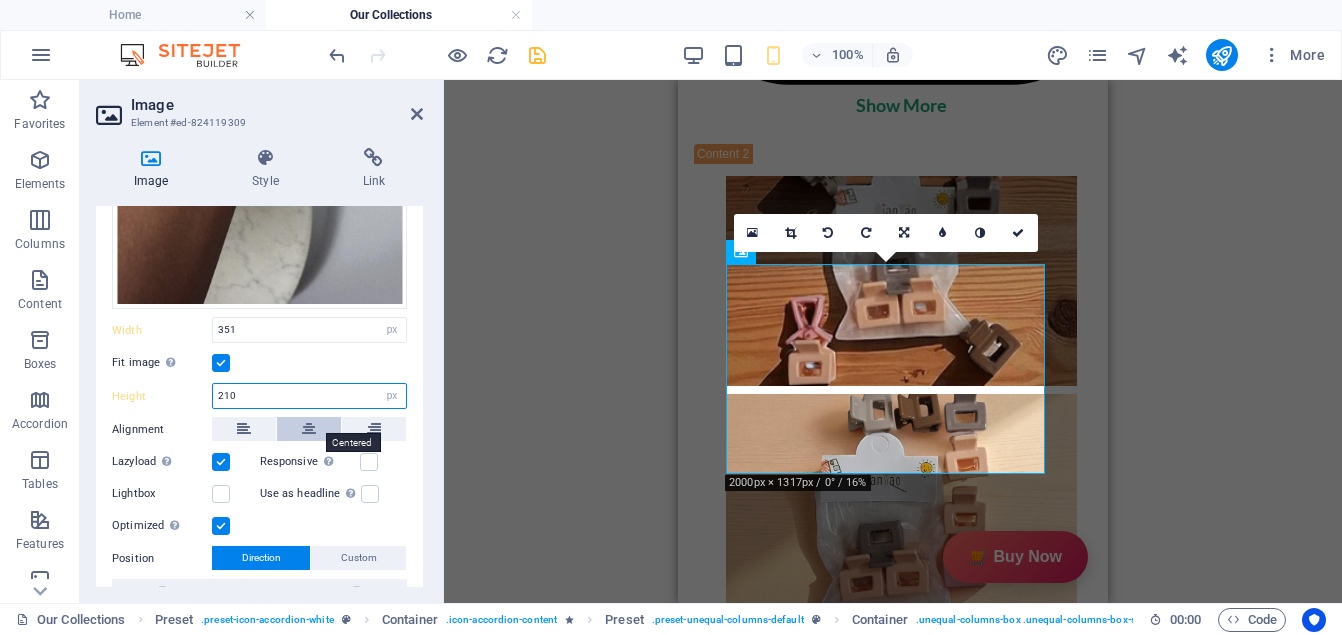 type on "210" 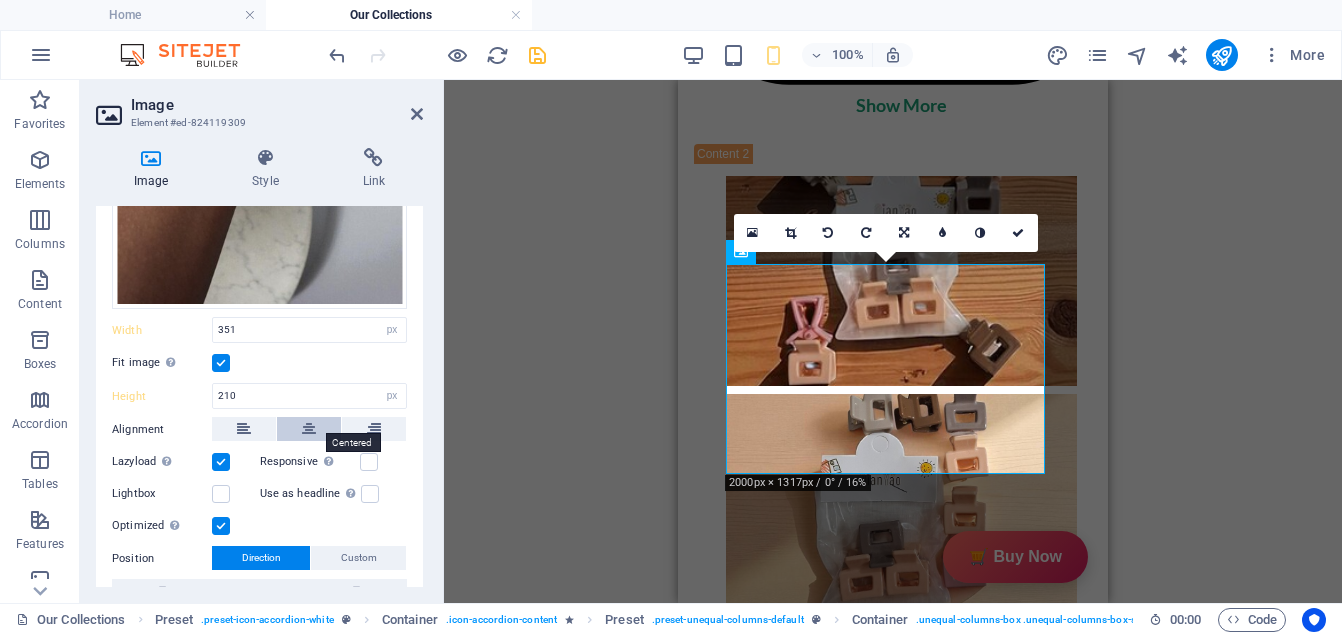 click at bounding box center (309, 429) 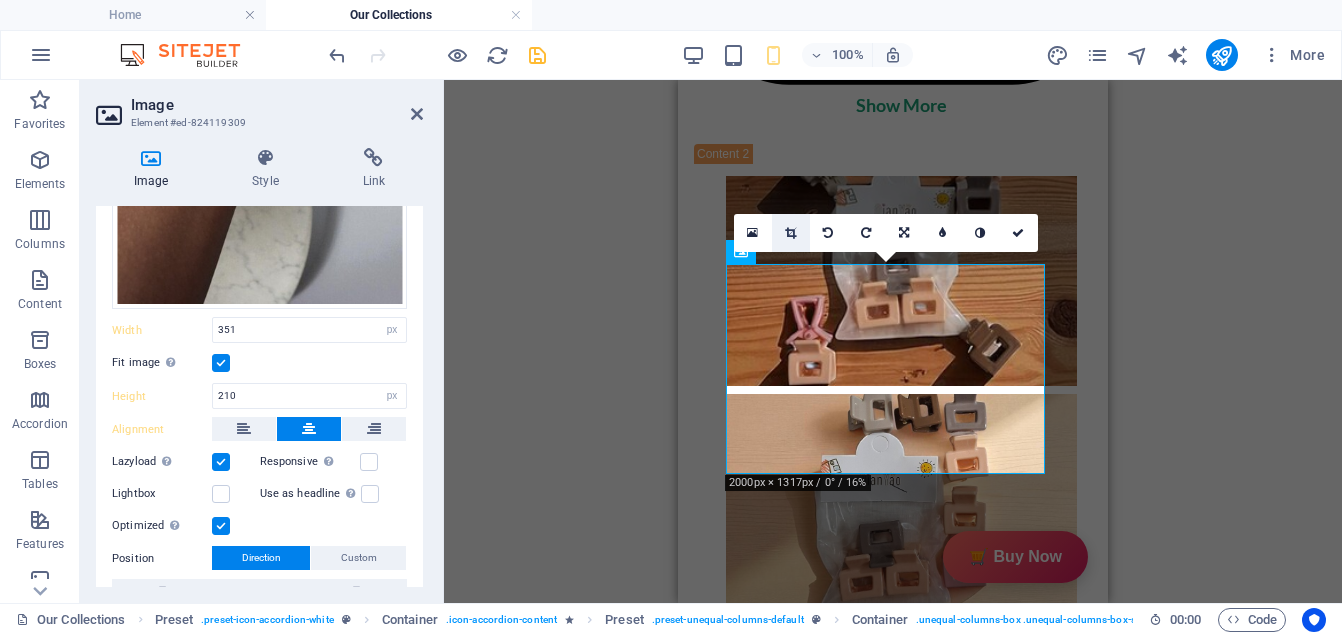 click at bounding box center [790, 233] 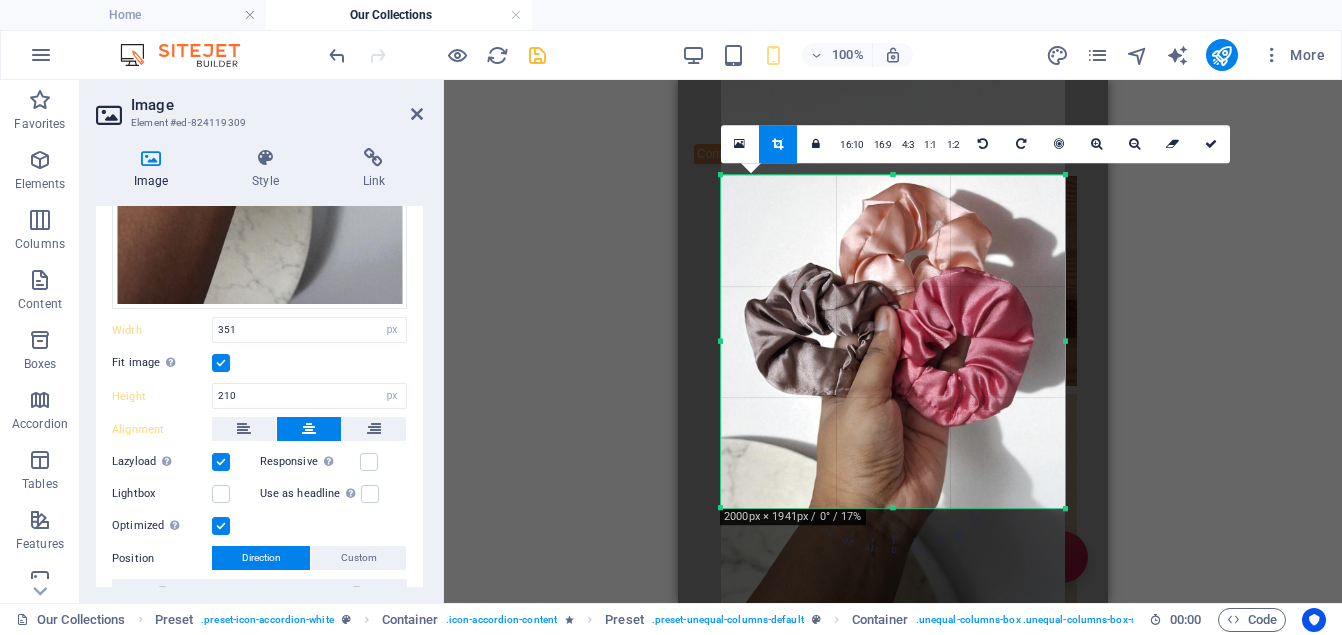 drag, startPoint x: 917, startPoint y: 364, endPoint x: 915, endPoint y: 457, distance: 93.0215 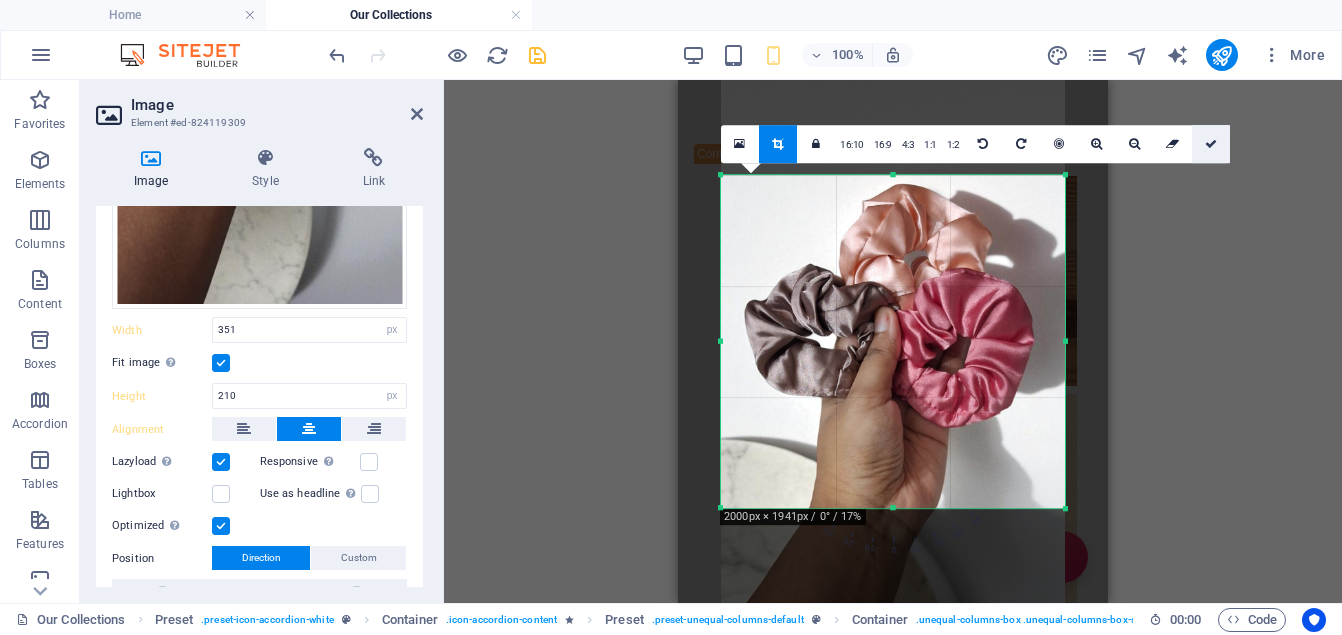 click at bounding box center [1211, 144] 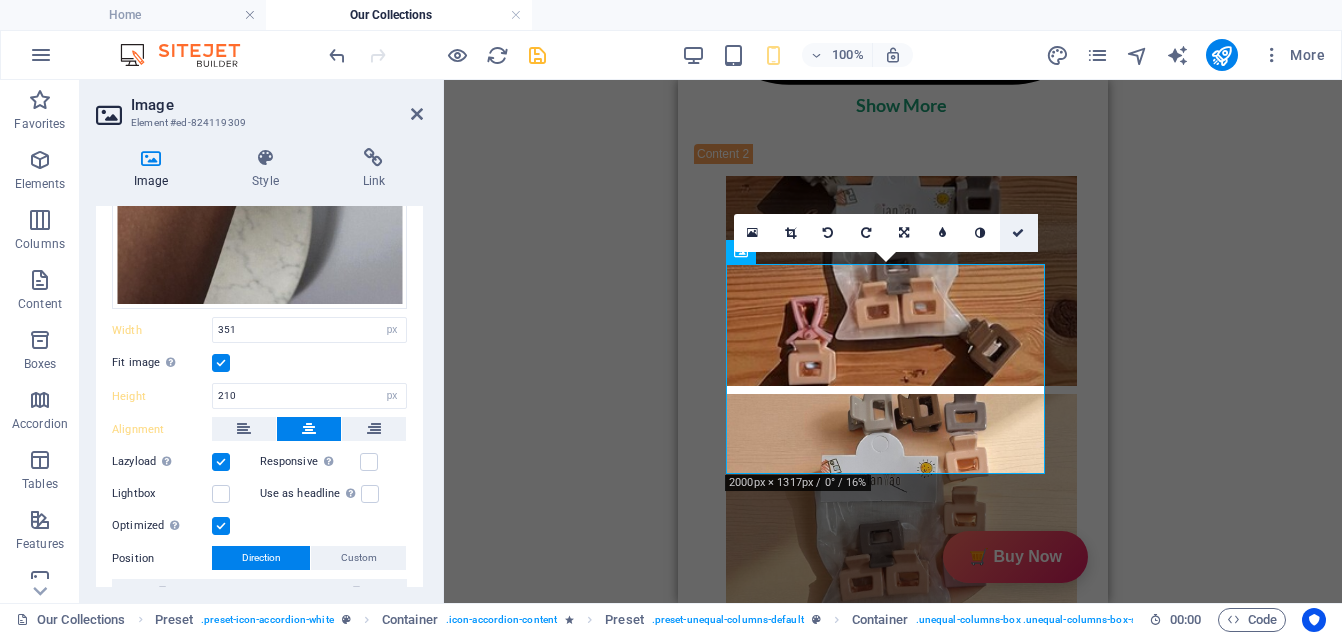 click at bounding box center [1018, 233] 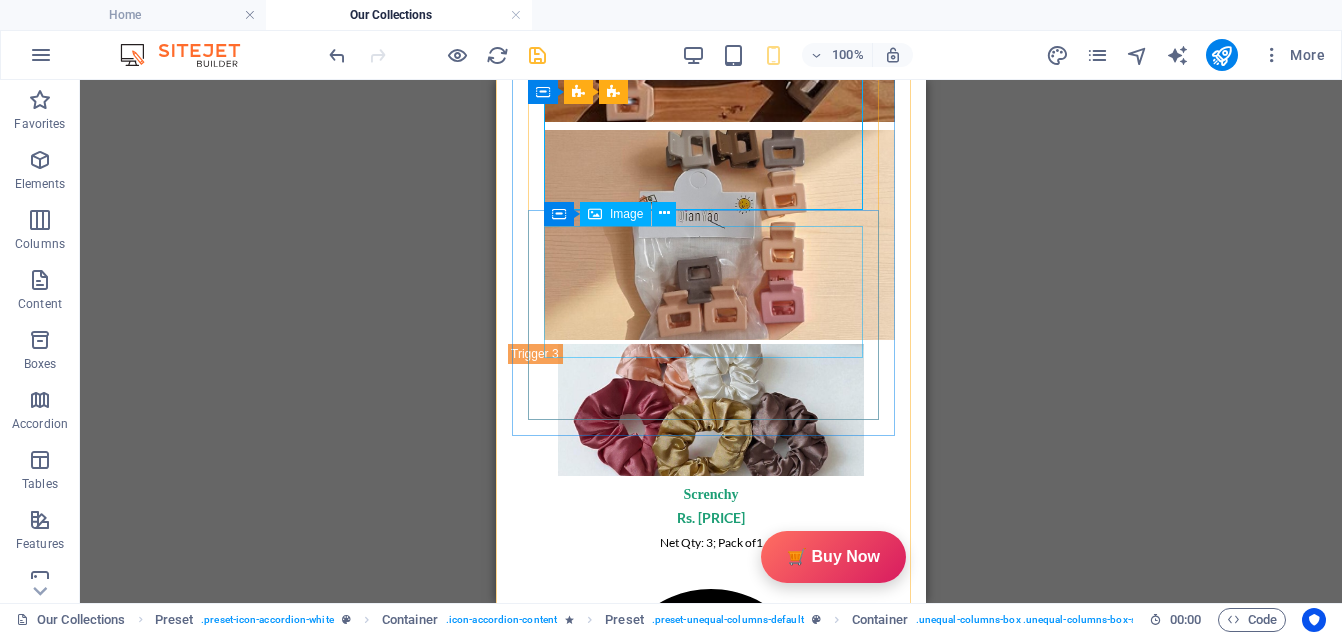 scroll, scrollTop: 2599, scrollLeft: 0, axis: vertical 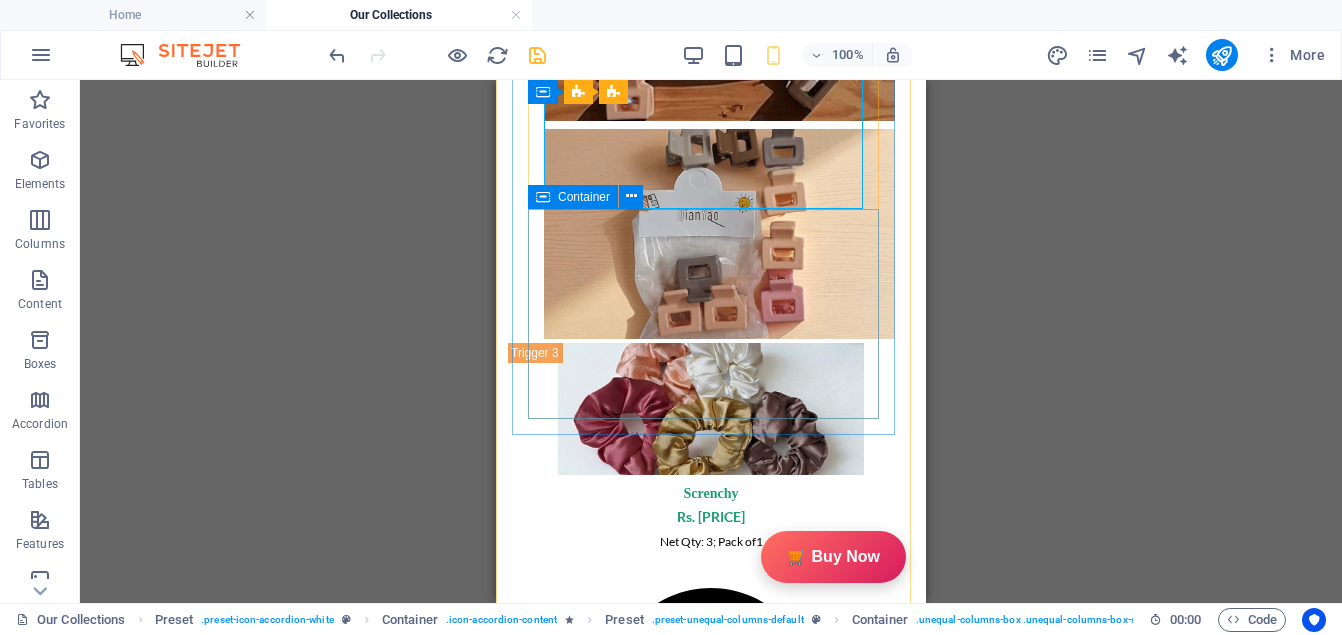 click at bounding box center [711, 1878] 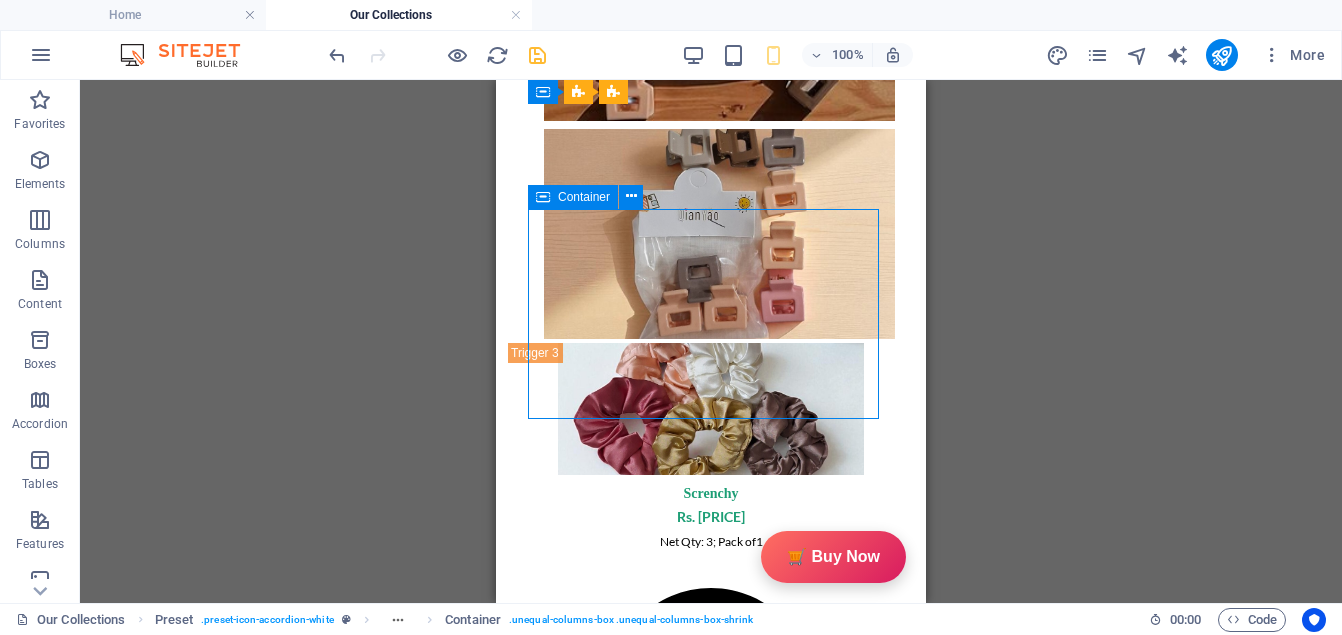 click at bounding box center (711, 1878) 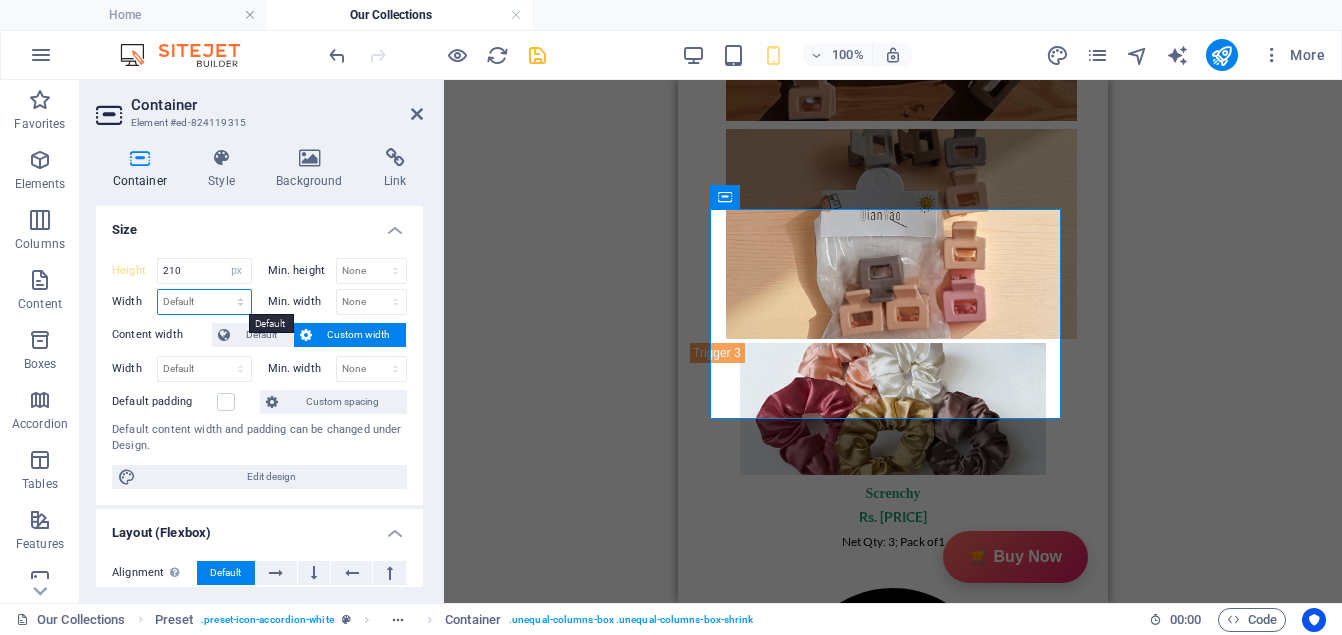 click on "Default px rem % em vh vw" at bounding box center [204, 302] 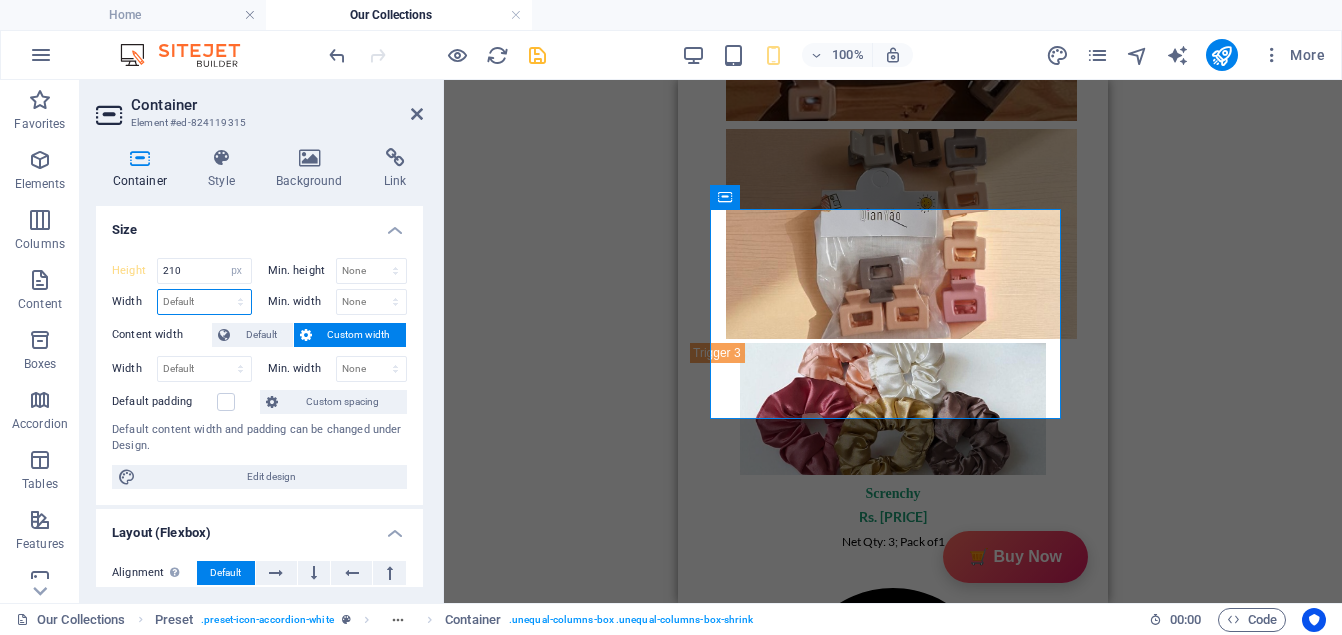 select on "px" 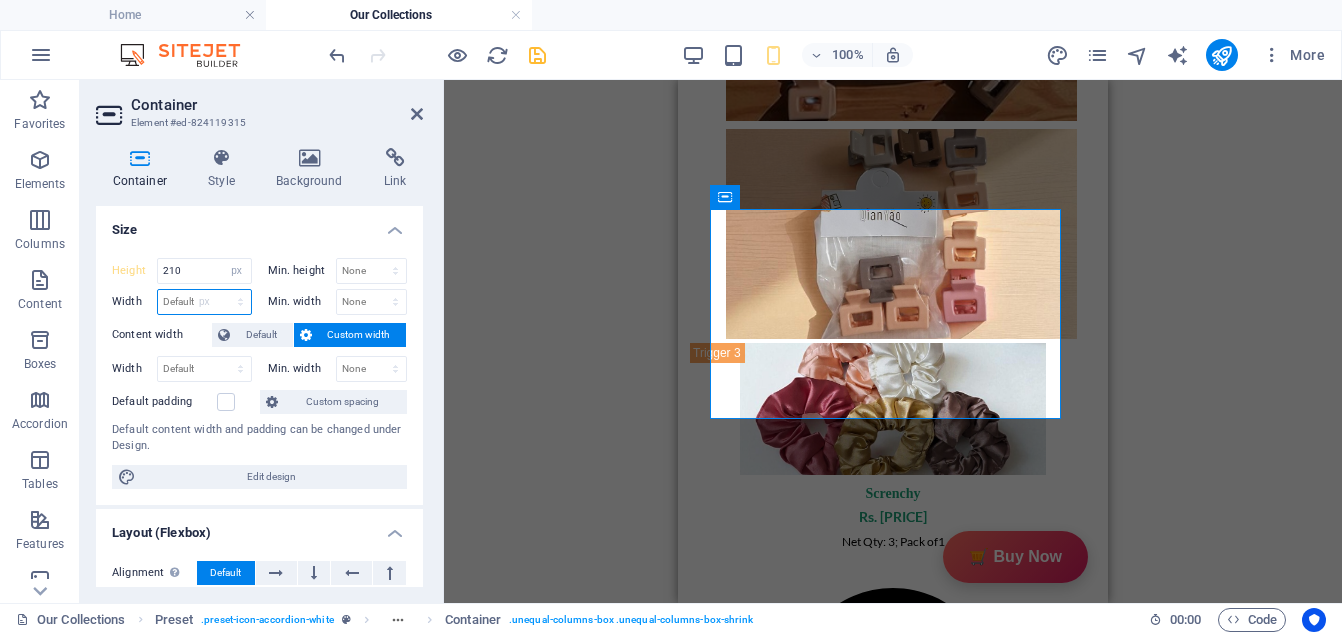 click on "Default px rem % em vh vw" at bounding box center [204, 302] 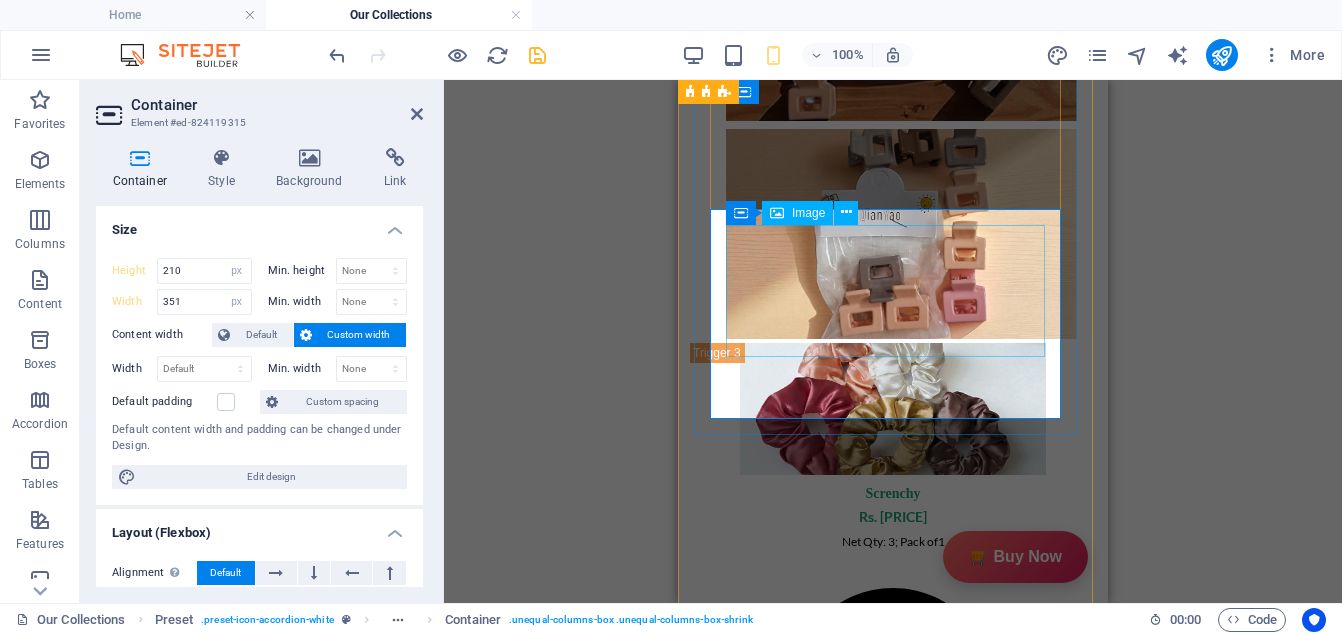 click at bounding box center (885, 1855) 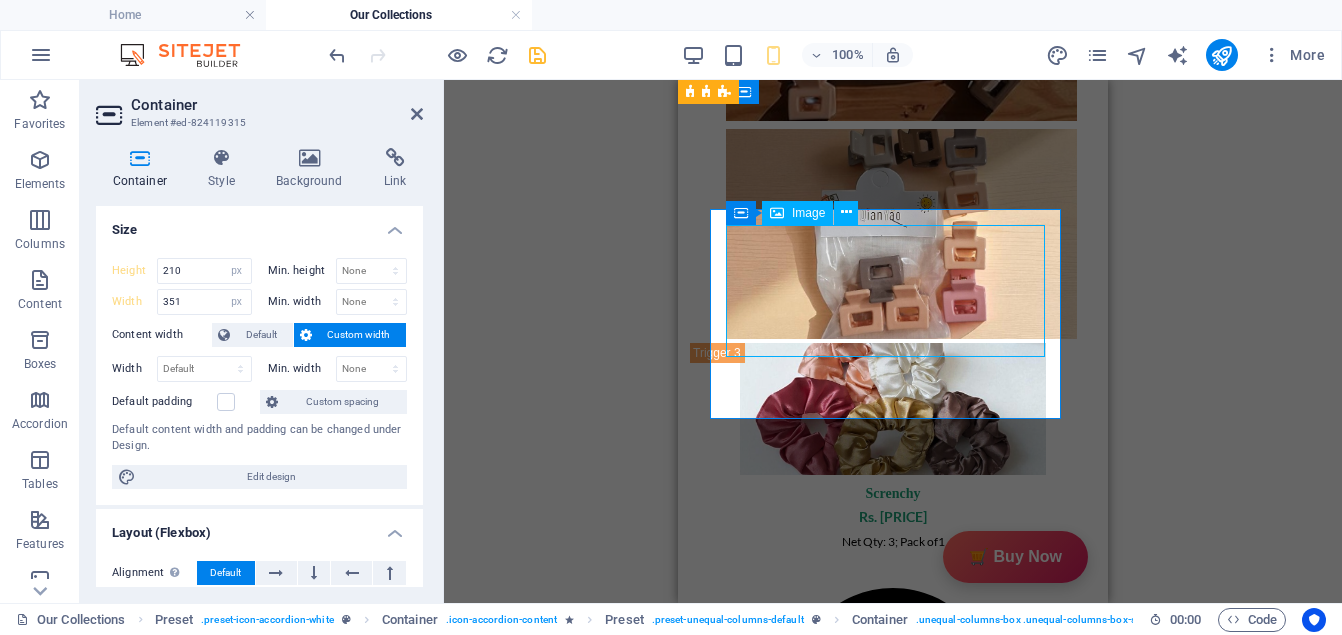 click at bounding box center (885, 1855) 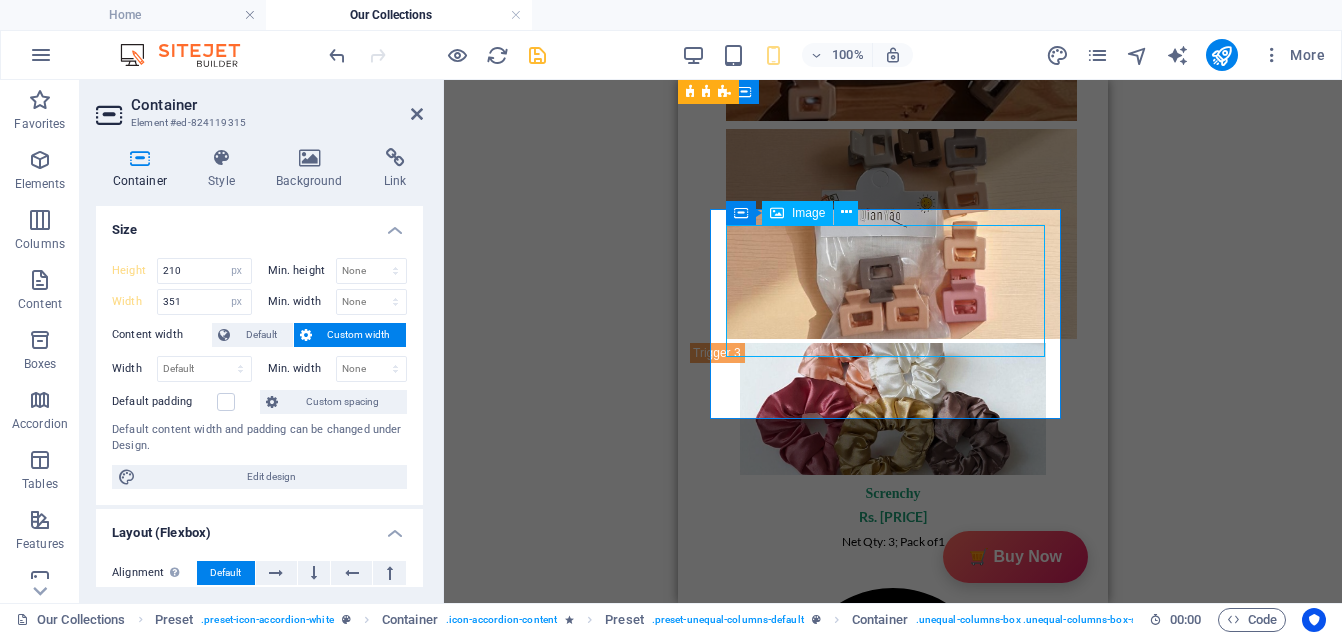 select on "px" 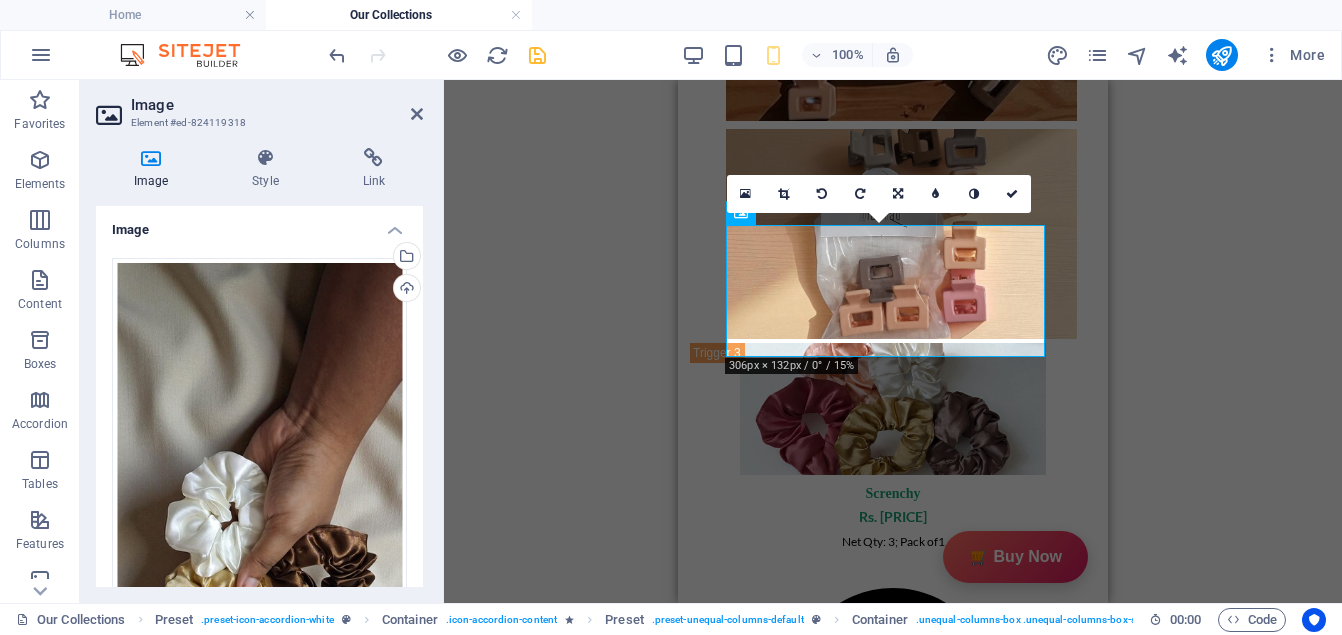 click on "306" at bounding box center (309, 906) 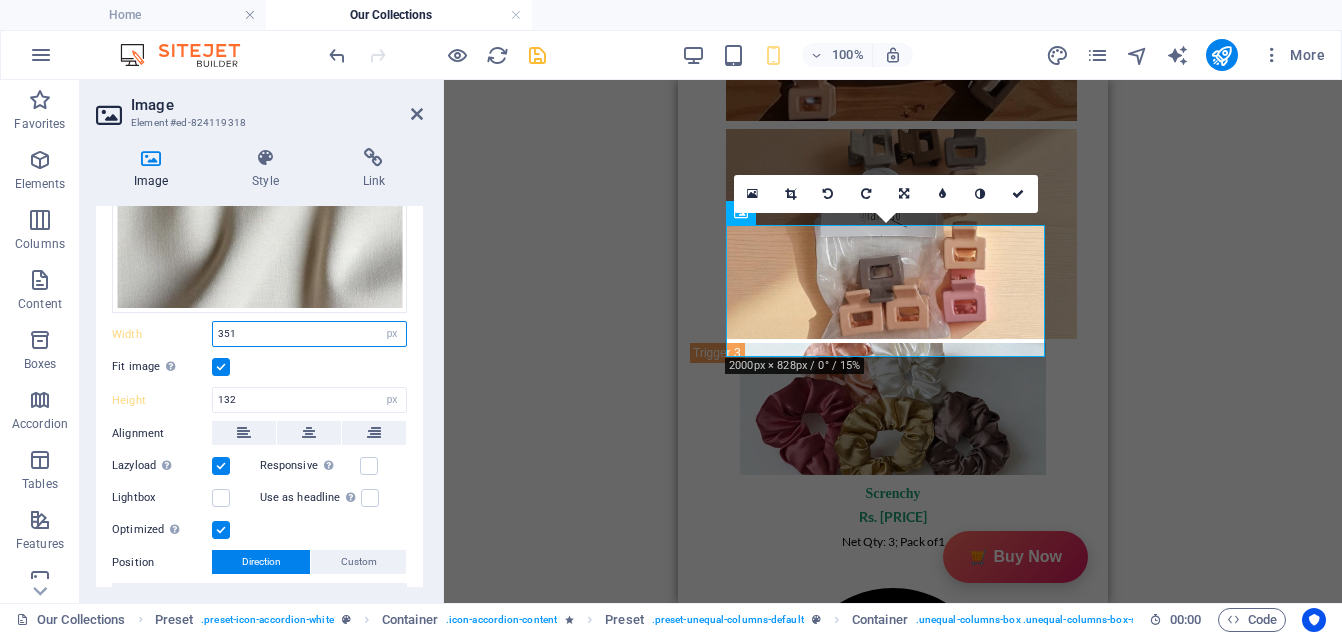 scroll, scrollTop: 575, scrollLeft: 0, axis: vertical 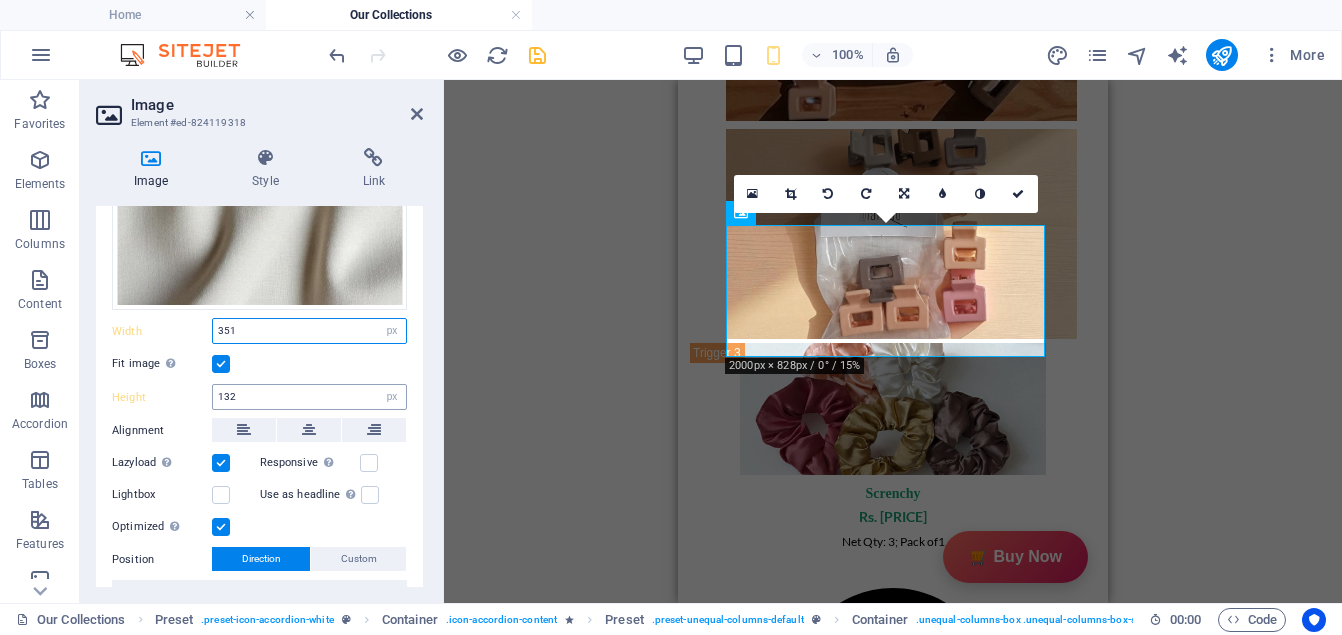 type on "351" 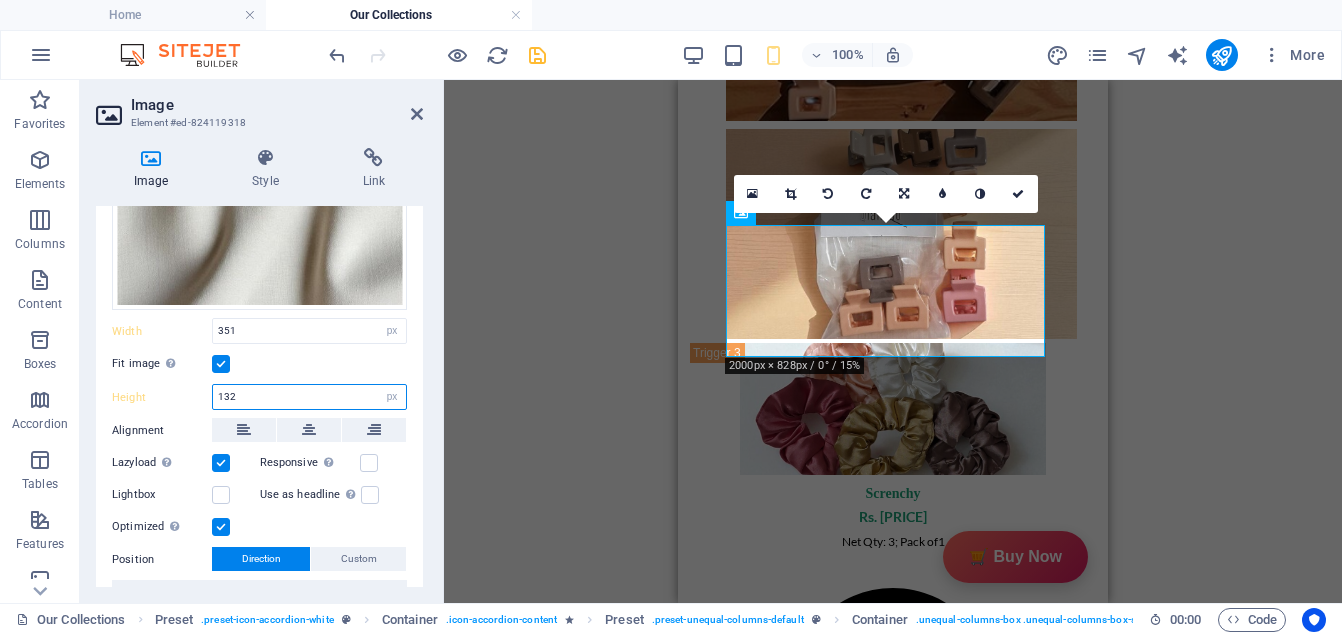 click on "132" at bounding box center (309, 397) 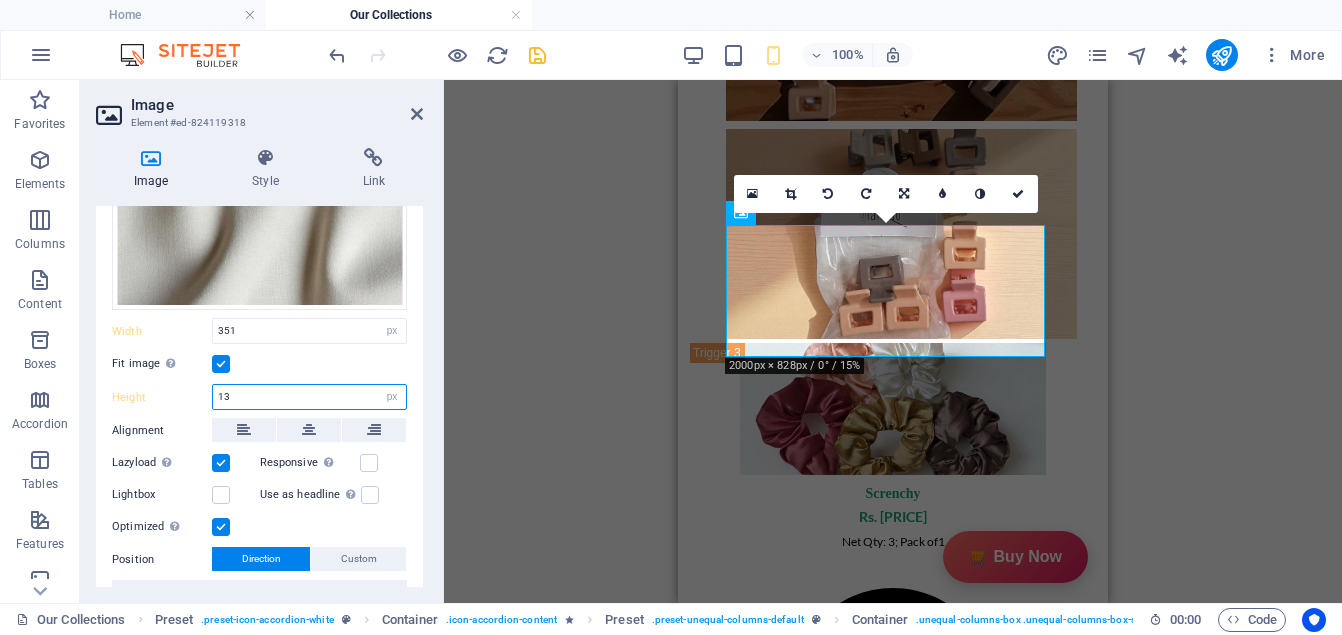 type on "1" 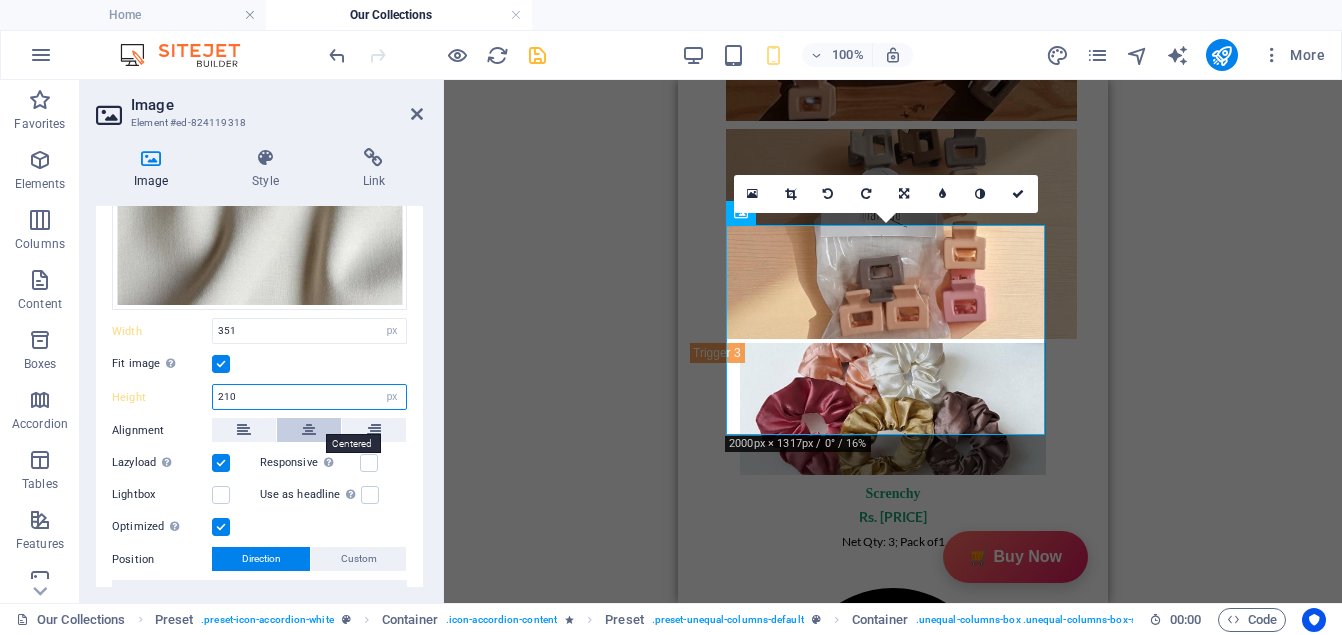 type on "210" 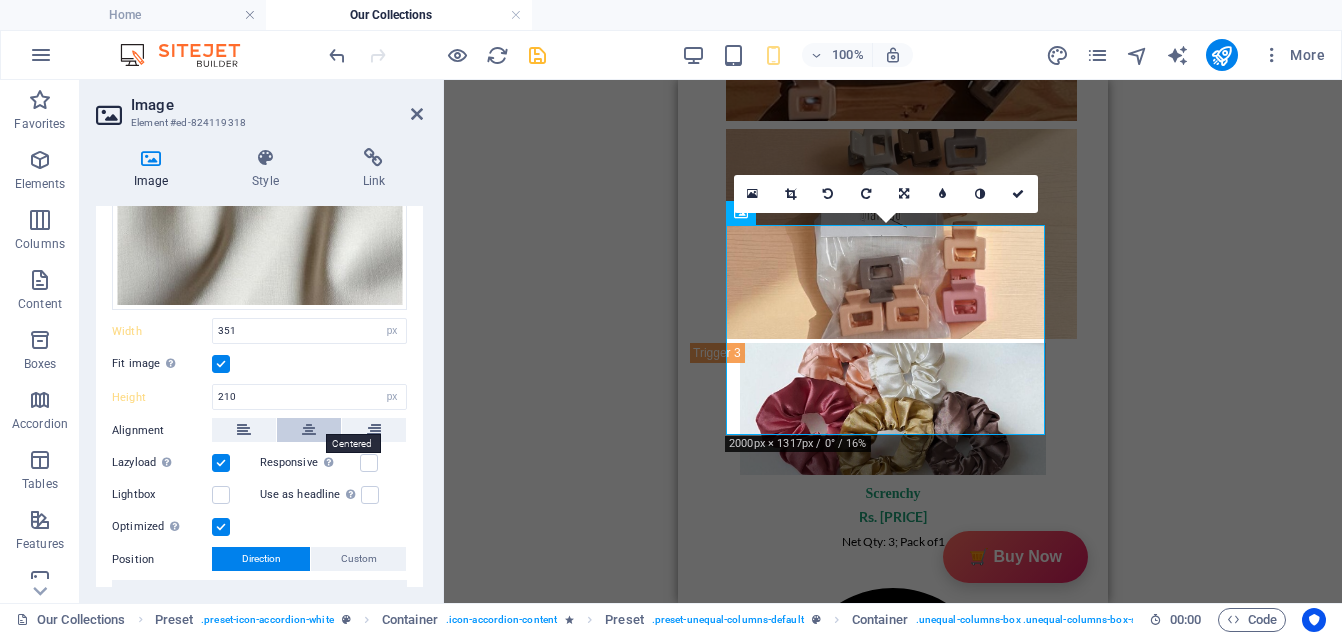 click at bounding box center [309, 430] 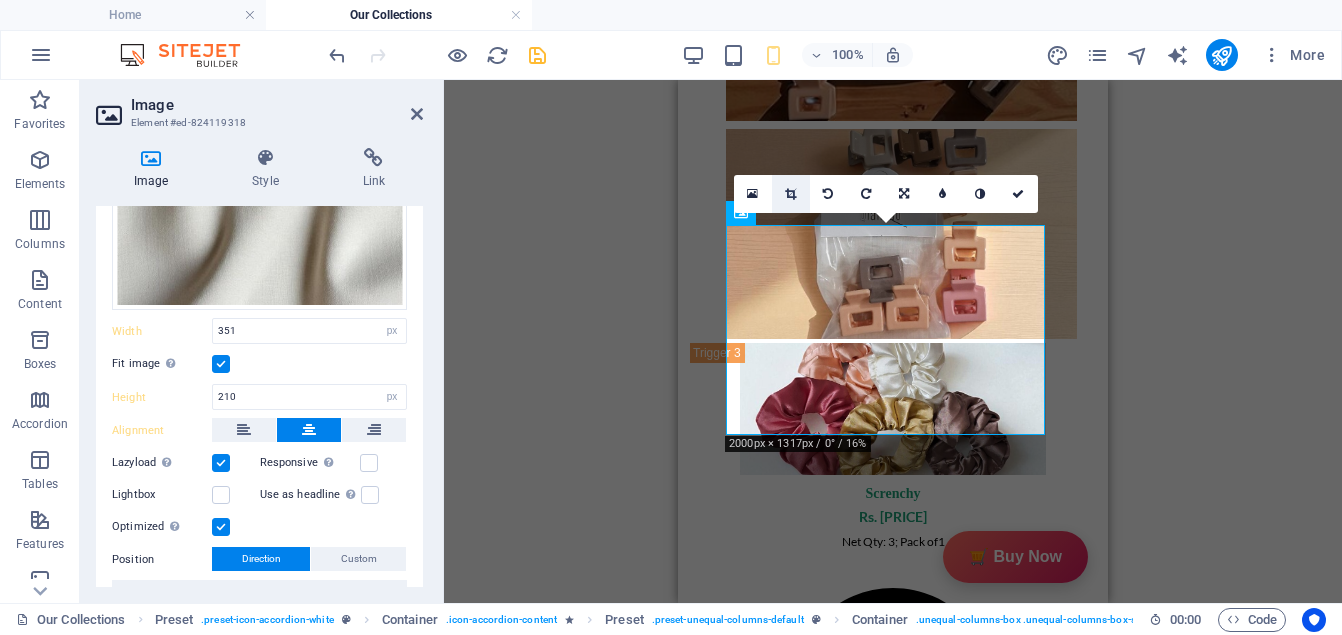 click at bounding box center (790, 194) 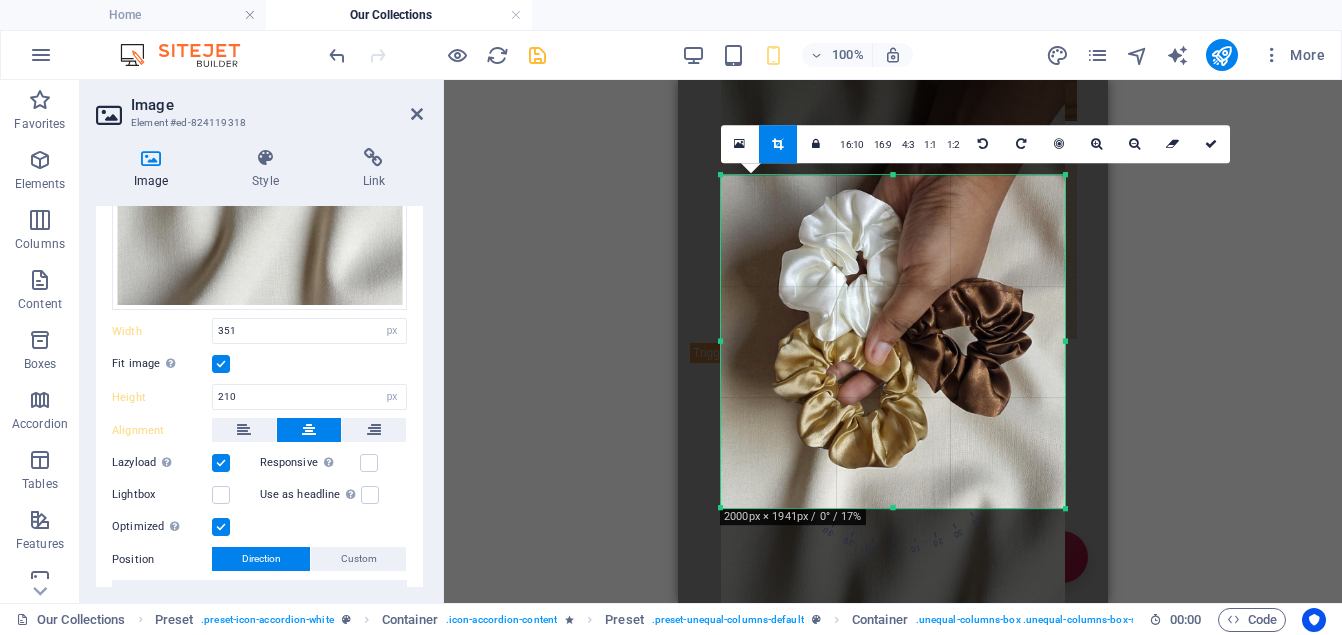 click at bounding box center (893, 334) 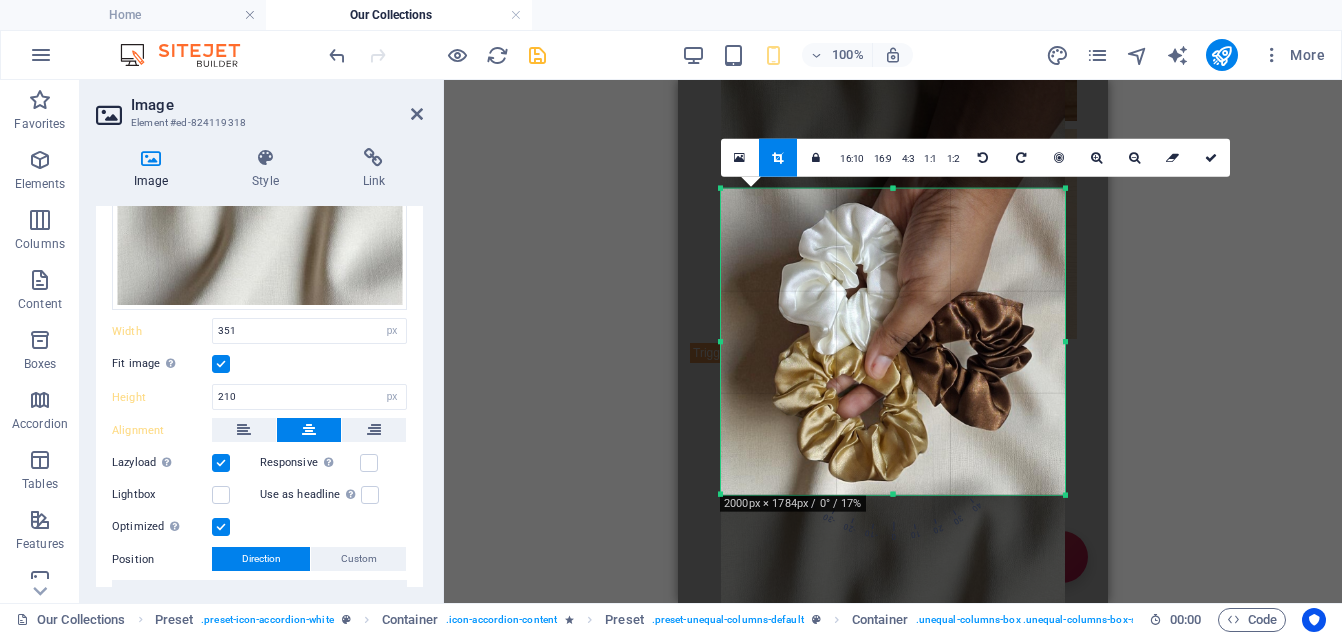 drag, startPoint x: 893, startPoint y: 505, endPoint x: 892, endPoint y: 478, distance: 27.018513 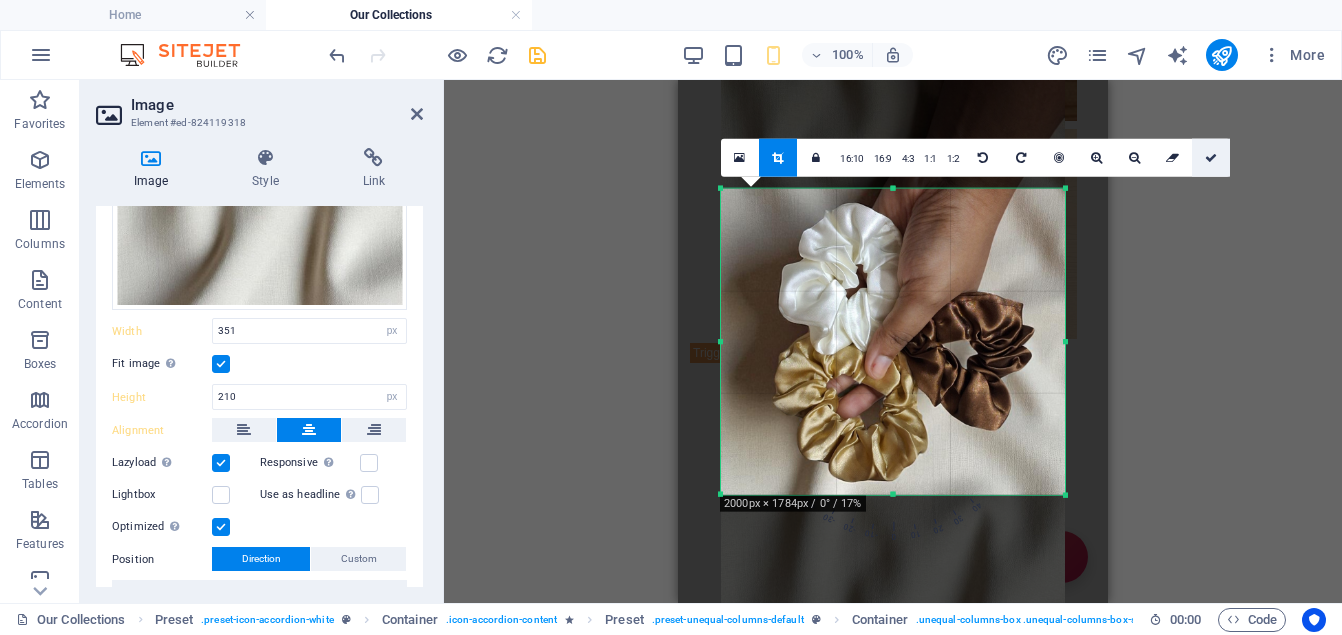 click at bounding box center [1211, 157] 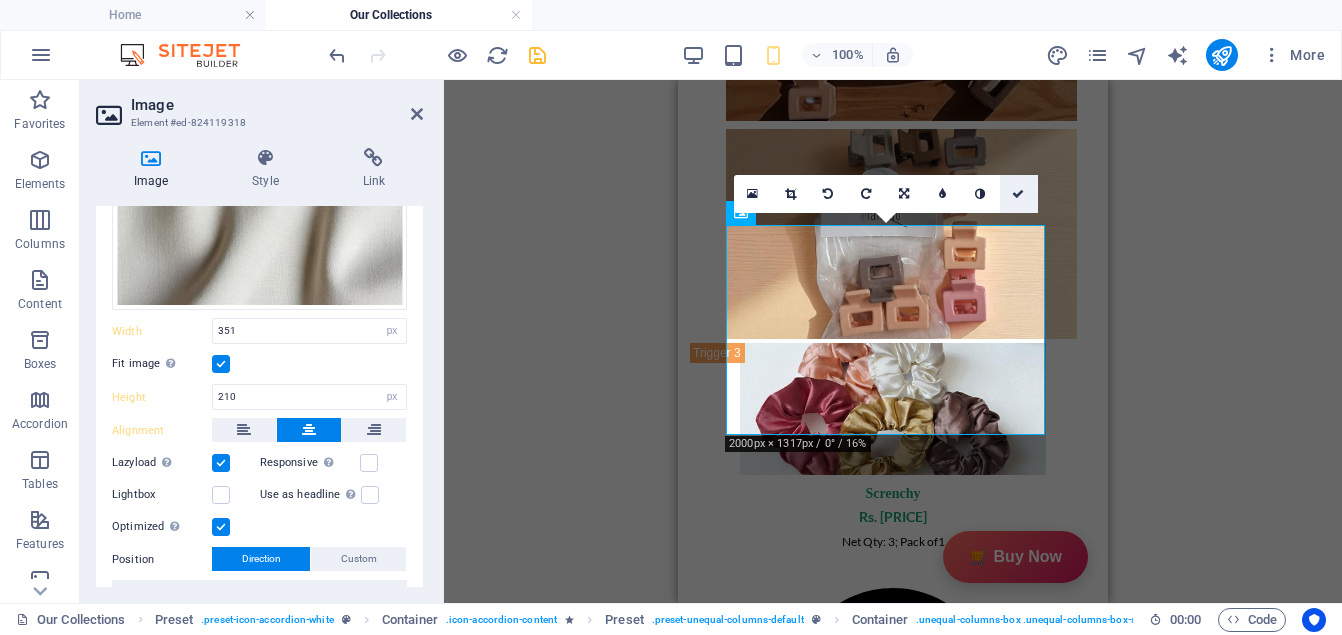 click at bounding box center (1018, 194) 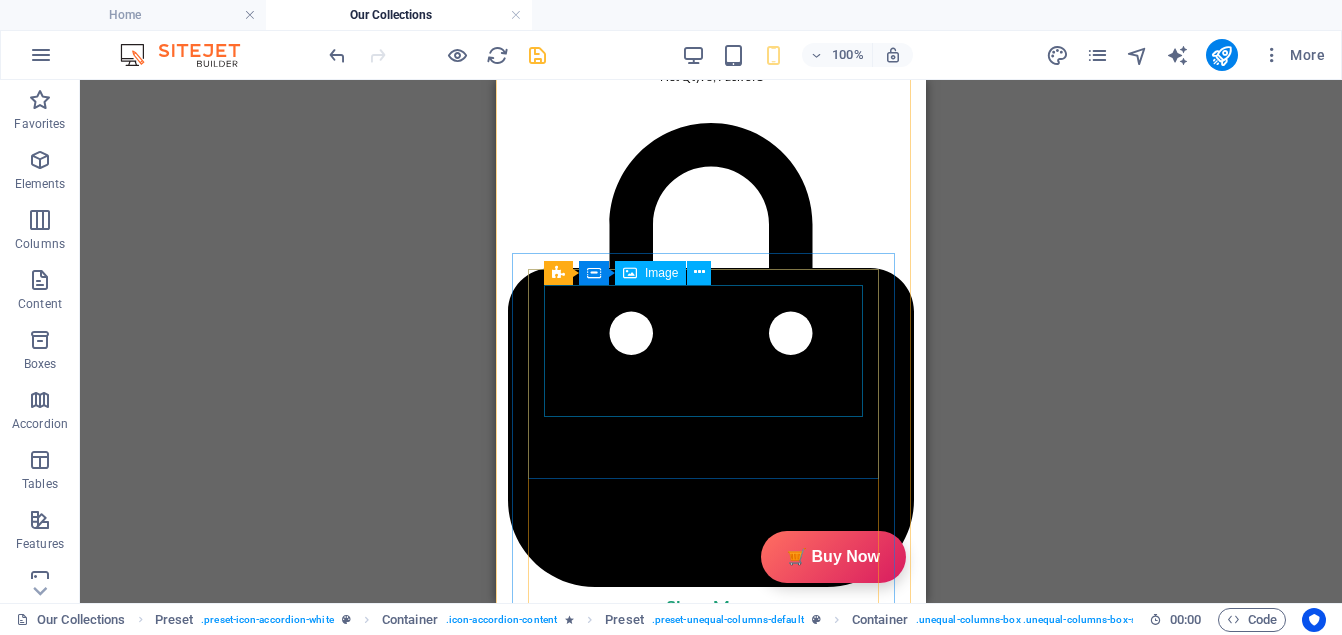 scroll, scrollTop: 3103, scrollLeft: 0, axis: vertical 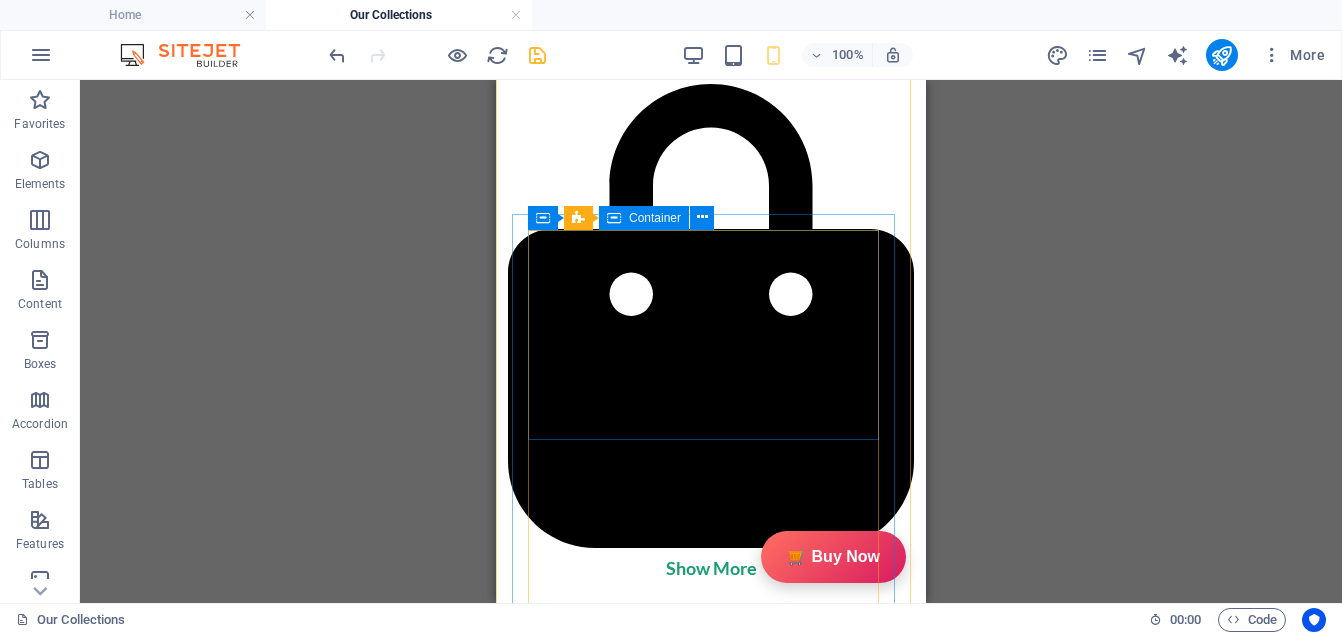 click at bounding box center (711, 2376) 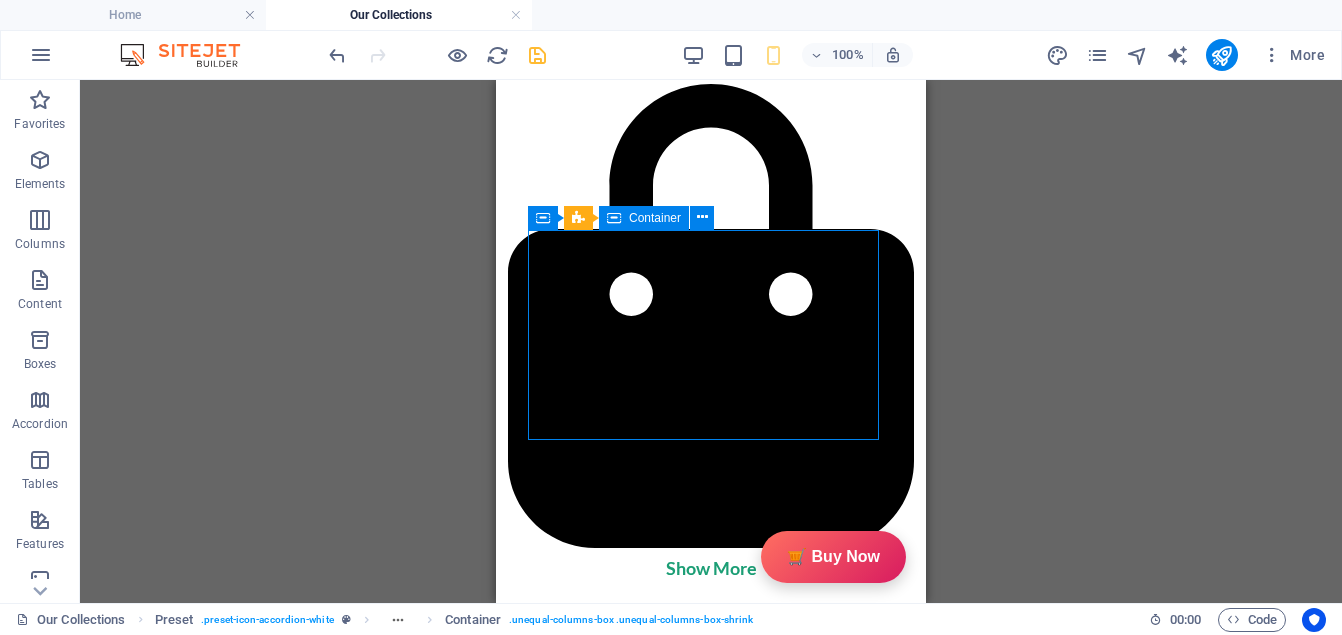 click at bounding box center (711, 2376) 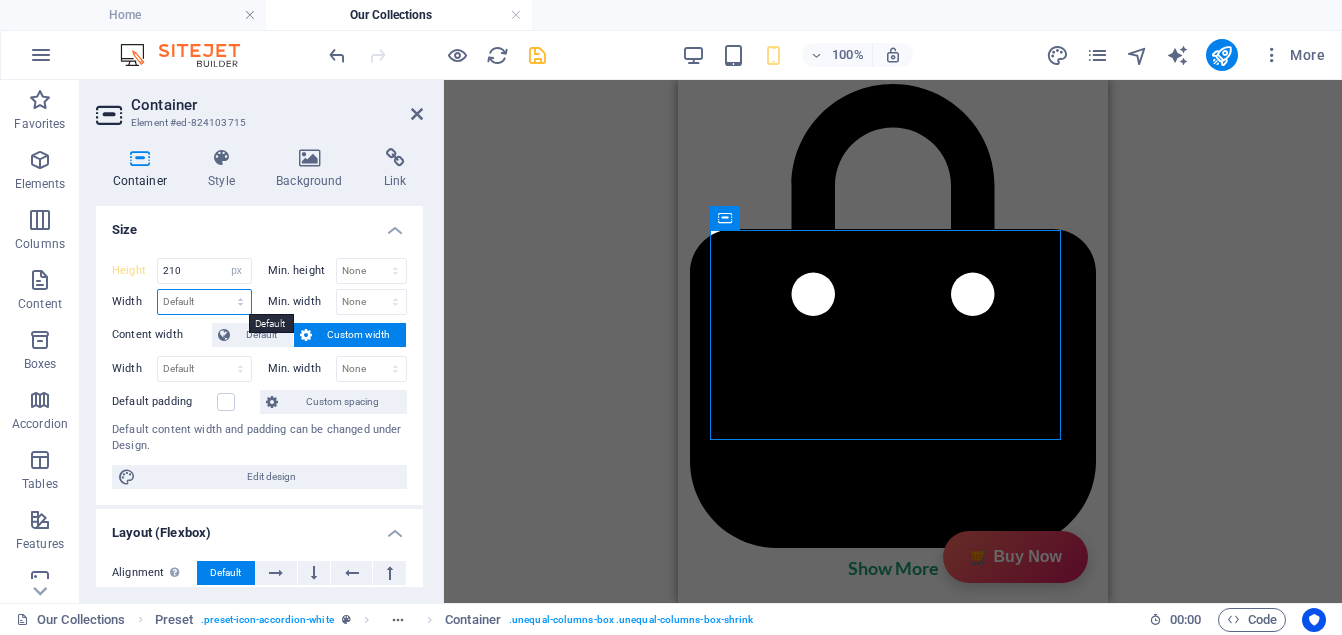 click on "Default px rem % em vh vw" at bounding box center [204, 302] 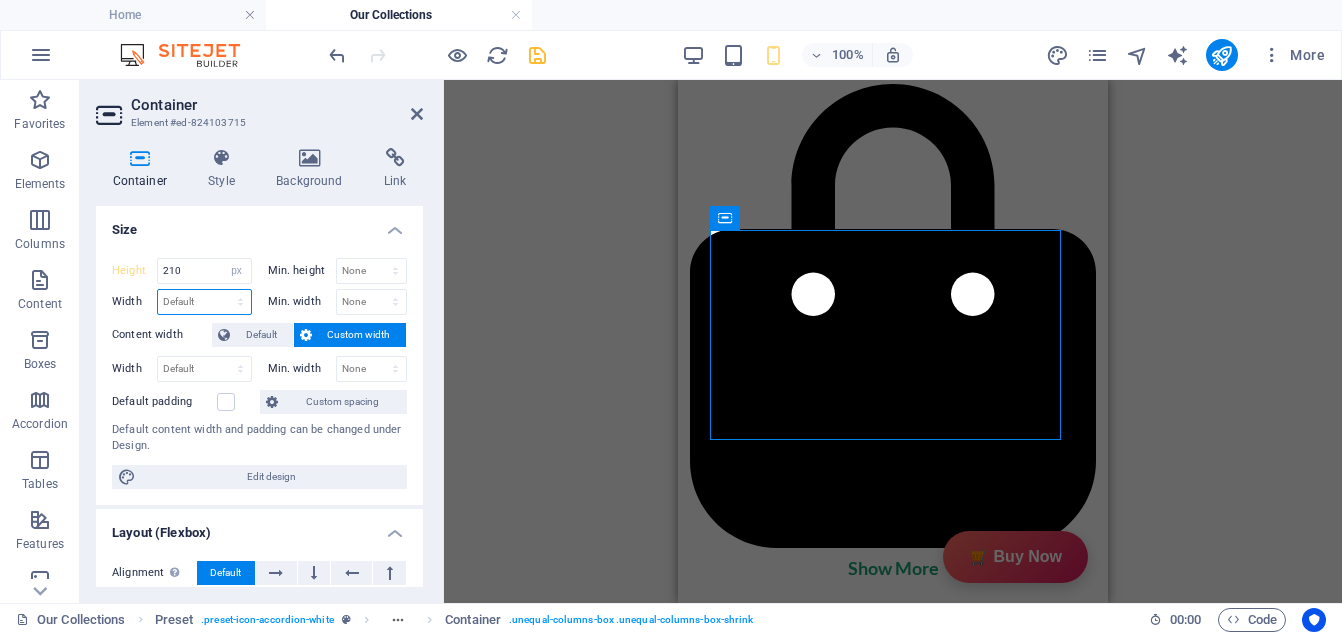 select on "px" 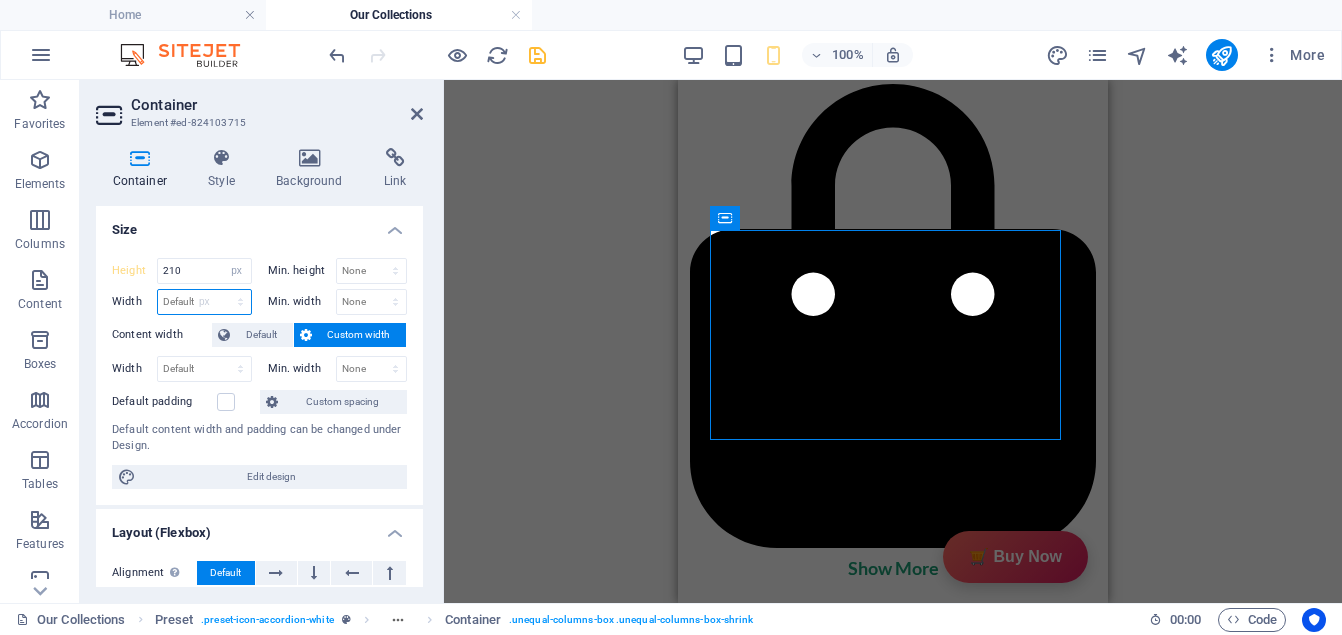 click on "Default px rem % em vh vw" at bounding box center [204, 302] 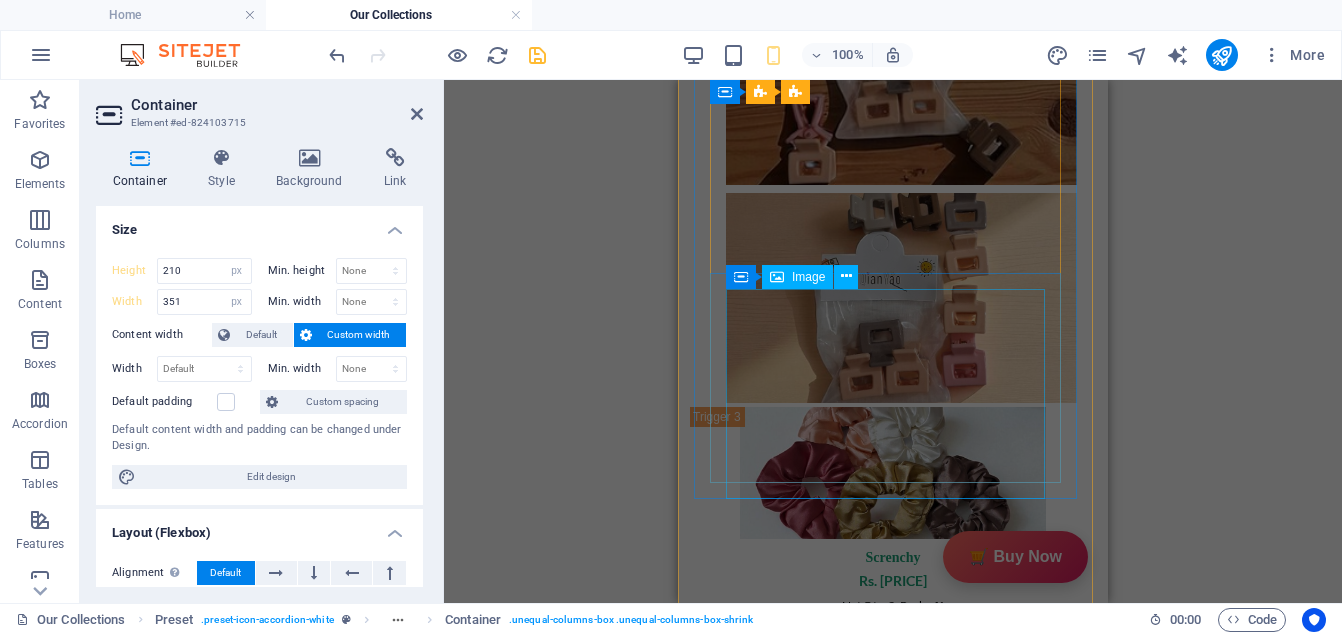 scroll, scrollTop: 2534, scrollLeft: 0, axis: vertical 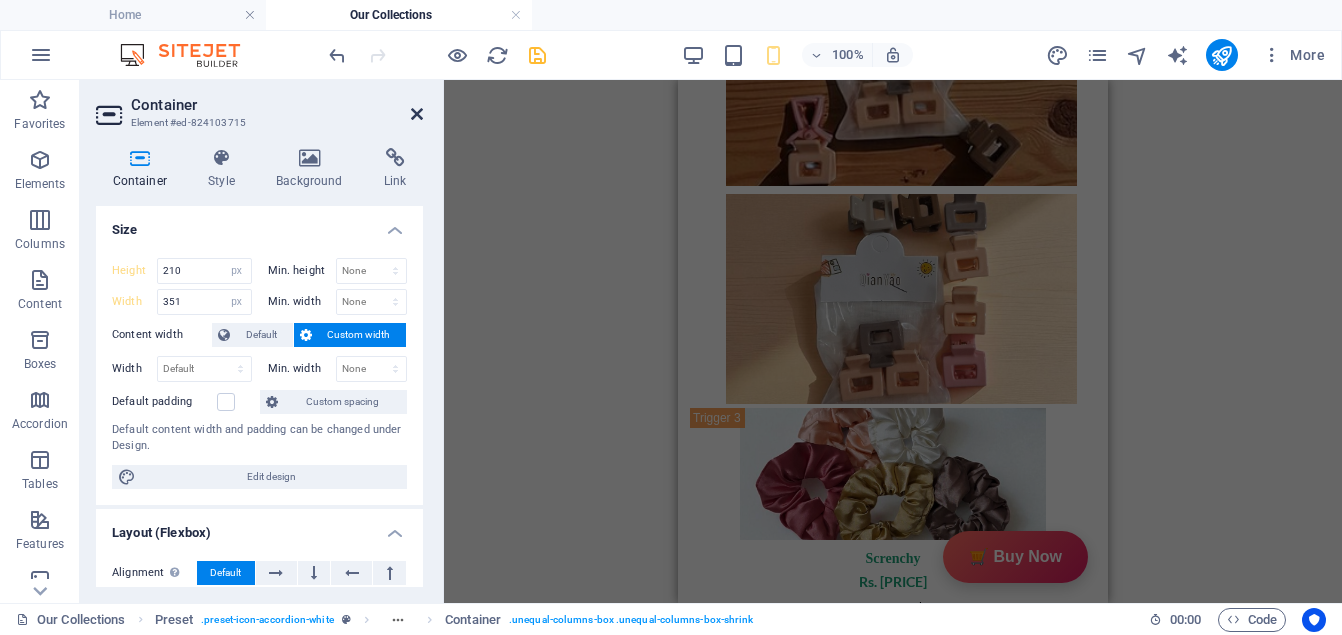 click at bounding box center [417, 114] 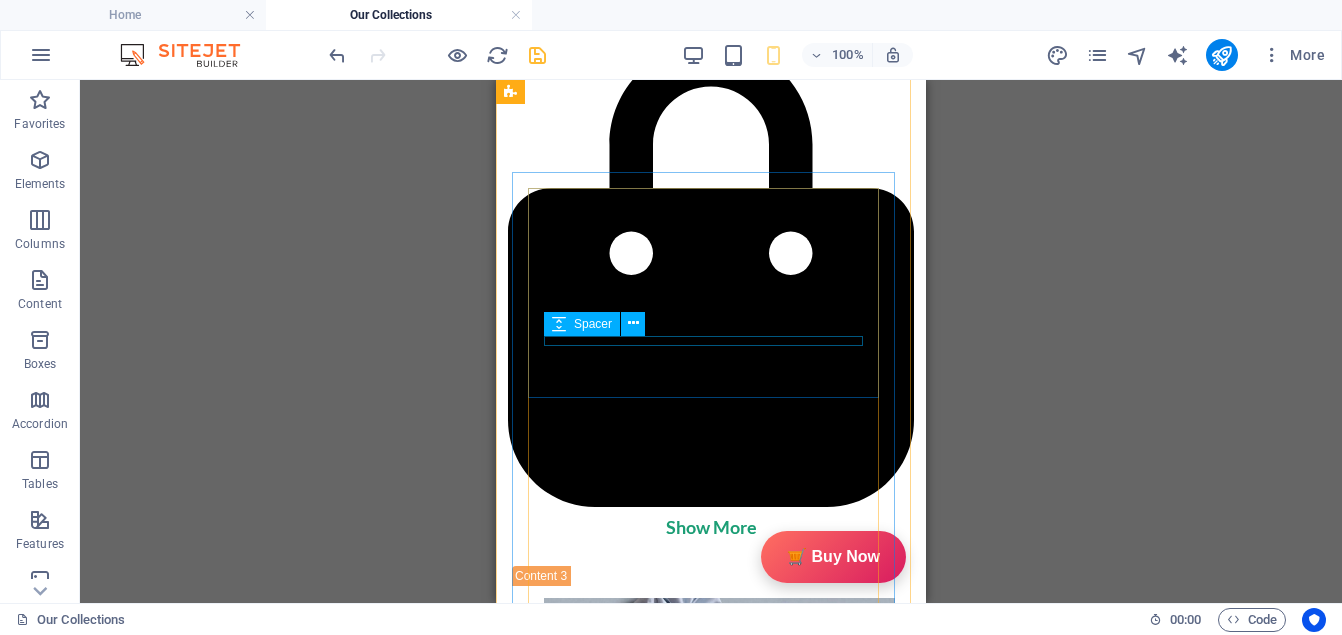 scroll, scrollTop: 3145, scrollLeft: 0, axis: vertical 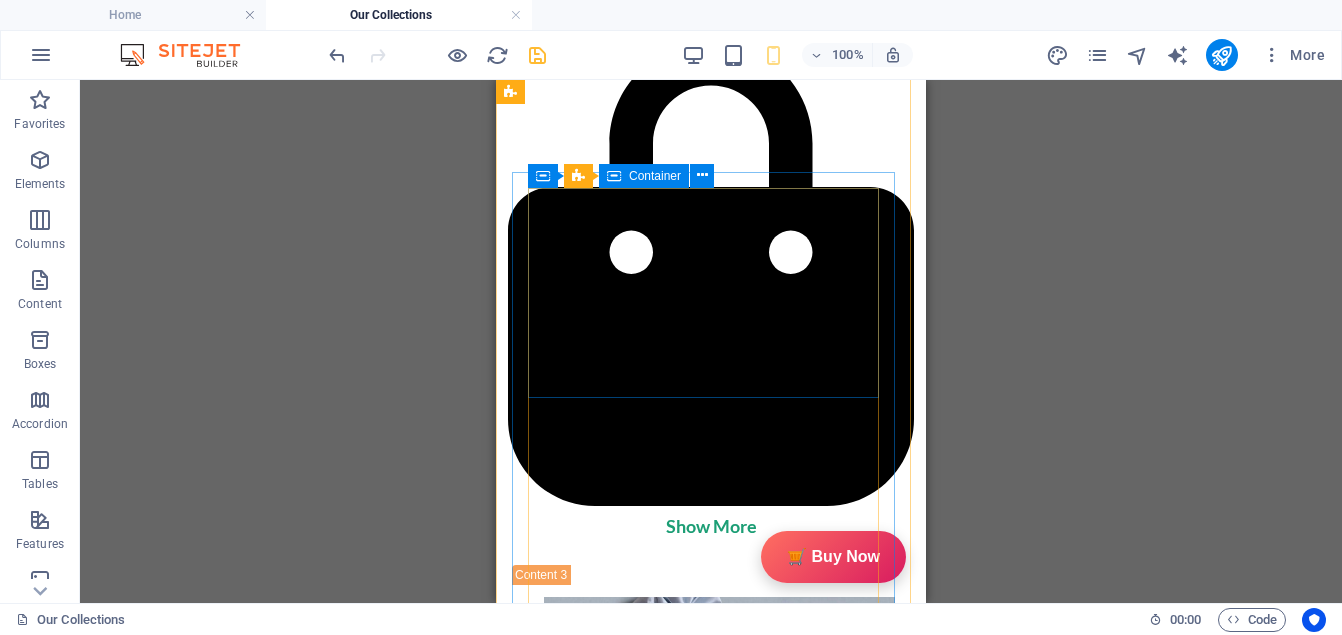 click at bounding box center (703, 2334) 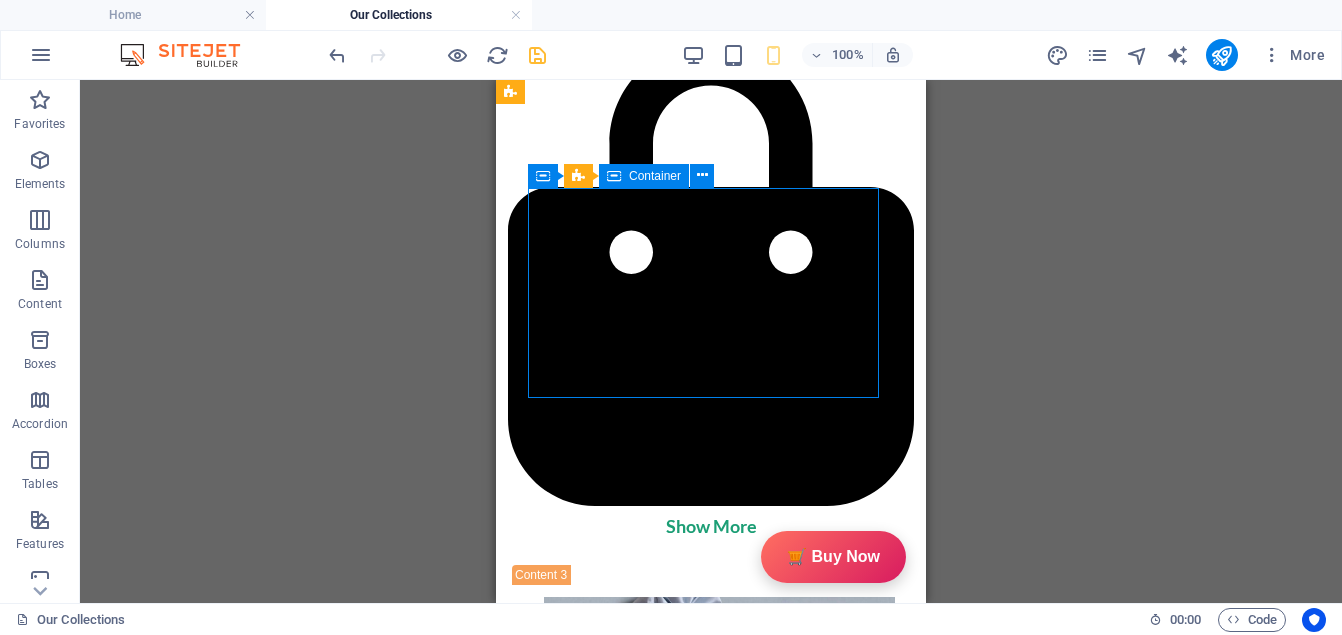 click at bounding box center (703, 2334) 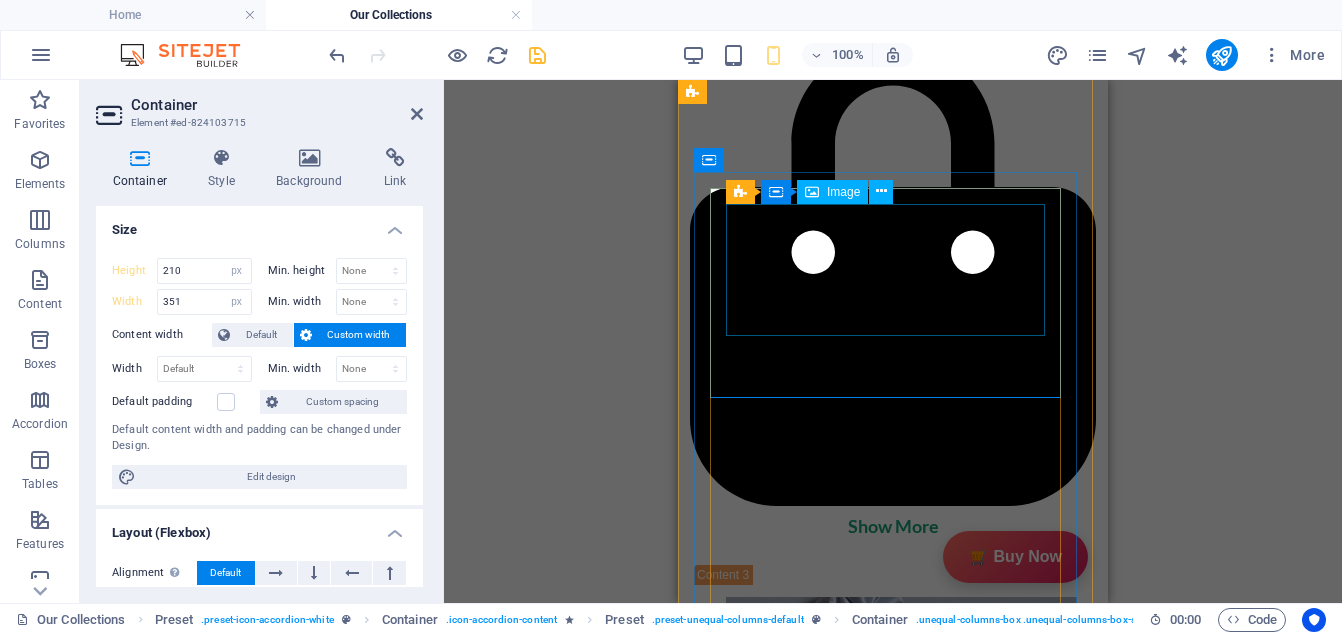 click at bounding box center [885, 2311] 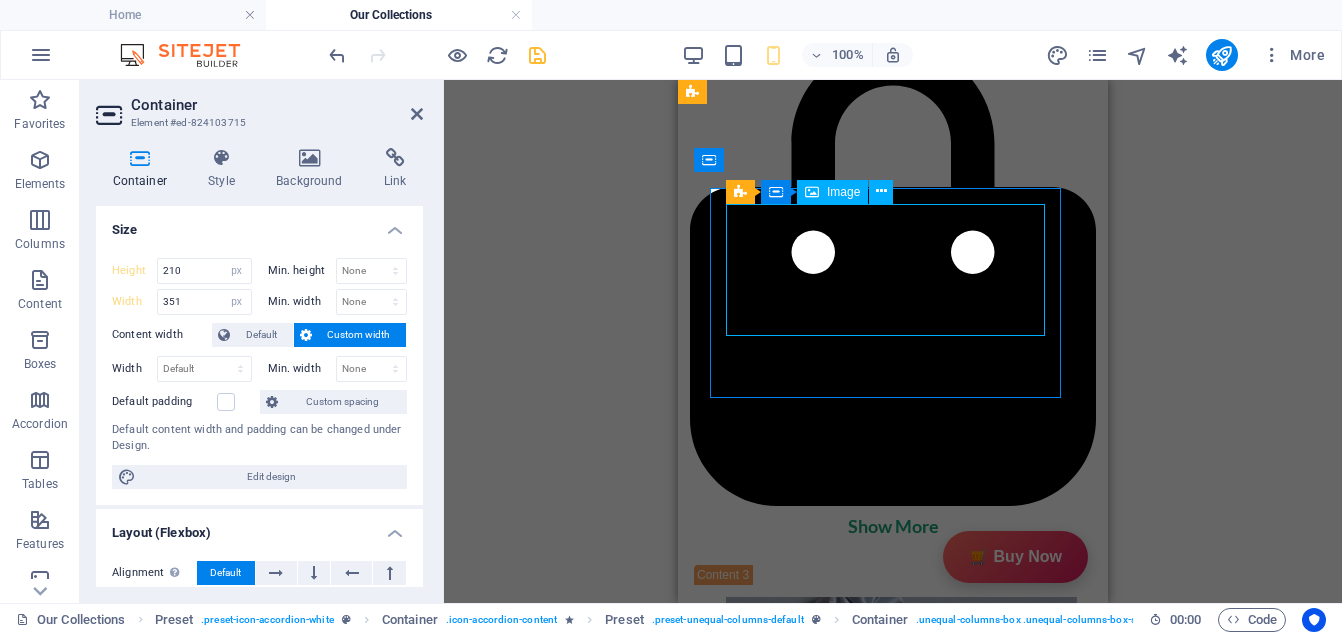 click at bounding box center (885, 2311) 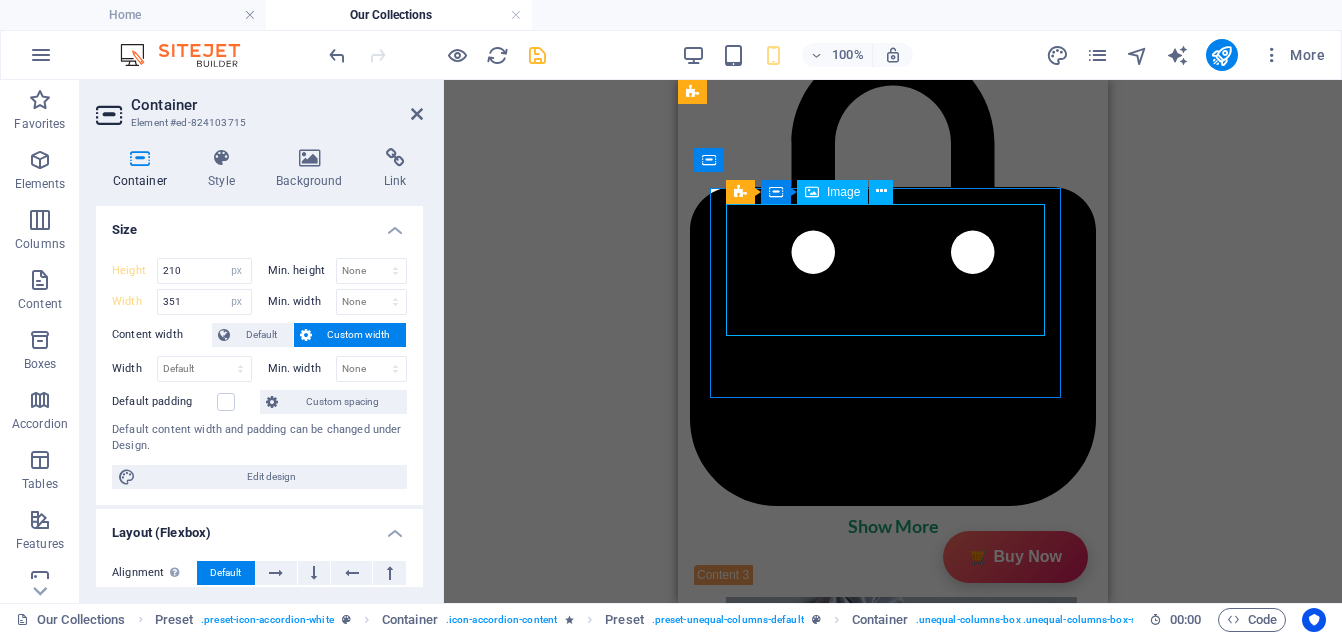 select on "px" 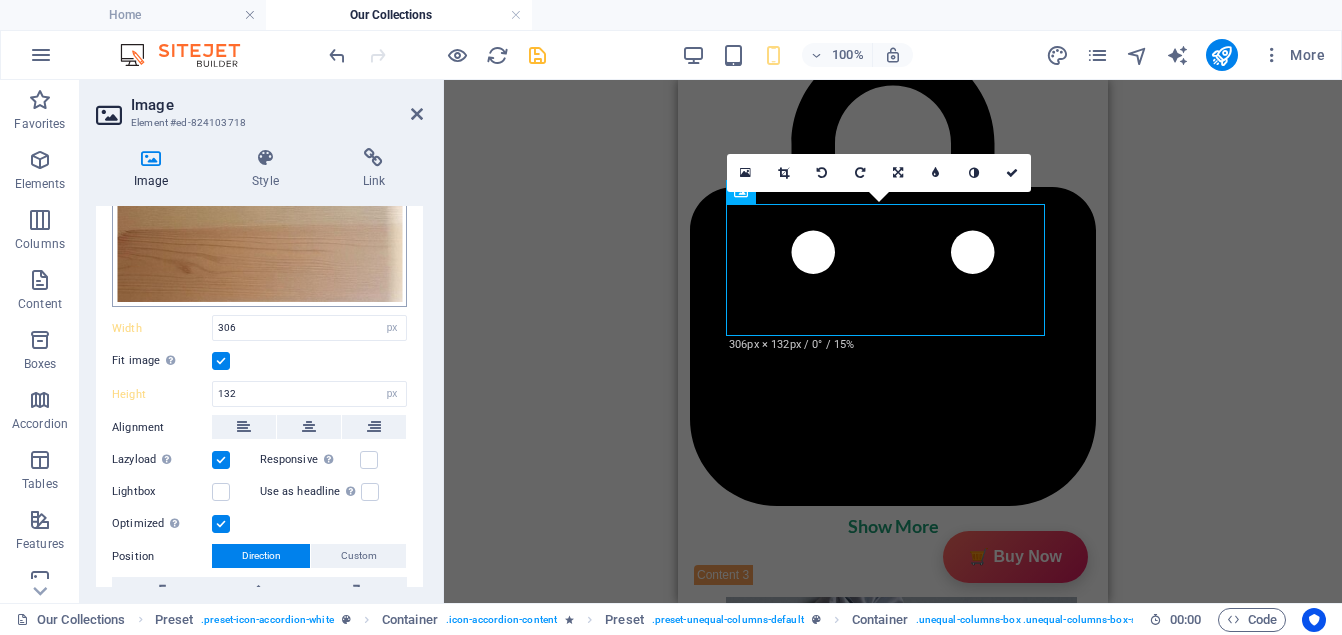 scroll, scrollTop: 599, scrollLeft: 0, axis: vertical 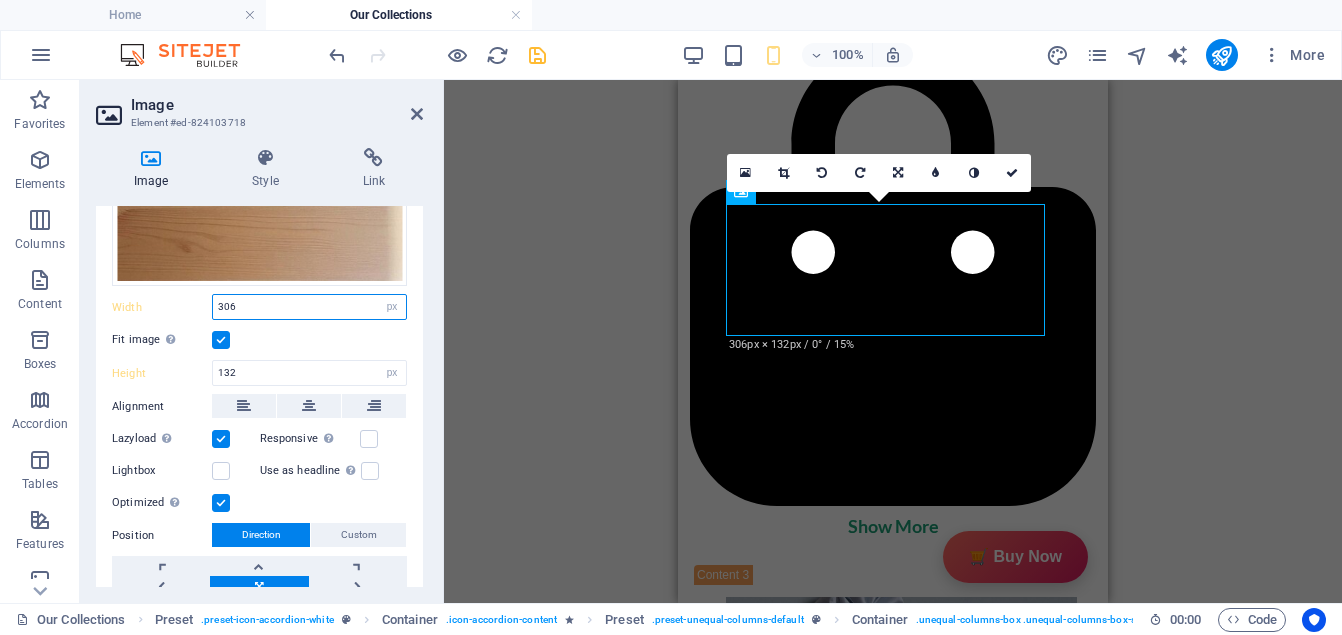 click on "306" at bounding box center [309, 307] 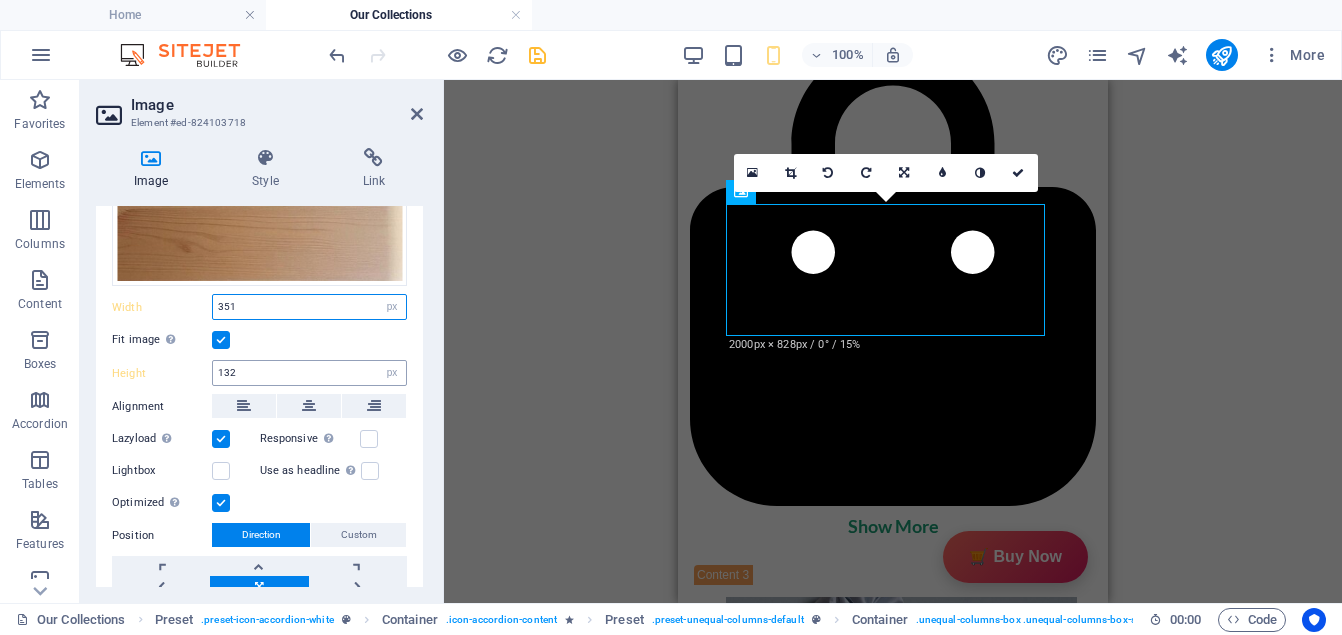 type on "351" 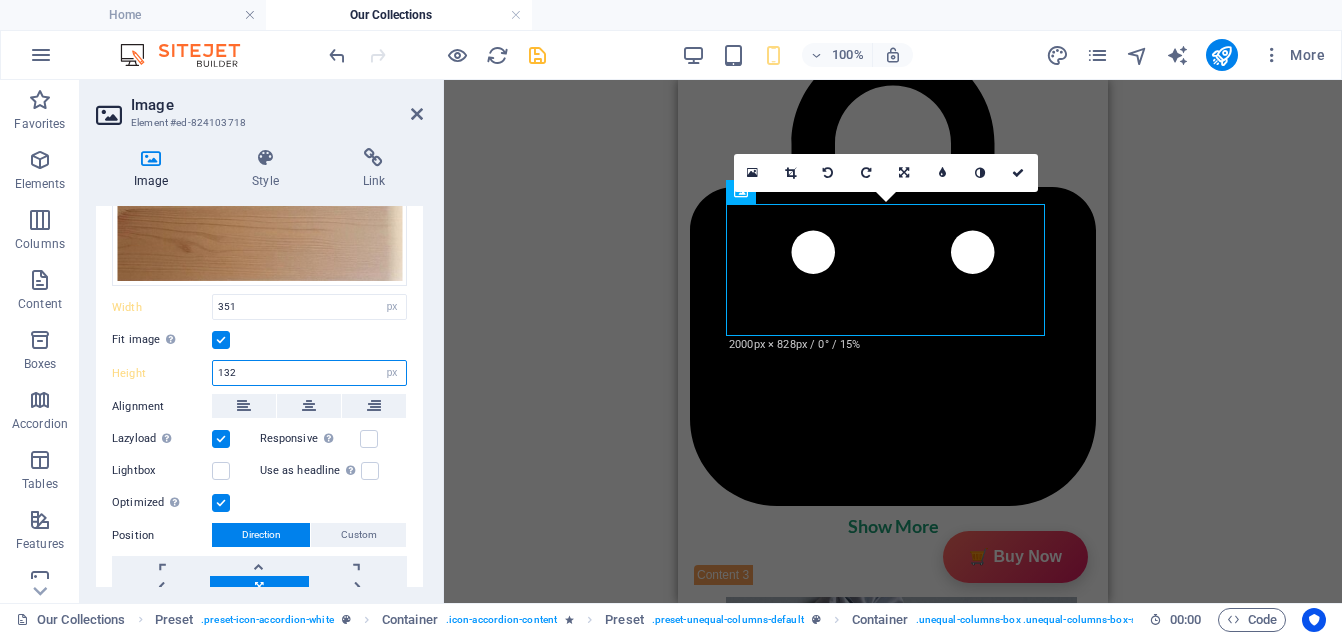 click on "132" at bounding box center [309, 373] 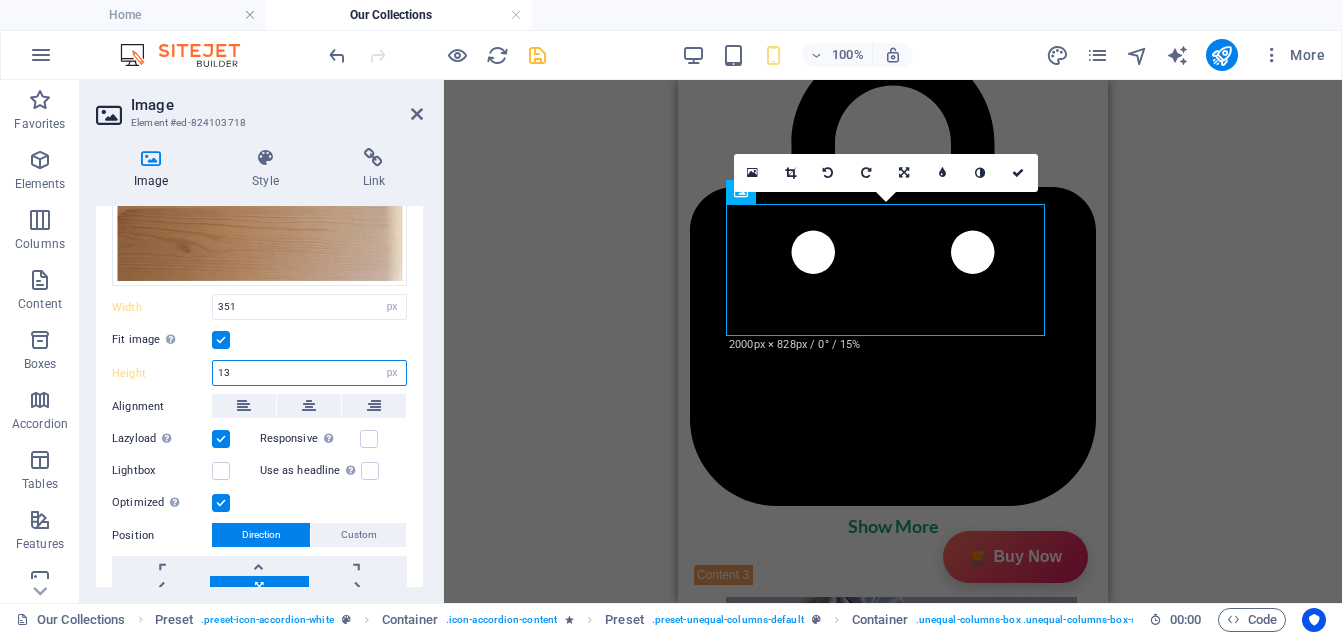 type on "1" 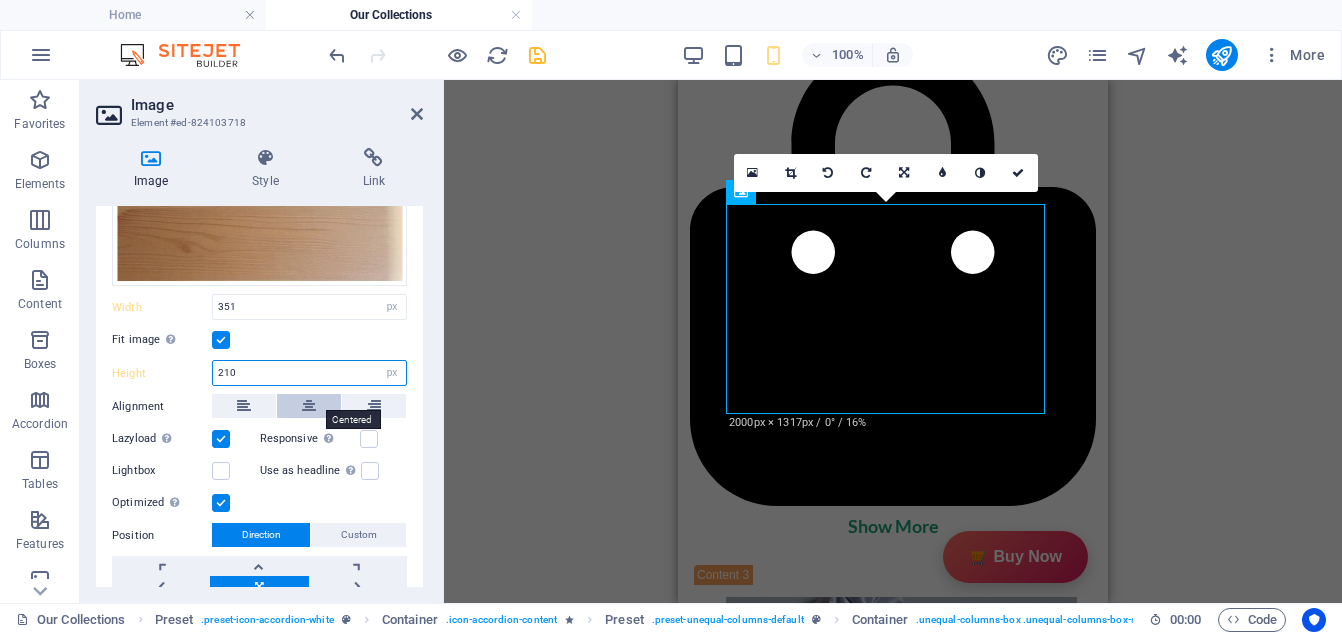 type on "210" 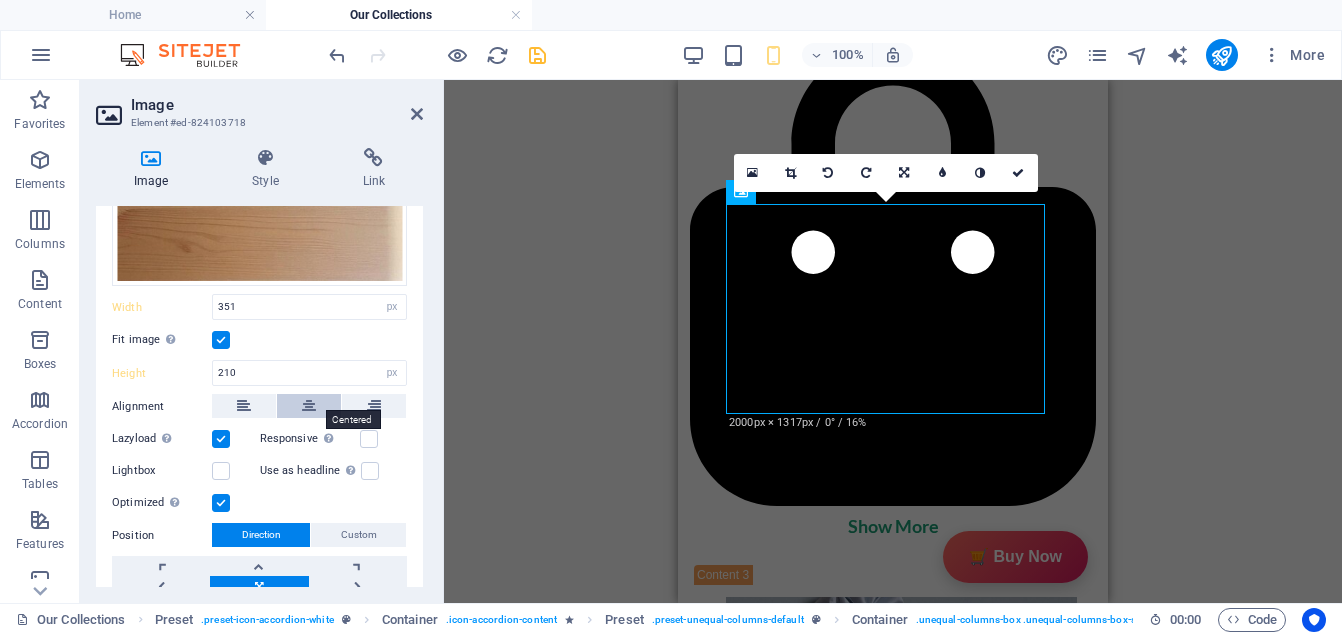 click at bounding box center [309, 406] 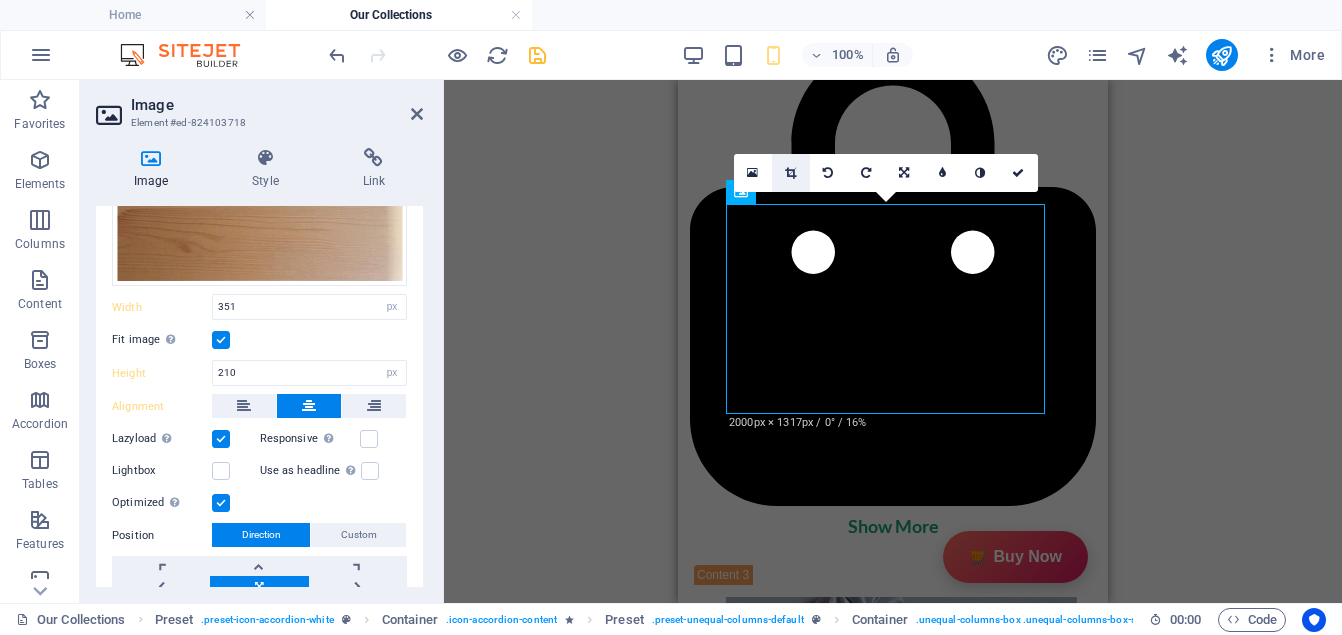 click at bounding box center (790, 173) 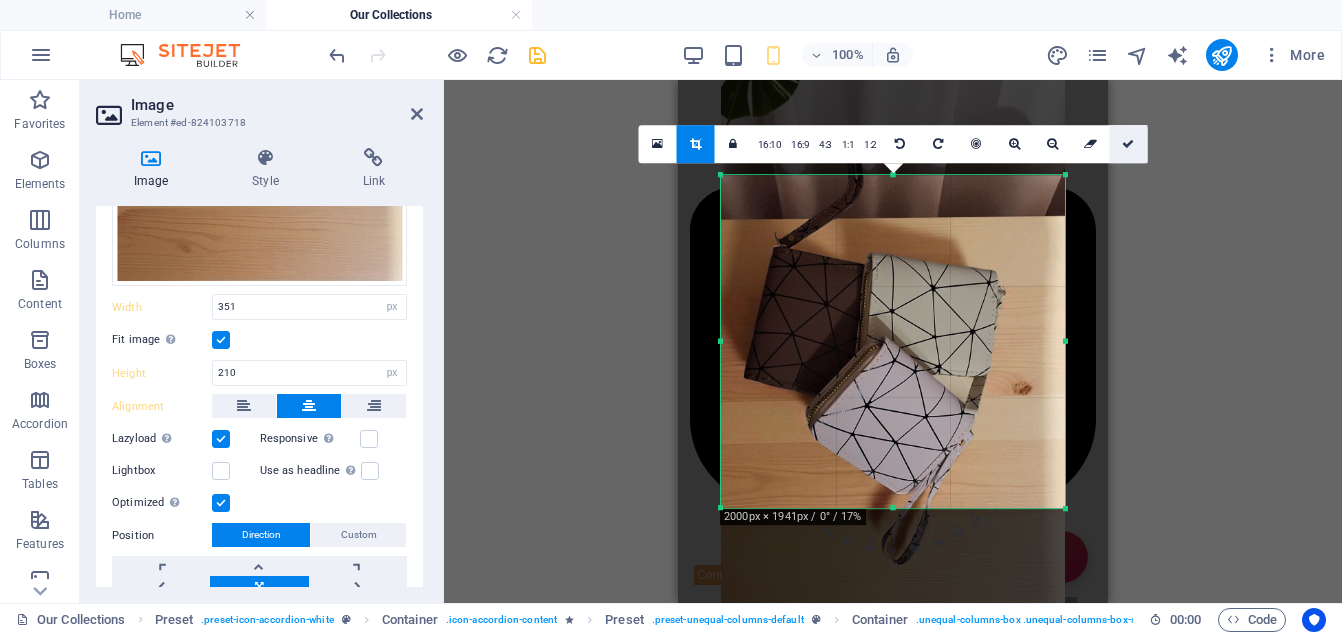 click at bounding box center [1129, 144] 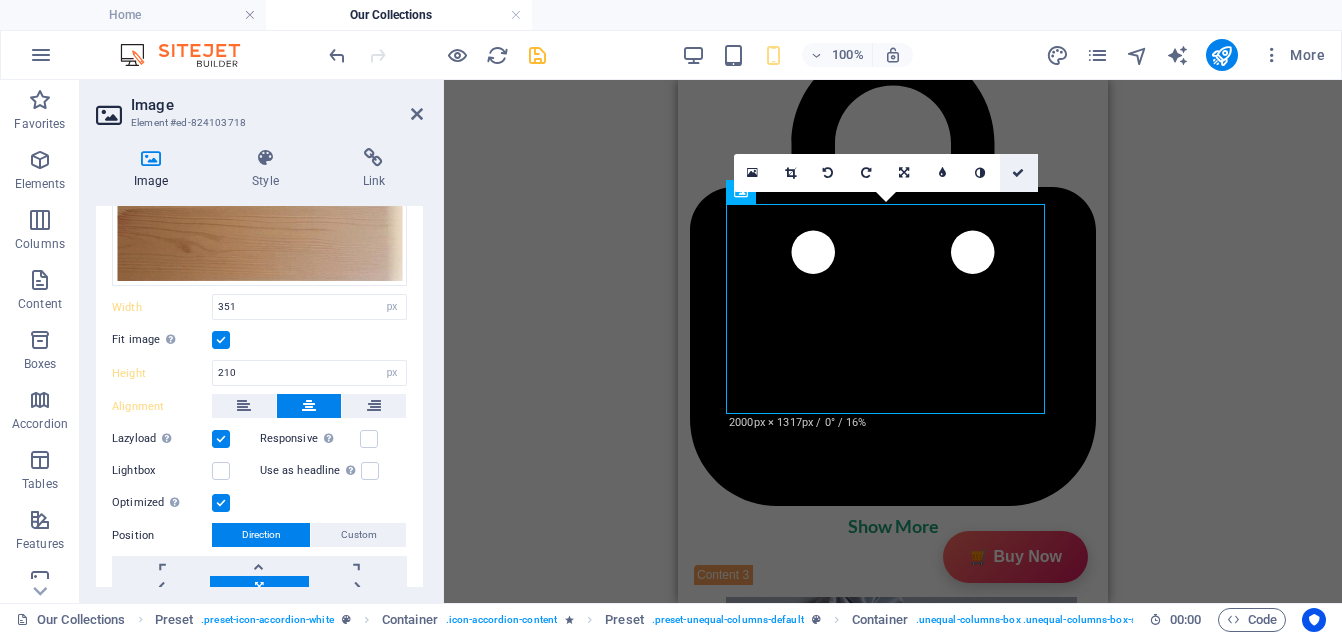 click at bounding box center (1018, 173) 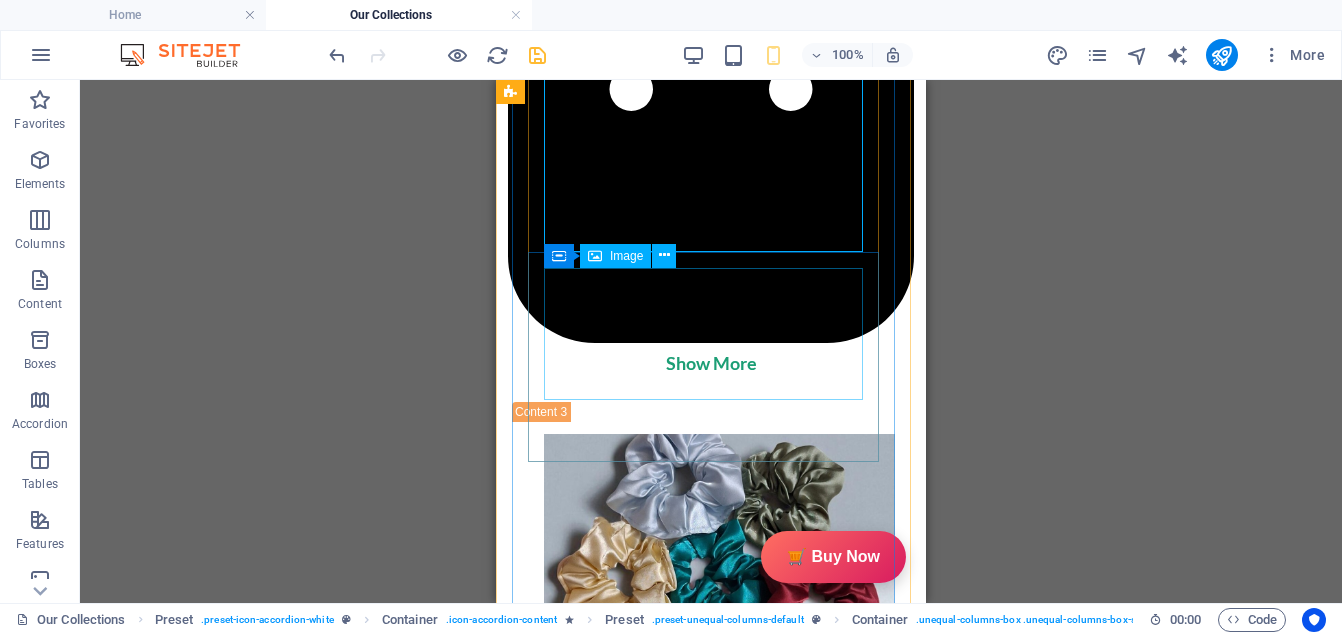 scroll, scrollTop: 3309, scrollLeft: 0, axis: vertical 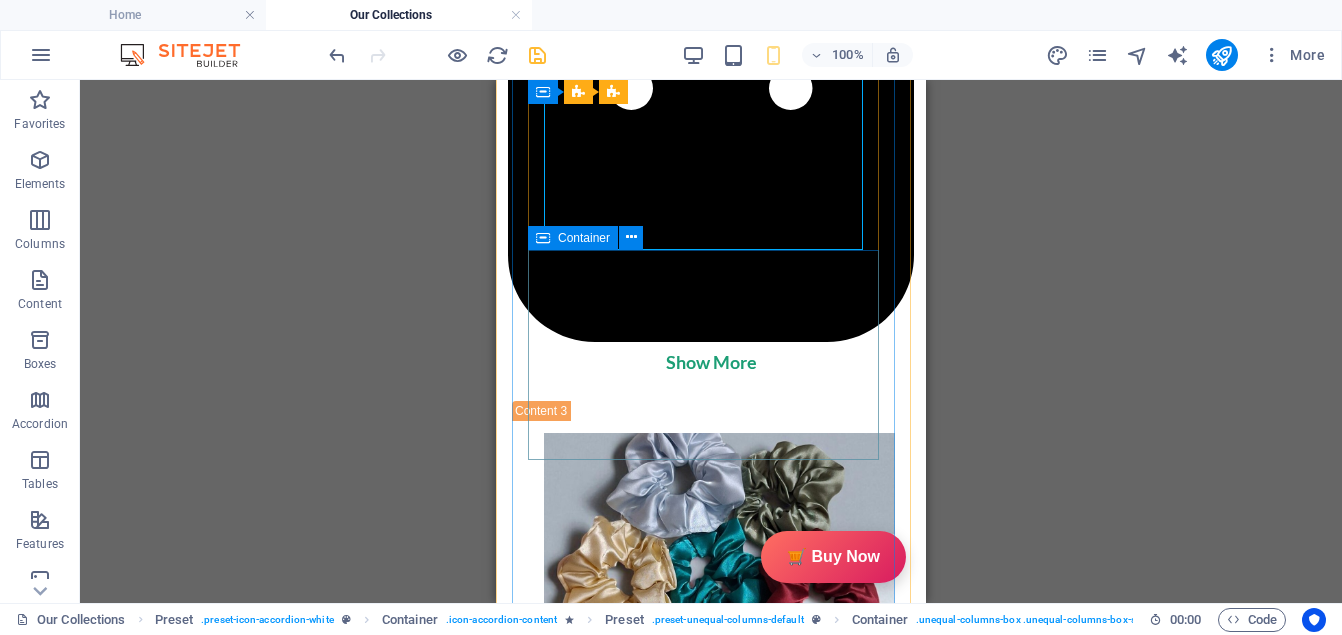 click at bounding box center (711, 2388) 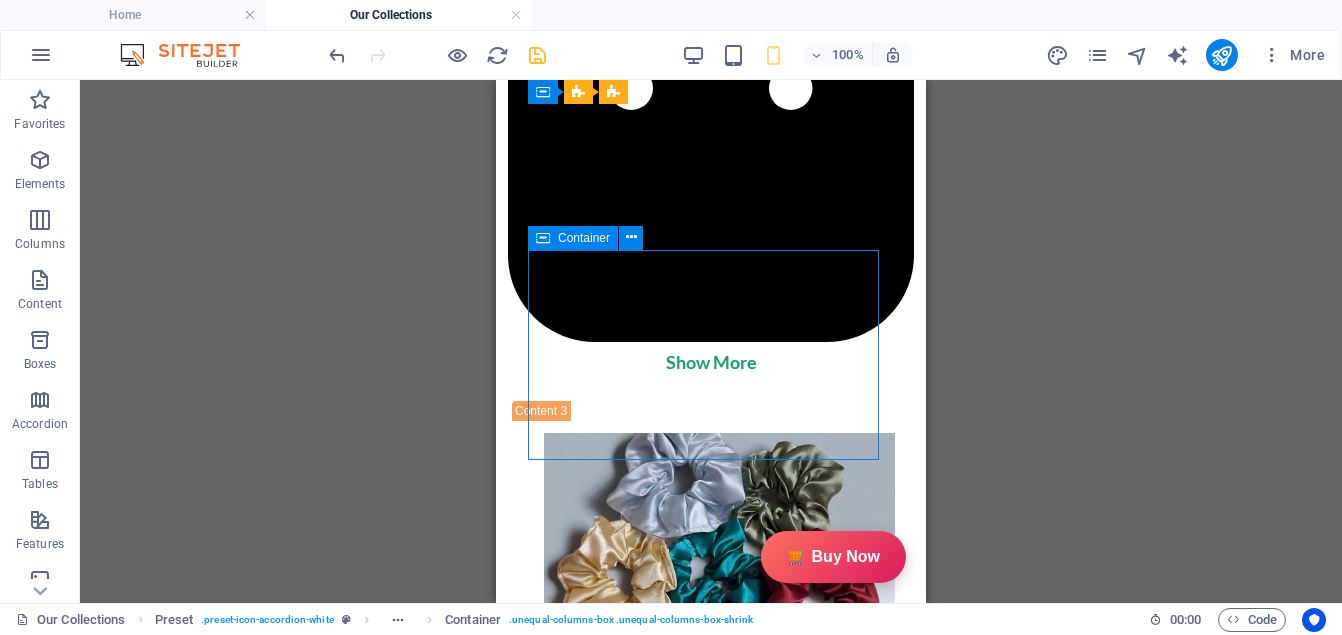 click at bounding box center [711, 2388] 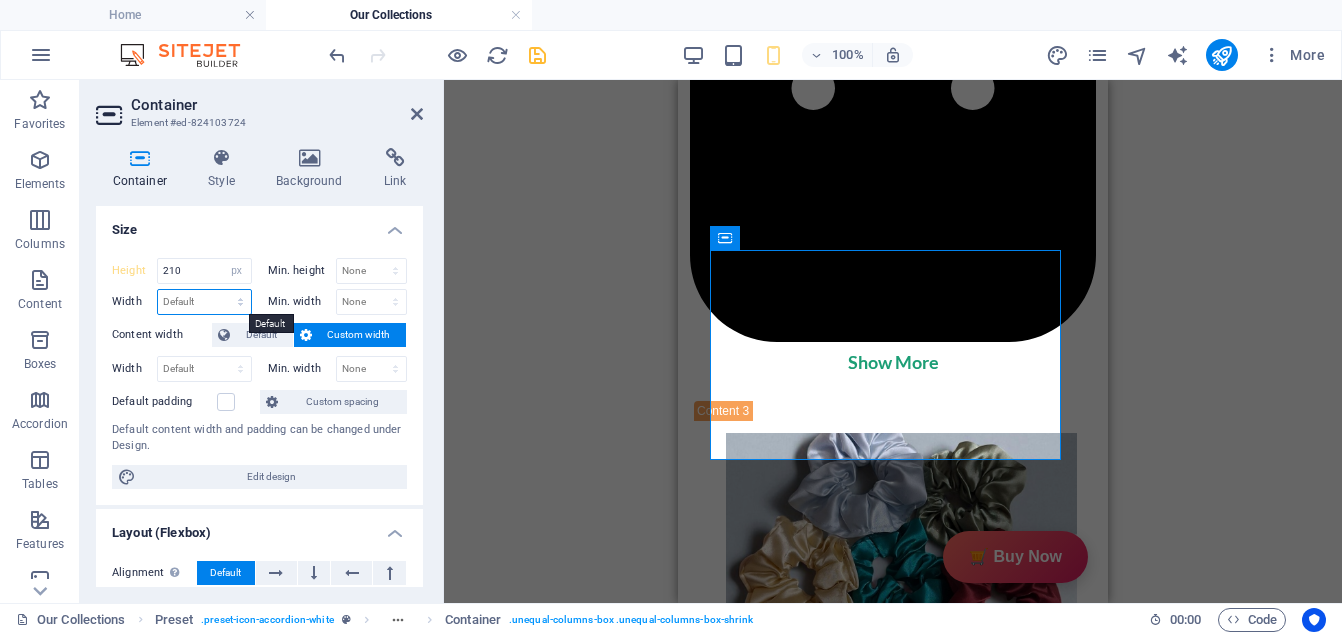 click on "Default px rem % em vh vw" at bounding box center [204, 302] 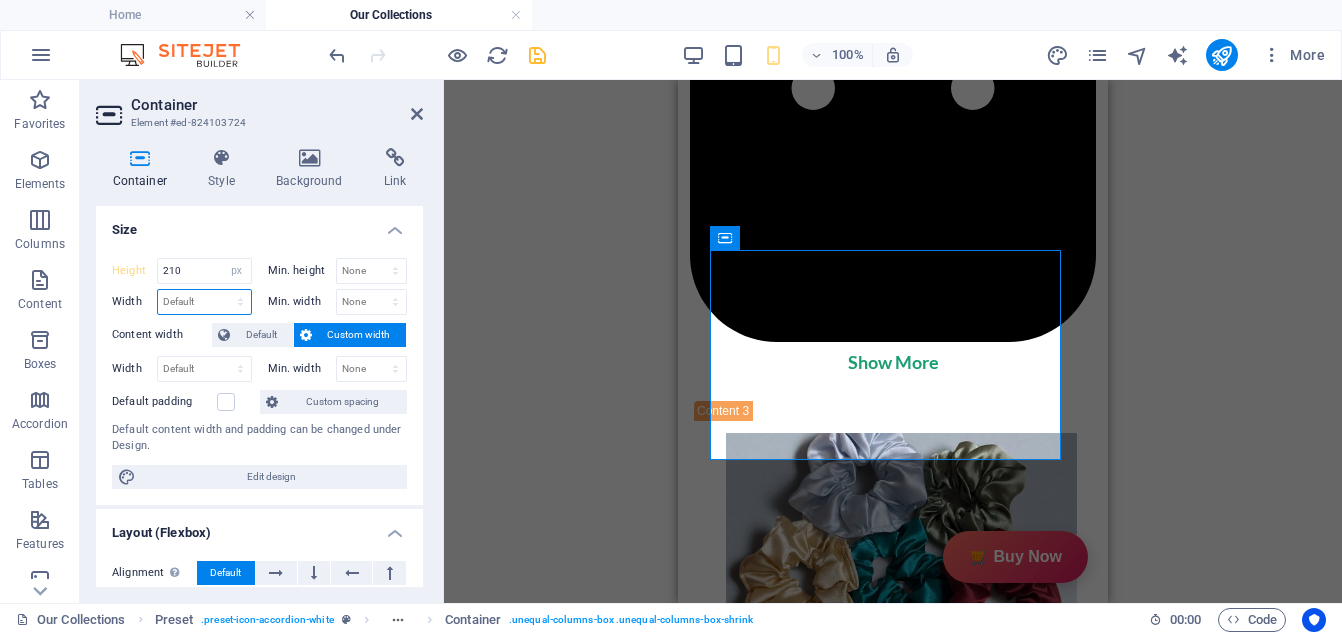 select on "px" 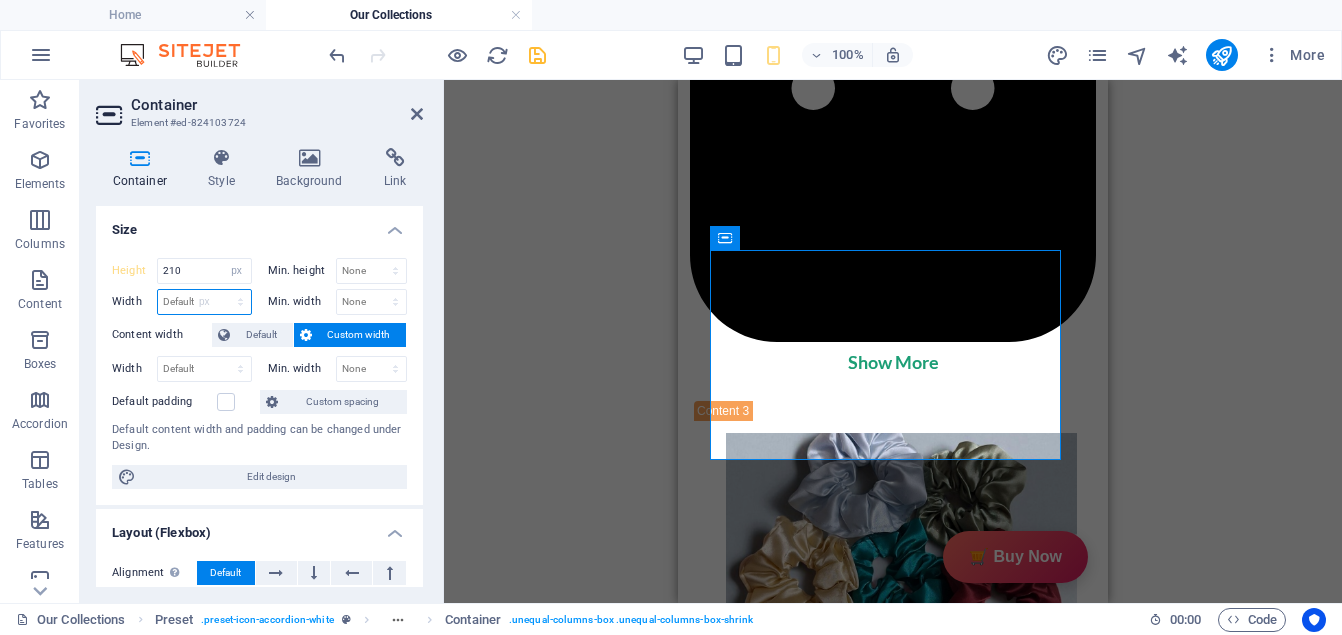 click on "Default px rem % em vh vw" at bounding box center [204, 302] 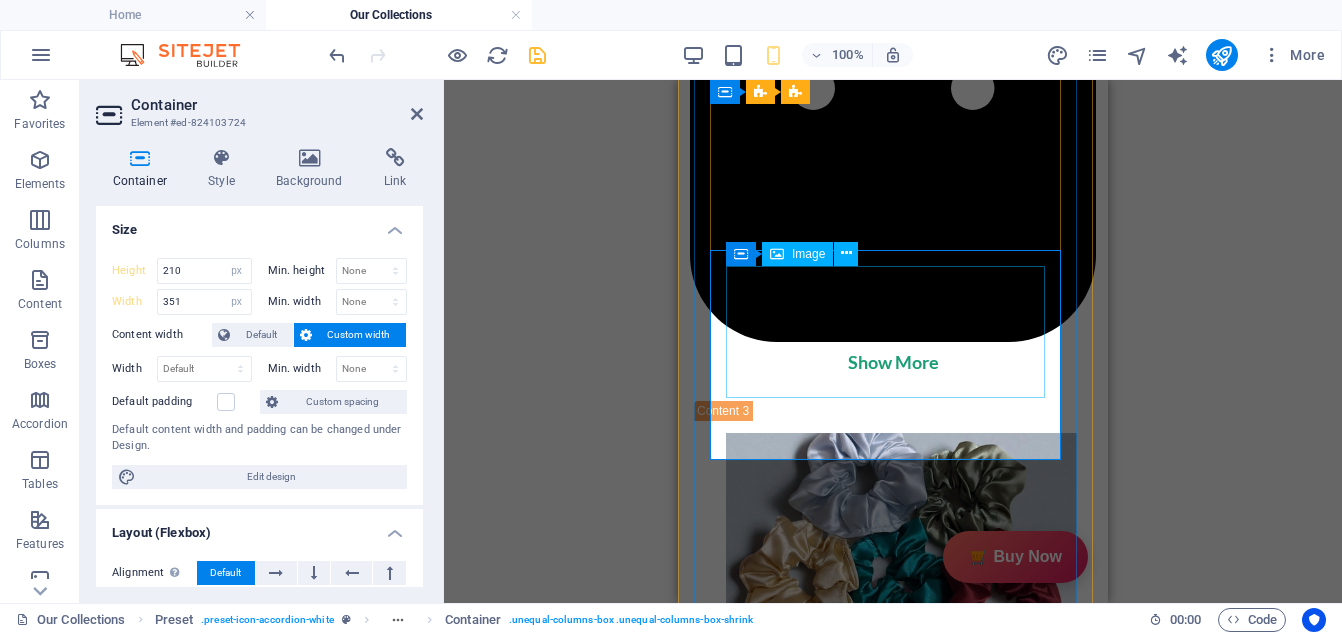 click at bounding box center (885, 2365) 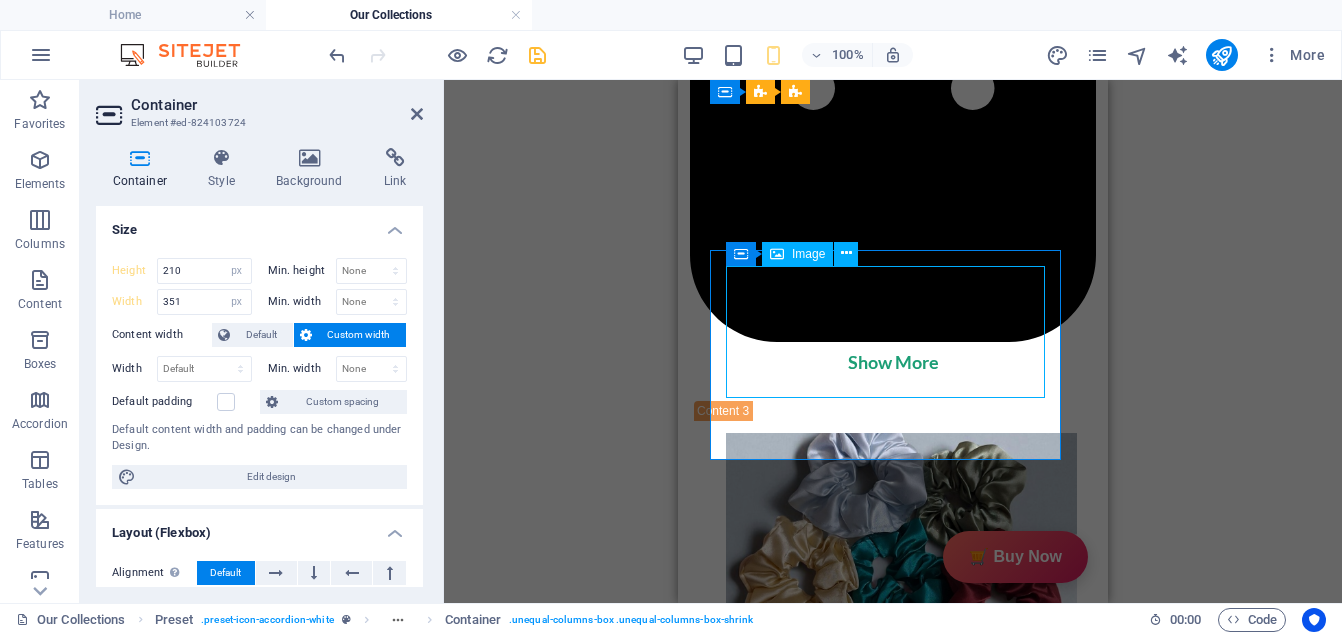 click at bounding box center (885, 2365) 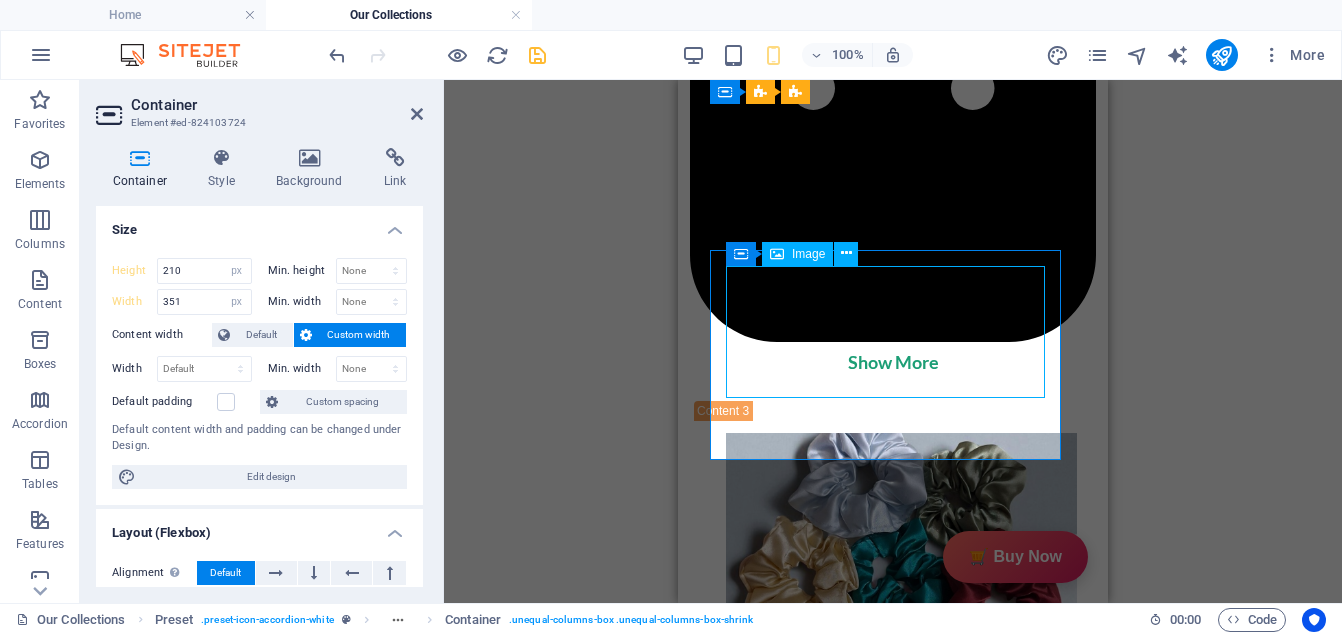 select on "px" 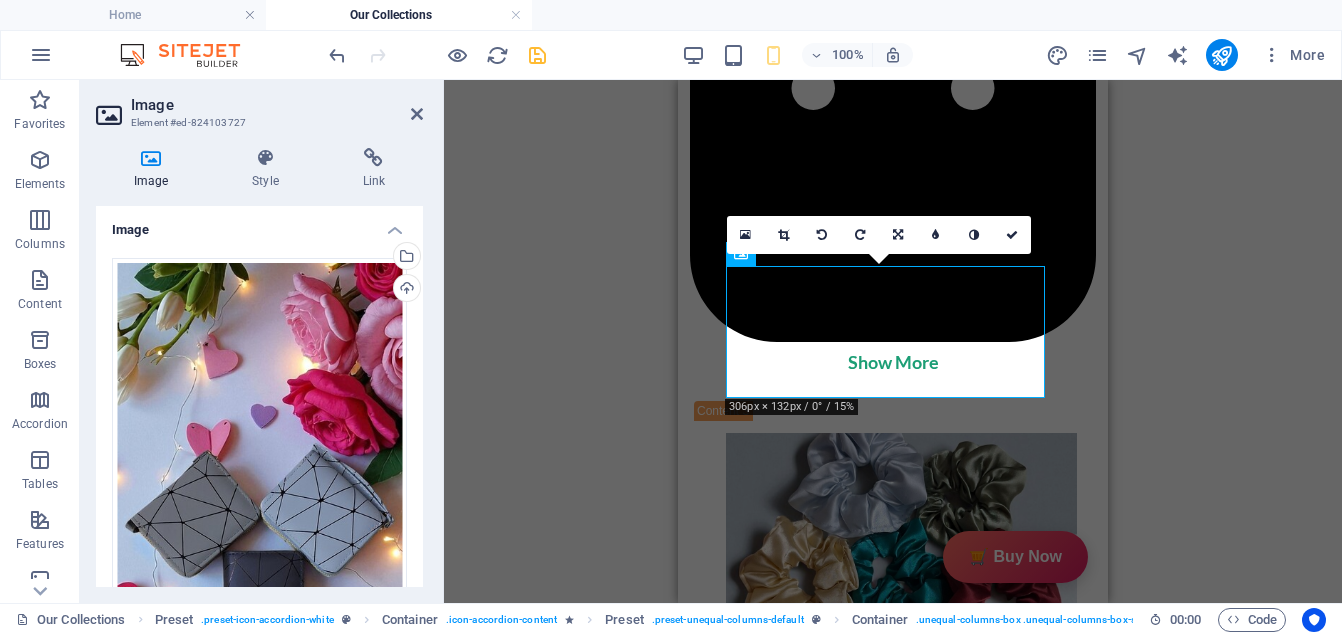 click on "132" at bounding box center [309, 972] 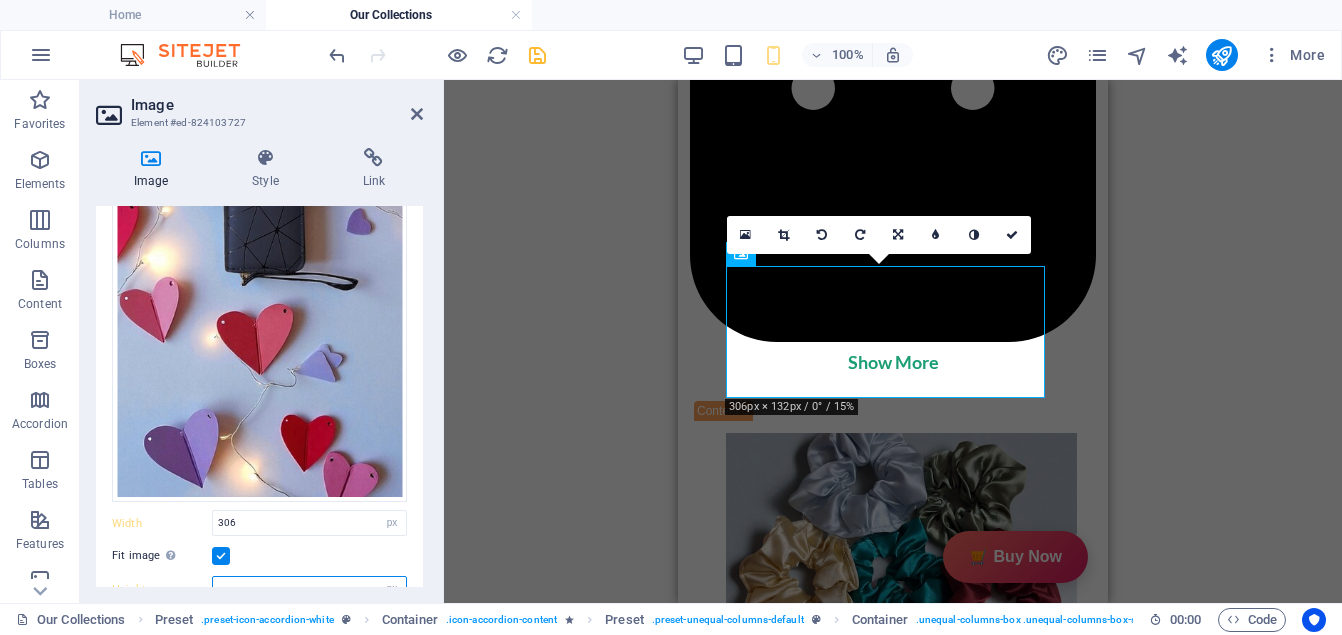 scroll, scrollTop: 384, scrollLeft: 0, axis: vertical 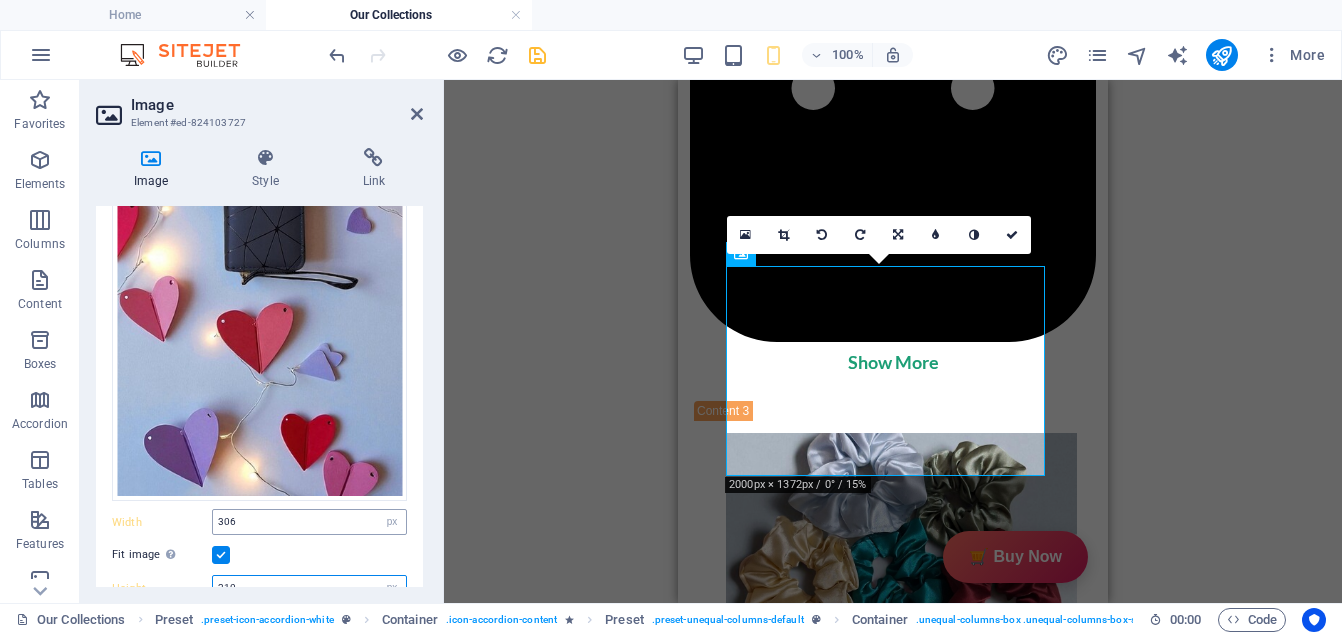 type on "210" 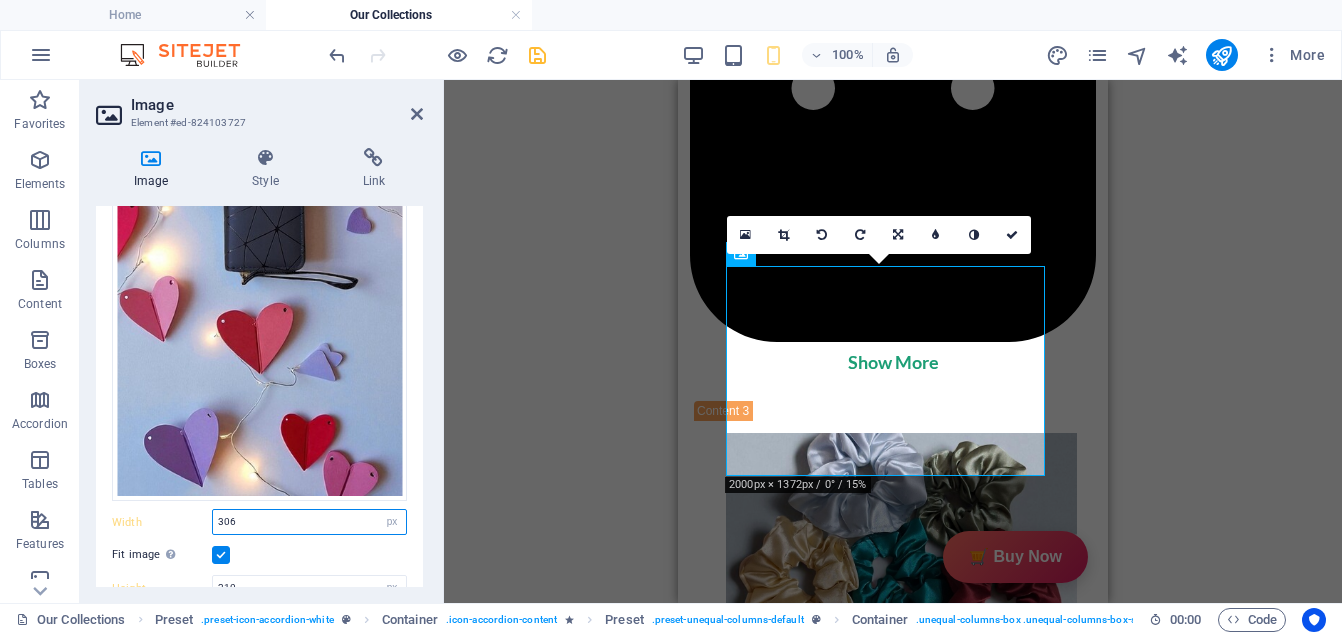 click on "306" at bounding box center [309, 522] 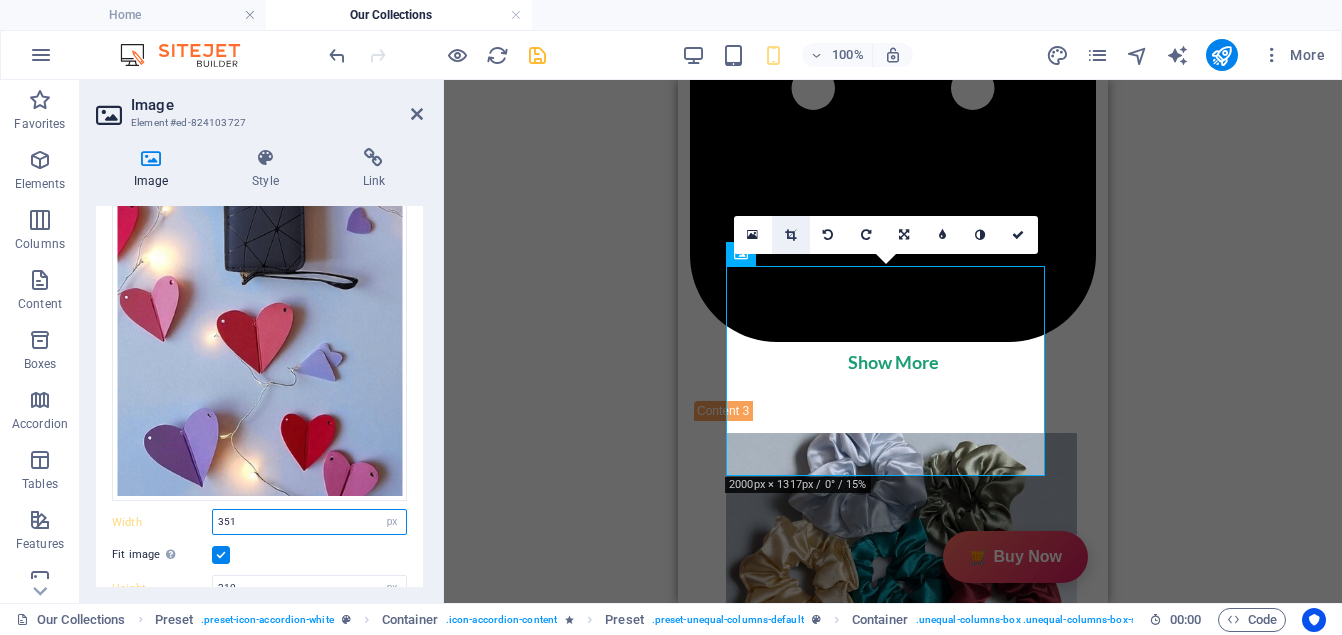 type on "351" 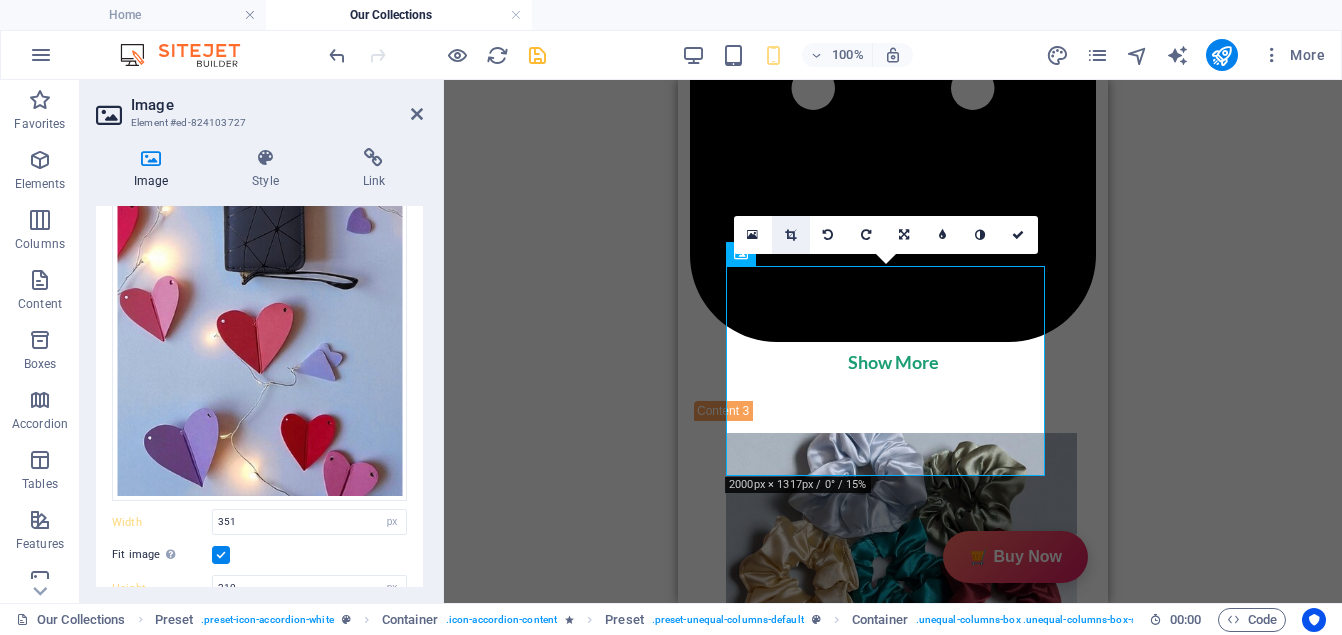 click at bounding box center [790, 235] 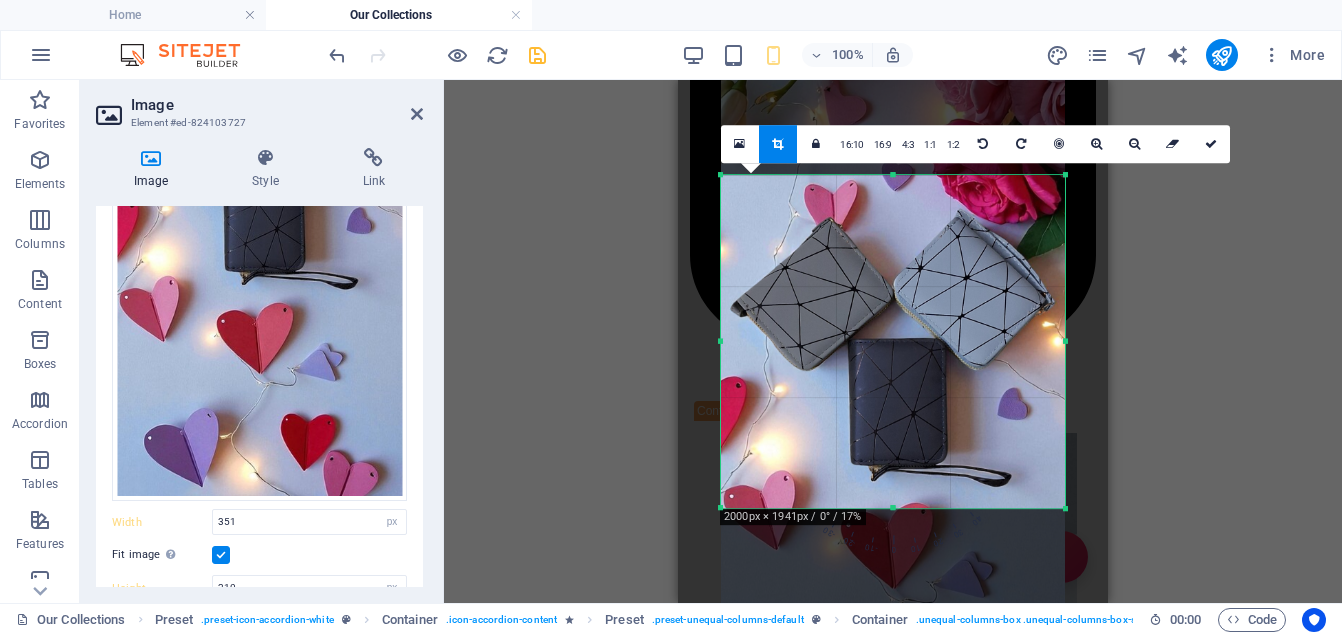 drag, startPoint x: 881, startPoint y: 337, endPoint x: 881, endPoint y: 359, distance: 22 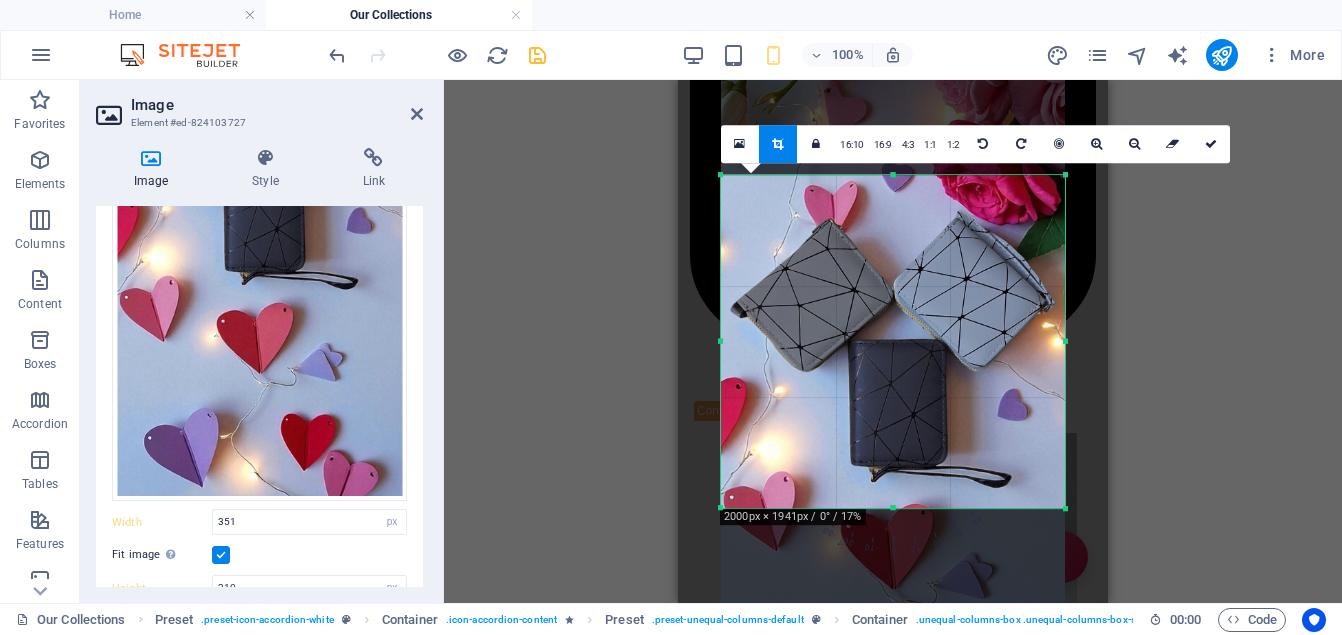 click at bounding box center [893, 364] 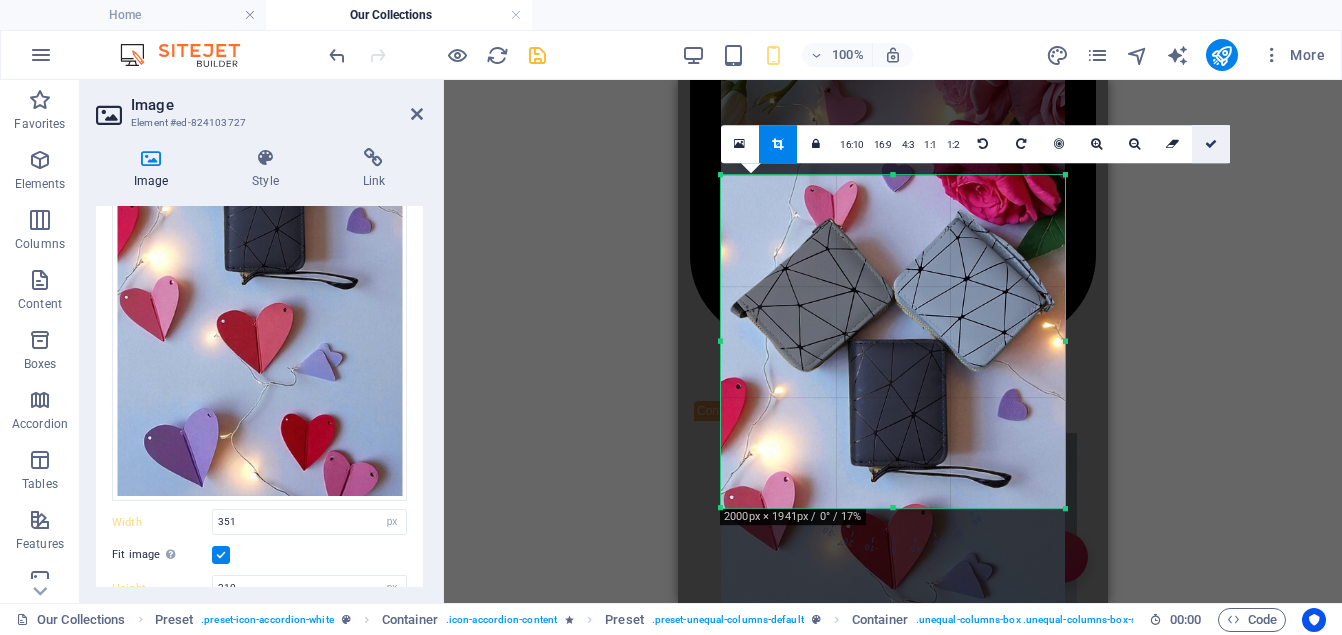 click at bounding box center (1211, 144) 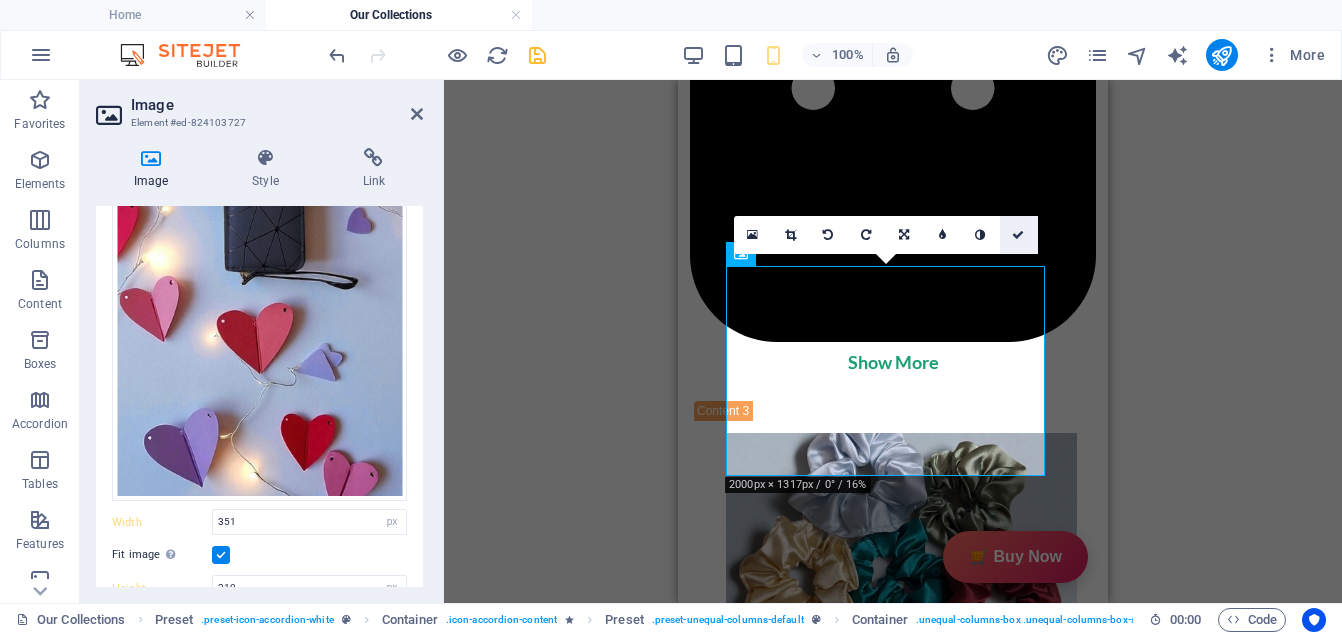 click at bounding box center (1019, 235) 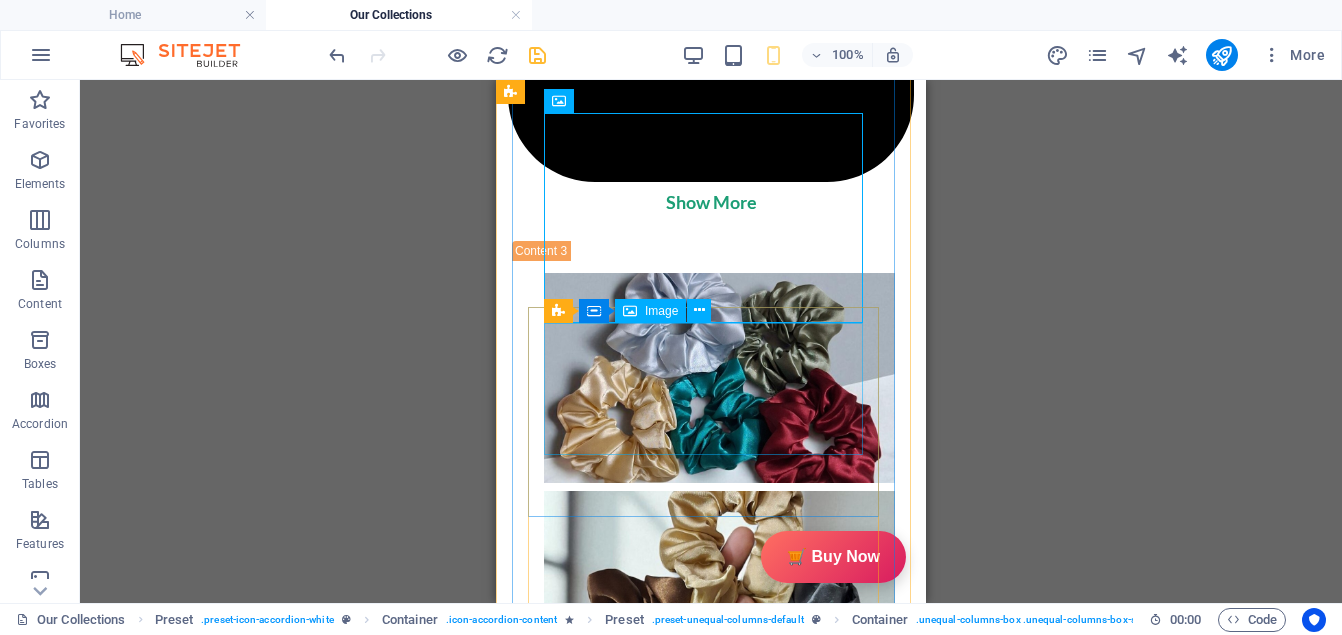 scroll, scrollTop: 3478, scrollLeft: 0, axis: vertical 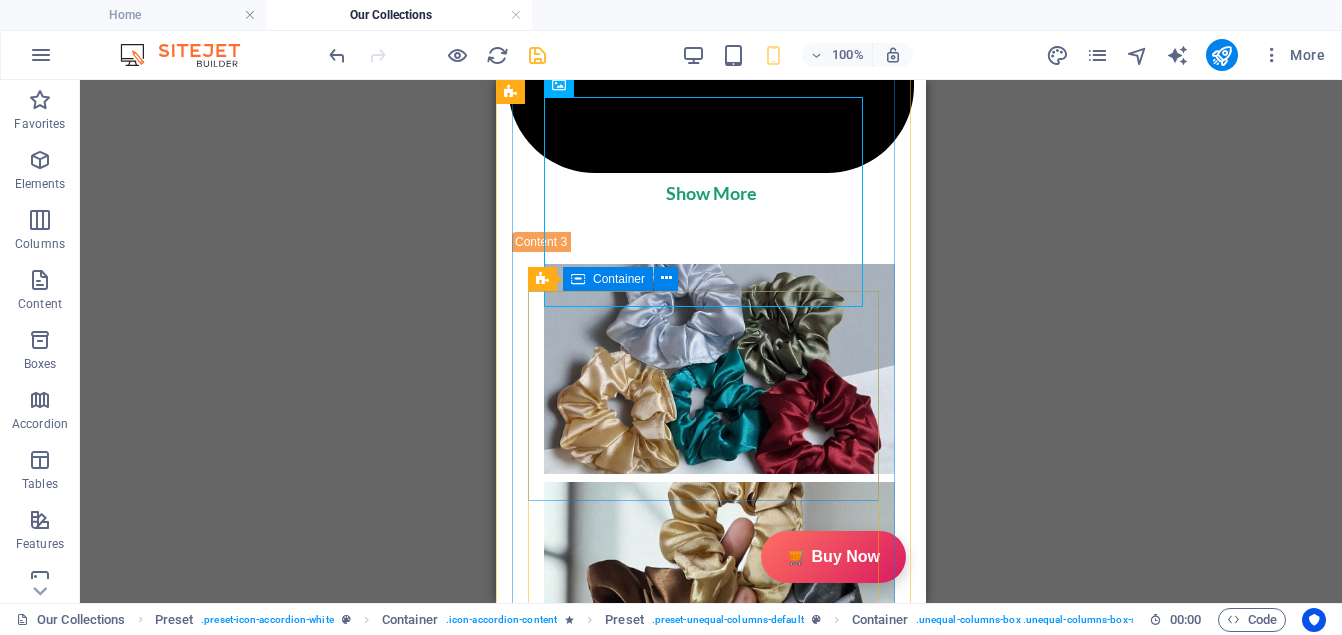 click at bounding box center [711, 2429] 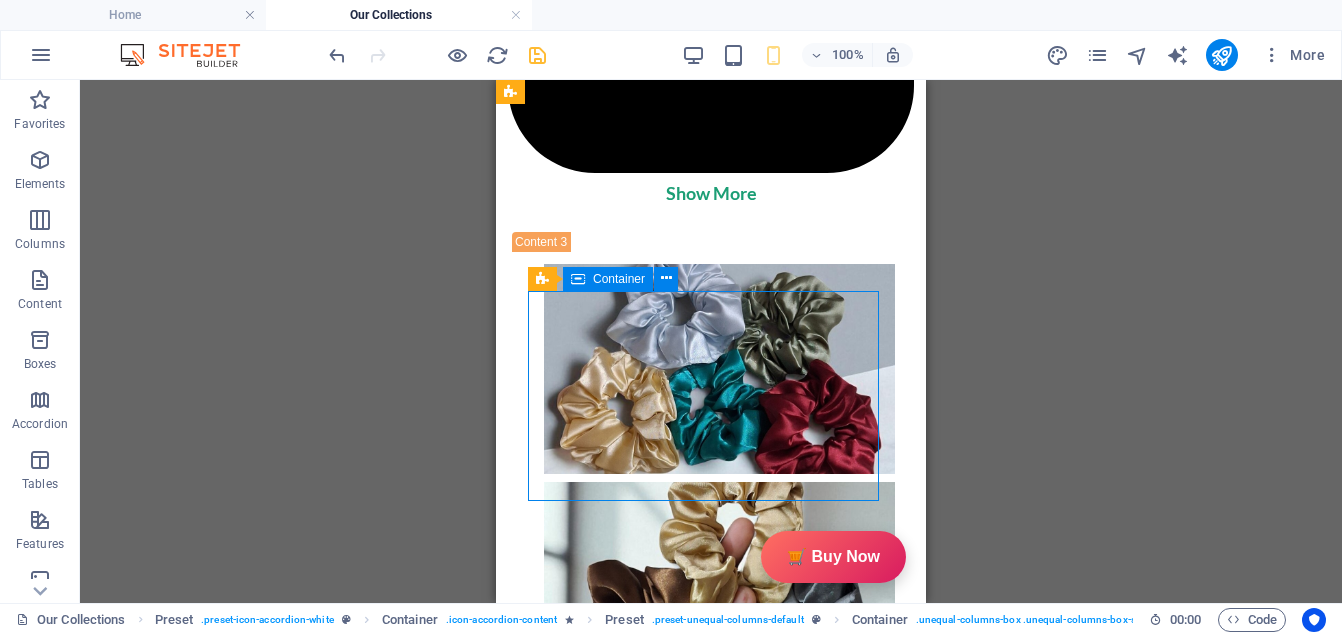 click at bounding box center (711, 2429) 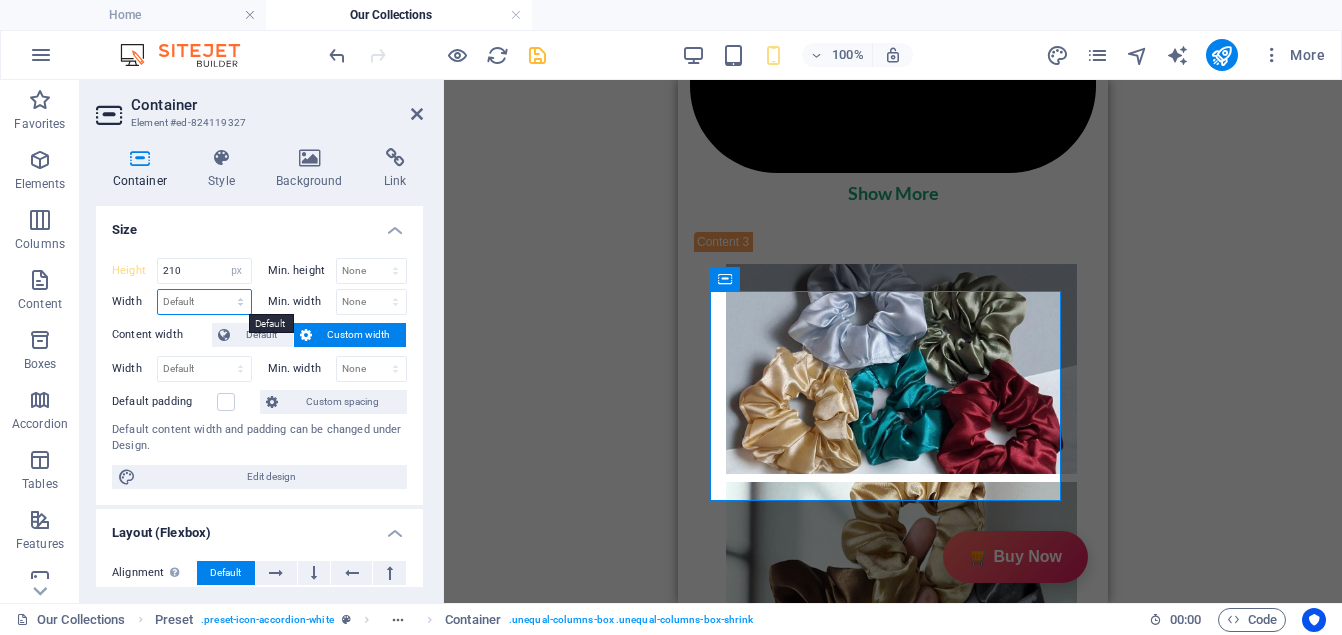 click on "Default px rem % em vh vw" at bounding box center [204, 302] 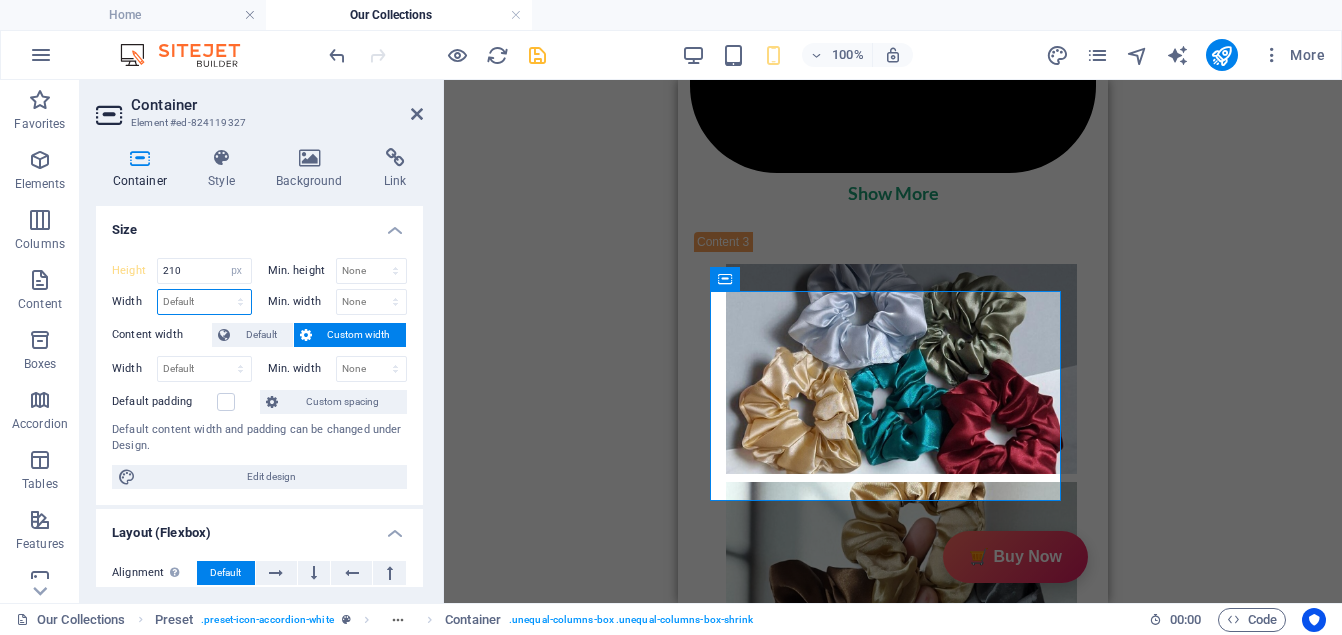 select on "px" 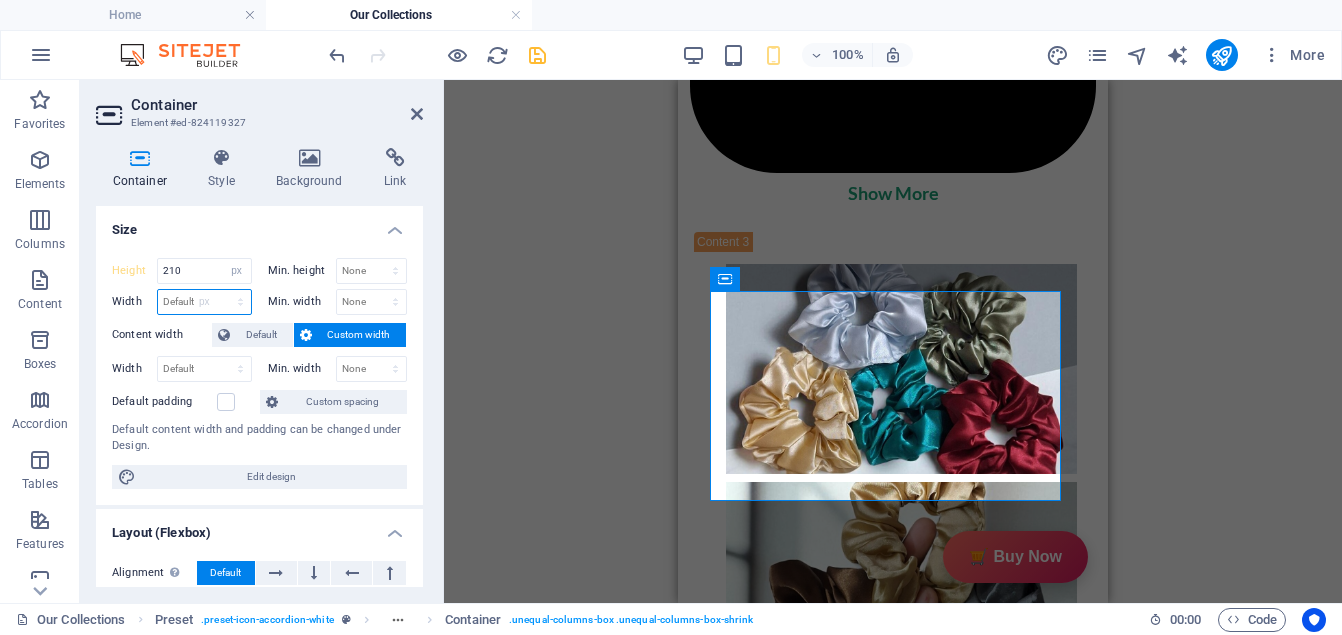 click on "Default px rem % em vh vw" at bounding box center (204, 302) 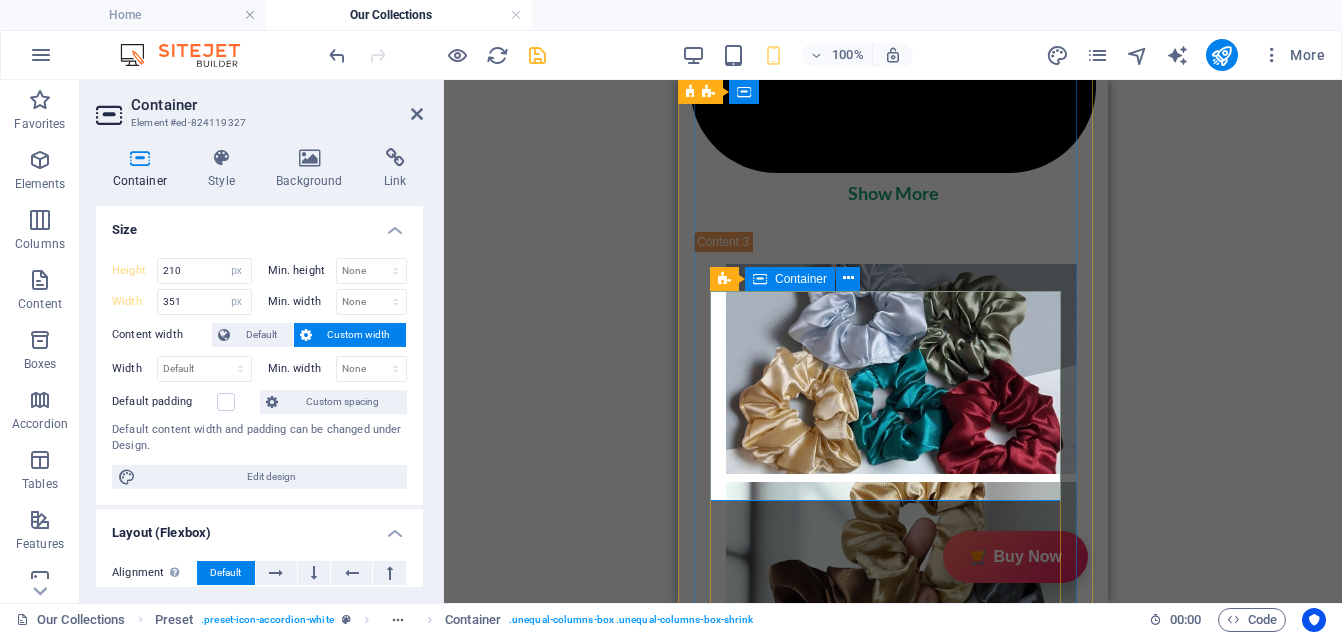 click at bounding box center [885, 2429] 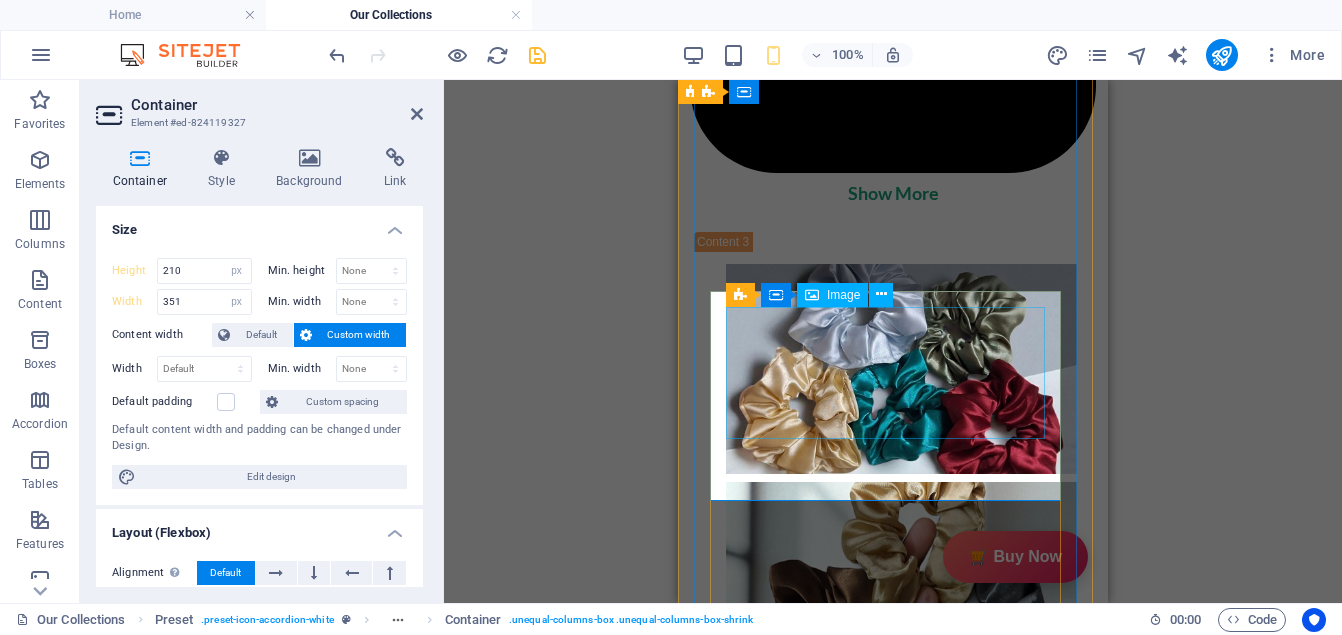 click at bounding box center (885, 2406) 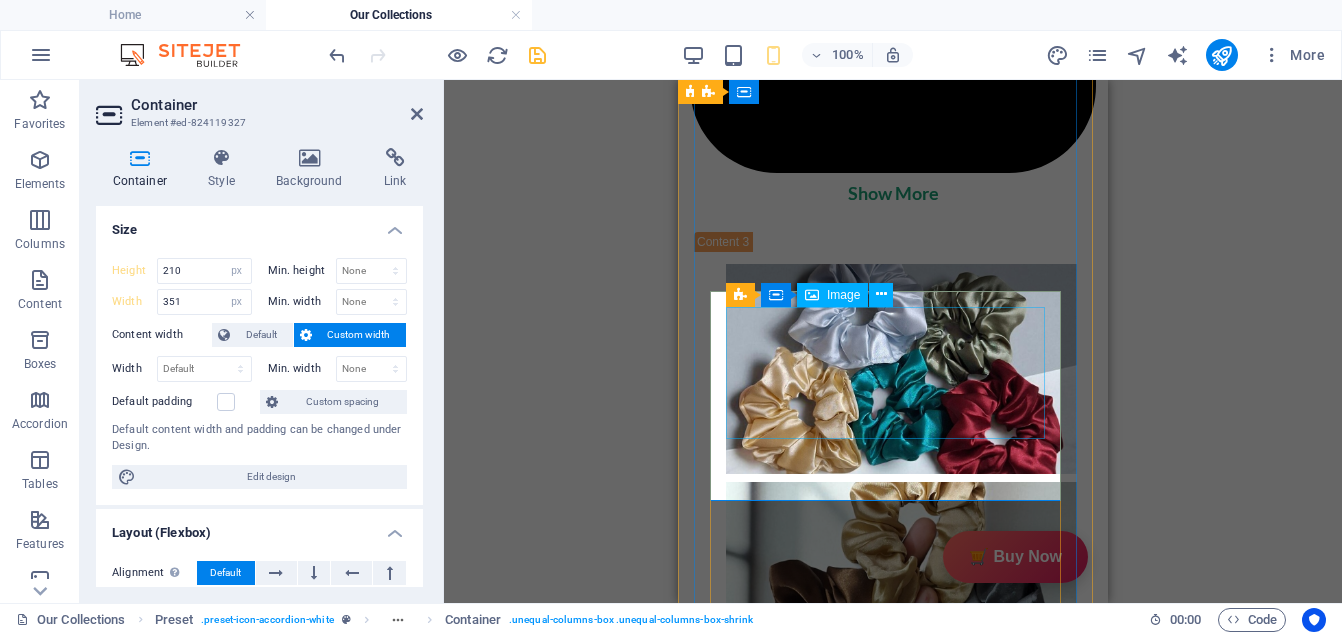 select on "px" 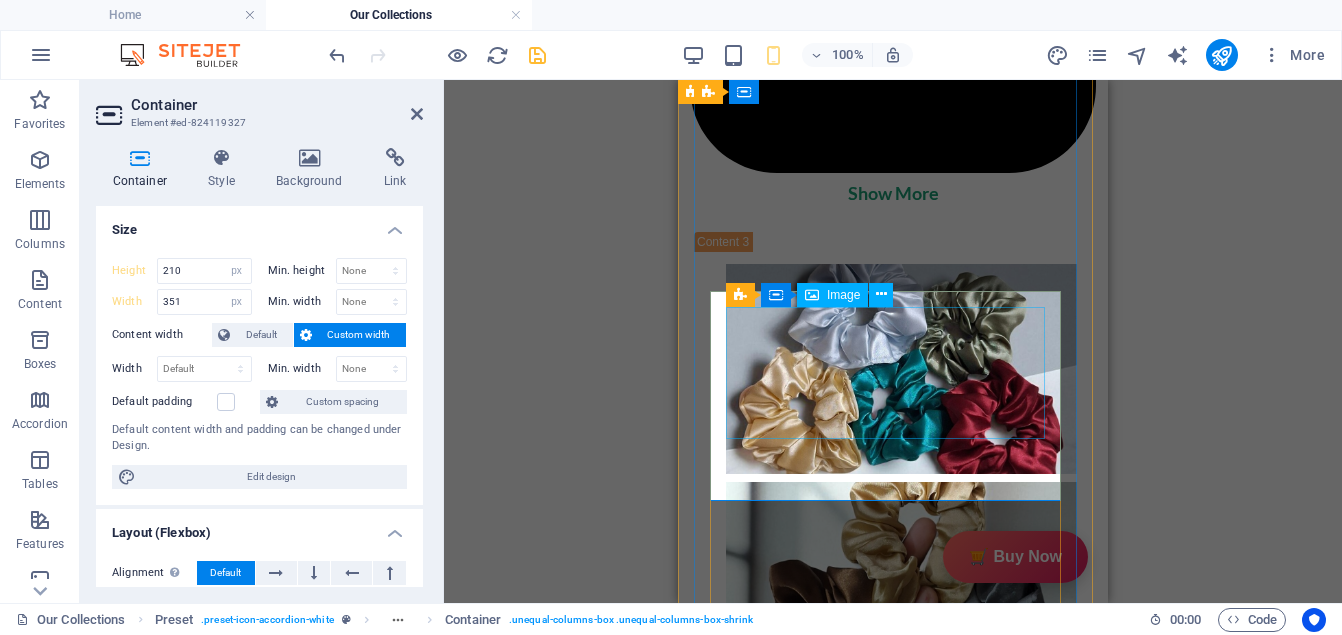 select on "px" 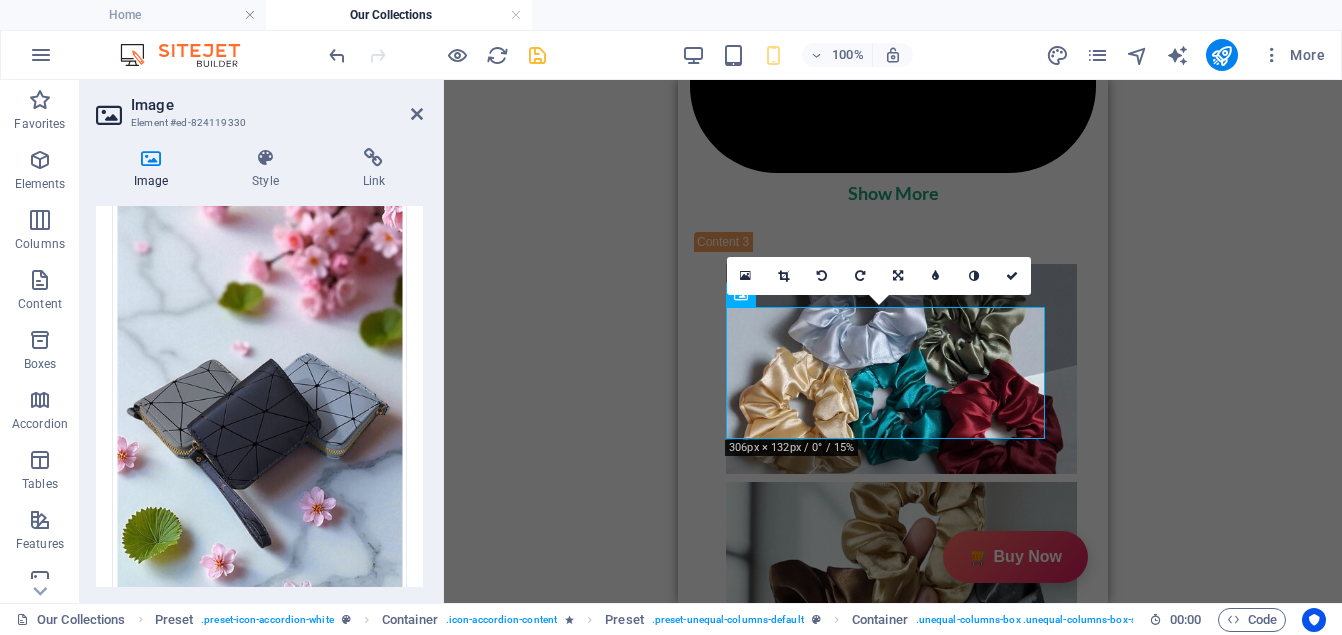 scroll, scrollTop: 684, scrollLeft: 0, axis: vertical 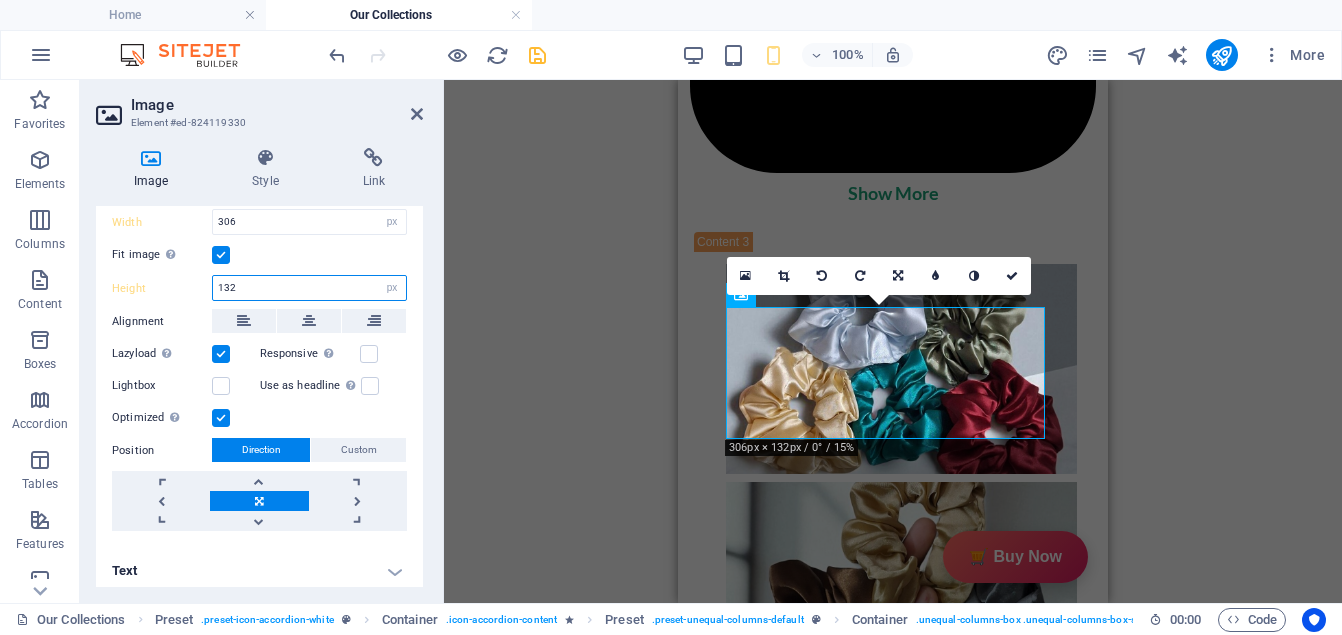 click on "132" at bounding box center (309, 288) 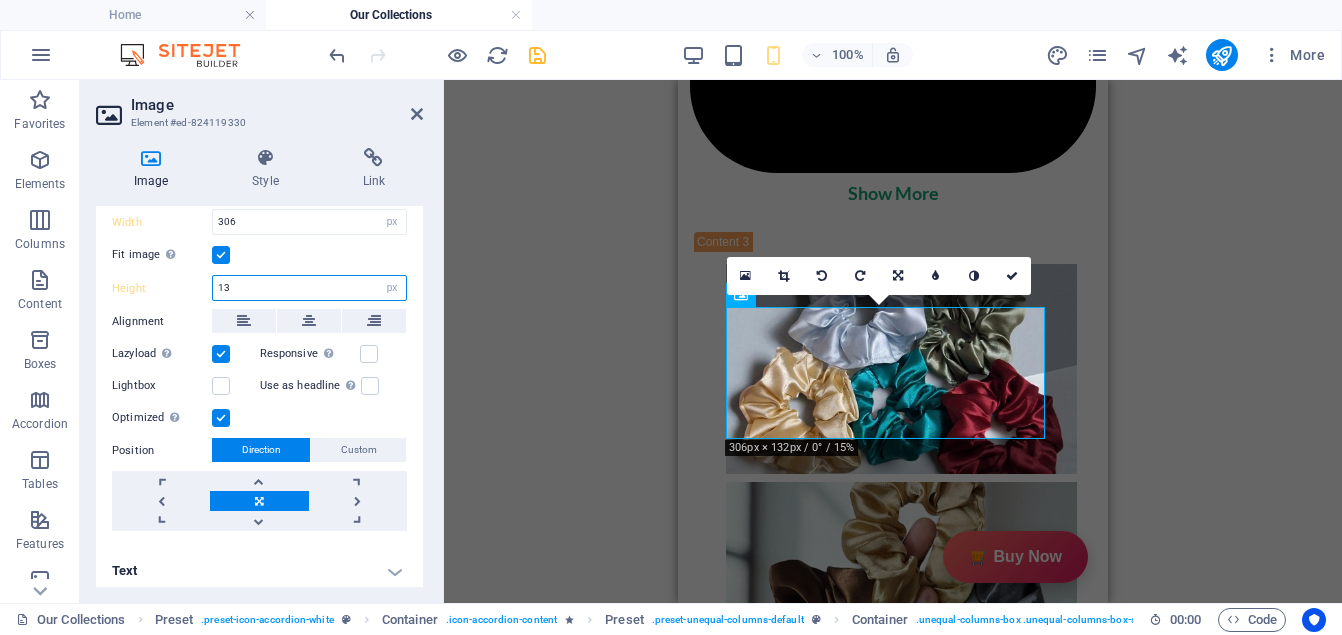 type on "1" 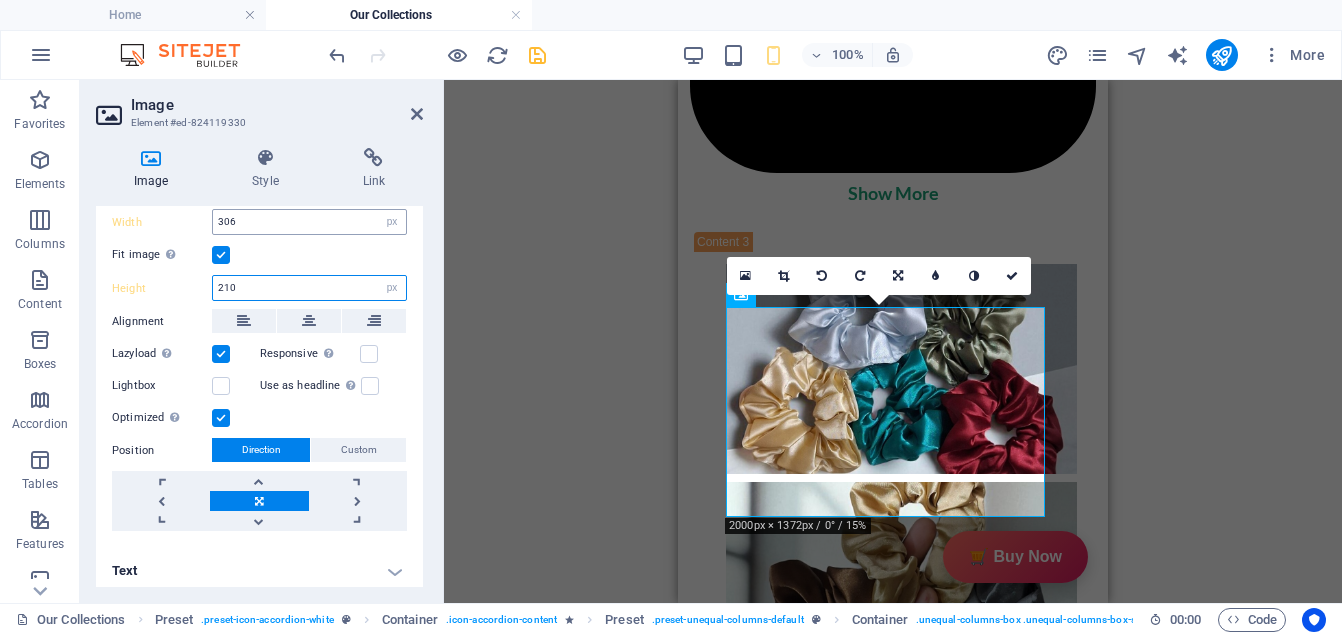 type on "210" 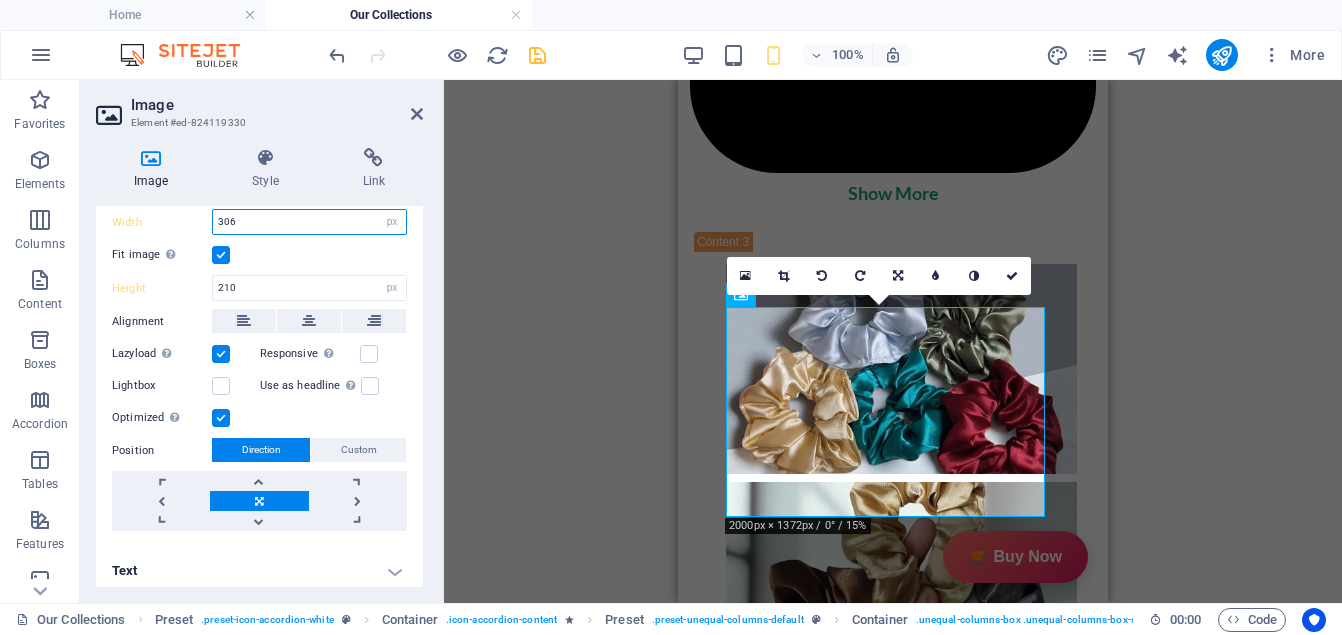 click on "306" at bounding box center (309, 222) 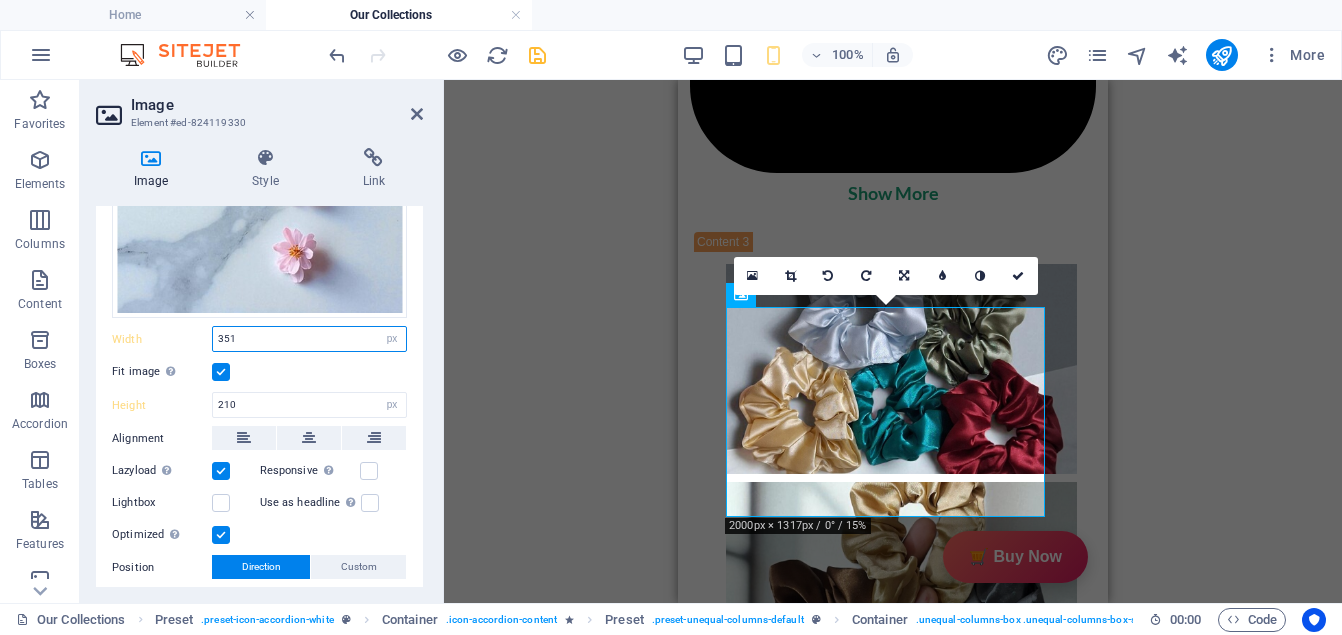 scroll, scrollTop: 565, scrollLeft: 0, axis: vertical 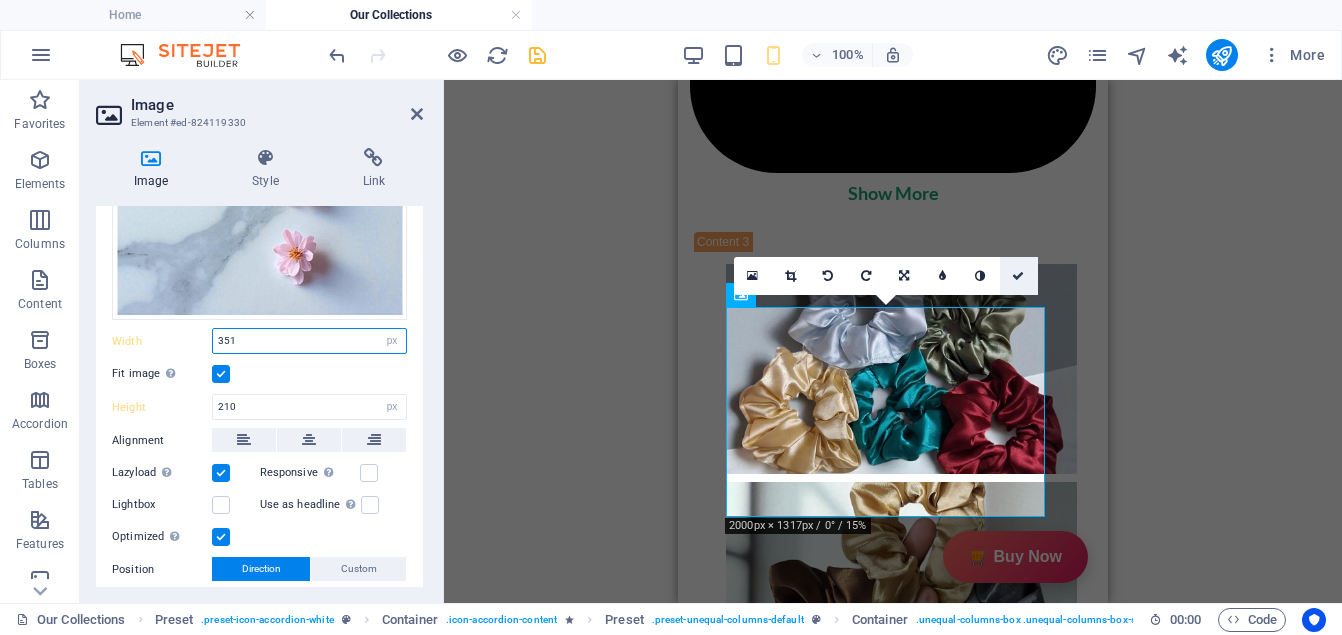 type on "351" 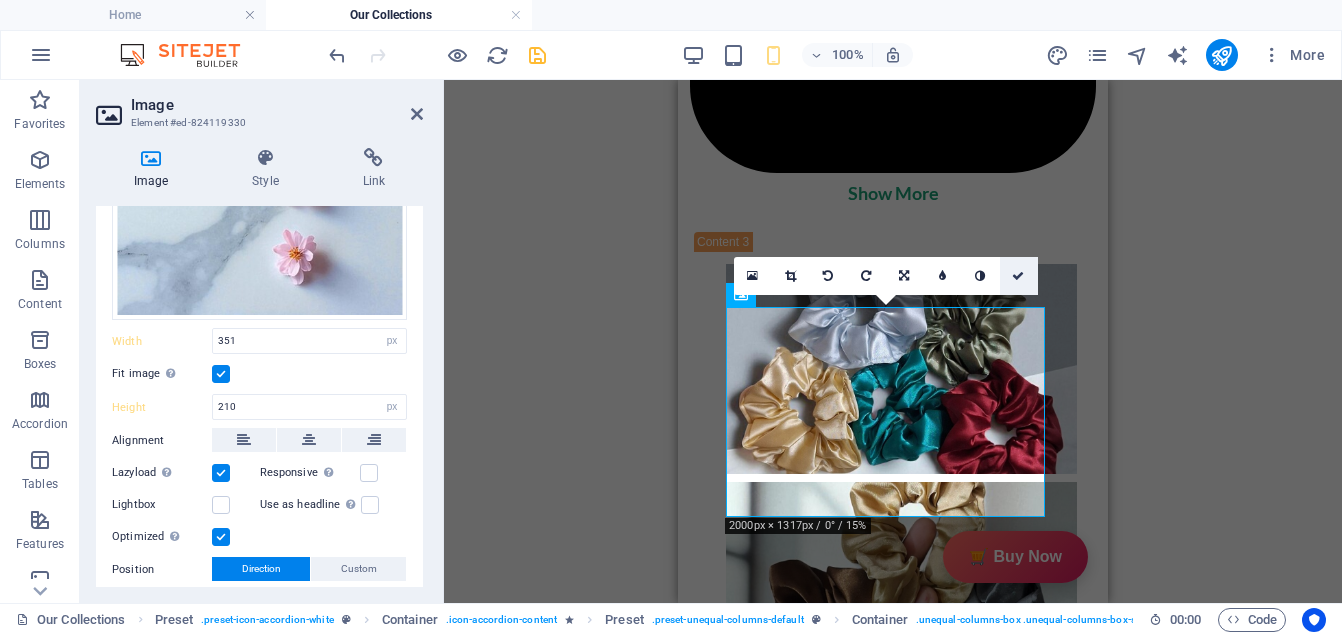 click at bounding box center (1019, 276) 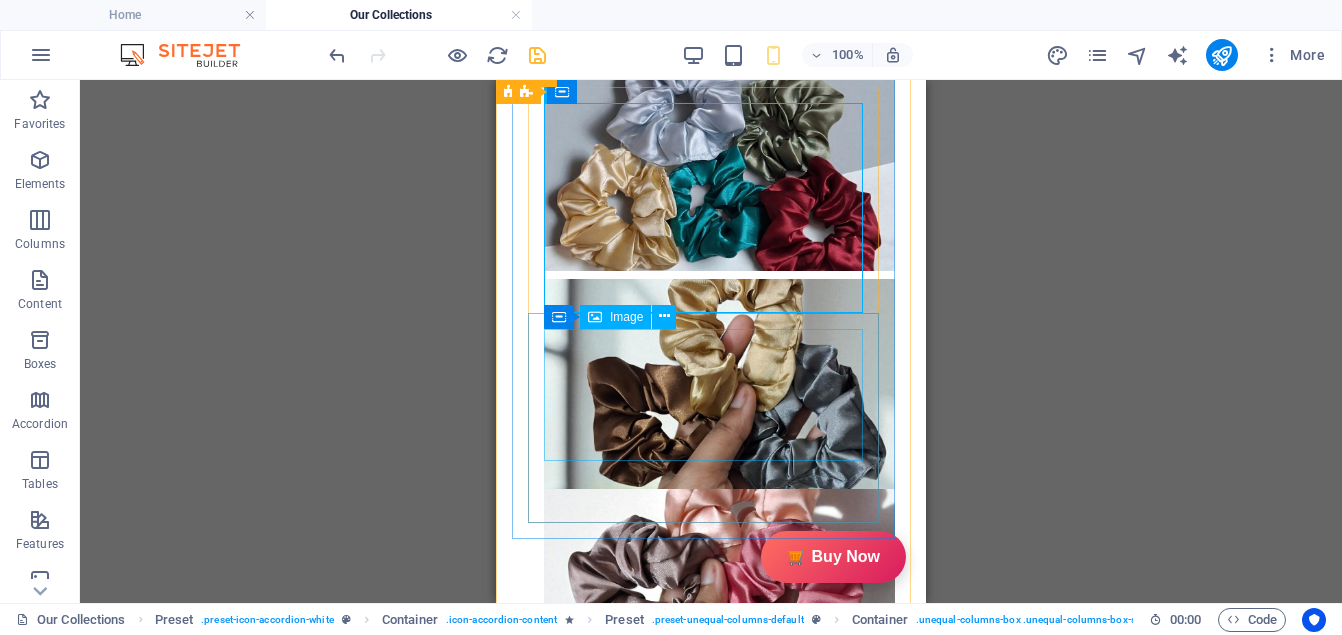scroll, scrollTop: 3683, scrollLeft: 0, axis: vertical 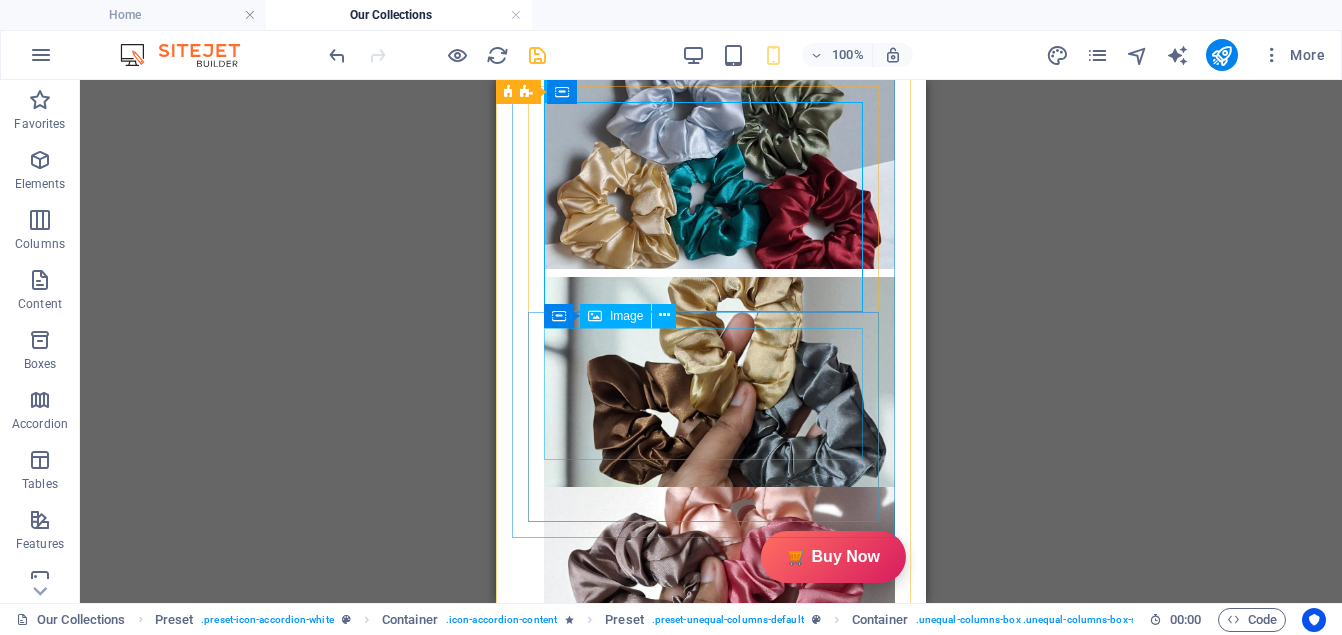 click at bounding box center [711, 2419] 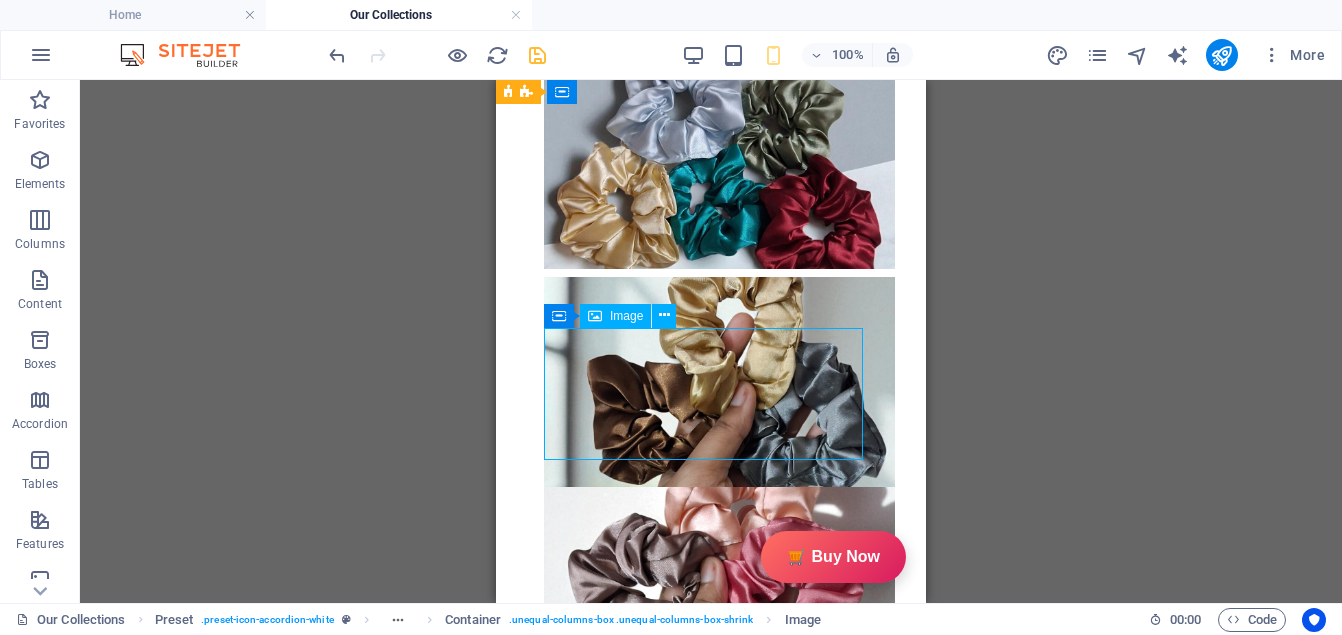 click at bounding box center (711, 2419) 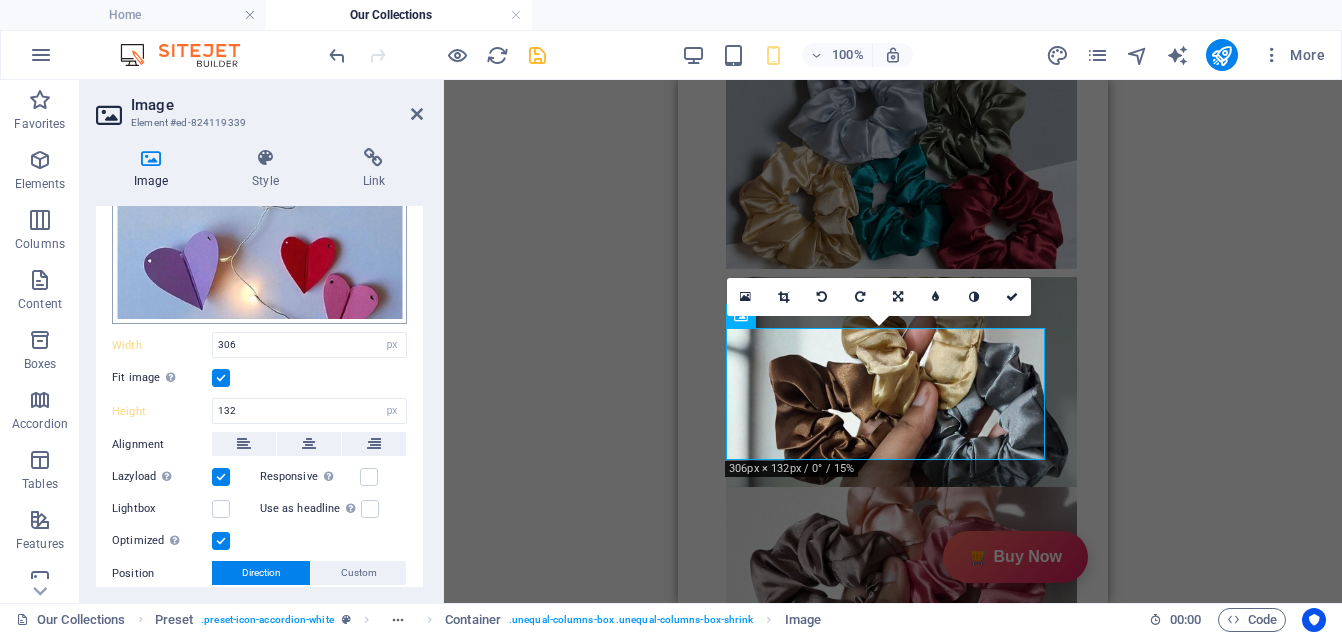 scroll, scrollTop: 564, scrollLeft: 0, axis: vertical 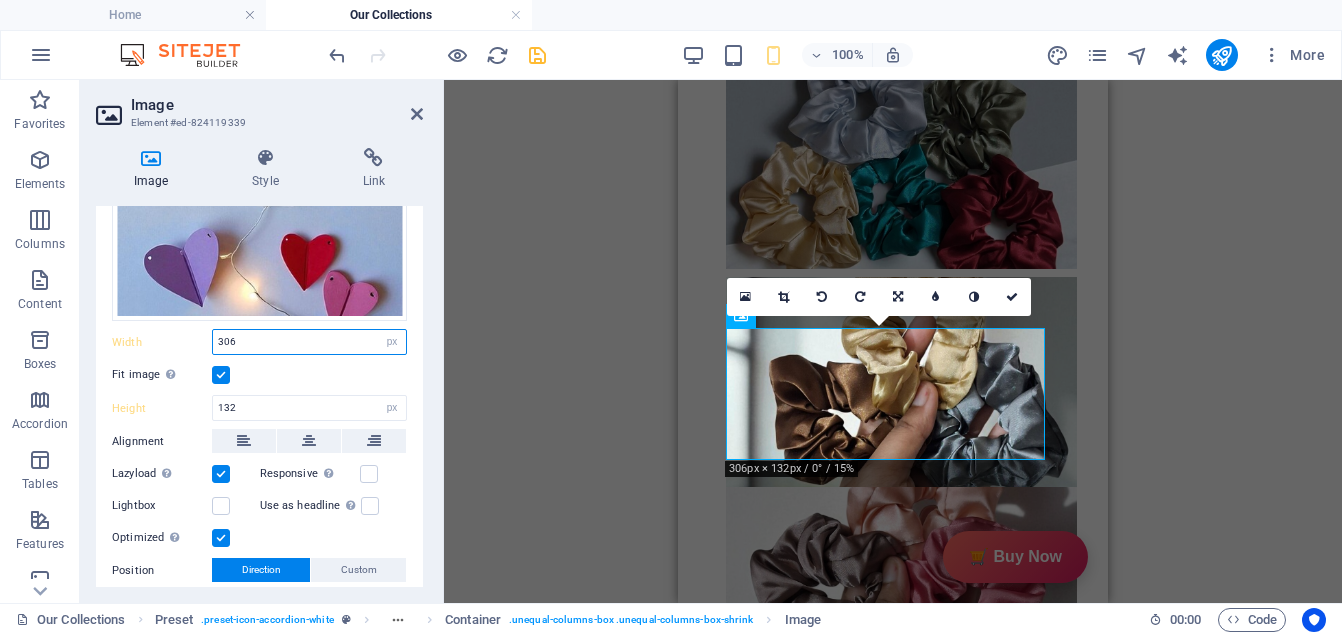 click on "306" at bounding box center (309, 342) 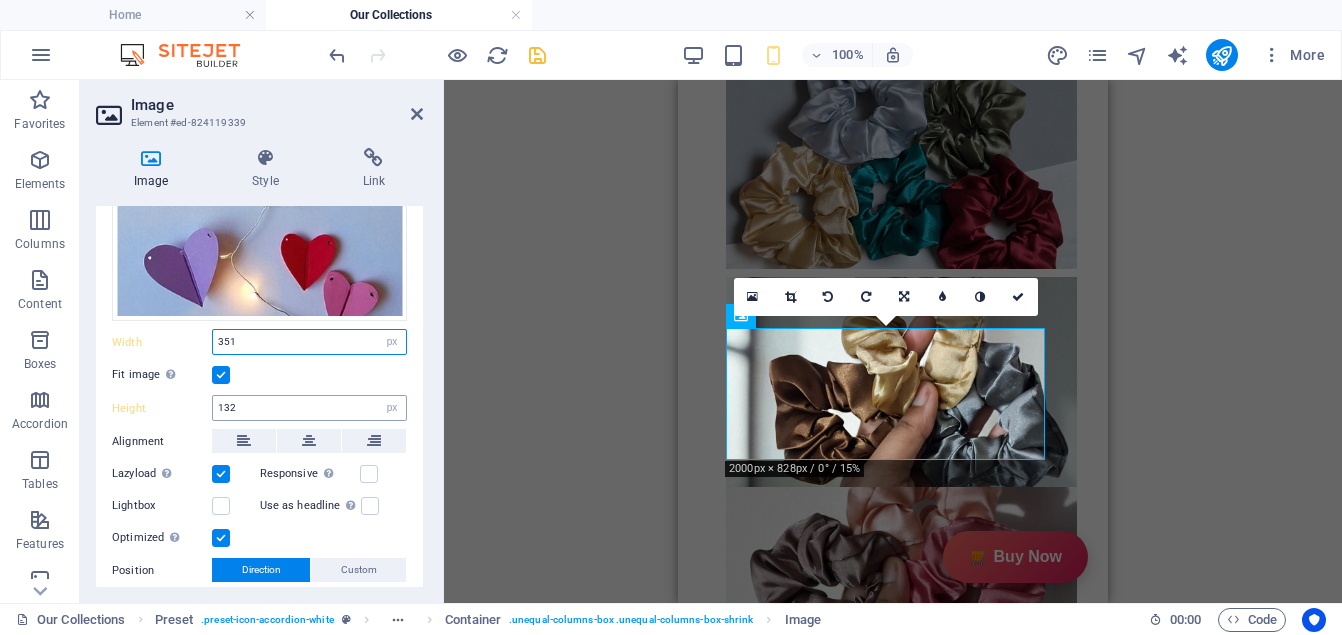 type on "351" 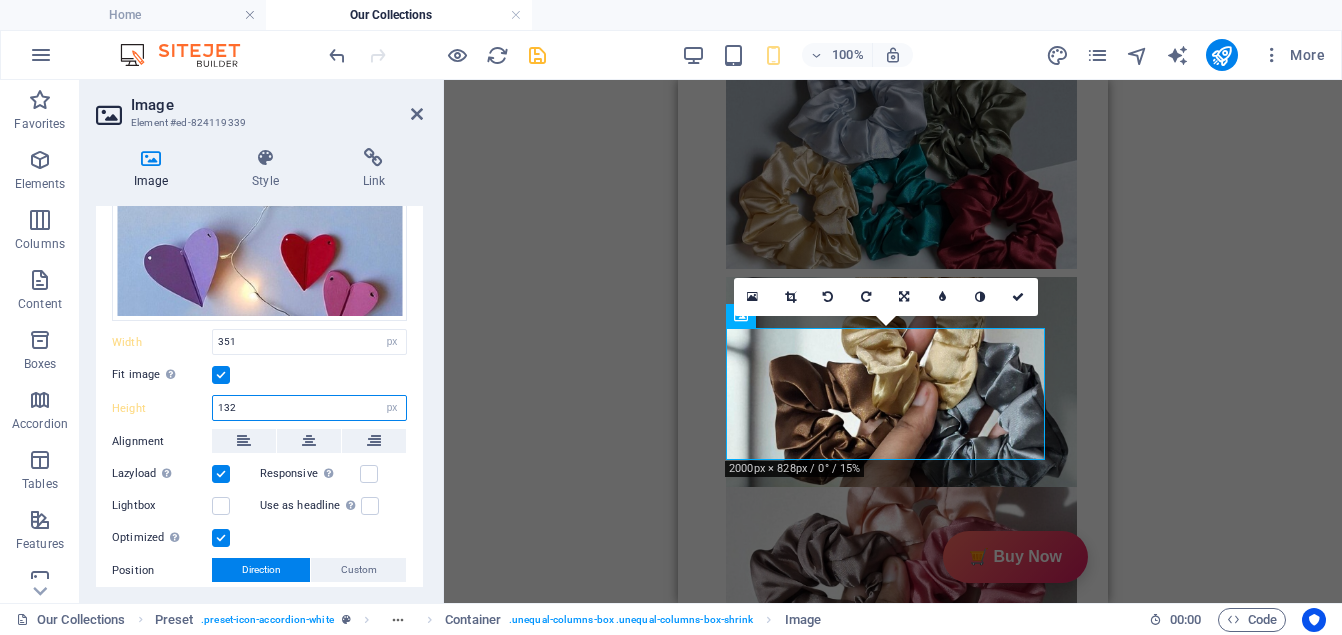 click on "132" at bounding box center (309, 408) 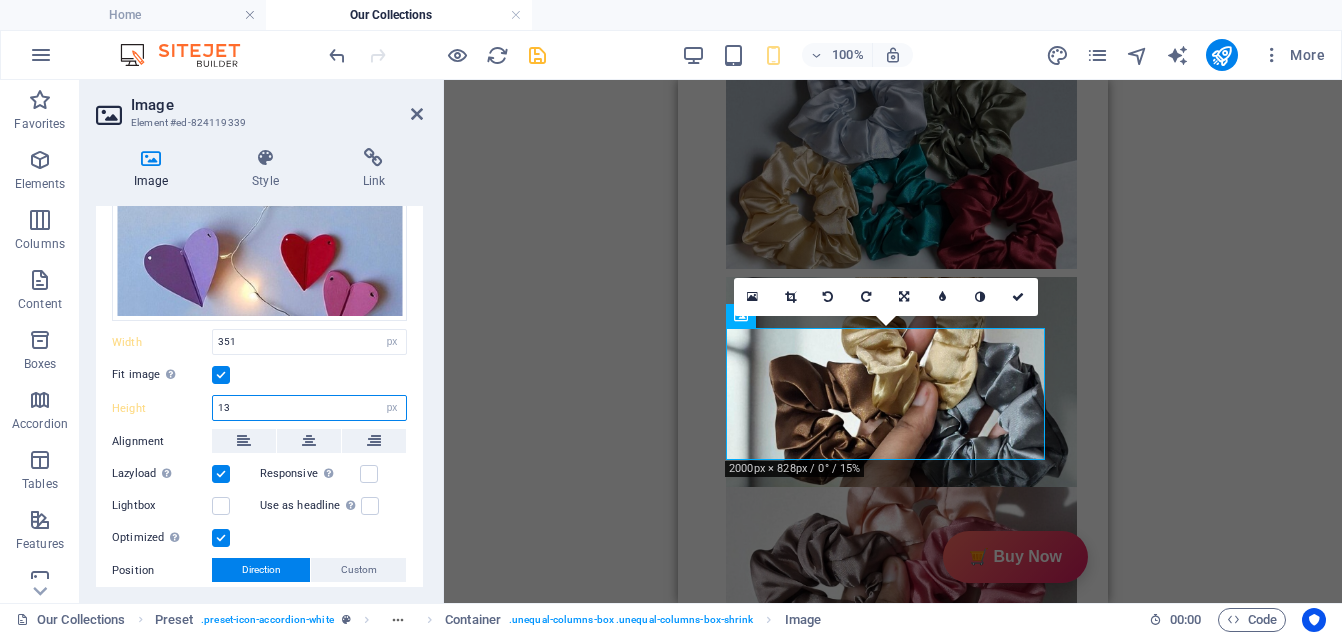type on "1" 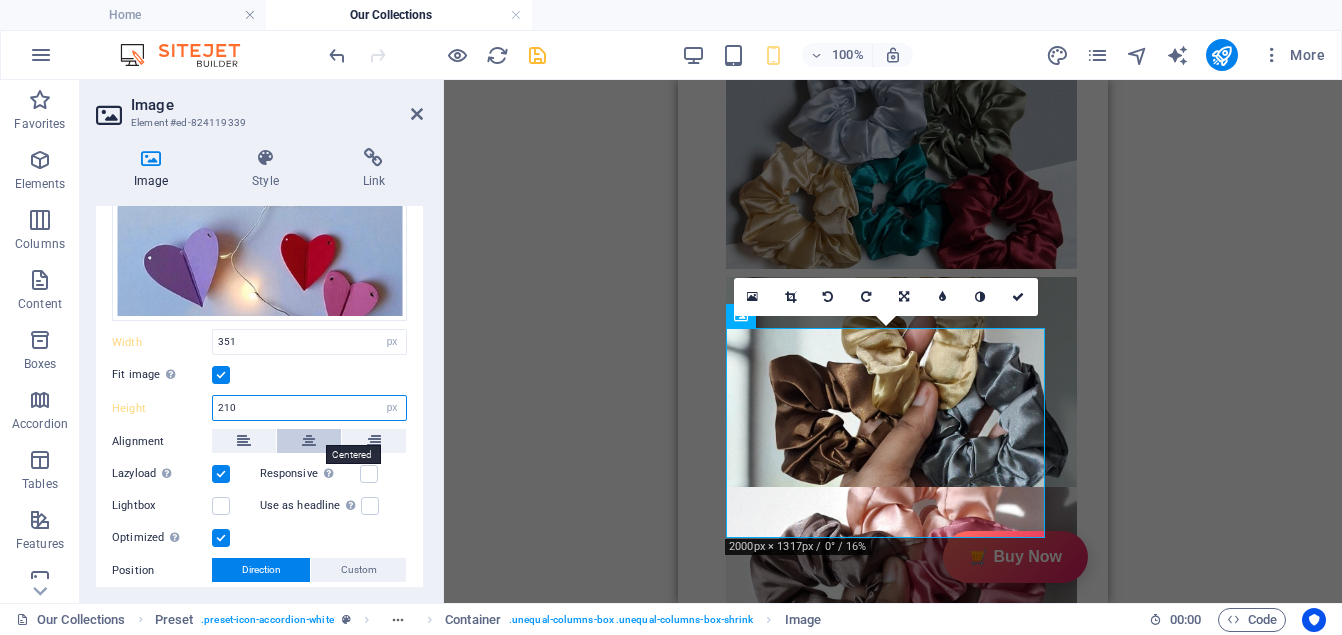 type on "210" 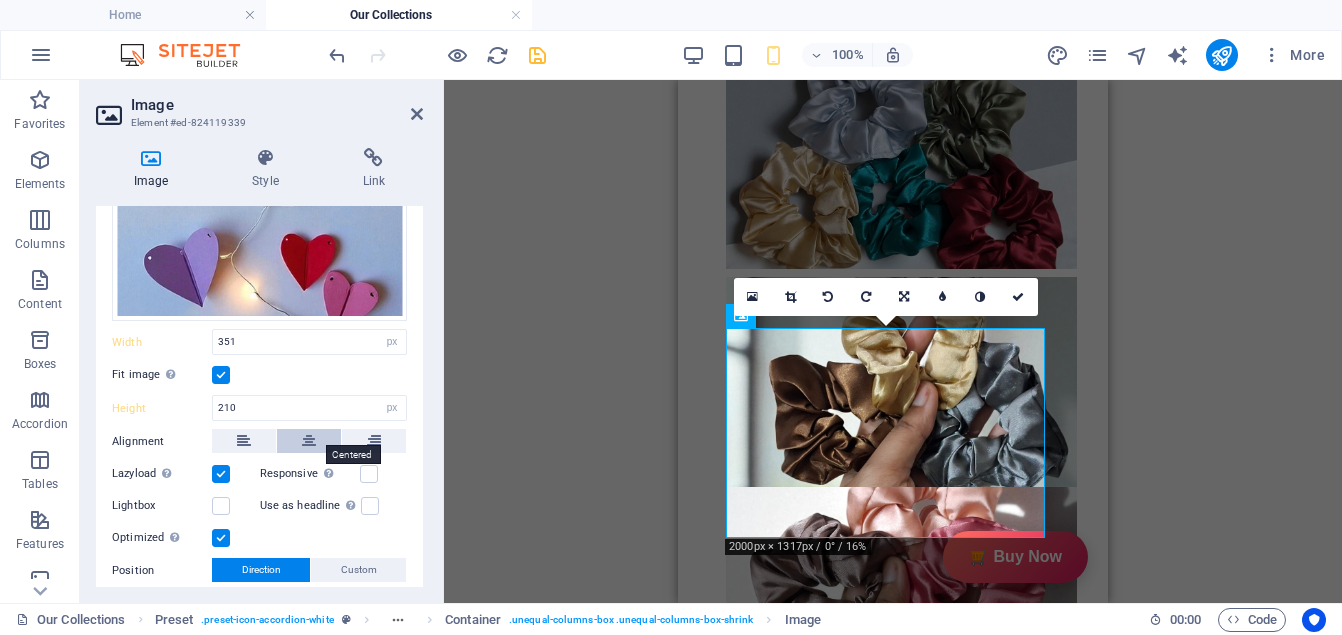 click at bounding box center (309, 441) 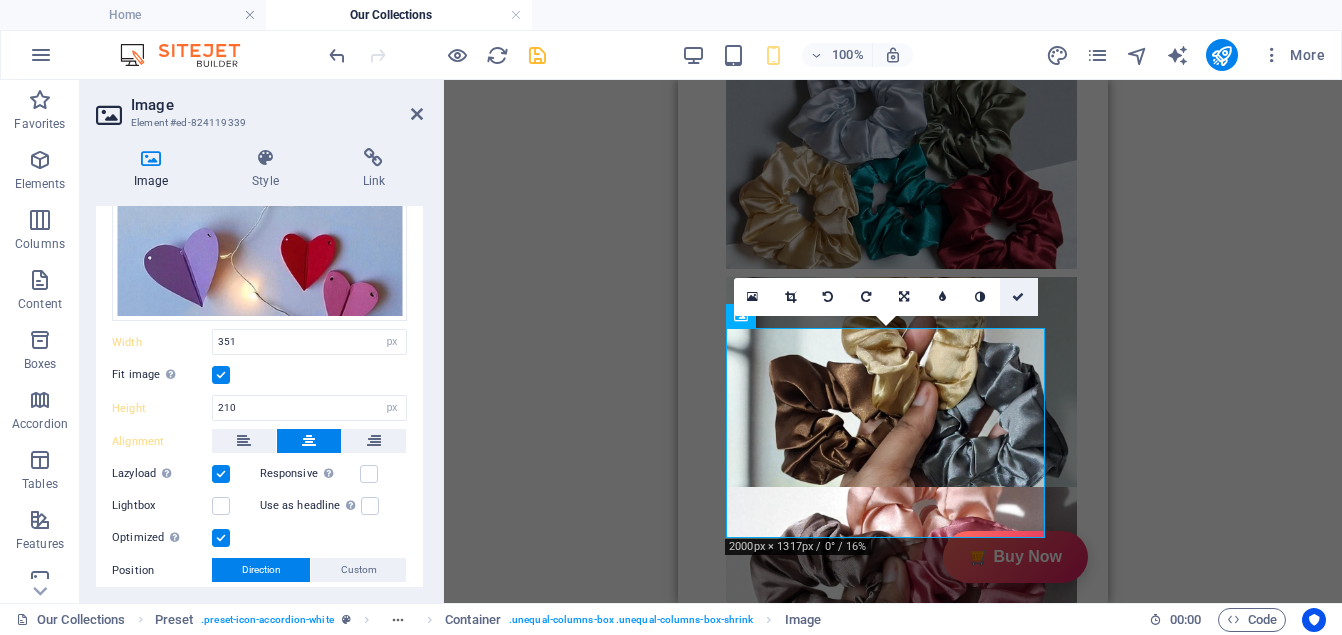 click at bounding box center [1018, 297] 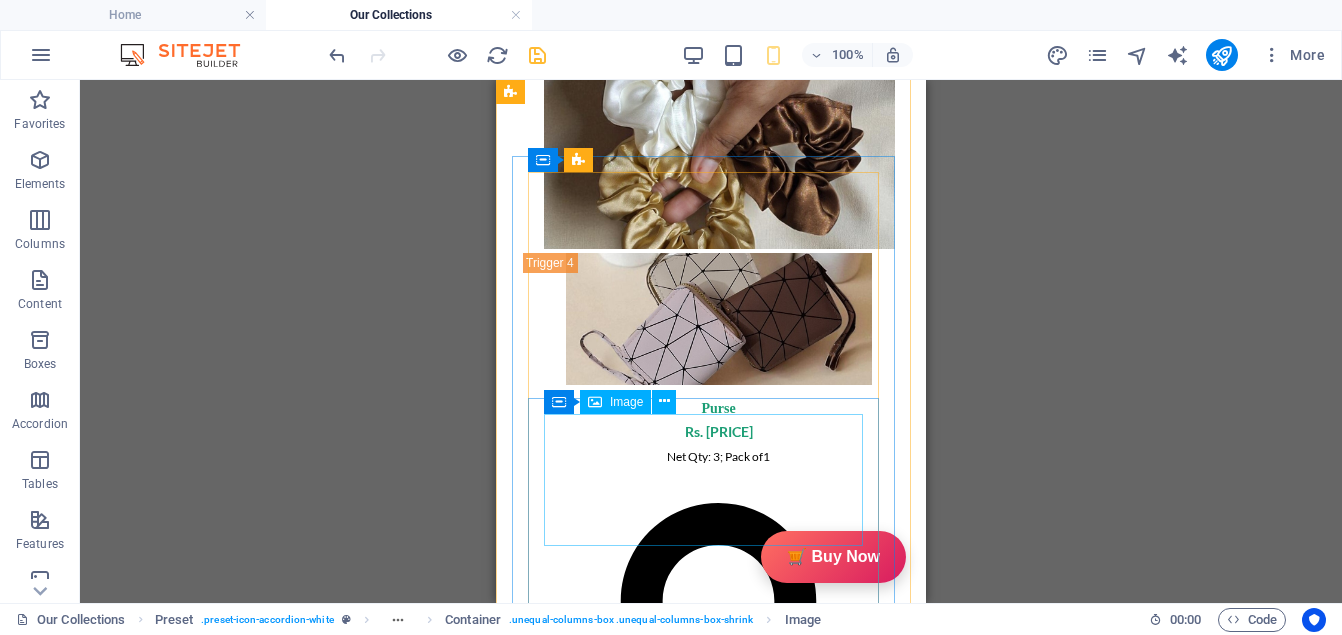 scroll, scrollTop: 4350, scrollLeft: 0, axis: vertical 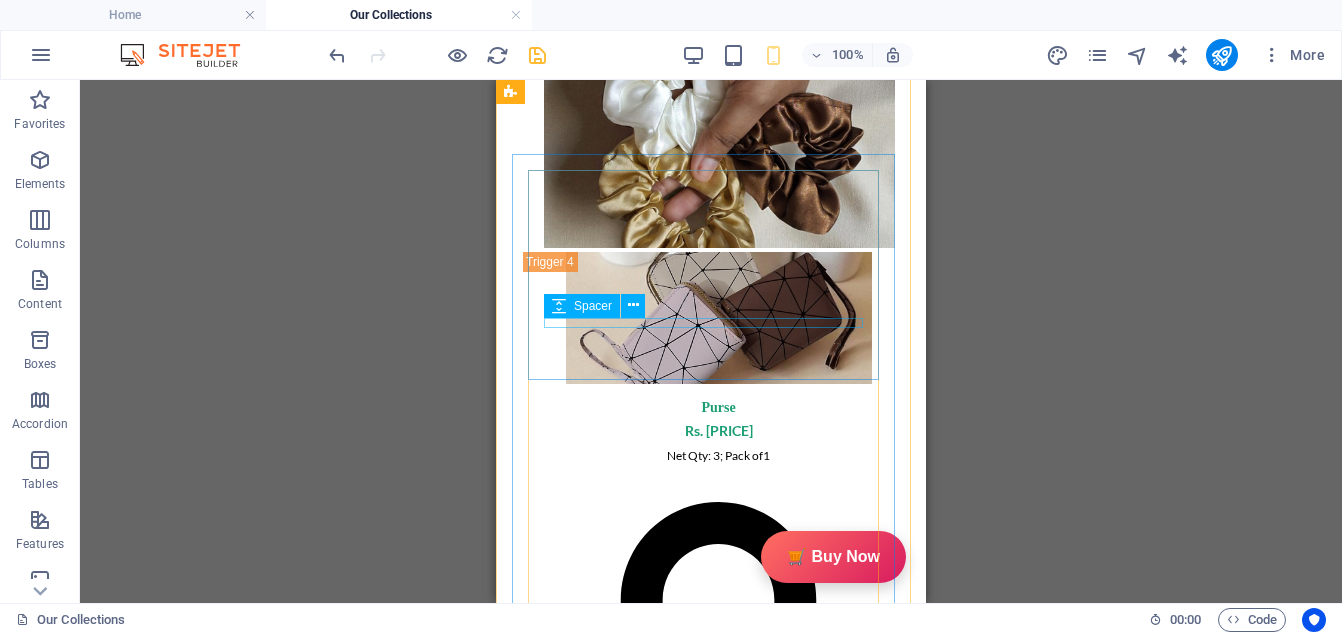 click at bounding box center (711, 2842) 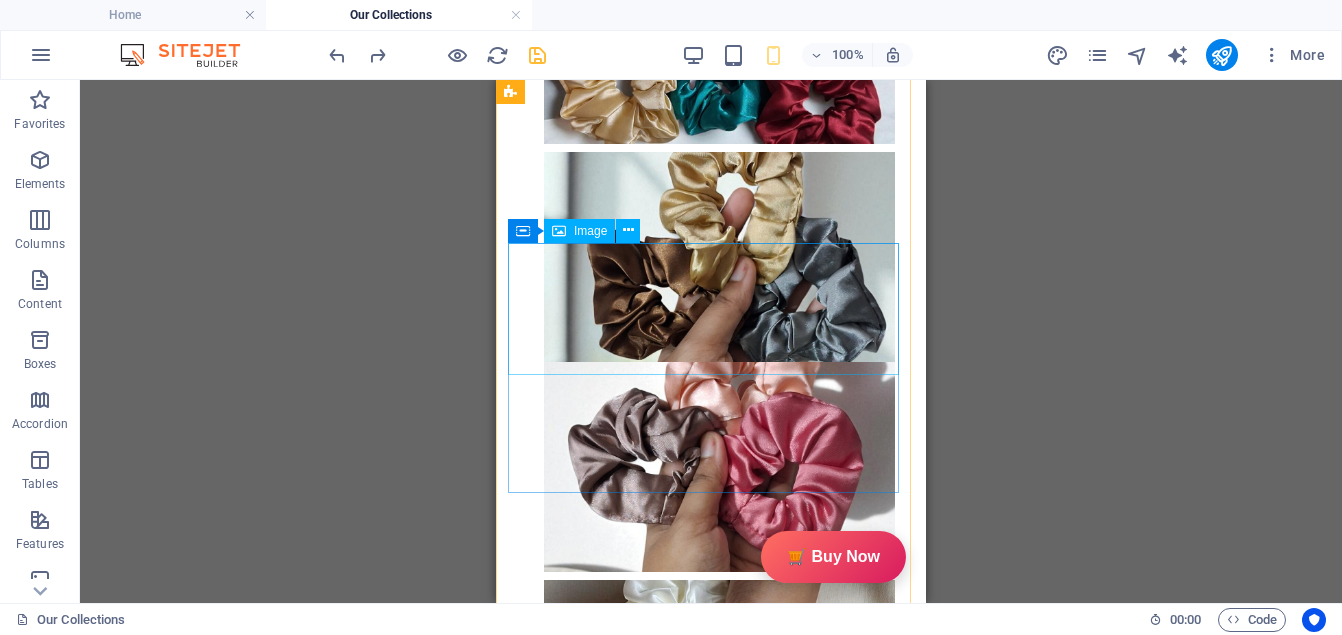 scroll, scrollTop: 3774, scrollLeft: 0, axis: vertical 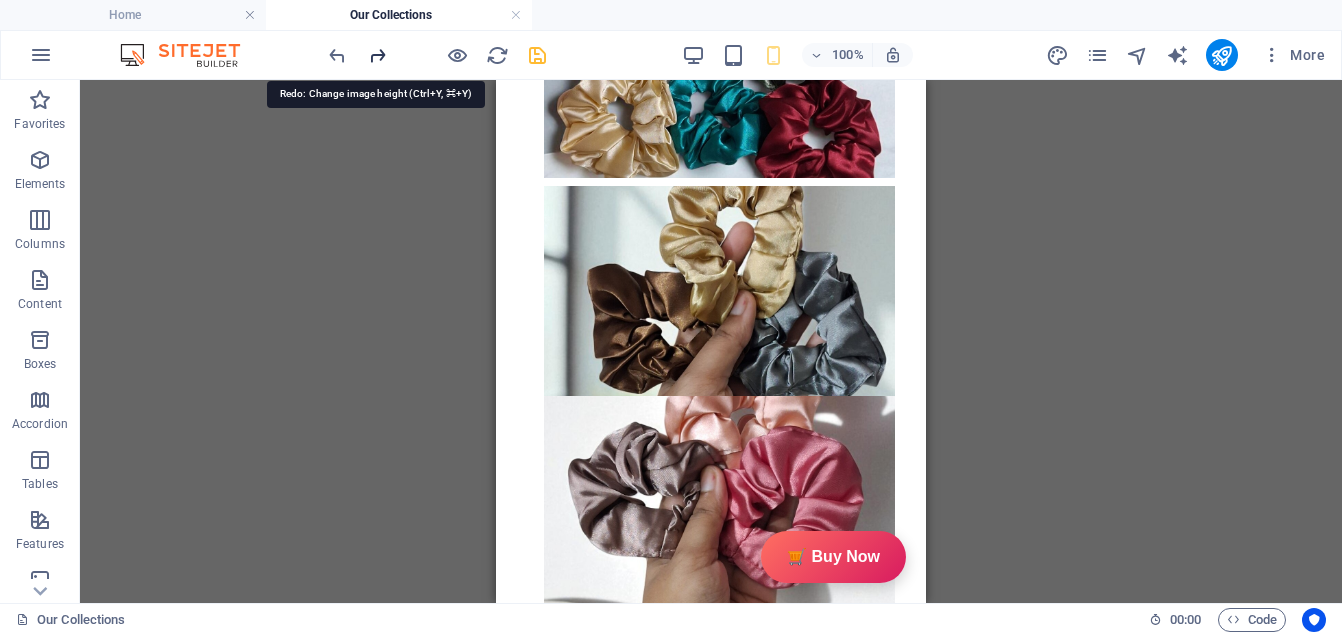 click at bounding box center (377, 55) 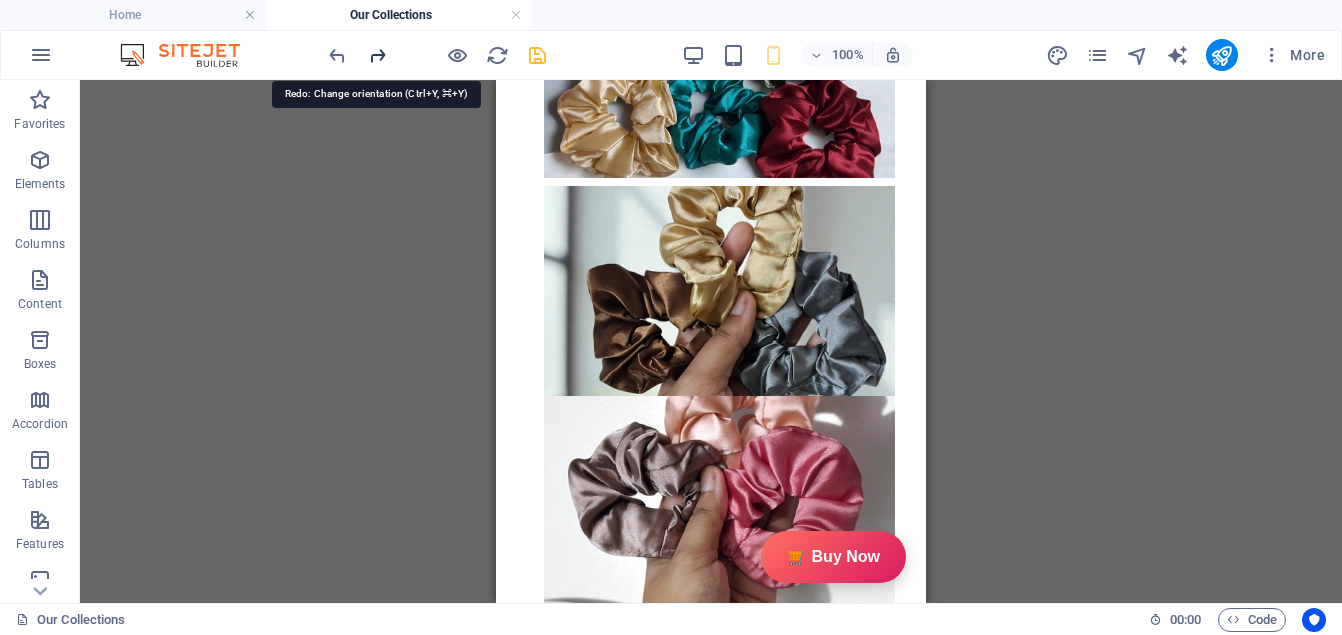 click at bounding box center [377, 55] 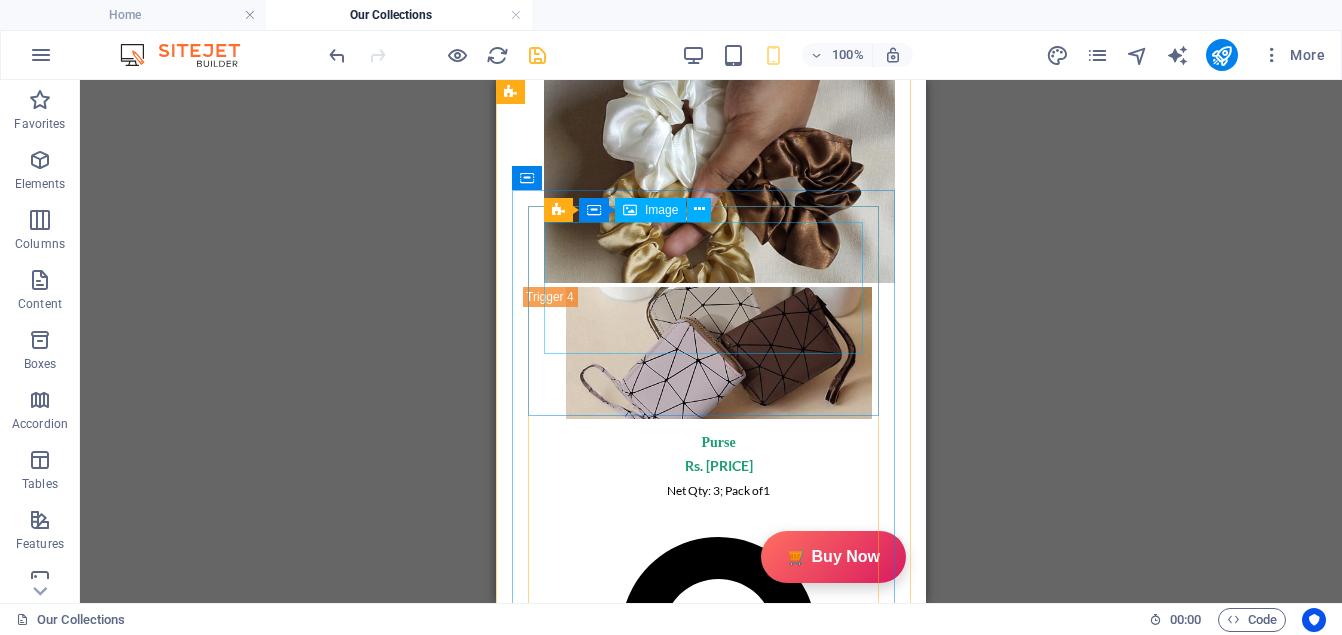 scroll, scrollTop: 4316, scrollLeft: 0, axis: vertical 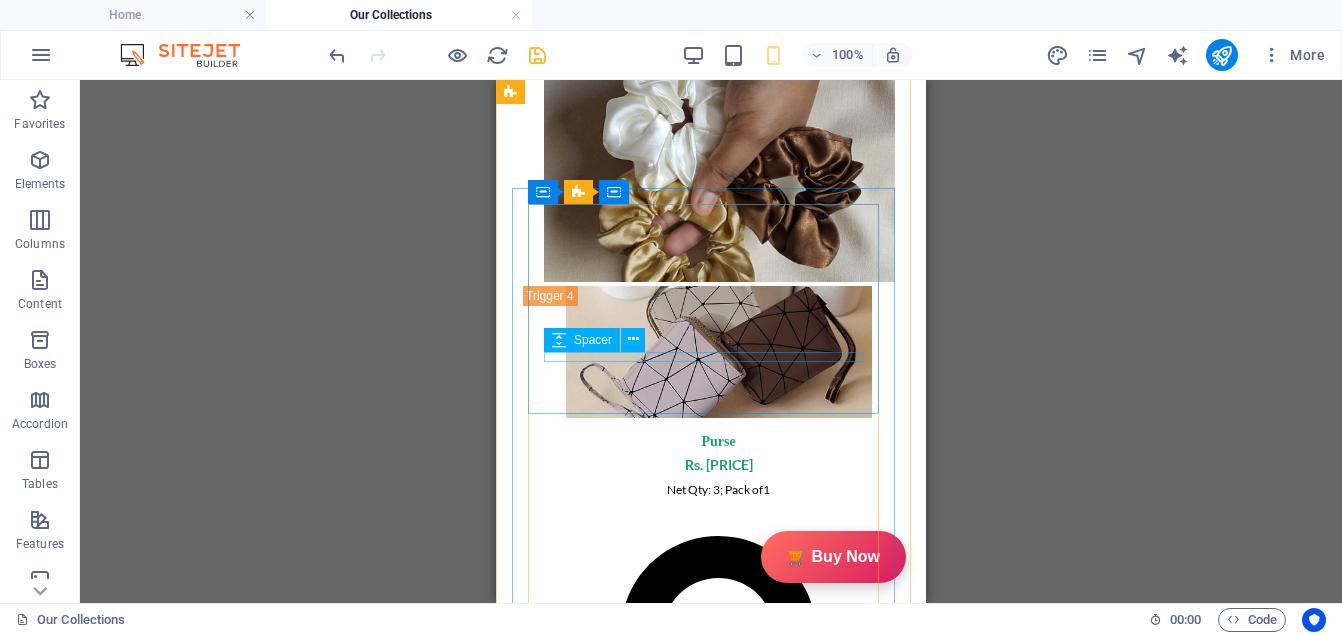 click at bounding box center (711, 2876) 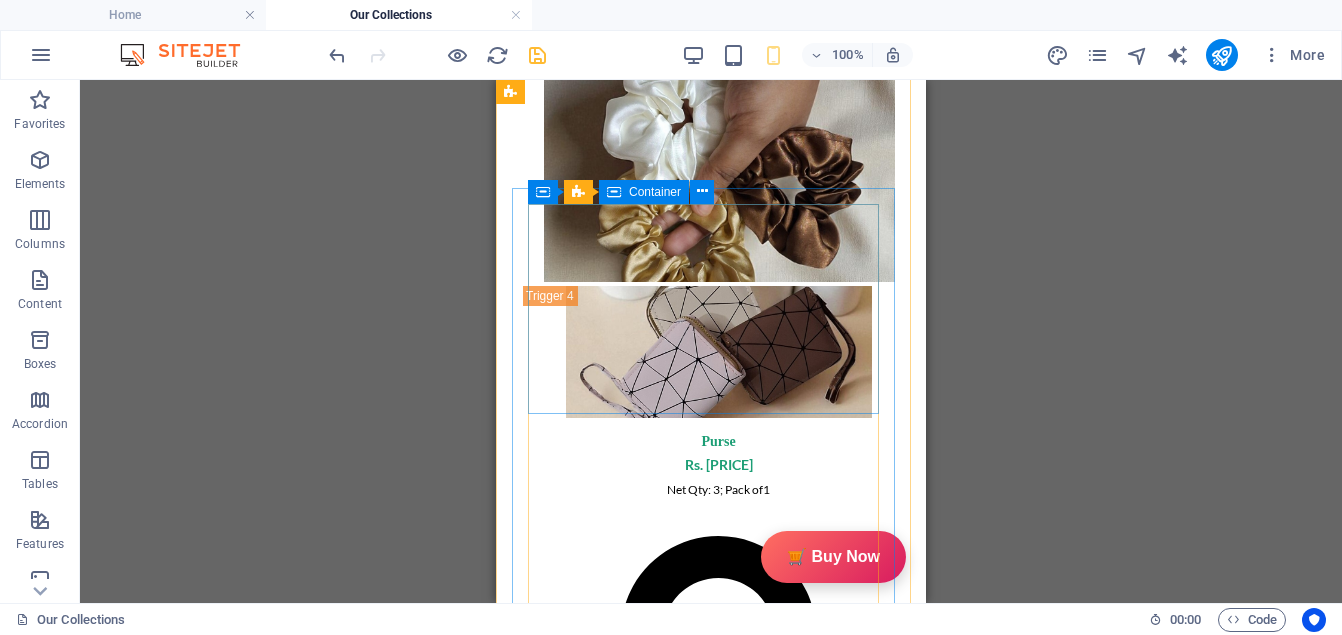 click at bounding box center (711, 2828) 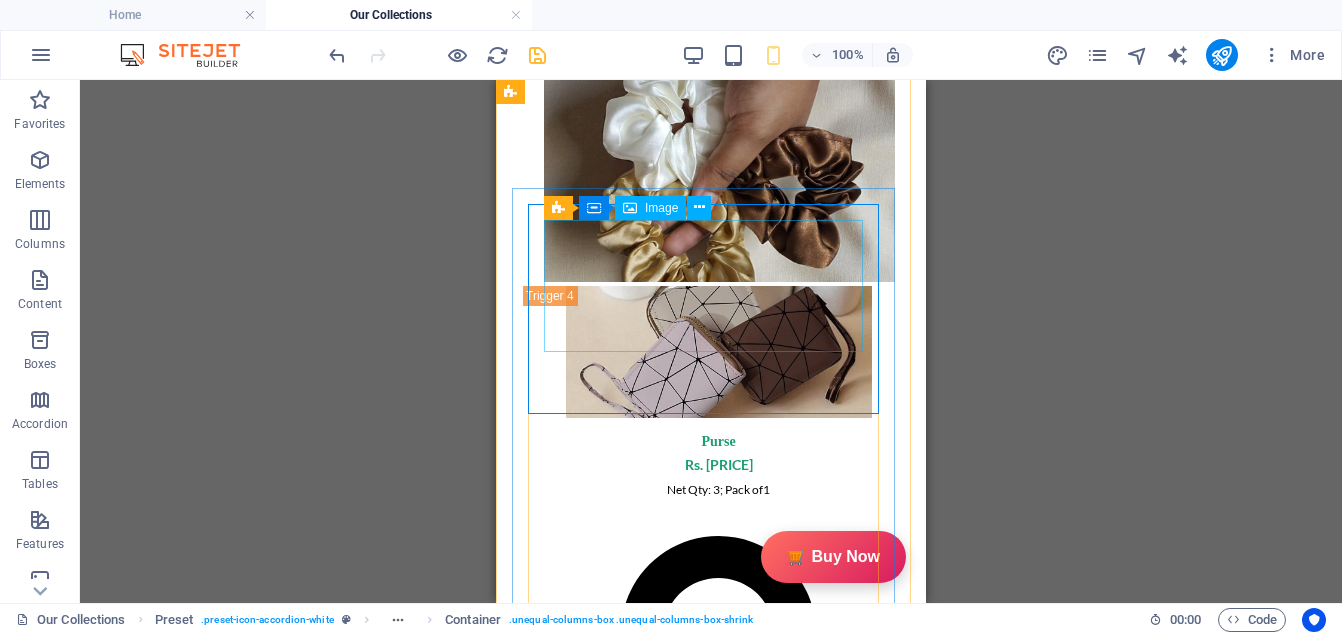 click at bounding box center (711, 2805) 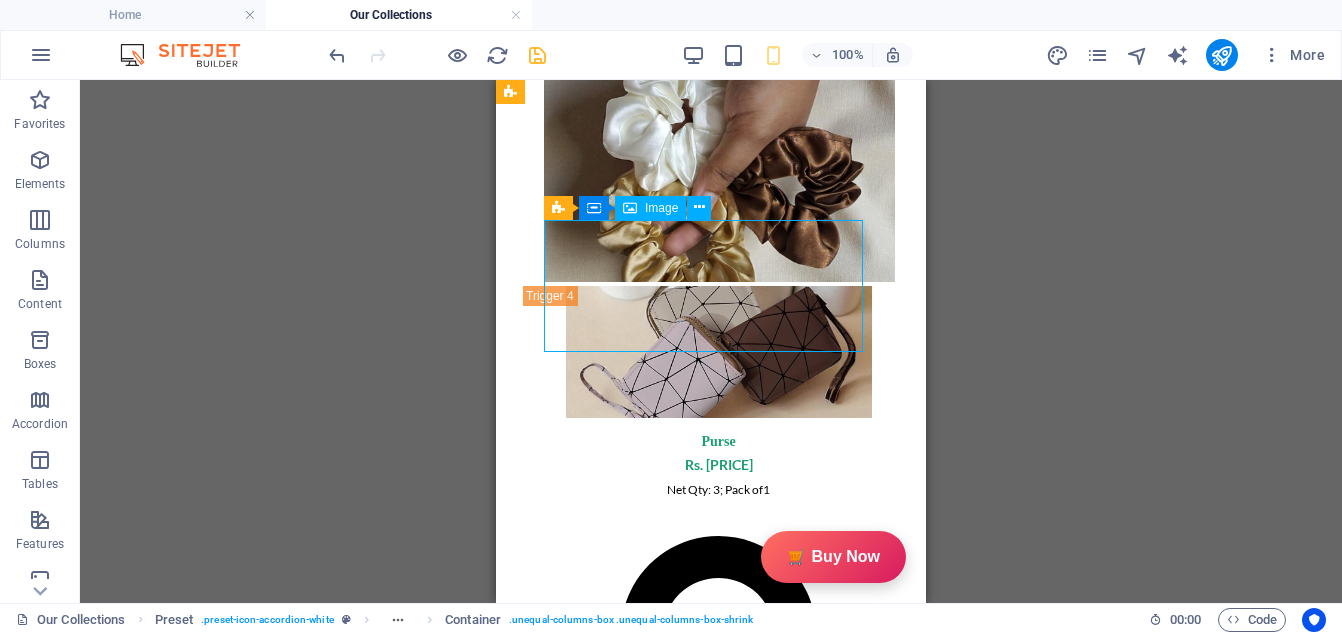 click at bounding box center [711, 2805] 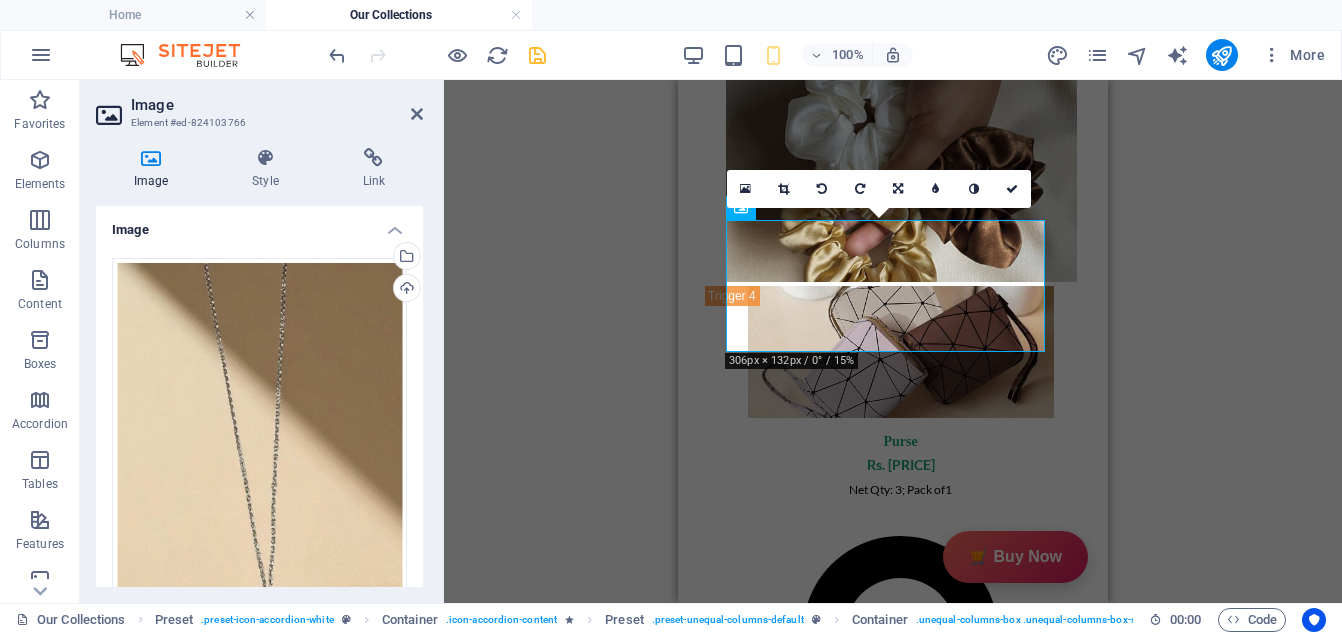 click on "306" at bounding box center (309, 906) 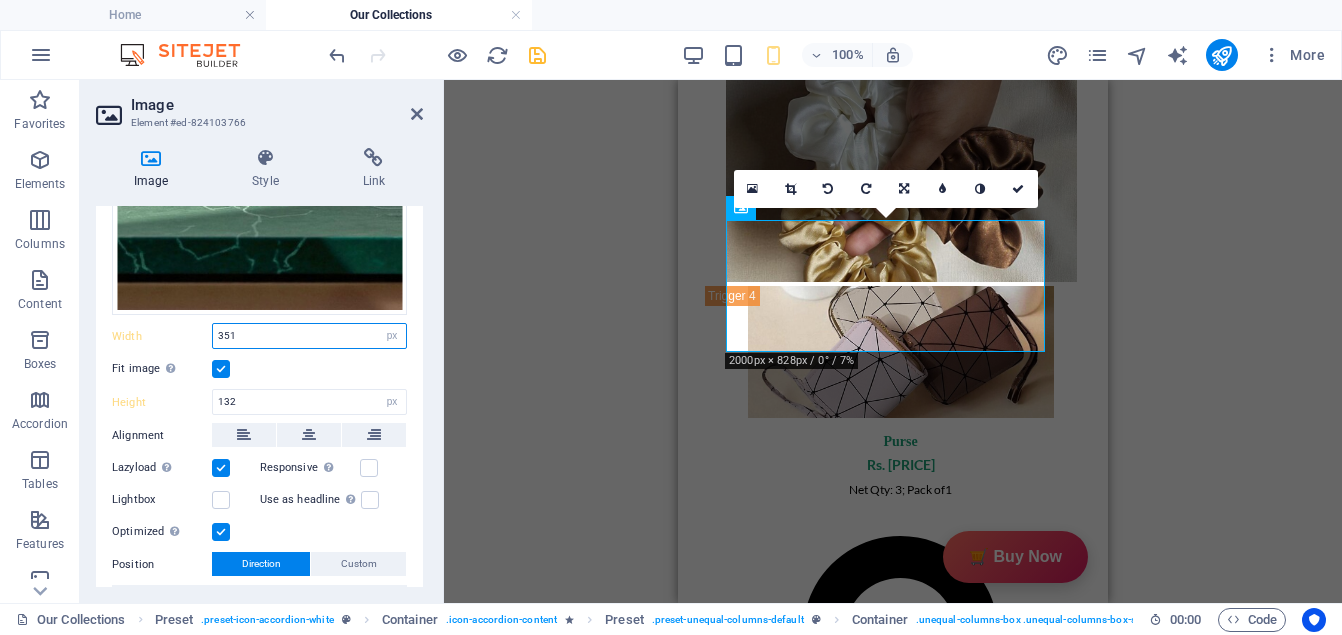 scroll, scrollTop: 571, scrollLeft: 0, axis: vertical 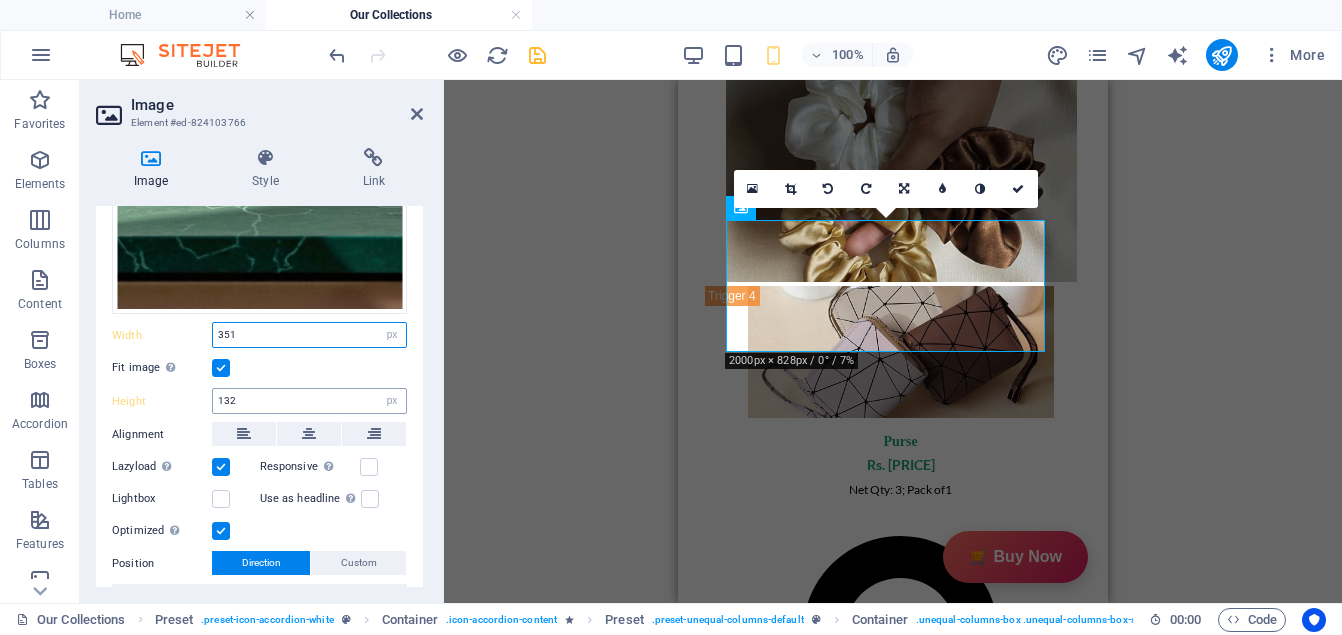 type on "351" 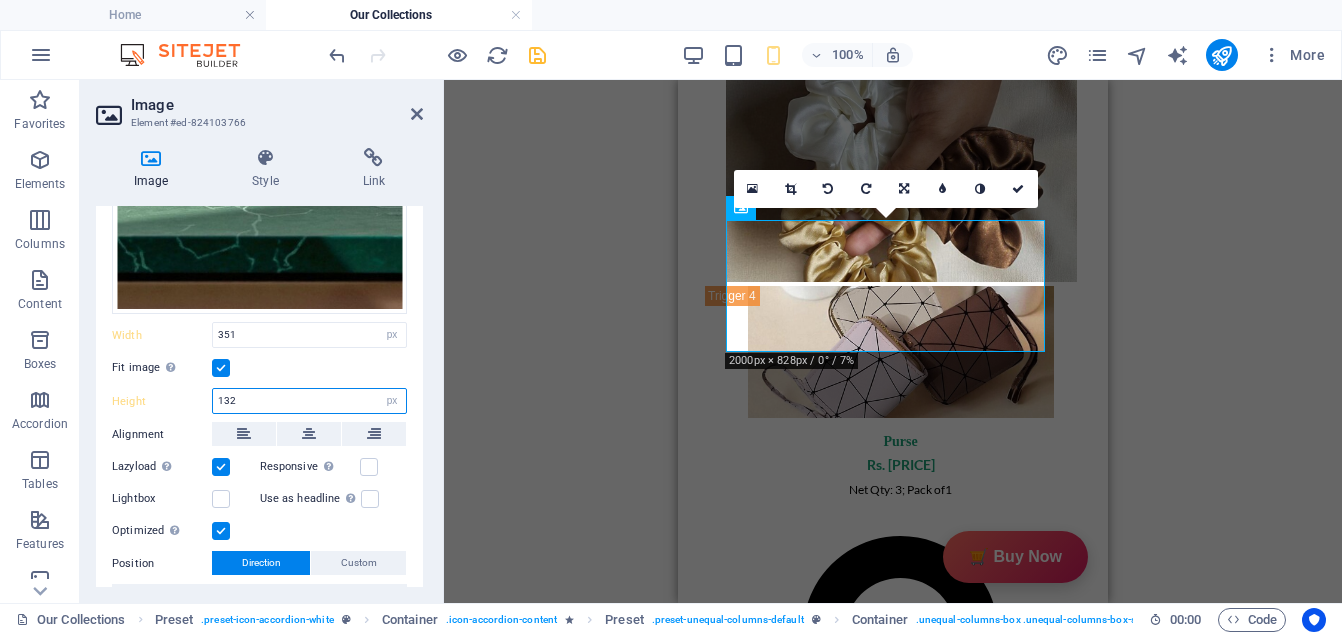 click on "132" at bounding box center (309, 401) 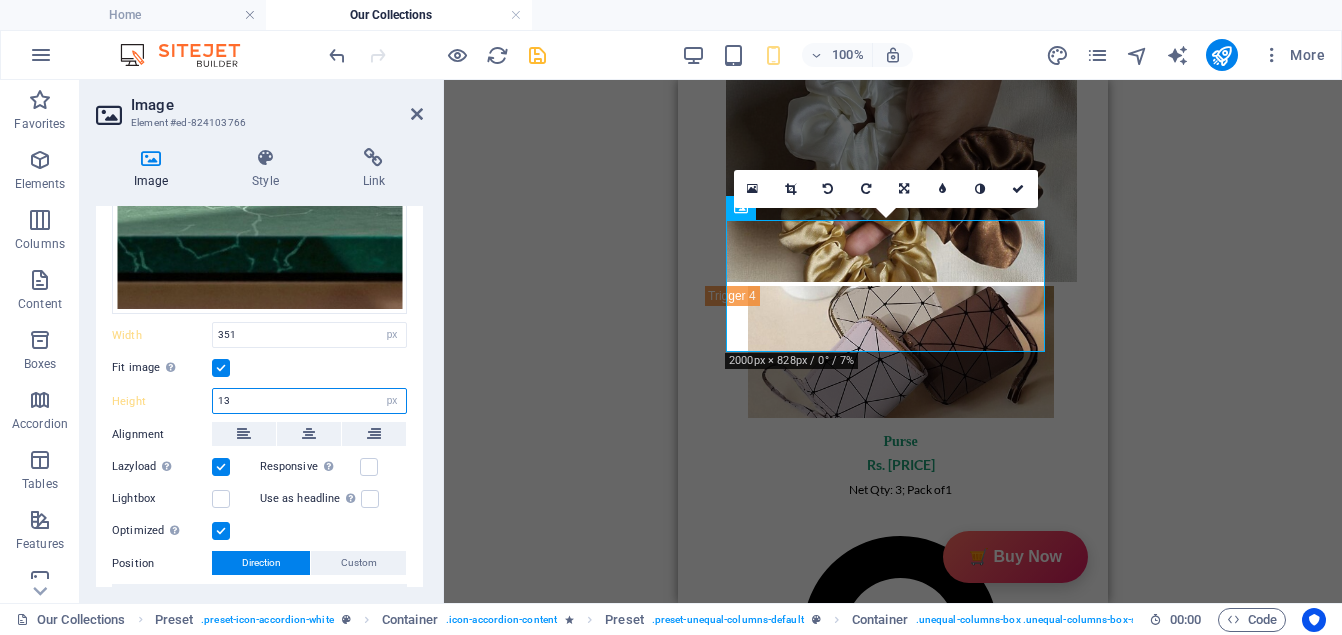 type on "1" 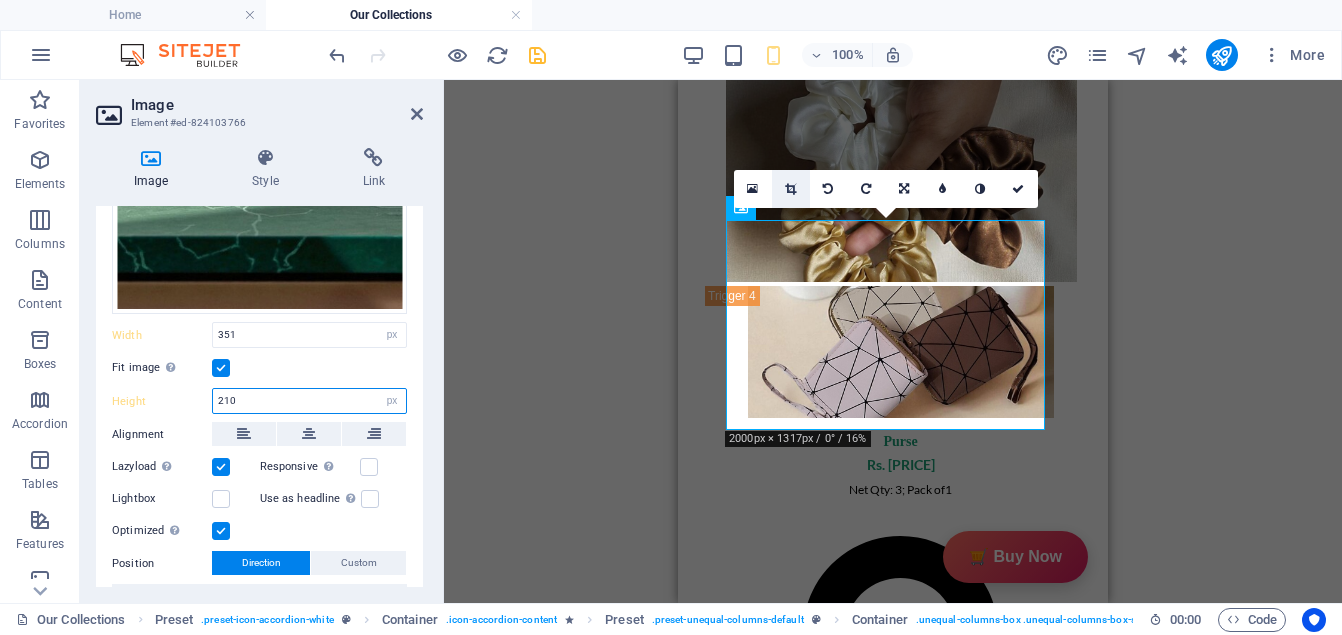 type on "210" 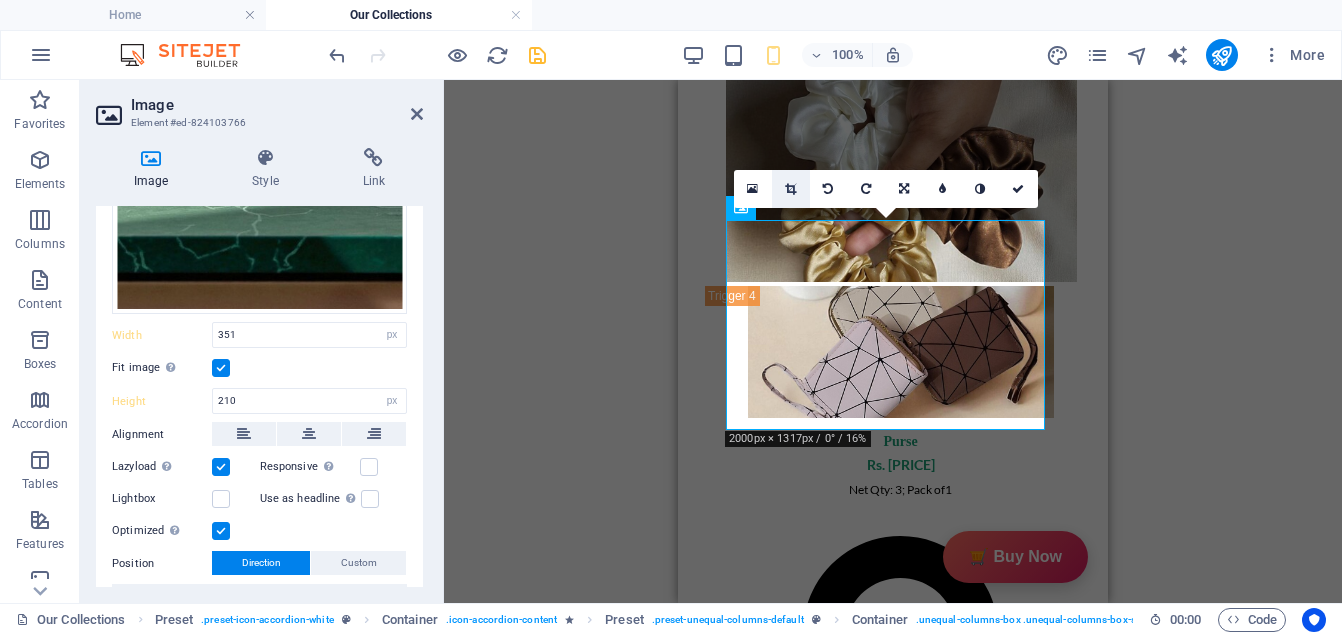 click at bounding box center [790, 189] 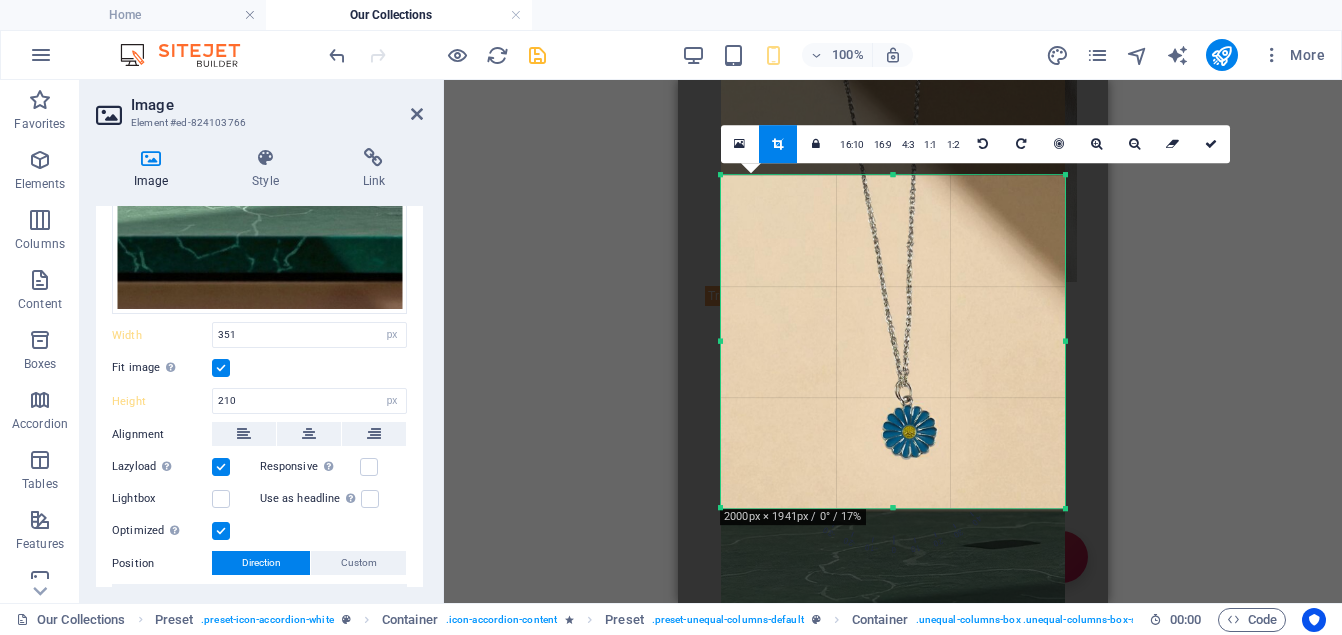 click at bounding box center (893, 348) 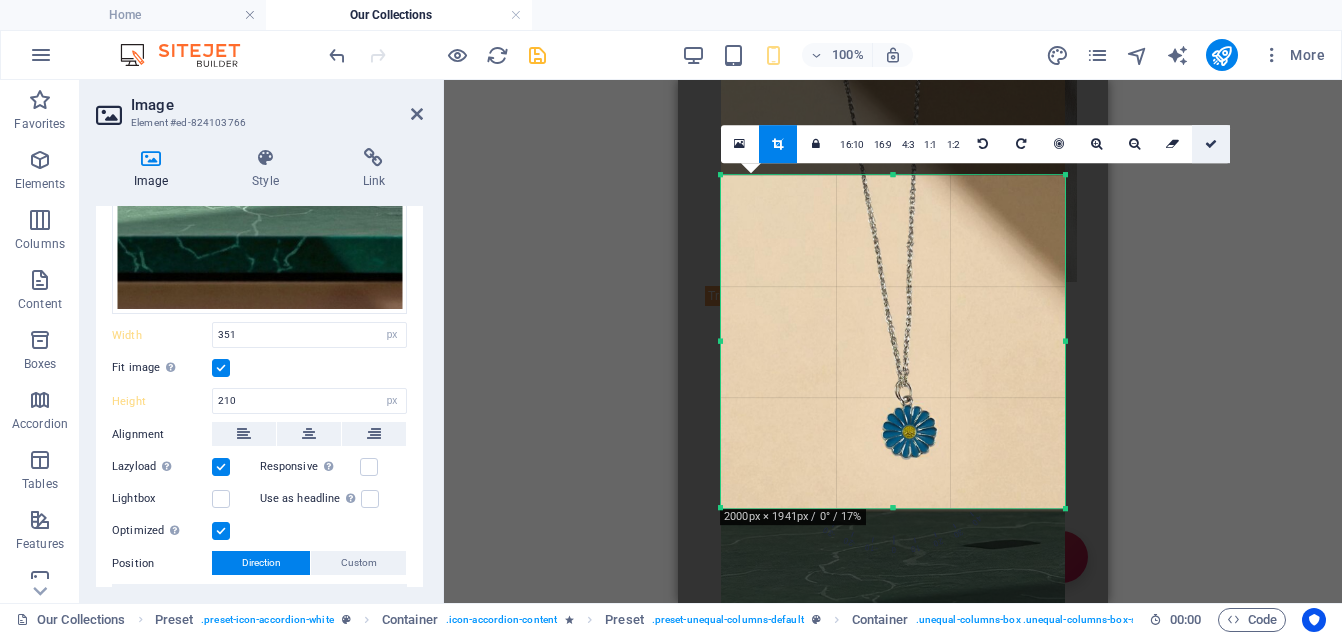 click at bounding box center (1211, 144) 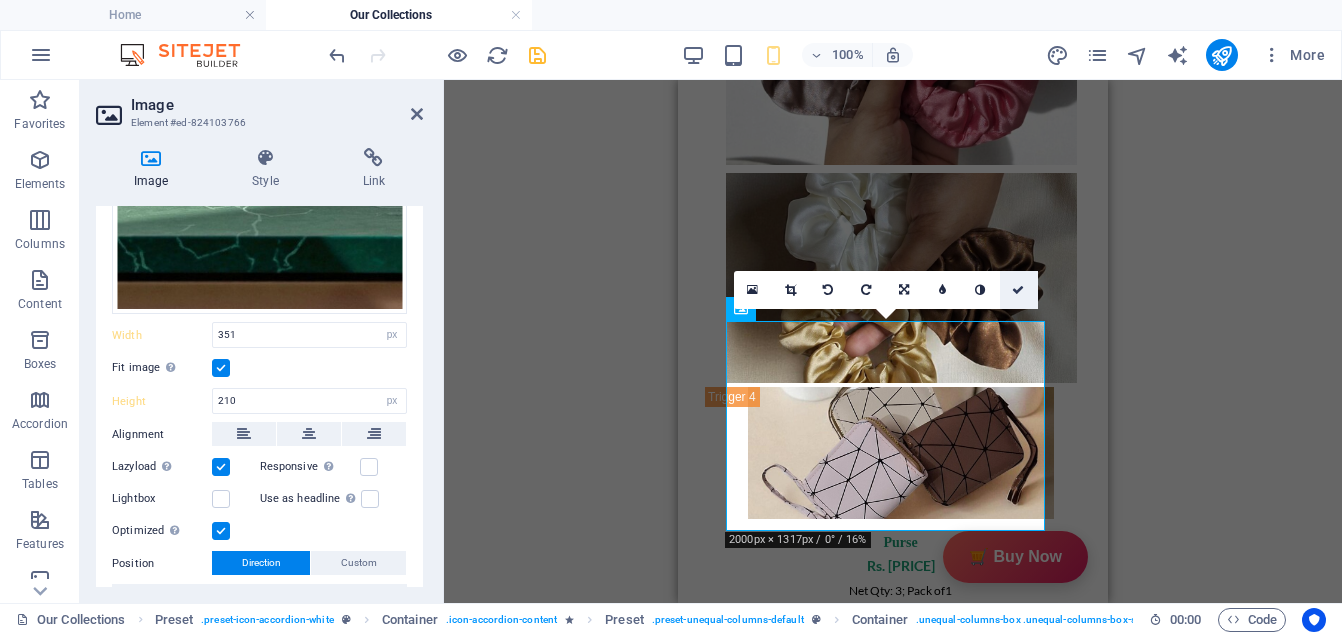 scroll, scrollTop: 4214, scrollLeft: 0, axis: vertical 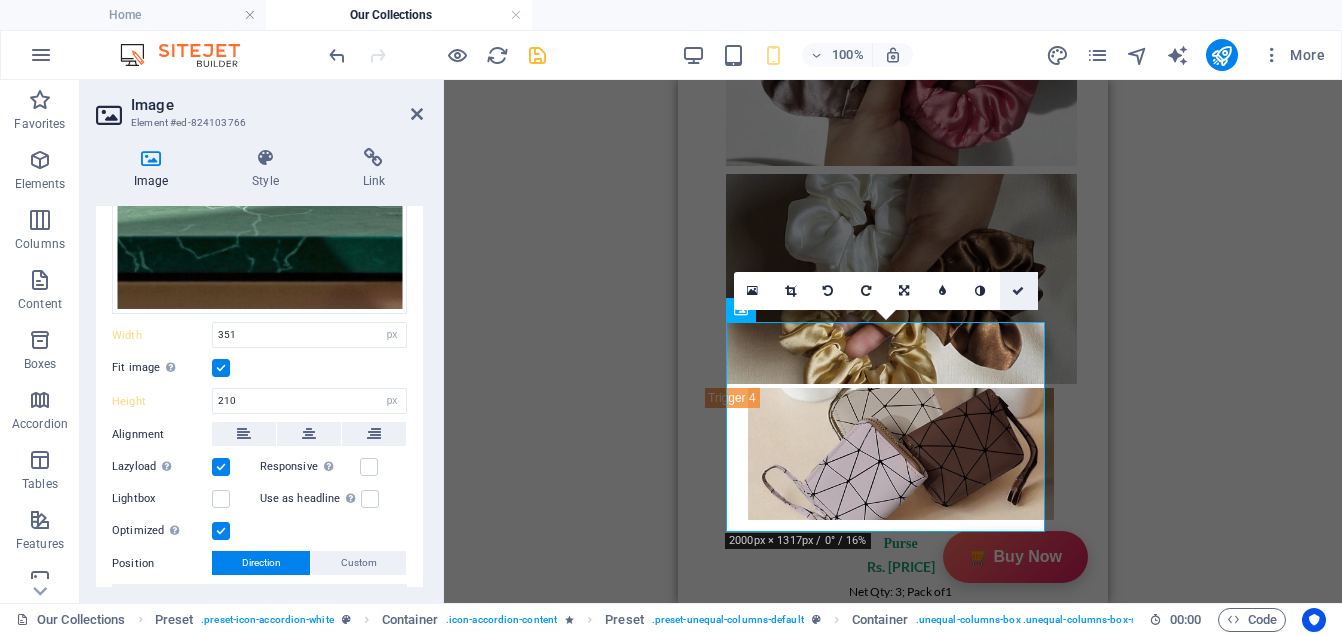 click at bounding box center (1018, 291) 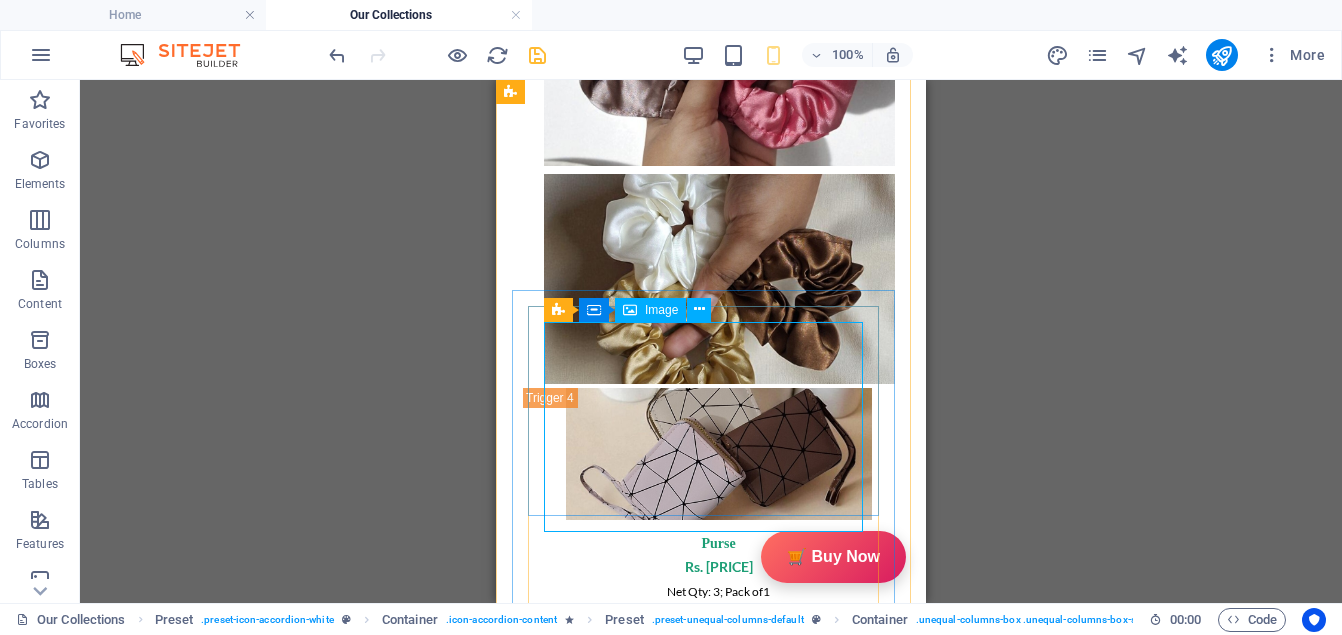 click at bounding box center (711, 2946) 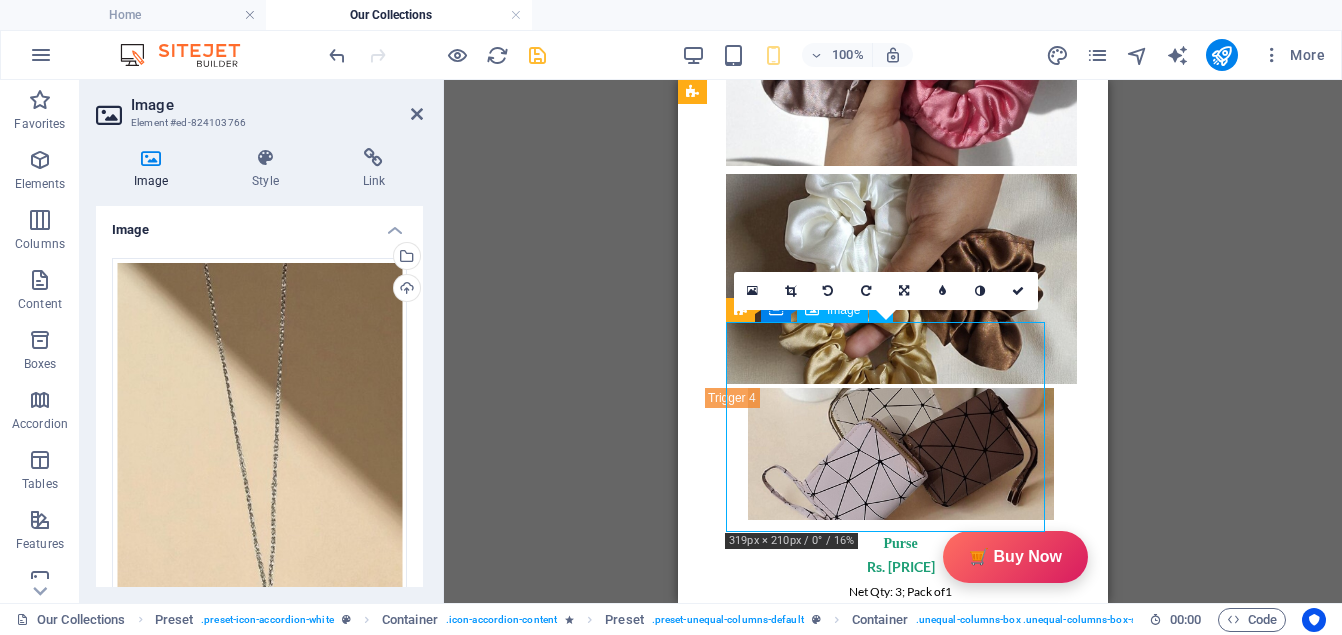 drag, startPoint x: 858, startPoint y: 422, endPoint x: 851, endPoint y: 394, distance: 28.86174 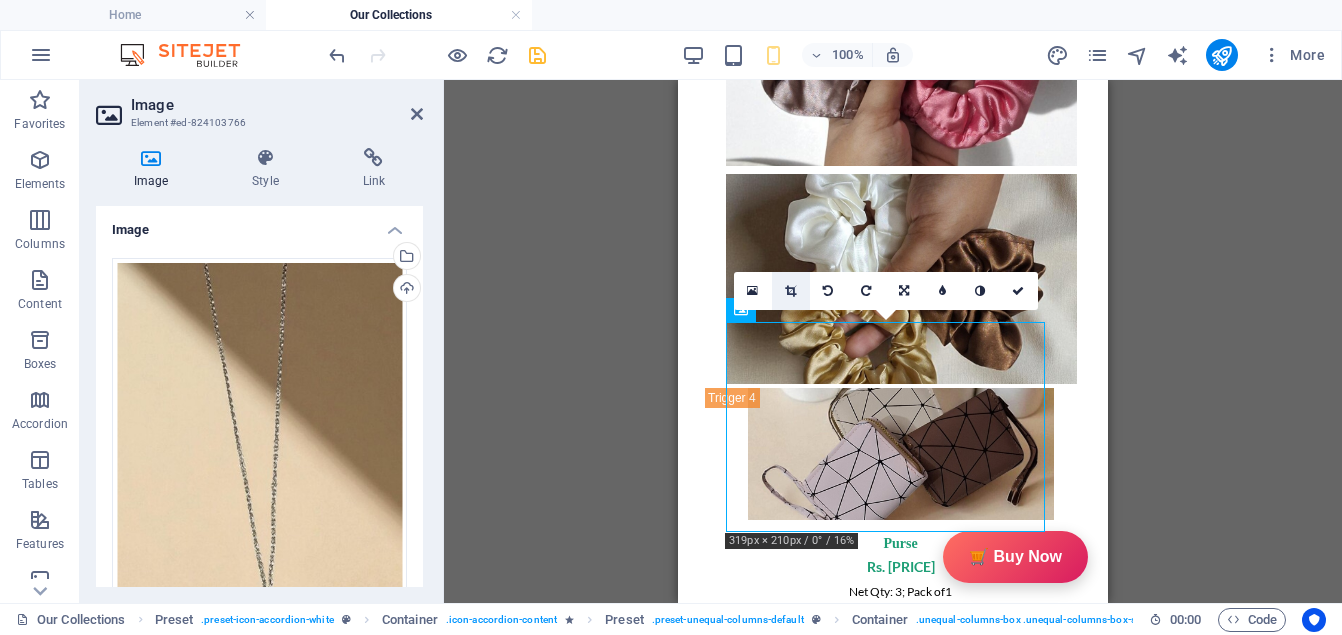 click at bounding box center (791, 291) 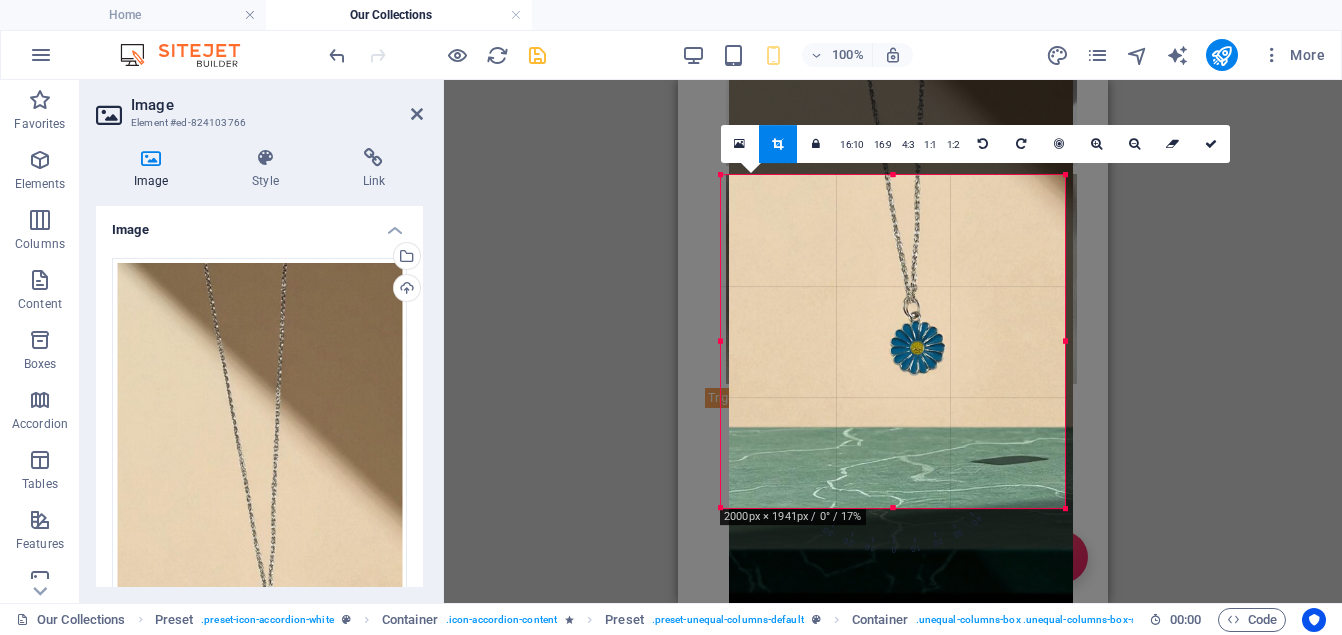 drag, startPoint x: 891, startPoint y: 395, endPoint x: 899, endPoint y: 311, distance: 84.38009 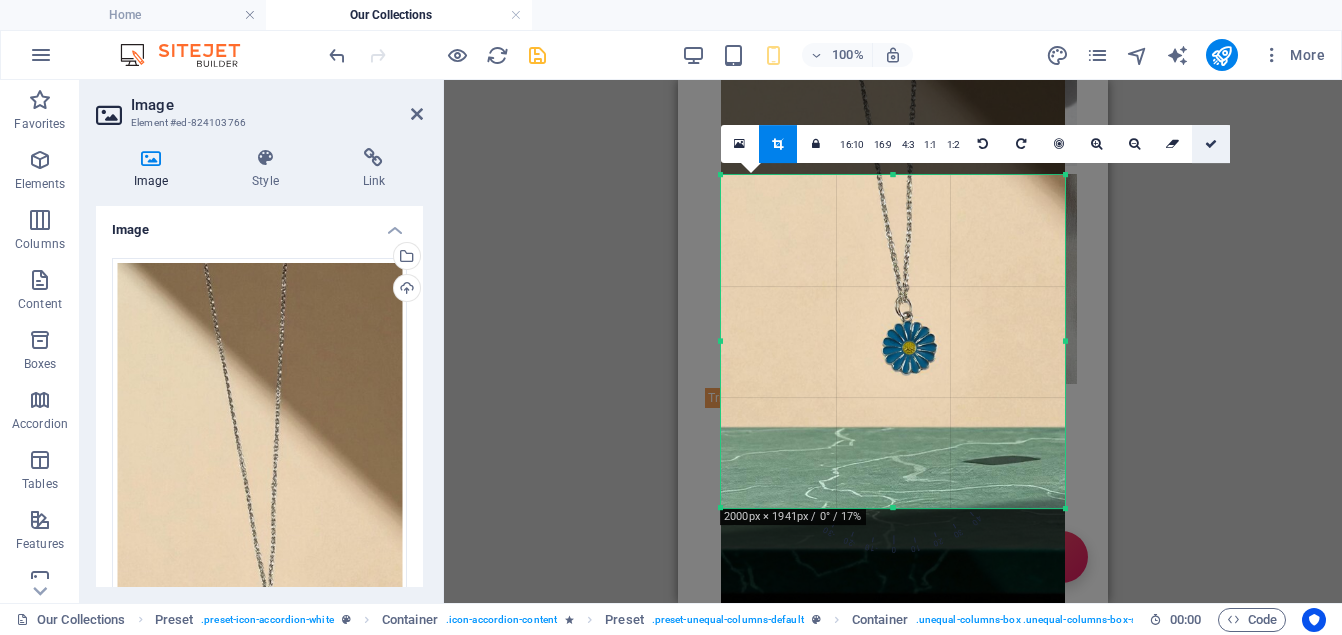 click at bounding box center (1211, 144) 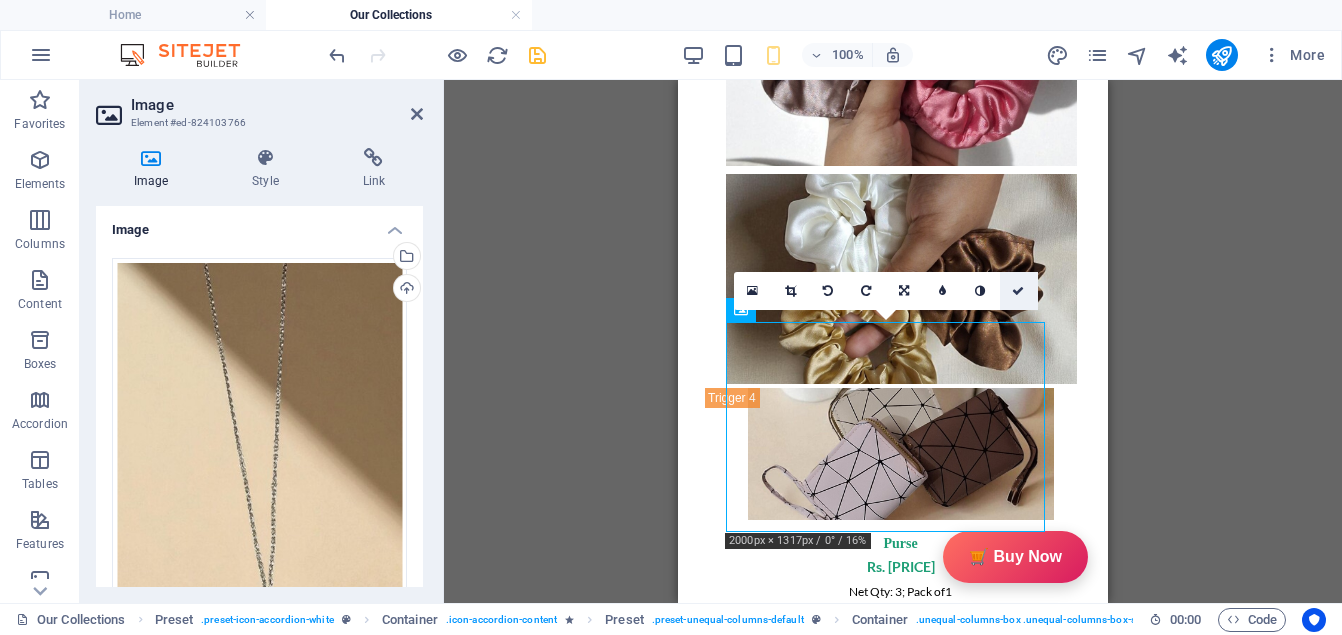 click at bounding box center [1018, 291] 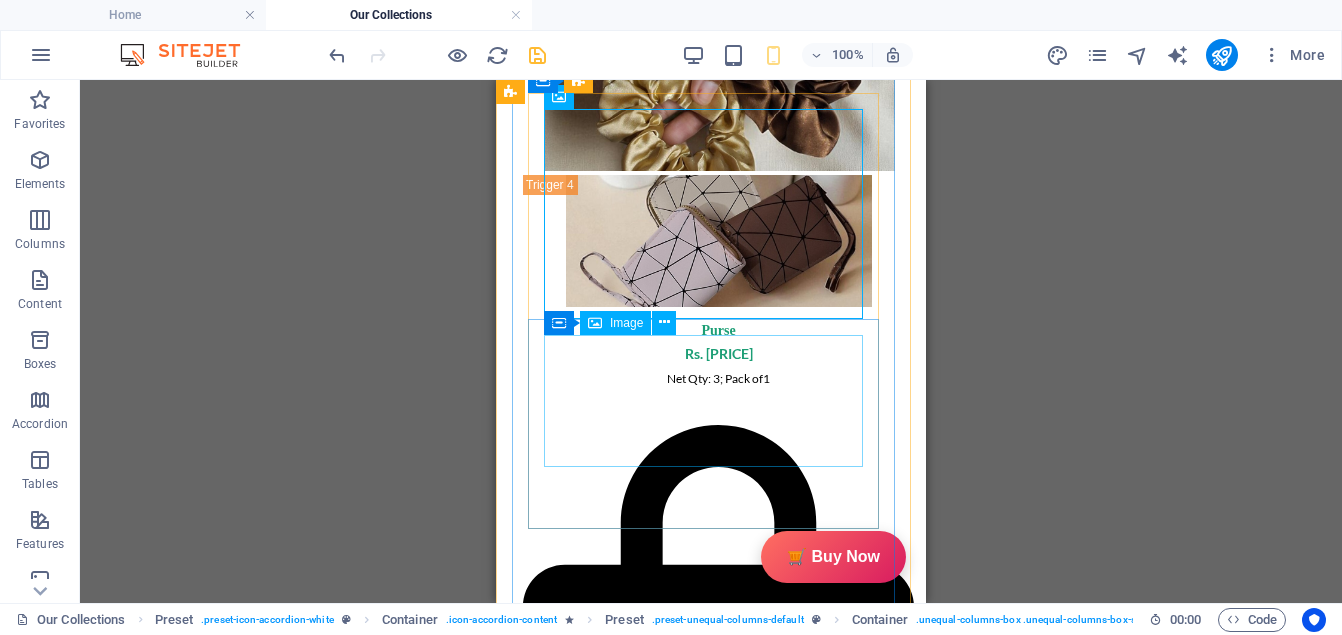 scroll, scrollTop: 4428, scrollLeft: 0, axis: vertical 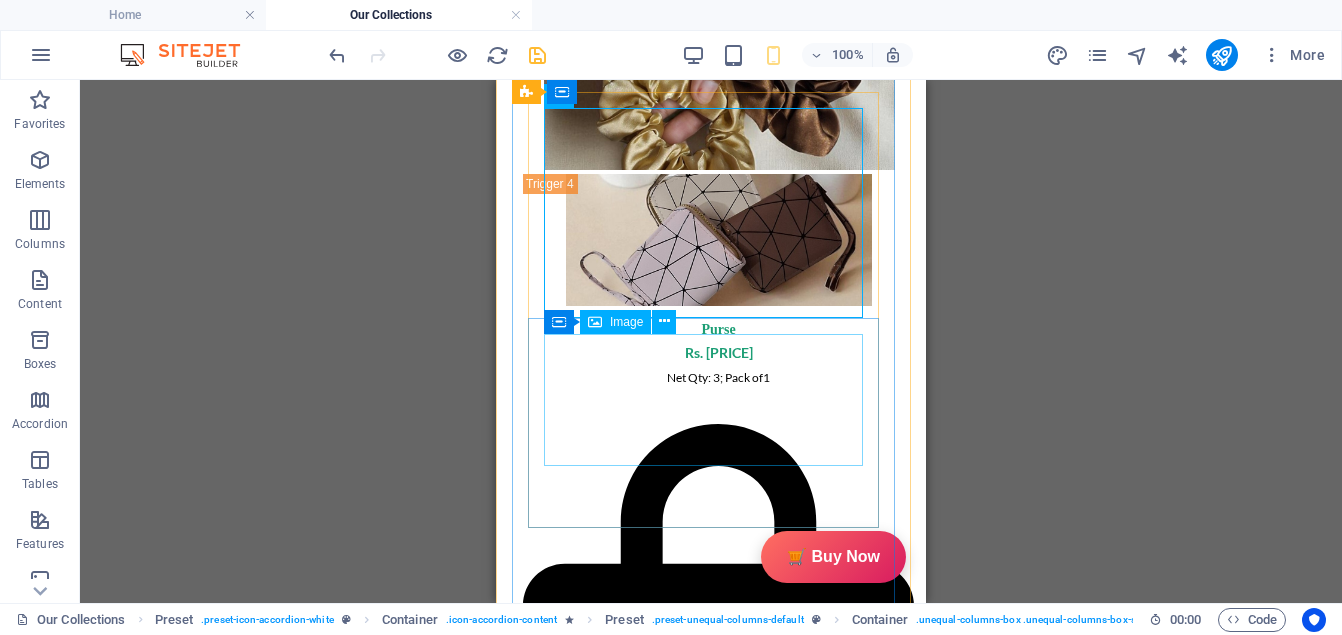 click at bounding box center [711, 2911] 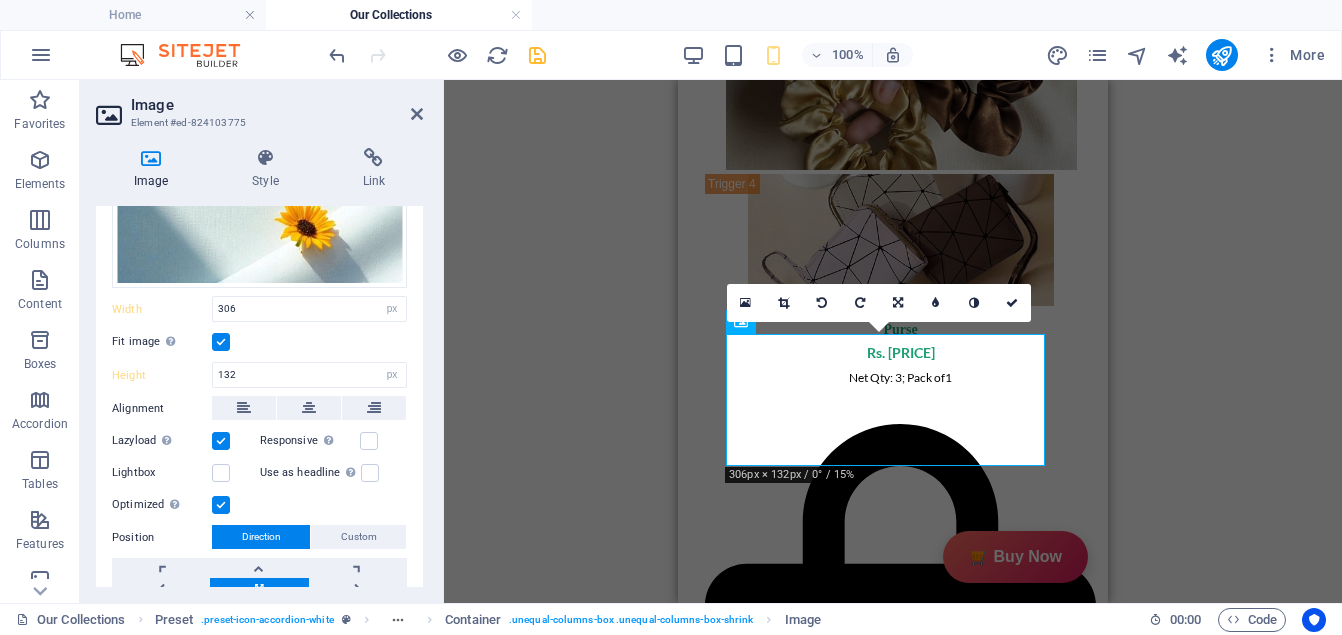scroll, scrollTop: 598, scrollLeft: 0, axis: vertical 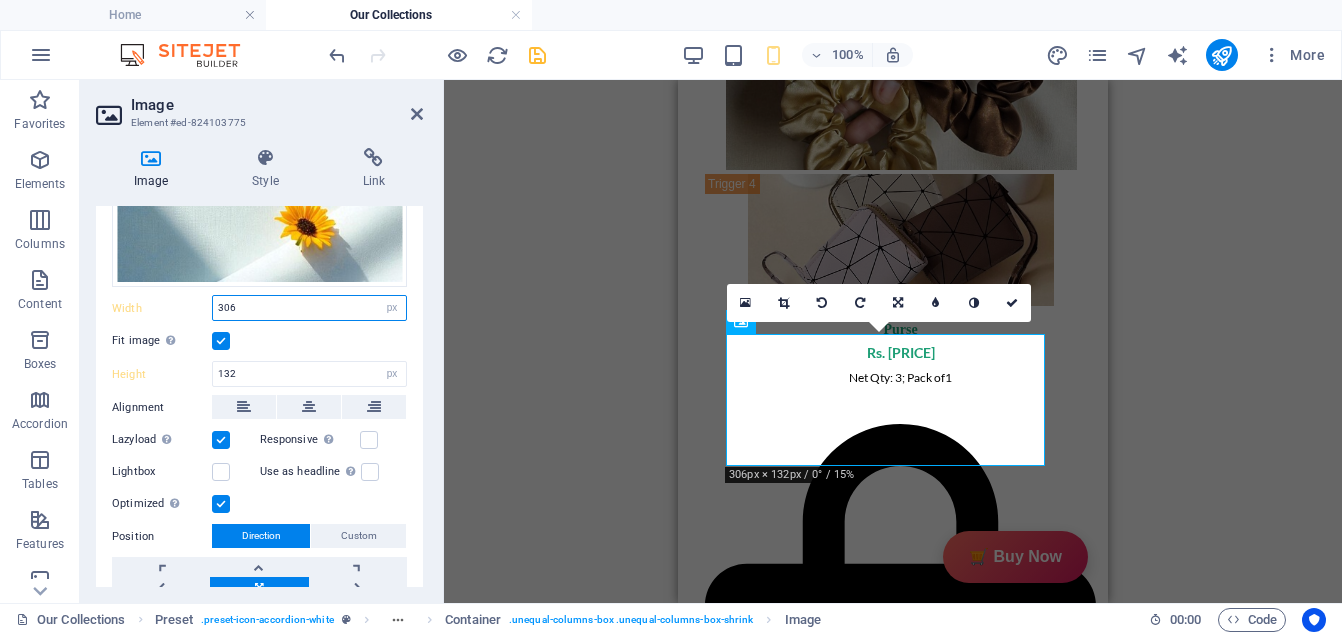 click on "306" at bounding box center [309, 308] 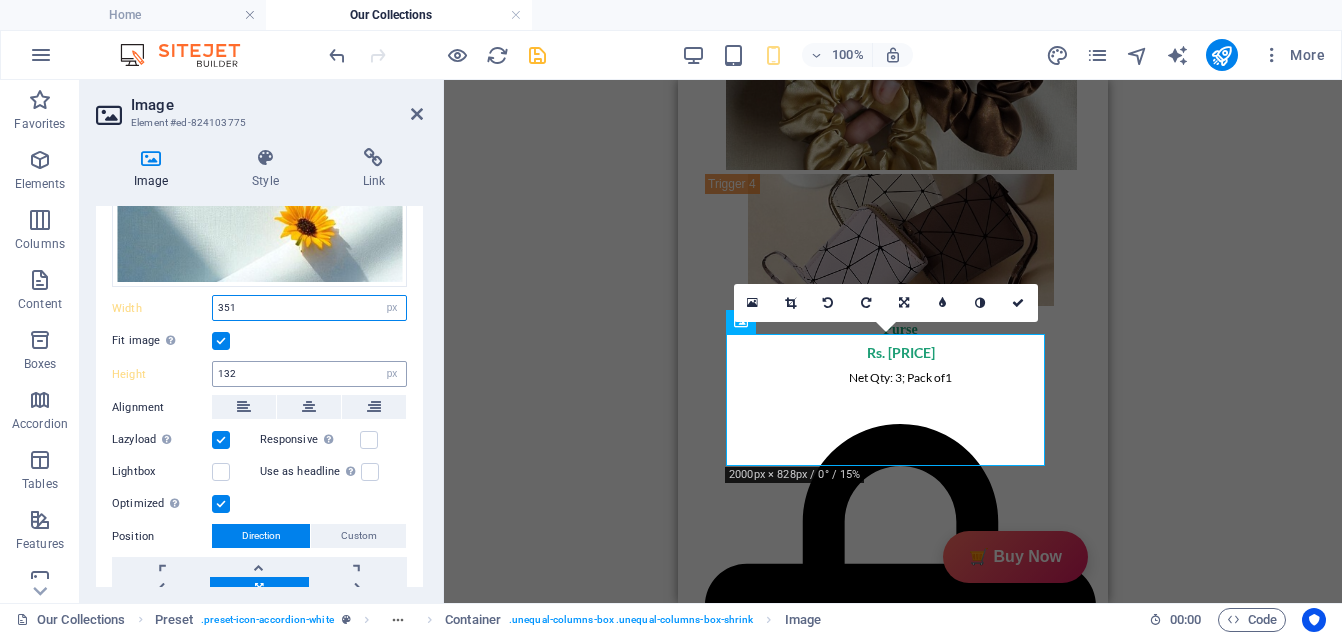 type on "351" 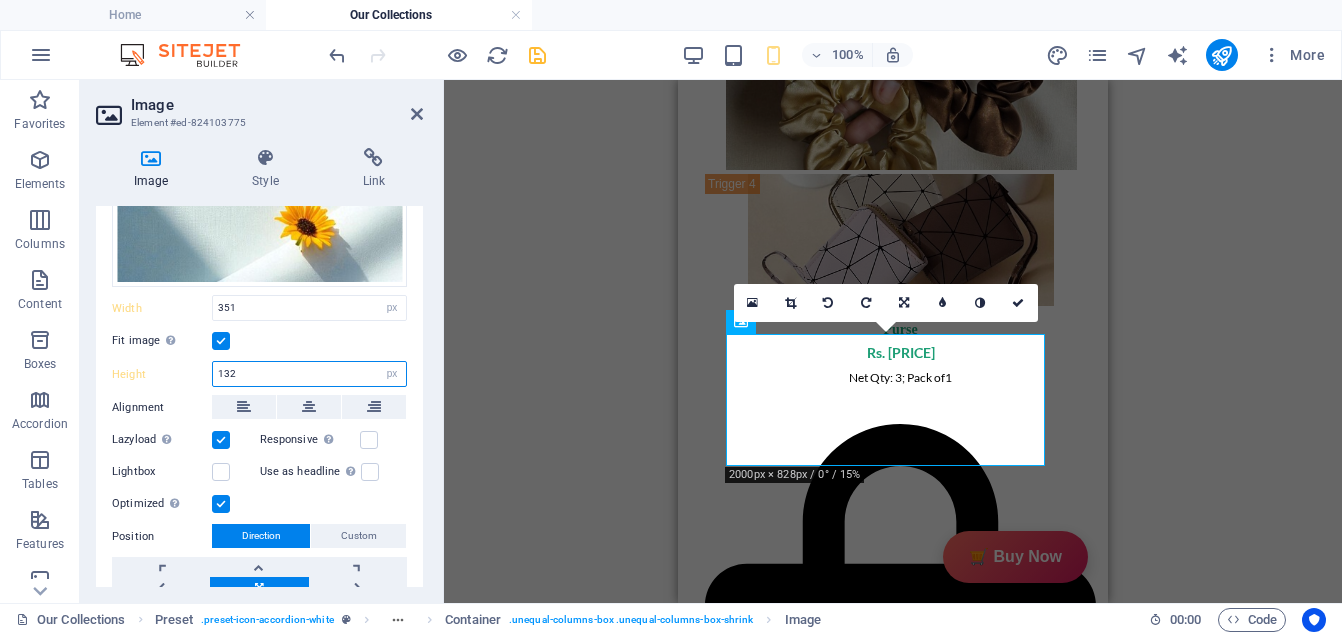 click on "132" at bounding box center [309, 374] 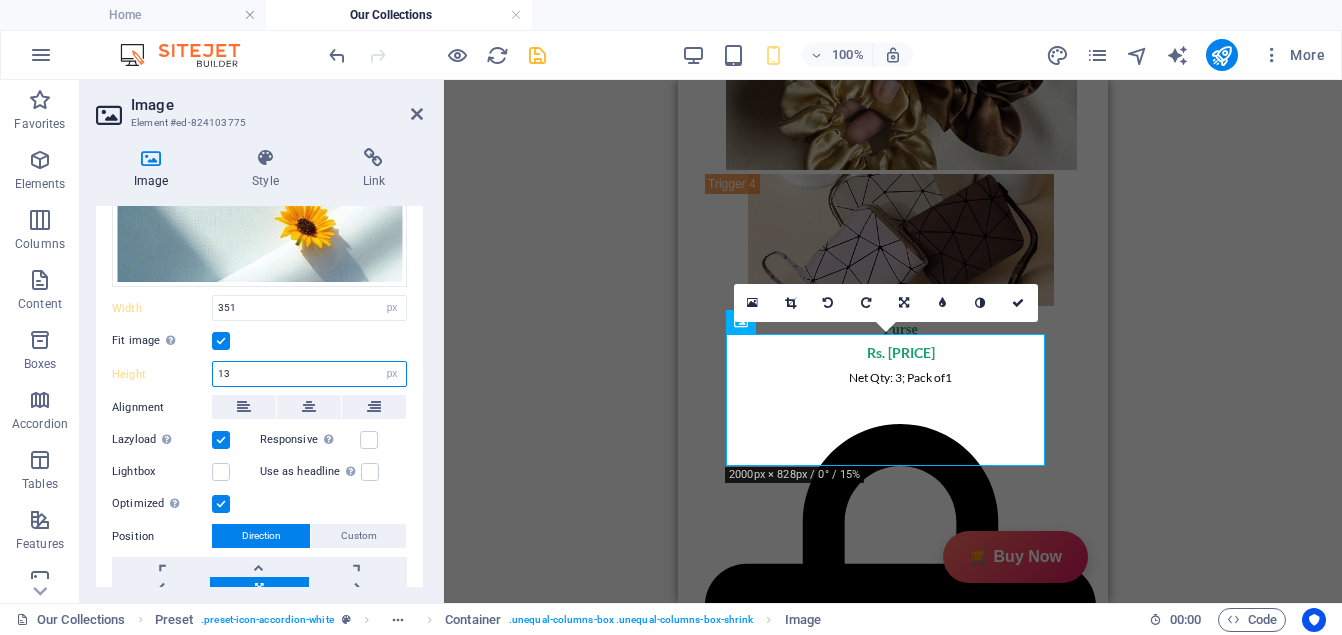 type on "1" 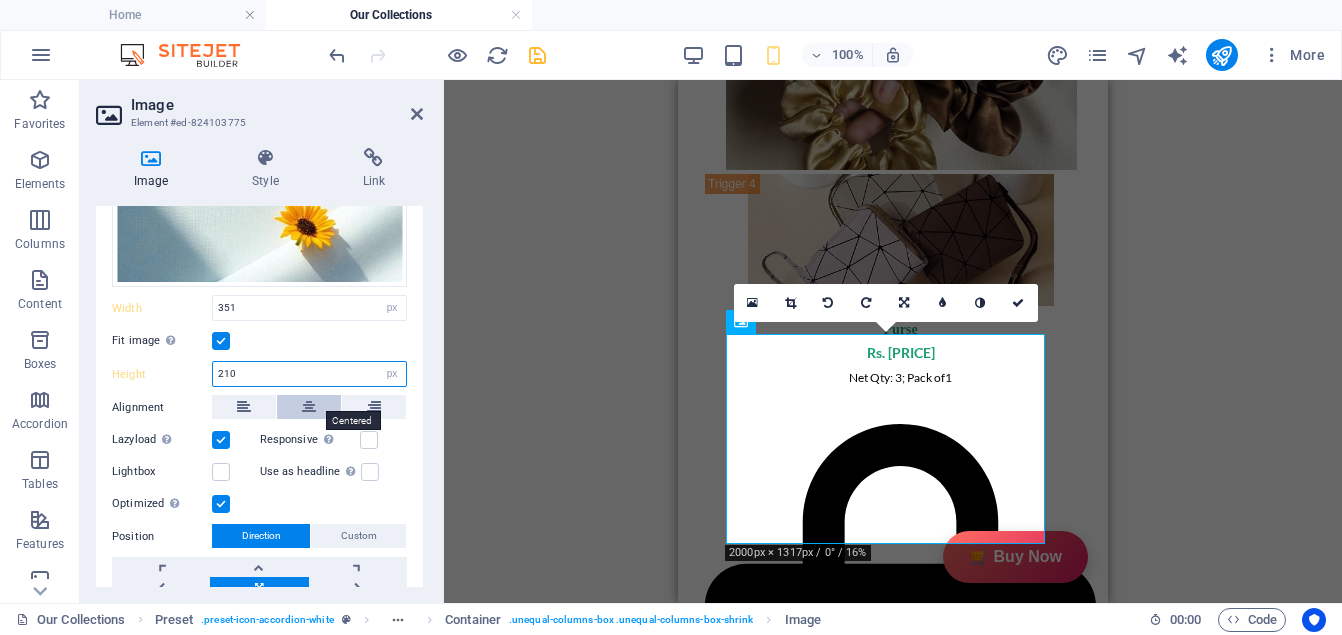 type on "210" 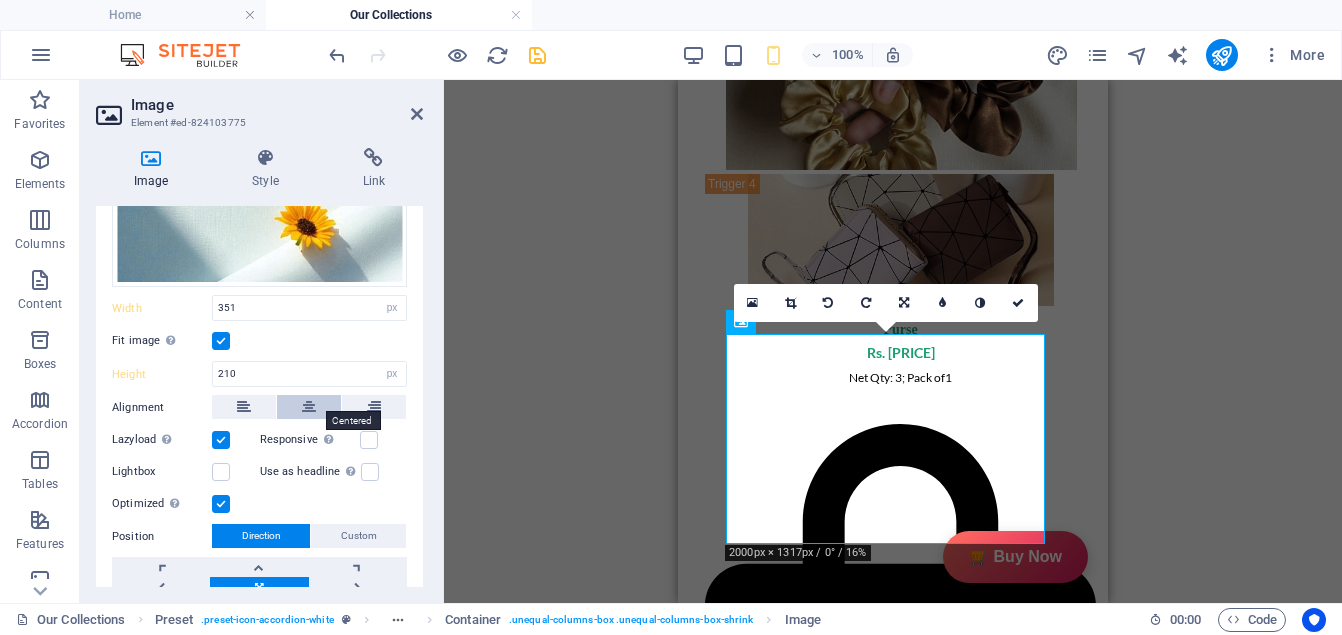 click at bounding box center (309, 407) 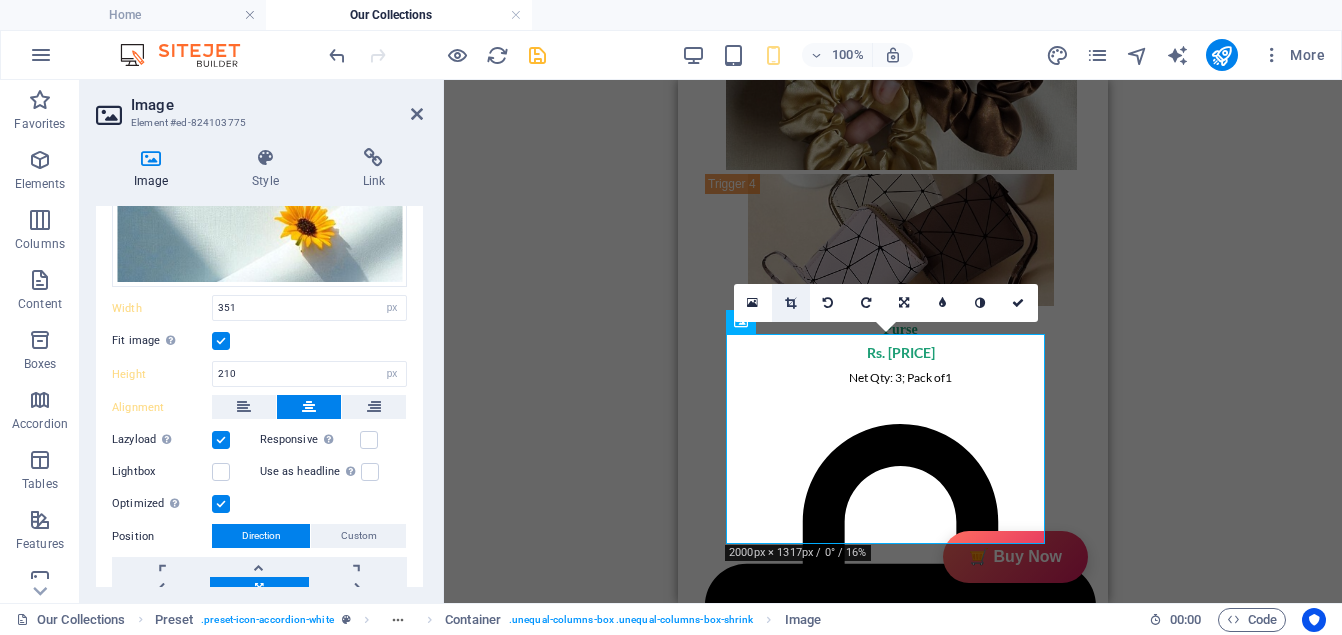click at bounding box center [790, 303] 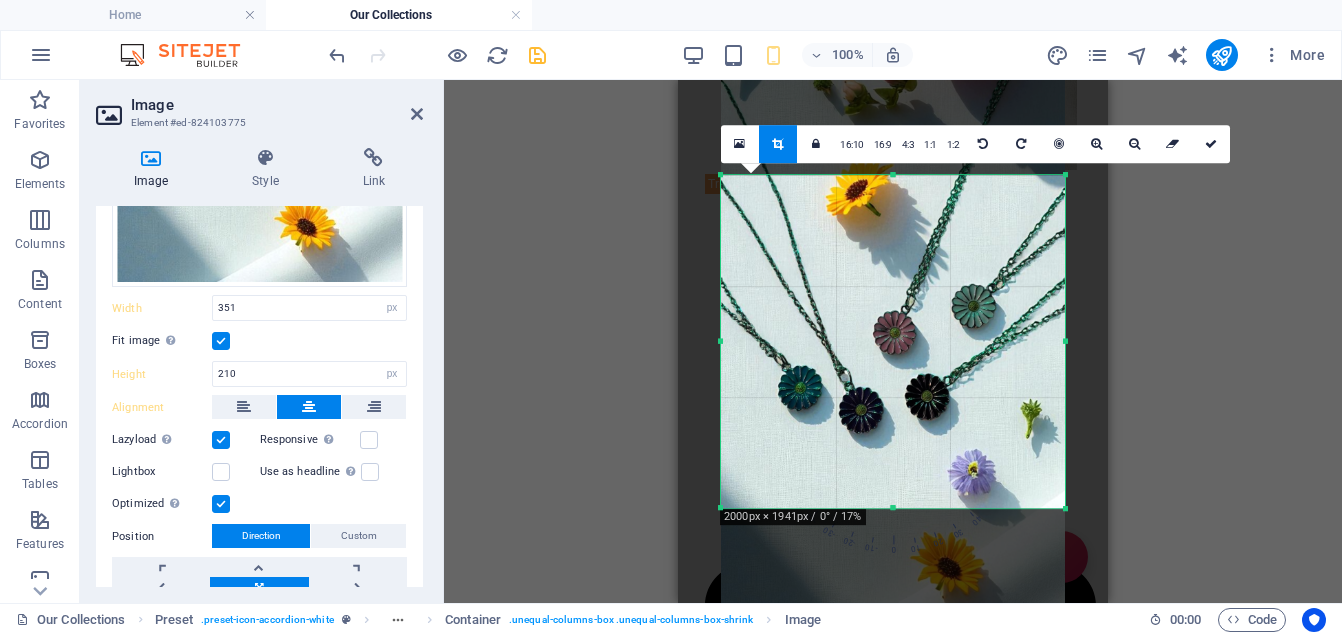 drag, startPoint x: 904, startPoint y: 352, endPoint x: 899, endPoint y: 272, distance: 80.1561 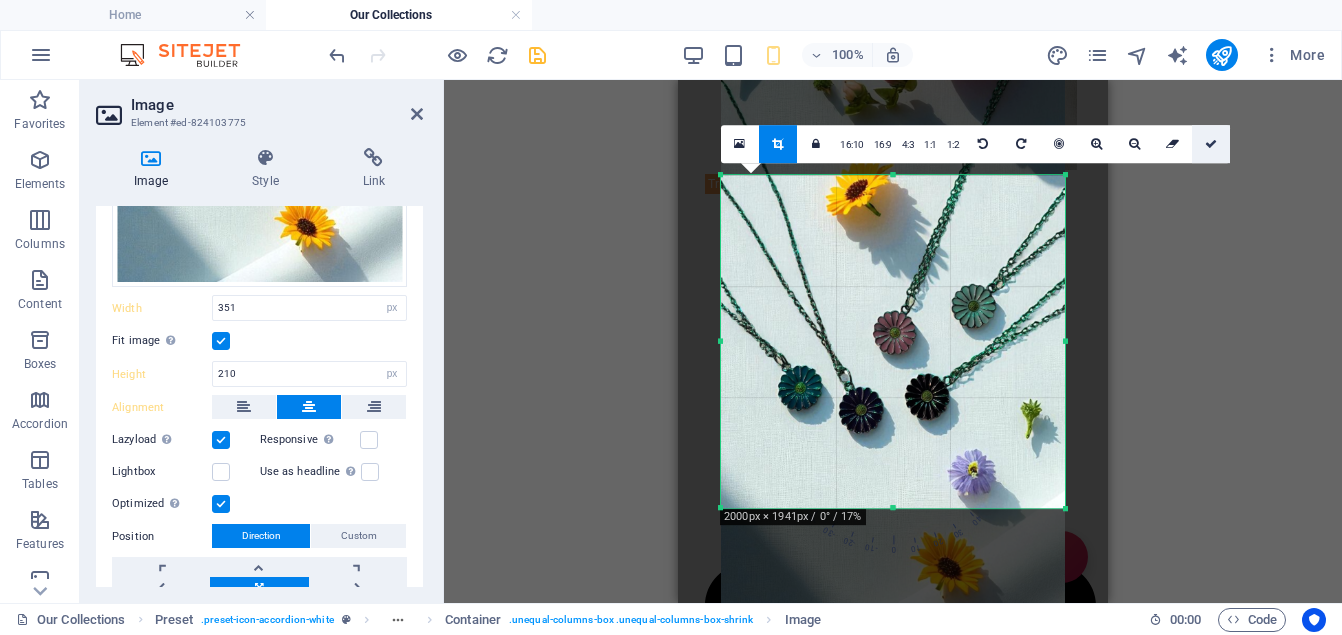 click at bounding box center [1211, 144] 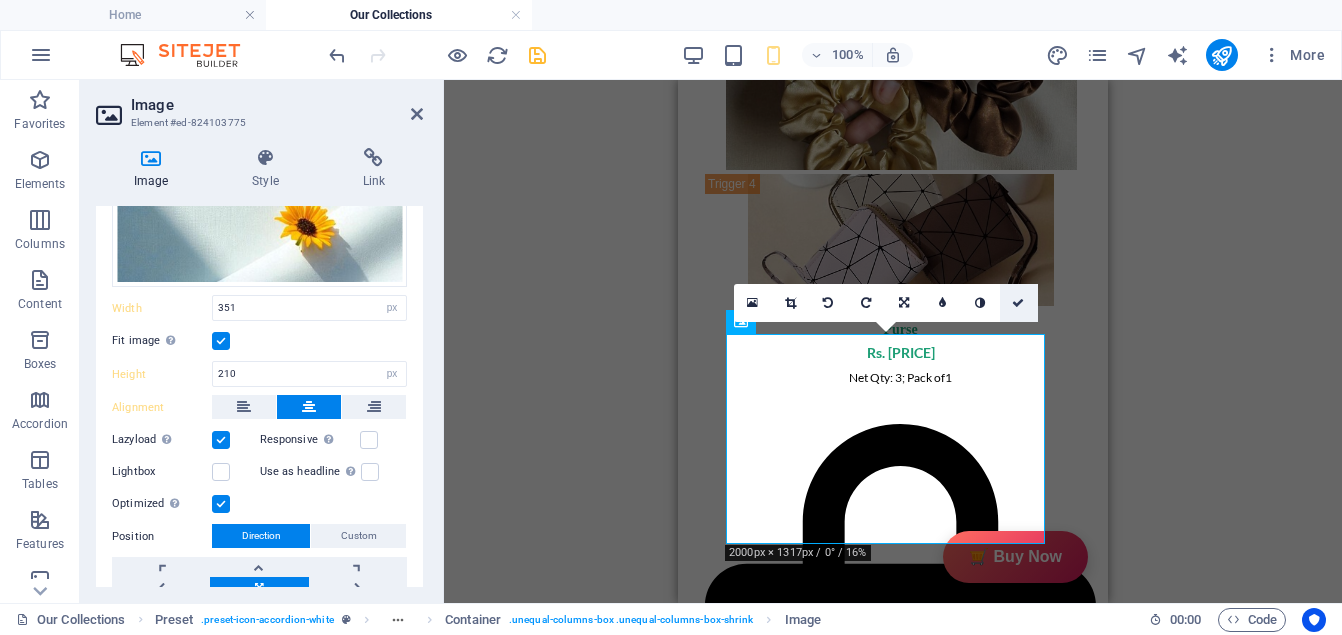 click at bounding box center (1018, 303) 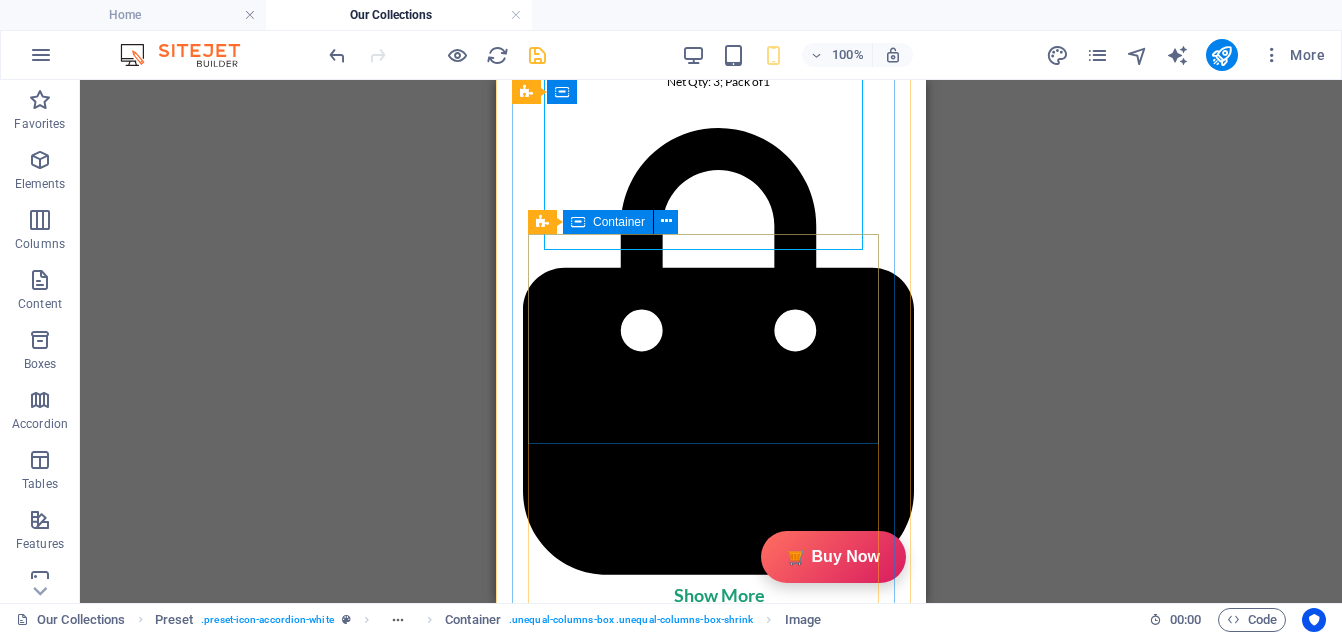 scroll, scrollTop: 4725, scrollLeft: 0, axis: vertical 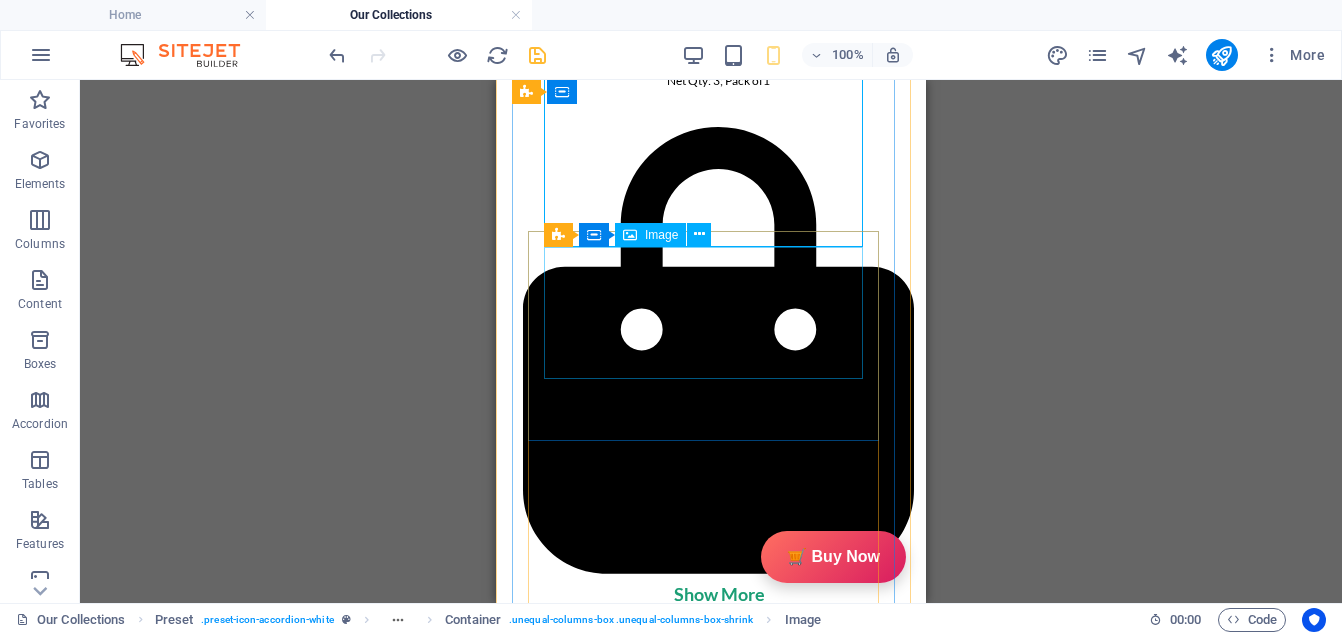 click at bounding box center (711, 2824) 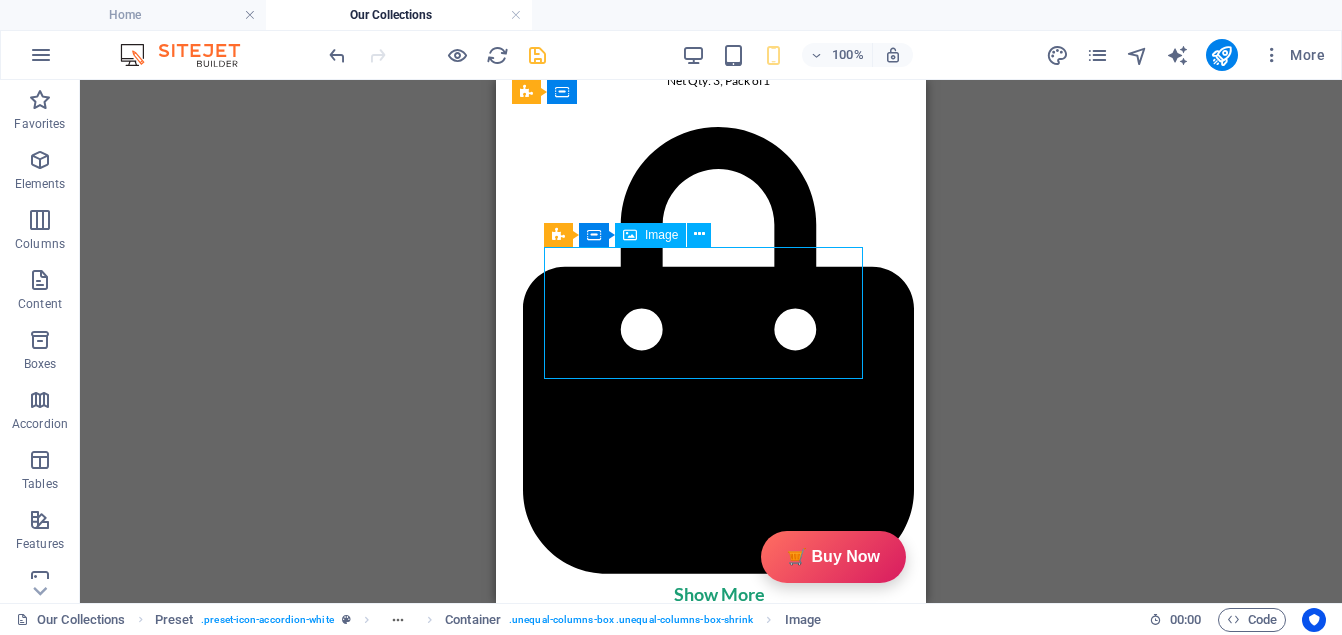 click at bounding box center [711, 2824] 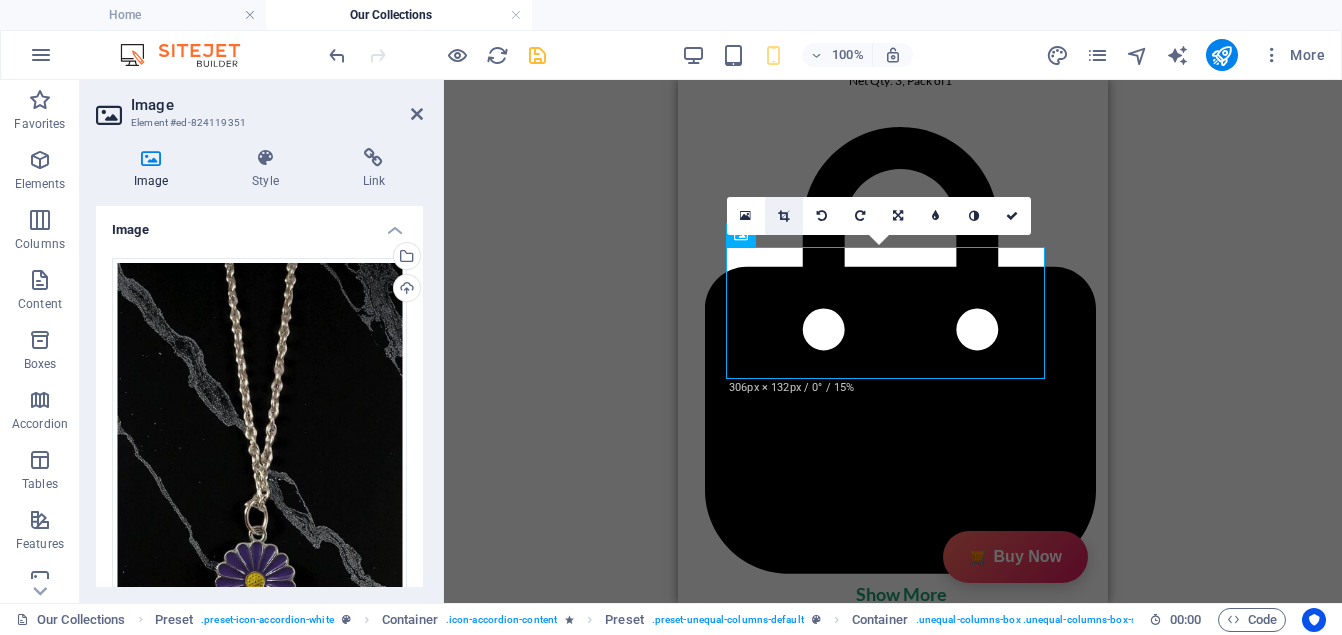 click at bounding box center (783, 216) 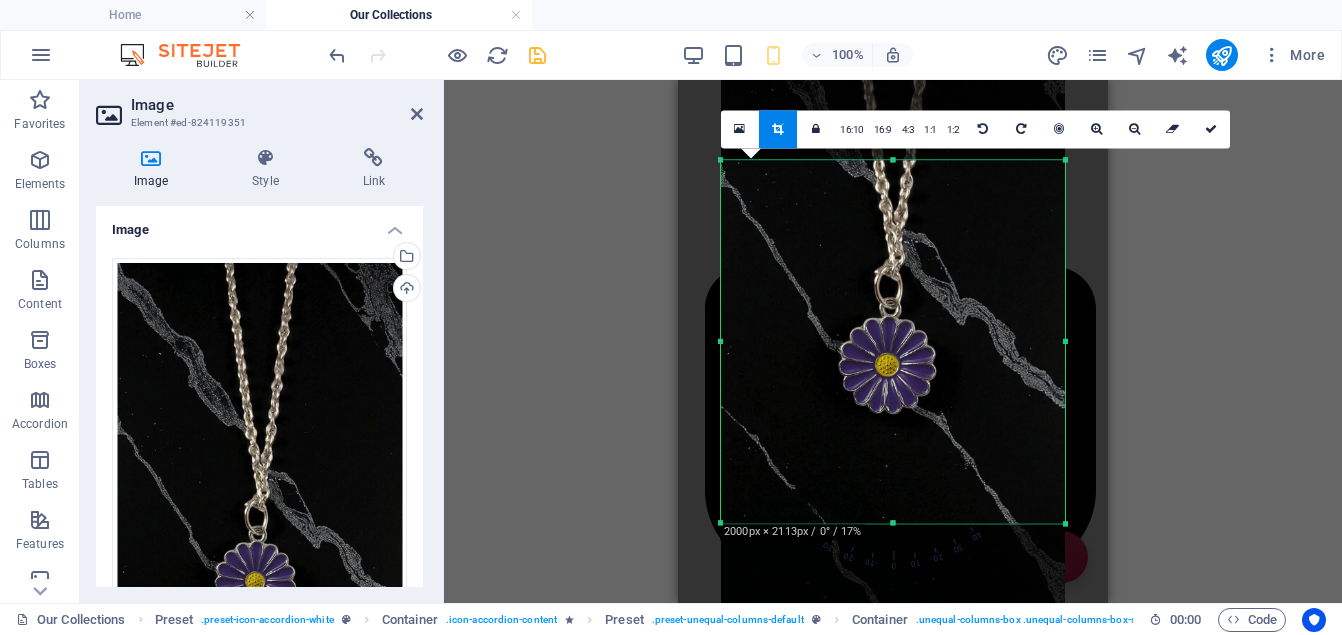drag, startPoint x: 884, startPoint y: 441, endPoint x: 882, endPoint y: 359, distance: 82.02438 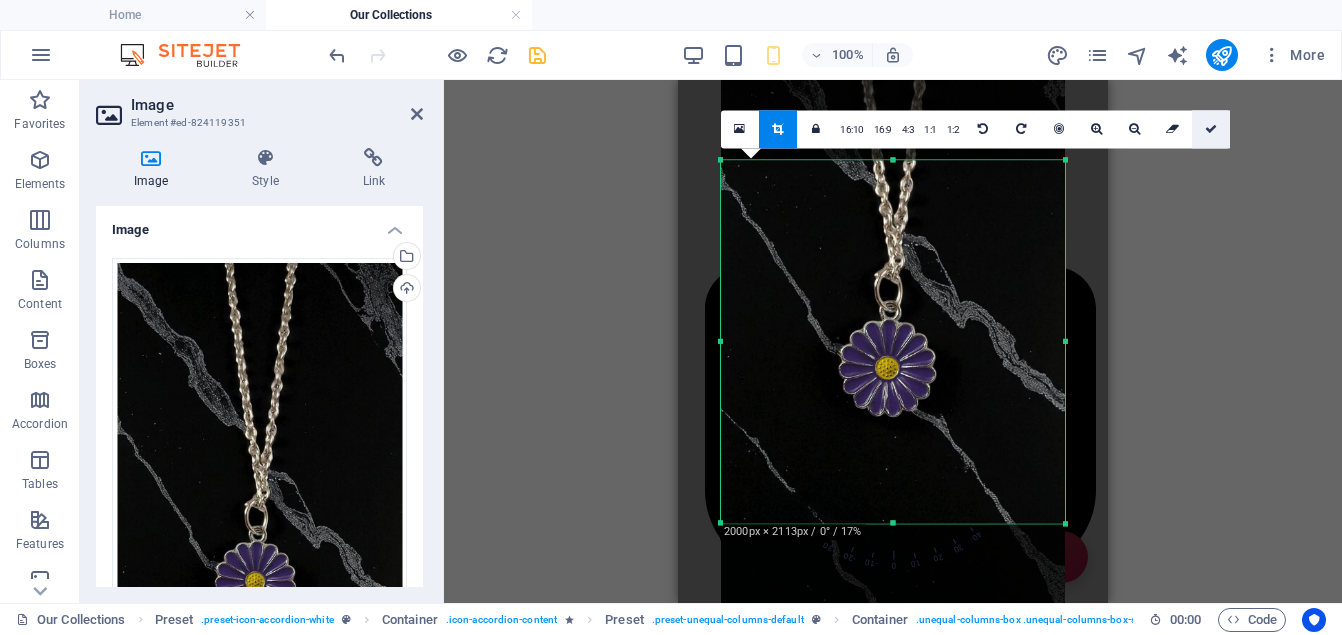 click at bounding box center [1211, 129] 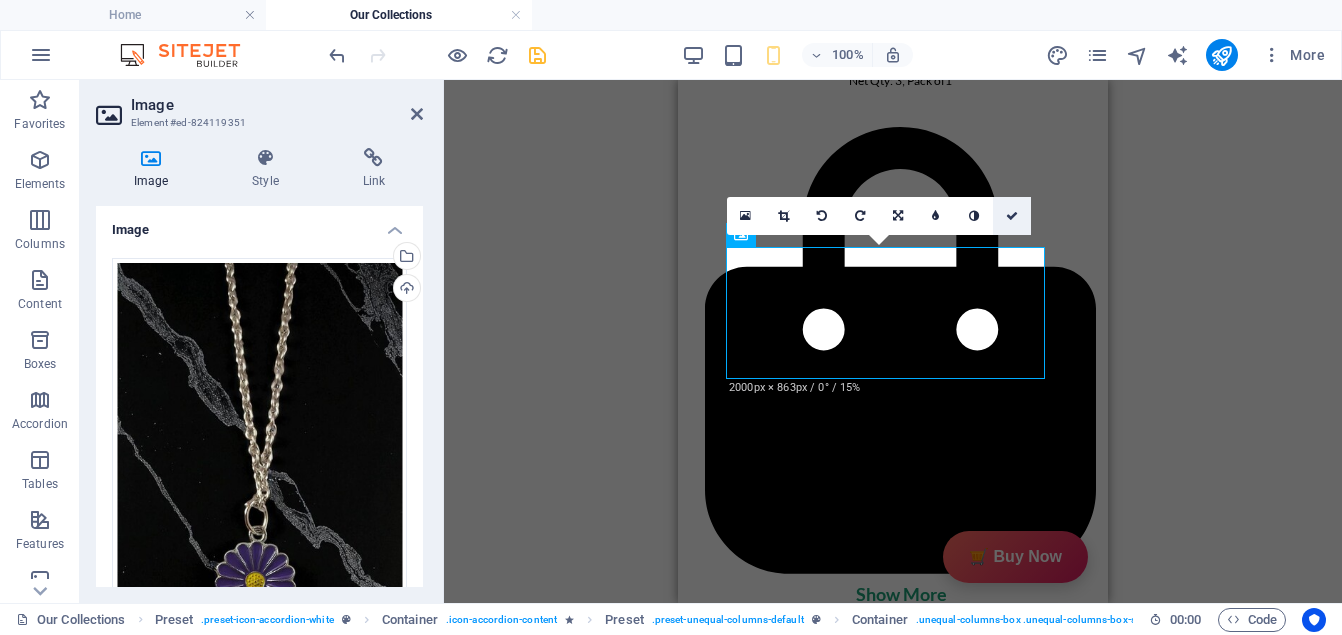 click at bounding box center (1012, 216) 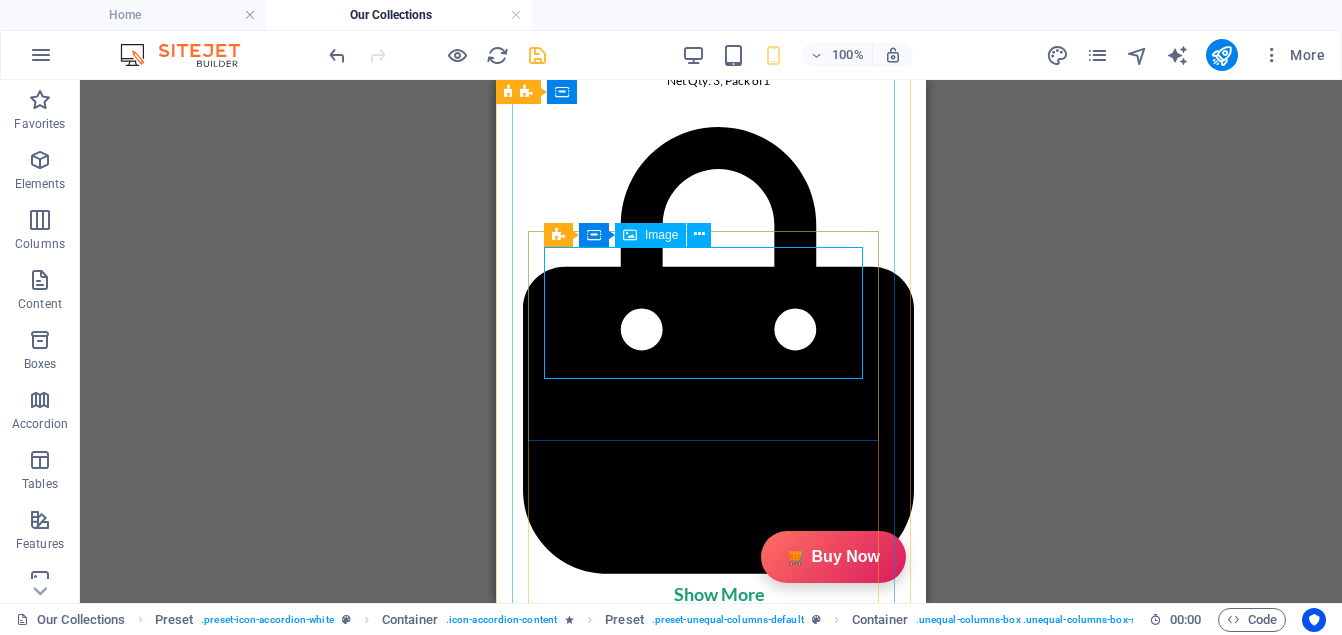 click at bounding box center [711, 2824] 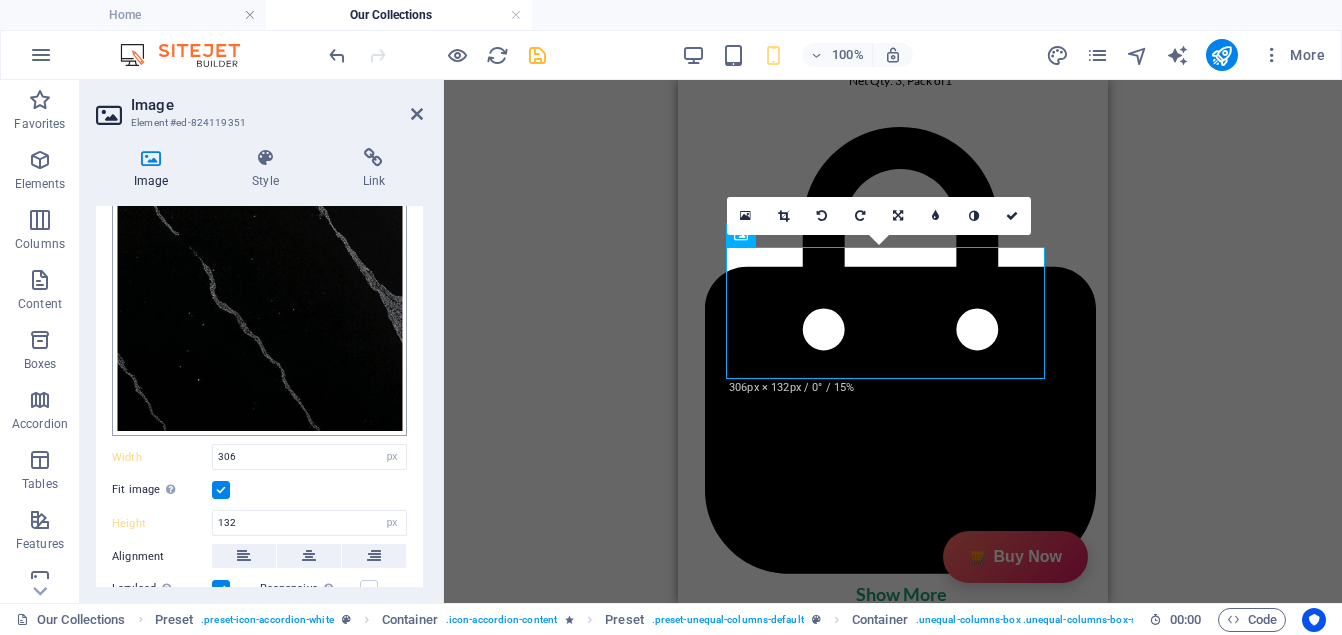 scroll, scrollTop: 468, scrollLeft: 0, axis: vertical 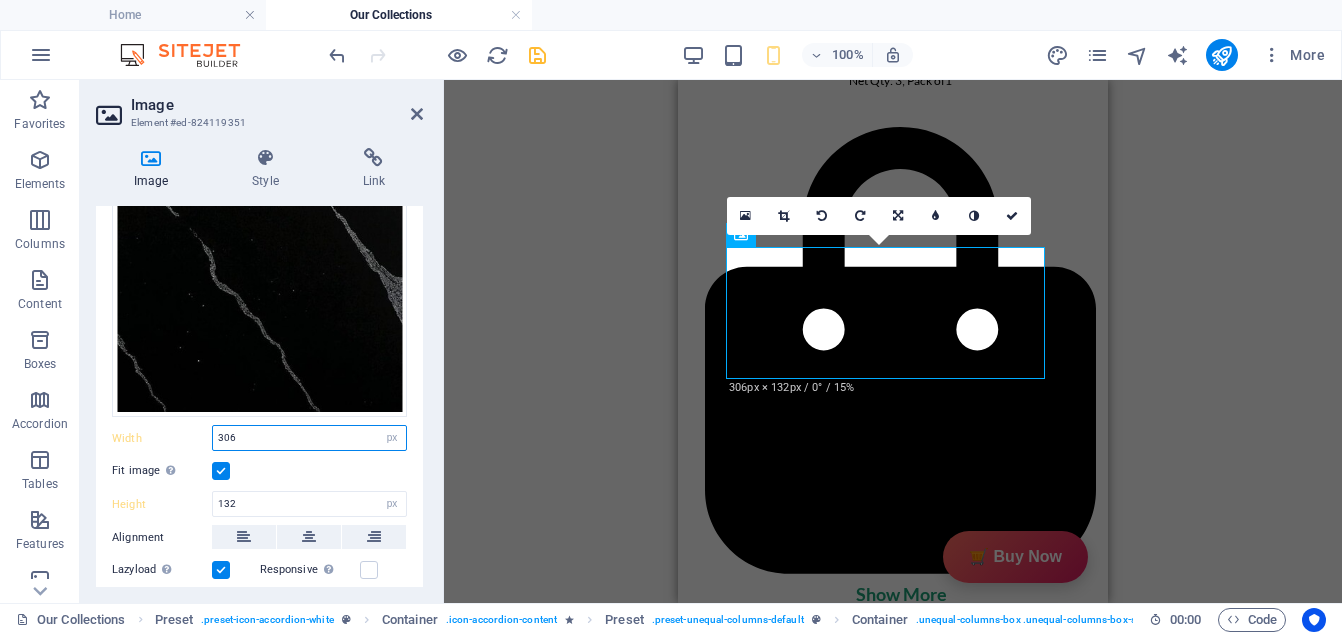 click on "306" at bounding box center (309, 438) 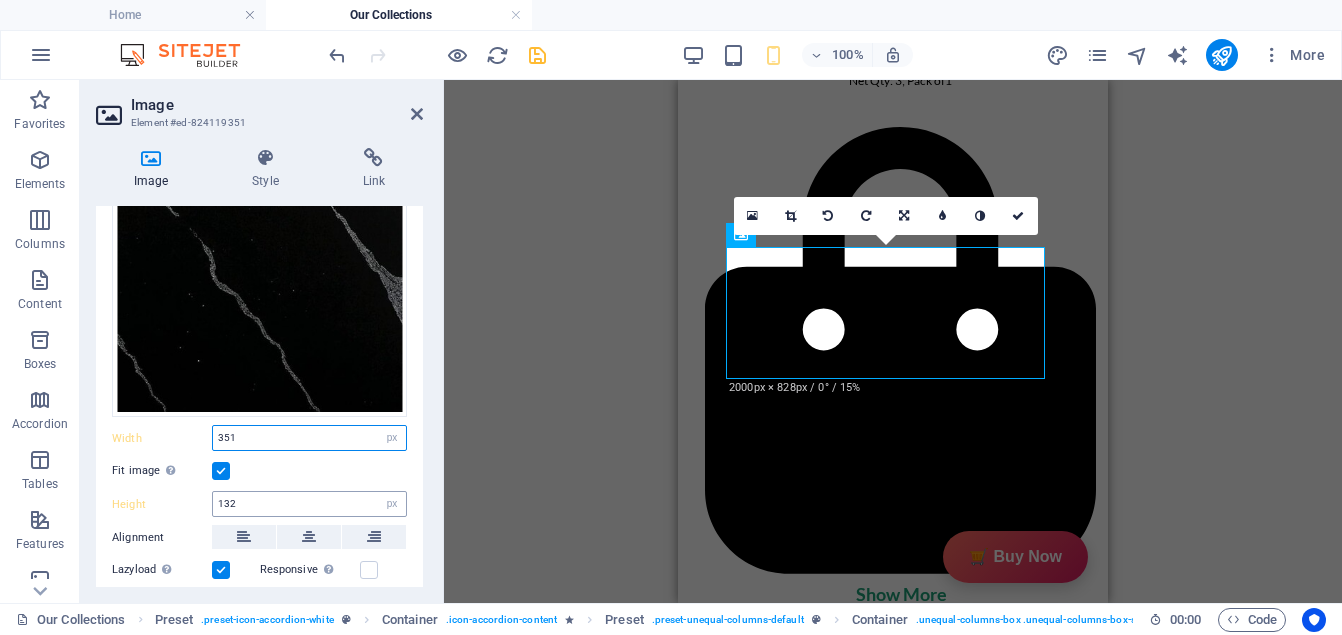 type on "351" 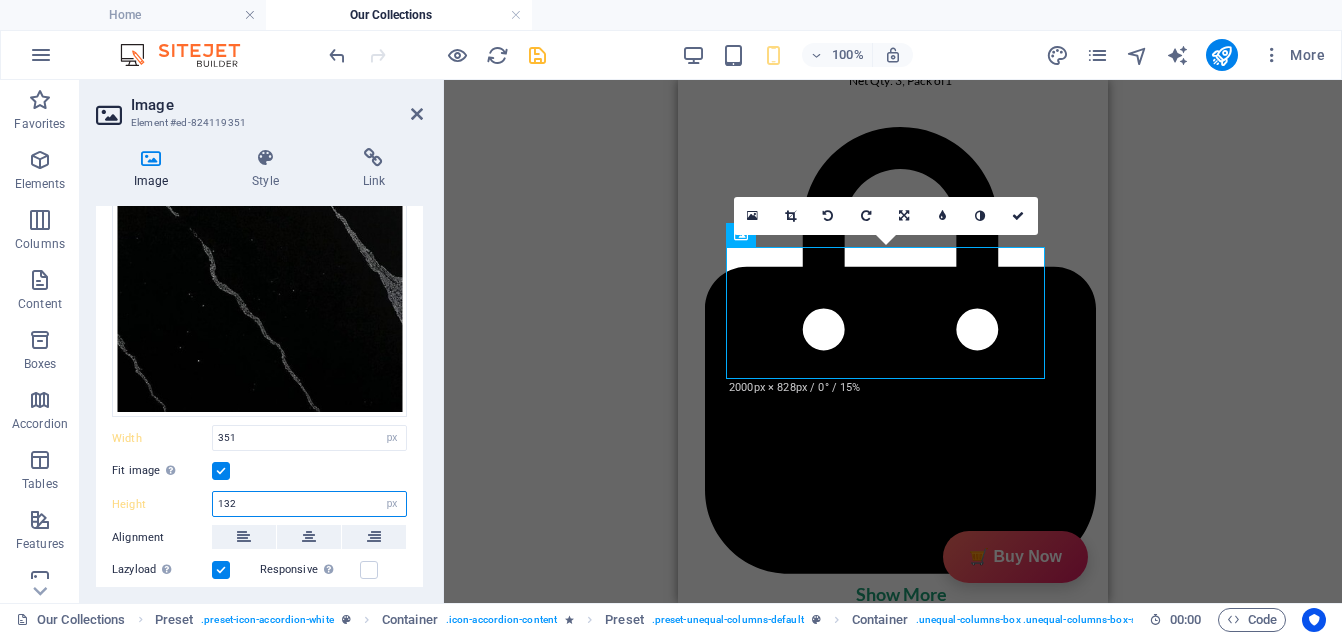 click on "132" at bounding box center [309, 504] 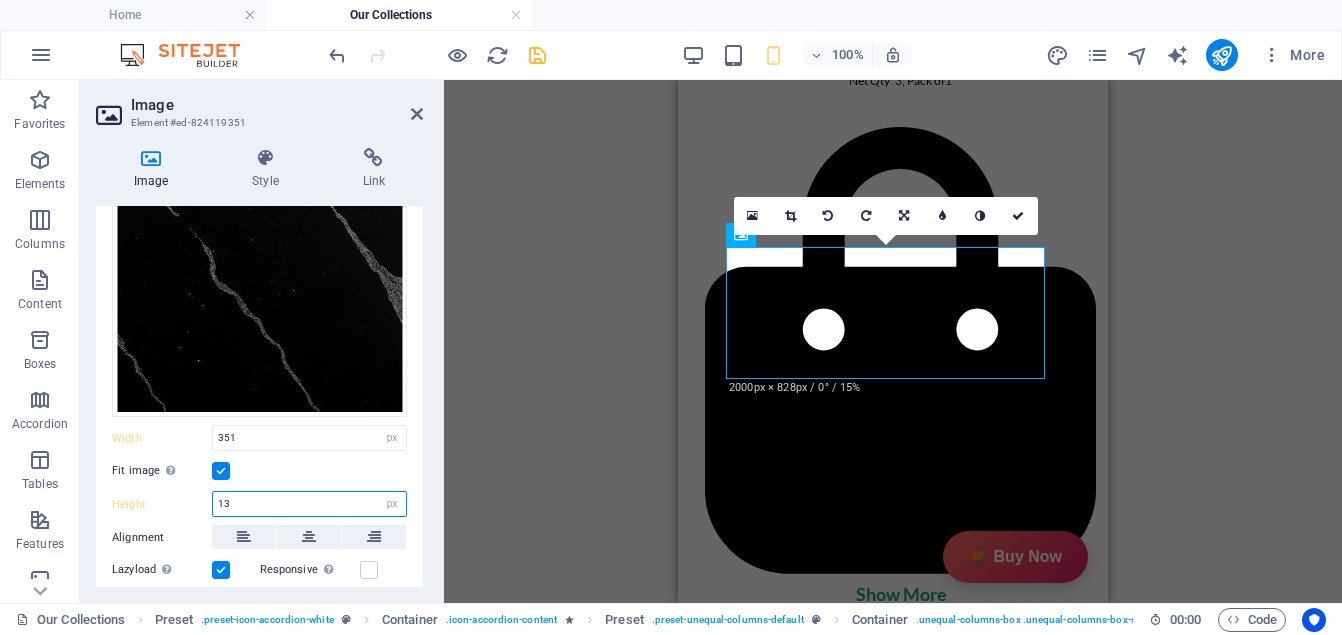 type on "1" 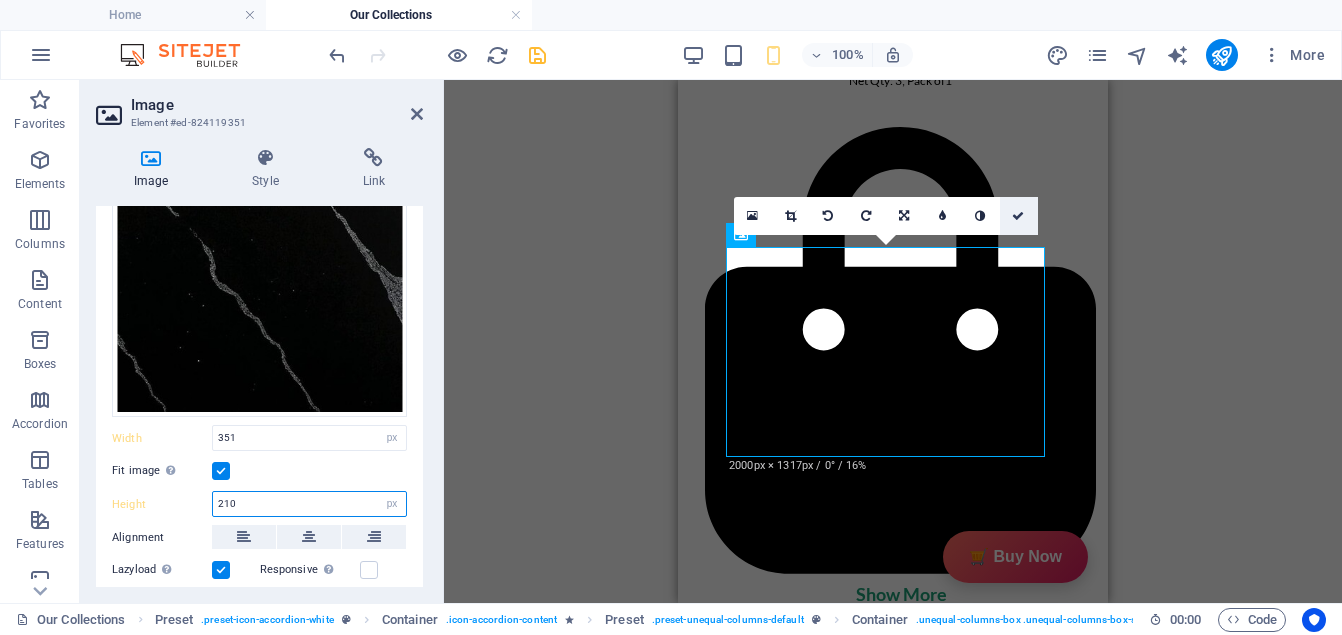 type on "210" 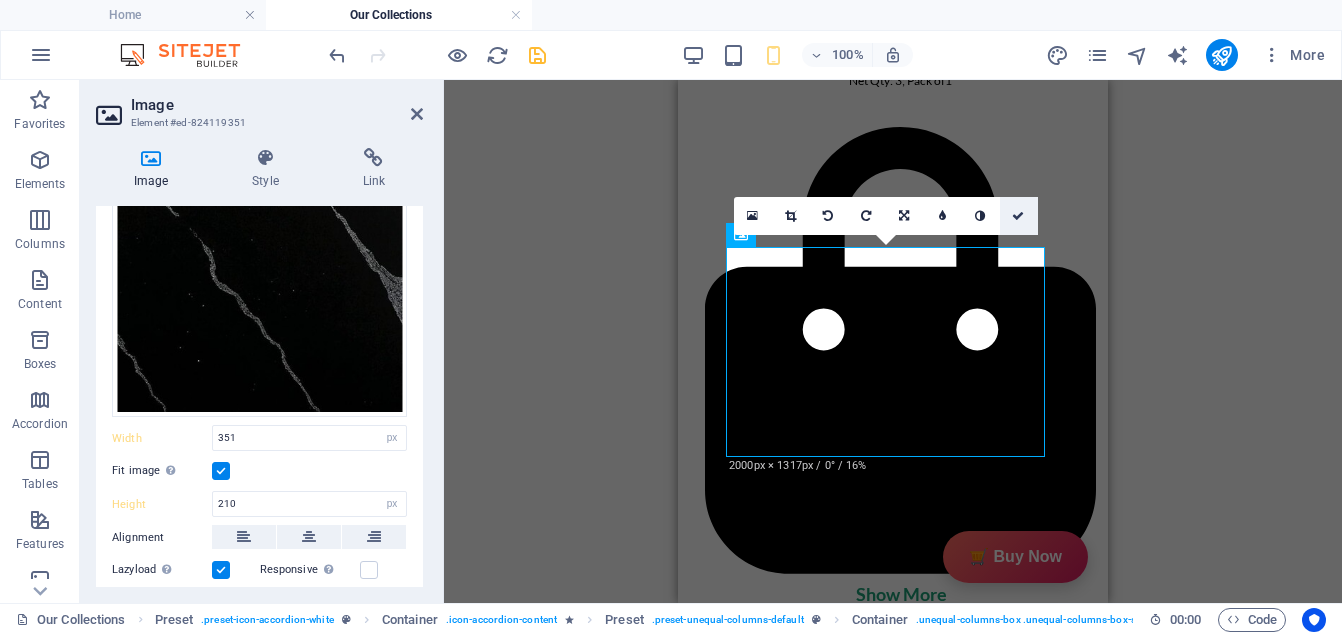 click at bounding box center (1018, 216) 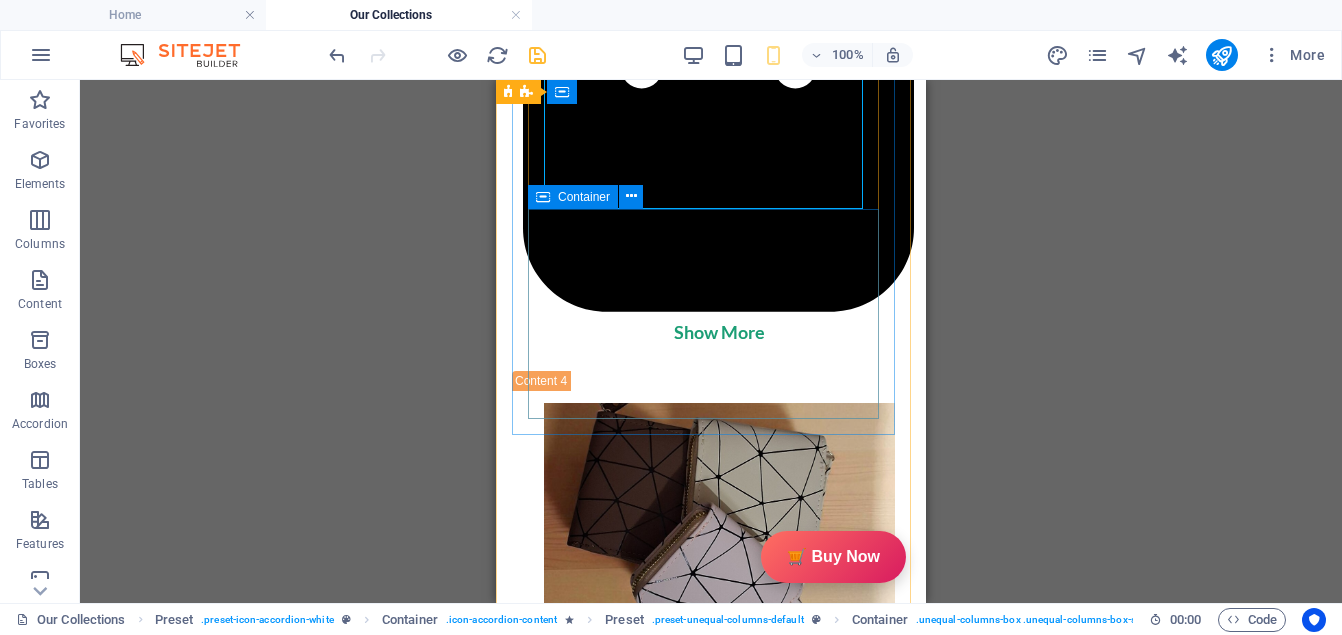 scroll, scrollTop: 4988, scrollLeft: 0, axis: vertical 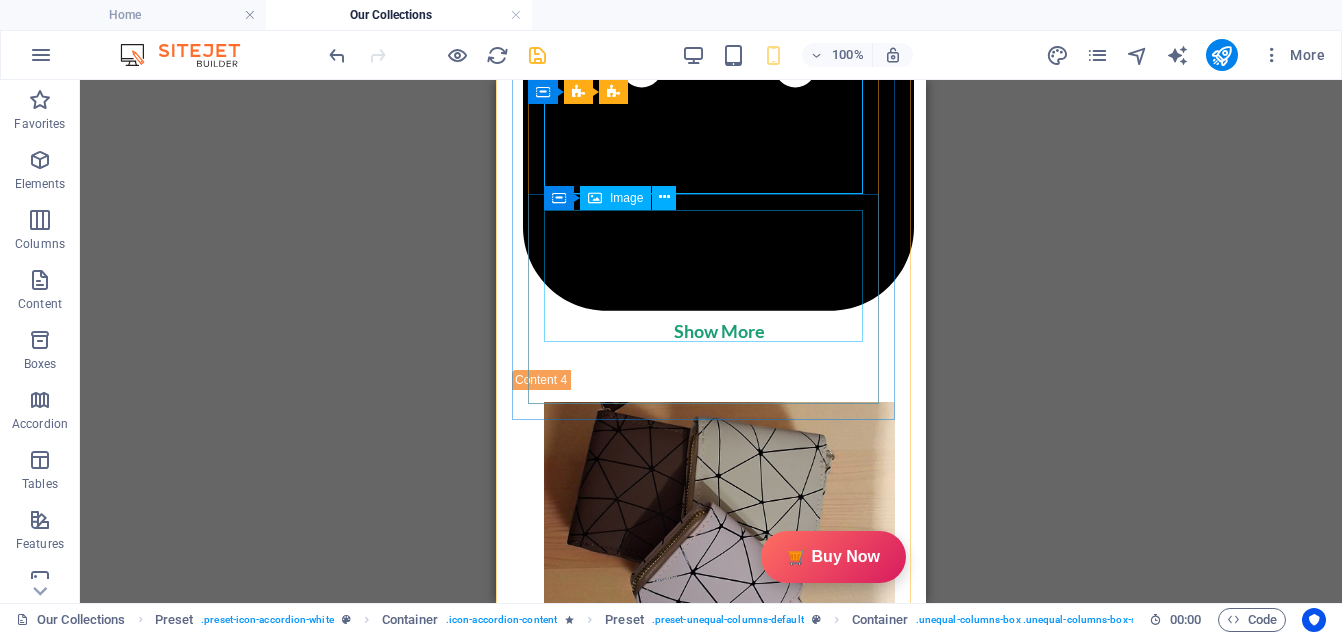click at bounding box center (711, 2779) 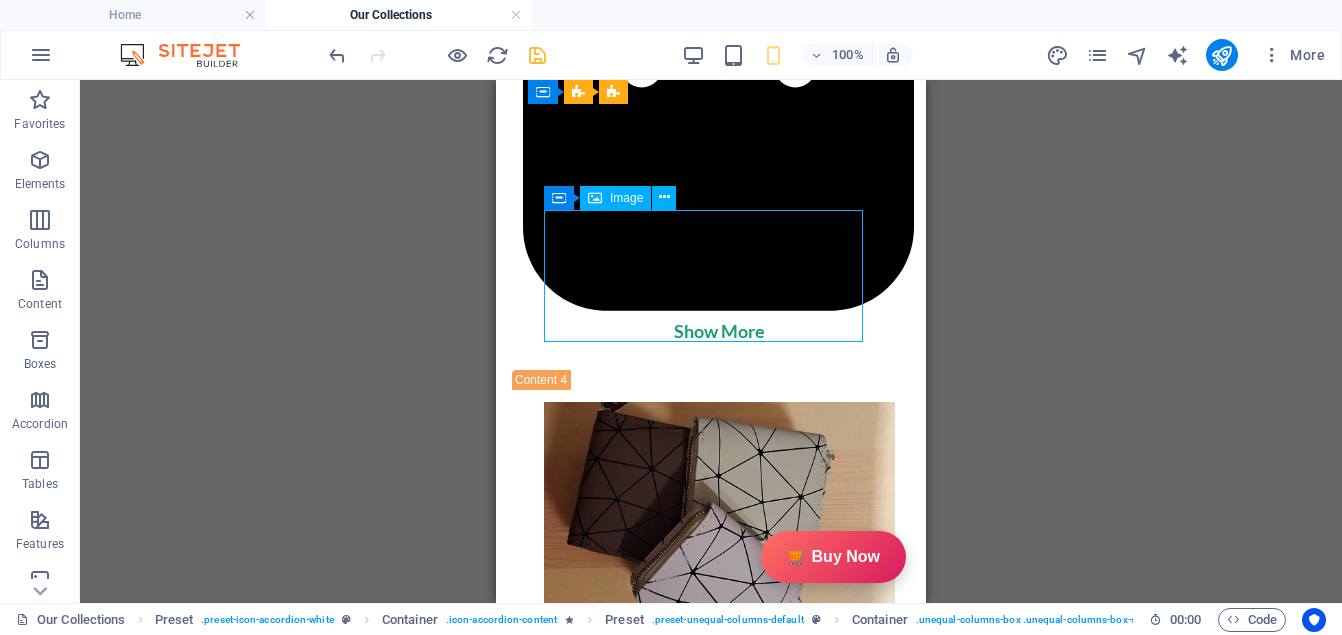 click at bounding box center (711, 2779) 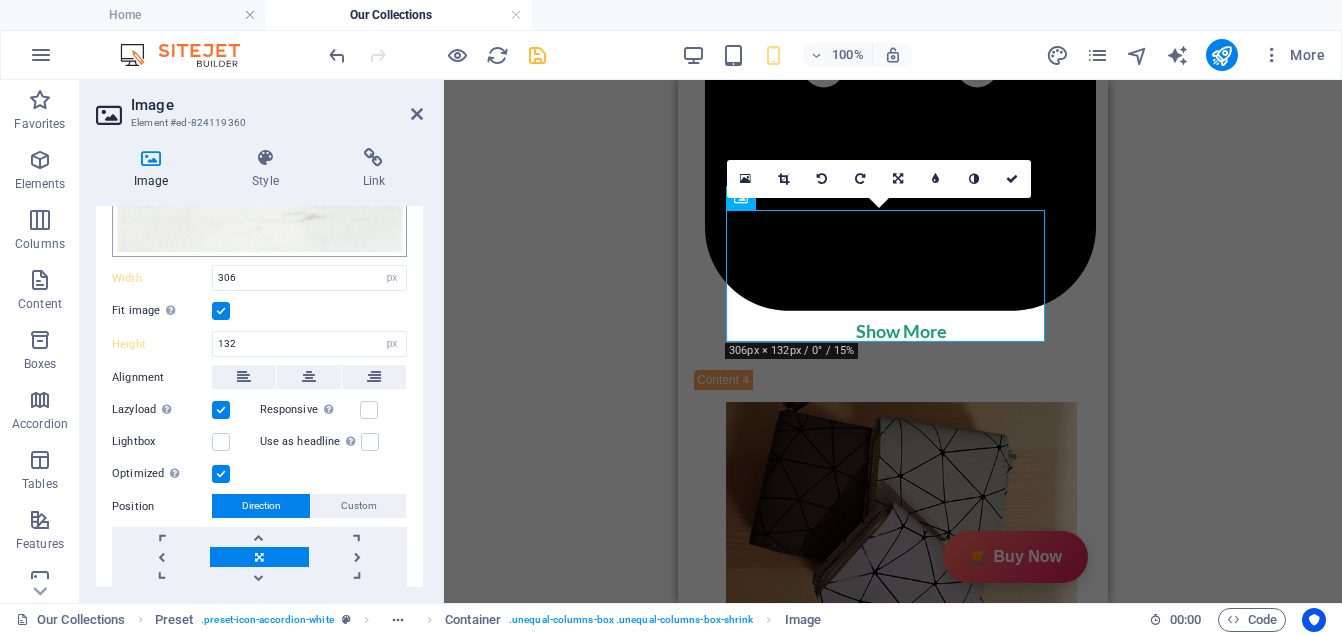 scroll, scrollTop: 639, scrollLeft: 0, axis: vertical 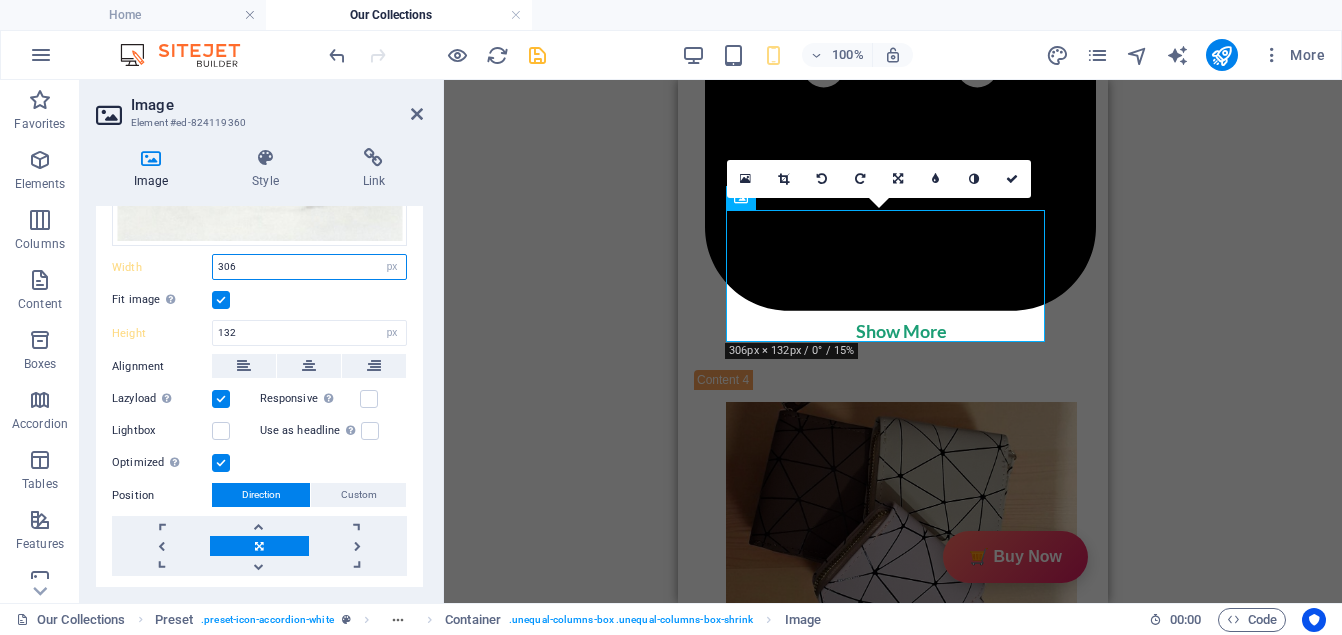 click on "306" at bounding box center (309, 267) 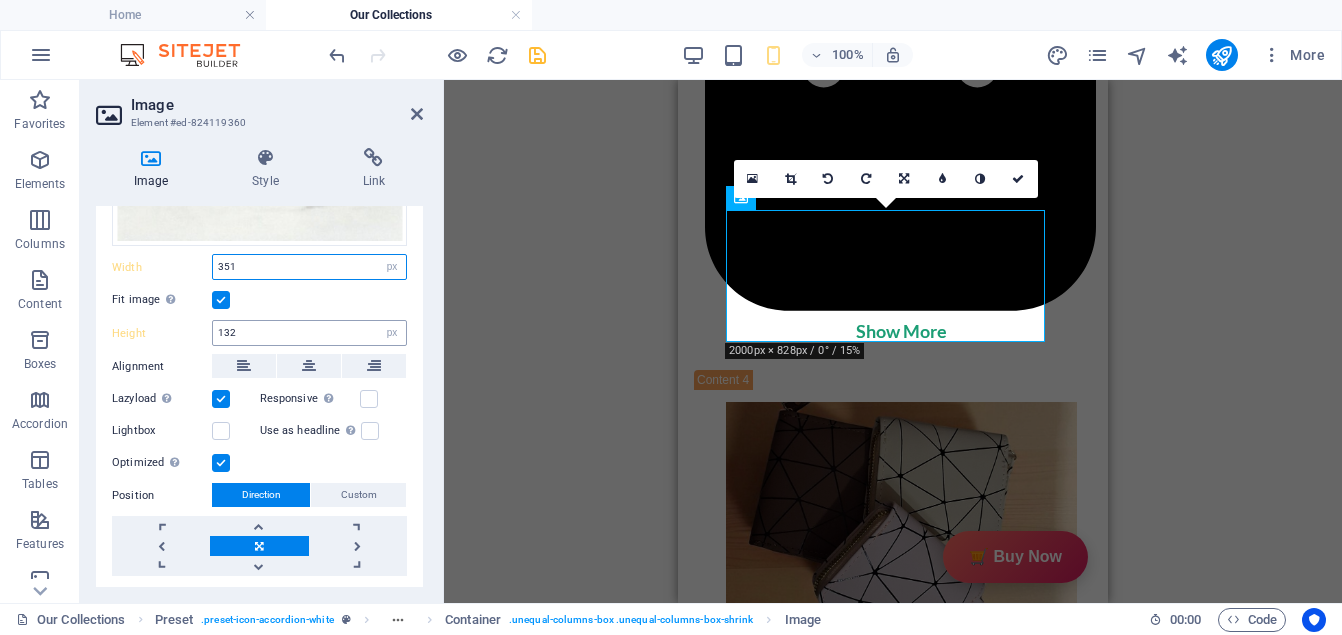 type on "351" 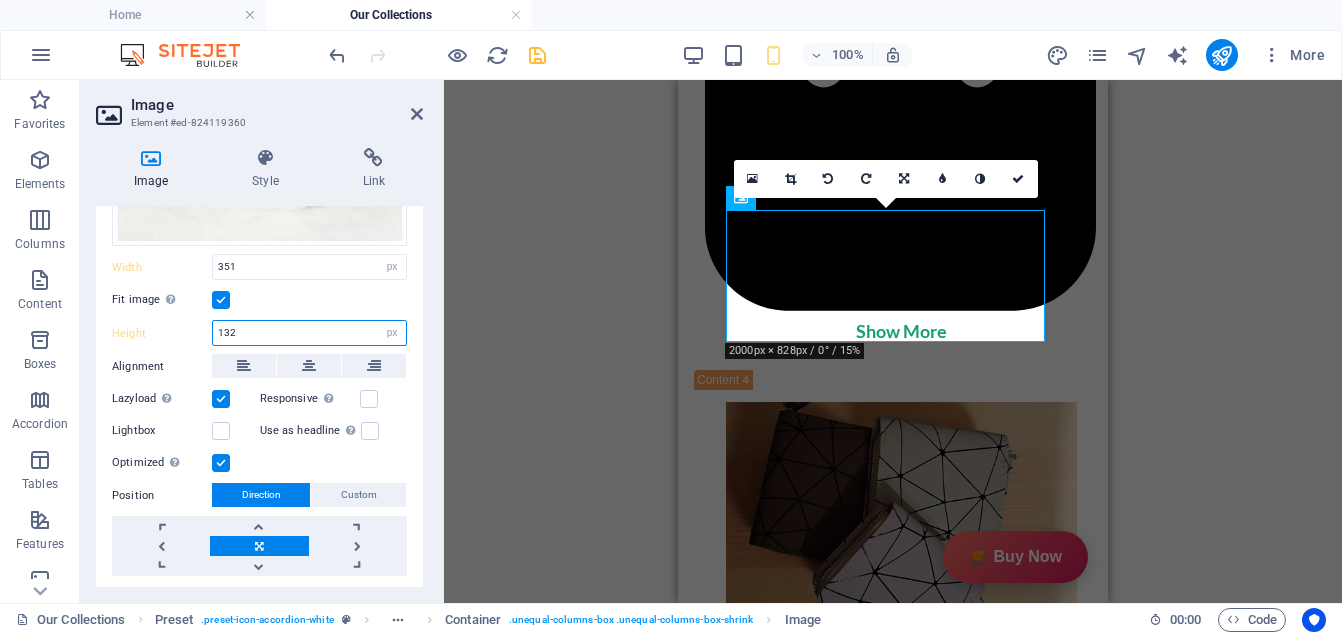click on "132" at bounding box center (309, 333) 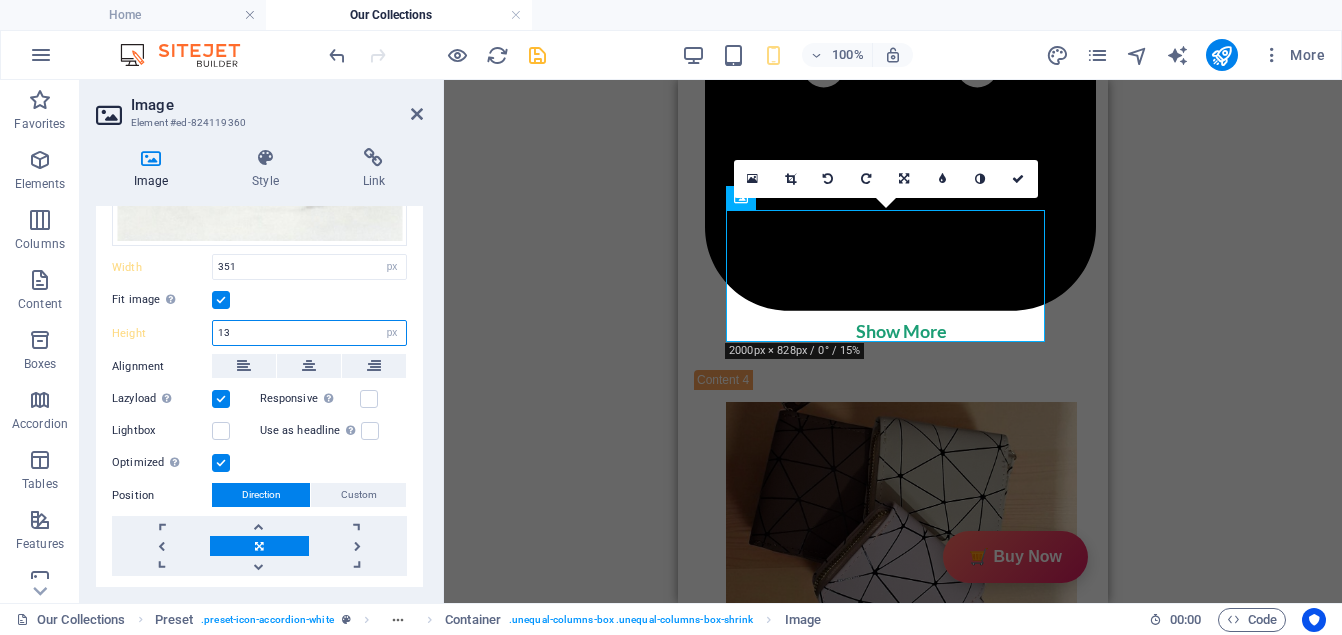type on "1" 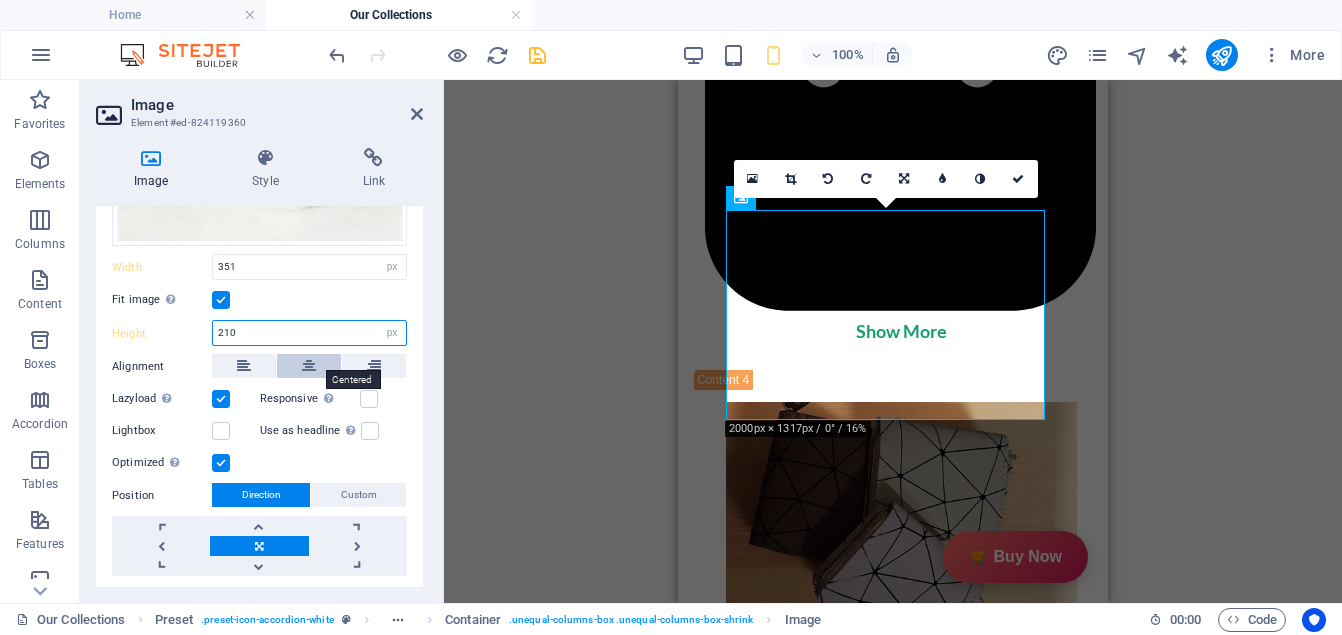 type on "210" 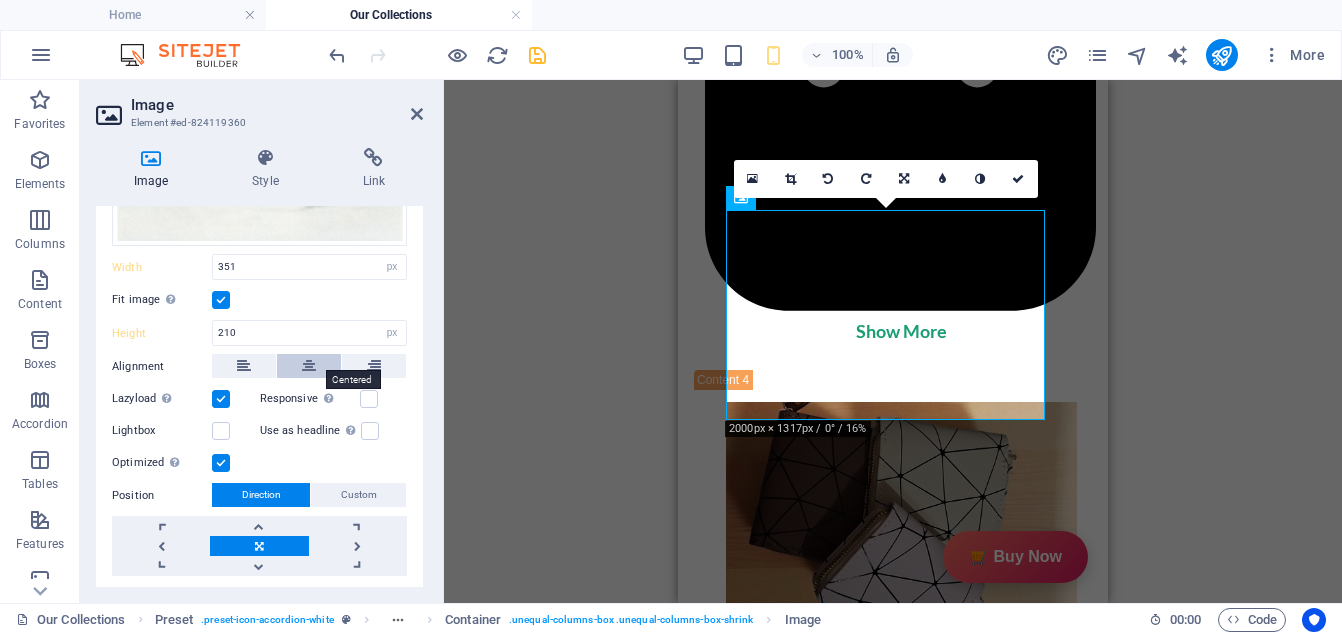 click at bounding box center (309, 366) 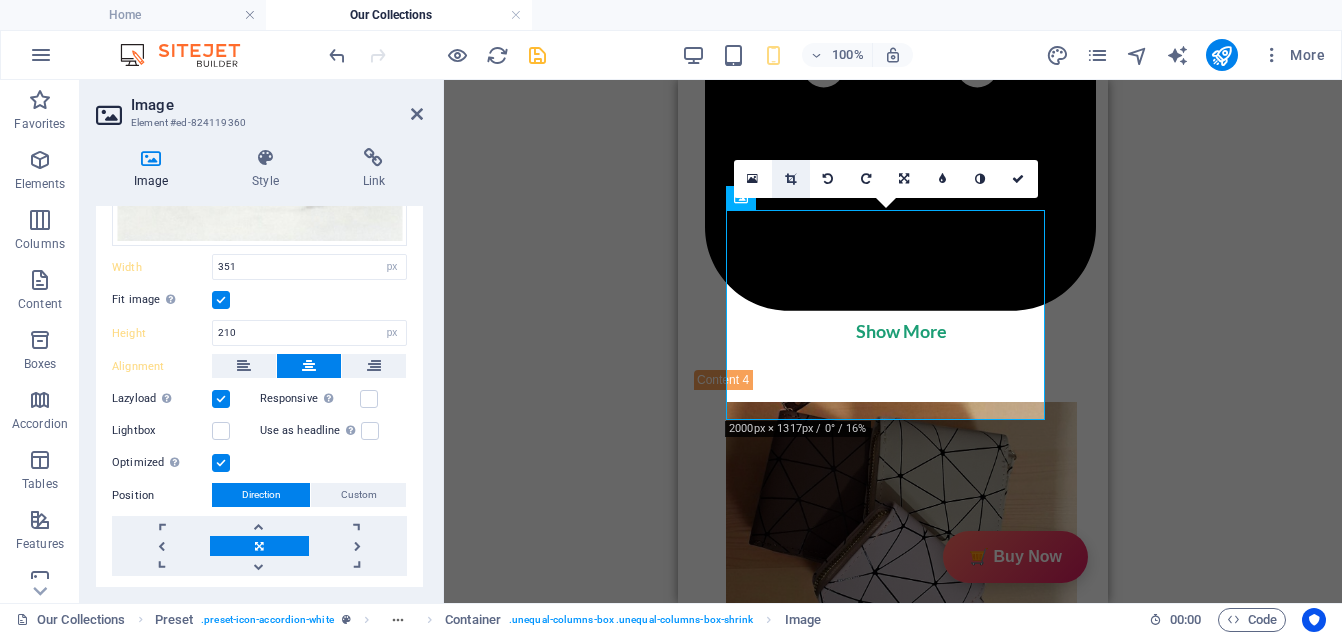 click at bounding box center (790, 179) 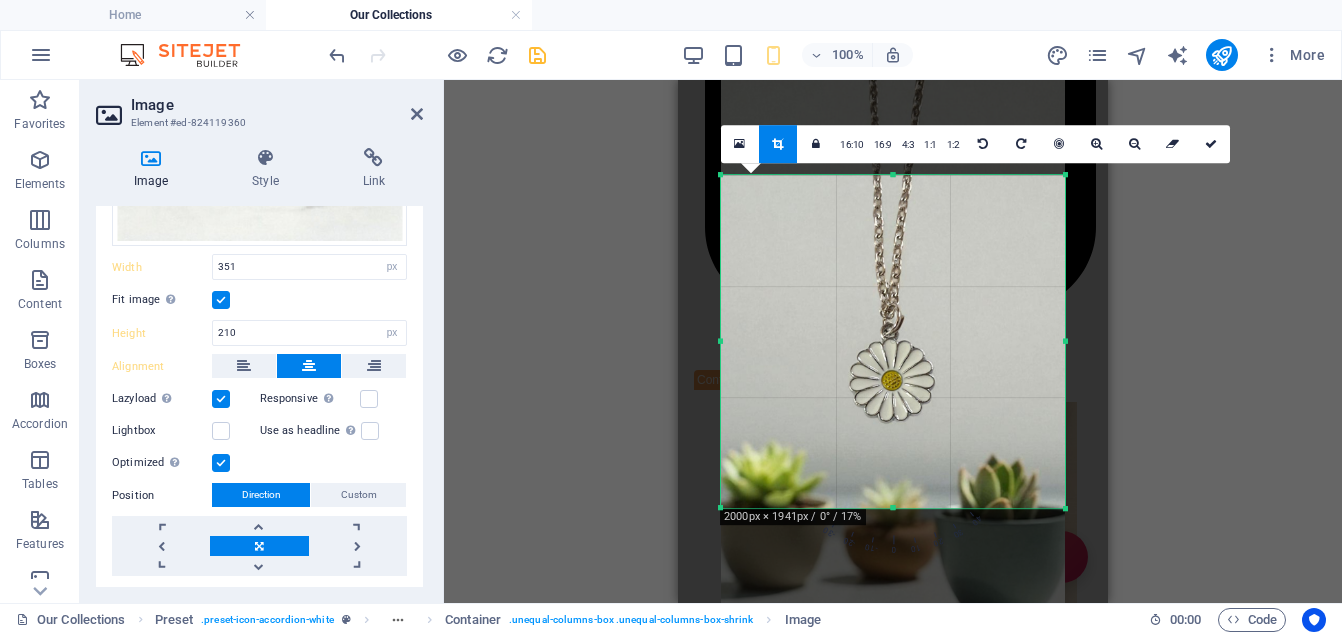 drag, startPoint x: 911, startPoint y: 369, endPoint x: 911, endPoint y: 401, distance: 32 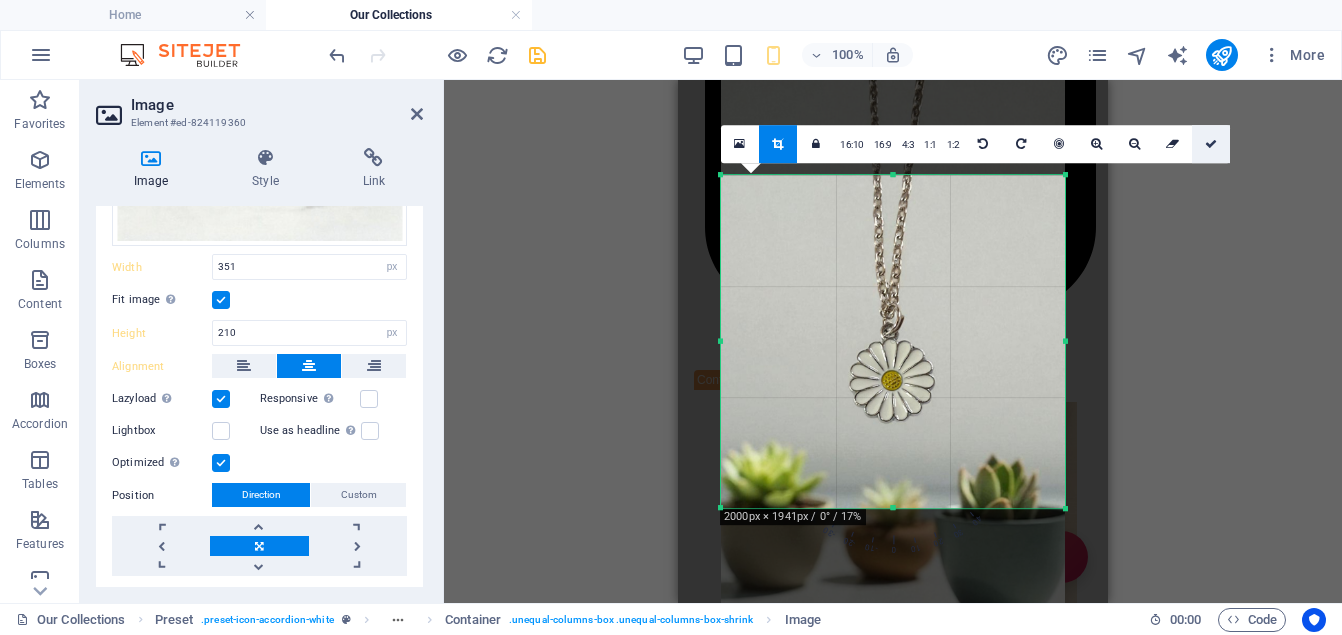 click at bounding box center [1211, 144] 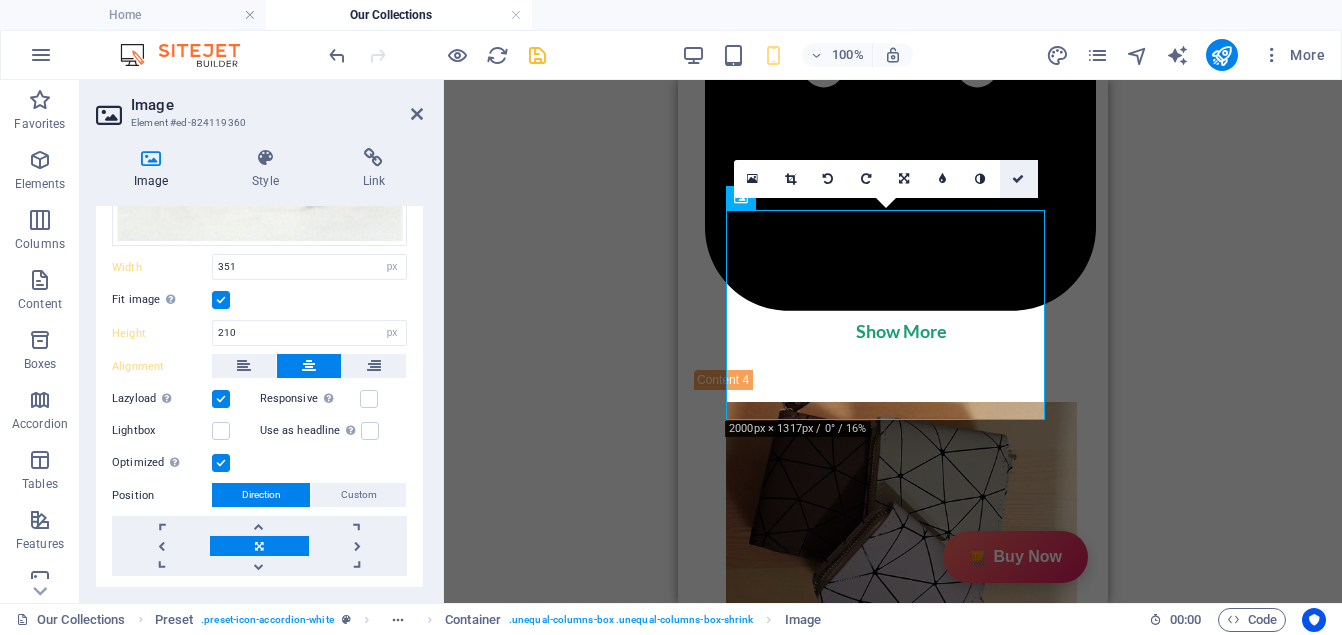 click at bounding box center [1018, 179] 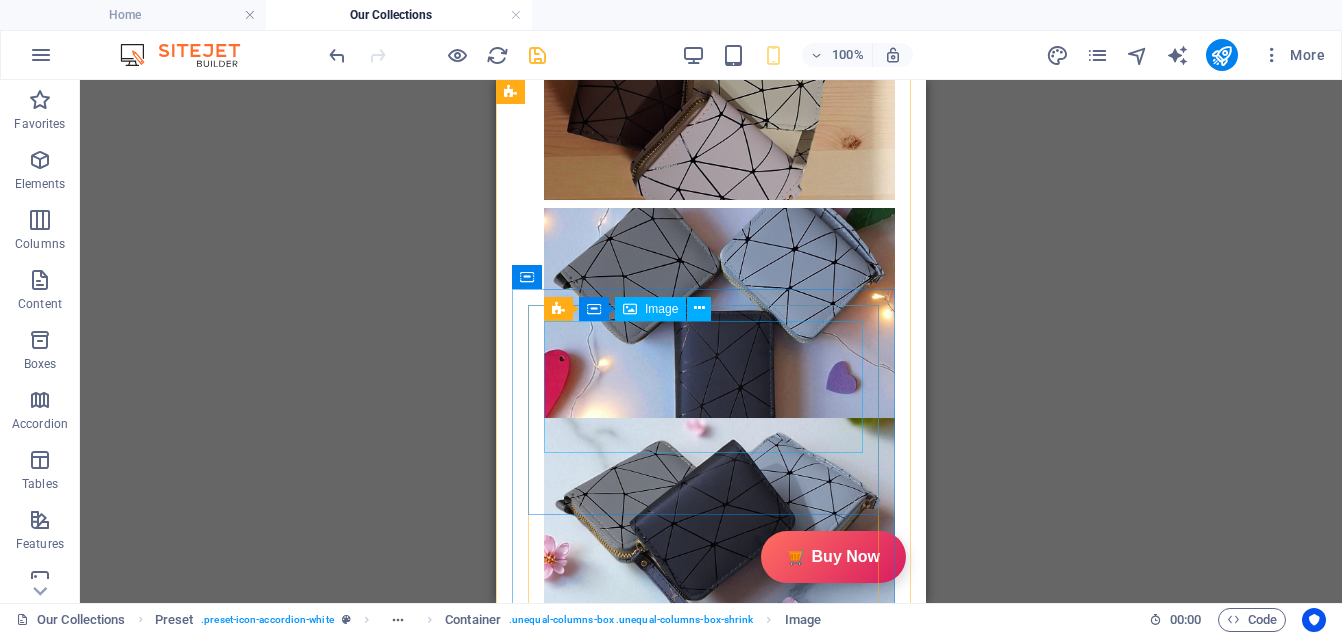 scroll, scrollTop: 5402, scrollLeft: 0, axis: vertical 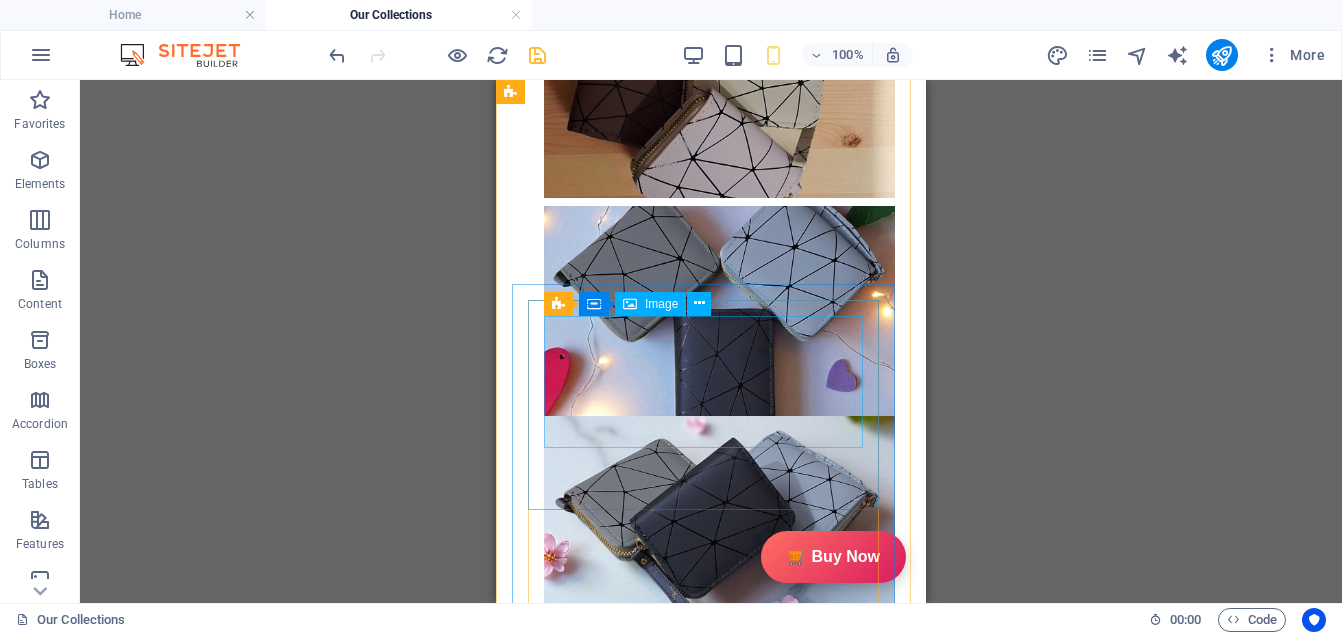 click at bounding box center (711, 3362) 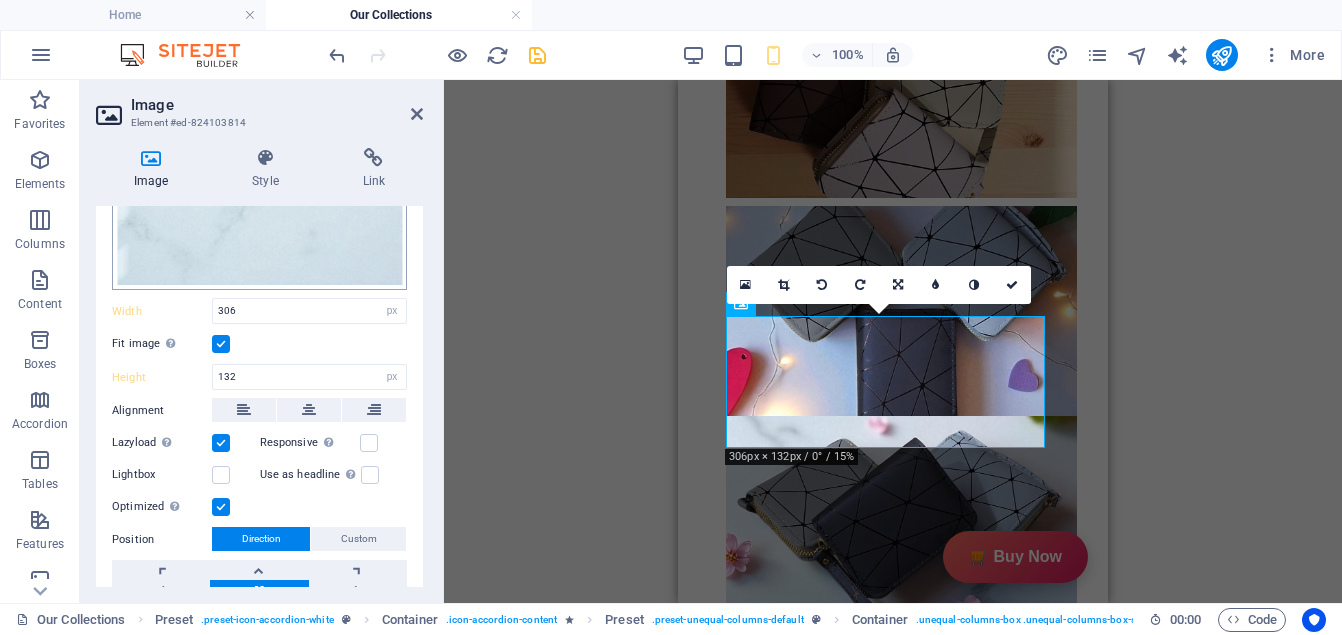 scroll, scrollTop: 599, scrollLeft: 0, axis: vertical 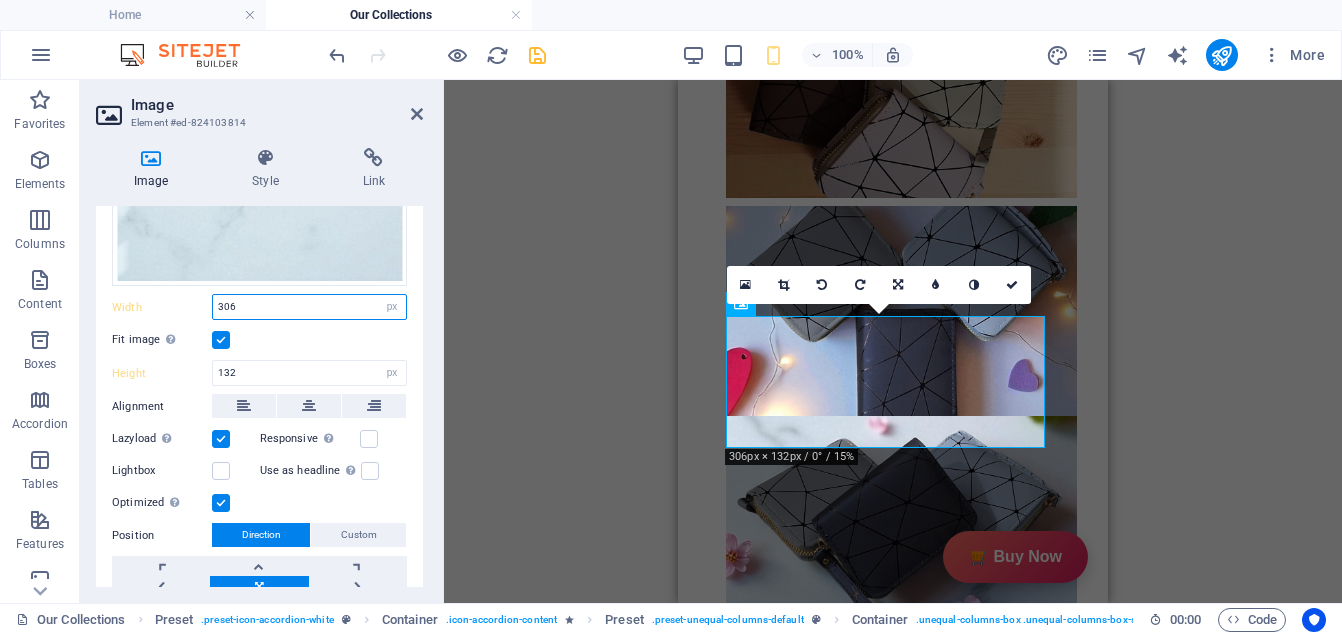 click on "306" at bounding box center [309, 307] 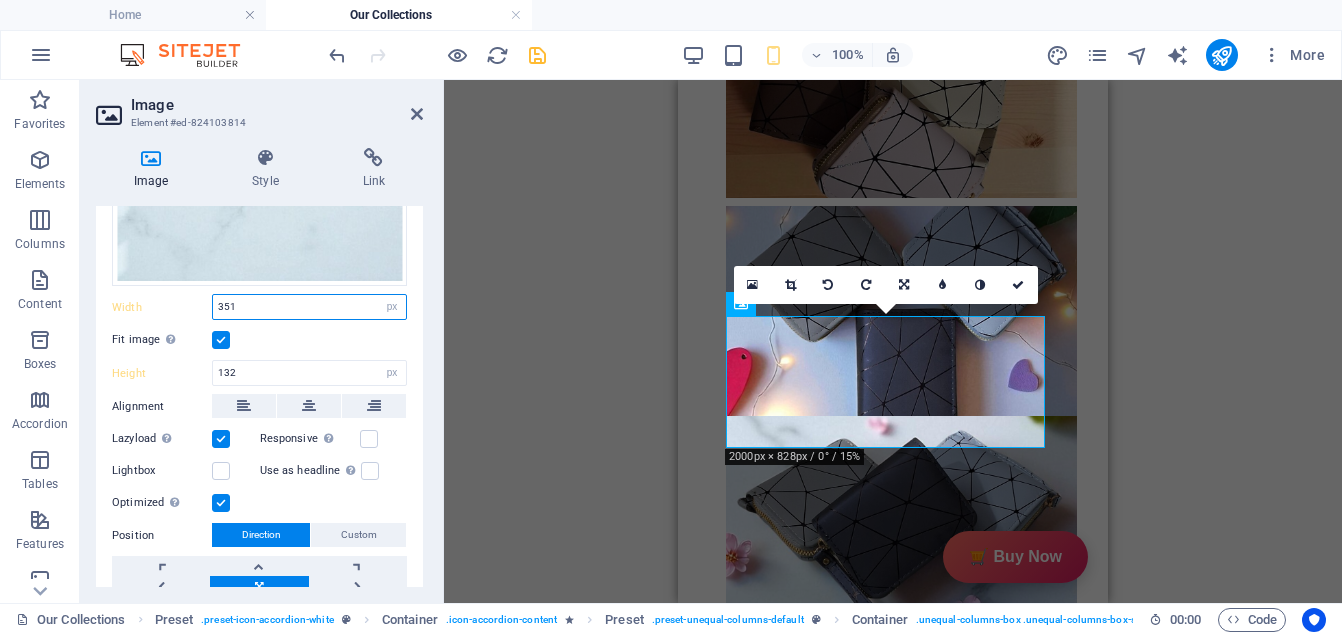 type on "351" 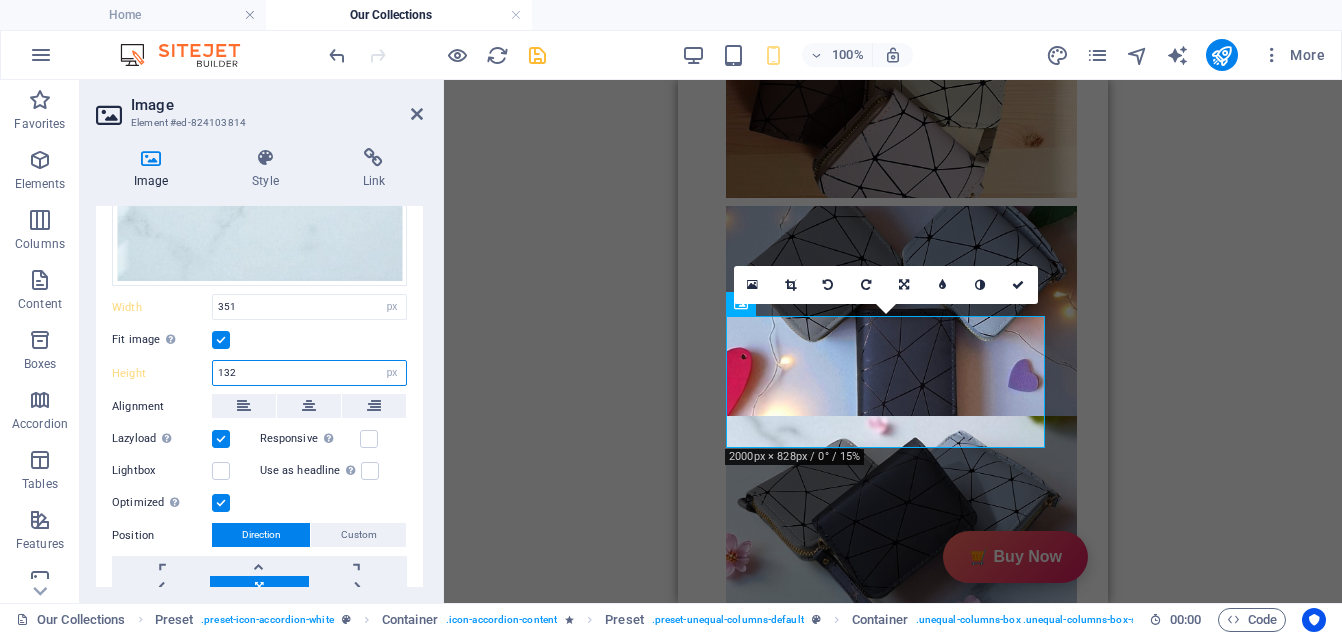 click on "132" at bounding box center (309, 373) 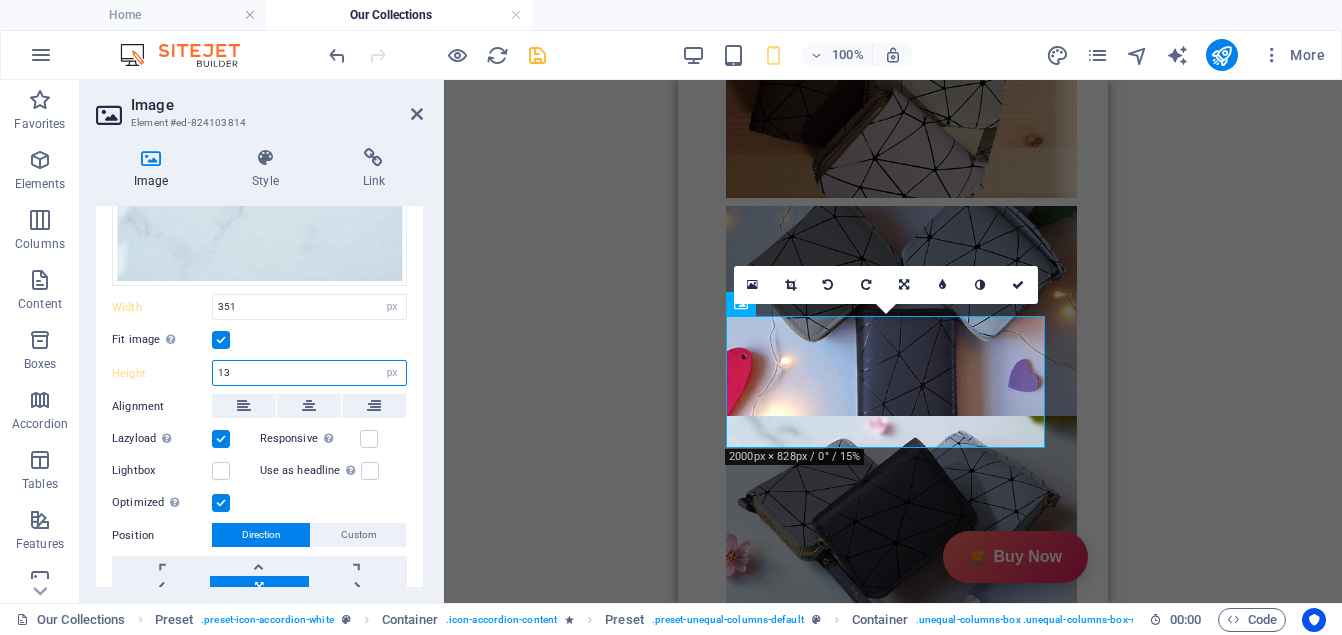 type on "1" 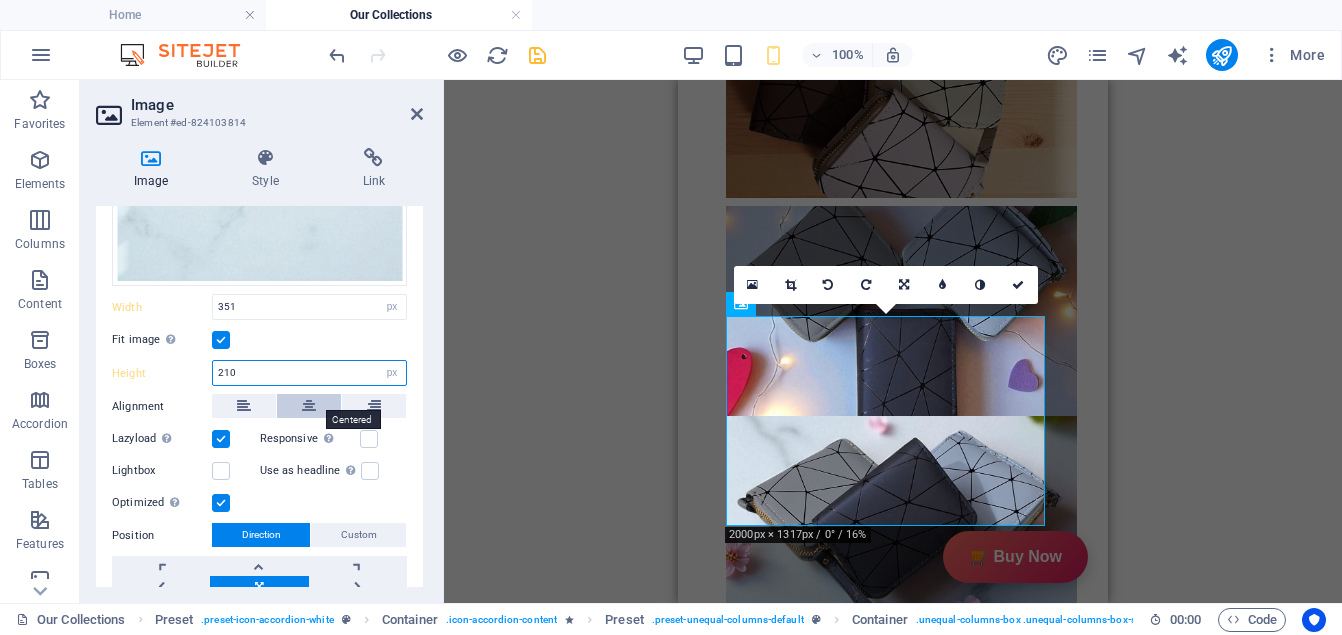 type on "210" 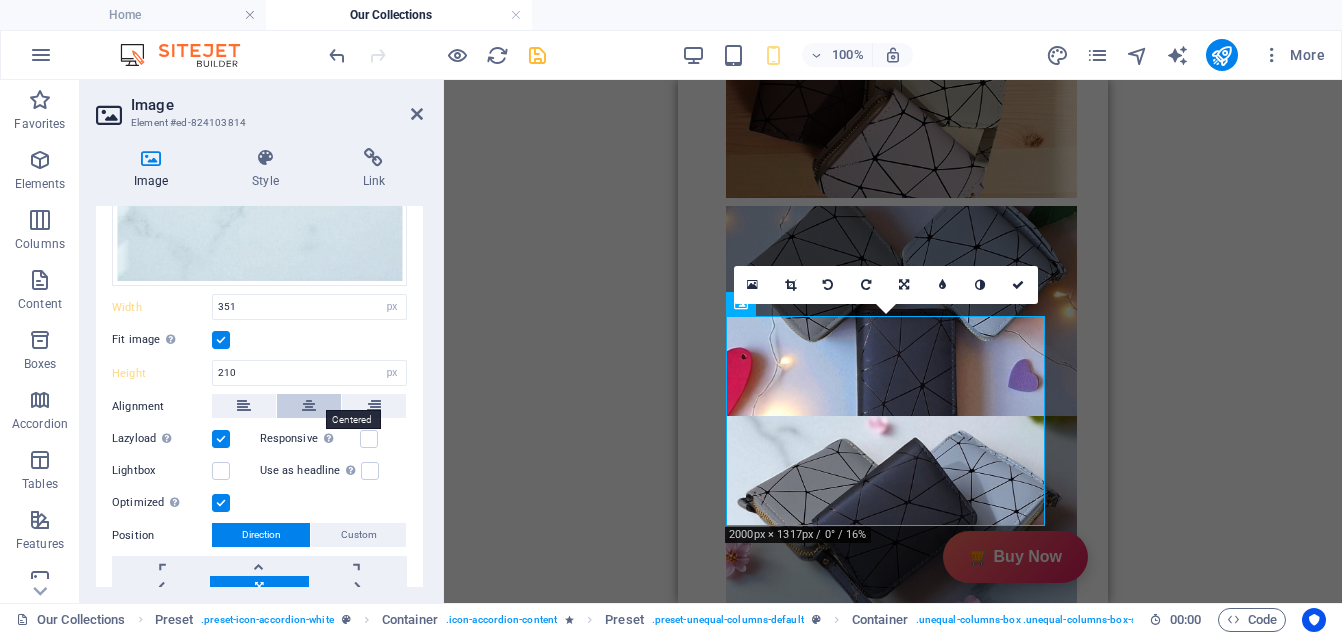 click at bounding box center (309, 406) 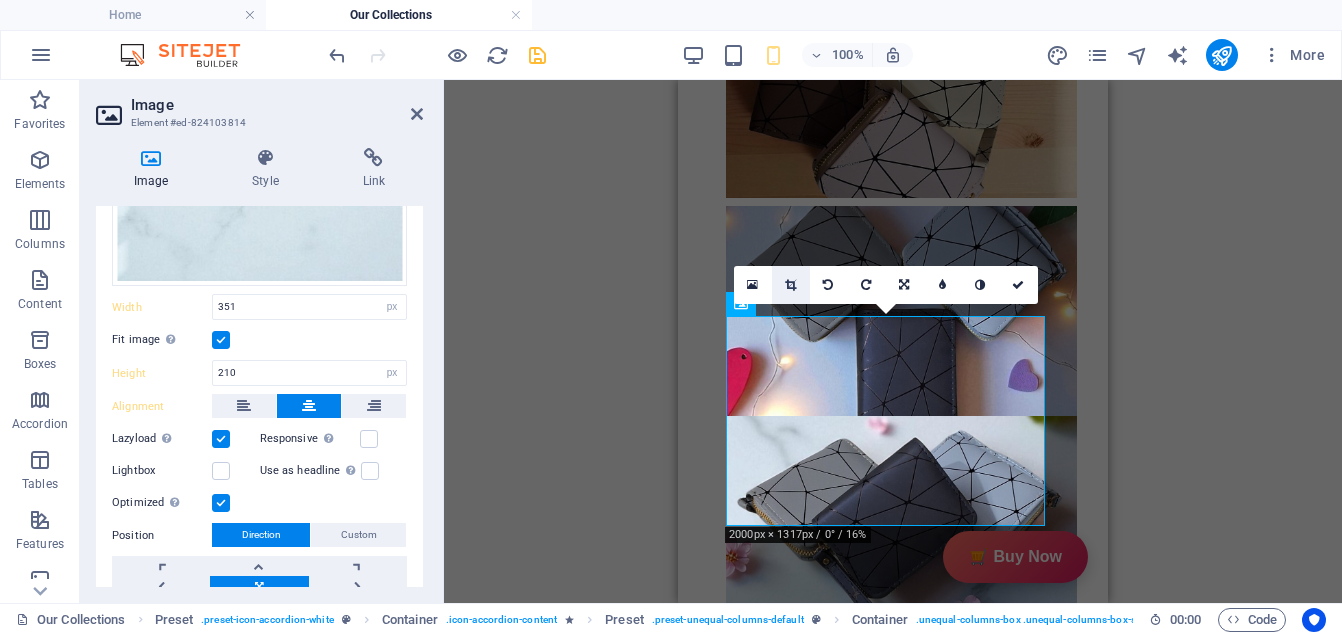 click at bounding box center [790, 285] 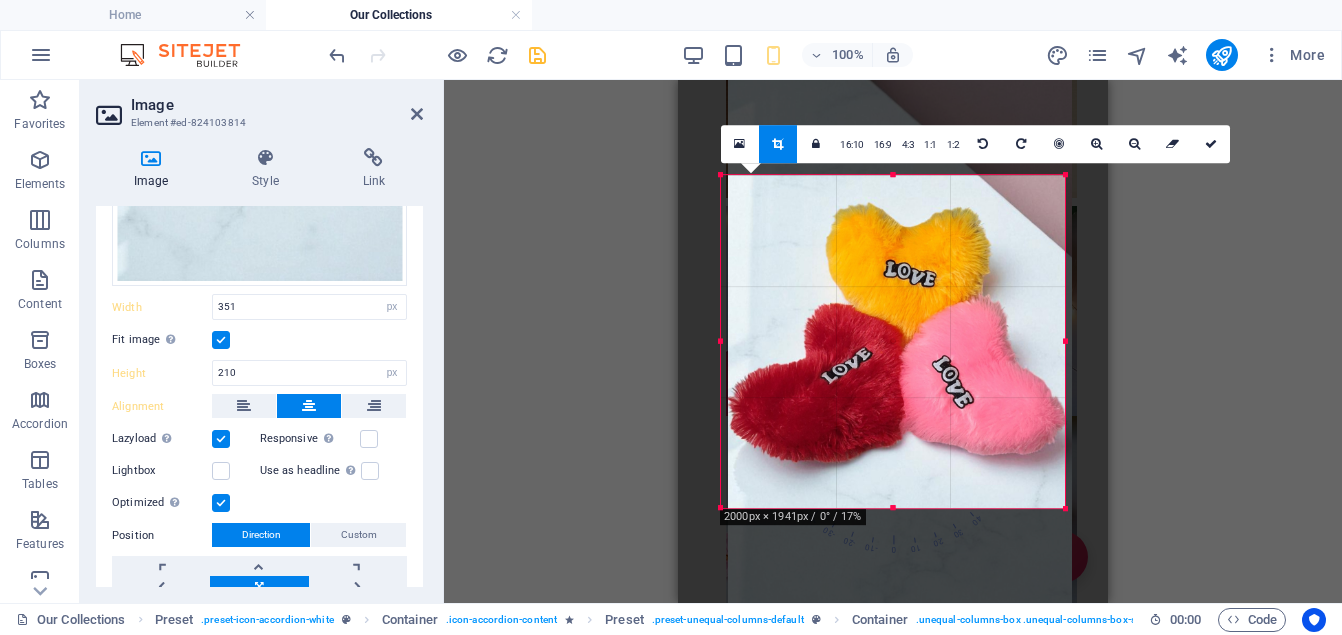 drag, startPoint x: 860, startPoint y: 342, endPoint x: 868, endPoint y: 326, distance: 17.888544 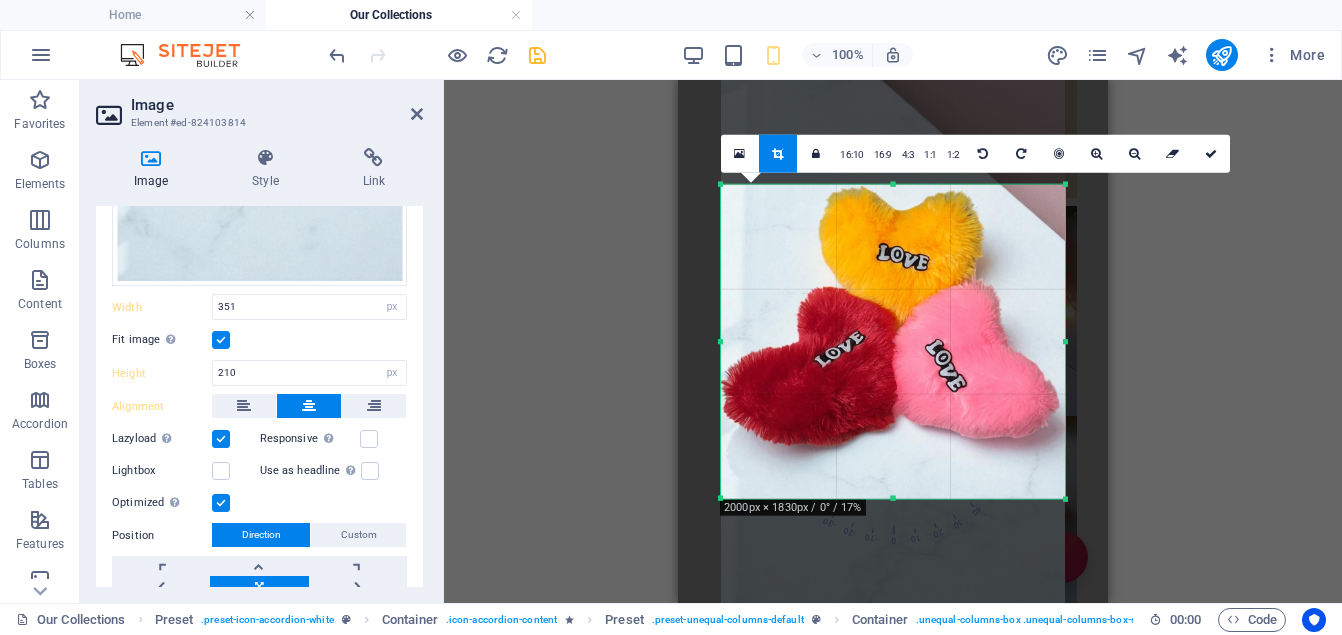 drag, startPoint x: 890, startPoint y: 175, endPoint x: 887, endPoint y: 192, distance: 17.262676 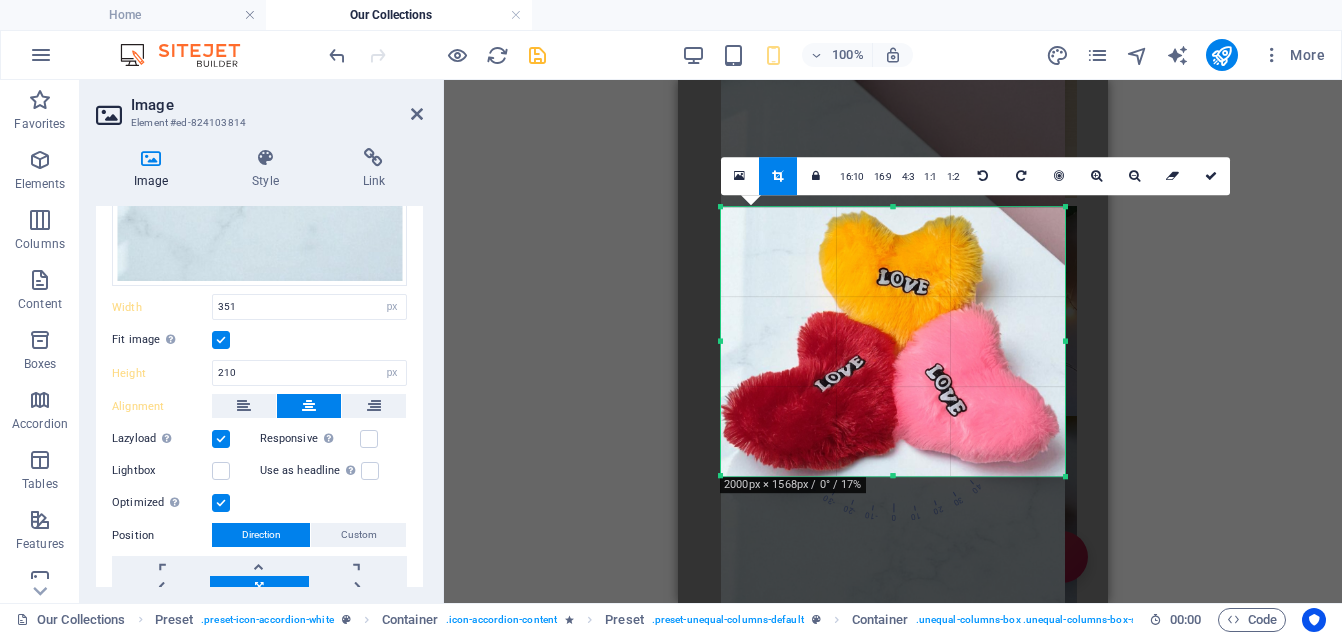 drag, startPoint x: 893, startPoint y: 497, endPoint x: 886, endPoint y: 452, distance: 45.54119 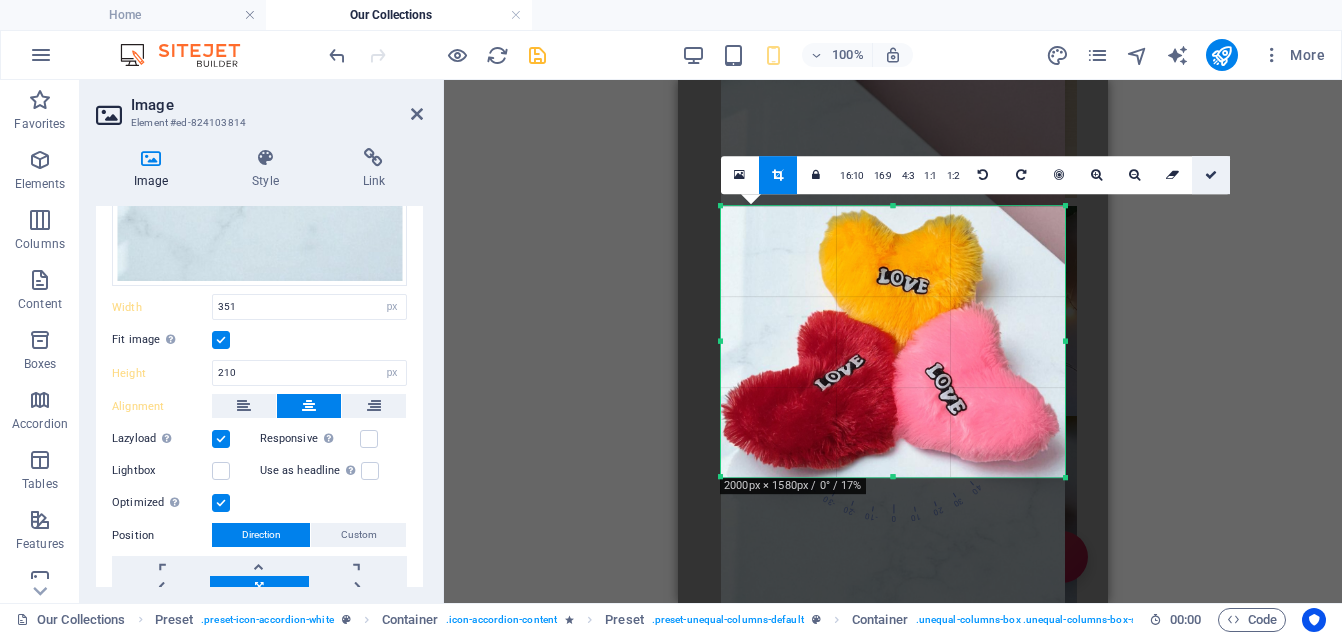 click at bounding box center [1211, 175] 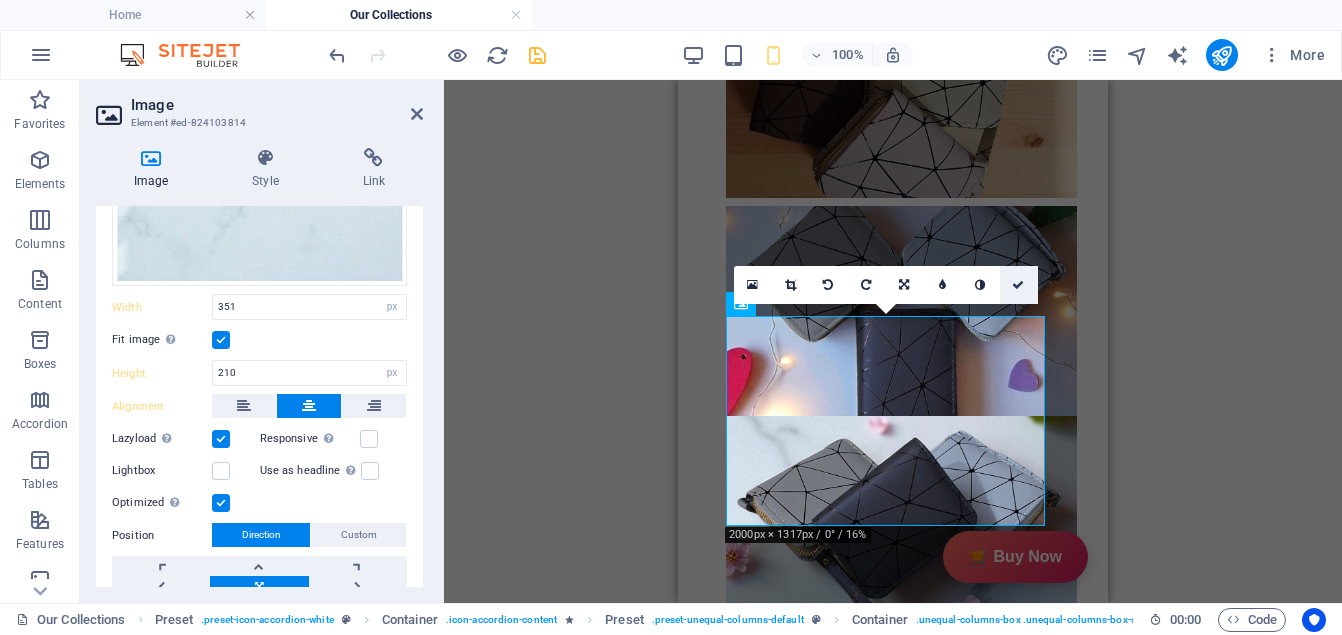 click at bounding box center [1018, 285] 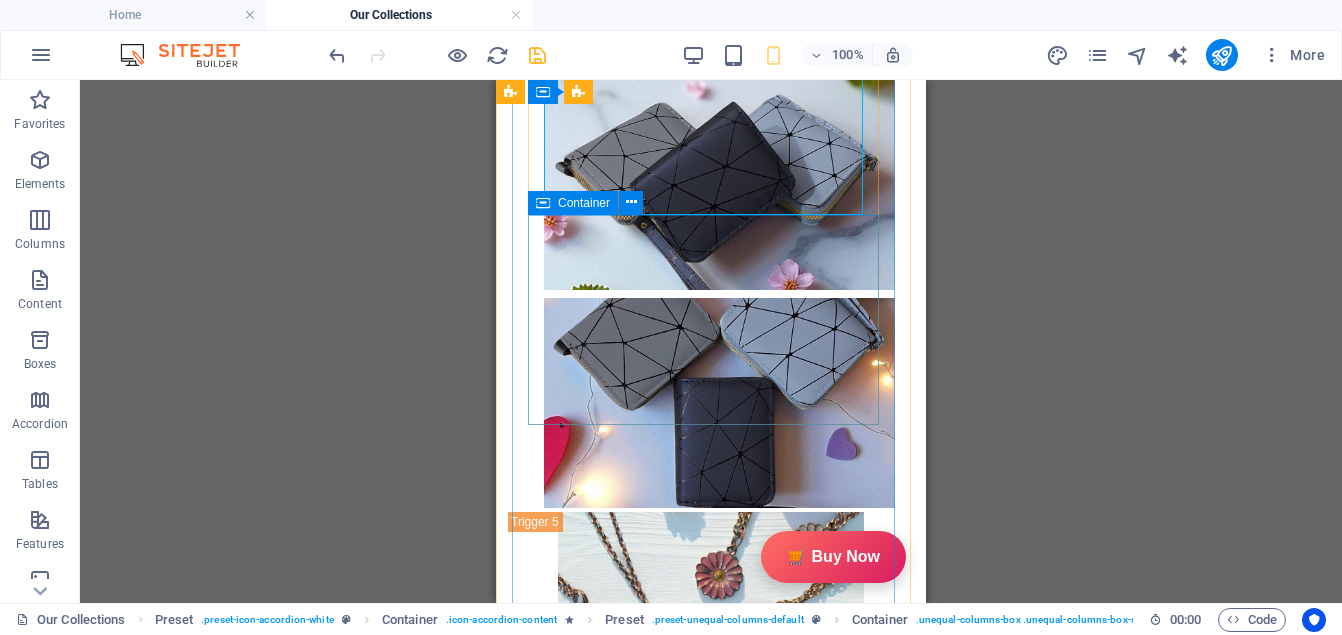 scroll, scrollTop: 5756, scrollLeft: 0, axis: vertical 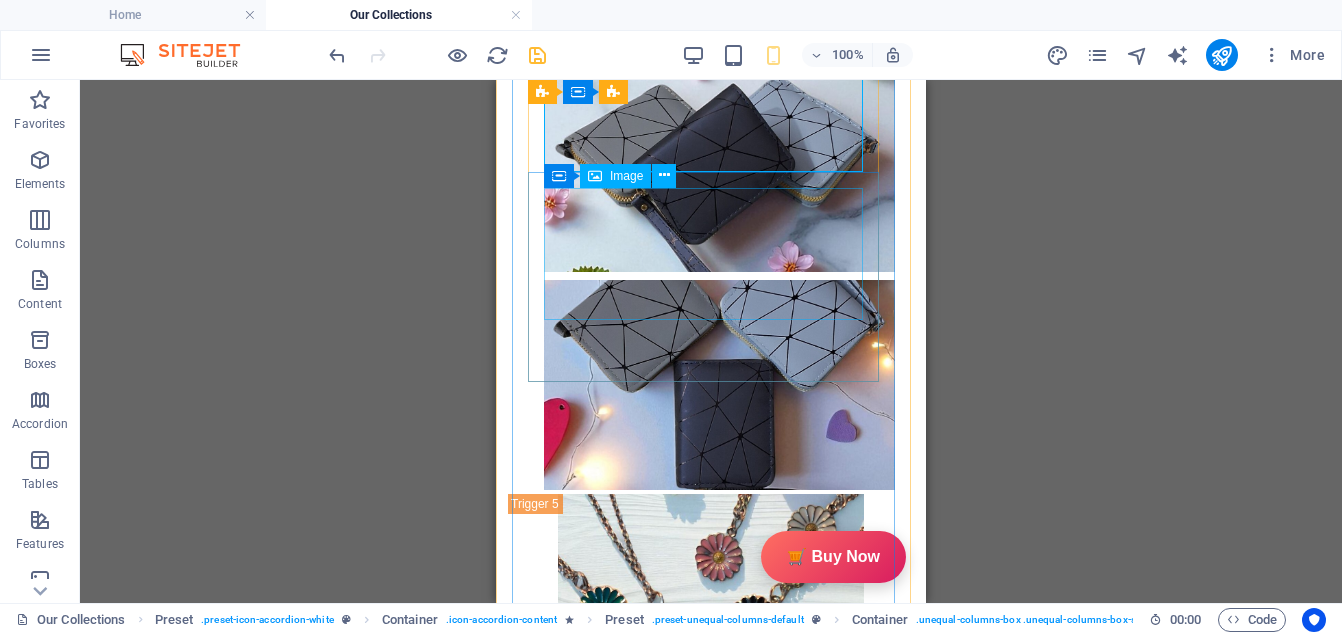 click at bounding box center (711, 3226) 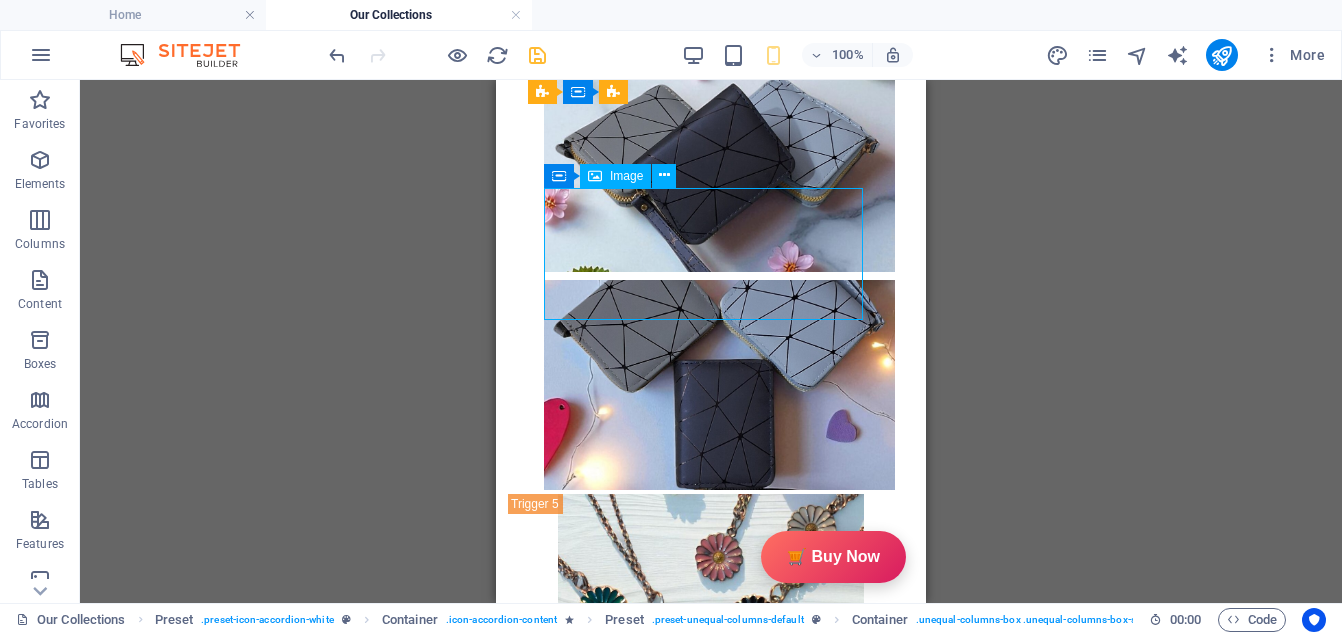 click at bounding box center (711, 3226) 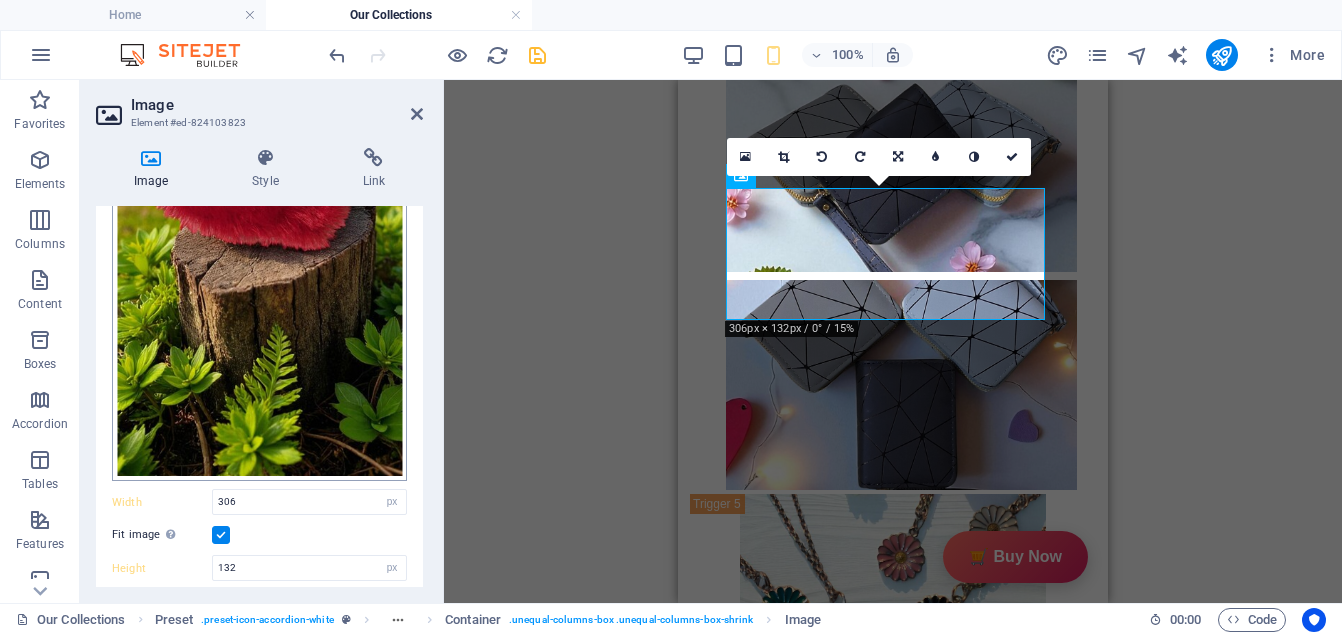 scroll, scrollTop: 405, scrollLeft: 0, axis: vertical 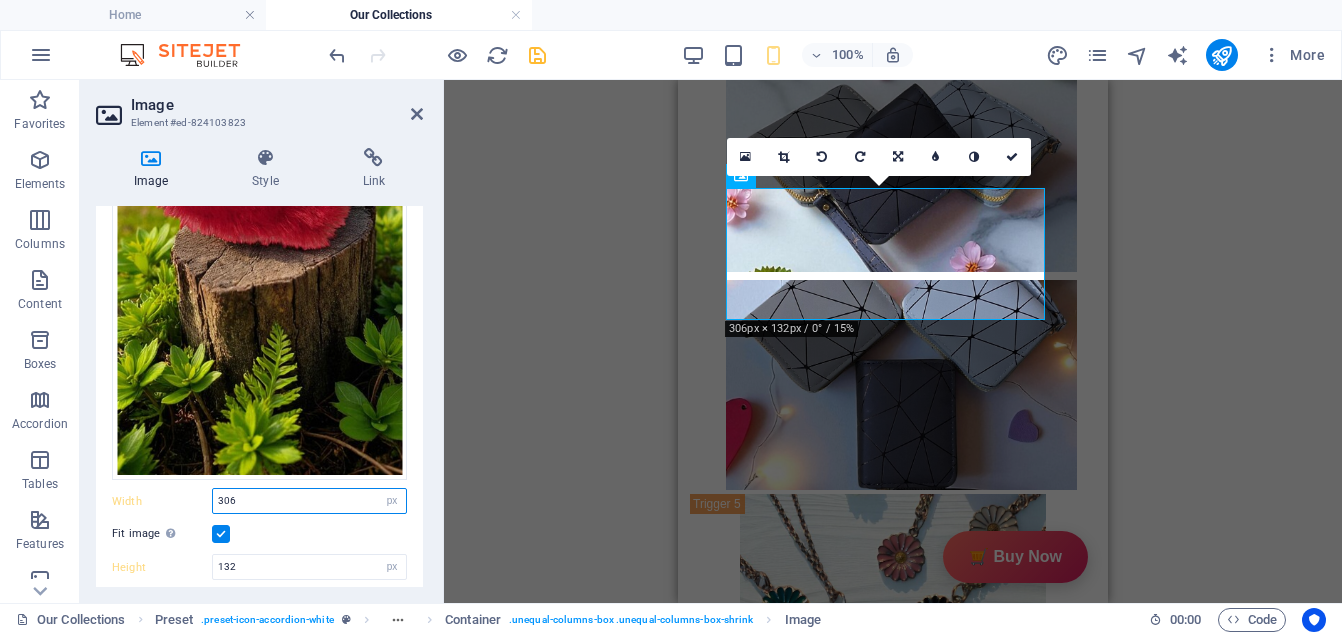 click on "306" at bounding box center (309, 501) 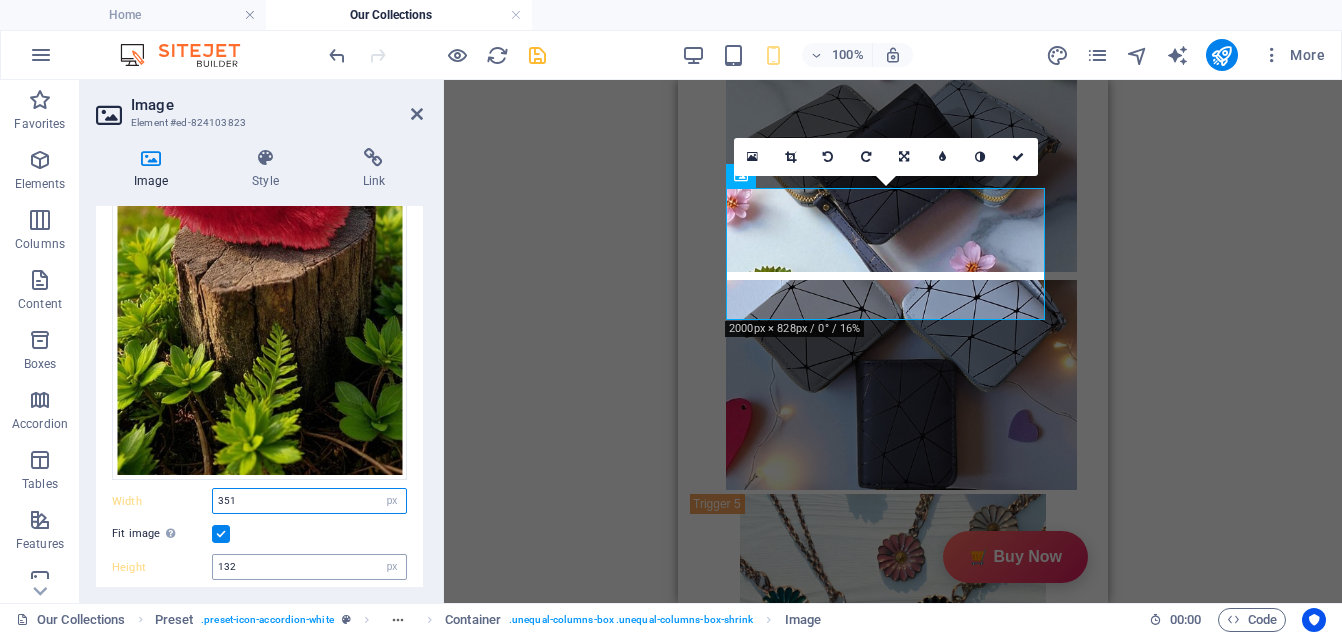 type on "351" 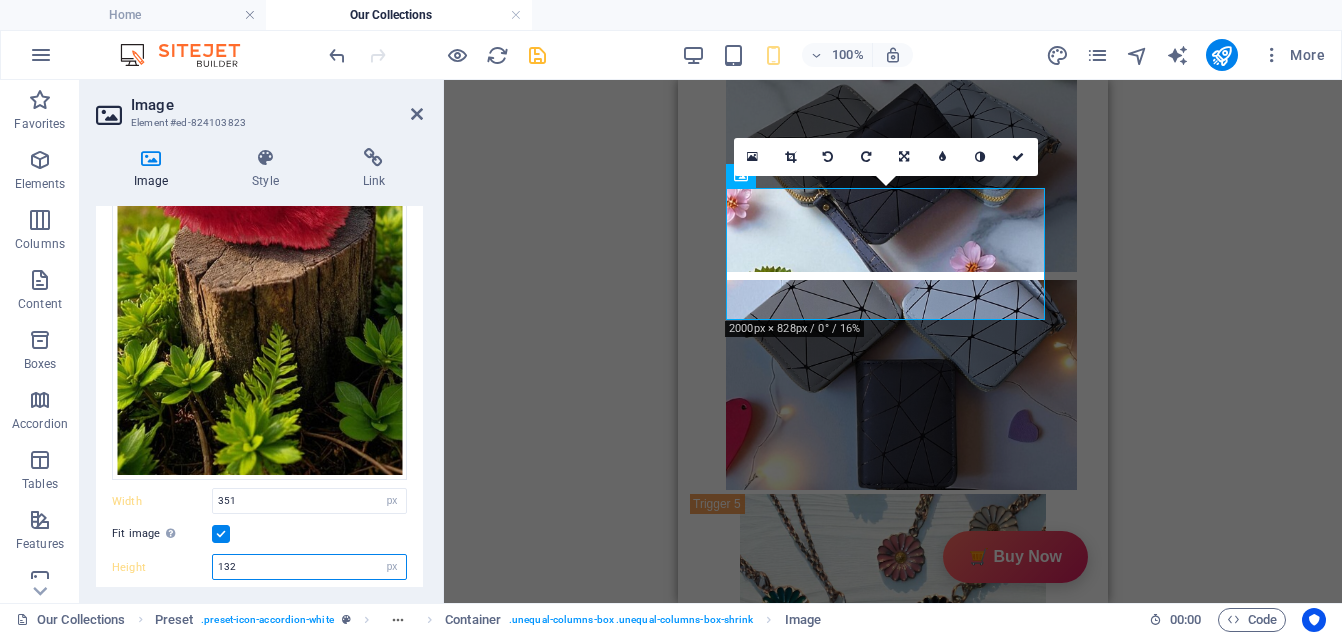 click on "132" at bounding box center (309, 567) 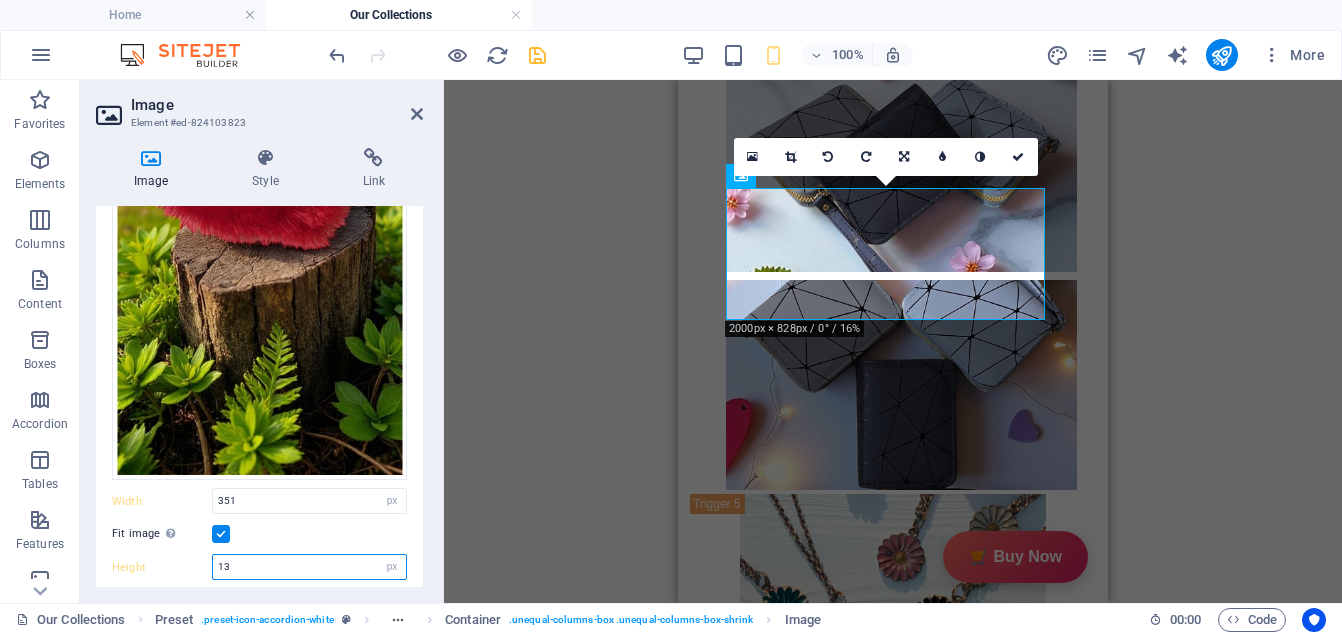 type on "1" 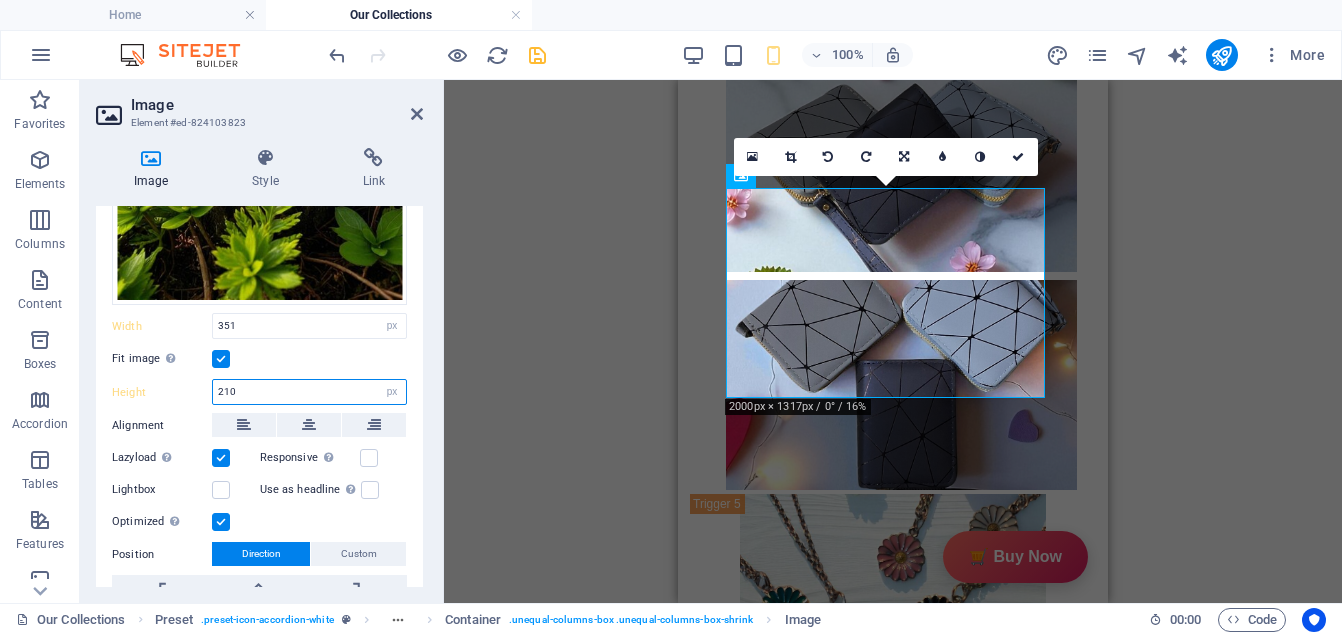 scroll, scrollTop: 582, scrollLeft: 0, axis: vertical 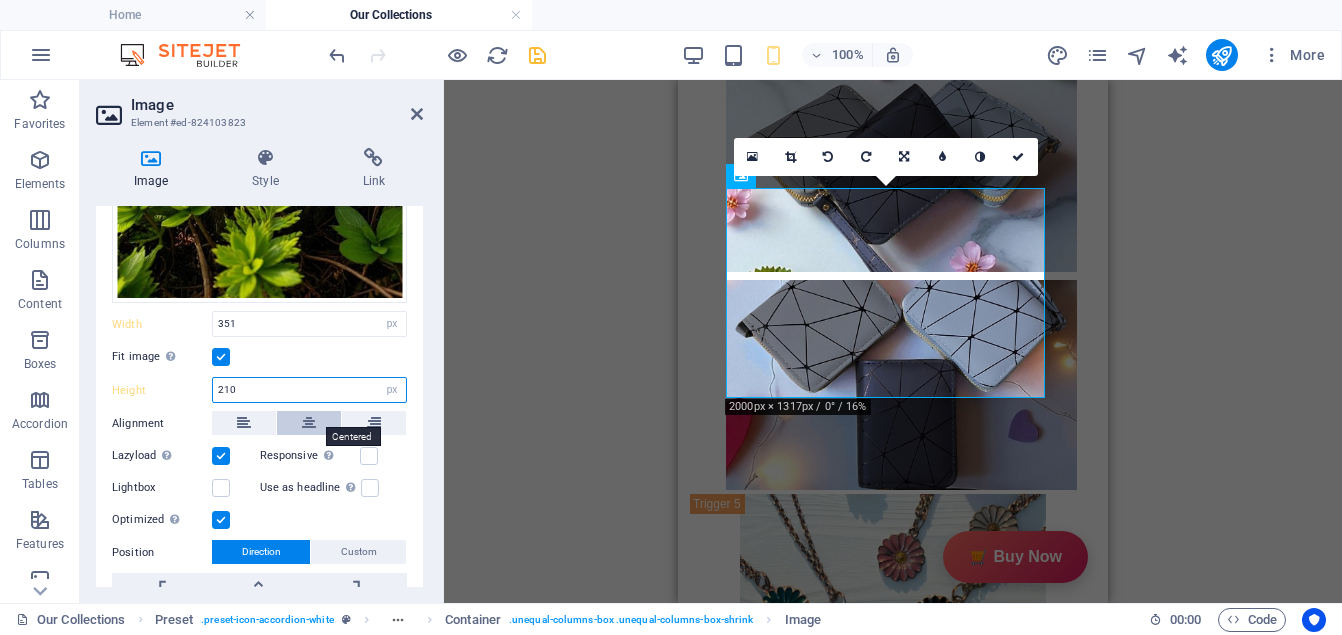 type on "210" 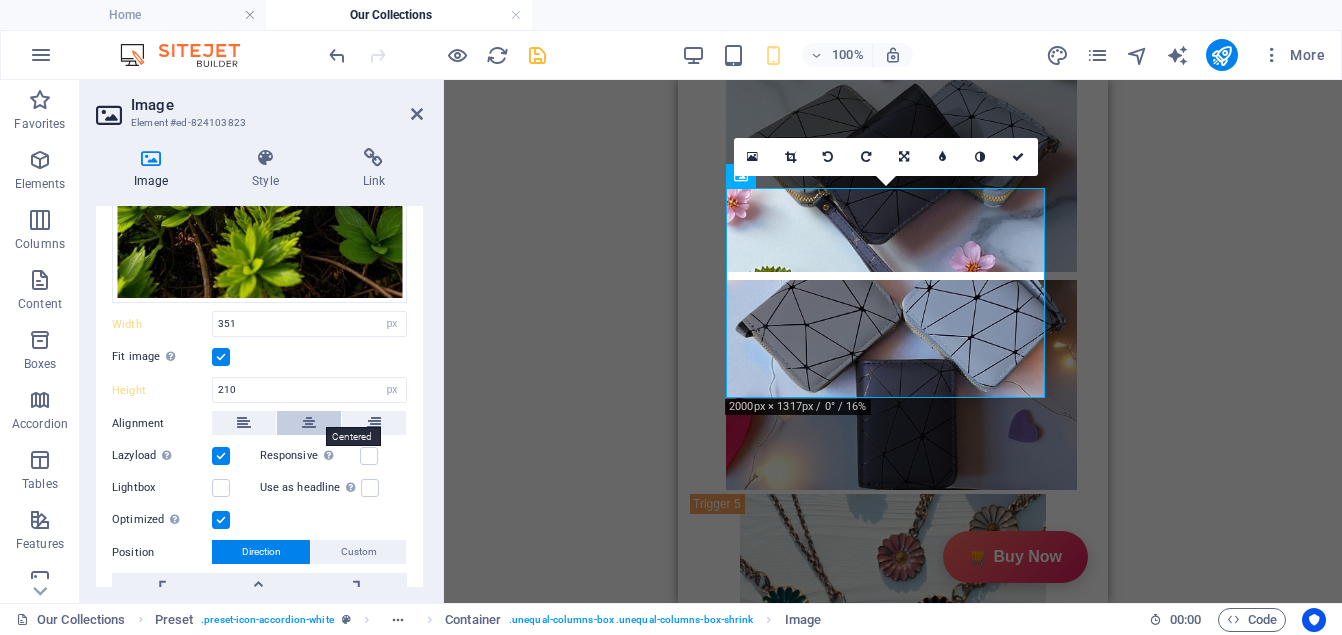 click at bounding box center [309, 423] 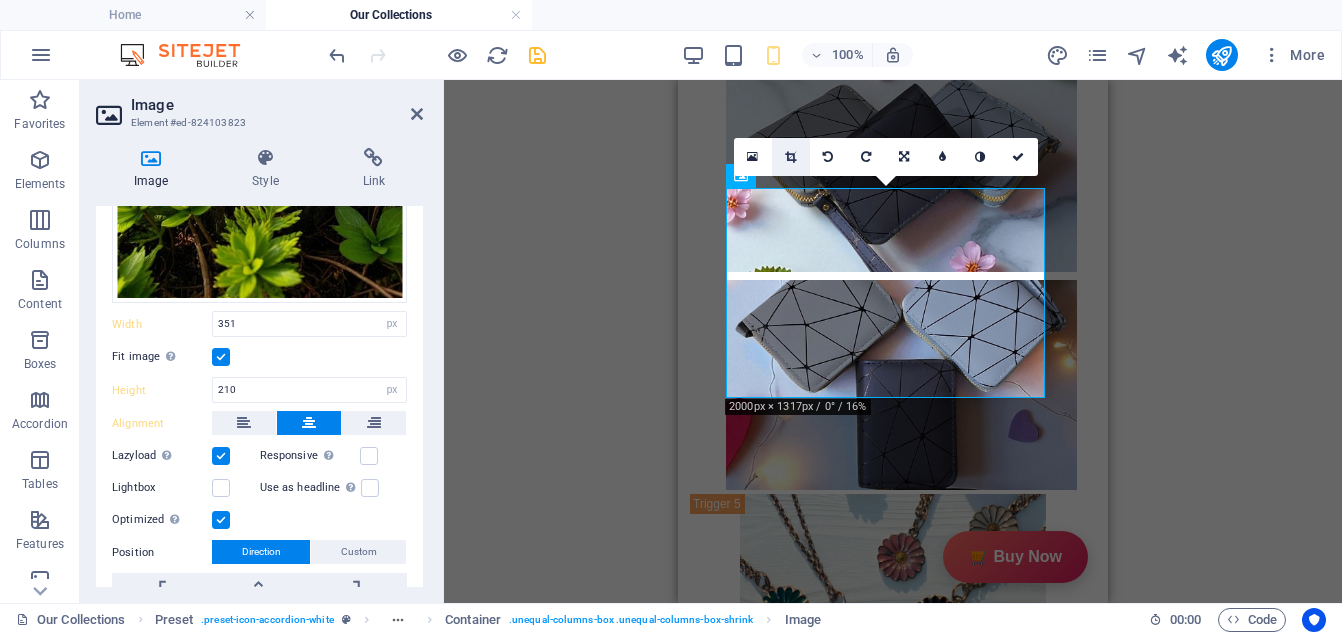 click at bounding box center [791, 157] 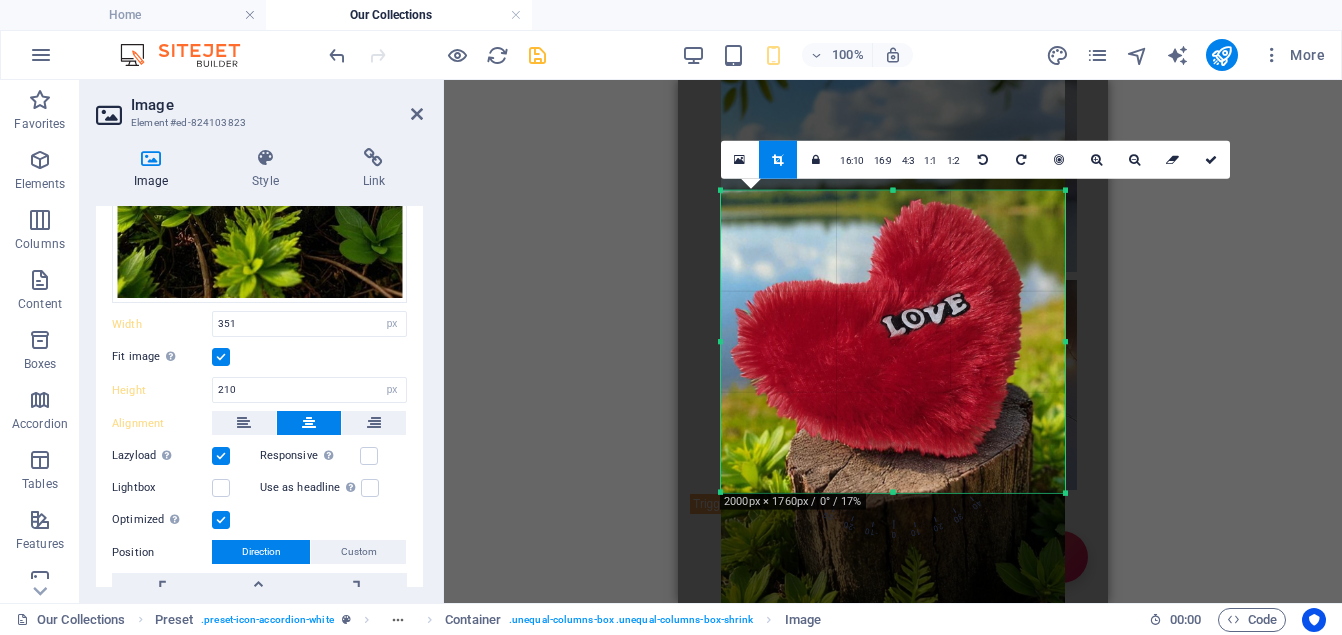 drag, startPoint x: 892, startPoint y: 510, endPoint x: 889, endPoint y: 482, distance: 28.160255 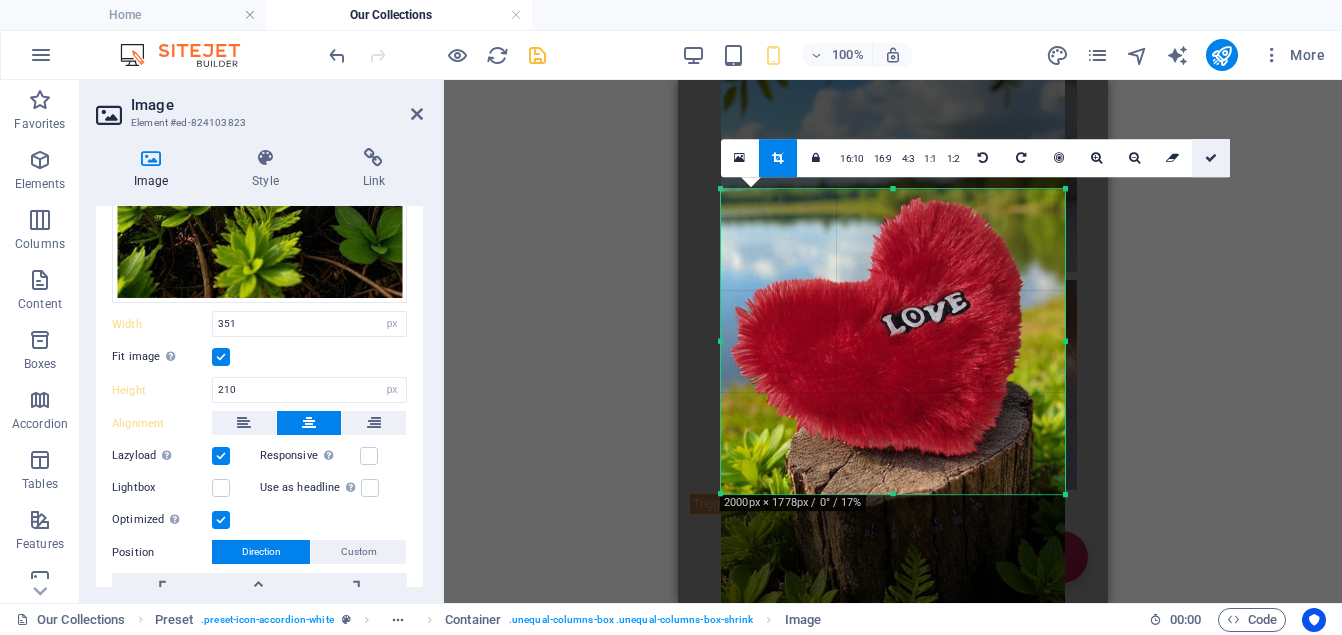 click at bounding box center (1211, 158) 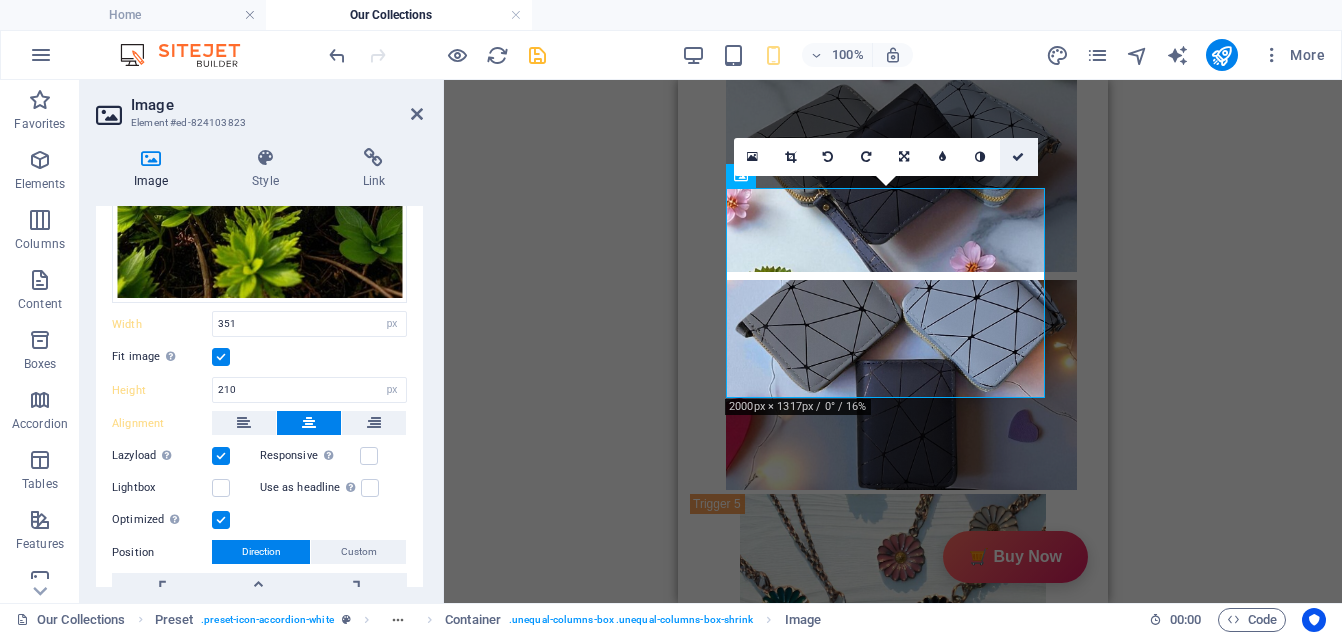 click at bounding box center [1019, 157] 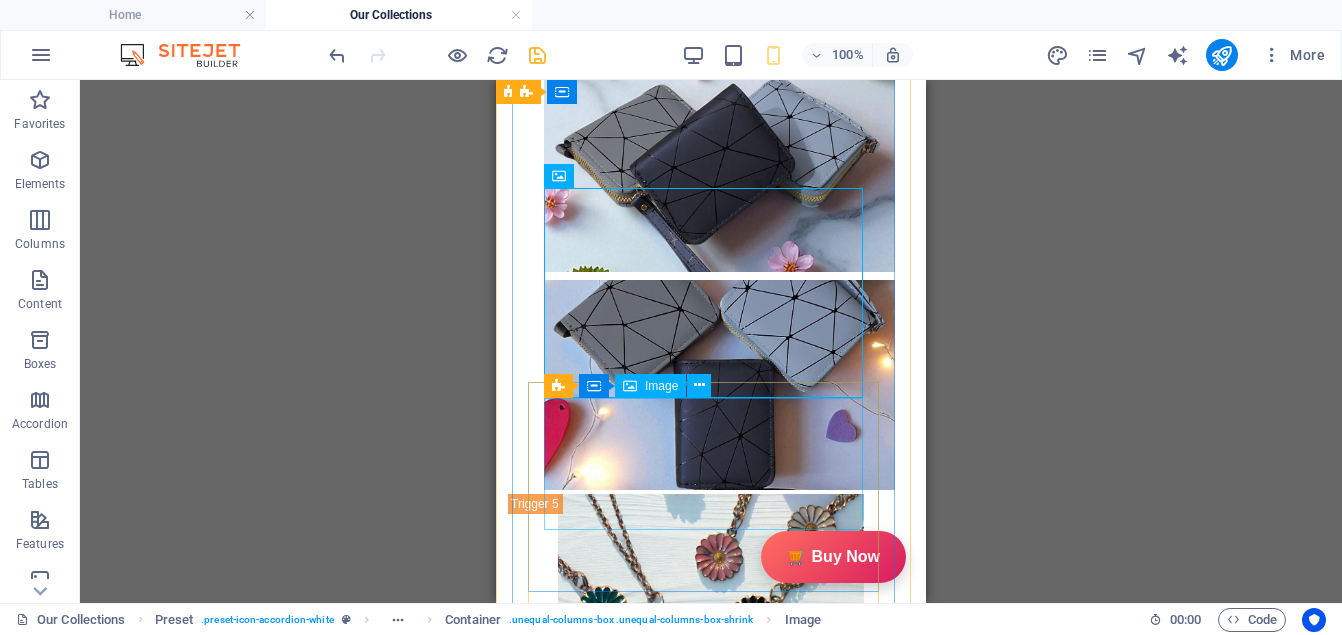 click at bounding box center [711, 3436] 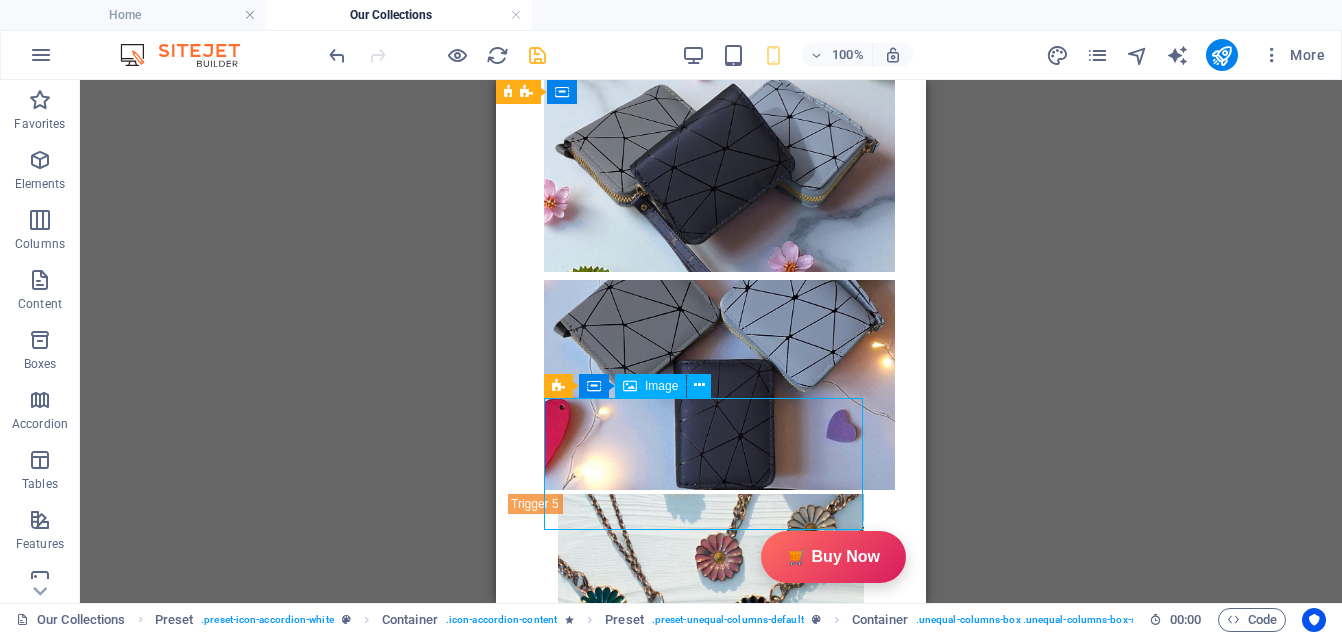 click at bounding box center [711, 3436] 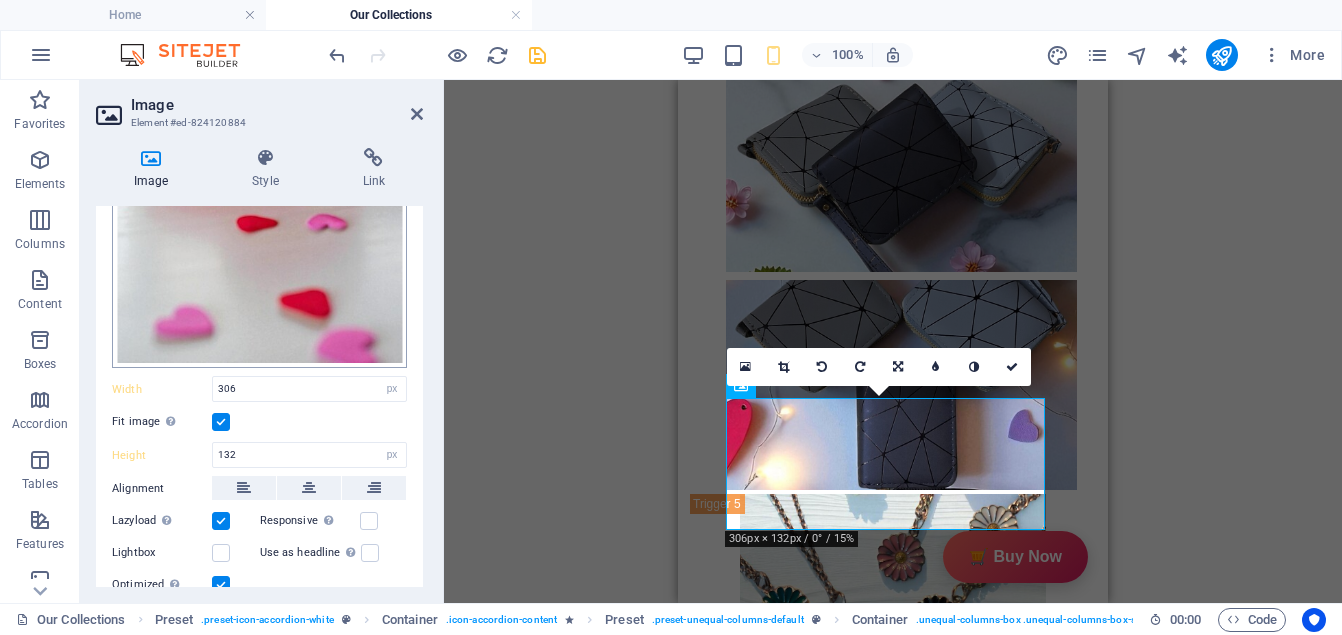 scroll, scrollTop: 518, scrollLeft: 0, axis: vertical 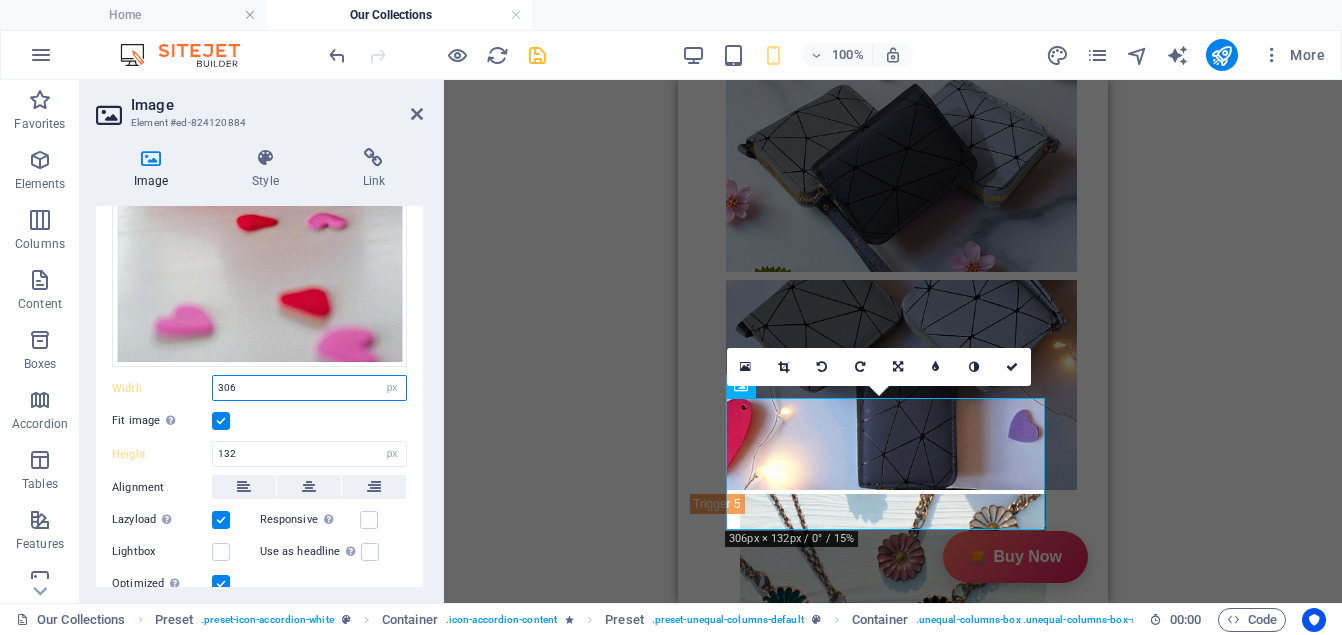 click on "306" at bounding box center [309, 388] 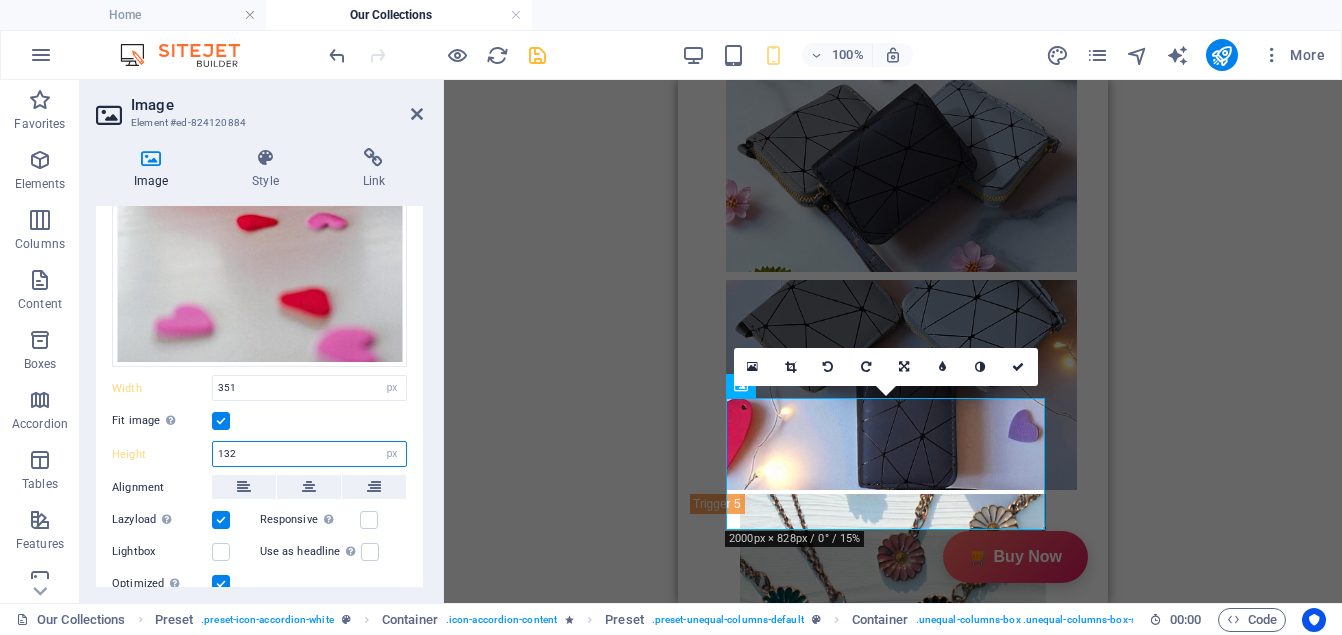 click on "132" at bounding box center [309, 454] 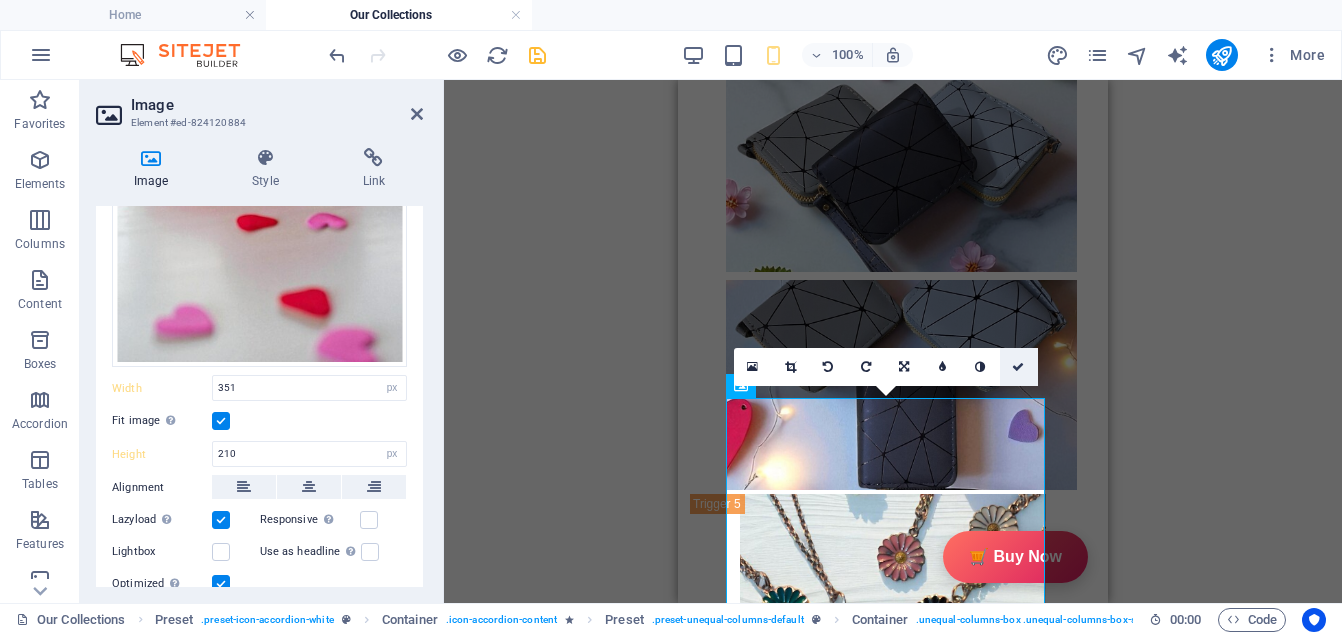 click at bounding box center [1018, 367] 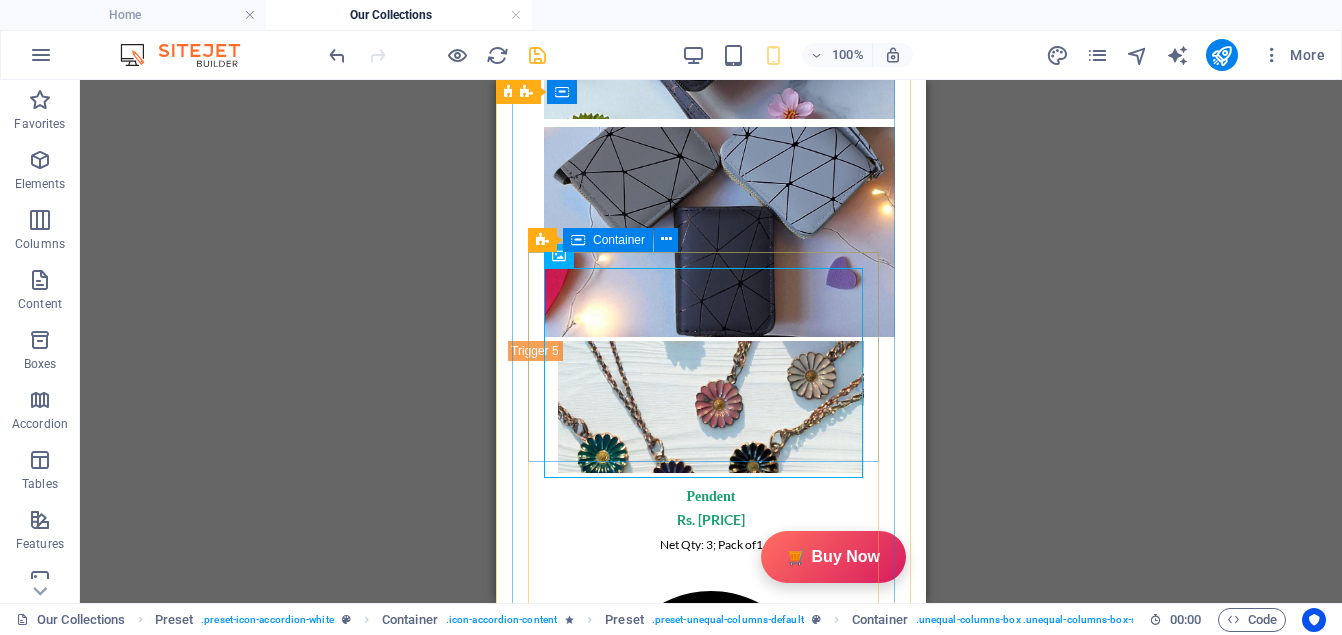 scroll, scrollTop: 5912, scrollLeft: 0, axis: vertical 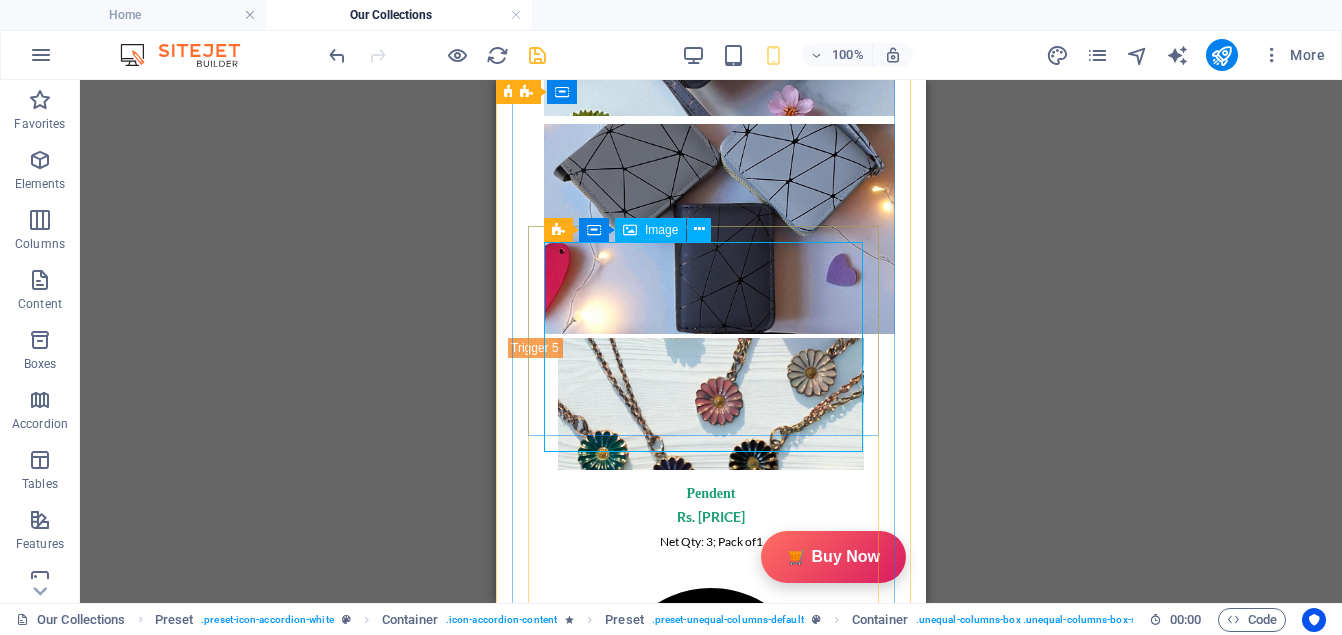 click at bounding box center [711, 3319] 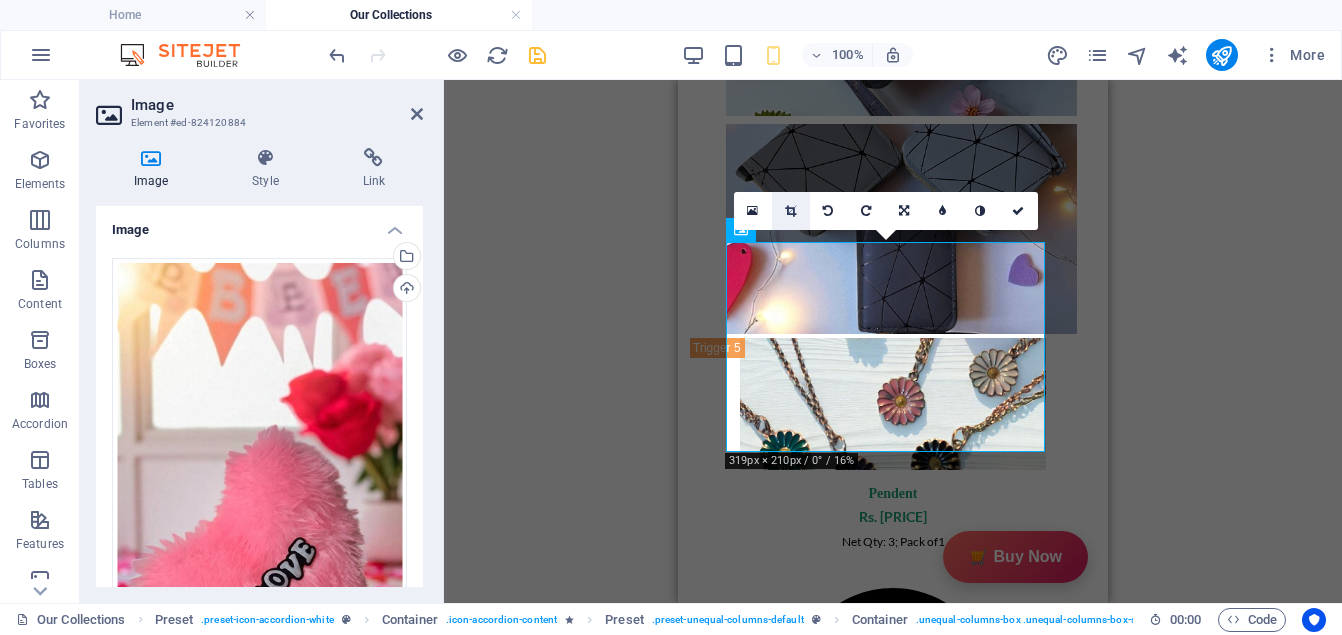 click at bounding box center [790, 211] 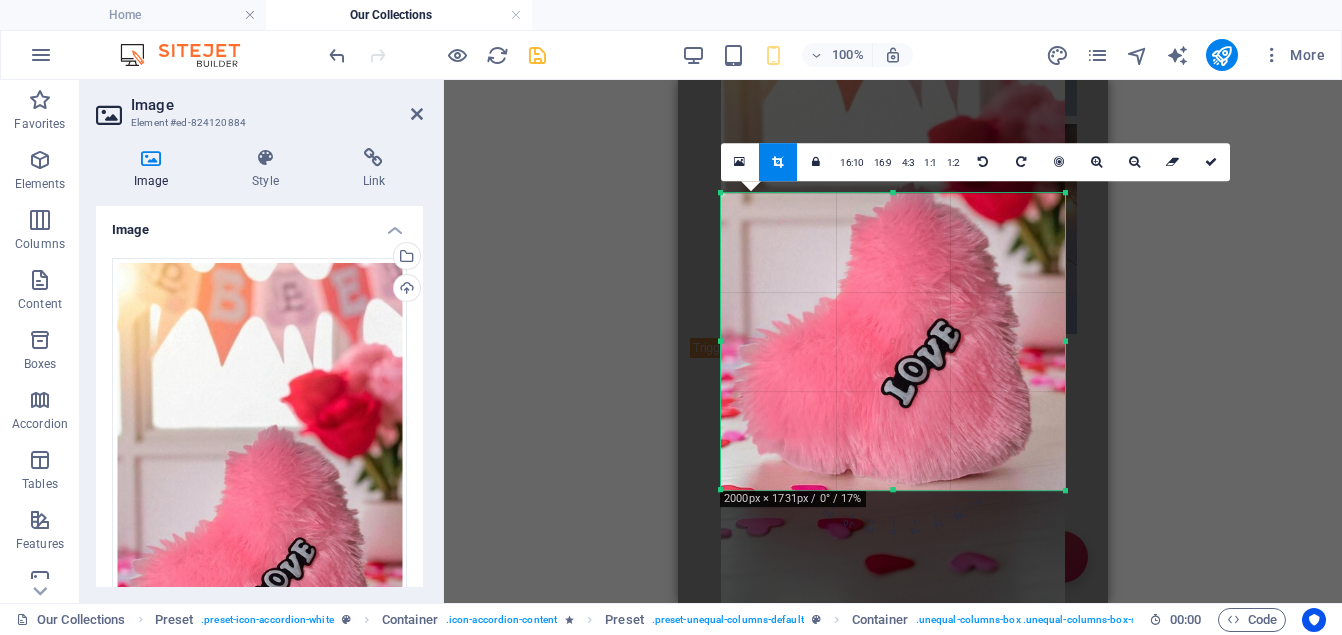 drag, startPoint x: 890, startPoint y: 508, endPoint x: 887, endPoint y: 472, distance: 36.124783 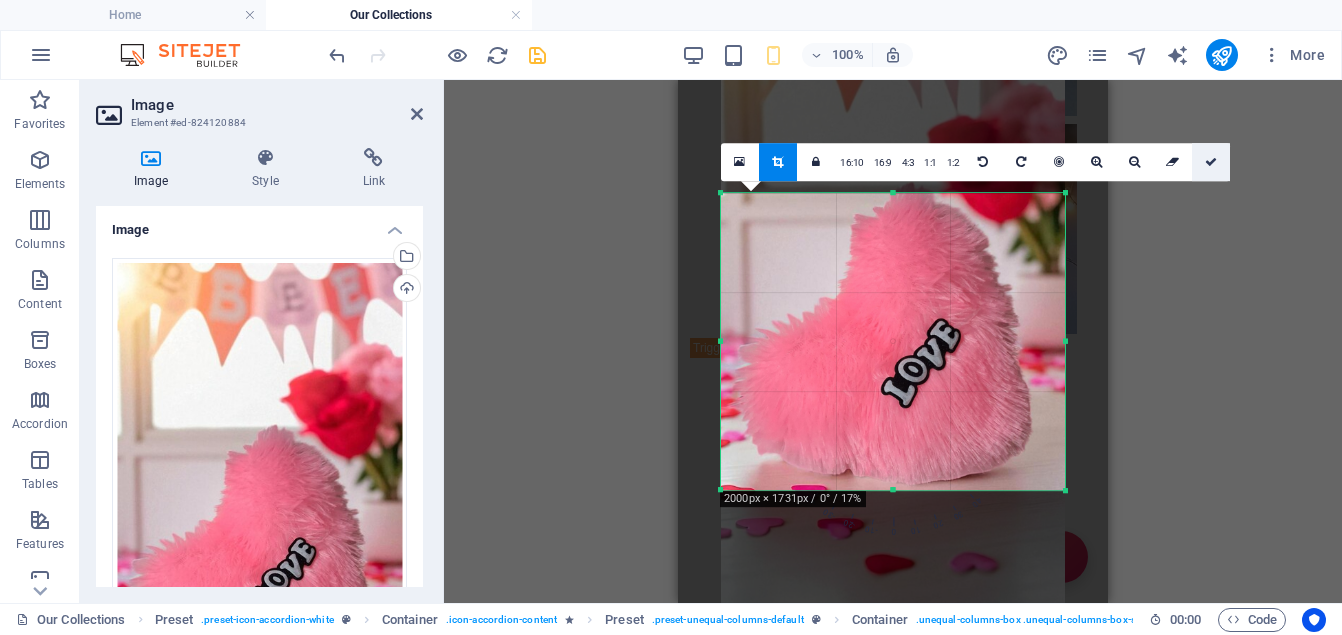 click at bounding box center (1211, 162) 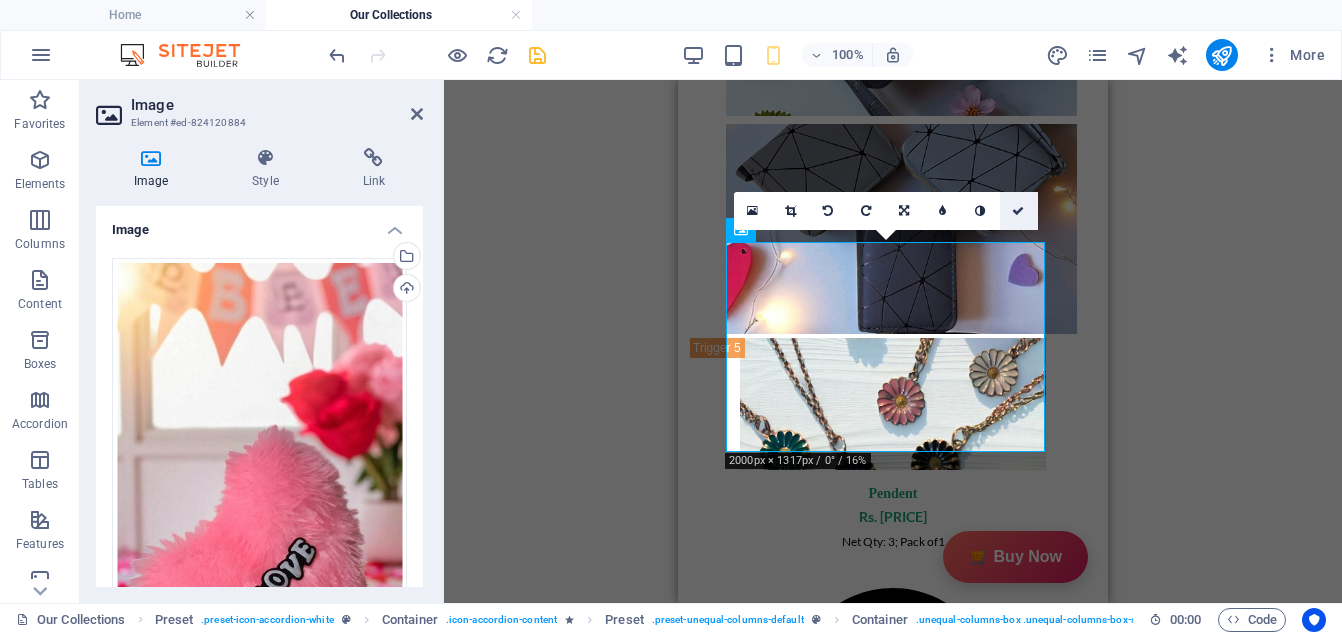 click at bounding box center (1019, 211) 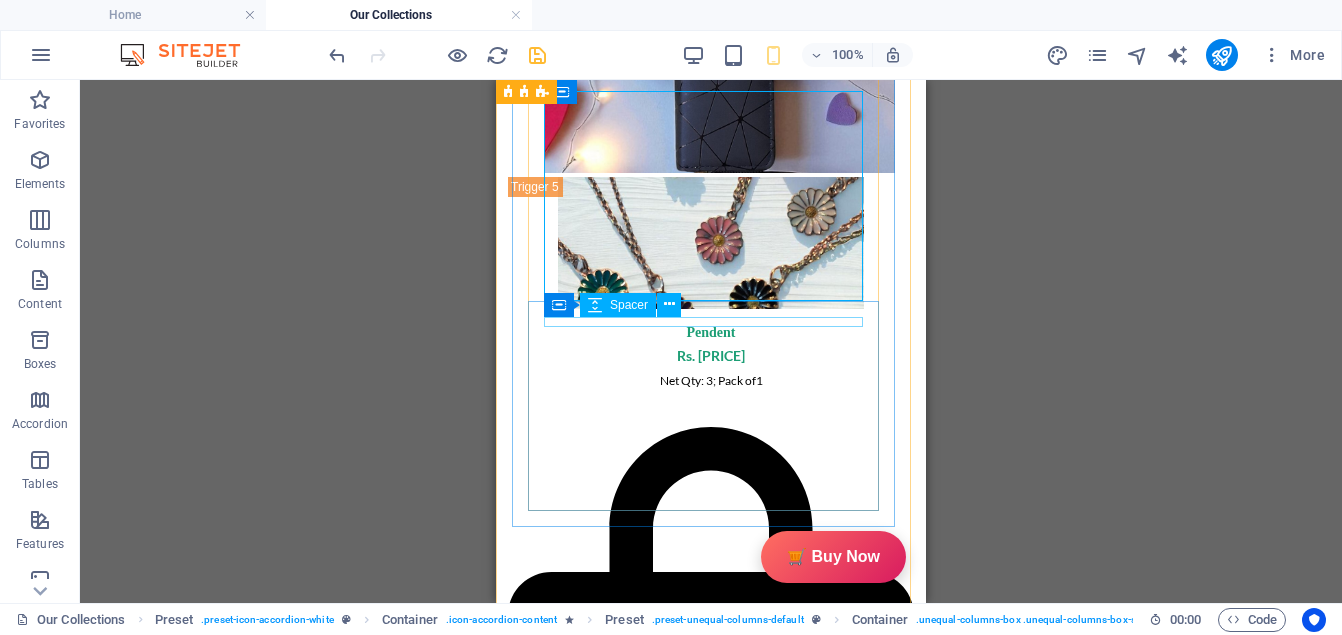 scroll, scrollTop: 6077, scrollLeft: 0, axis: vertical 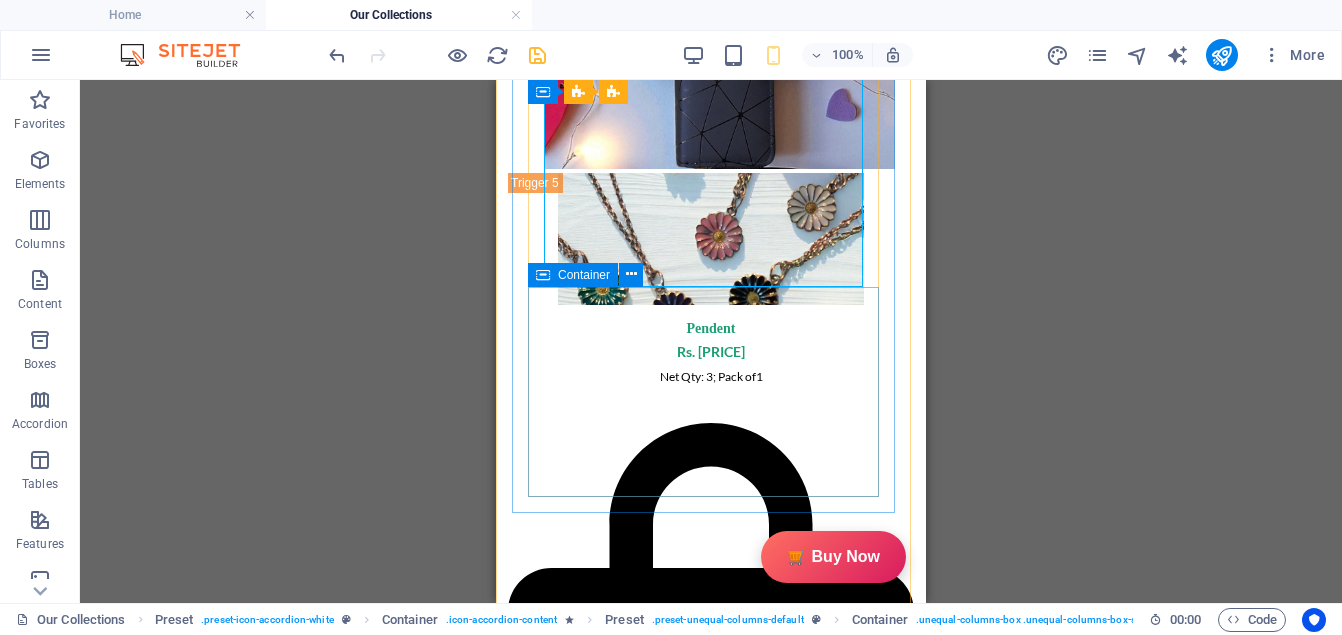 click at bounding box center (711, 3356) 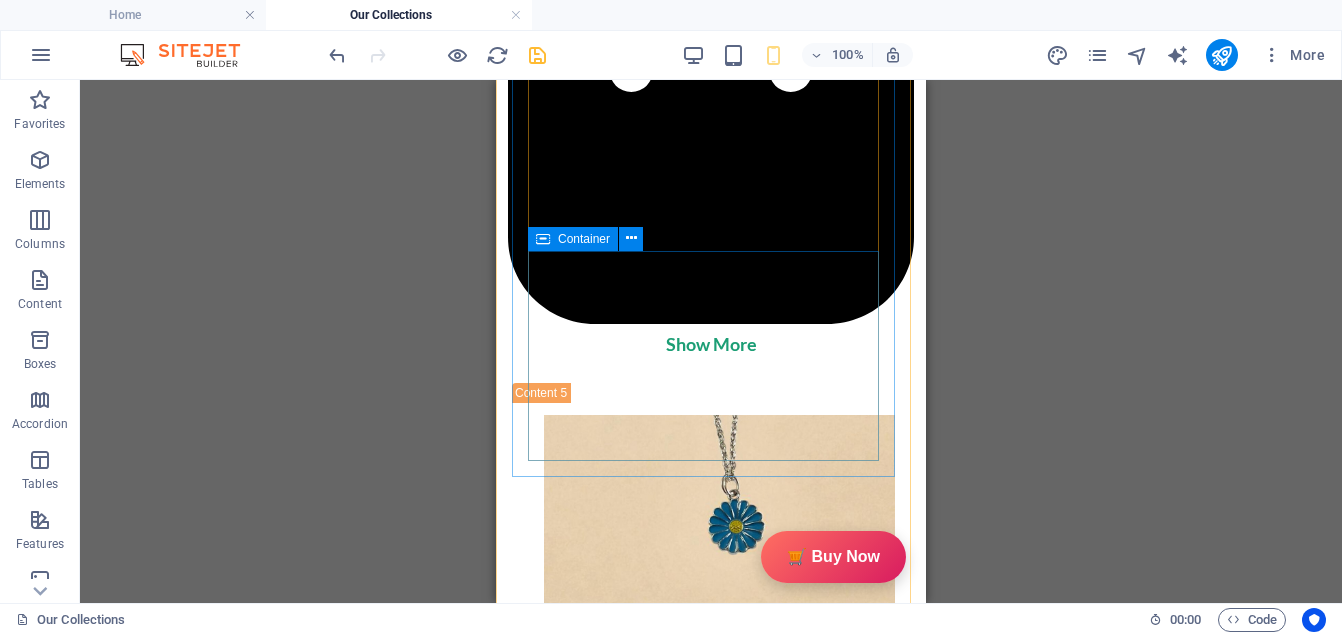 scroll, scrollTop: 6633, scrollLeft: 0, axis: vertical 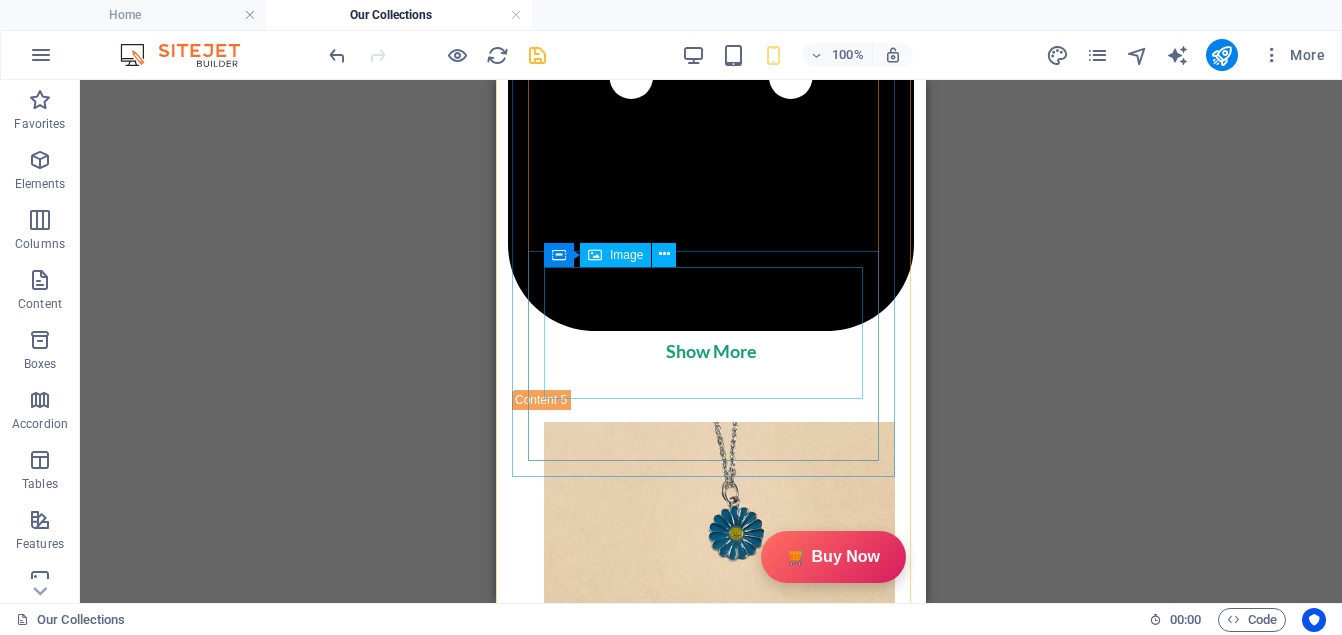 click at bounding box center (711, 3791) 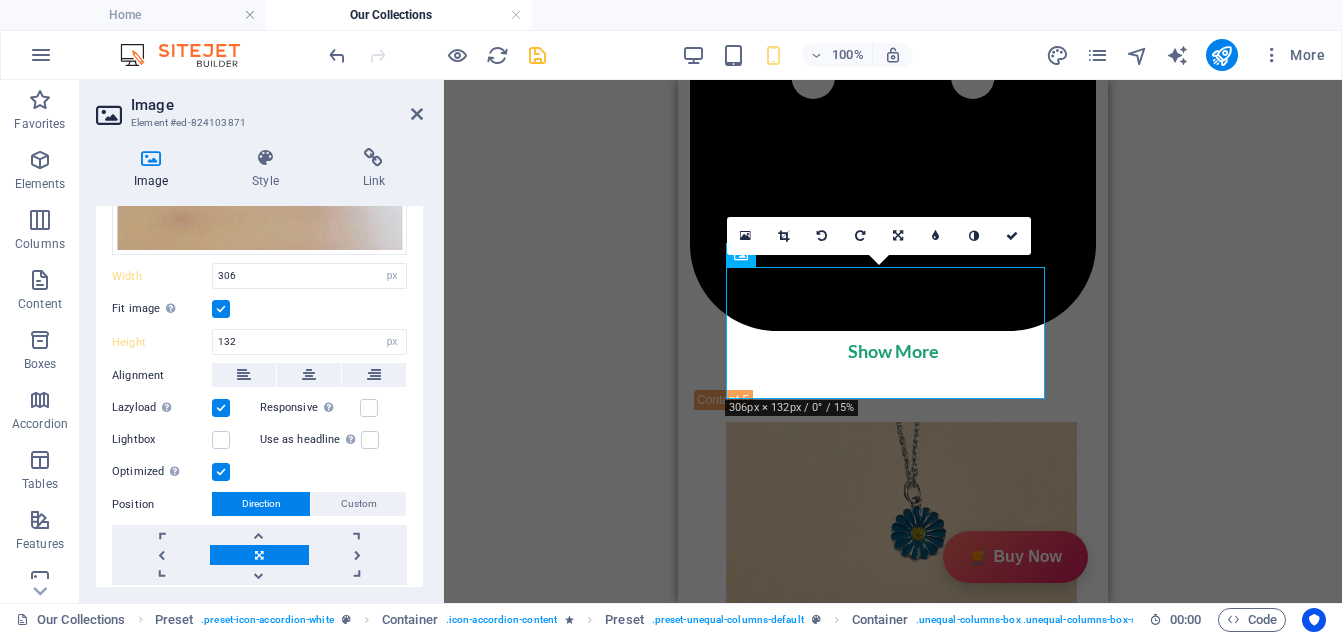 scroll, scrollTop: 632, scrollLeft: 0, axis: vertical 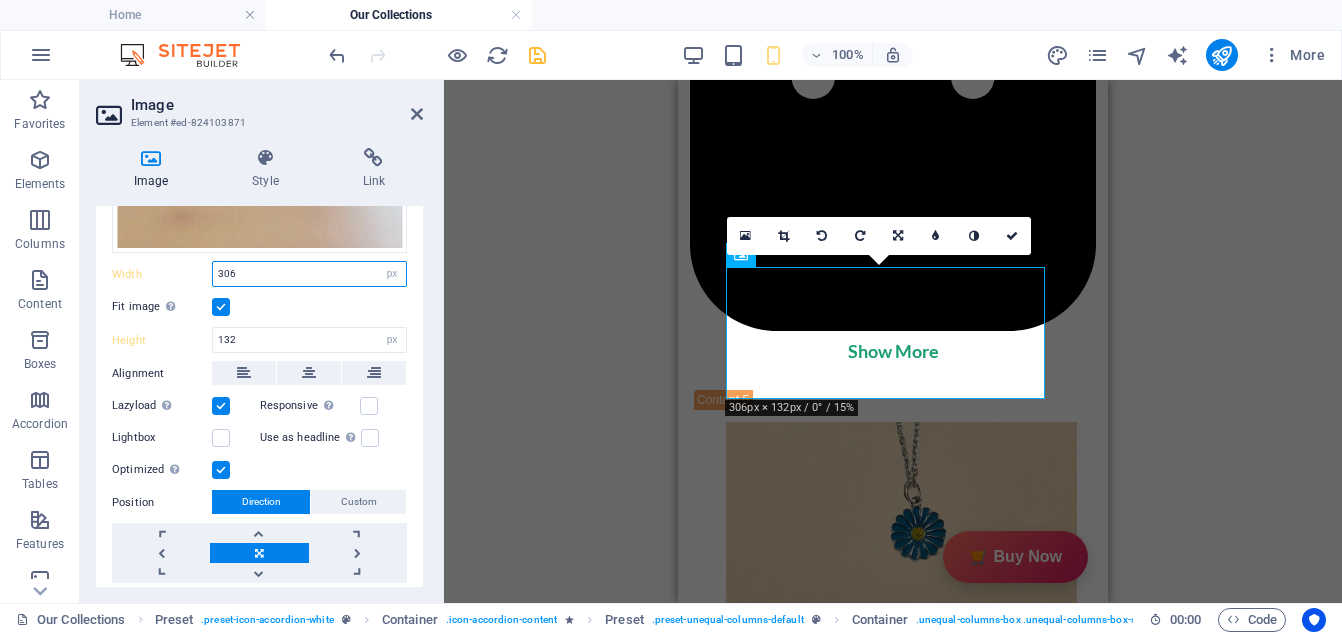 click on "306" at bounding box center [309, 274] 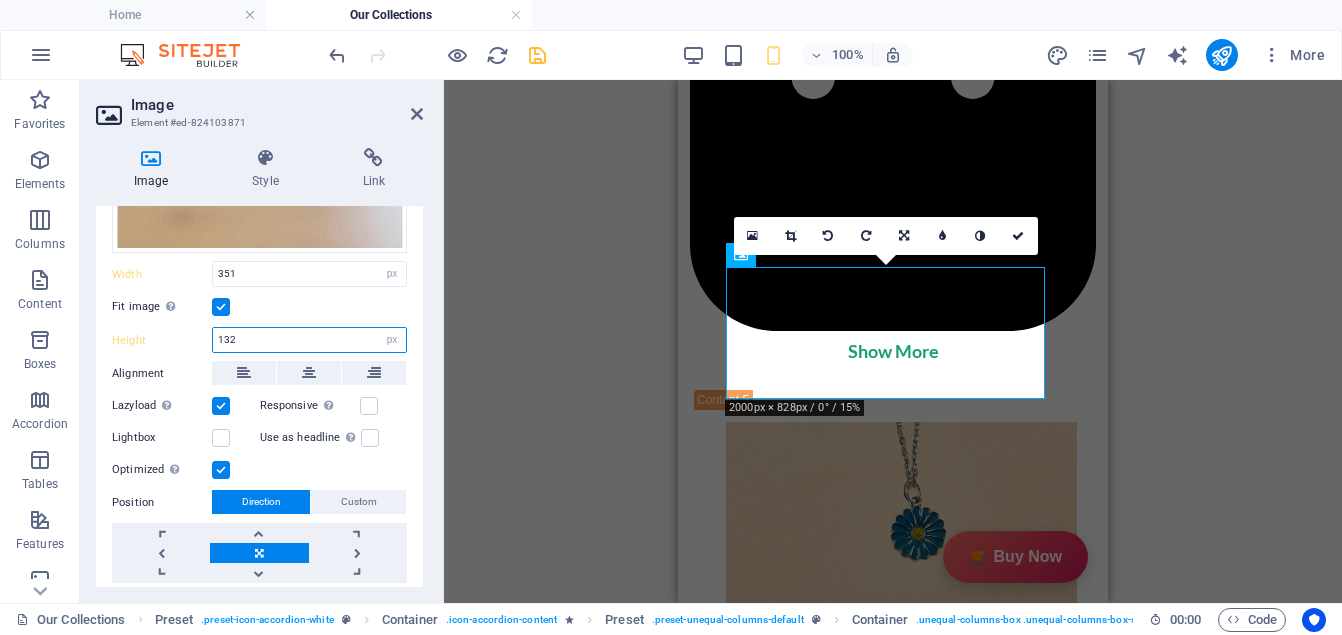 click on "132" at bounding box center (309, 340) 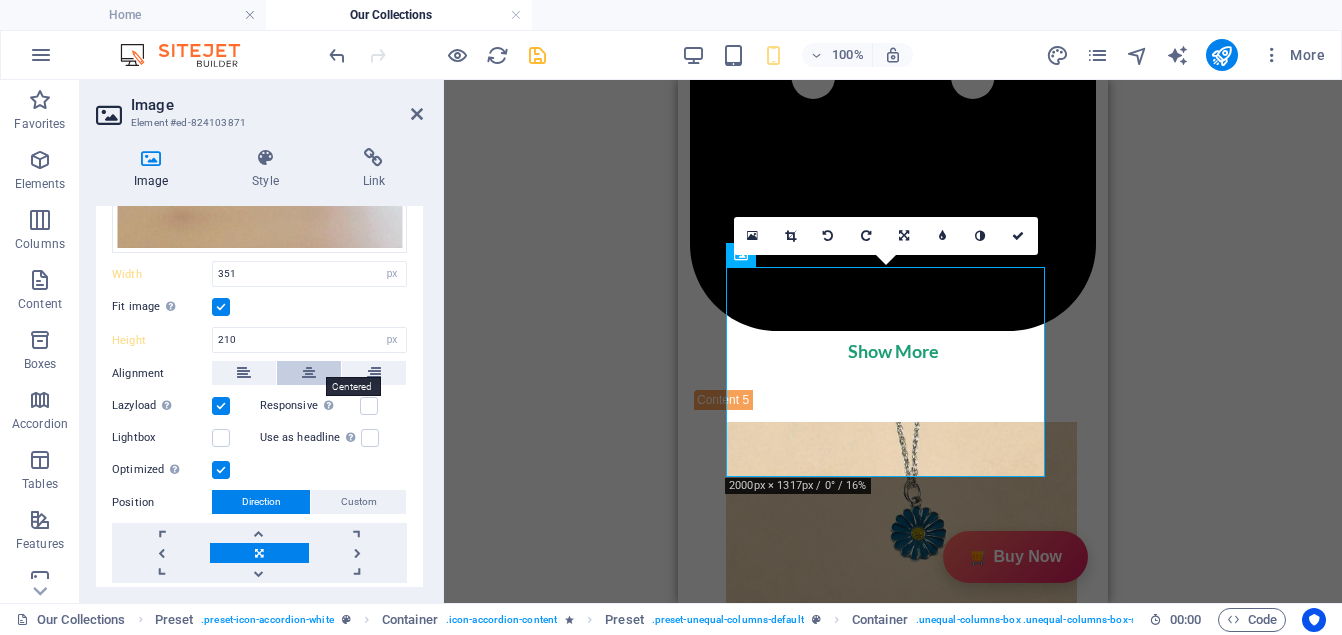 click at bounding box center (309, 373) 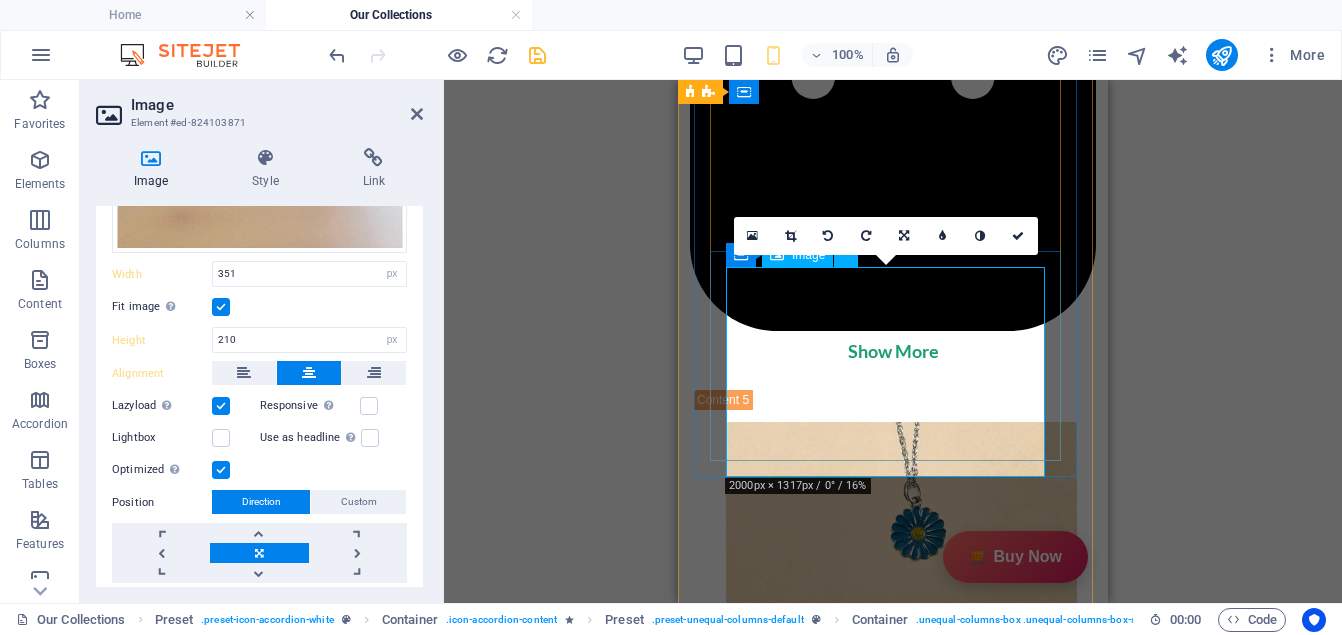 click at bounding box center (893, 3830) 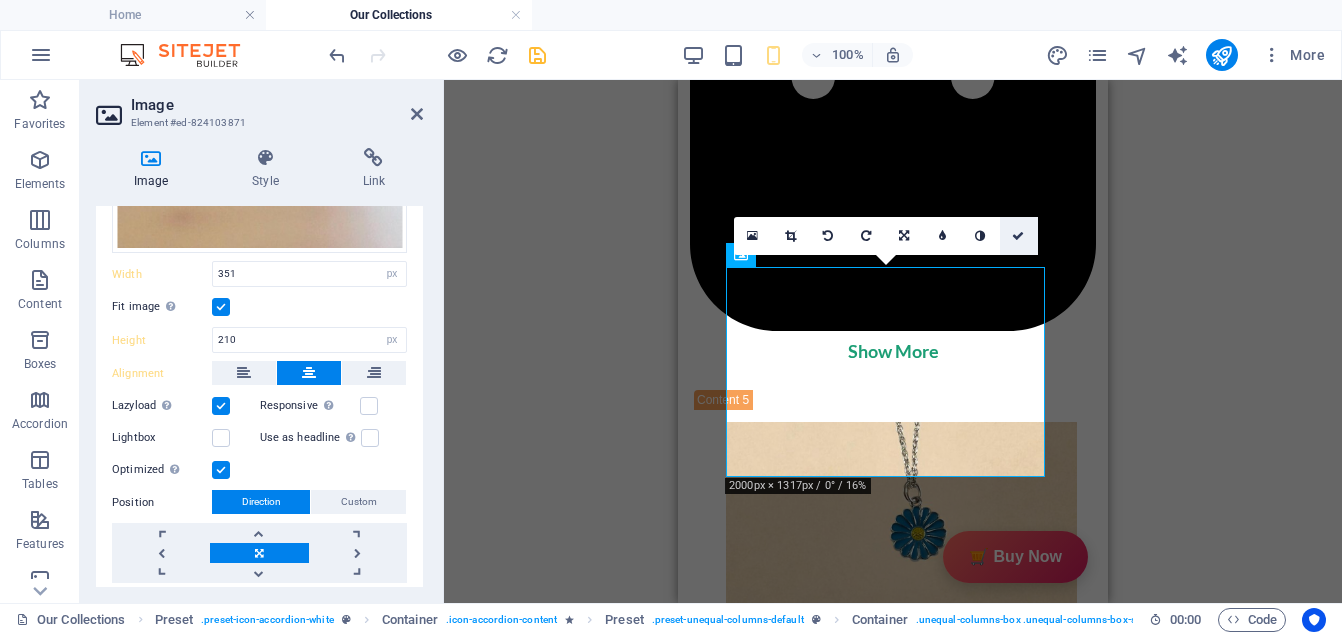 click at bounding box center (1019, 236) 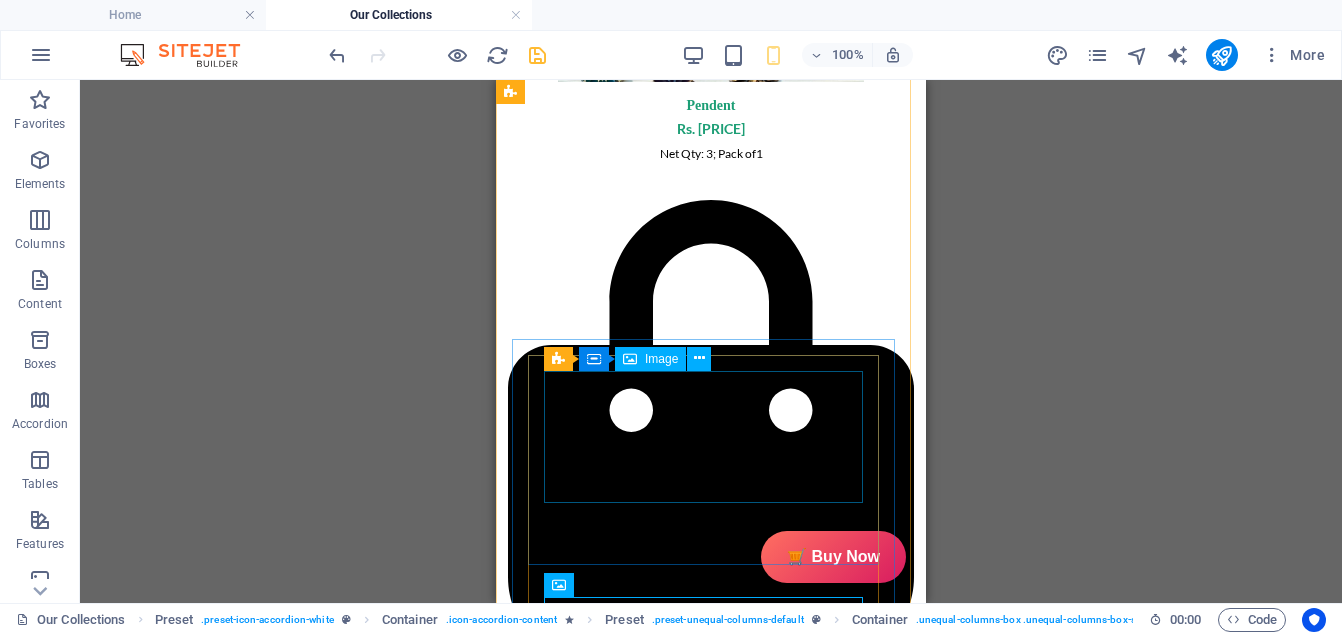 scroll, scrollTop: 6299, scrollLeft: 0, axis: vertical 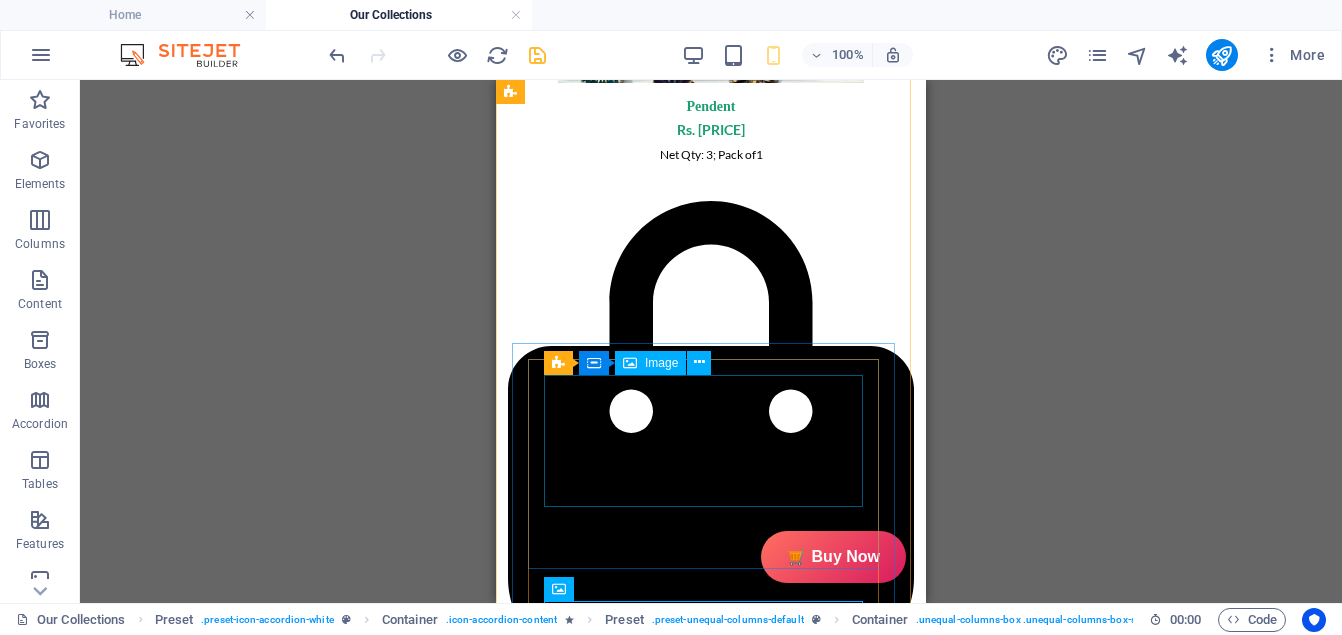 click at bounding box center [711, 3907] 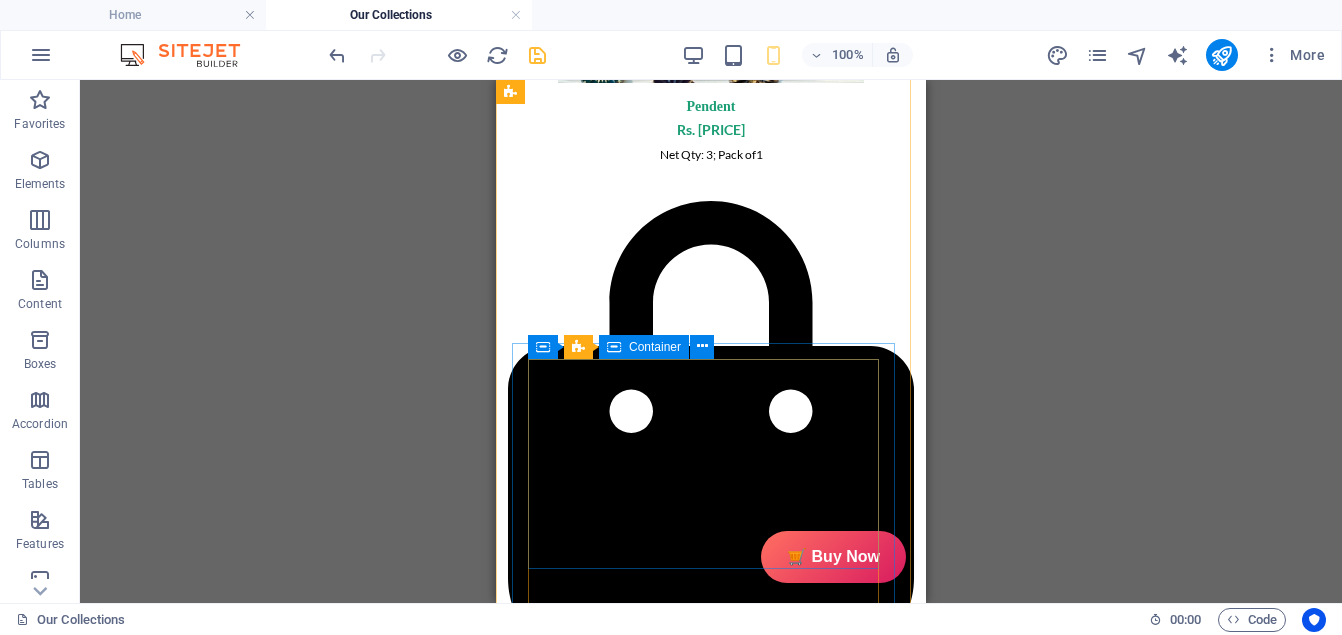 click at bounding box center (711, 3930) 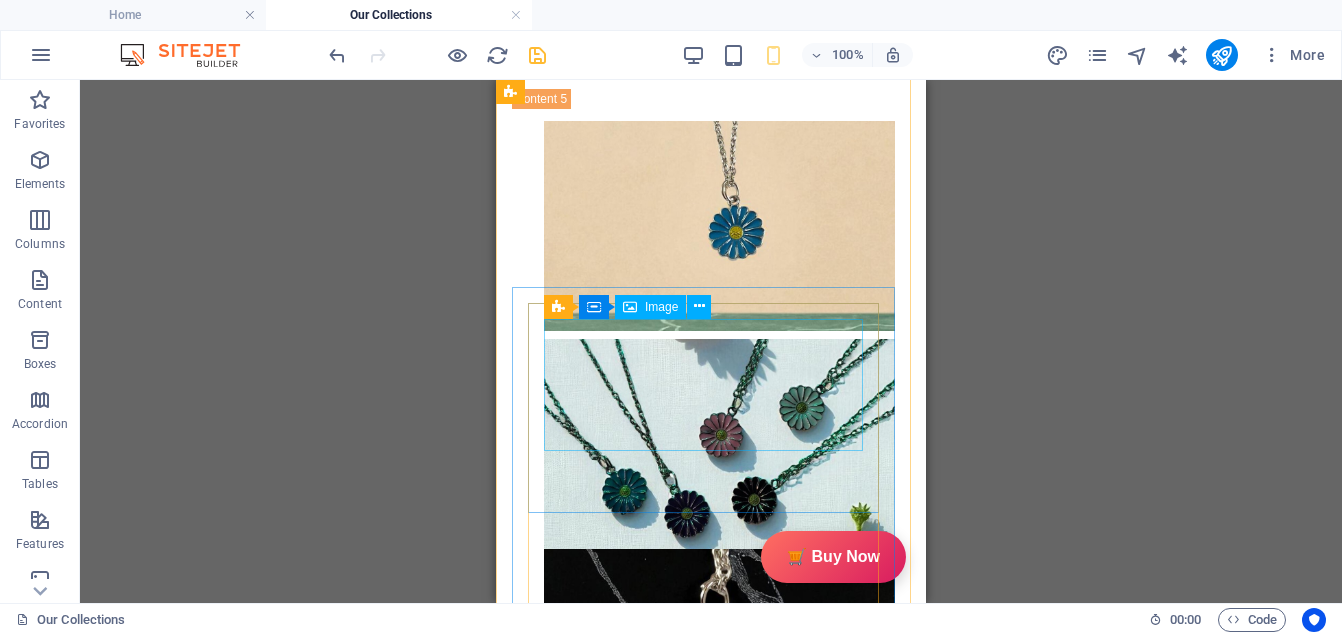 scroll, scrollTop: 6961, scrollLeft: 0, axis: vertical 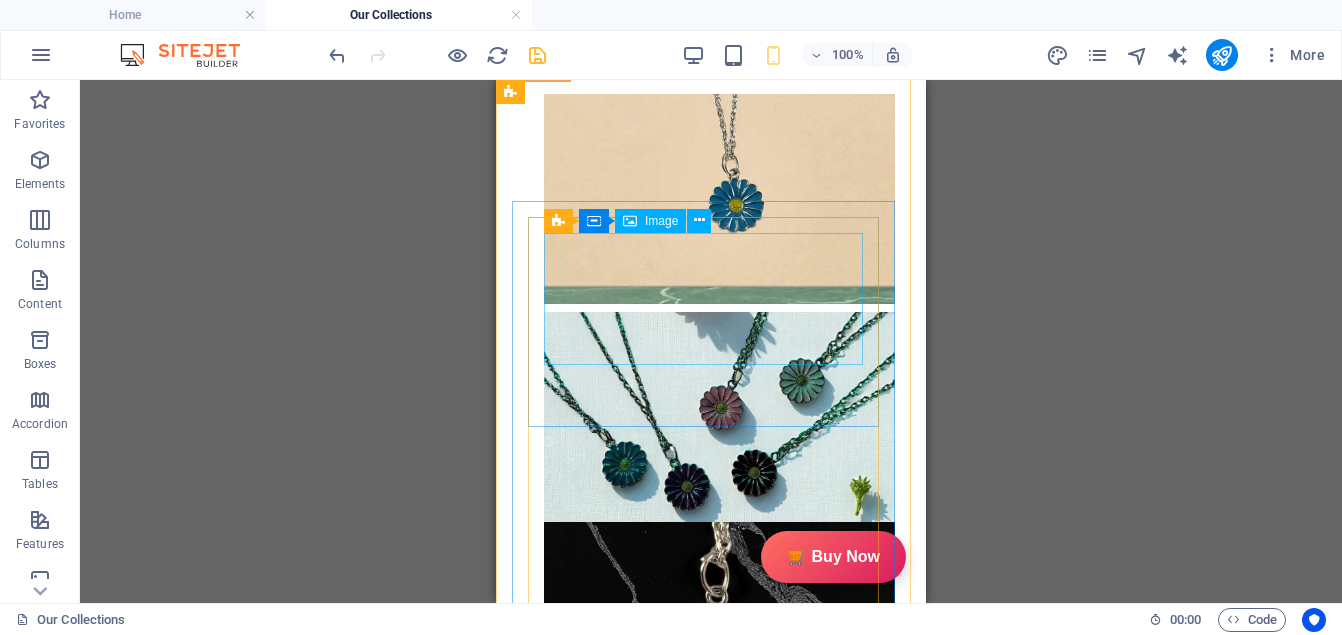 click at bounding box center [711, 4242] 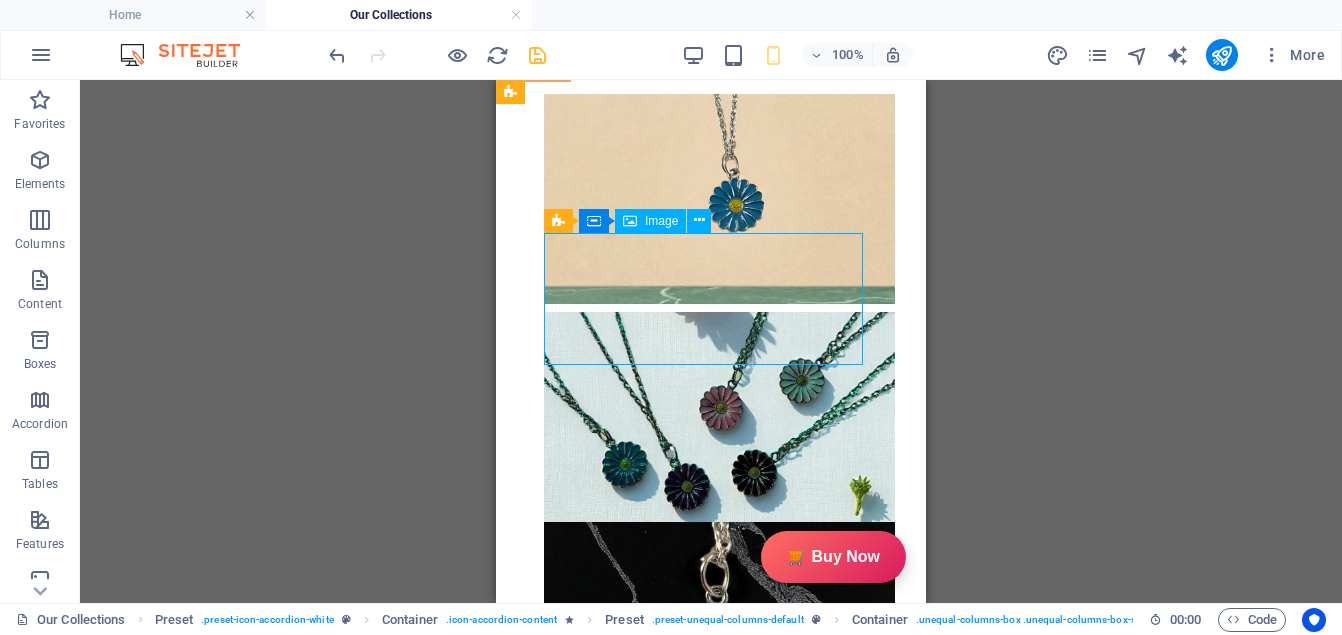 click at bounding box center [711, 4242] 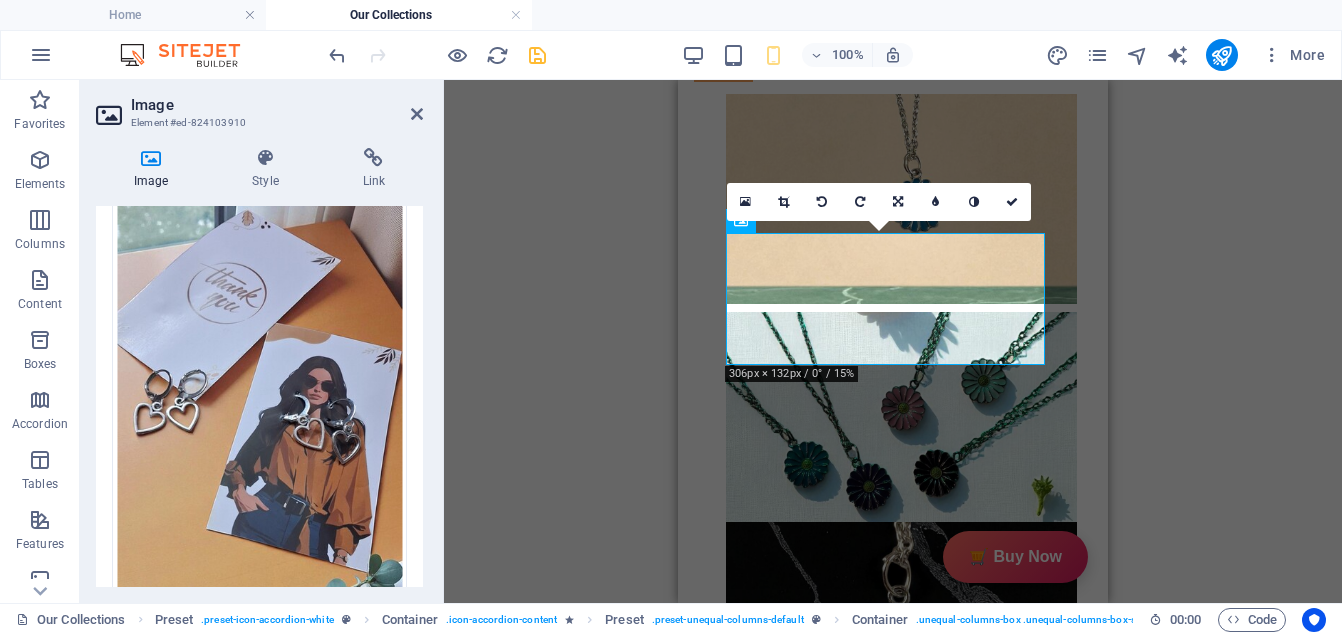 scroll, scrollTop: 145, scrollLeft: 0, axis: vertical 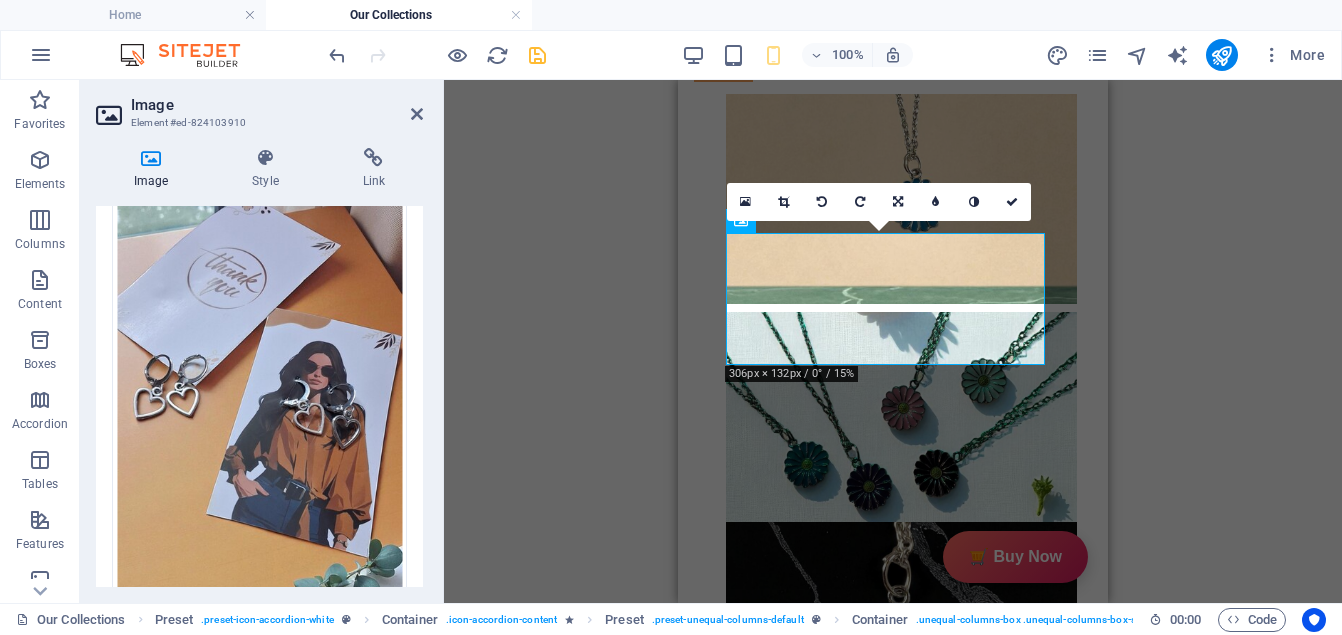 click on "132" at bounding box center [309, 827] 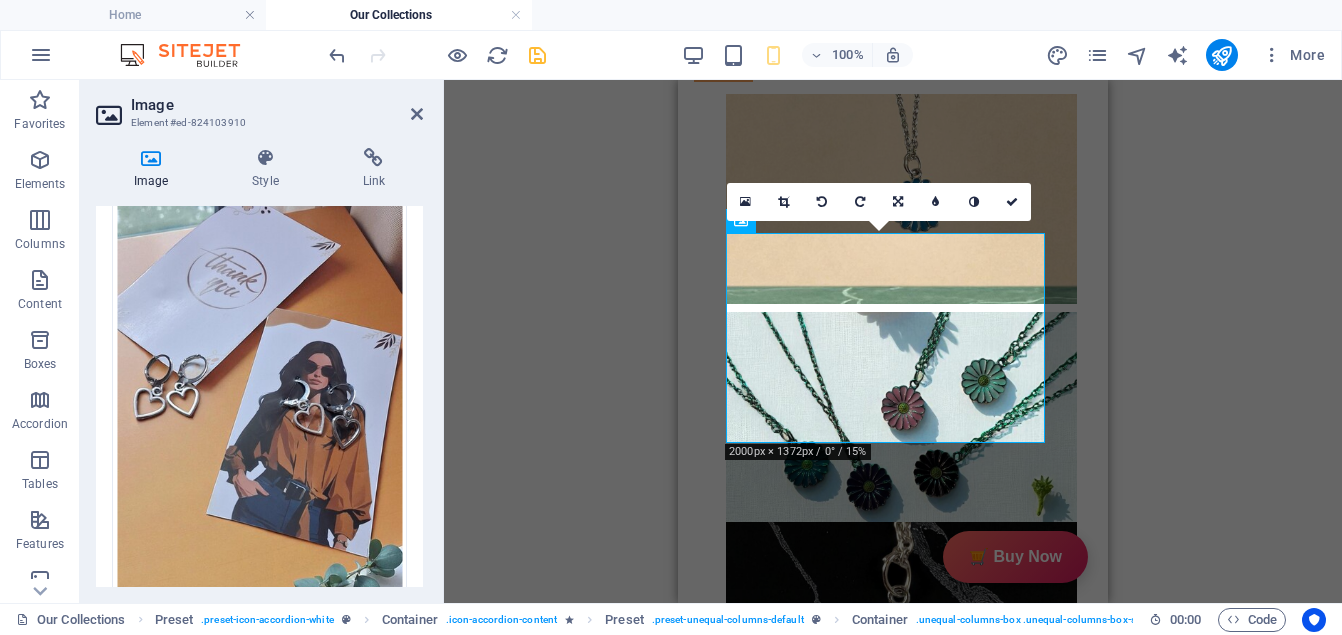 click on "306" at bounding box center (309, 761) 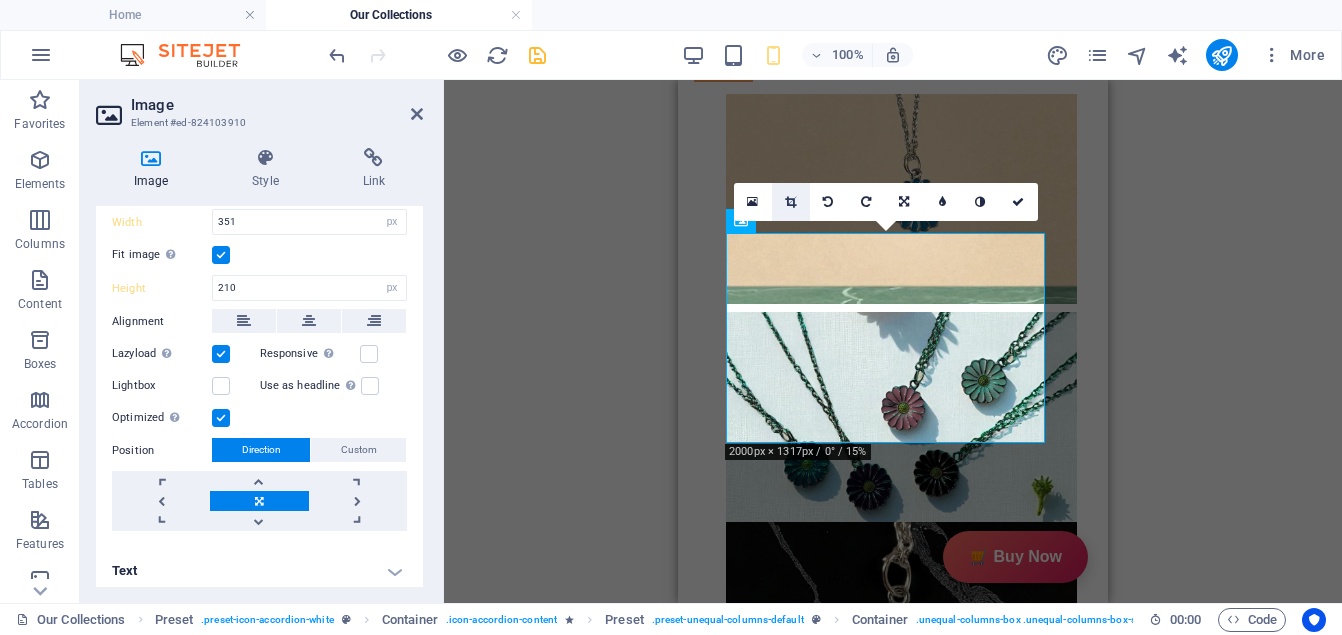 click at bounding box center [790, 202] 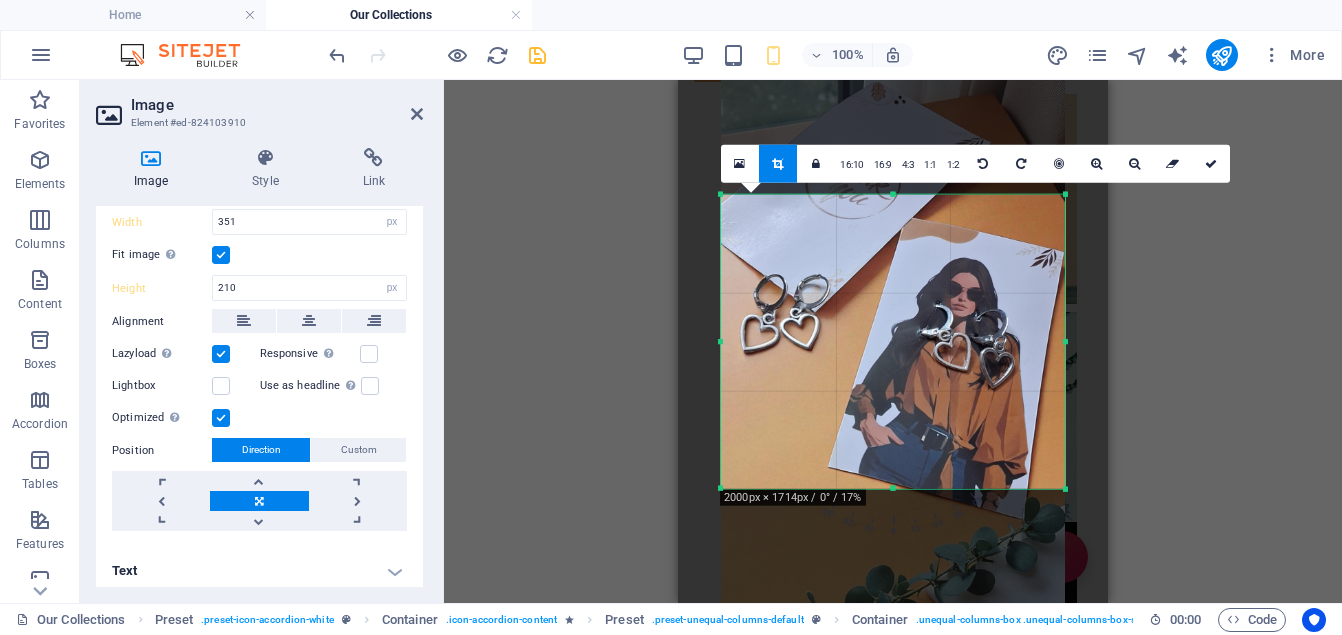 drag, startPoint x: 893, startPoint y: 510, endPoint x: 877, endPoint y: 471, distance: 42.154476 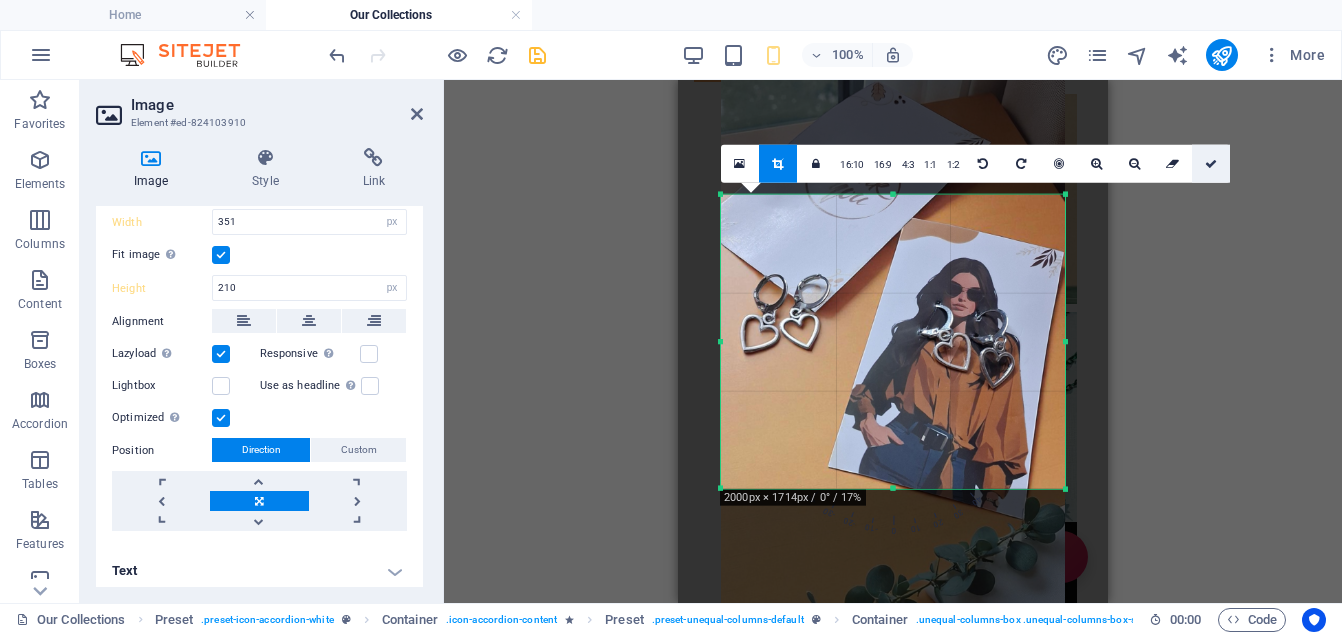 click at bounding box center (1211, 163) 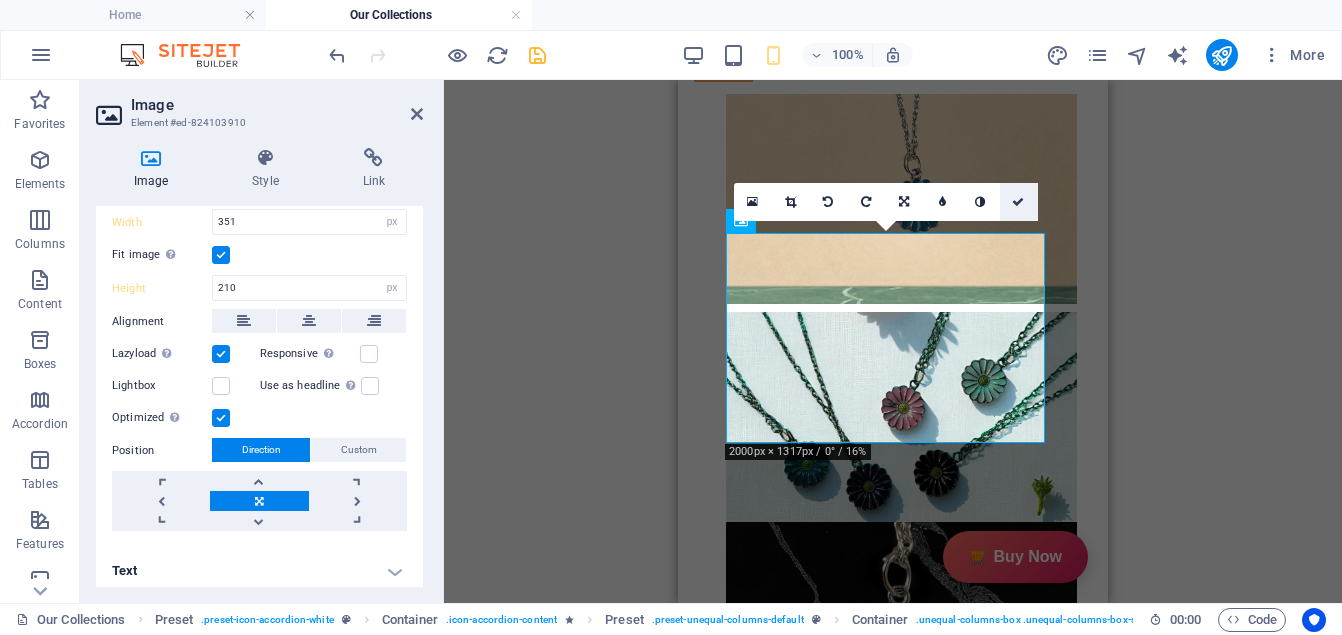 click at bounding box center (1019, 202) 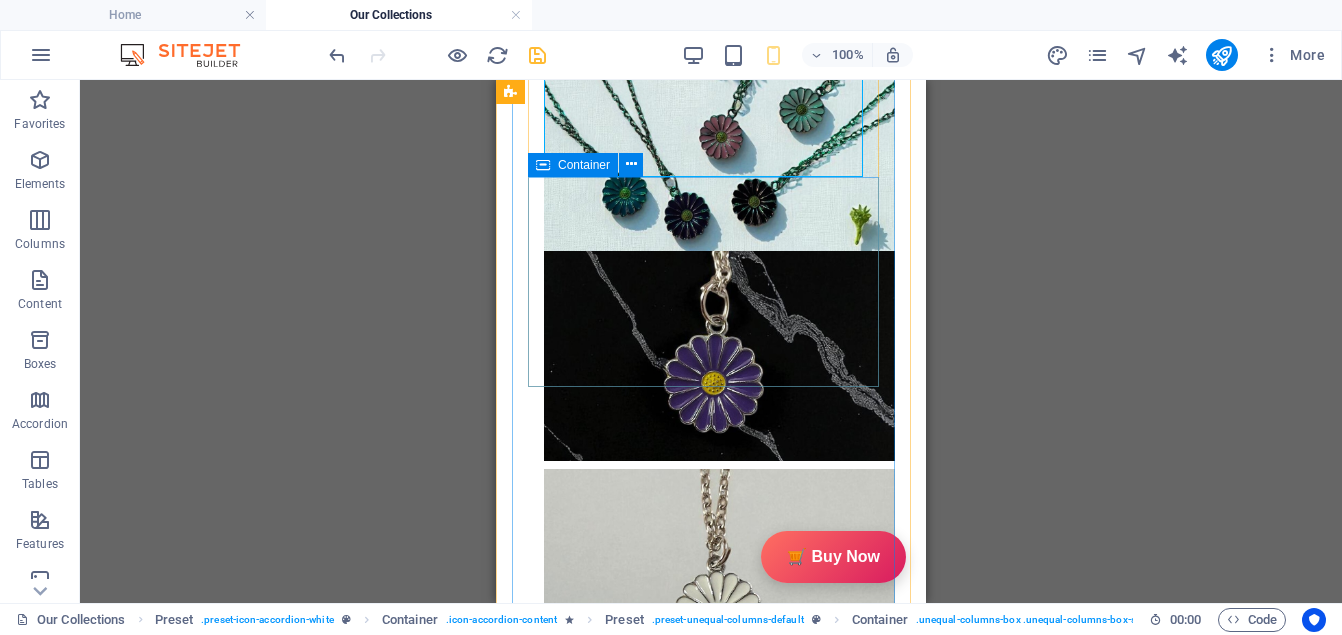 scroll, scrollTop: 7241, scrollLeft: 0, axis: vertical 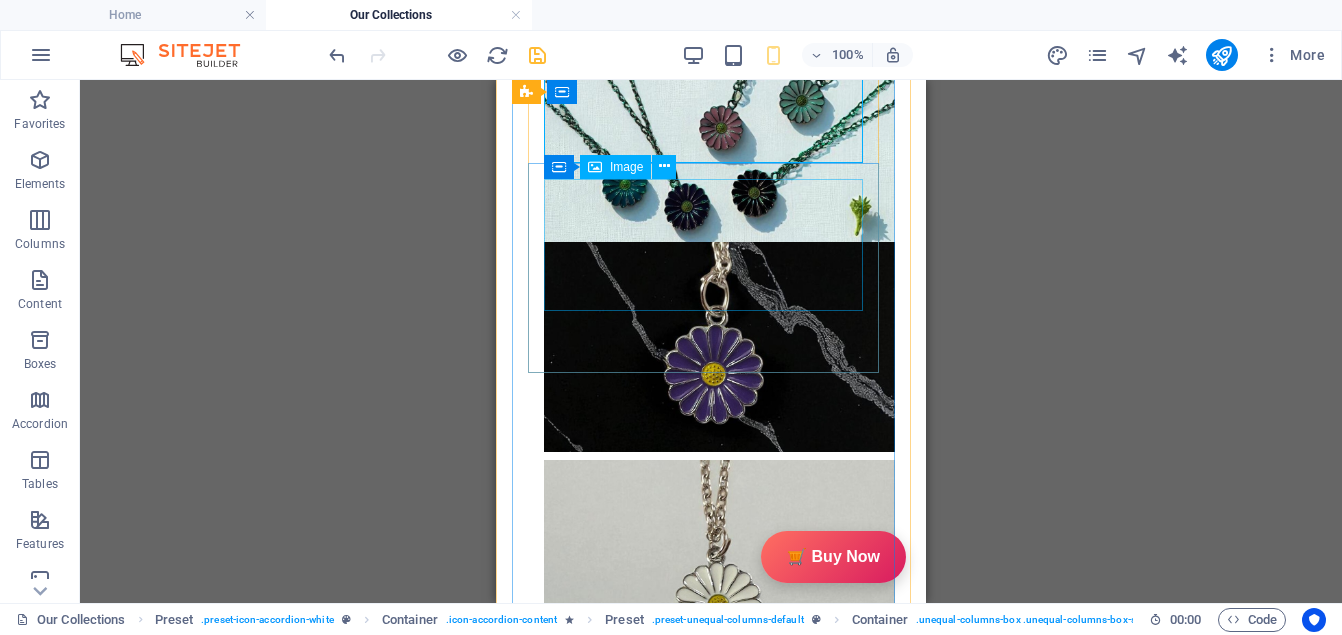 click at bounding box center (711, 4180) 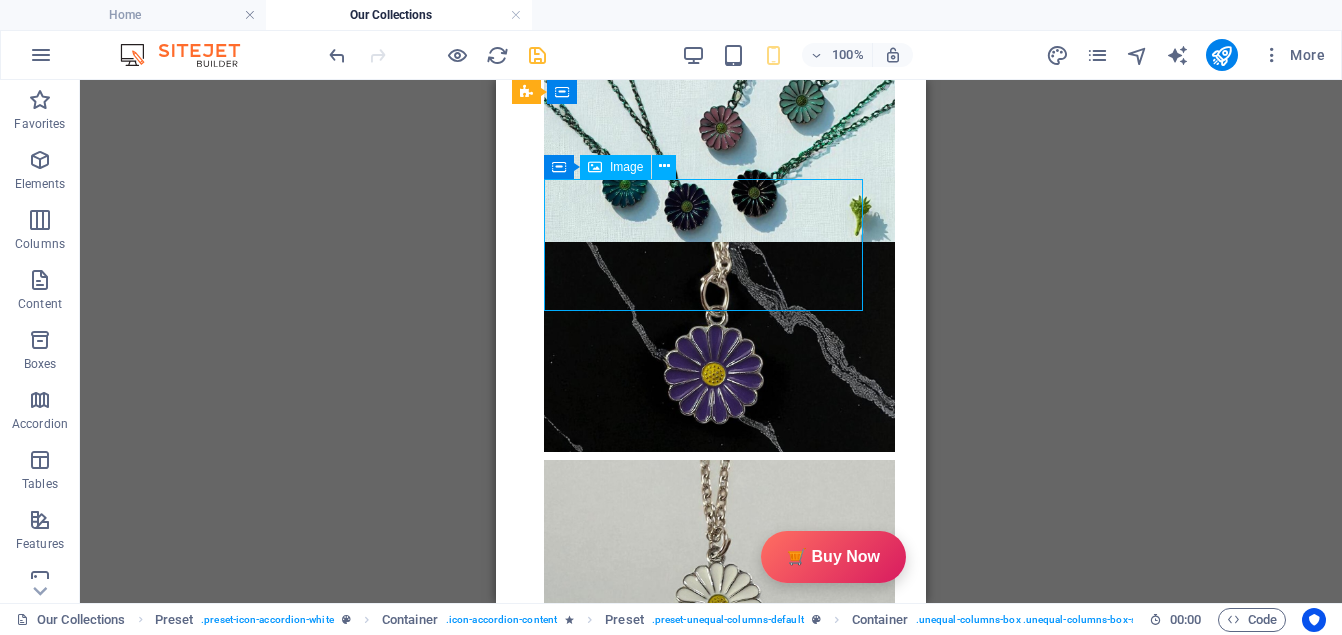 click at bounding box center (711, 4180) 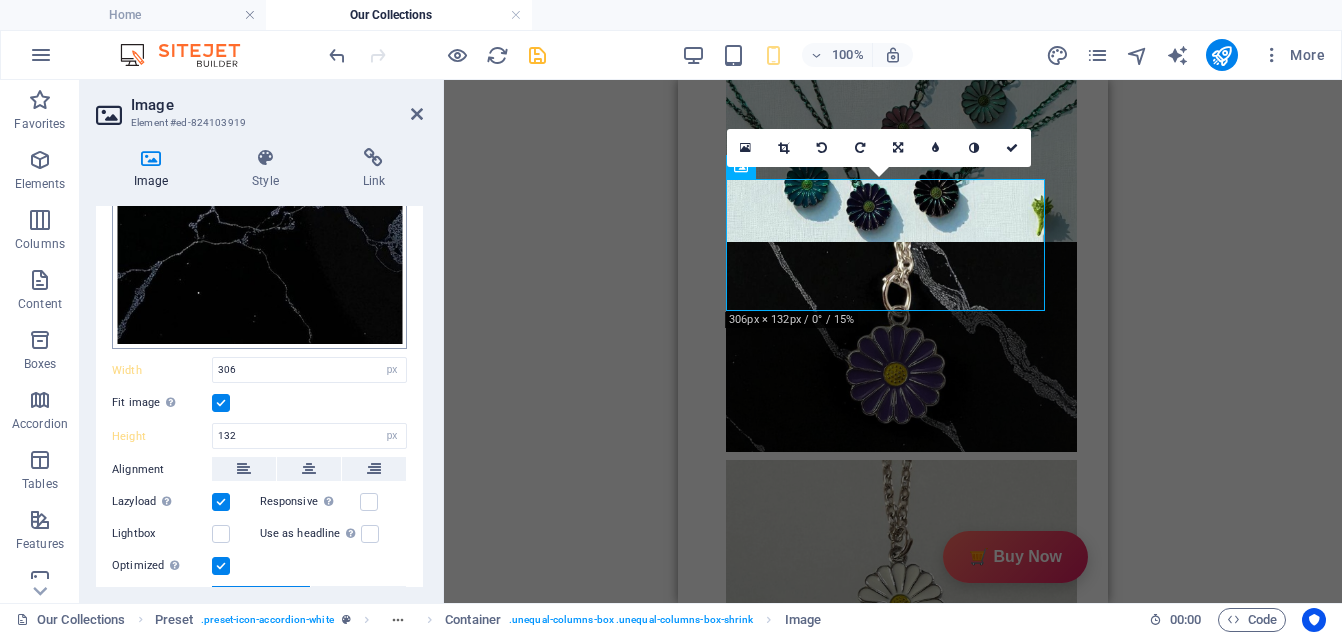 scroll, scrollTop: 539, scrollLeft: 0, axis: vertical 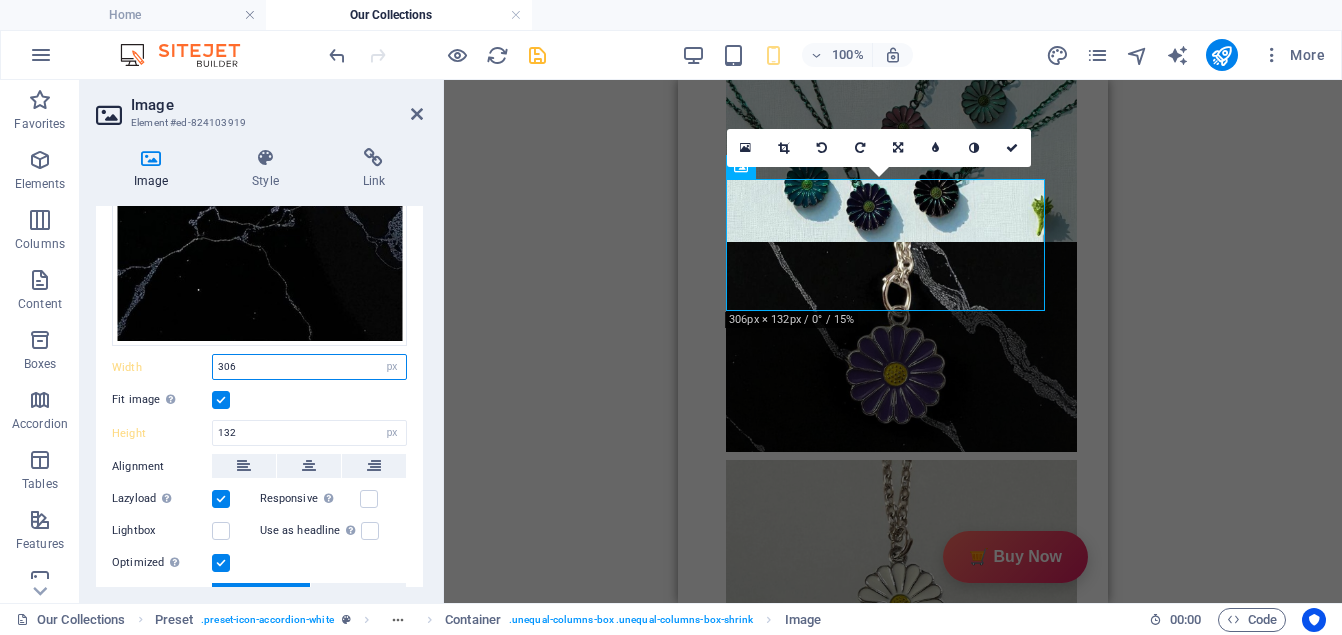 click on "306" at bounding box center [309, 367] 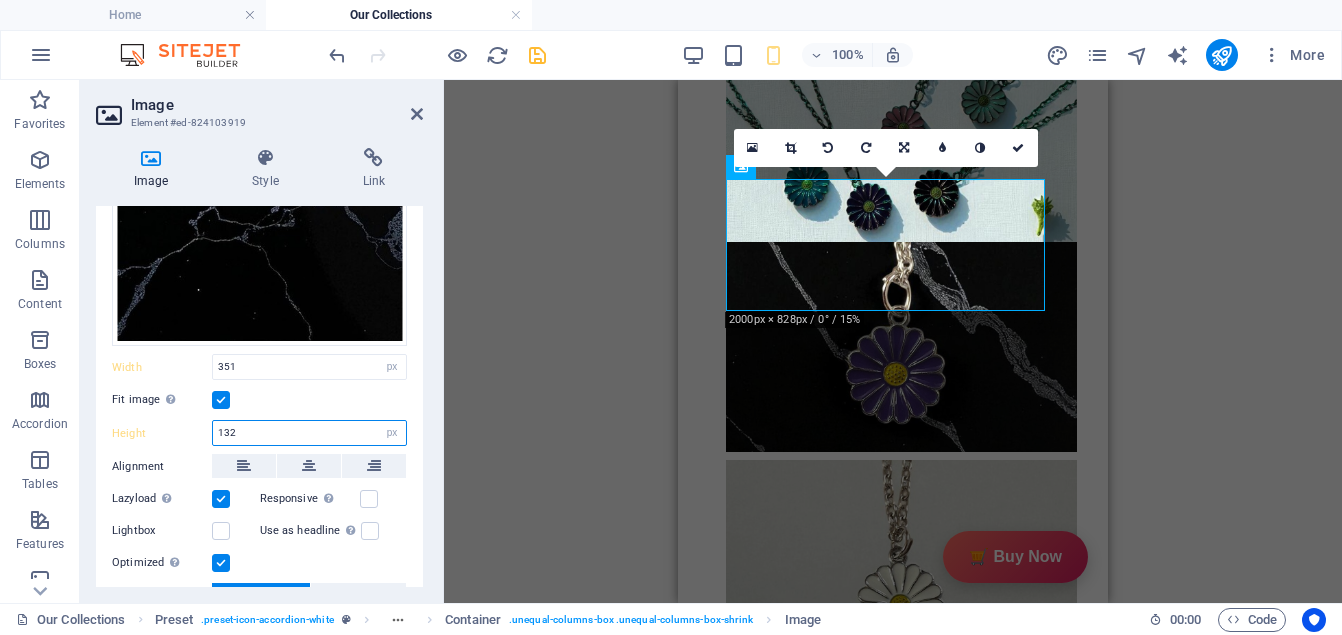 click on "132" at bounding box center (309, 433) 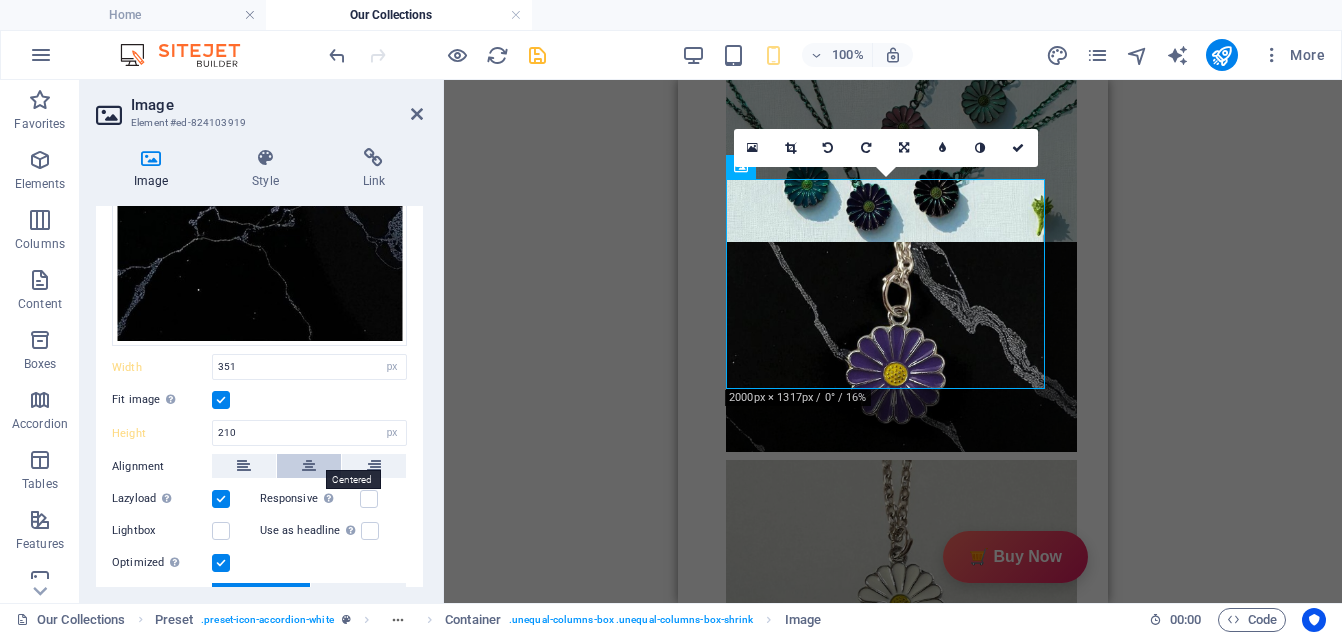 click at bounding box center [309, 466] 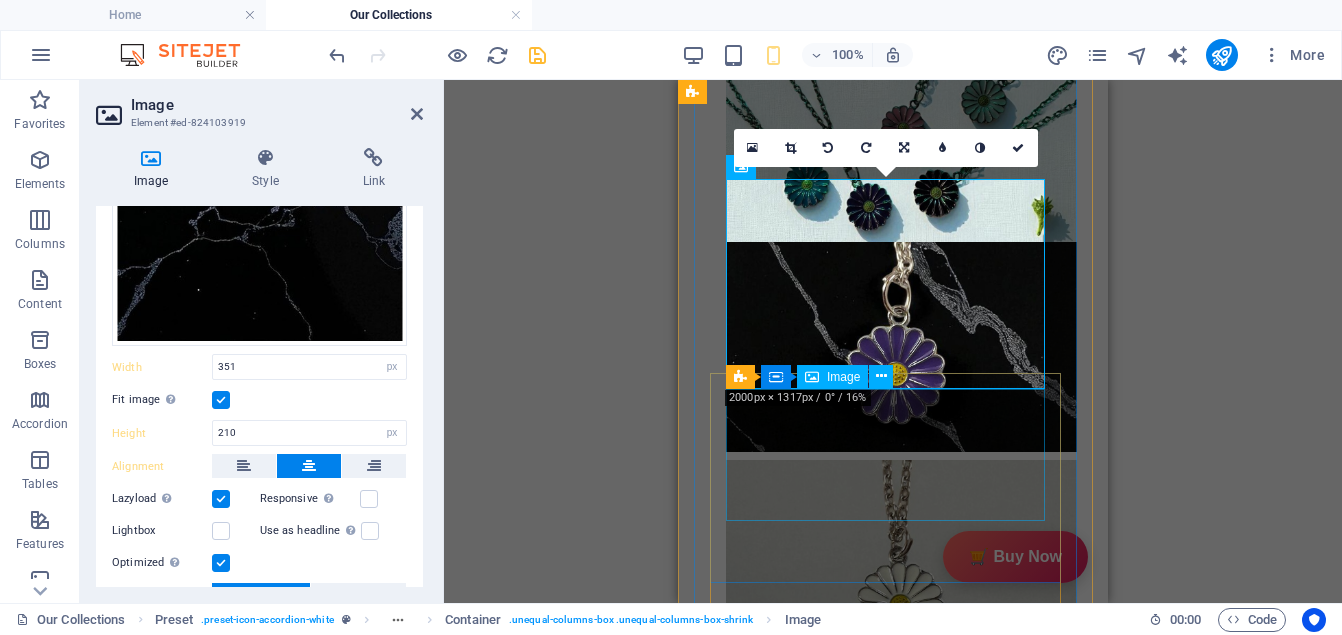 click at bounding box center [893, 4390] 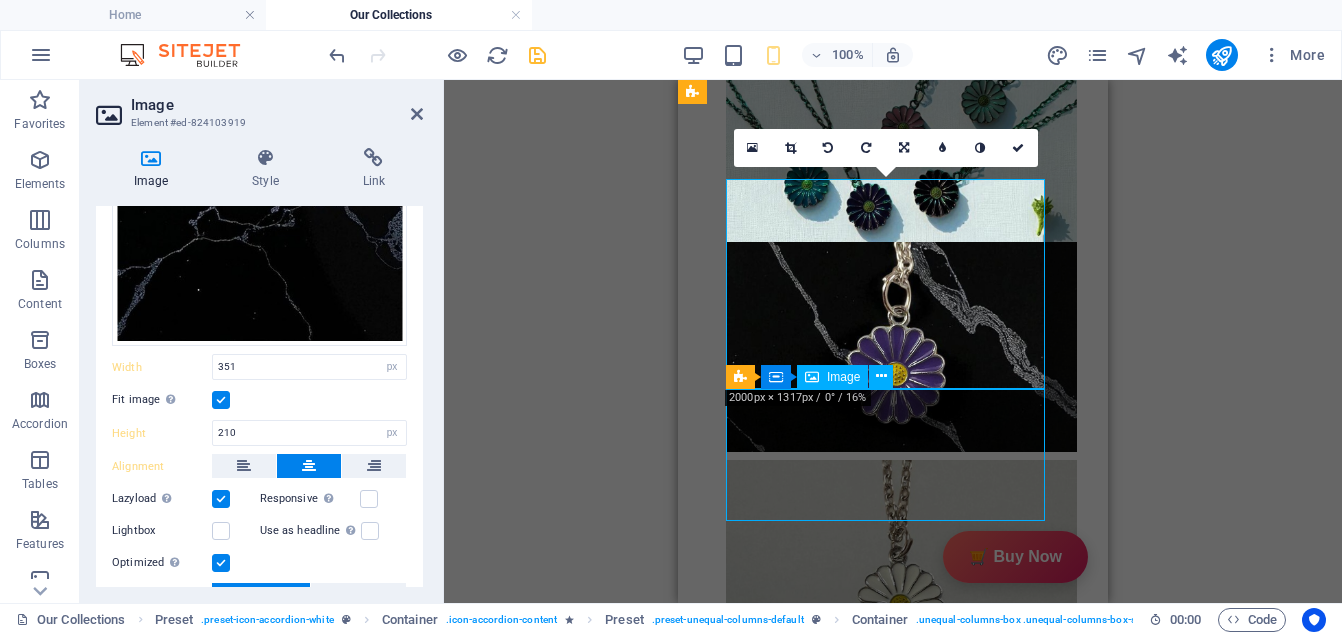 click at bounding box center (893, 4390) 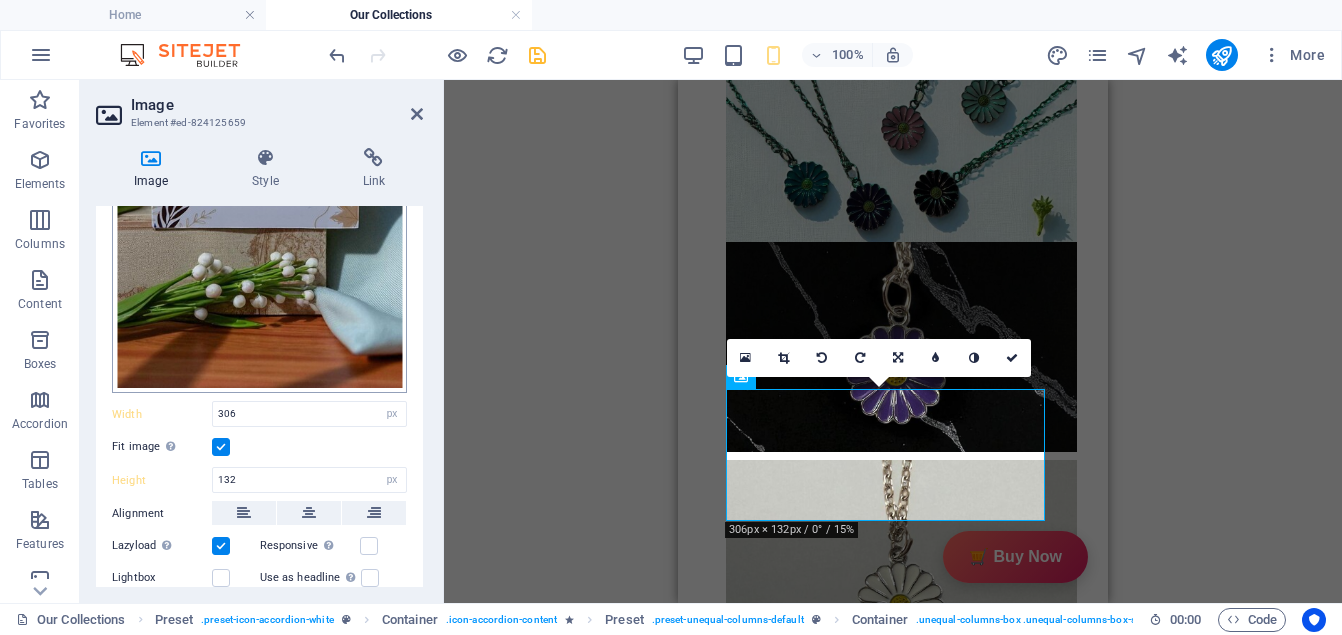 scroll, scrollTop: 498, scrollLeft: 0, axis: vertical 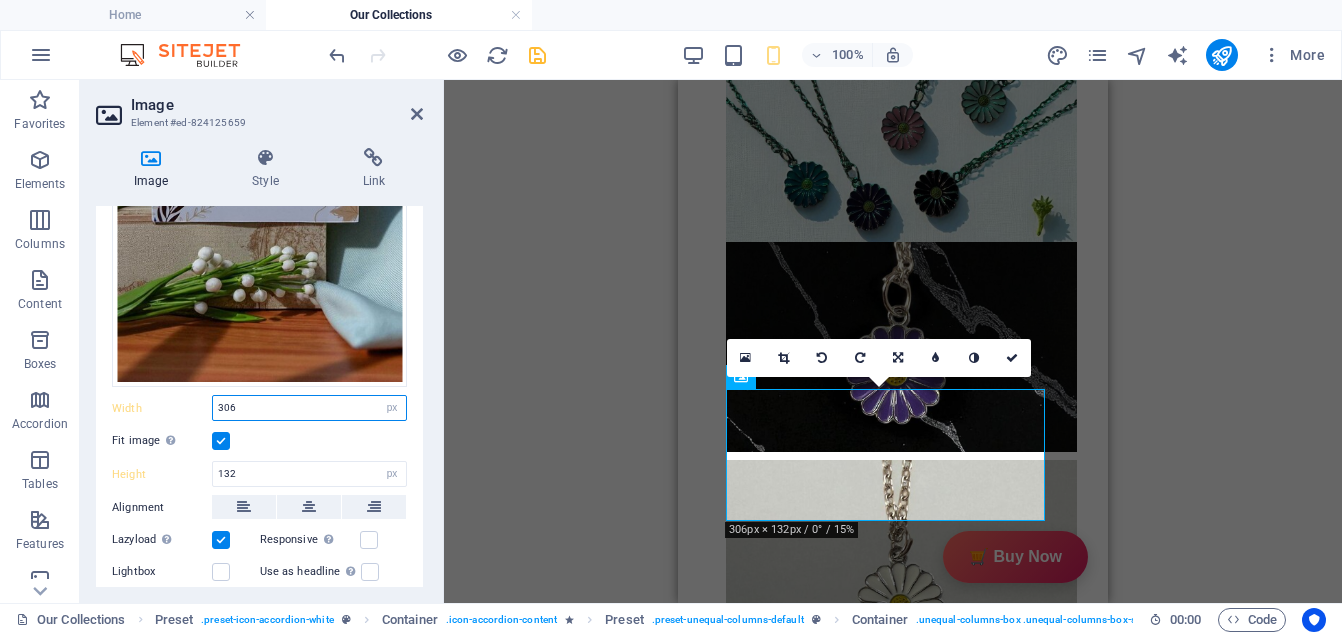 click on "306" at bounding box center [309, 408] 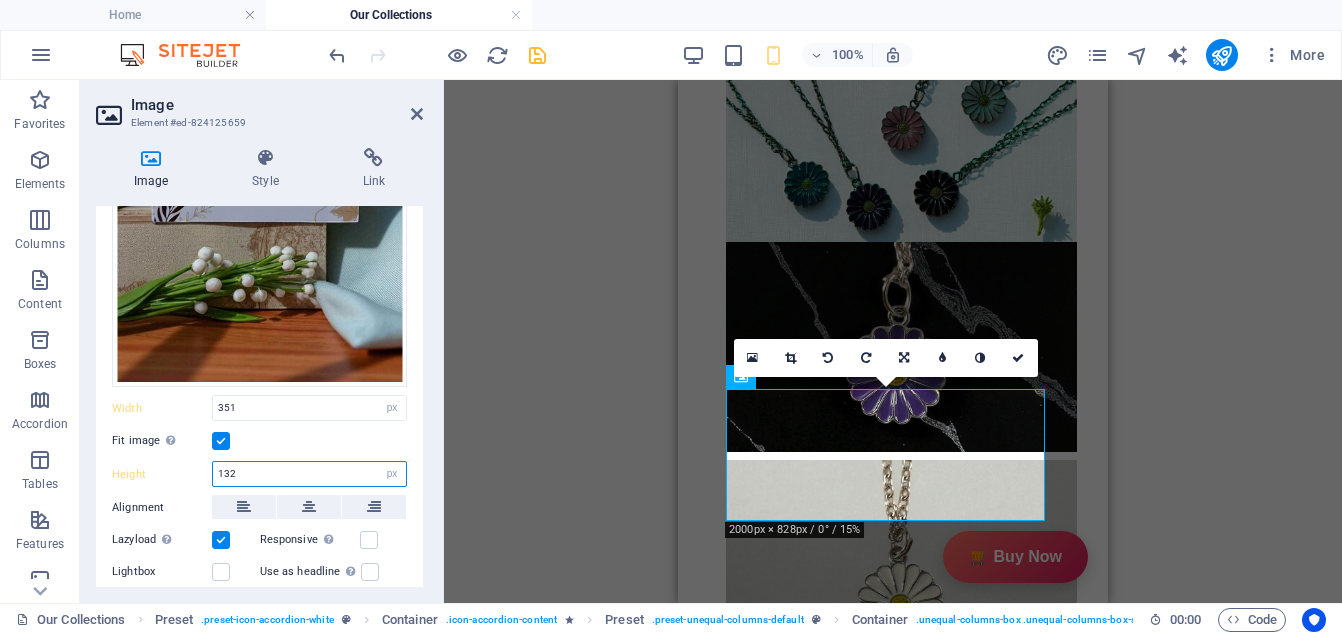 click on "132" at bounding box center (309, 474) 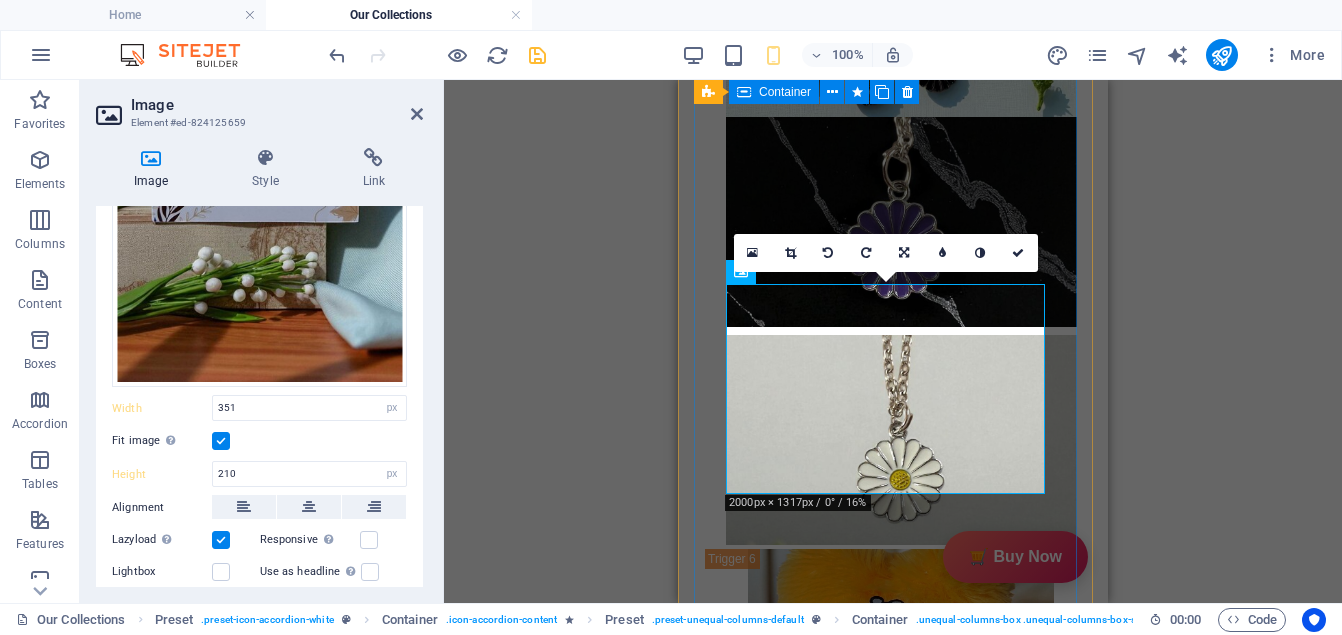 scroll, scrollTop: 7395, scrollLeft: 0, axis: vertical 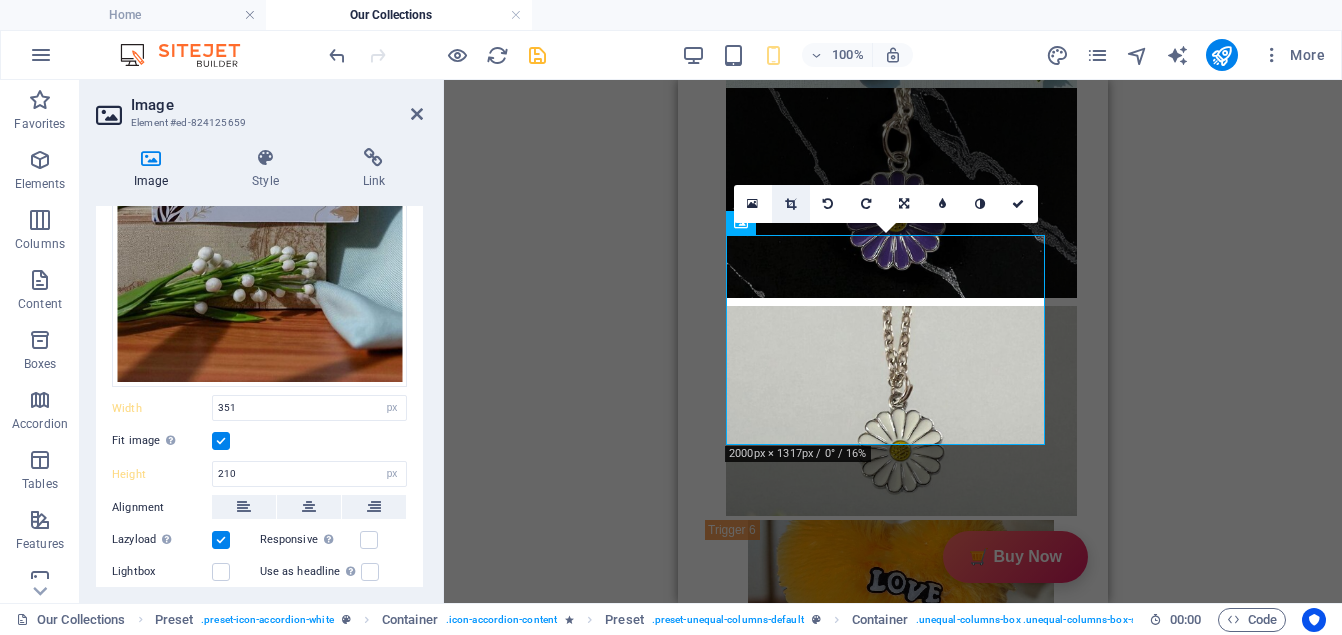 click at bounding box center (791, 204) 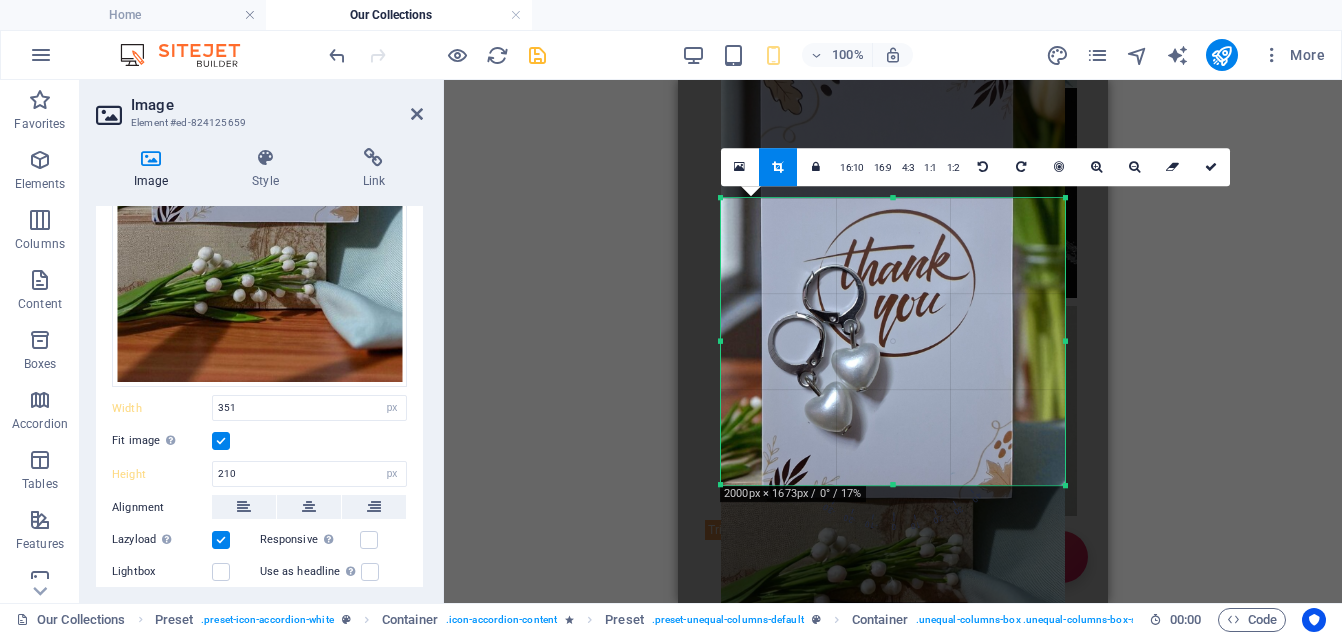 drag, startPoint x: 890, startPoint y: 177, endPoint x: 896, endPoint y: 223, distance: 46.389652 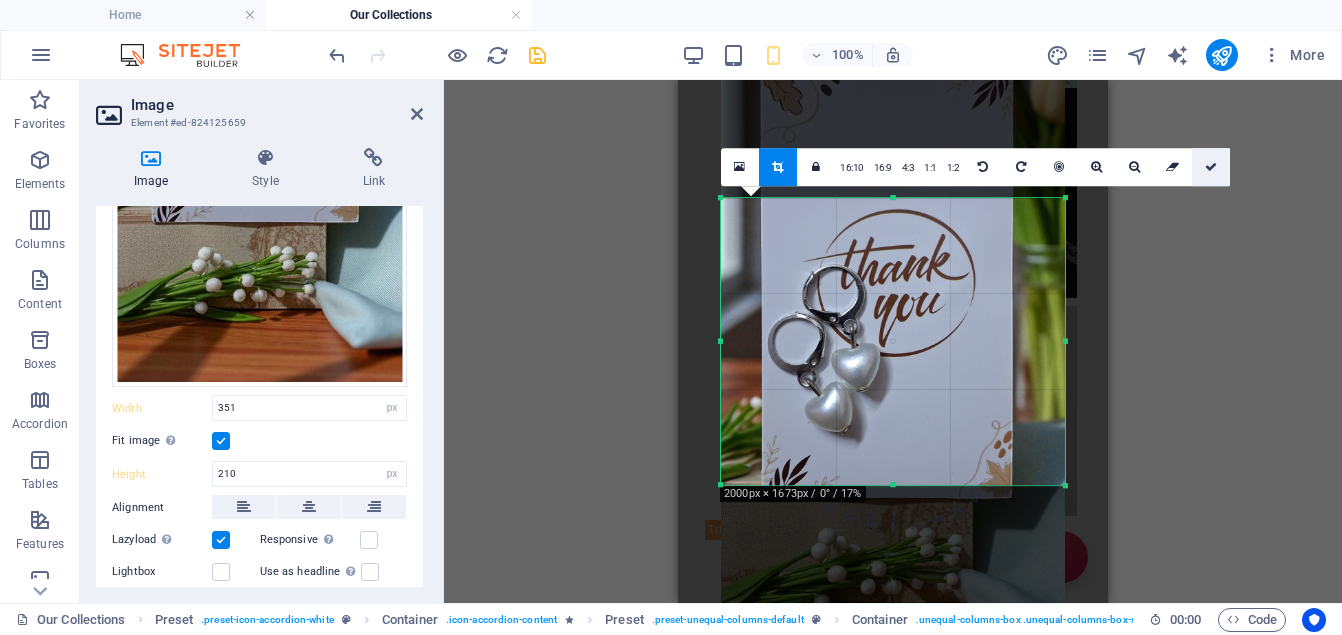 click at bounding box center [1211, 167] 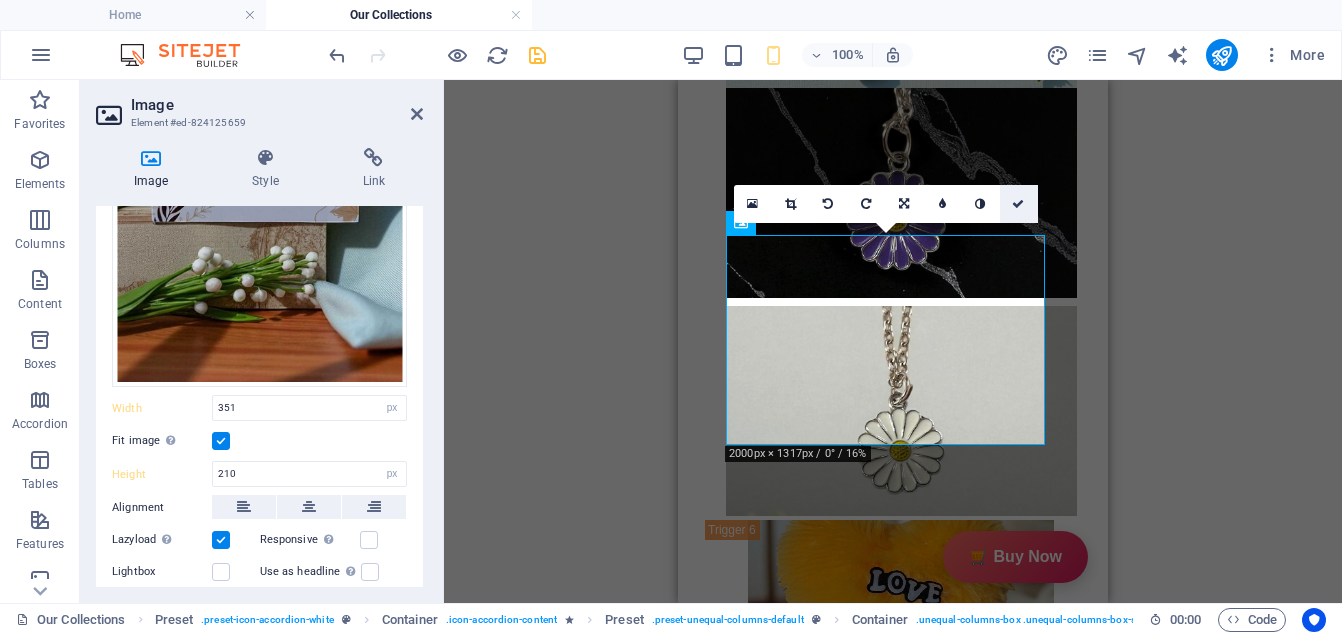 click at bounding box center [1019, 204] 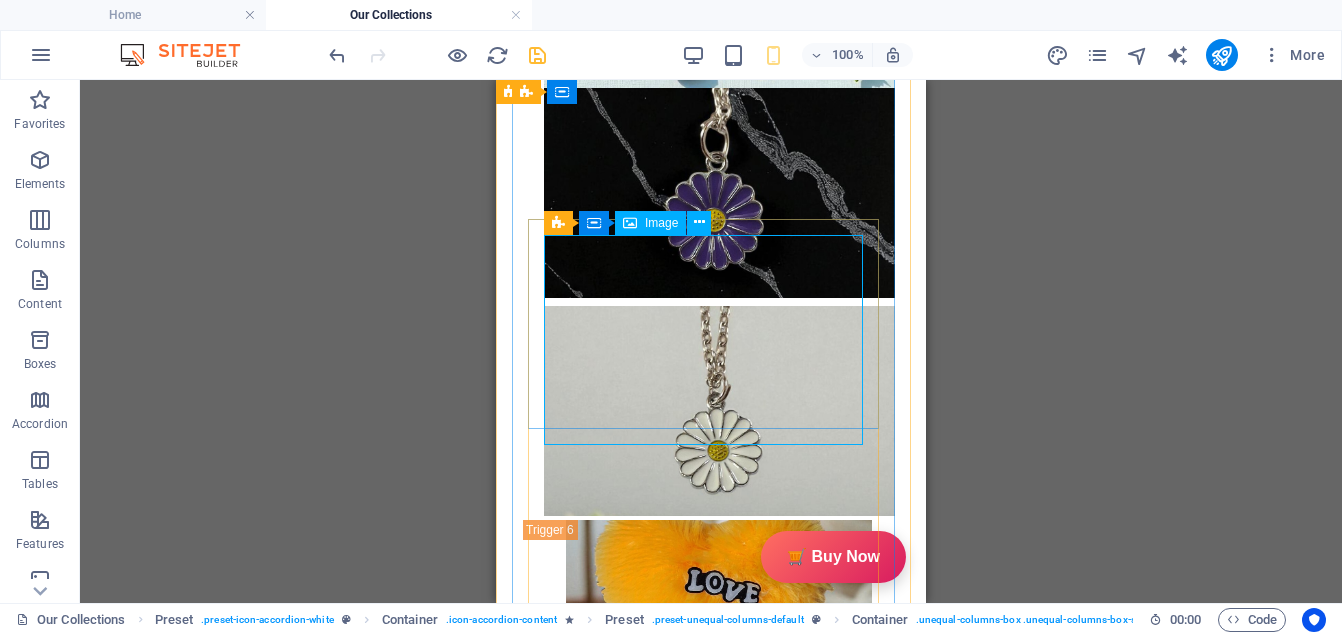 click at bounding box center (711, 4275) 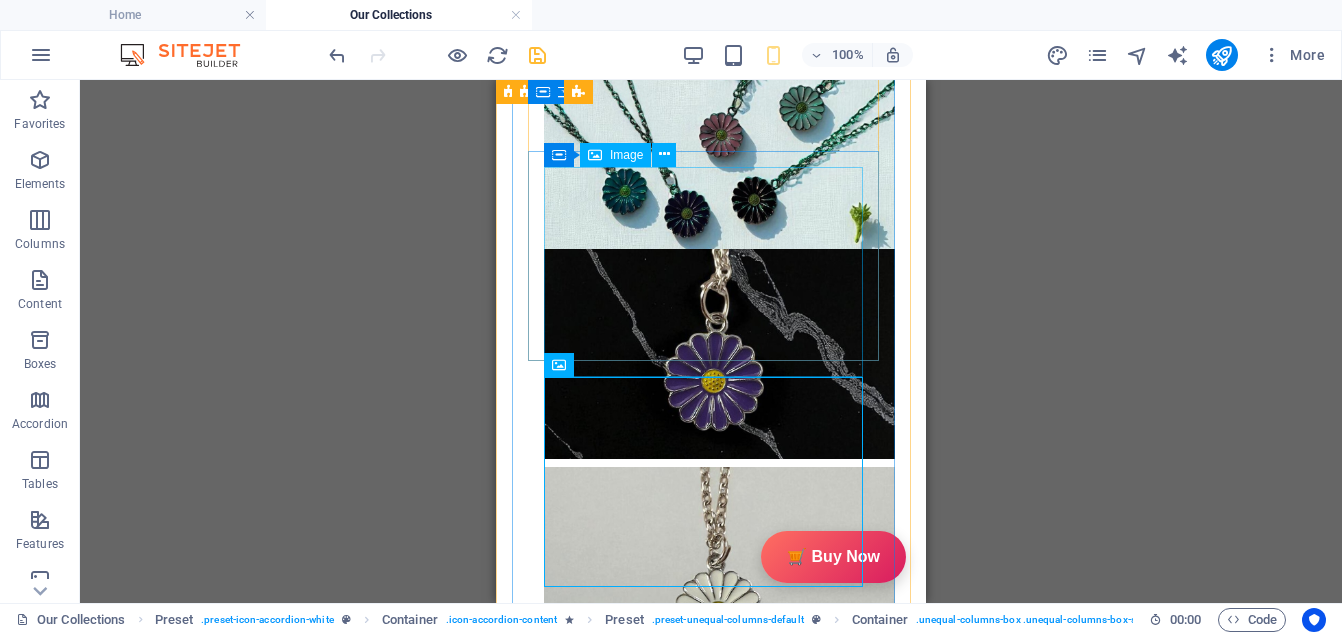 scroll, scrollTop: 7207, scrollLeft: 0, axis: vertical 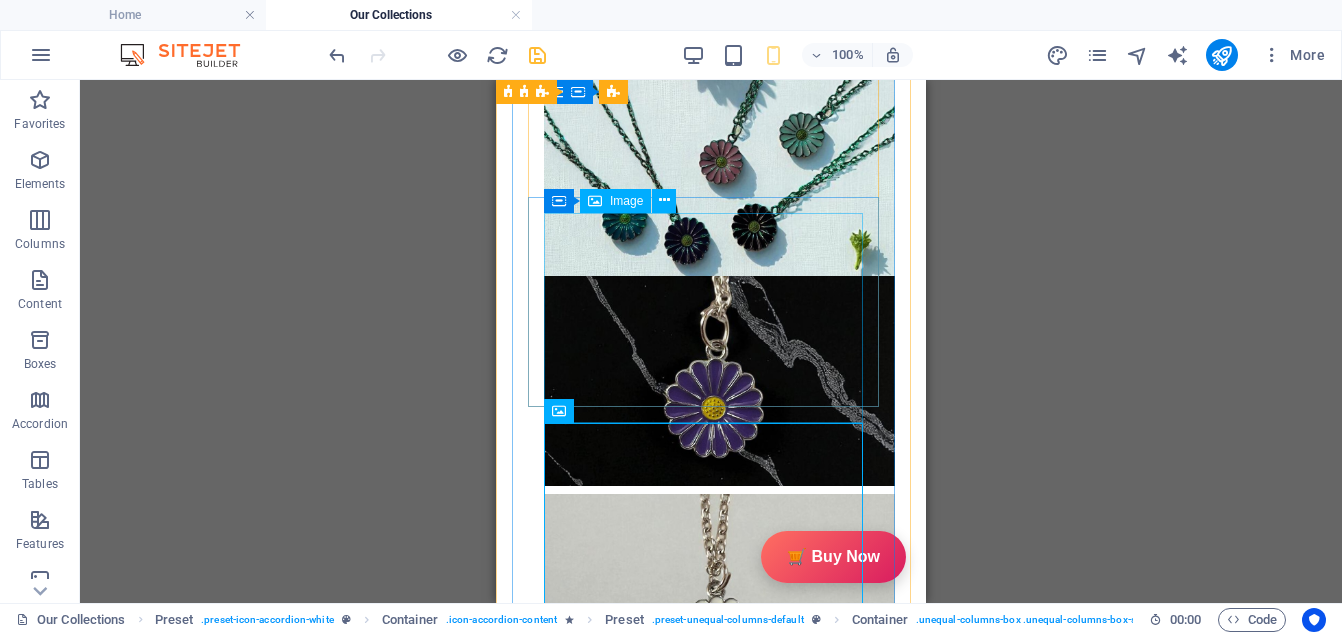 click at bounding box center [711, 4253] 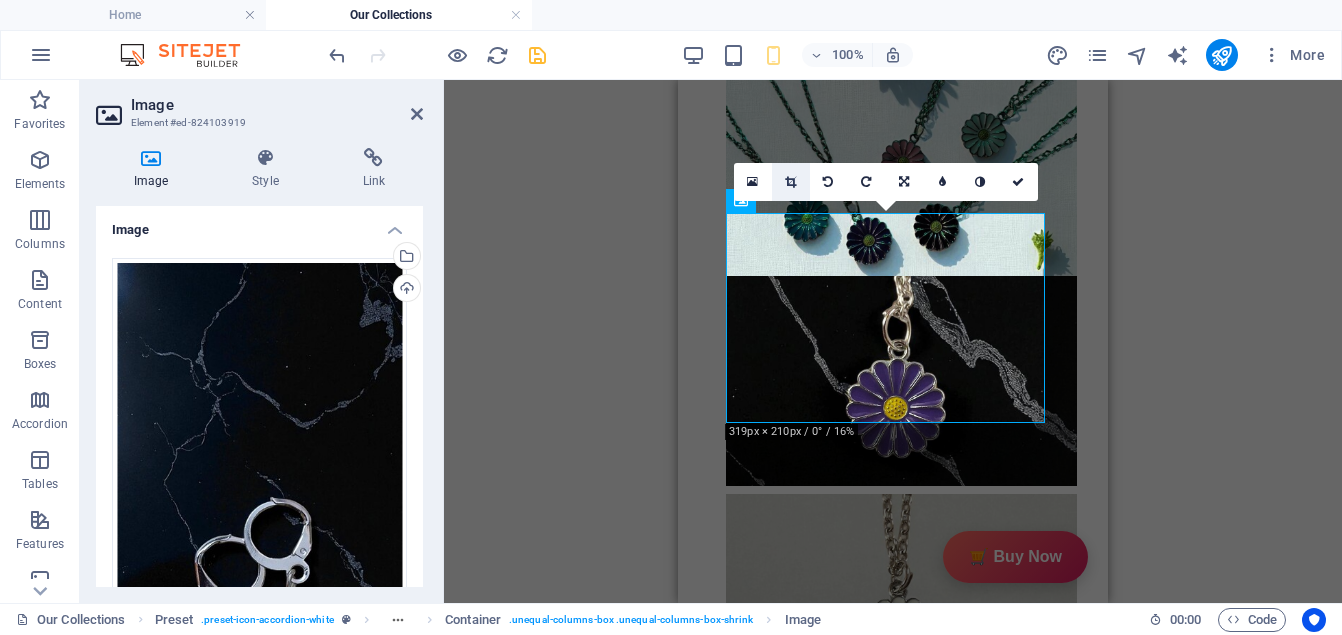 click at bounding box center (790, 182) 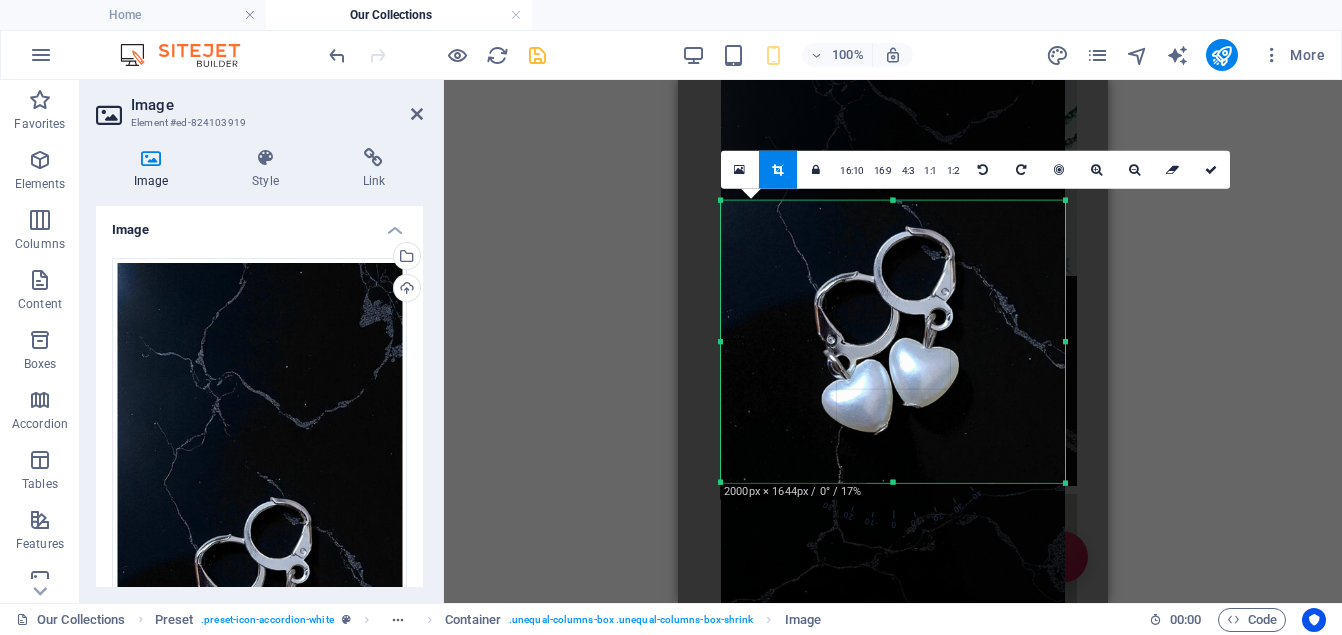 drag, startPoint x: 896, startPoint y: 174, endPoint x: 904, endPoint y: 225, distance: 51.62364 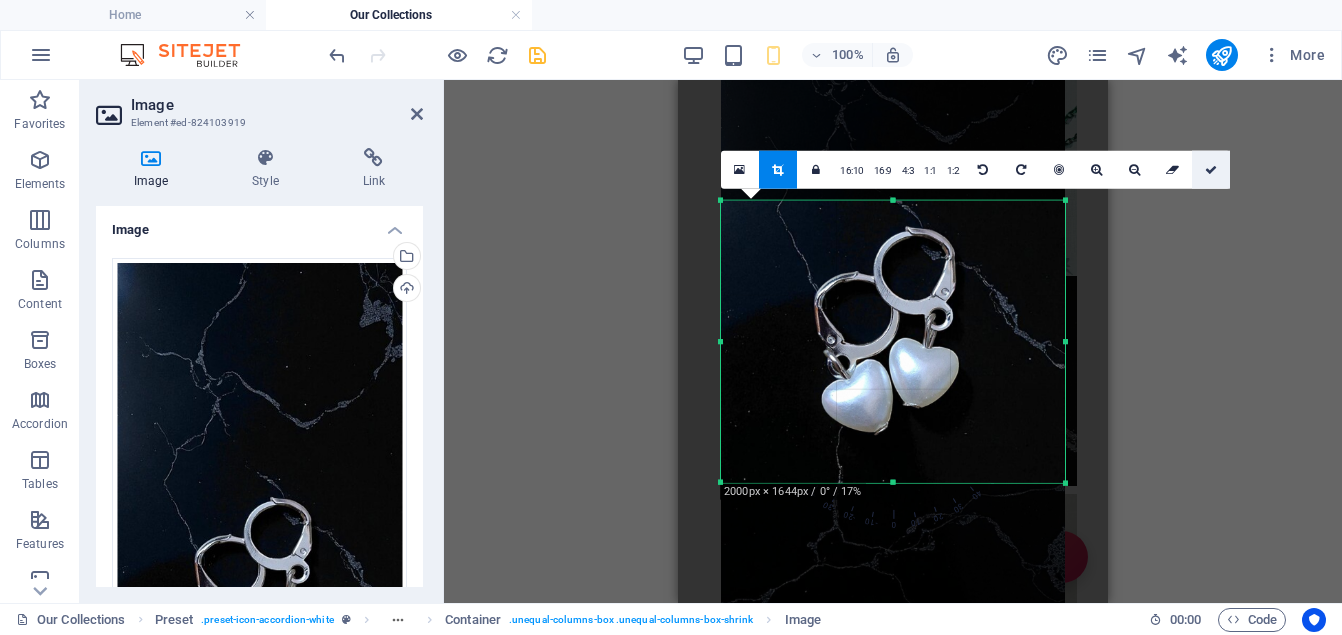 click at bounding box center [1211, 169] 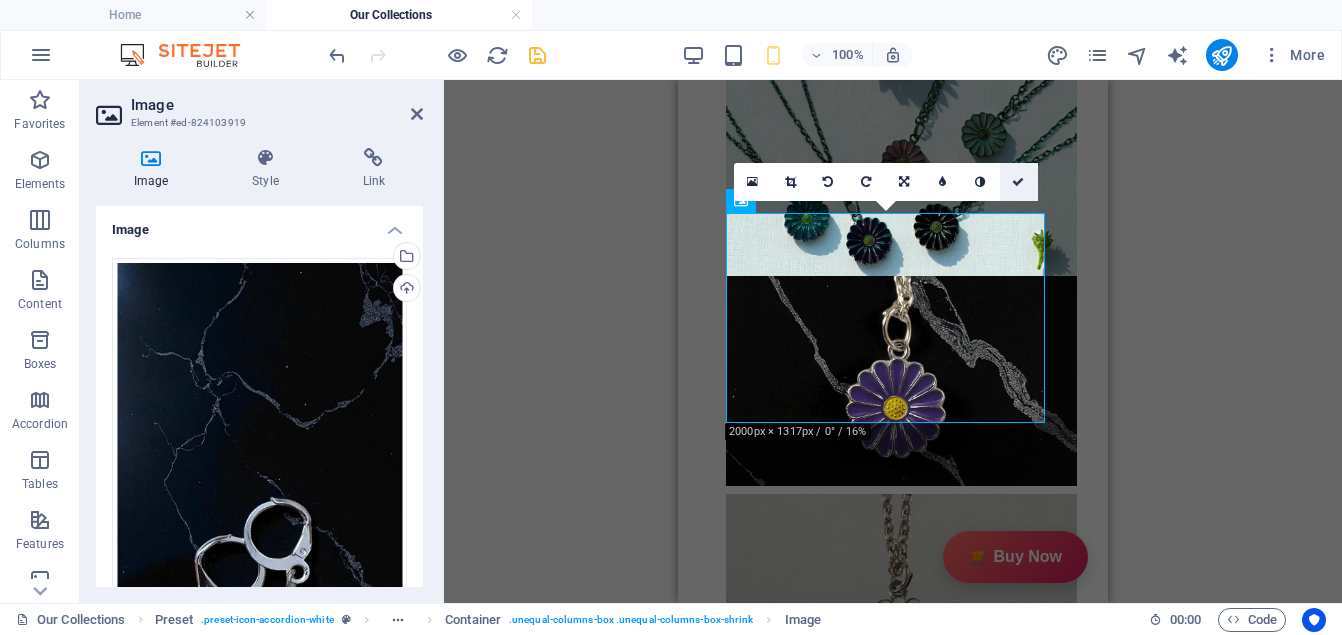 click at bounding box center (1019, 182) 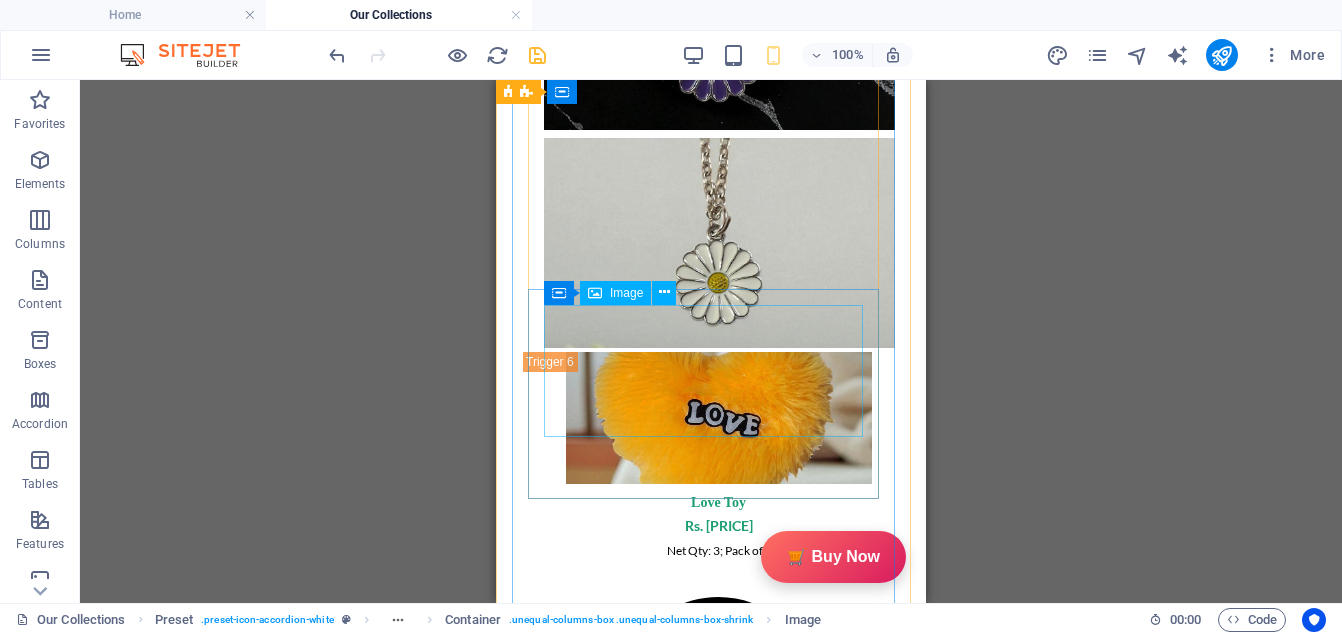 scroll, scrollTop: 7567, scrollLeft: 0, axis: vertical 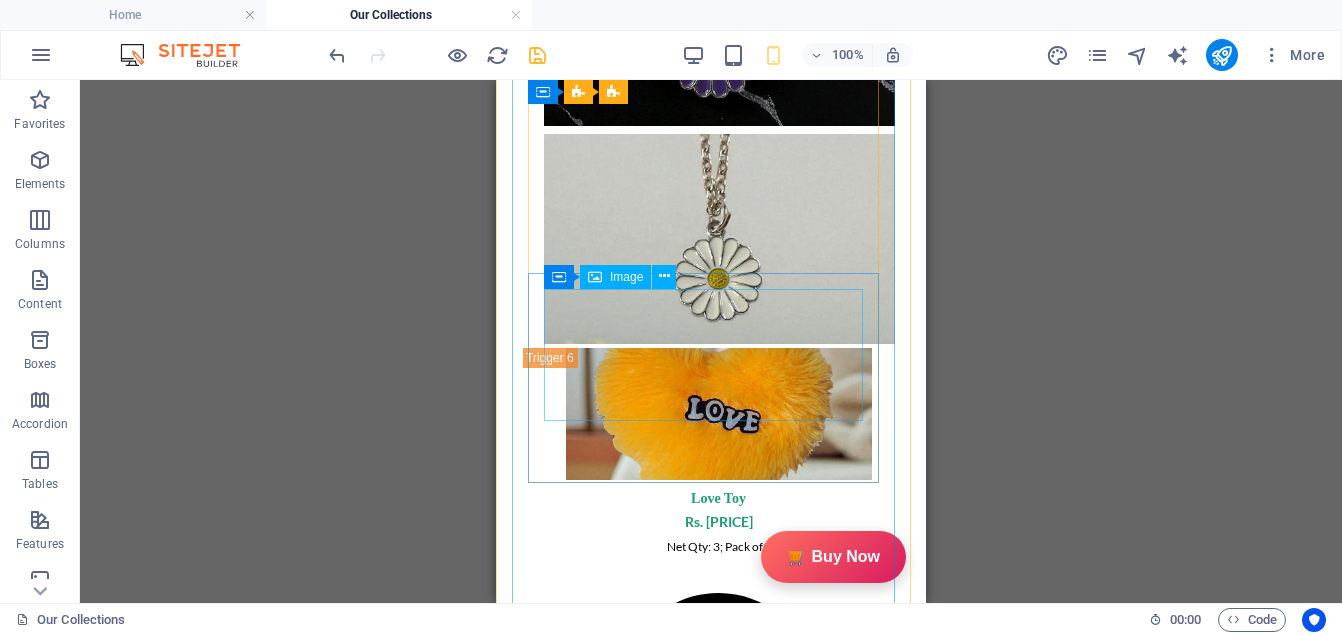 click at bounding box center [711, 4282] 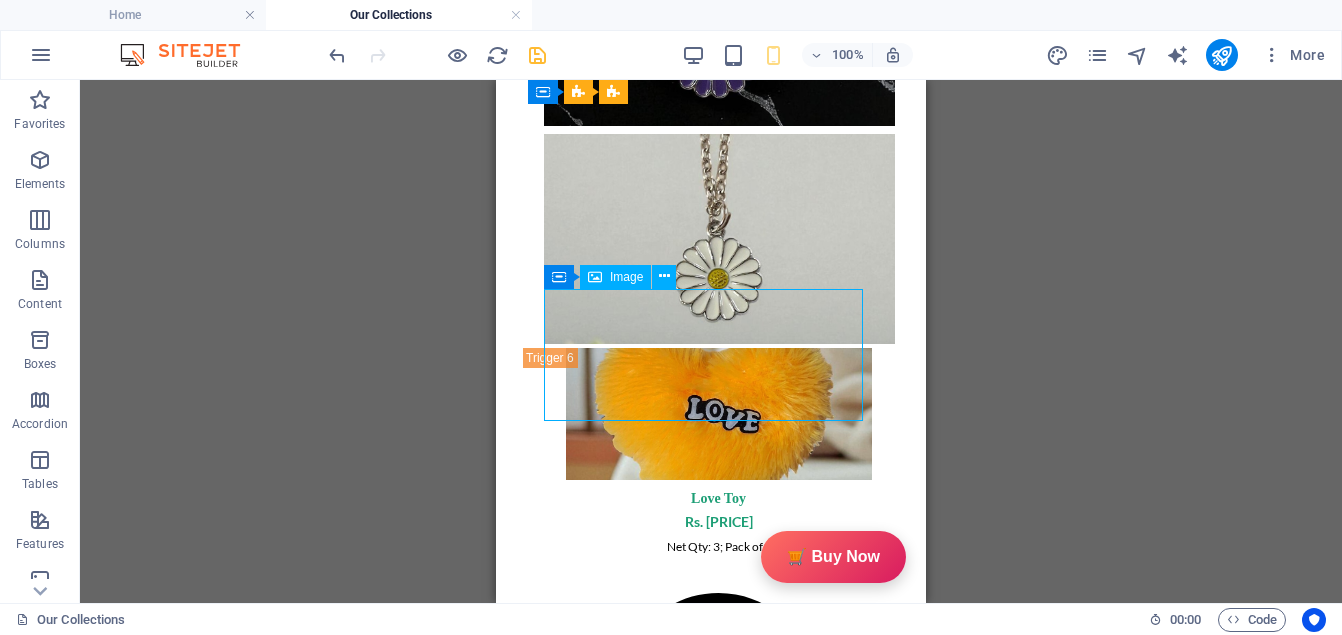 click at bounding box center [711, 4282] 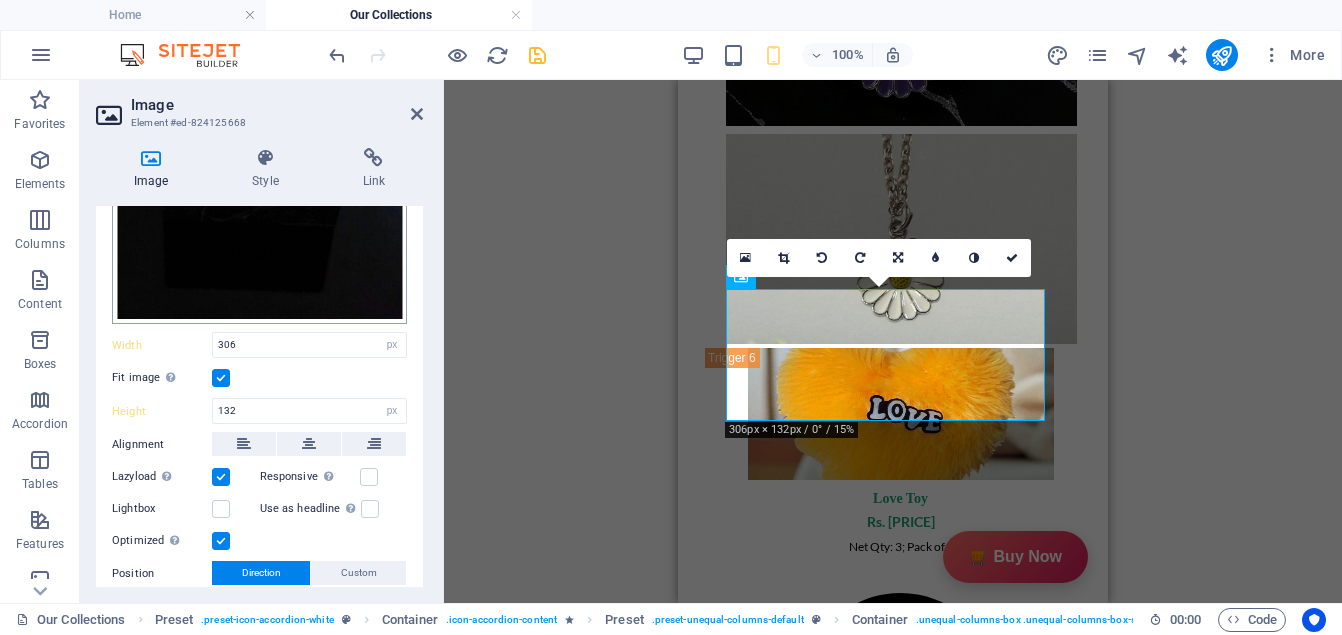 scroll, scrollTop: 562, scrollLeft: 0, axis: vertical 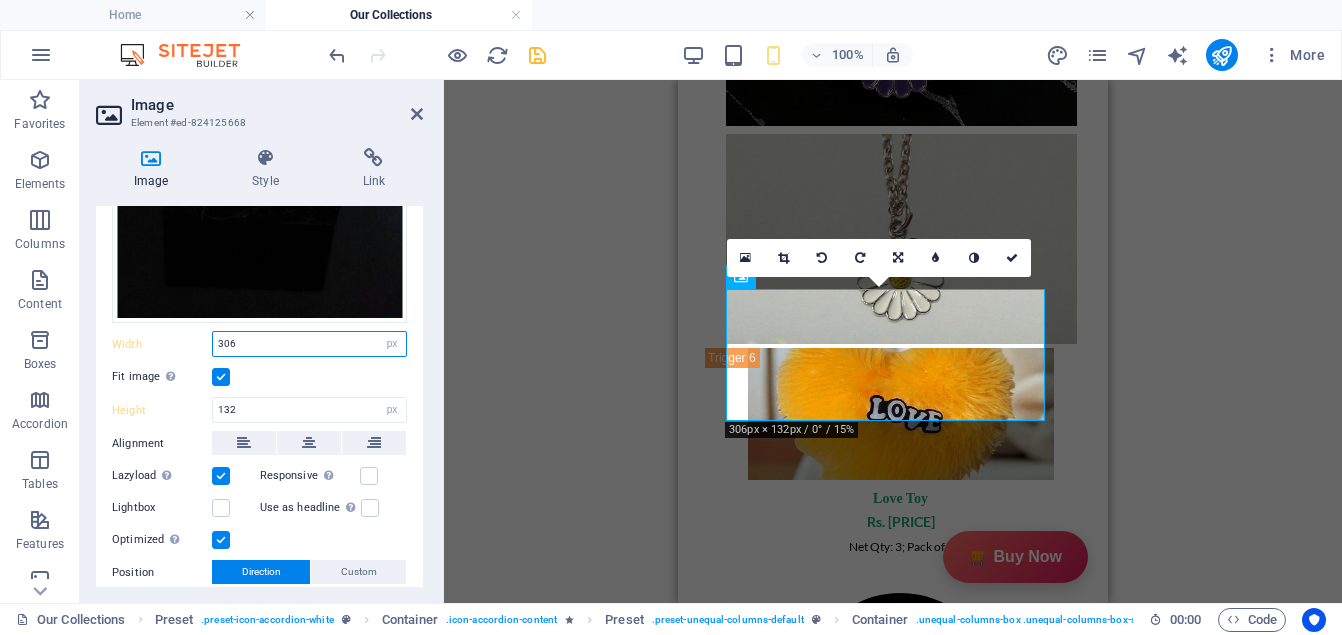 click on "306" at bounding box center [309, 344] 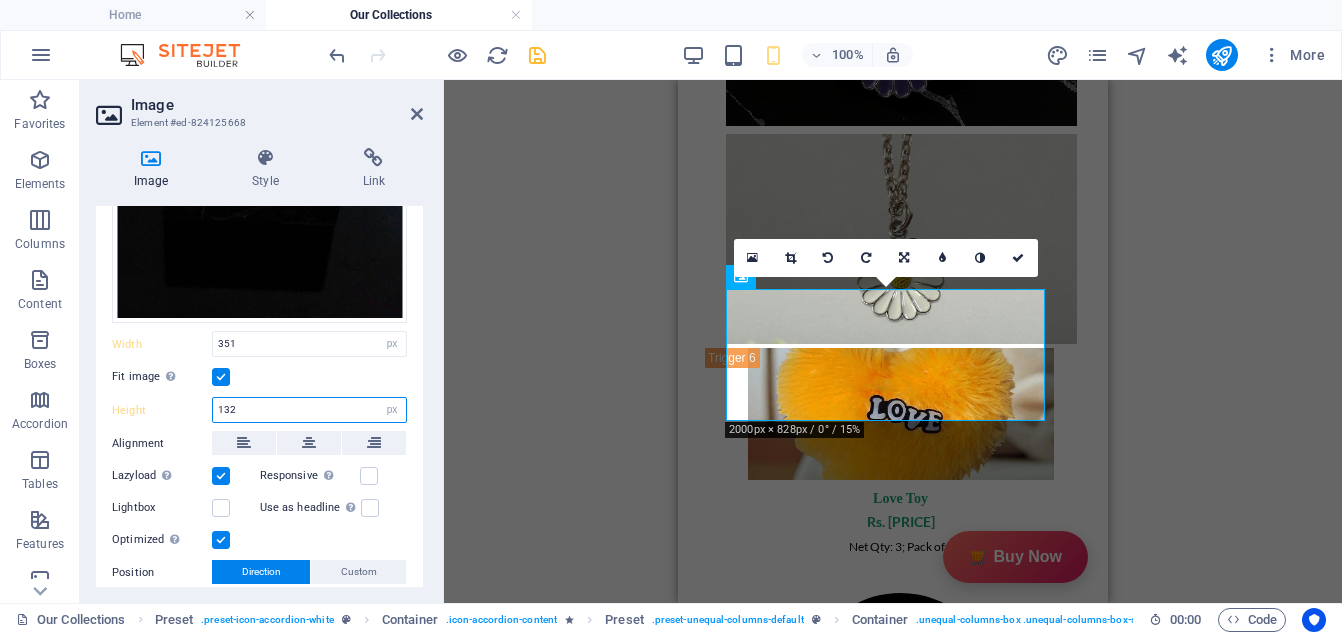 click on "132" at bounding box center [309, 410] 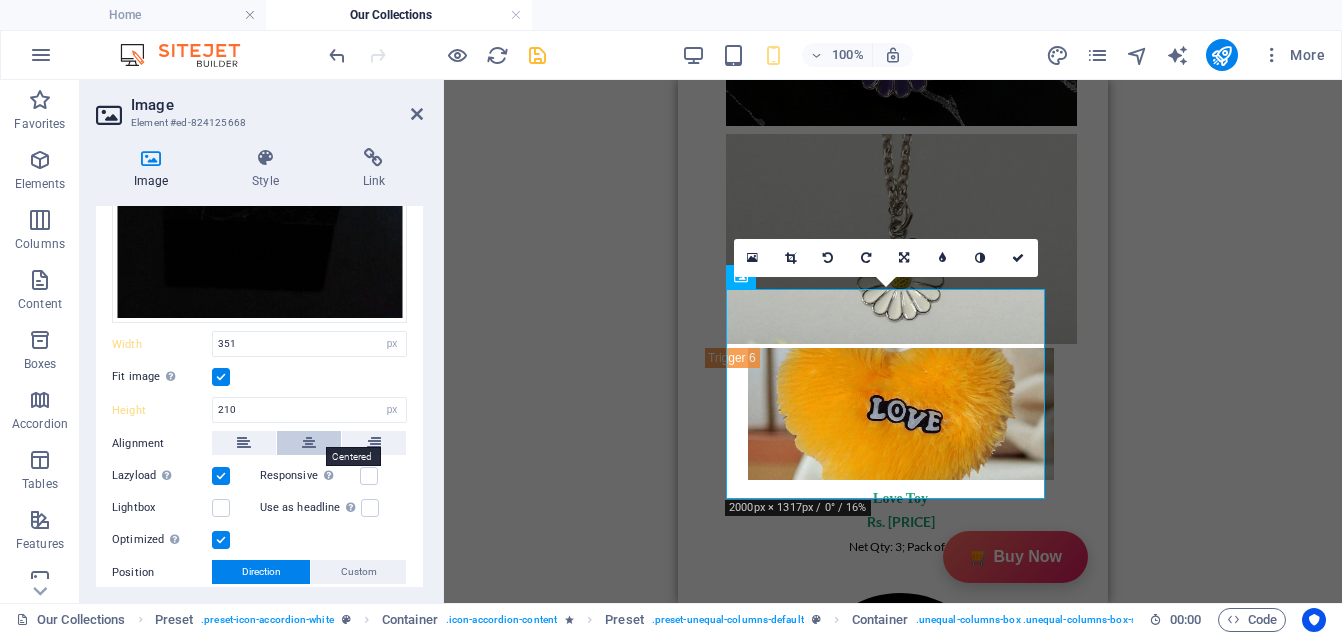 click at bounding box center (309, 443) 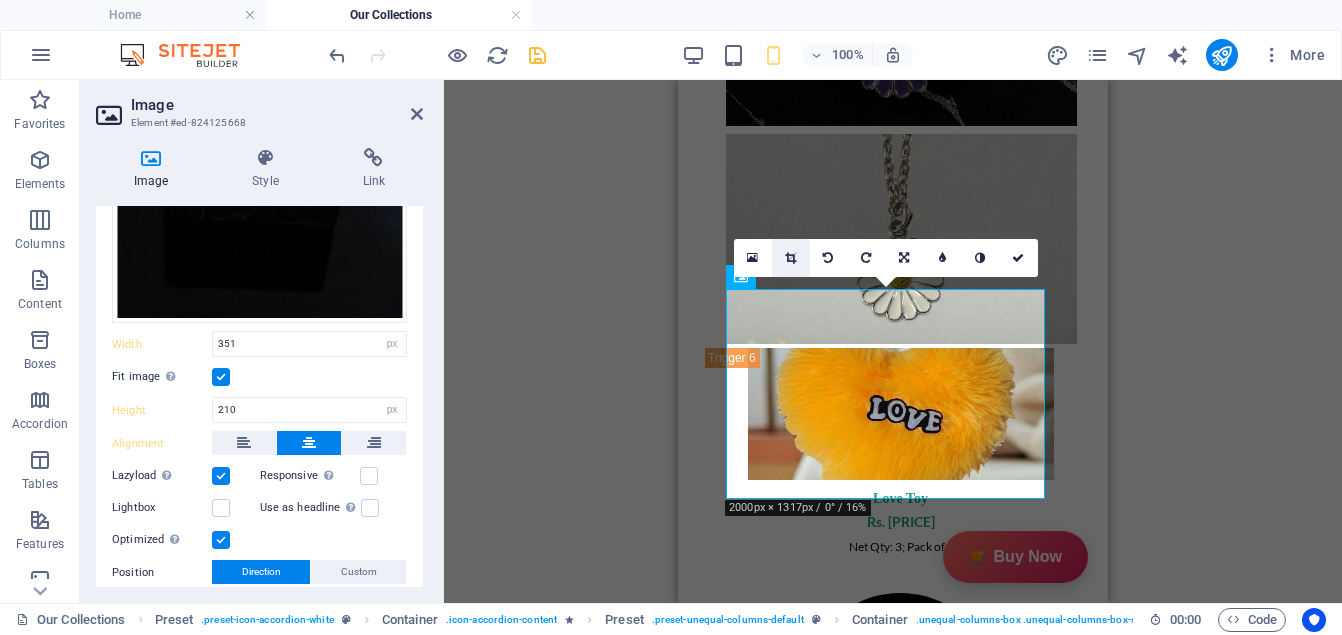 click at bounding box center [791, 258] 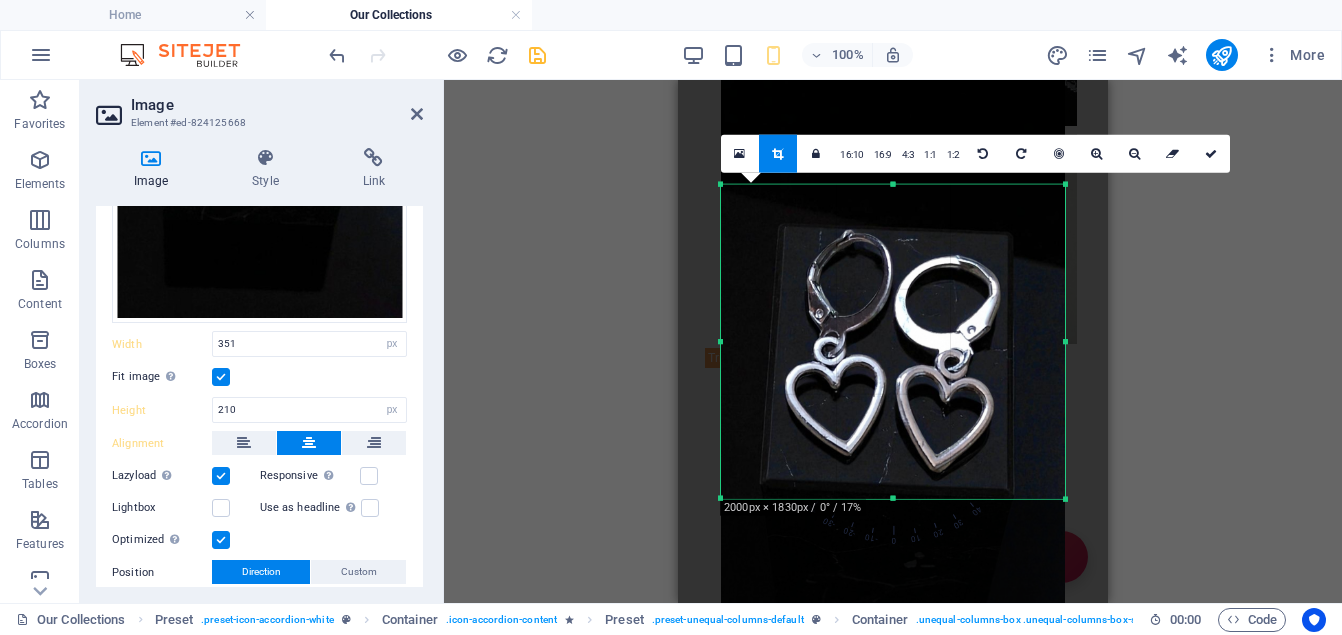 drag, startPoint x: 894, startPoint y: 508, endPoint x: 893, endPoint y: 481, distance: 27.018513 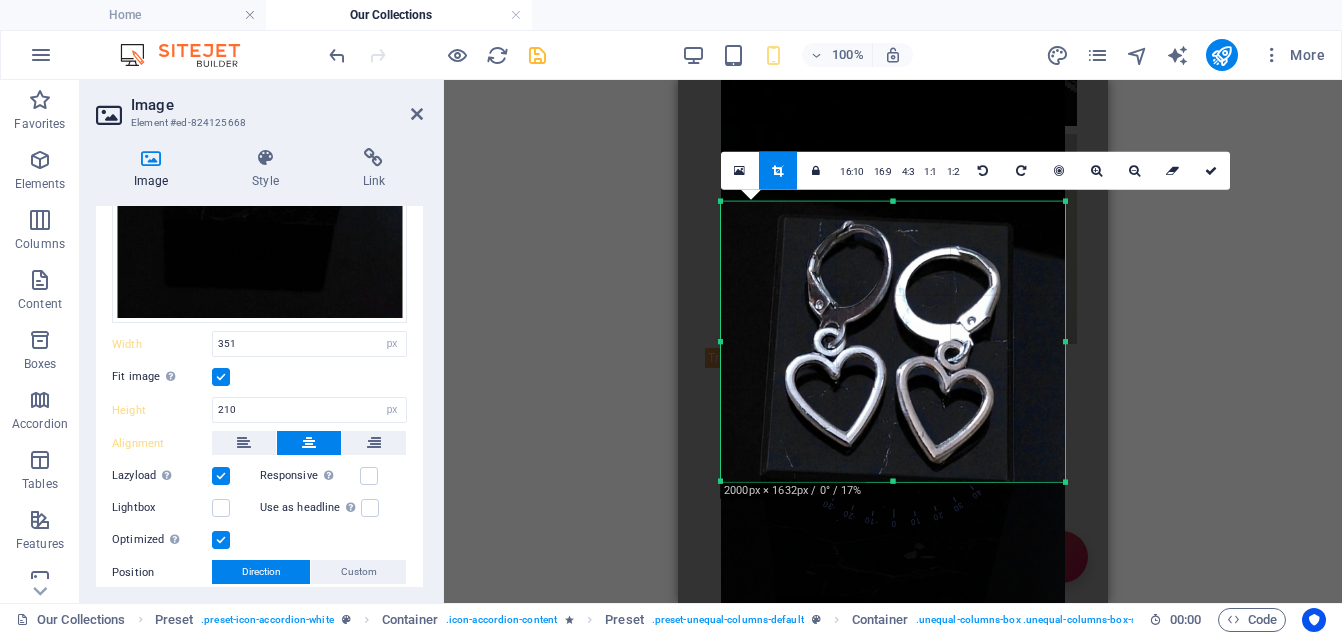 drag, startPoint x: 895, startPoint y: 184, endPoint x: 898, endPoint y: 210, distance: 26.172504 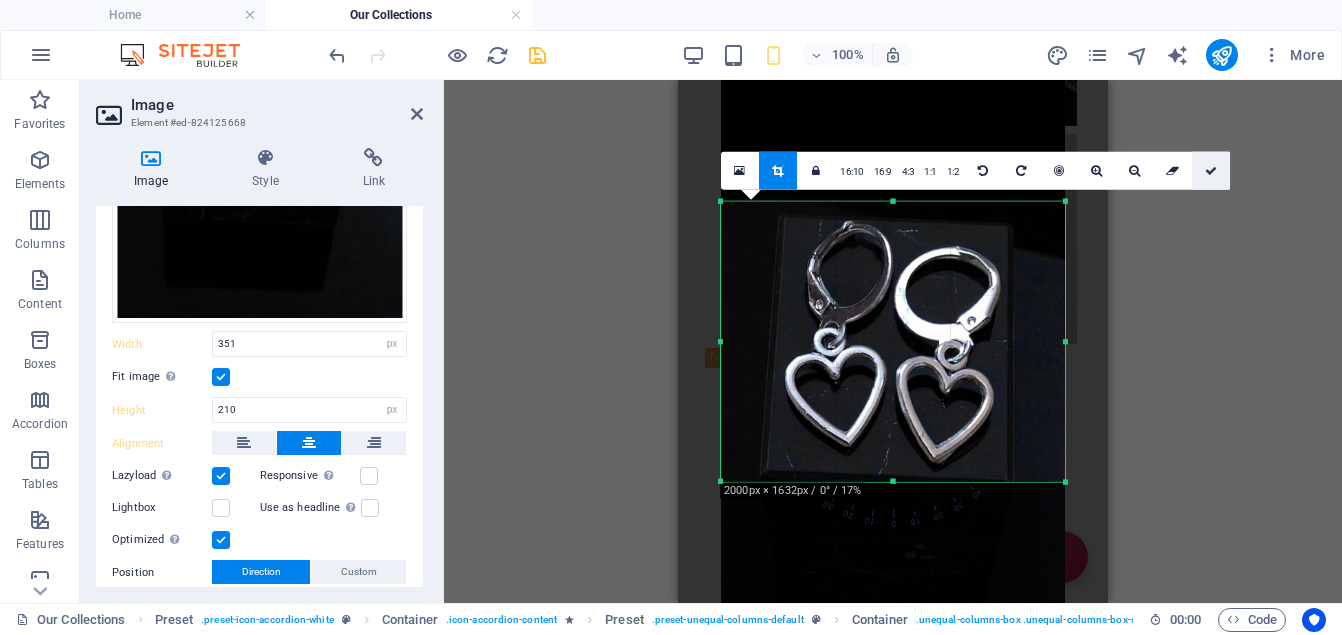 click at bounding box center (1211, 170) 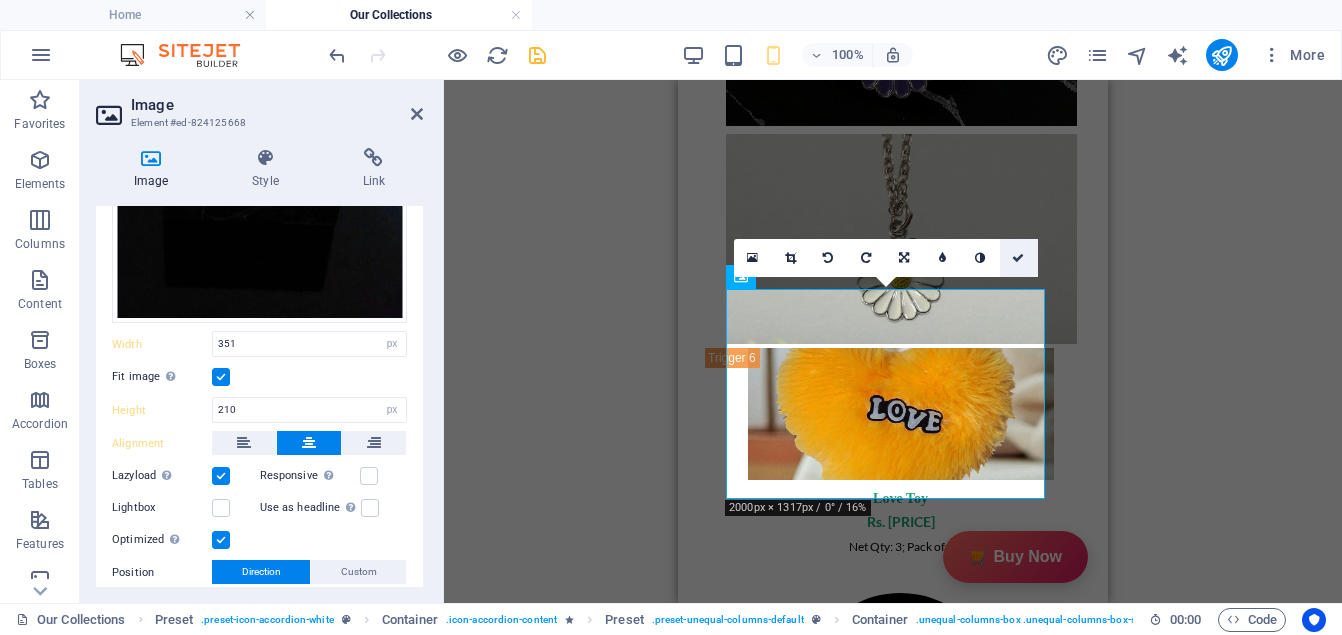 click at bounding box center [1018, 258] 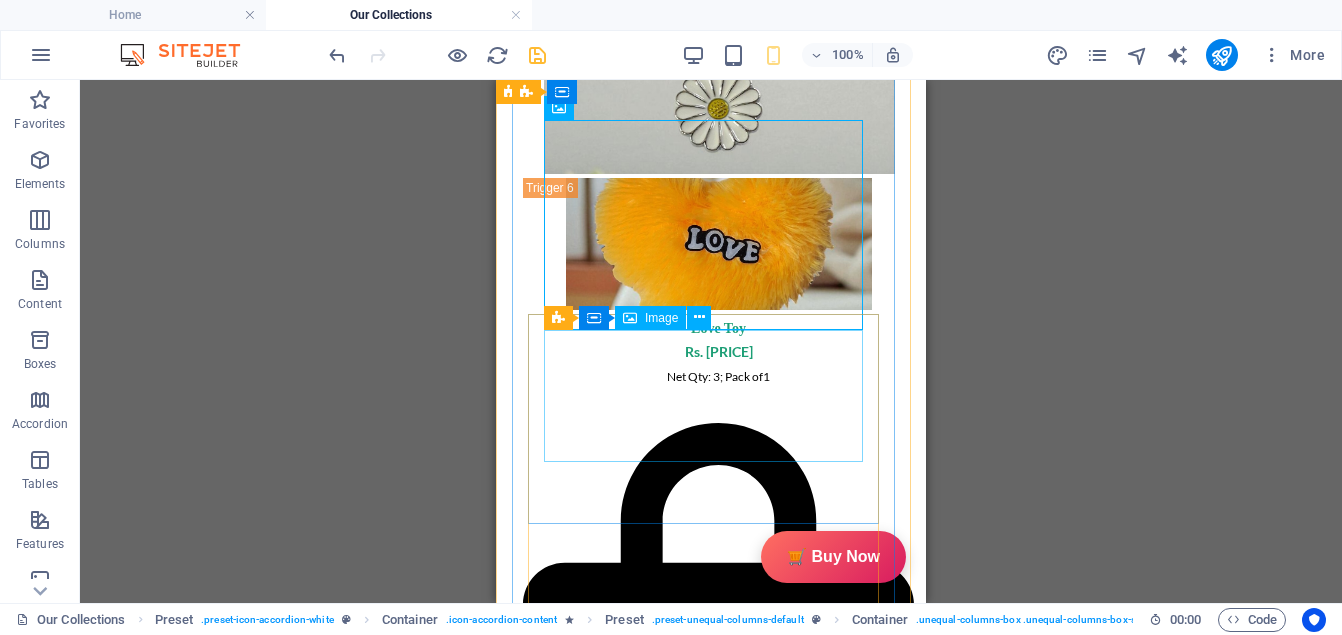 scroll, scrollTop: 7738, scrollLeft: 0, axis: vertical 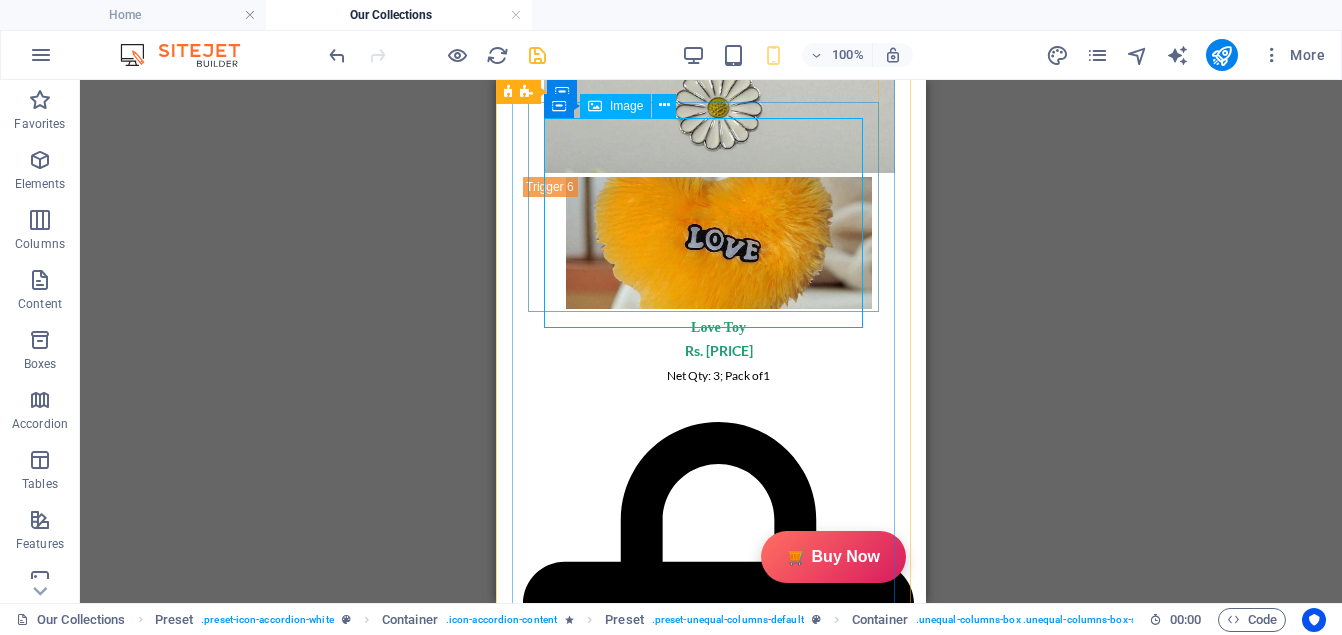 click at bounding box center (711, 4150) 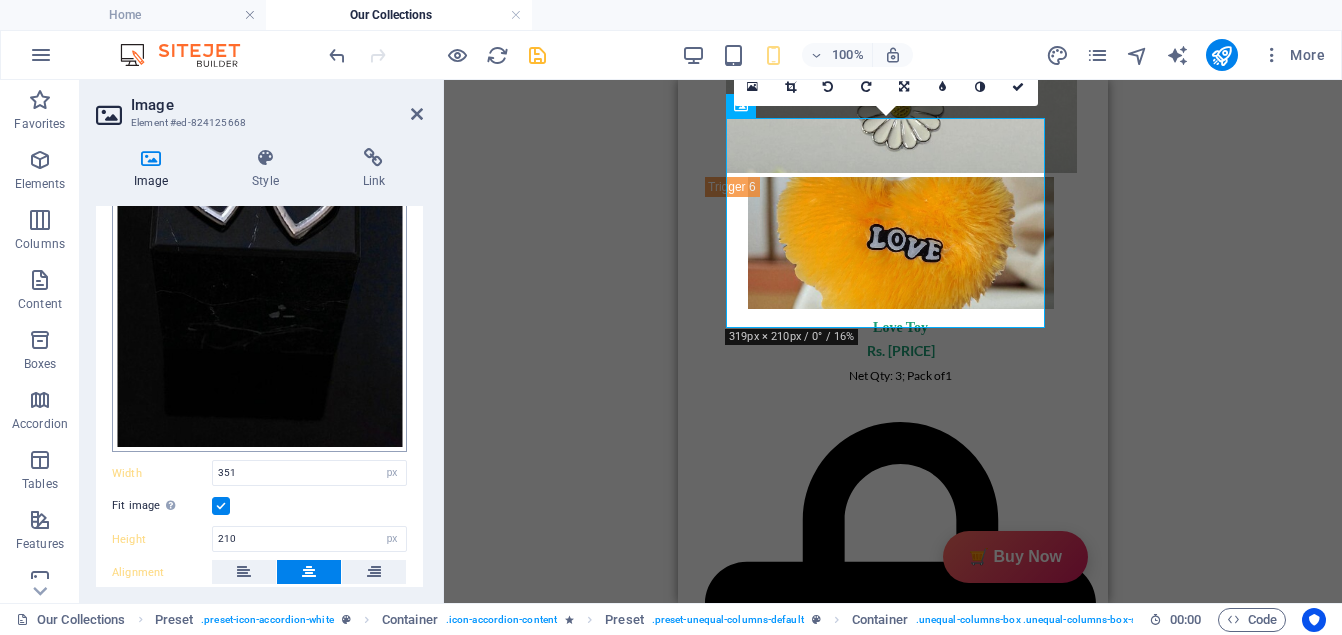 scroll, scrollTop: 442, scrollLeft: 0, axis: vertical 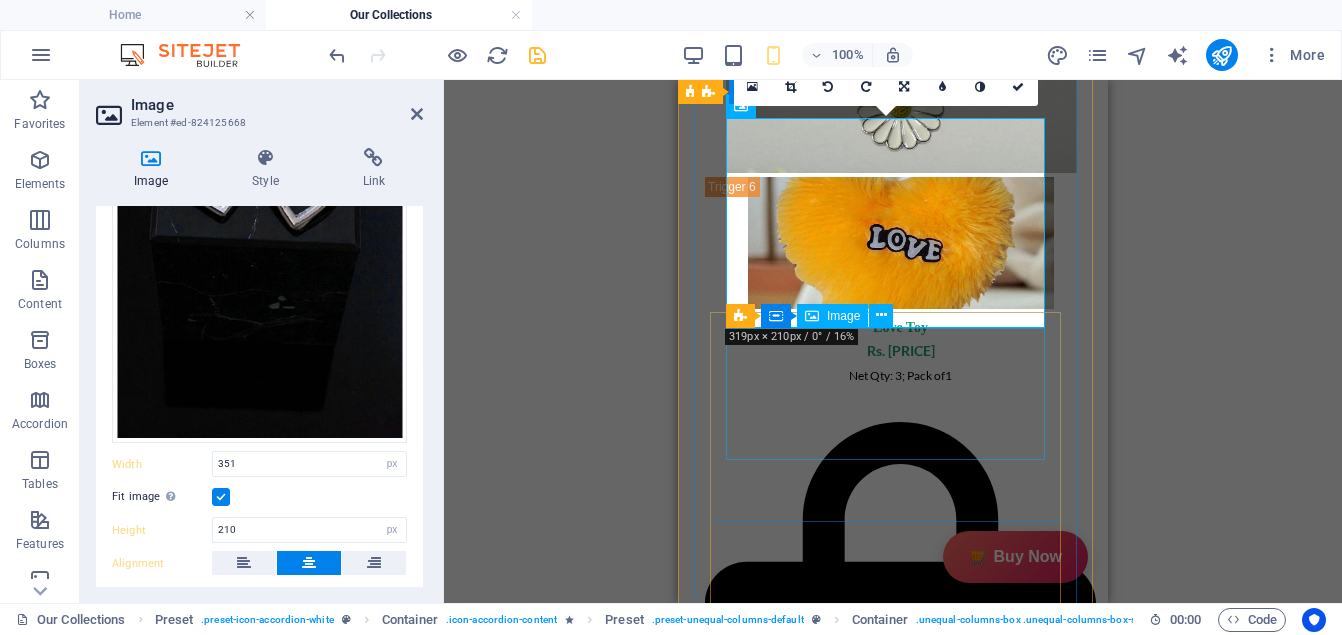 click at bounding box center [893, 4321] 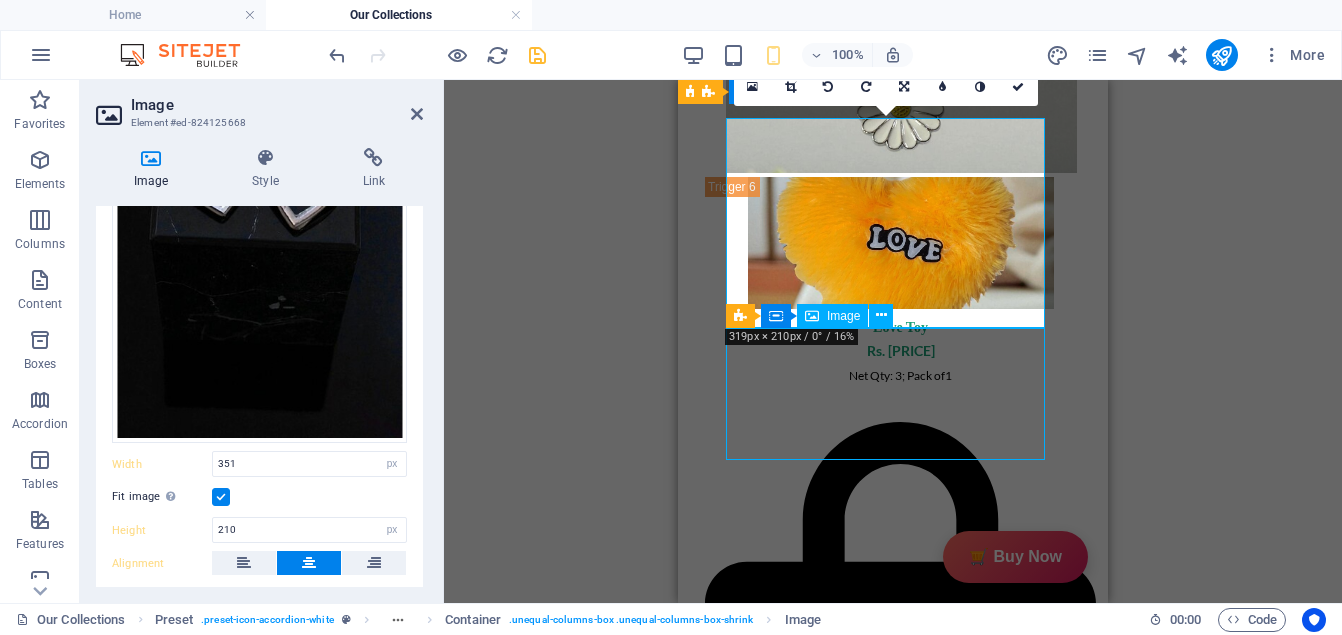 click at bounding box center [893, 4321] 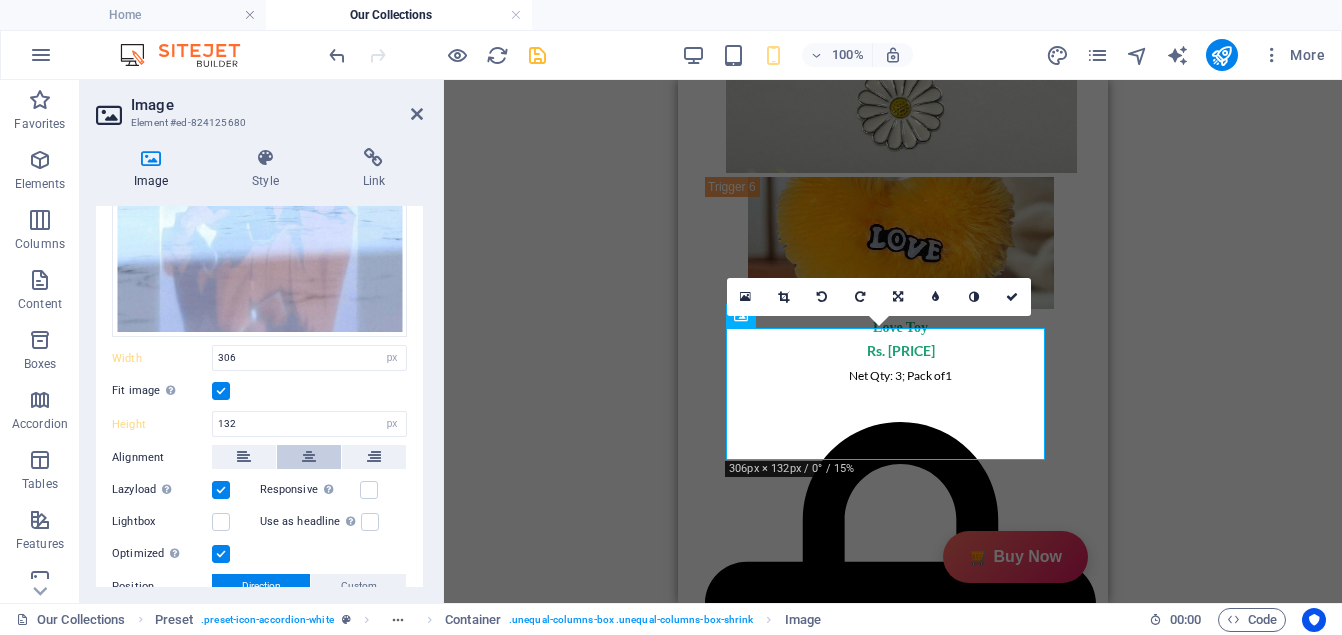 scroll, scrollTop: 553, scrollLeft: 0, axis: vertical 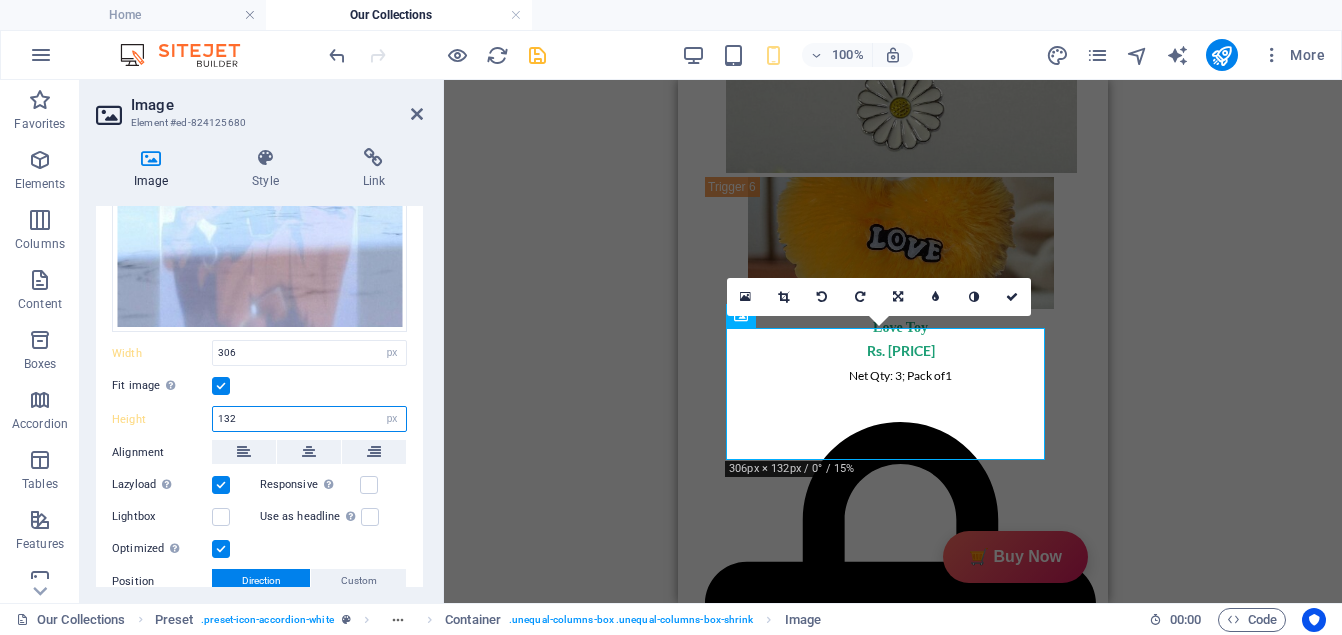 click on "132" at bounding box center [309, 419] 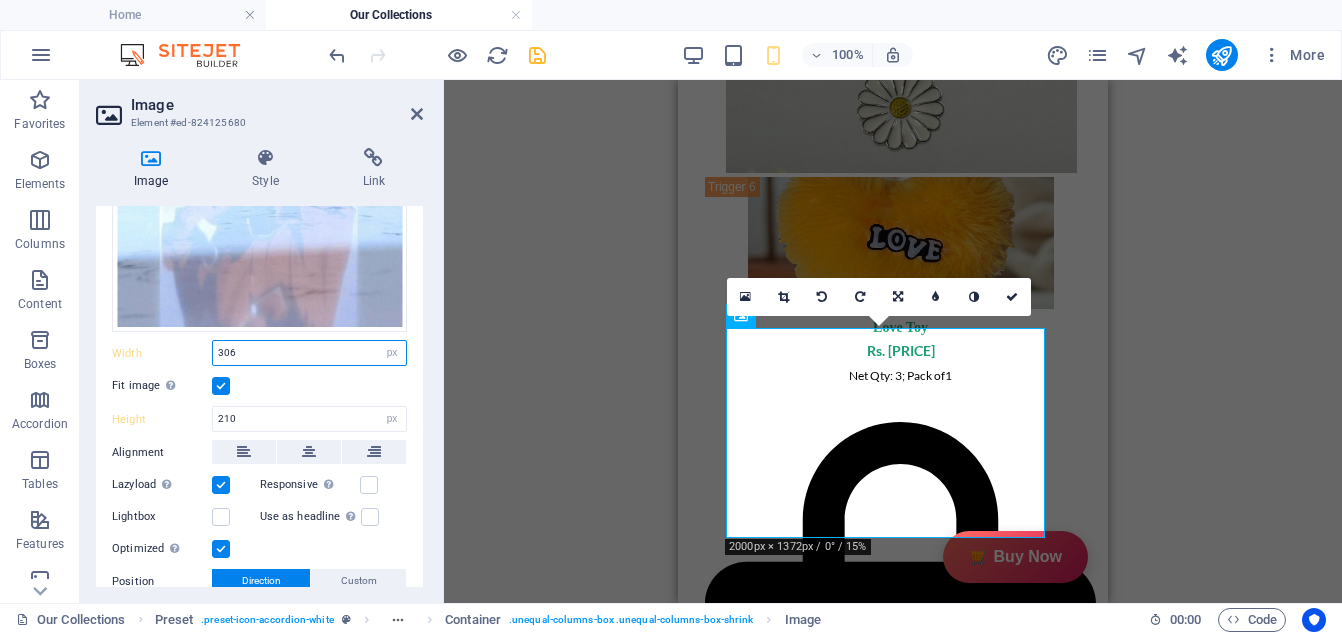 click on "306" at bounding box center (309, 353) 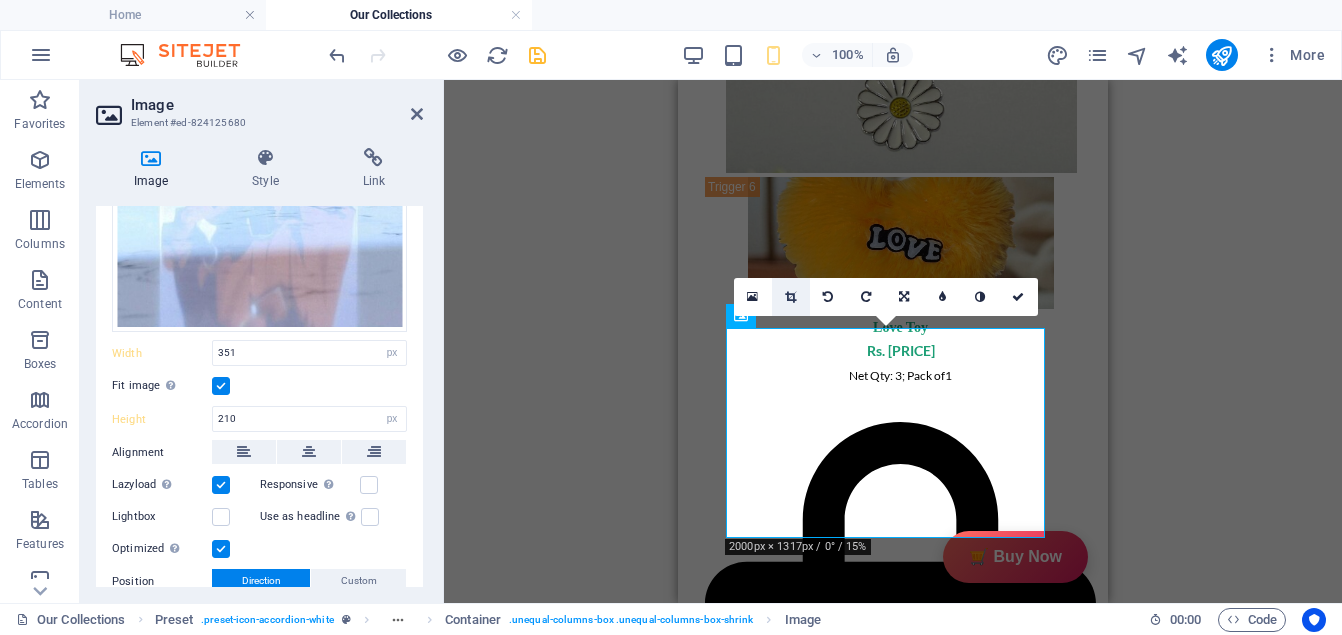 click at bounding box center [791, 297] 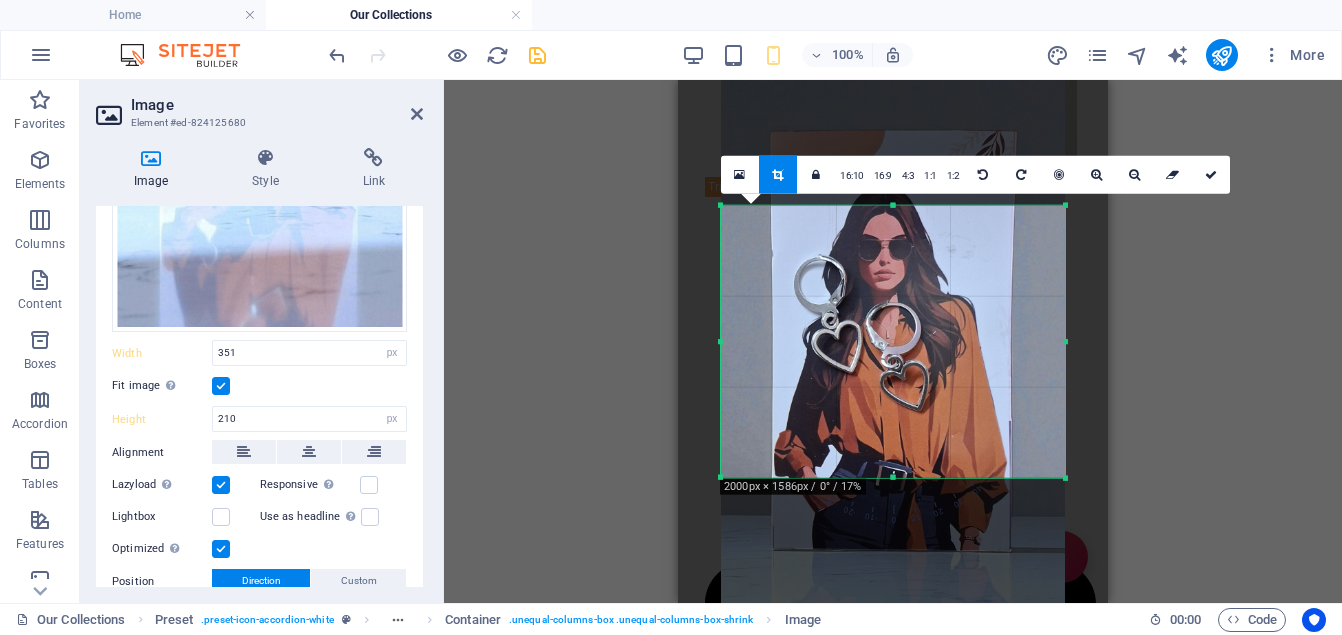 drag, startPoint x: 895, startPoint y: 508, endPoint x: 894, endPoint y: 447, distance: 61.008198 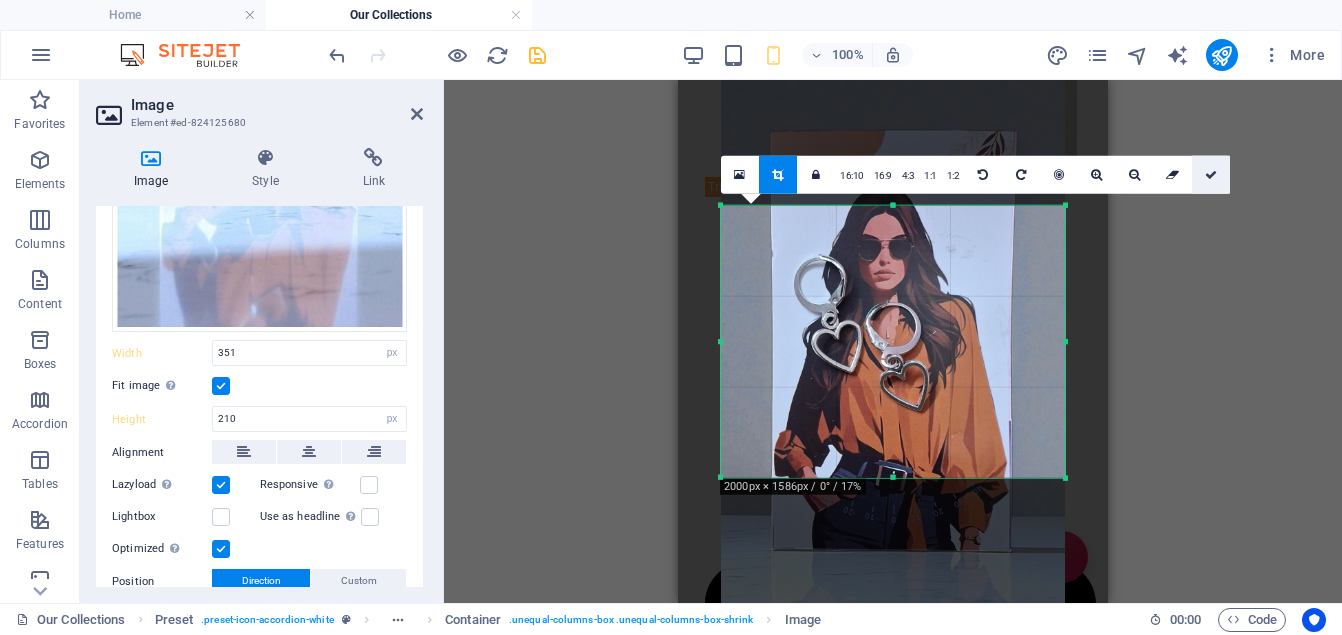 click at bounding box center (1211, 174) 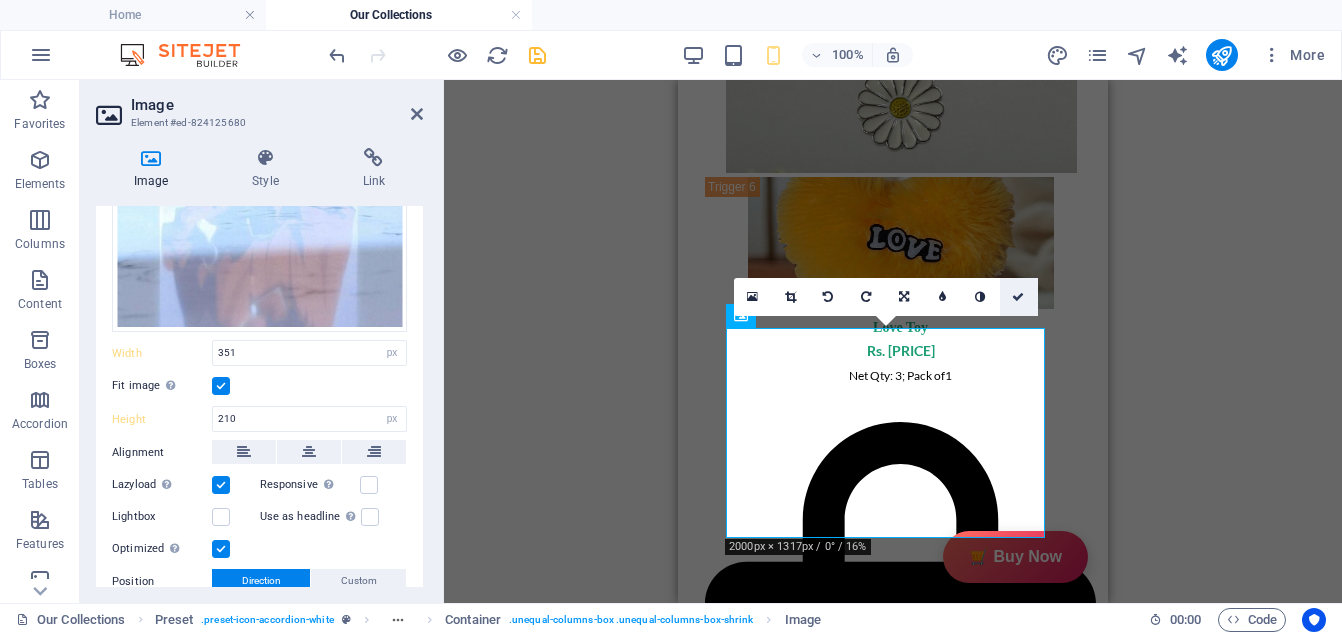 click at bounding box center [1018, 297] 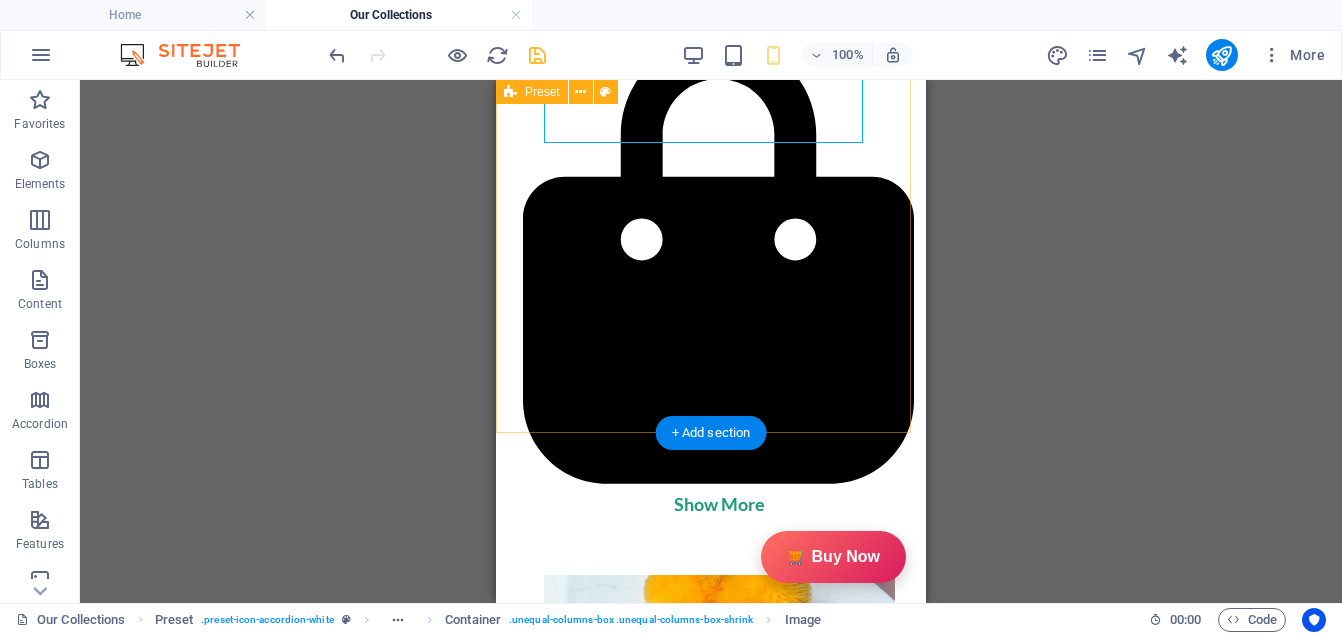 scroll, scrollTop: 8137, scrollLeft: 0, axis: vertical 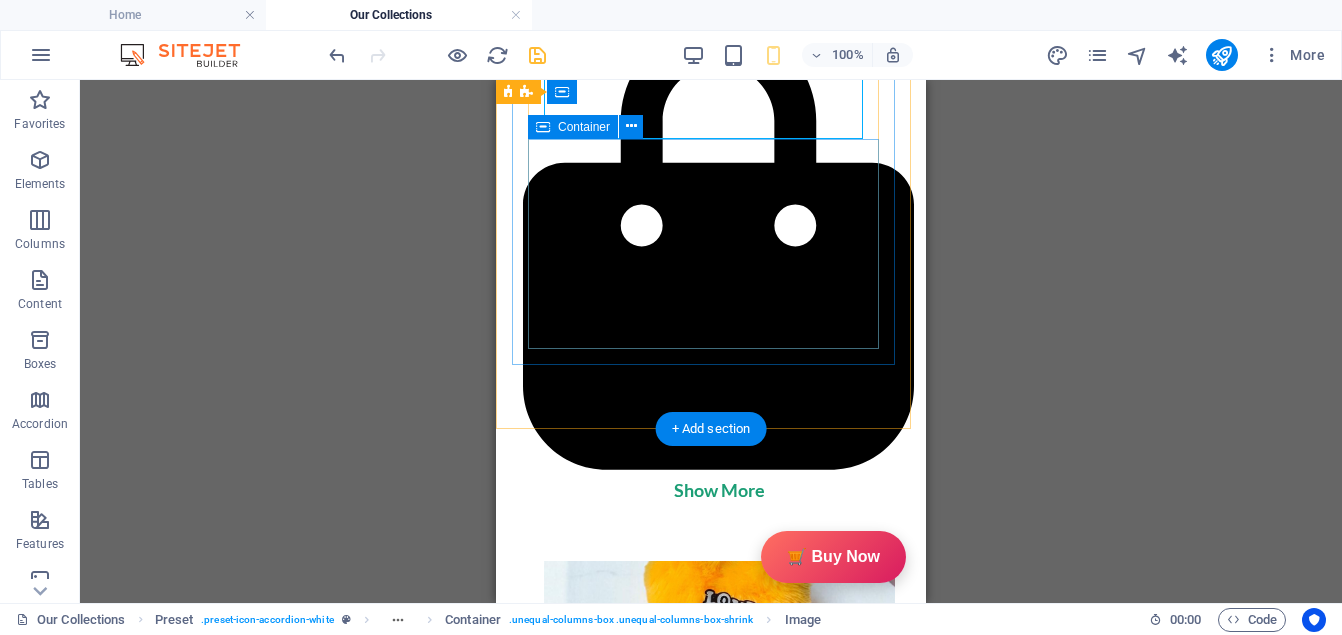 click at bounding box center (711, 4163) 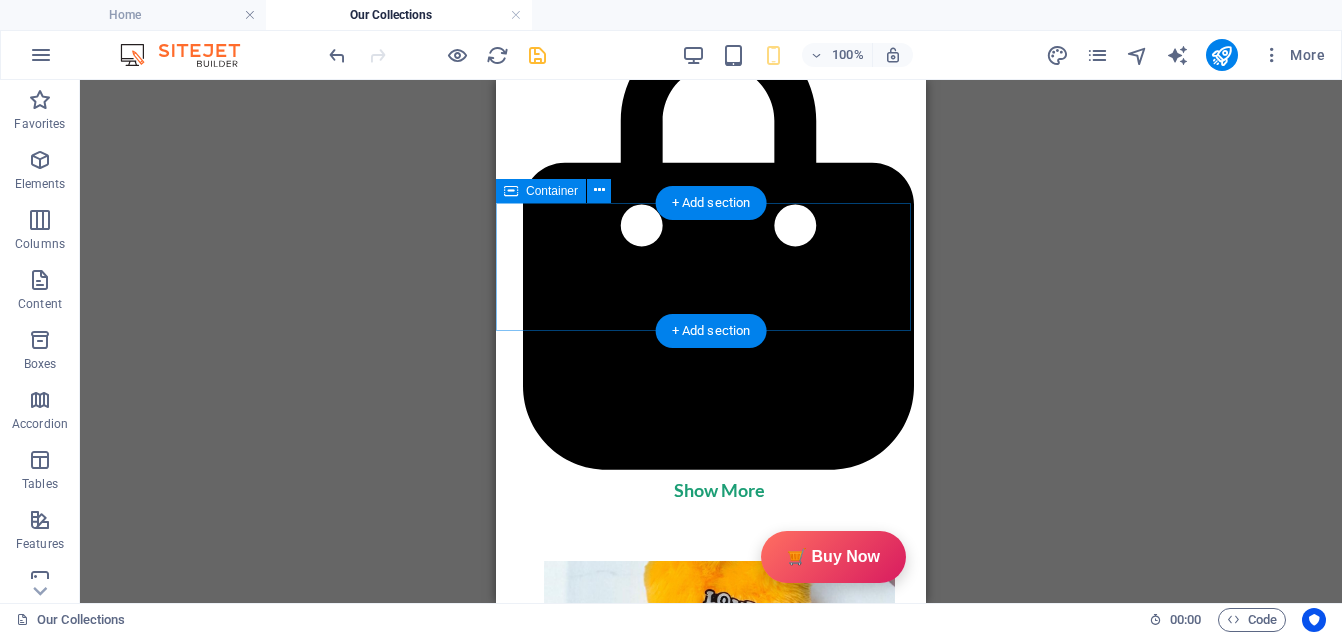 click on "🛒 Buy Now" at bounding box center [711, 4194] 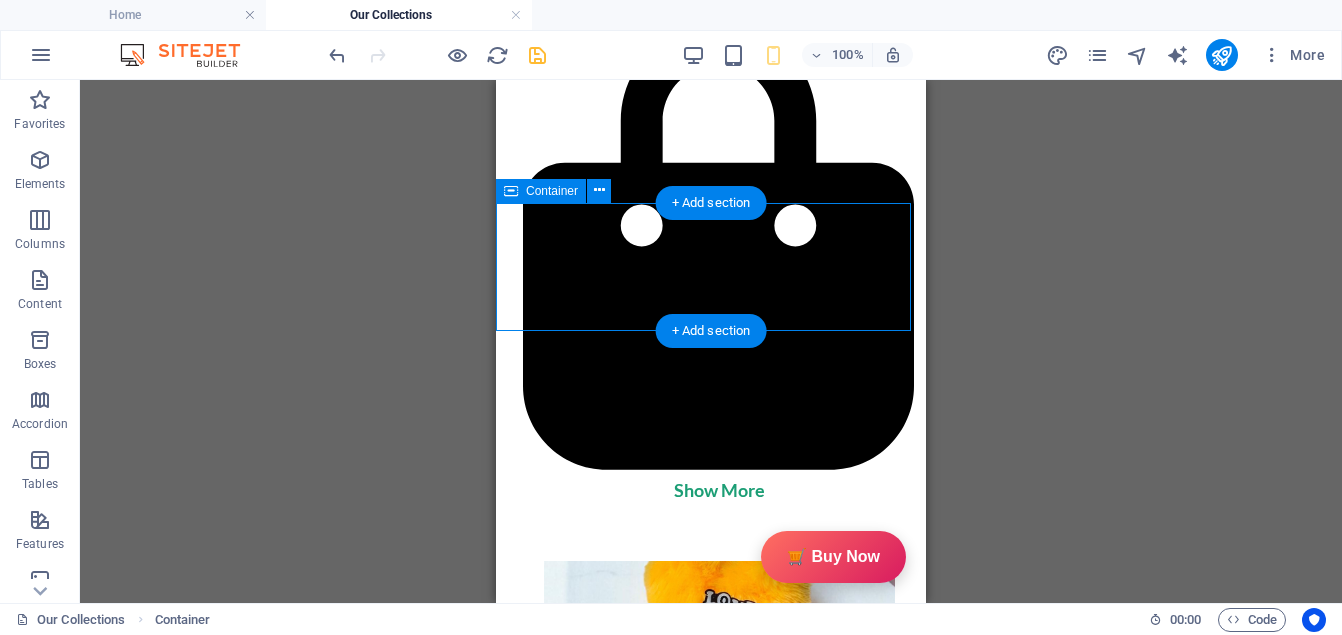 click on "🛒 Buy Now" at bounding box center (711, 4194) 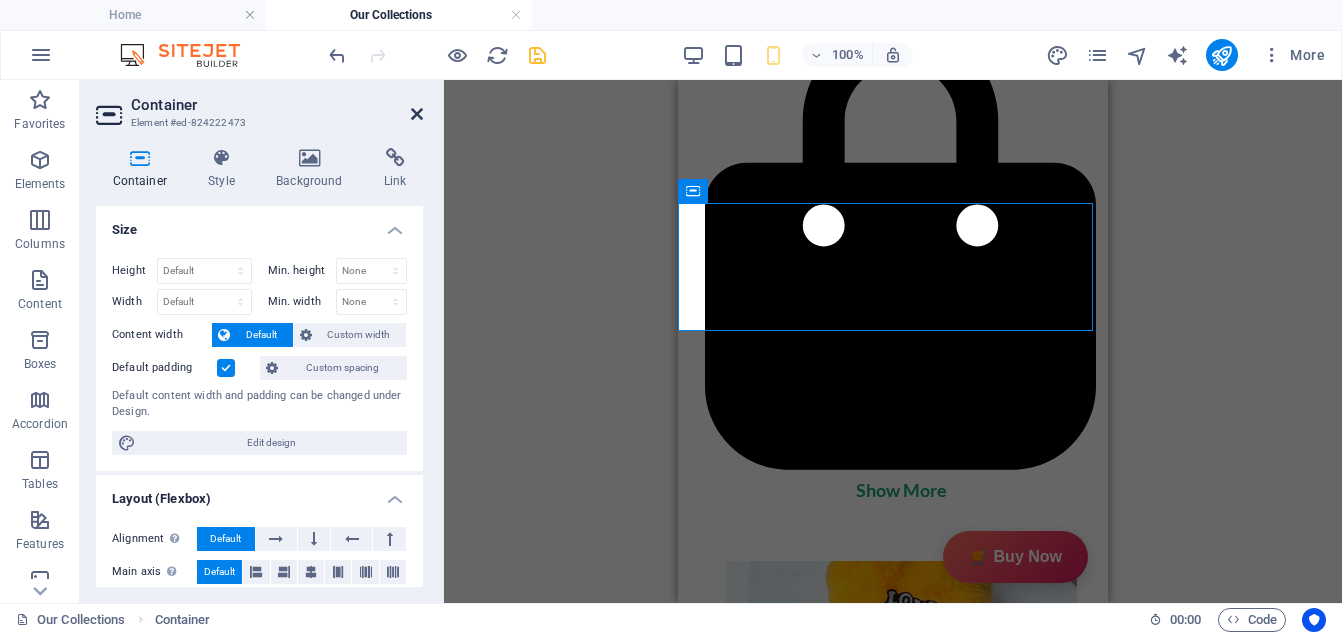 click at bounding box center [417, 114] 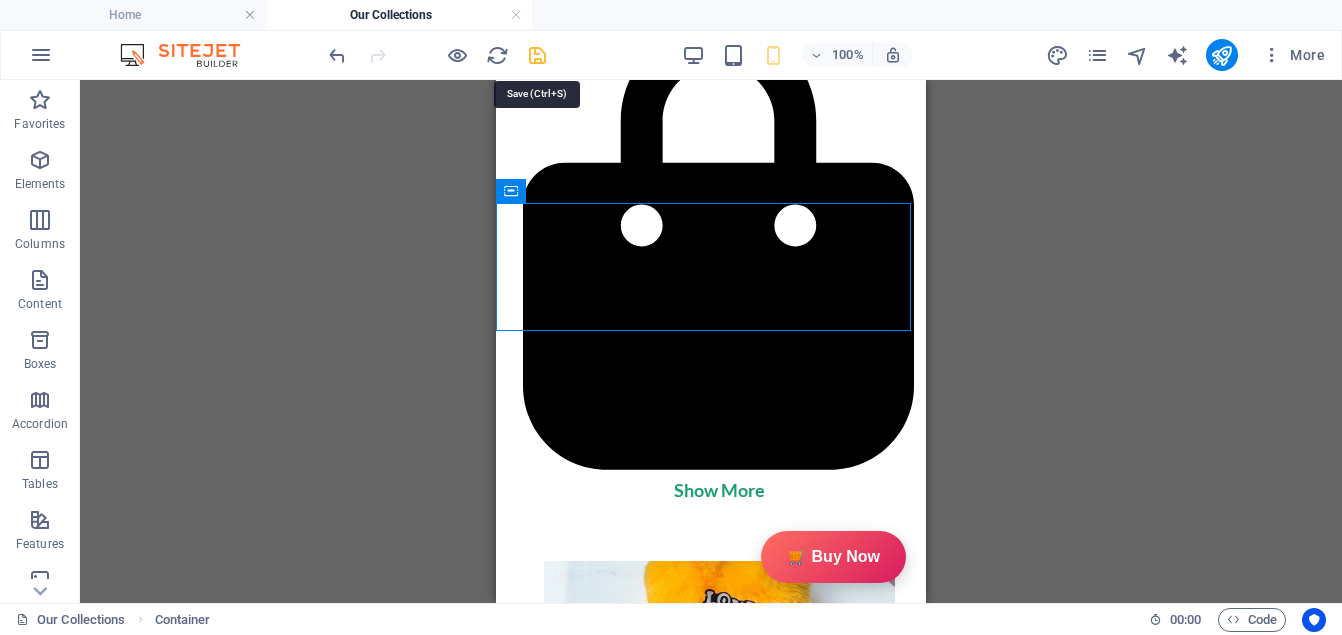 click at bounding box center (537, 55) 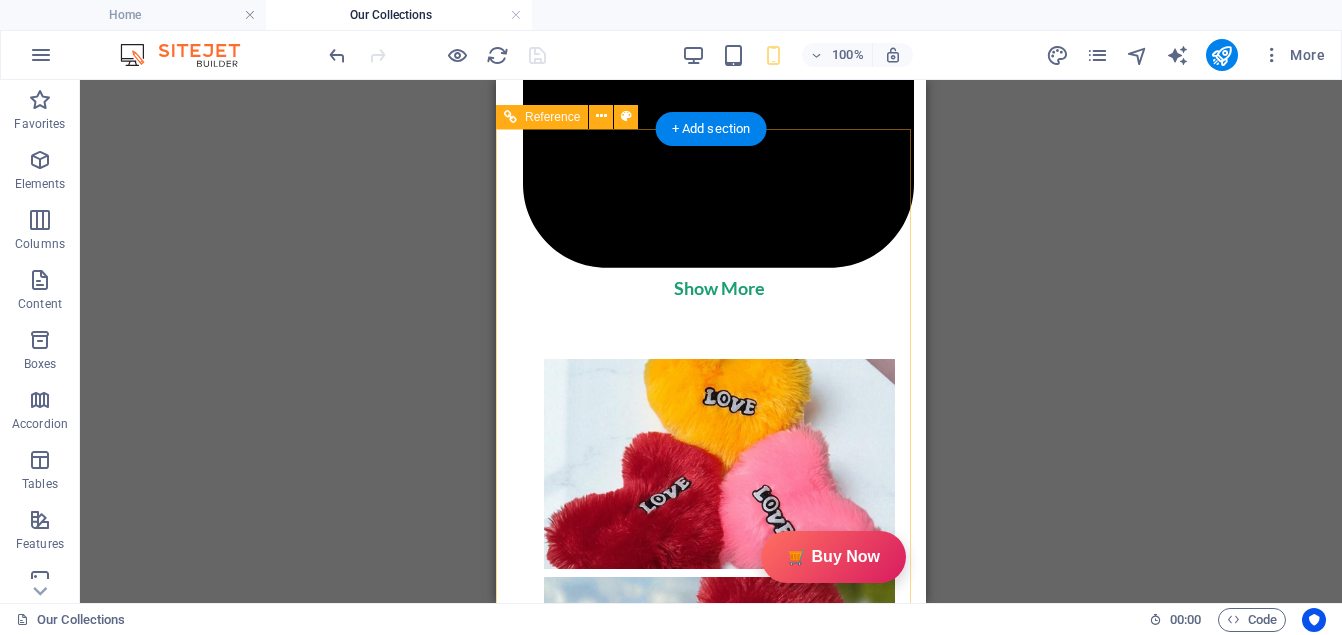 scroll, scrollTop: 8840, scrollLeft: 0, axis: vertical 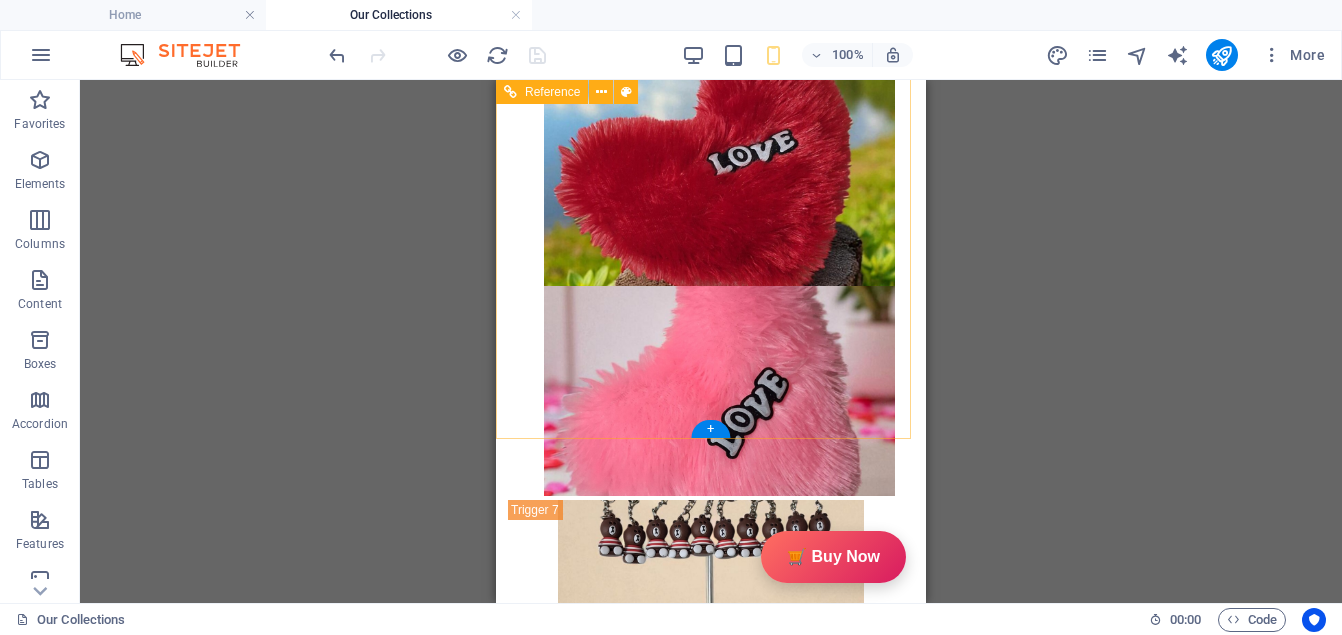 click on "Youtube" at bounding box center [711, 4401] 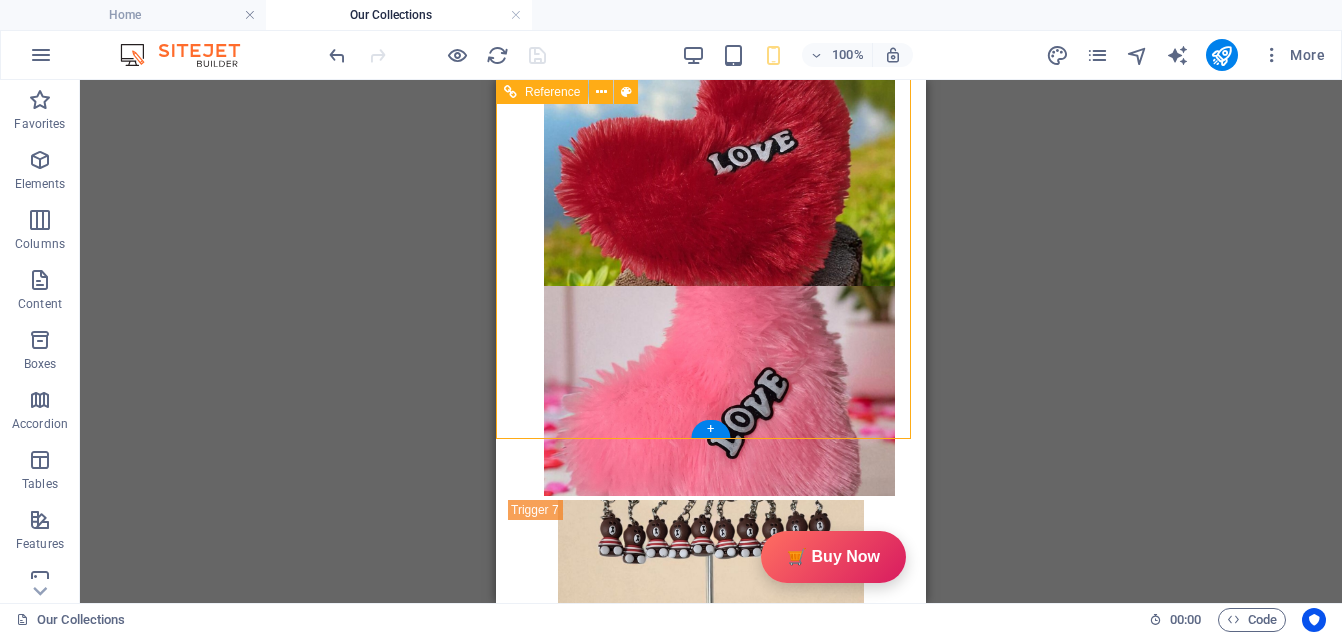click on "Youtube" at bounding box center [711, 4401] 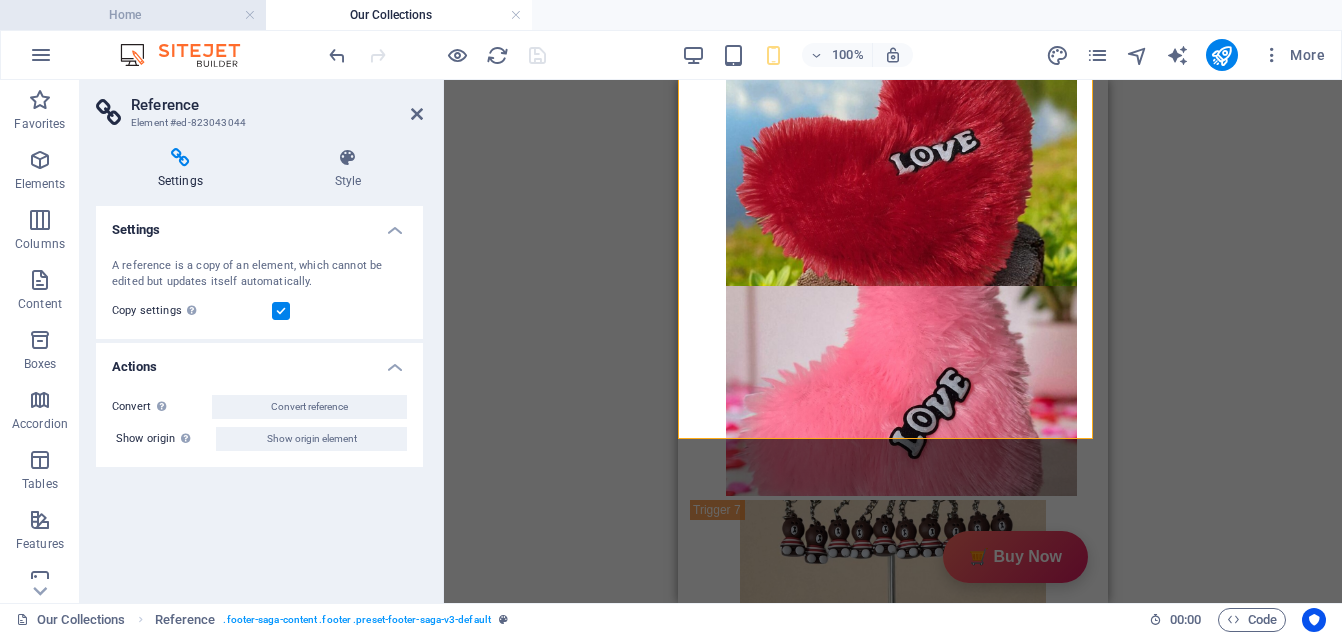 click on "Home" at bounding box center (133, 15) 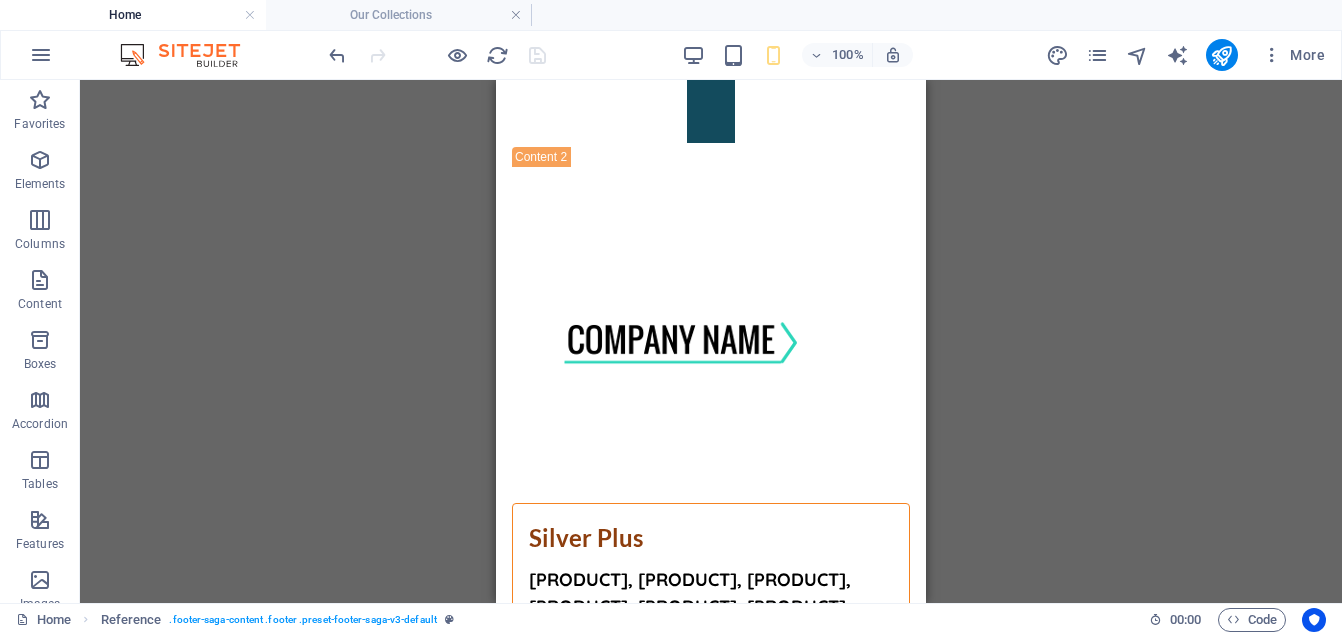 scroll, scrollTop: 0, scrollLeft: 0, axis: both 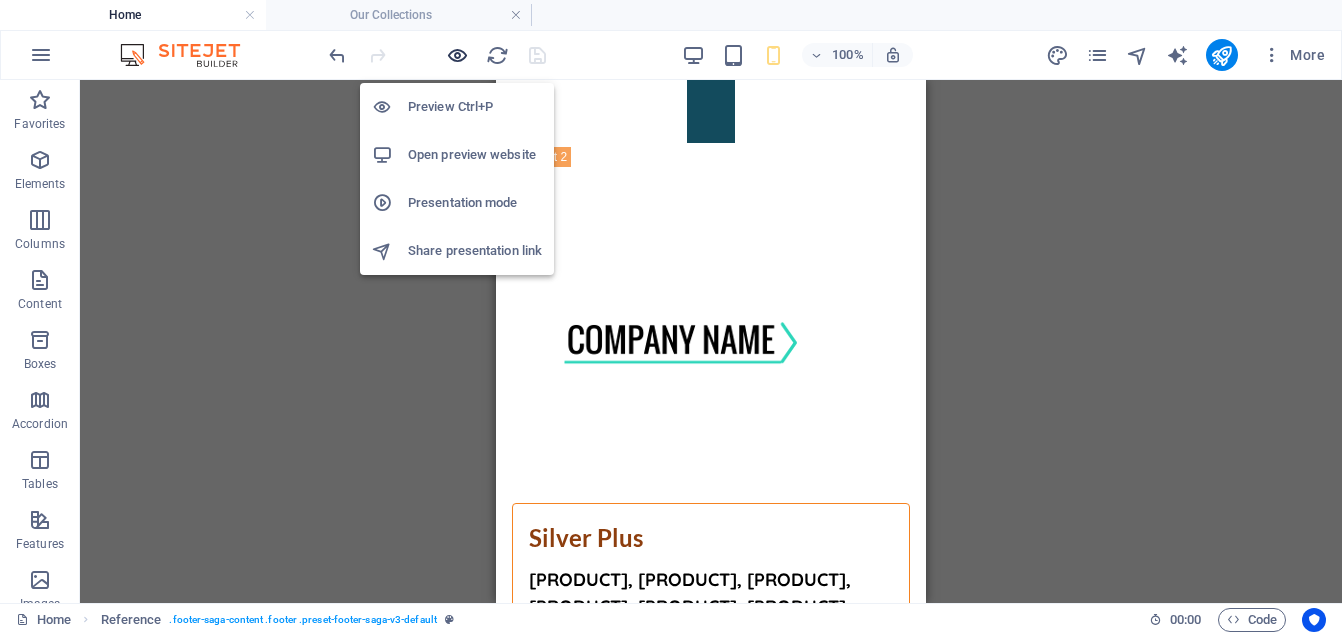 click at bounding box center [457, 55] 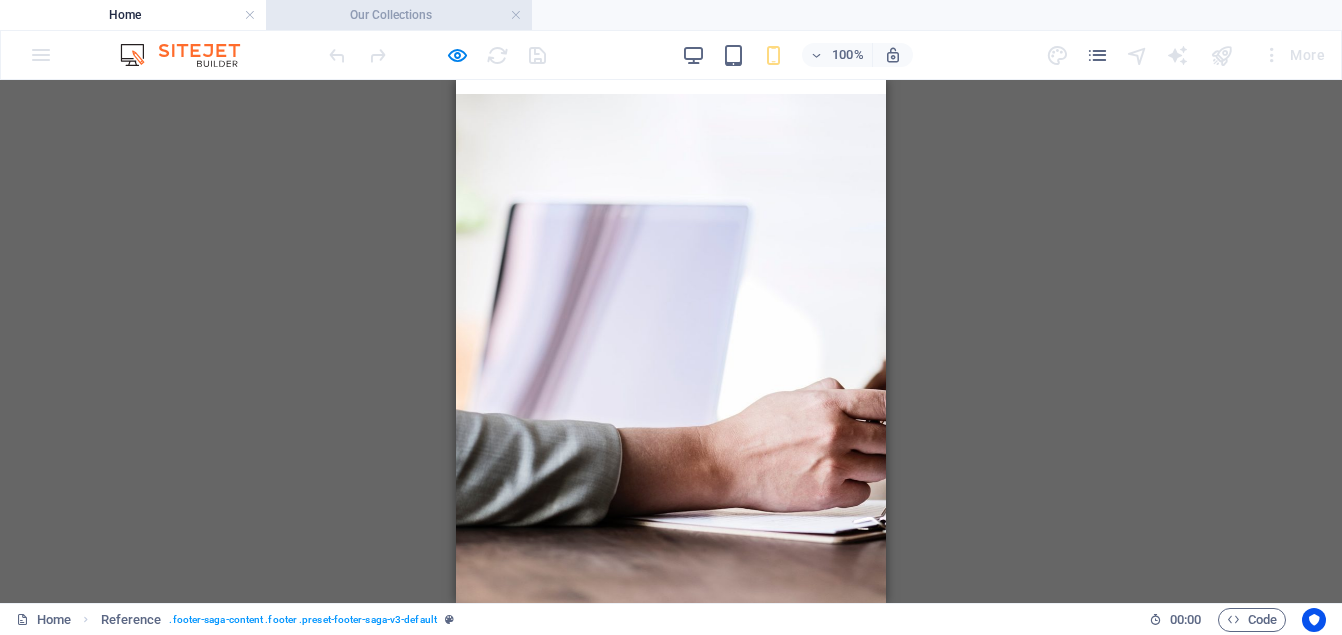 click on "Our Collections" at bounding box center [399, 15] 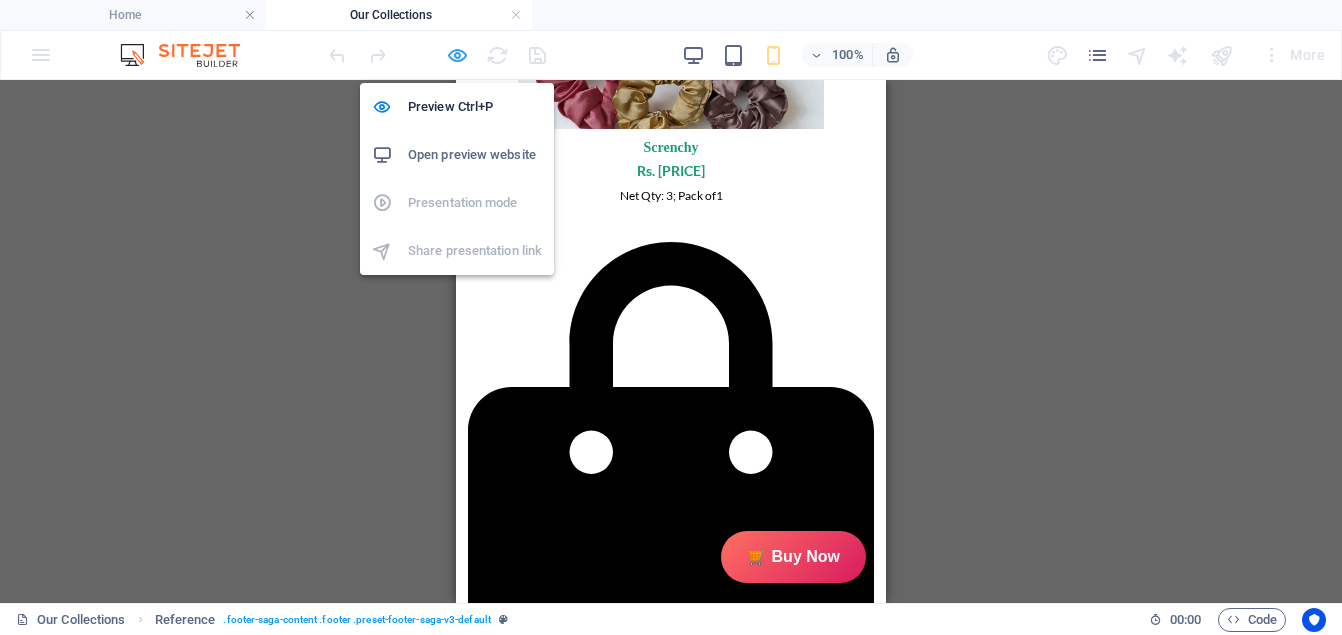 click at bounding box center (457, 55) 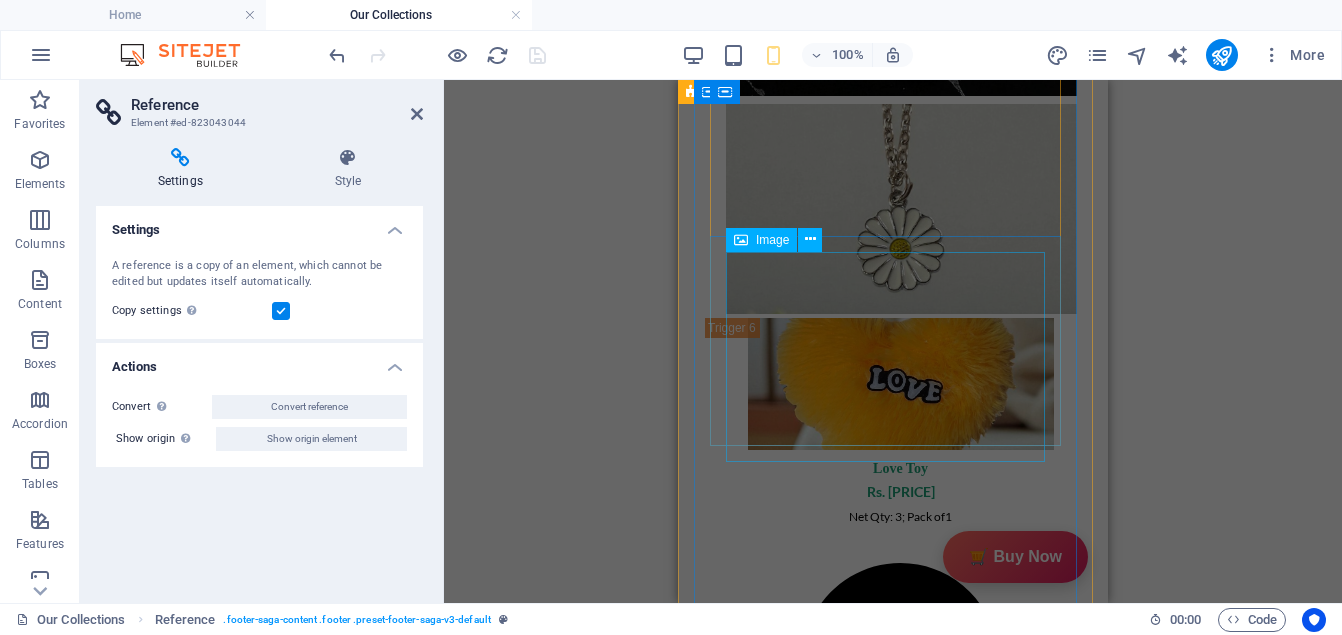 scroll, scrollTop: 7552, scrollLeft: 0, axis: vertical 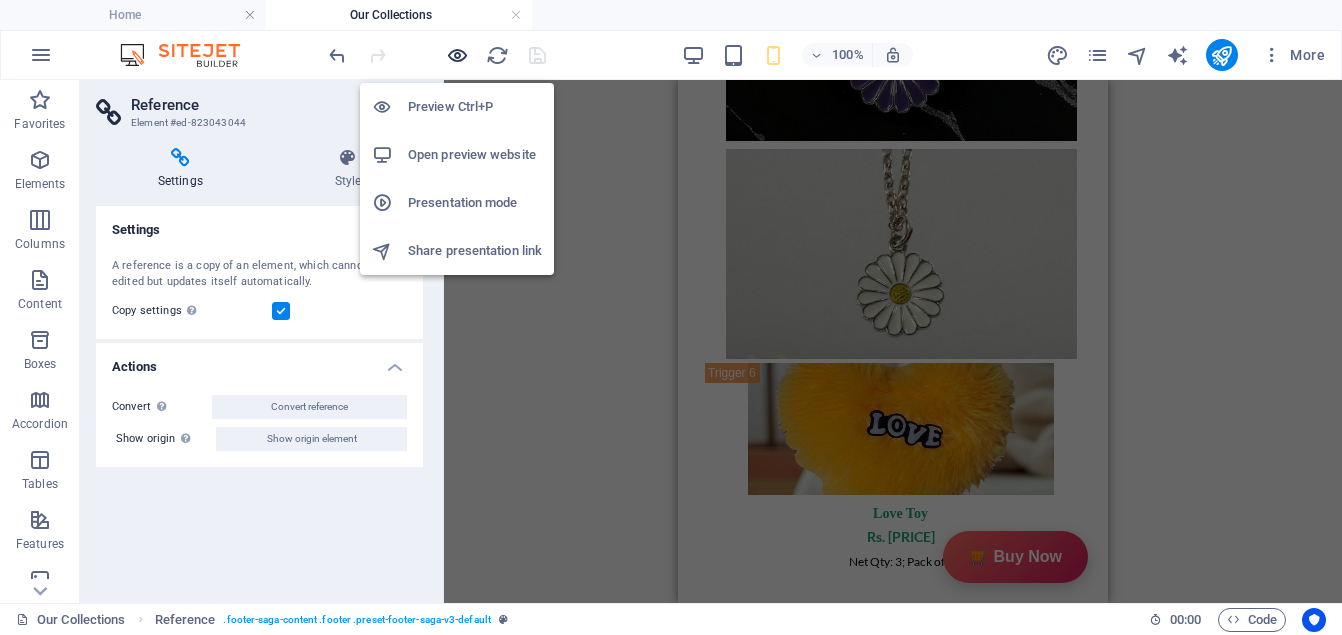 click at bounding box center (457, 55) 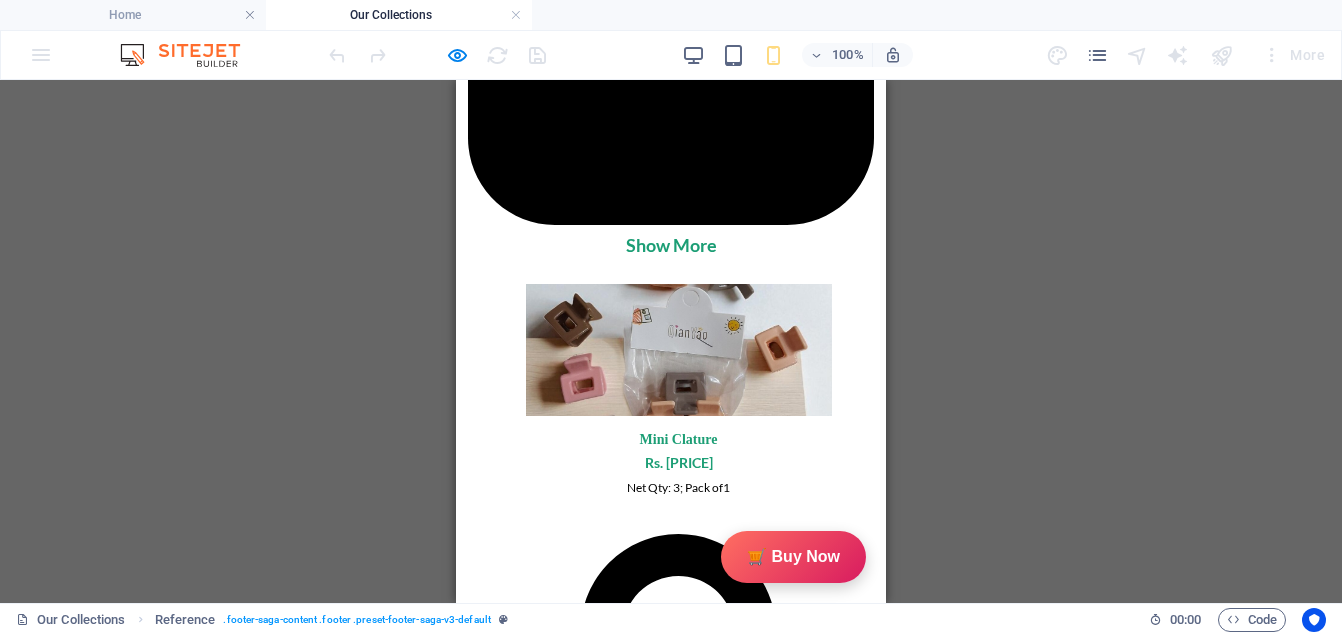 scroll, scrollTop: 959, scrollLeft: 0, axis: vertical 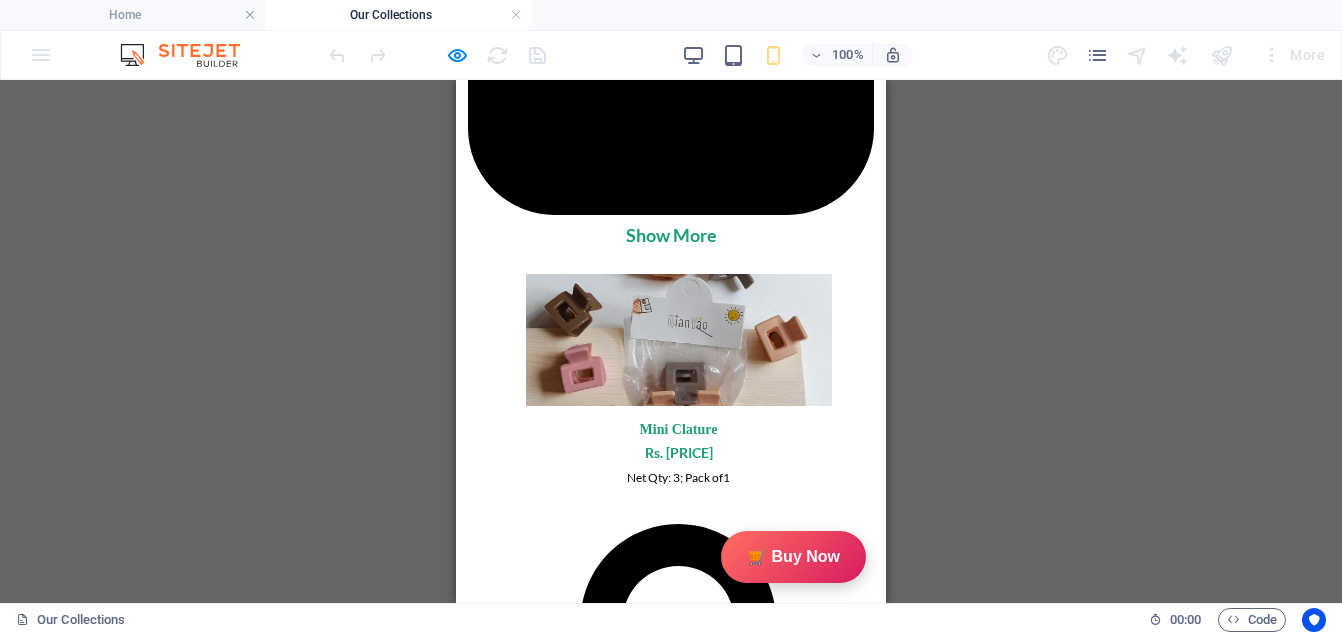 click on "Show More" at bounding box center (671, 4557) 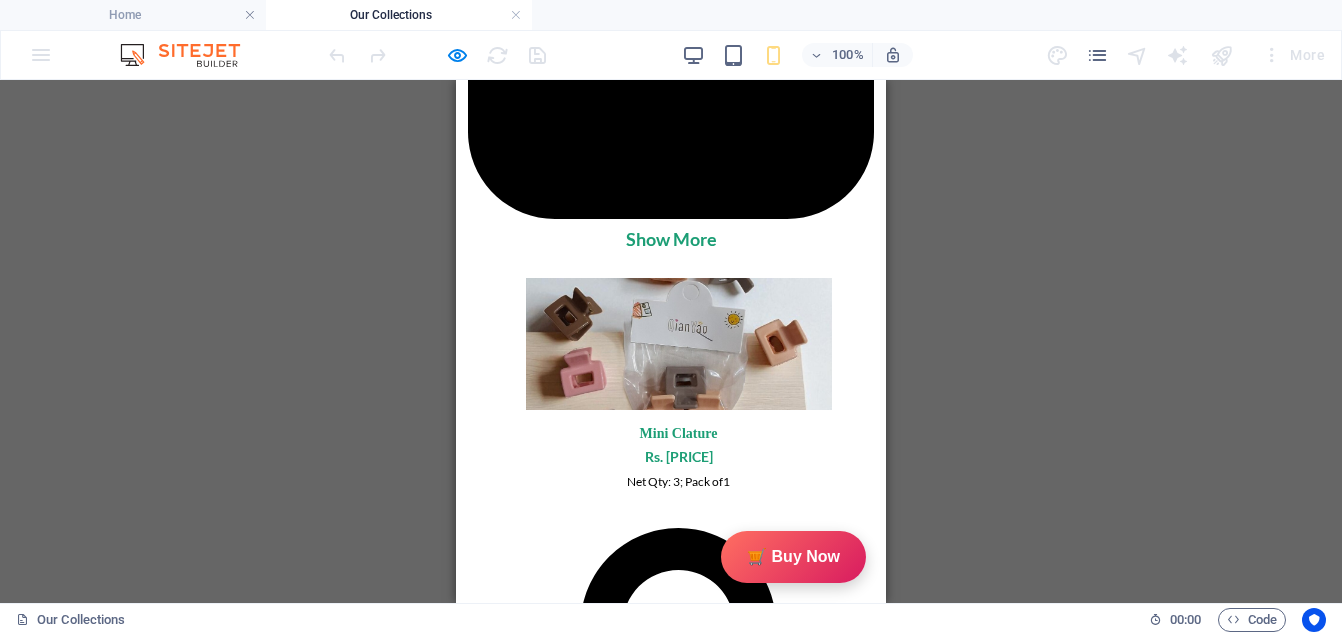 scroll, scrollTop: 954, scrollLeft: 0, axis: vertical 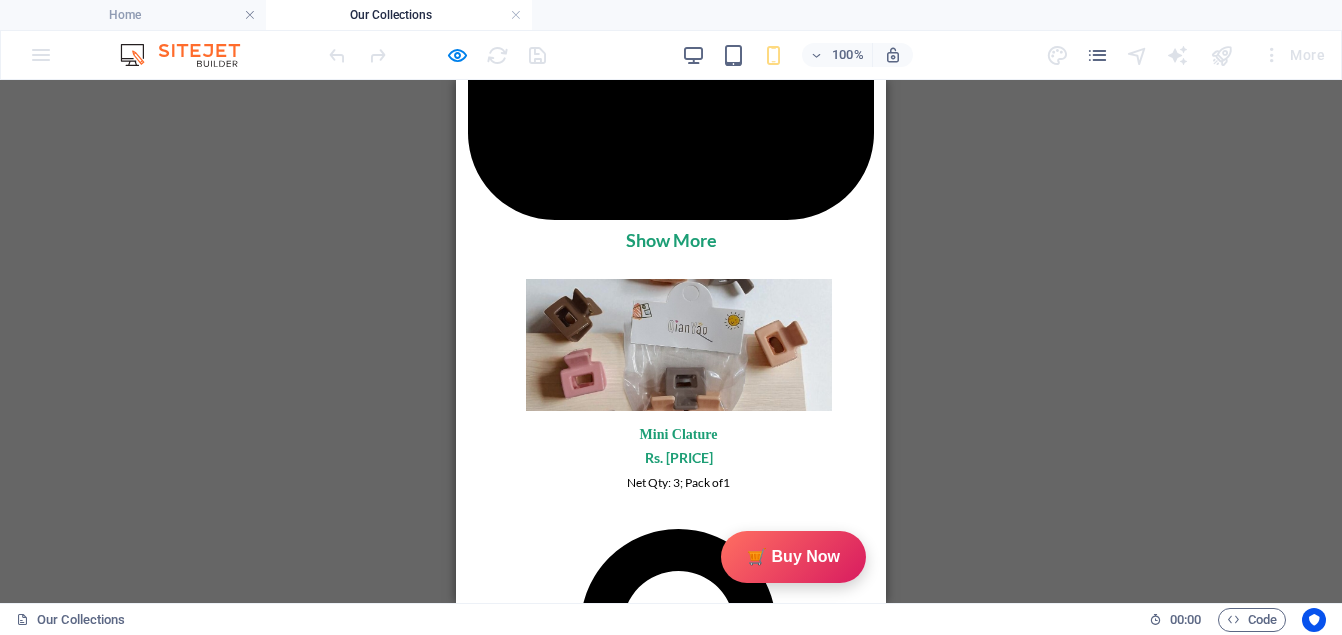 click on "Show More" at bounding box center [678, 5567] 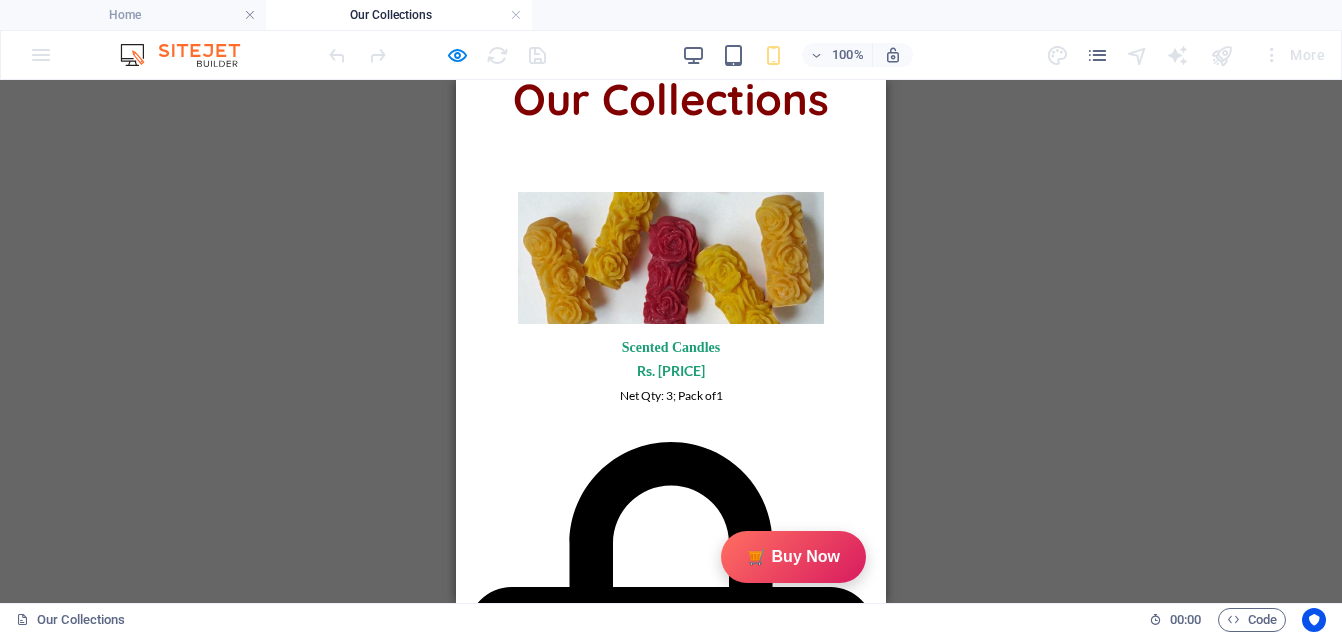 scroll, scrollTop: 272, scrollLeft: 0, axis: vertical 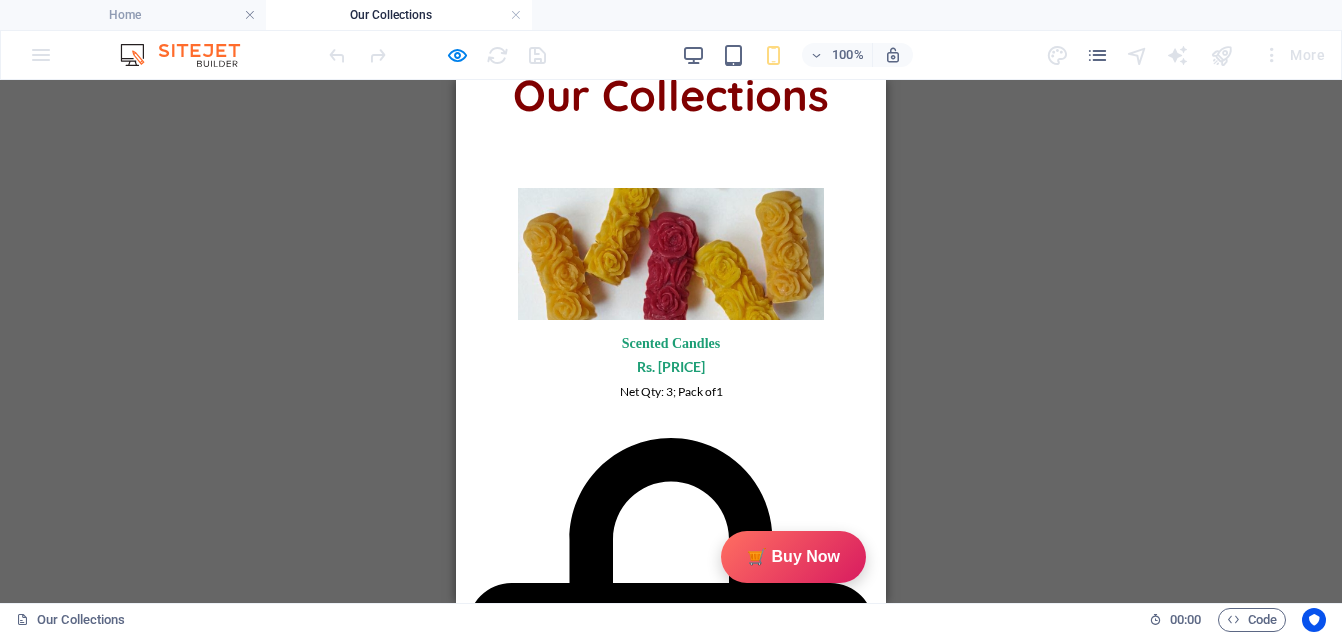 click on "Purse" at bounding box center [678, 2640] 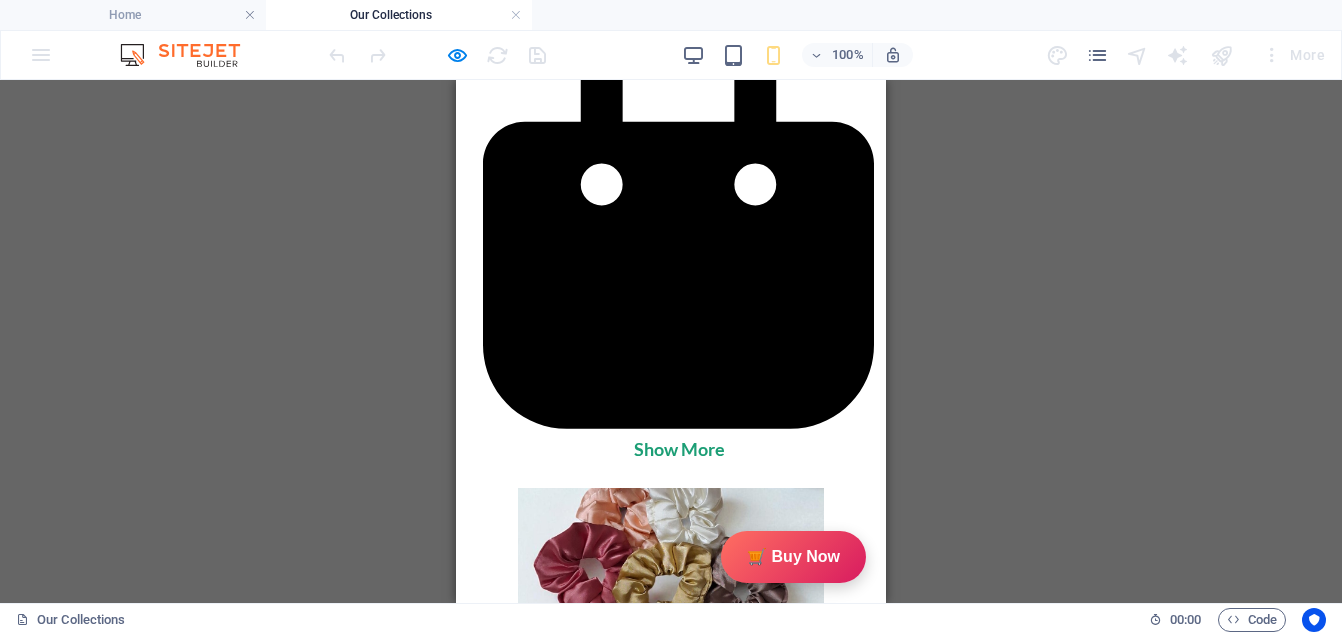 scroll, scrollTop: 1502, scrollLeft: 0, axis: vertical 